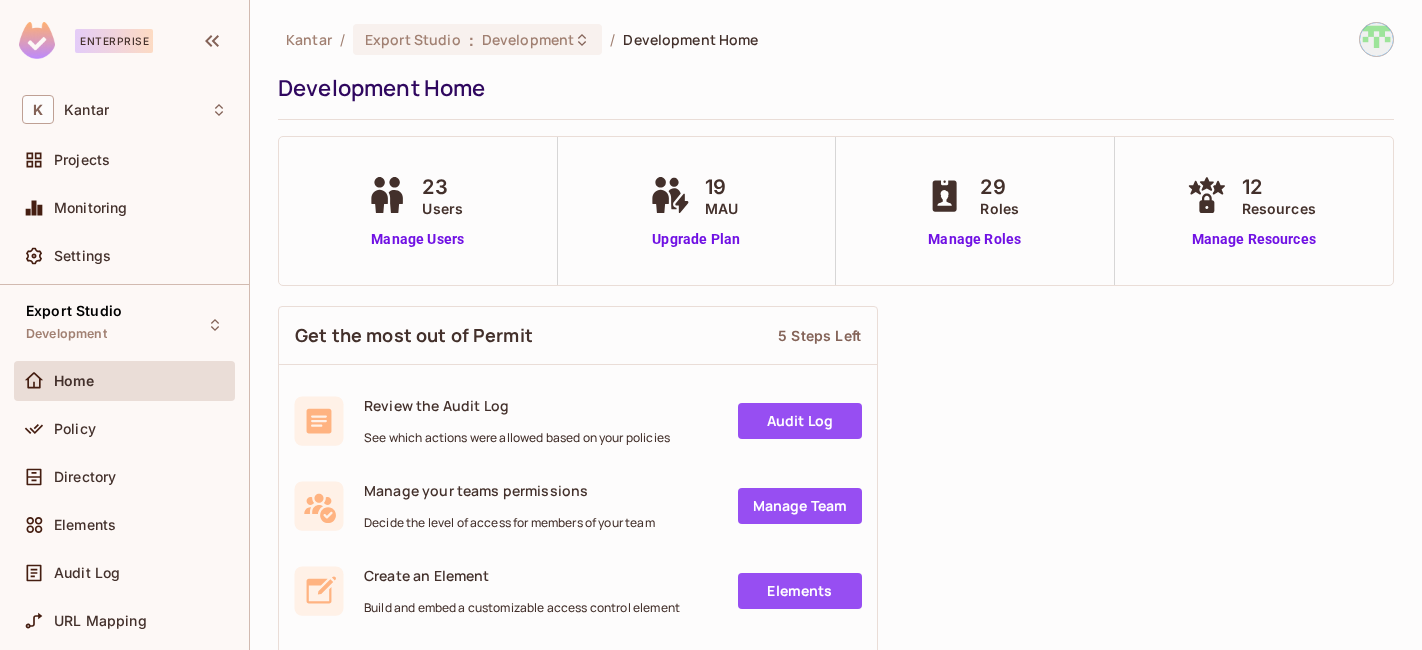 scroll, scrollTop: 0, scrollLeft: 0, axis: both 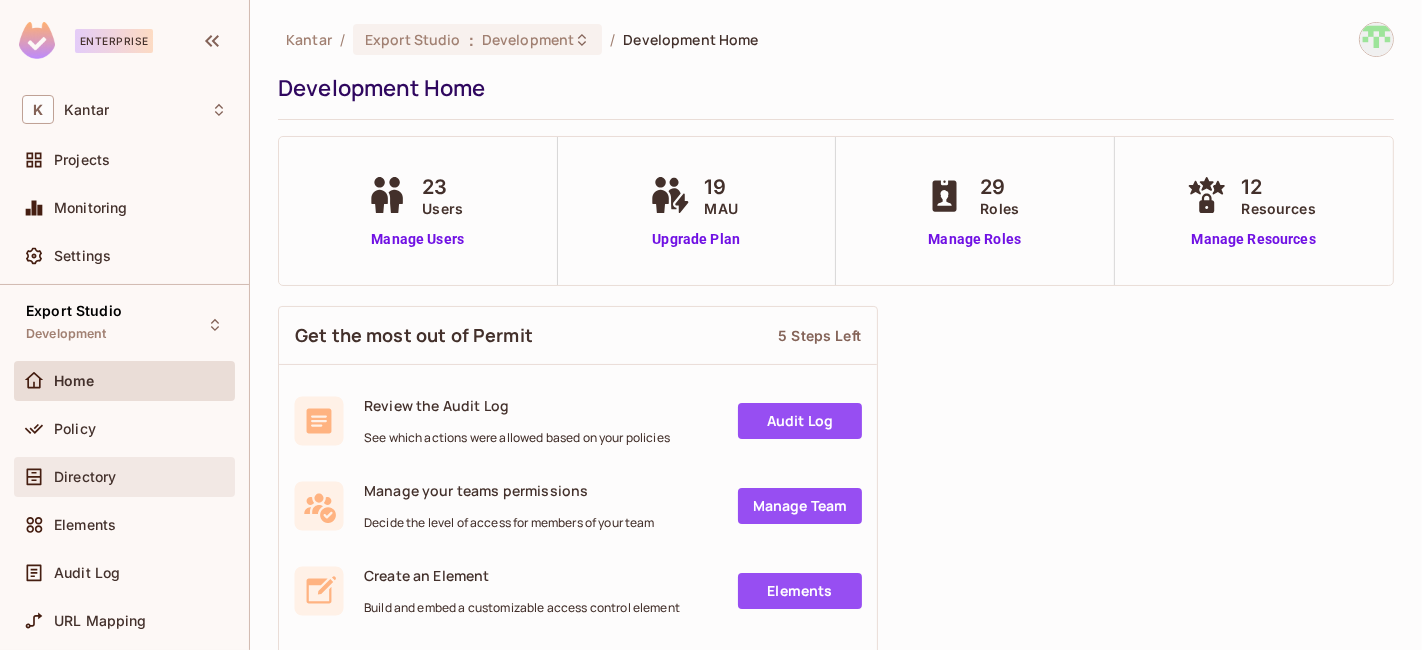 click on "Directory" at bounding box center (85, 477) 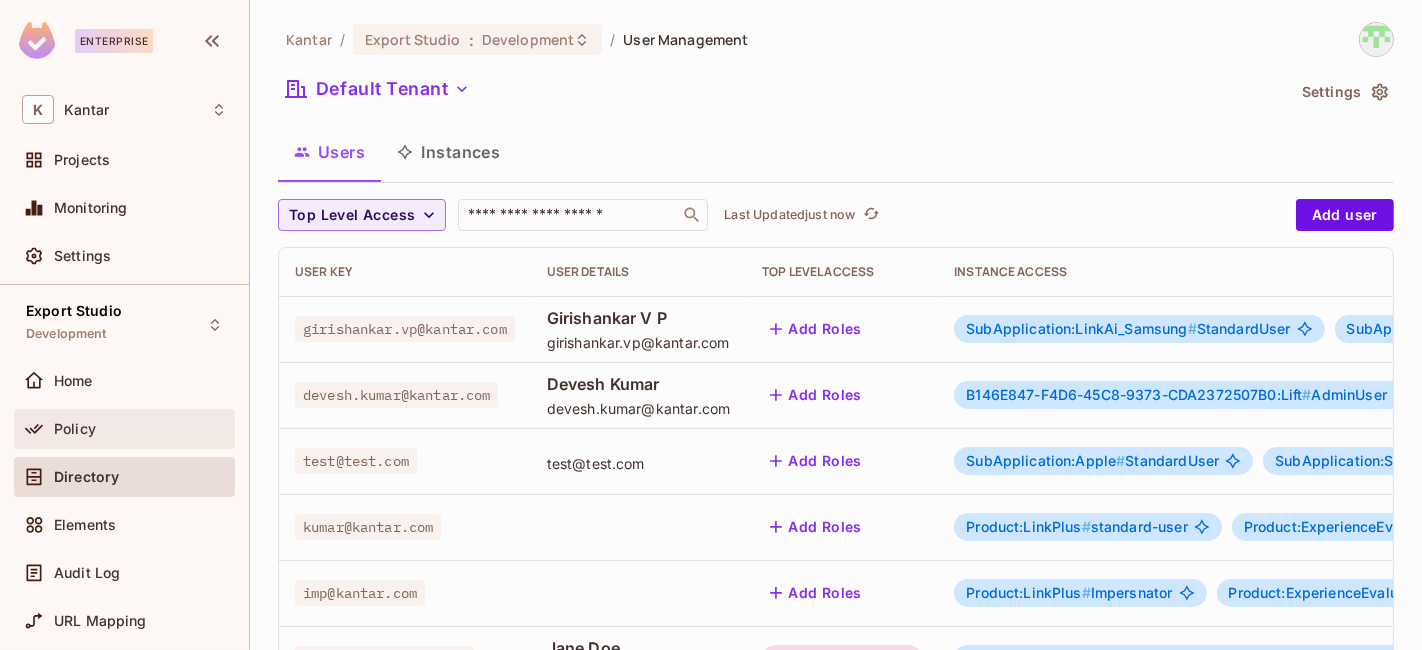 click on "Policy" at bounding box center [140, 429] 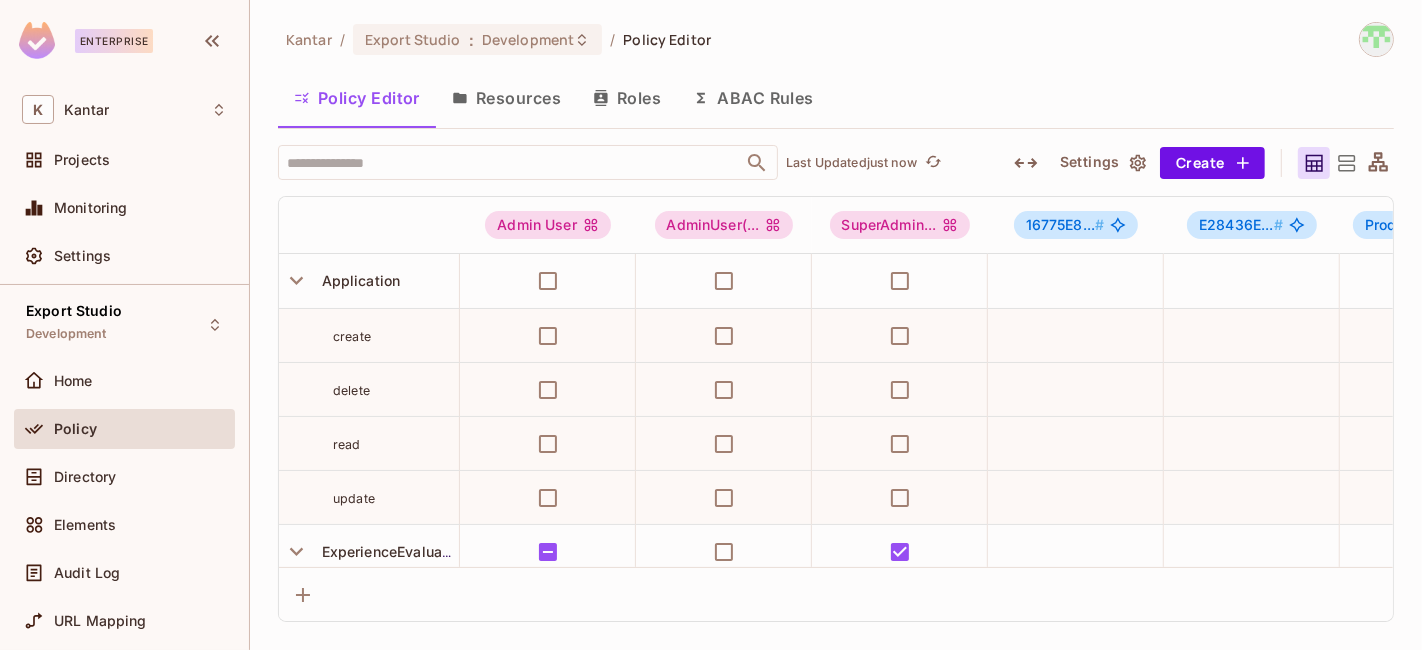 click on "Resources" at bounding box center (506, 98) 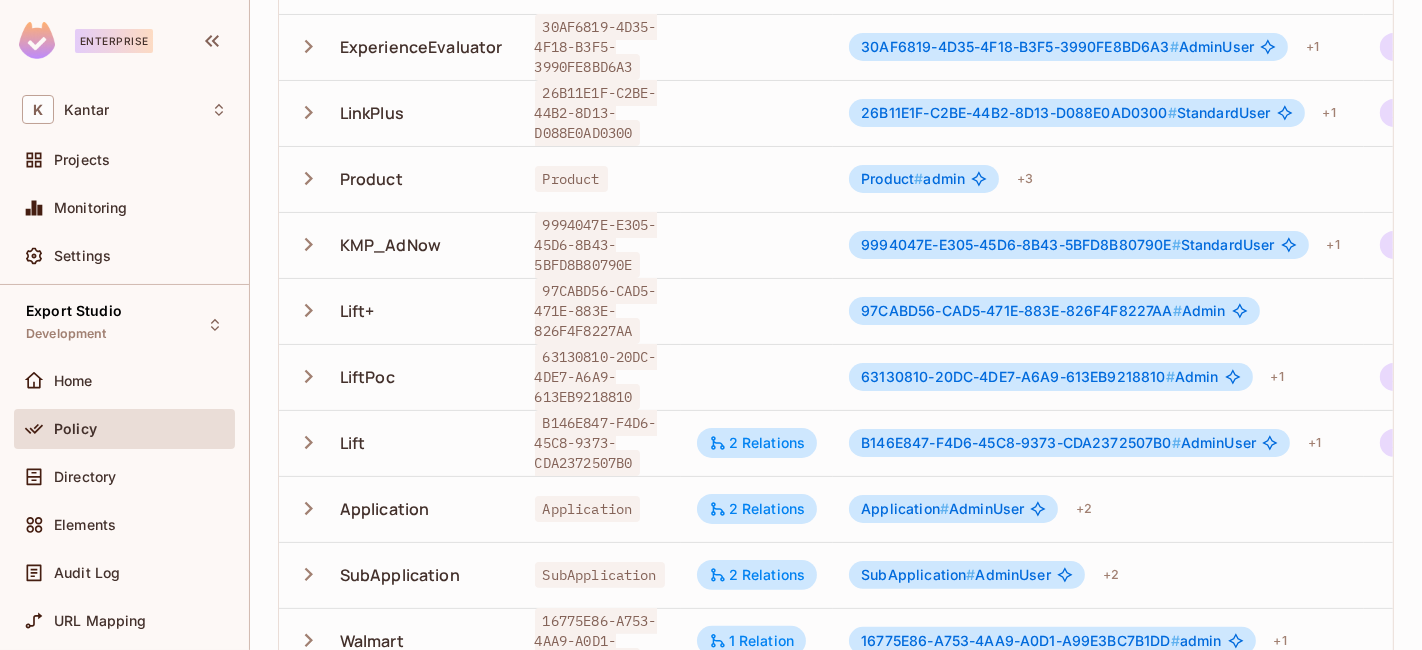 scroll, scrollTop: 262, scrollLeft: 0, axis: vertical 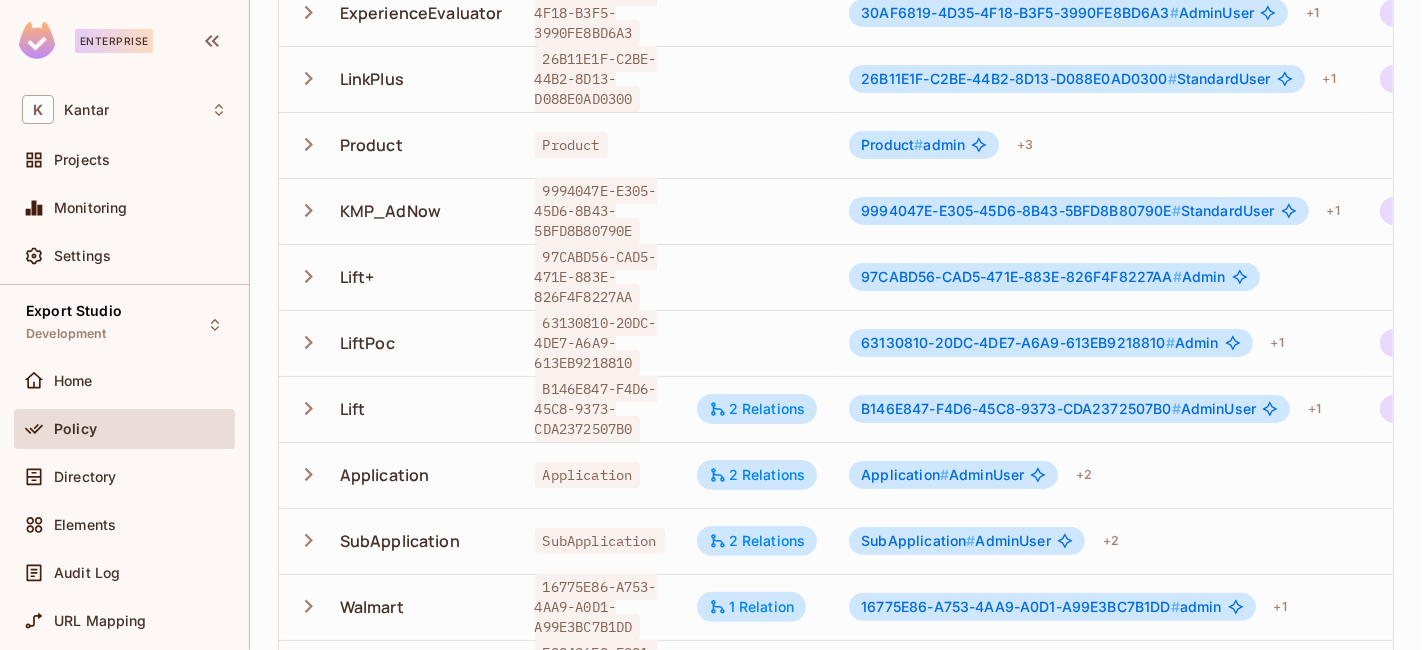 click 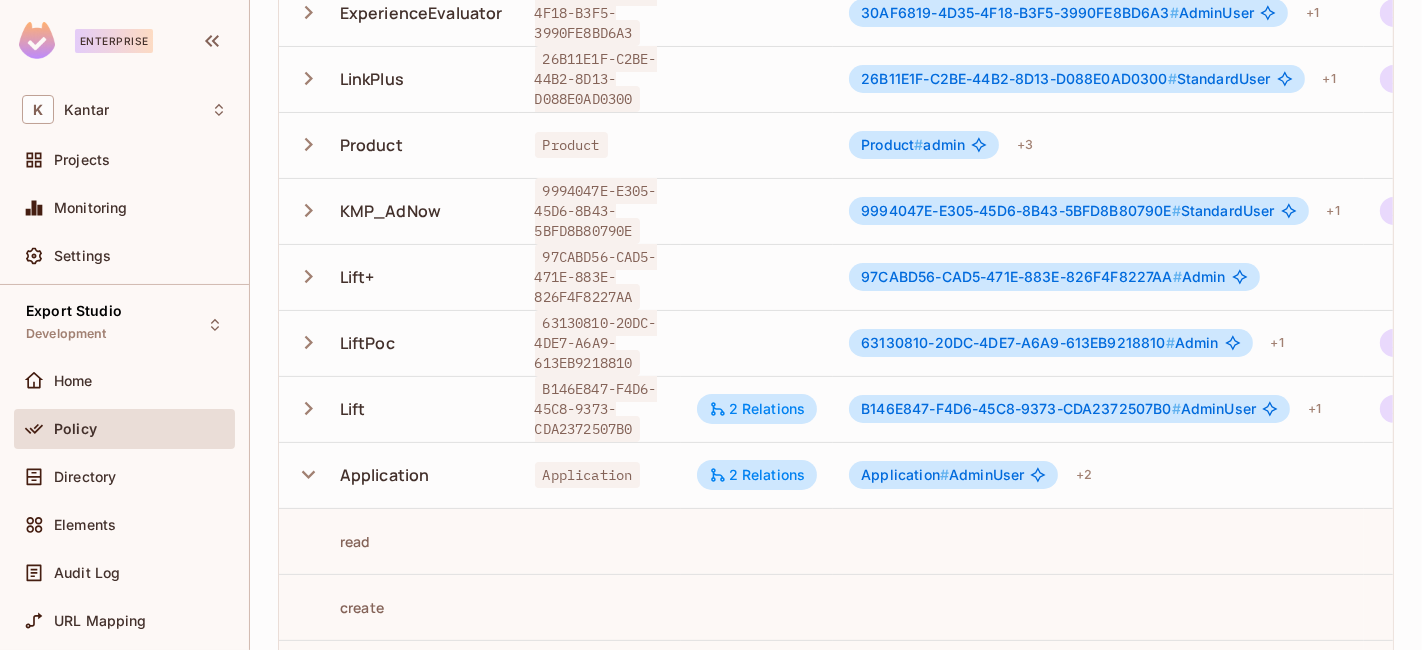click 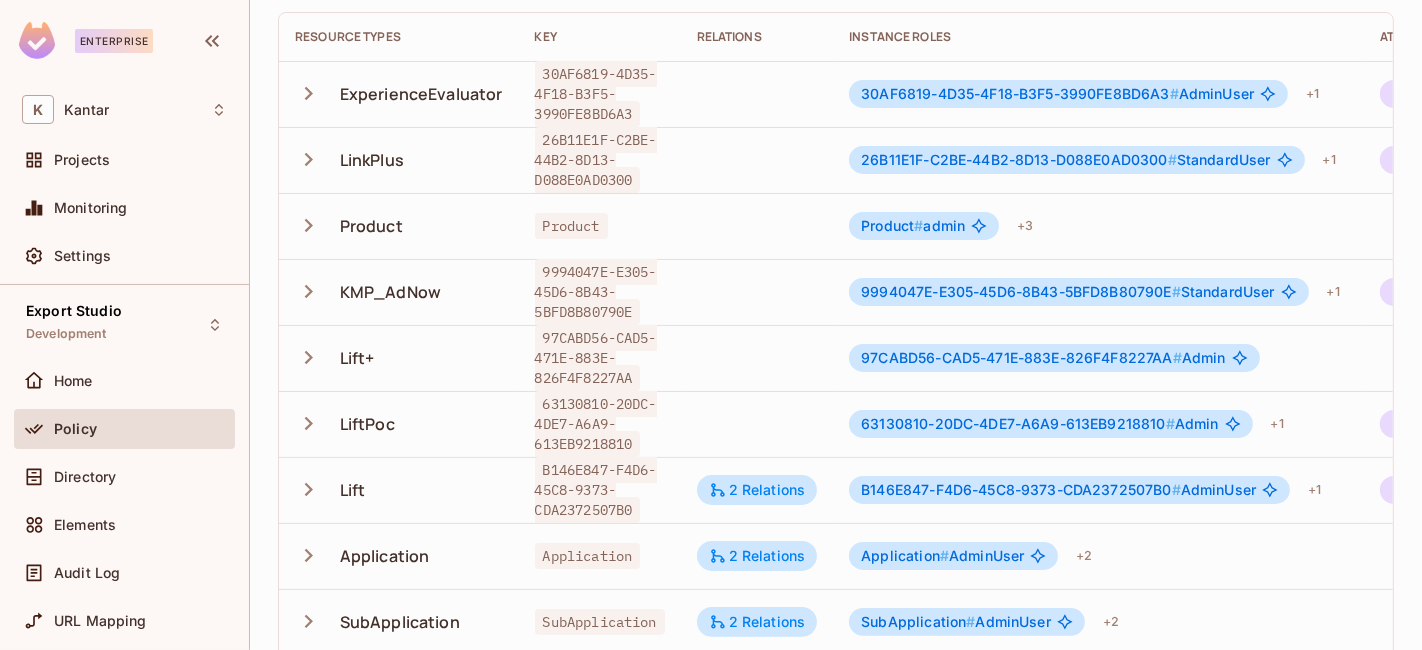 scroll, scrollTop: 0, scrollLeft: 0, axis: both 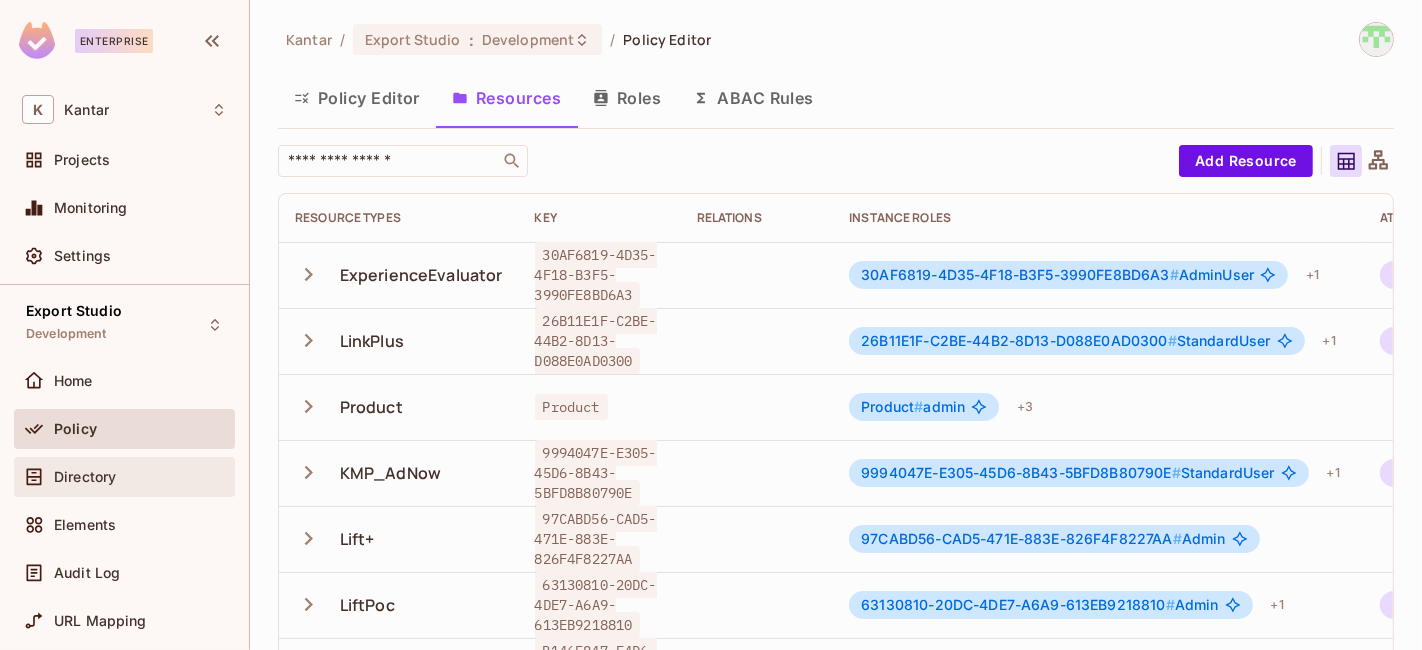 click on "Directory" at bounding box center [85, 477] 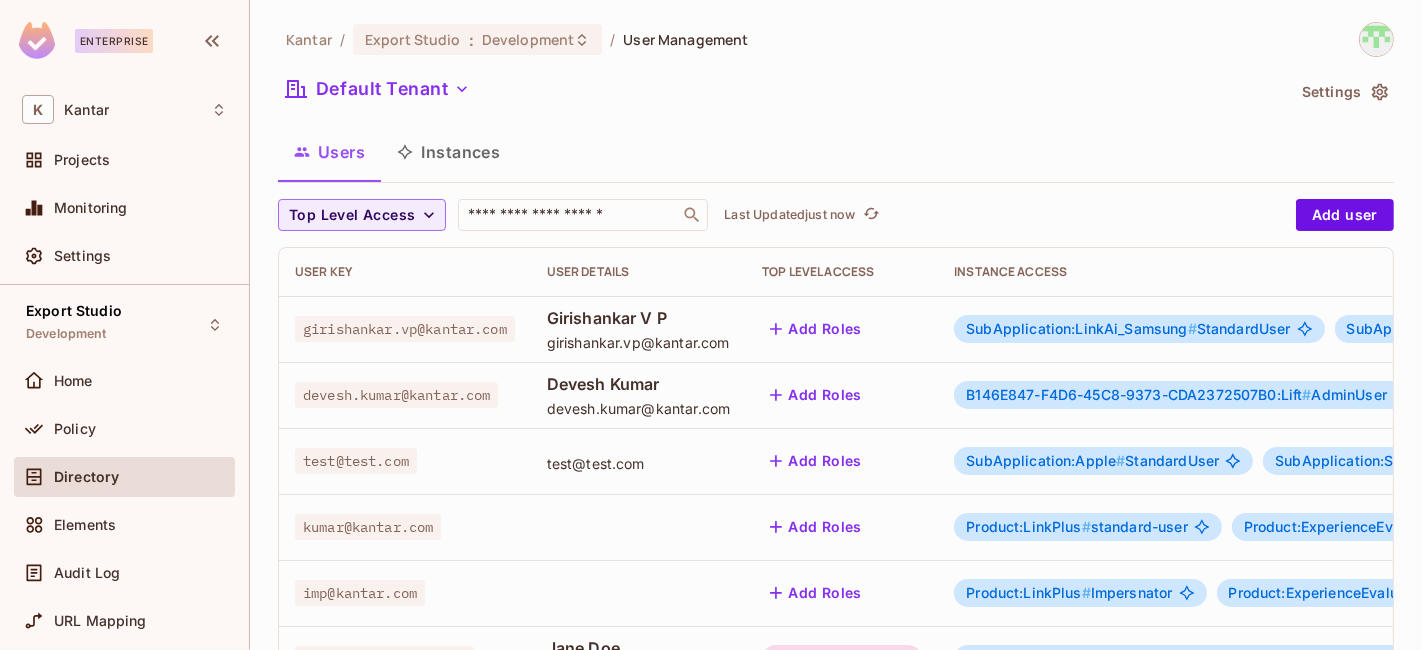 click on "Kantar / Export Studio : Development / User Management Default Tenant Settings Users Instances Top Level Access ​ Last Updated  just now Add user User Key User Details Top Level Access Instance Access girishankar.vp@kantar.com Girishankar V P girishankar.vp@kantar.com Add Roles SubApplication:LinkAi_Samsung # StandardUser SubApplication:LinkPlus_Apple # StandardUser + 2 devesh.kumar@kantar.com Devesh Kumar devesh.kumar@kantar.com Add Roles B146E847-F4D6-45C8-9373-CDA2372507B0:Lift # AdminUser 30AF6819-4D35-4F18-B3F5-3990FE8BD6A3:ExperienceEvaluator # StandardUser + 2 test@test.com   test@test.com Add Roles SubApplication:Apple # StandardUser SubApplication:Samsung # AdminUser + 1 kumar@kantar.com   Add Roles Product:LinkPlus # standard-user Product:ExperienceEvaluator # admin imp@kantar.com   Add Roles Product:LinkPlus # Impersnator Product:ExperienceEvaluator # Impersnator jane@coolcompany.com Jane Doe jane@coolcompany.com SuperAdminUser 30AF6819-4D35-4F18-B3F5-3990FE8BD6A3:ExperienceEvaluator #   # # + 3" at bounding box center (836, 629) 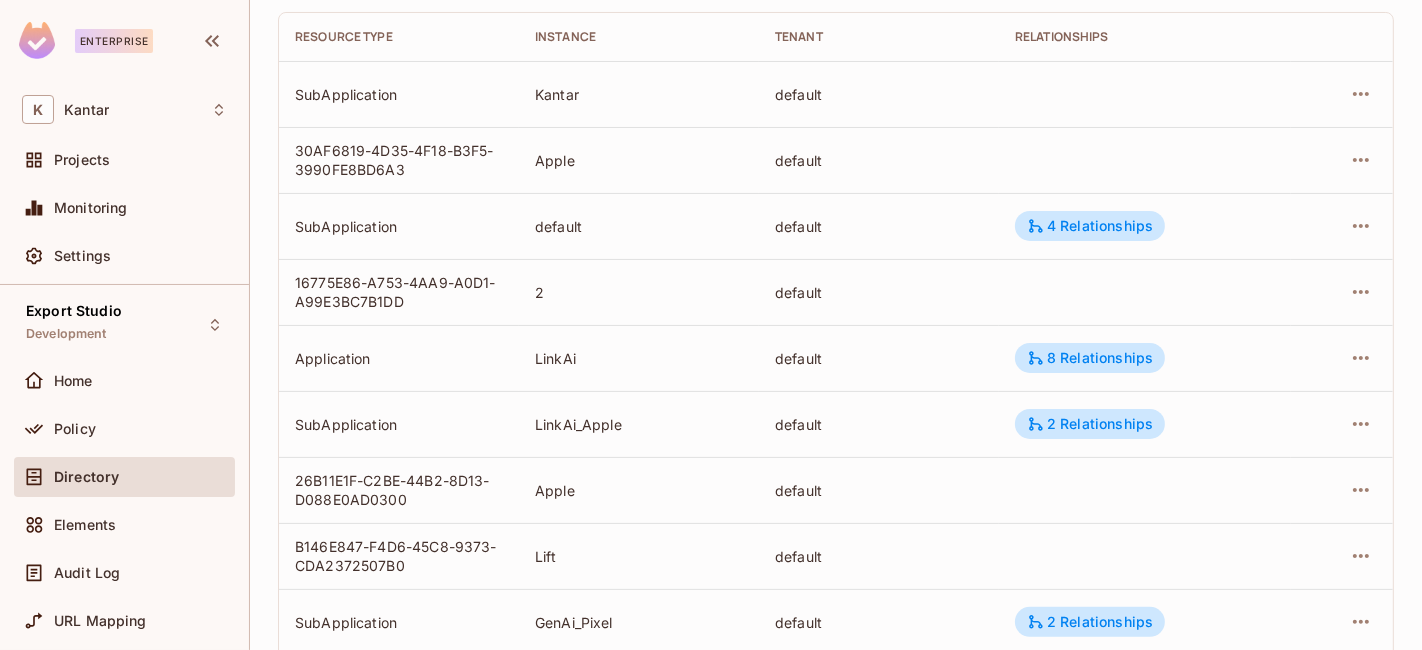 scroll, scrollTop: 257, scrollLeft: 0, axis: vertical 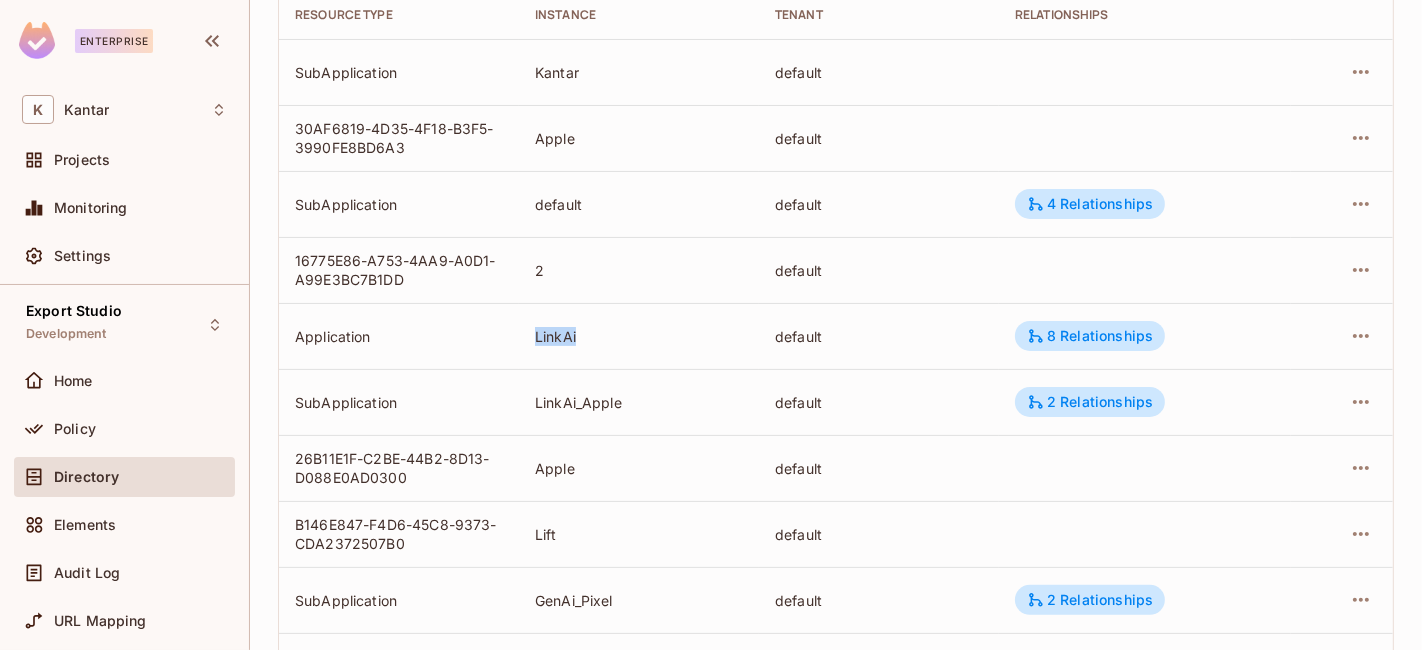drag, startPoint x: 528, startPoint y: 337, endPoint x: 573, endPoint y: 335, distance: 45.044422 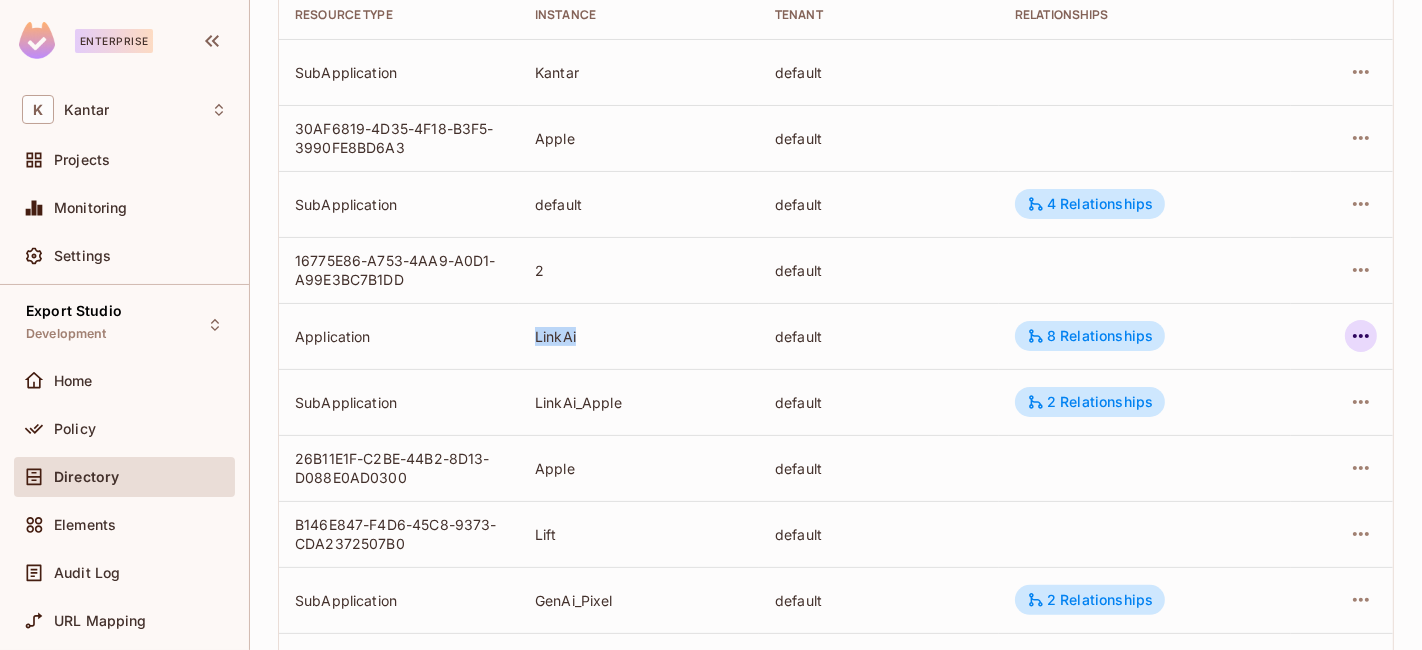 click 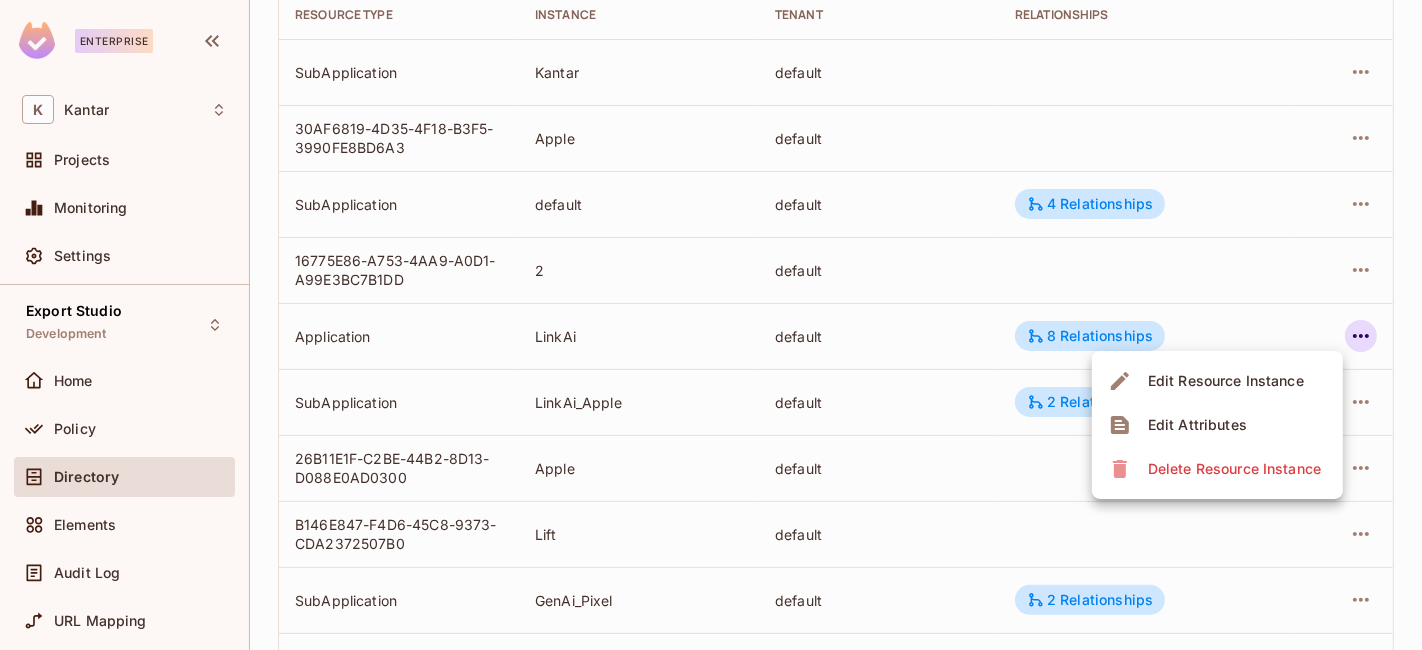 click at bounding box center (711, 325) 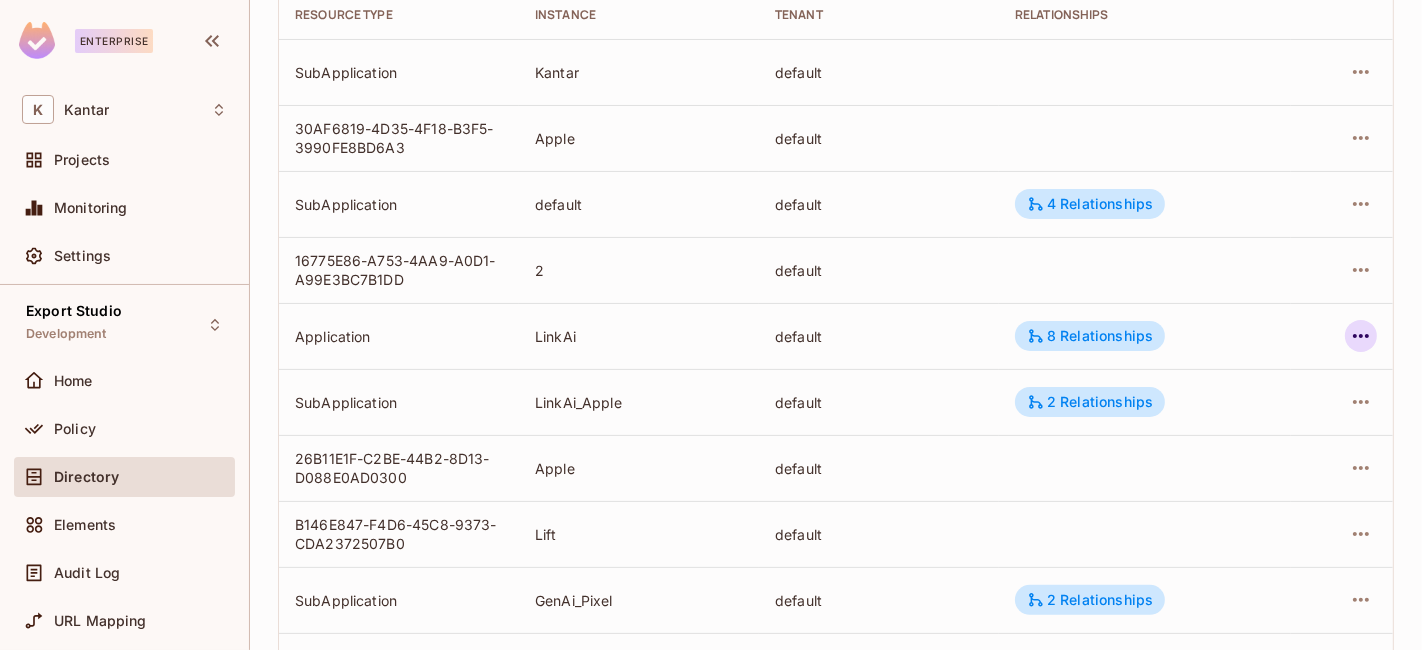 click 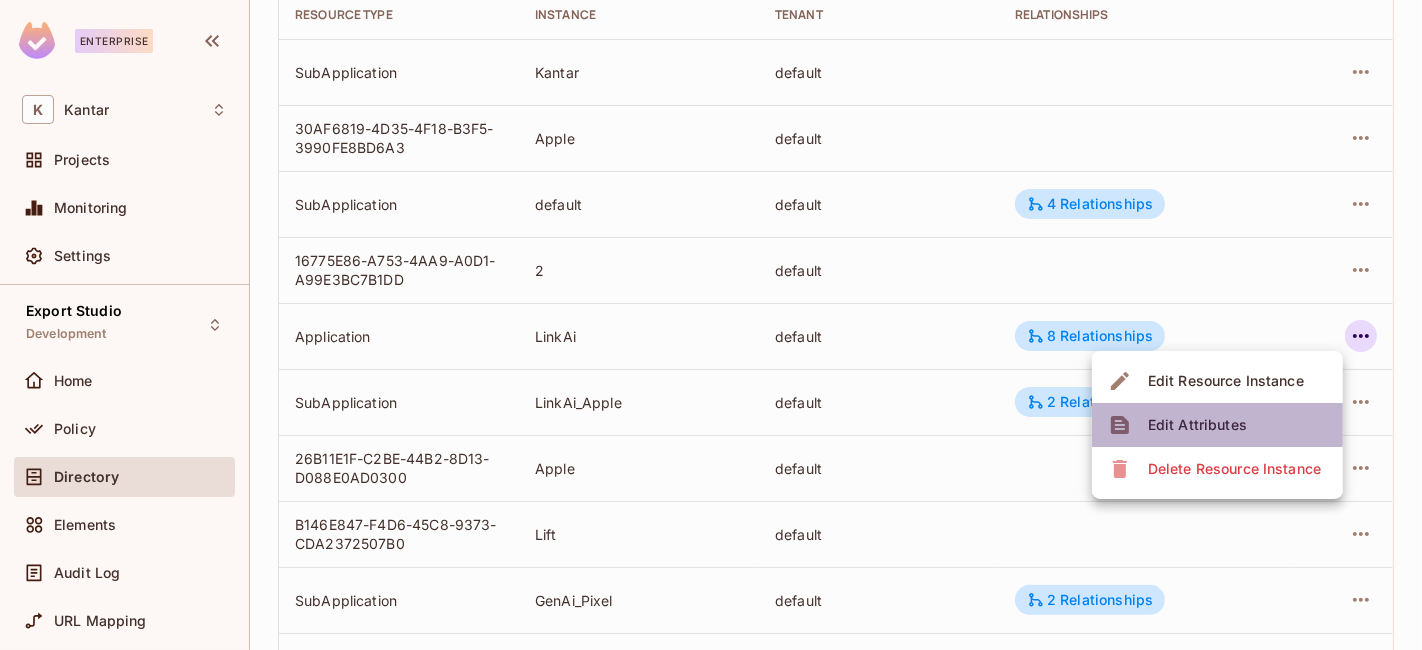 click on "Edit Attributes" at bounding box center [1197, 425] 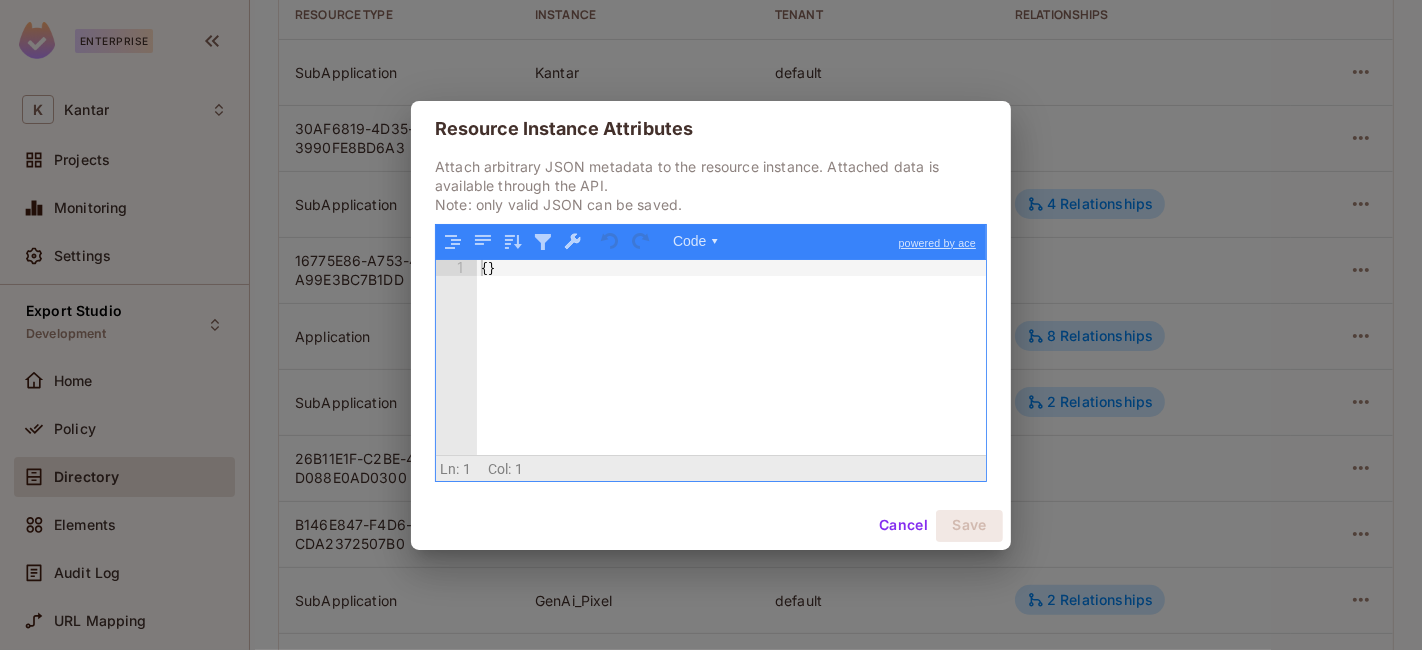 click on "Cancel" at bounding box center (903, 526) 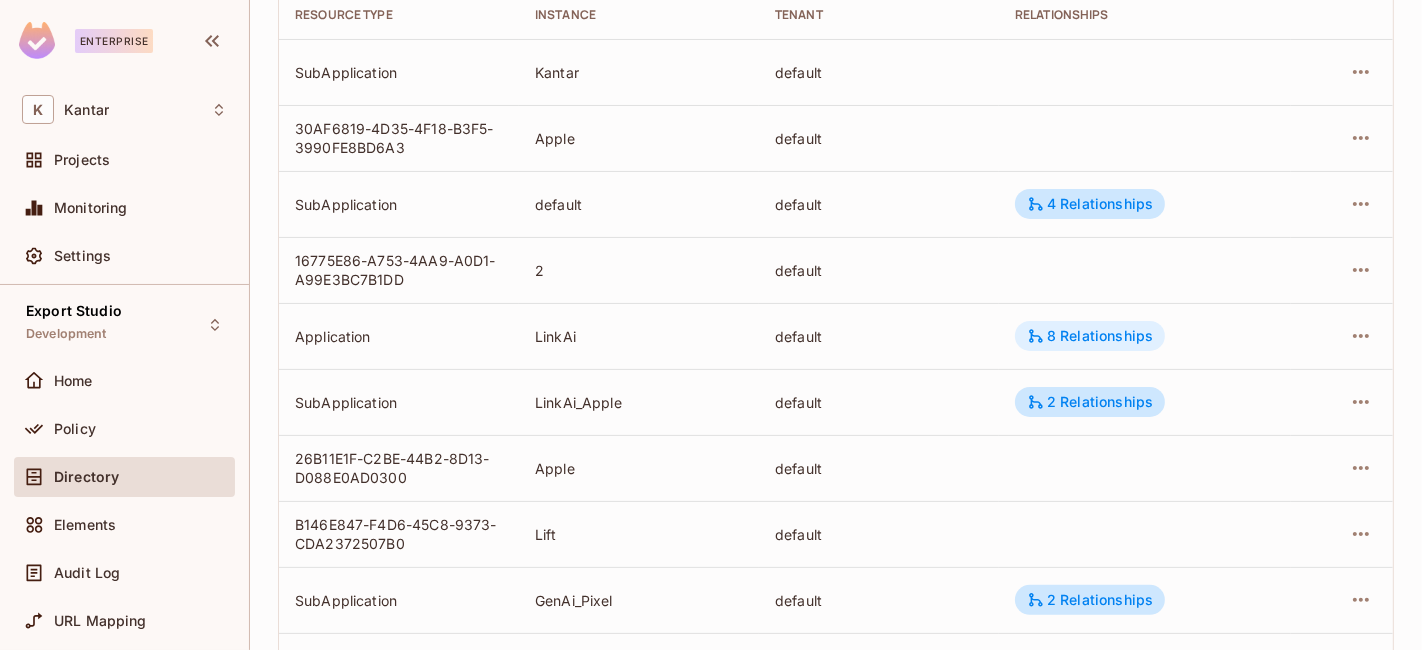 click on "8 Relationships" at bounding box center (1090, 336) 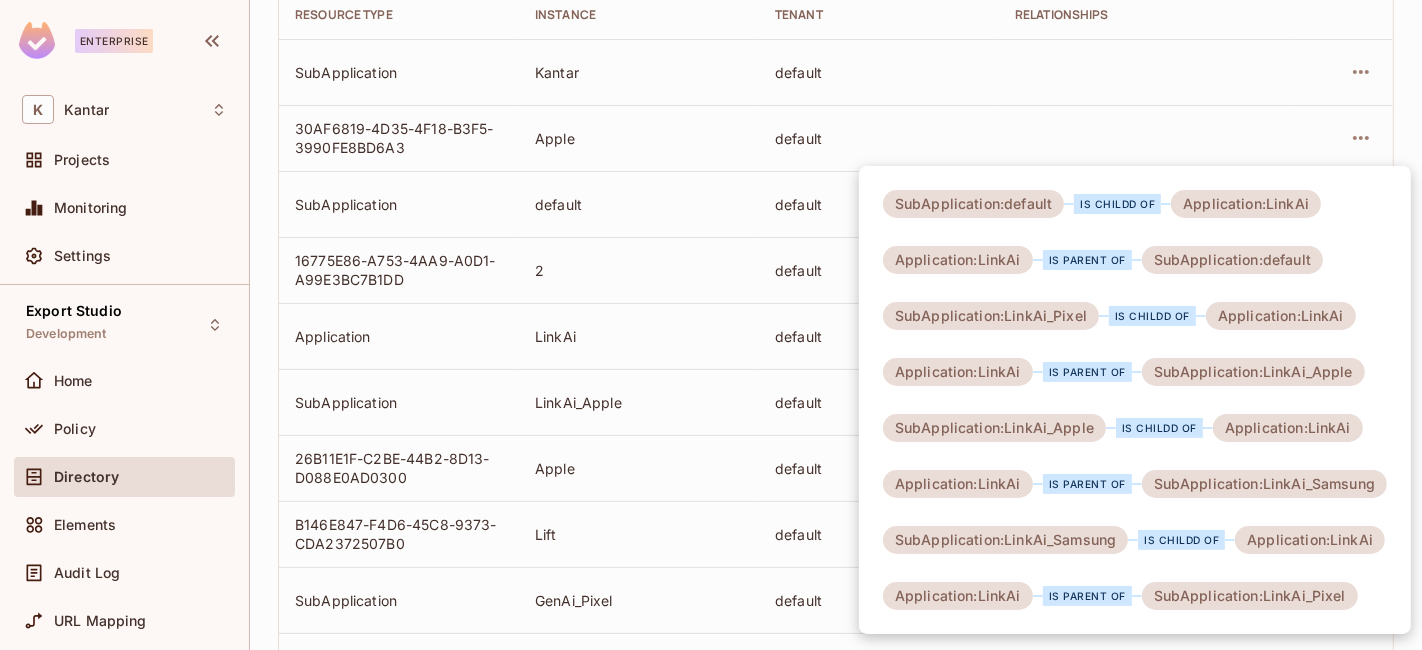 click at bounding box center [711, 325] 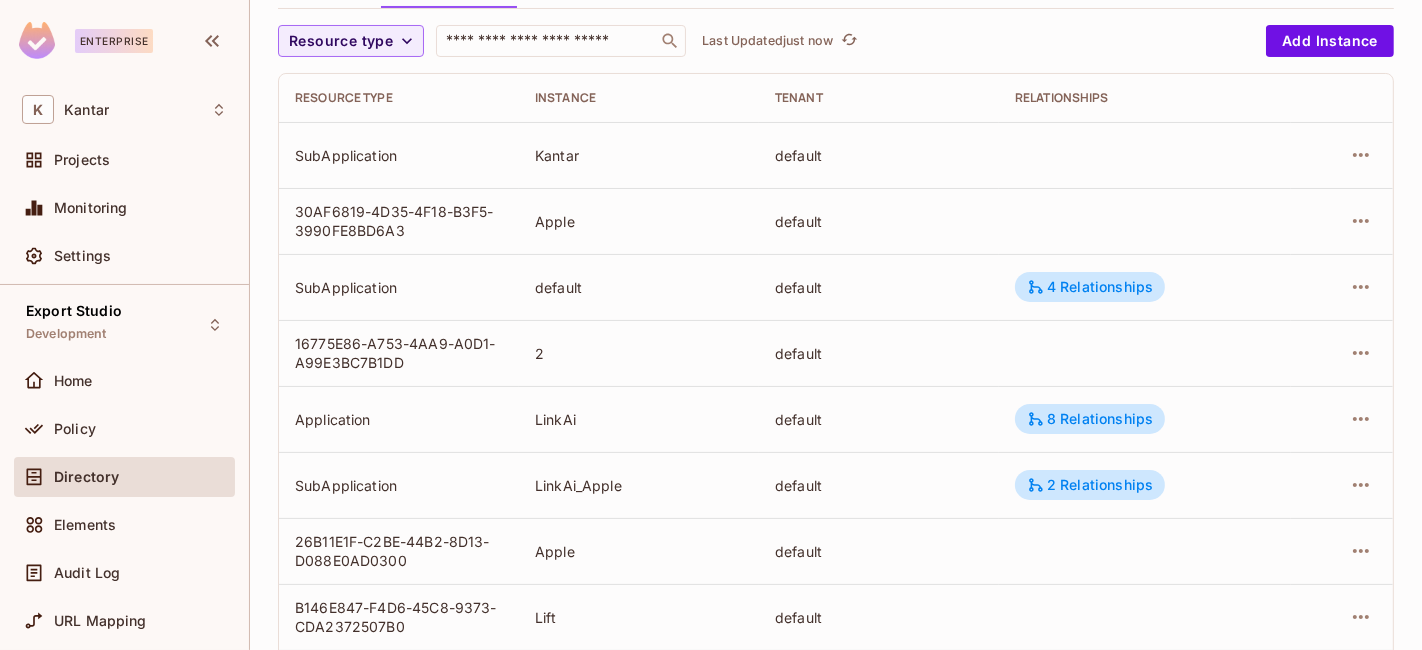 scroll, scrollTop: 0, scrollLeft: 0, axis: both 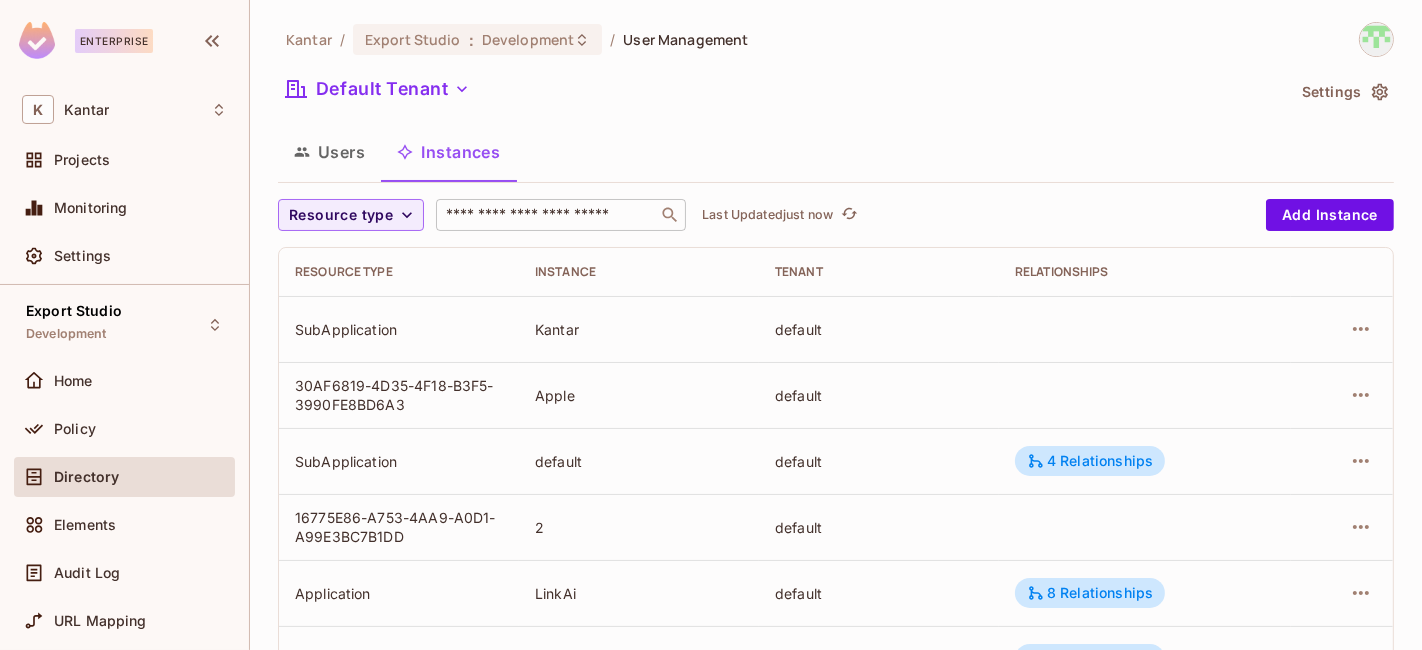 click at bounding box center (547, 215) 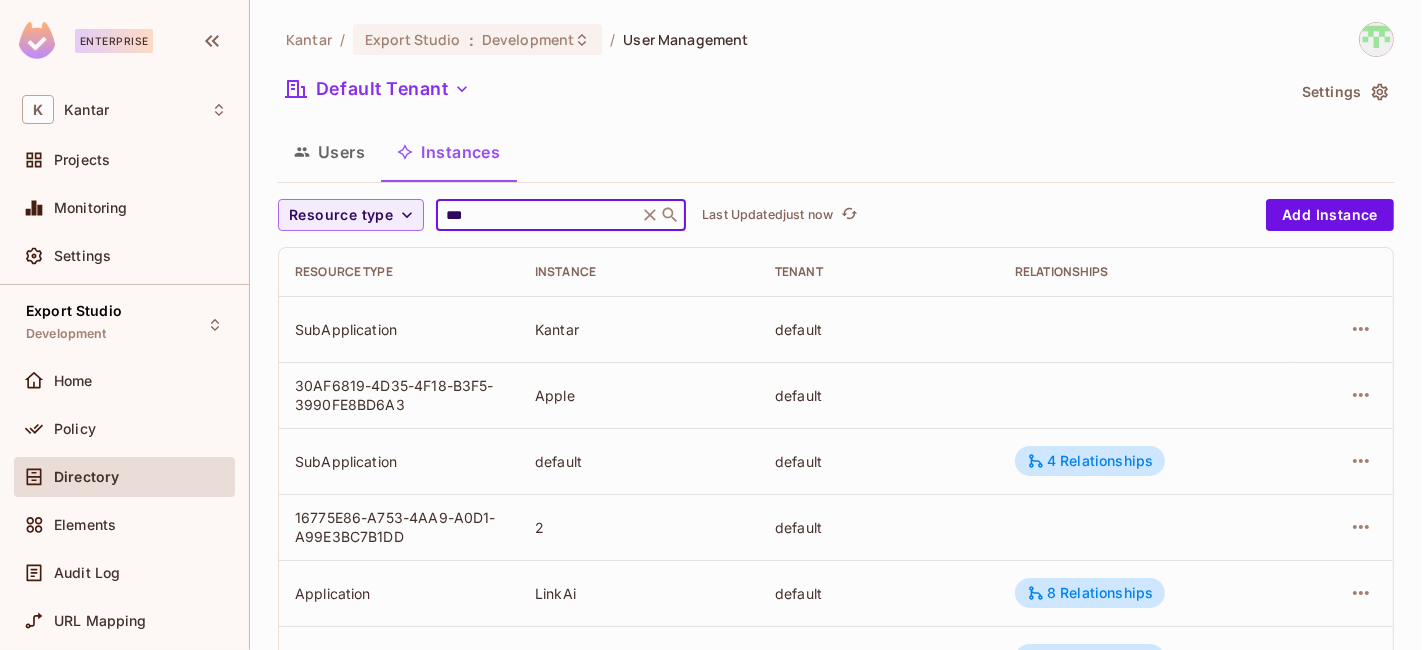 type on "****" 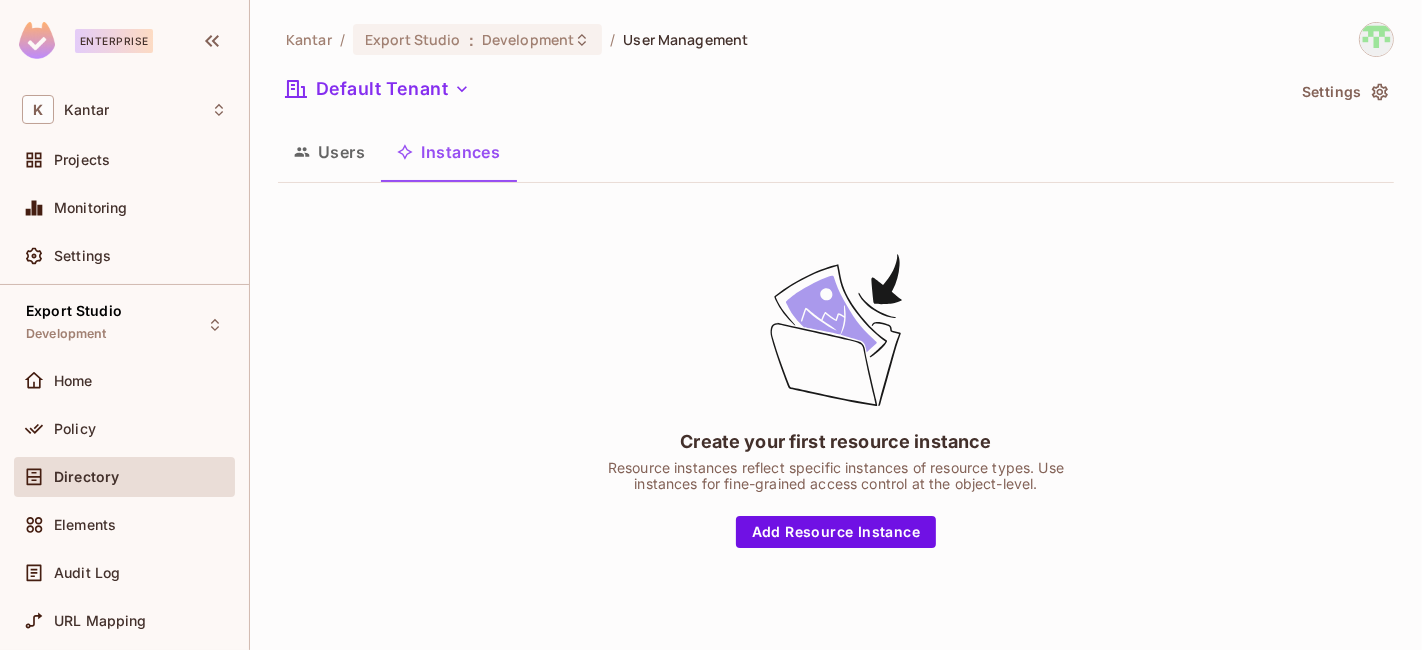 click on "Users" at bounding box center (329, 152) 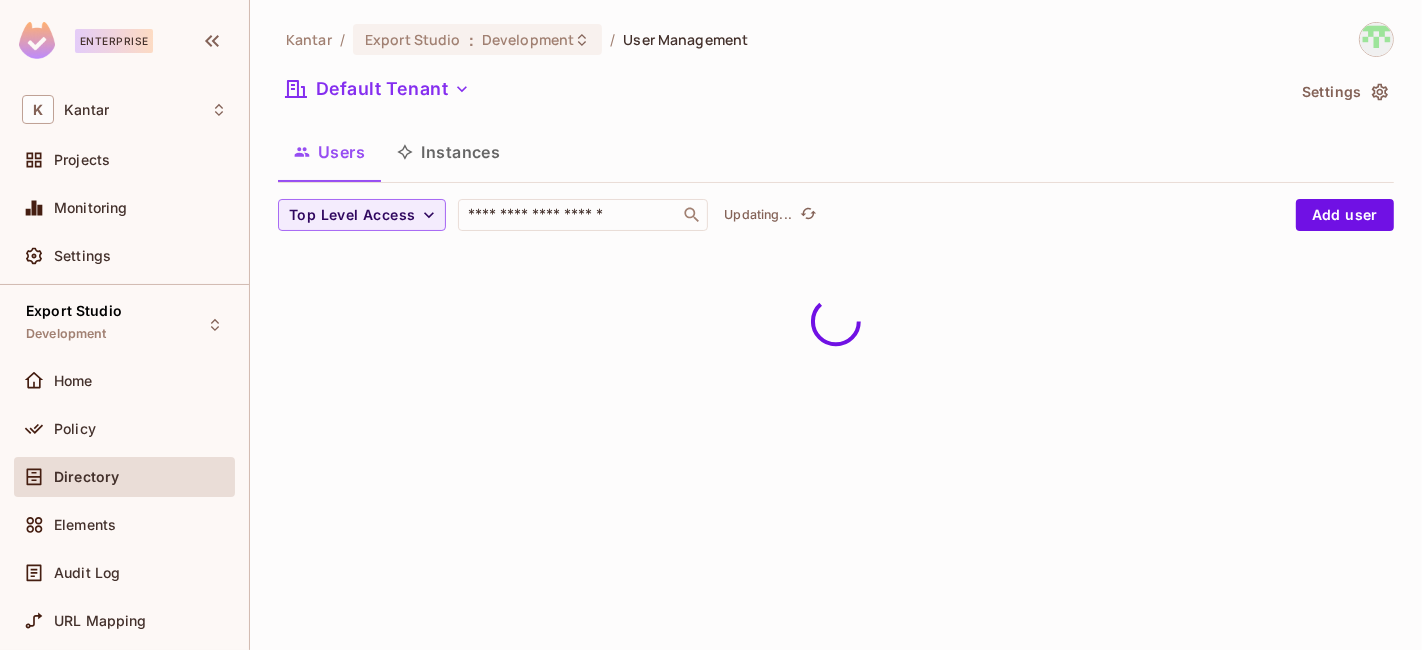 click on "Instances" at bounding box center [448, 152] 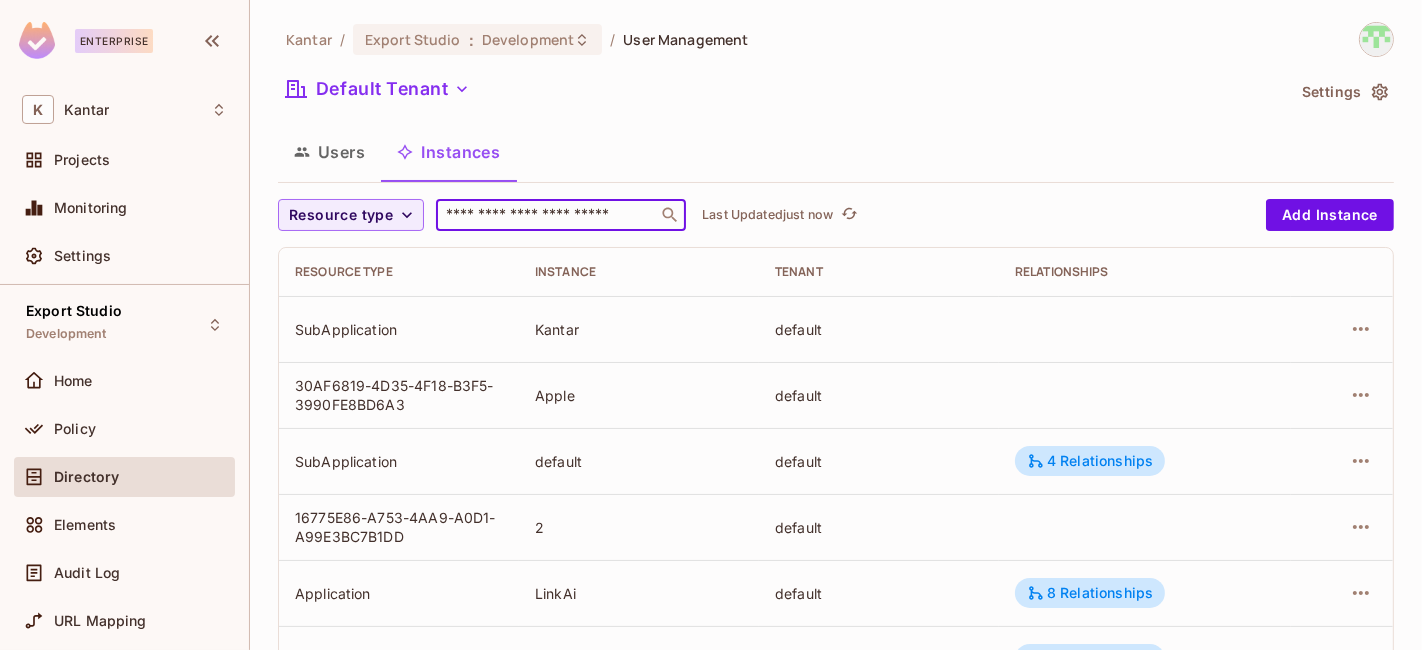 click at bounding box center (547, 215) 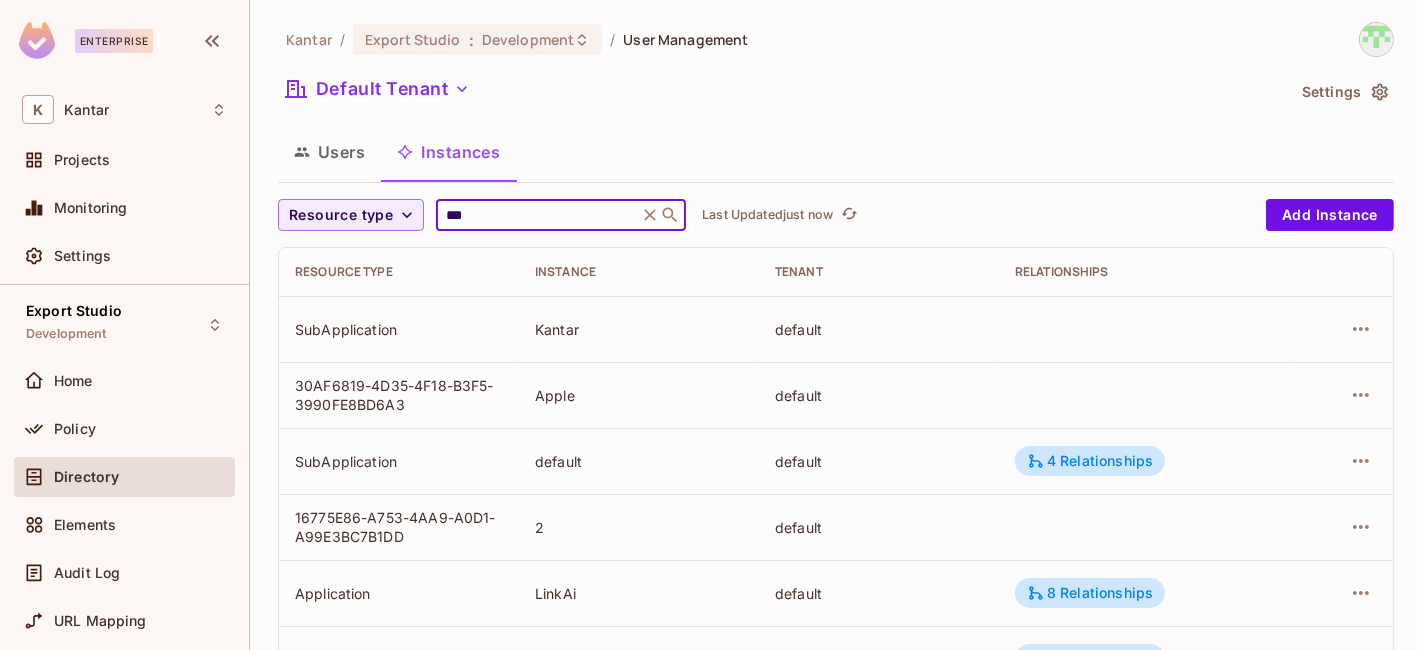 type on "****" 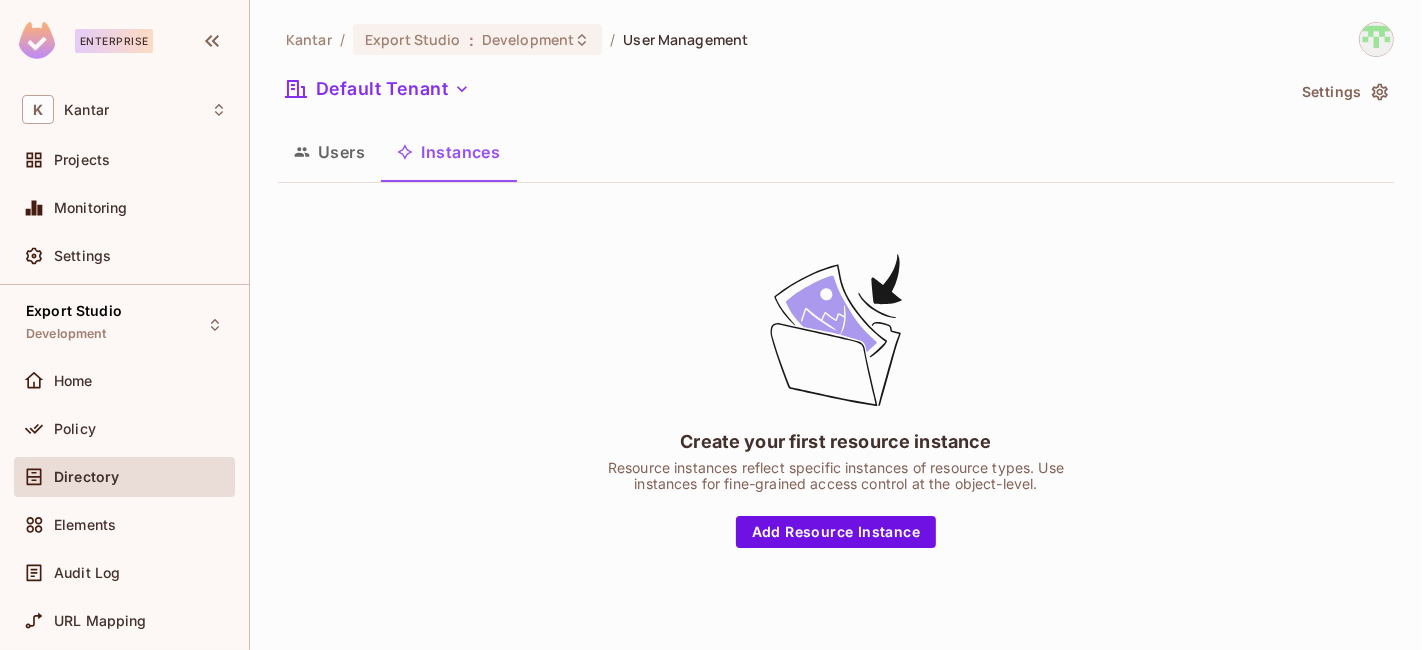 click 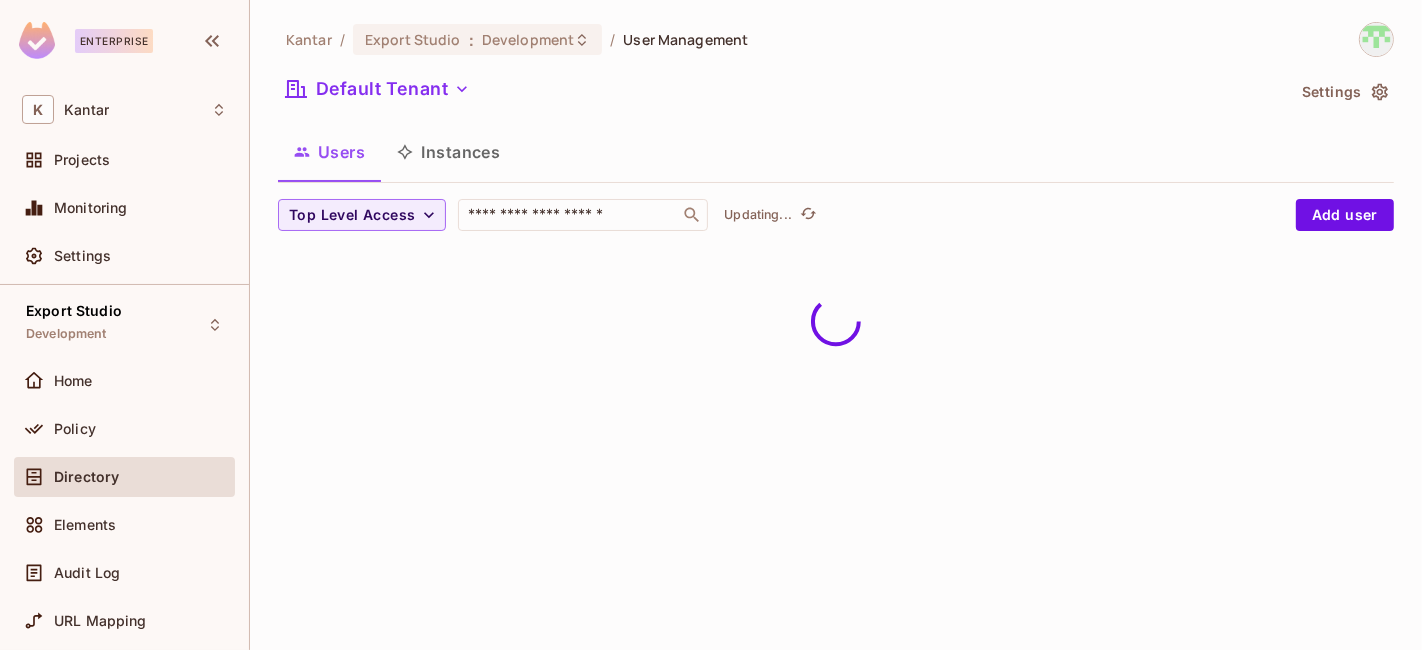 click on "Instances" at bounding box center [448, 152] 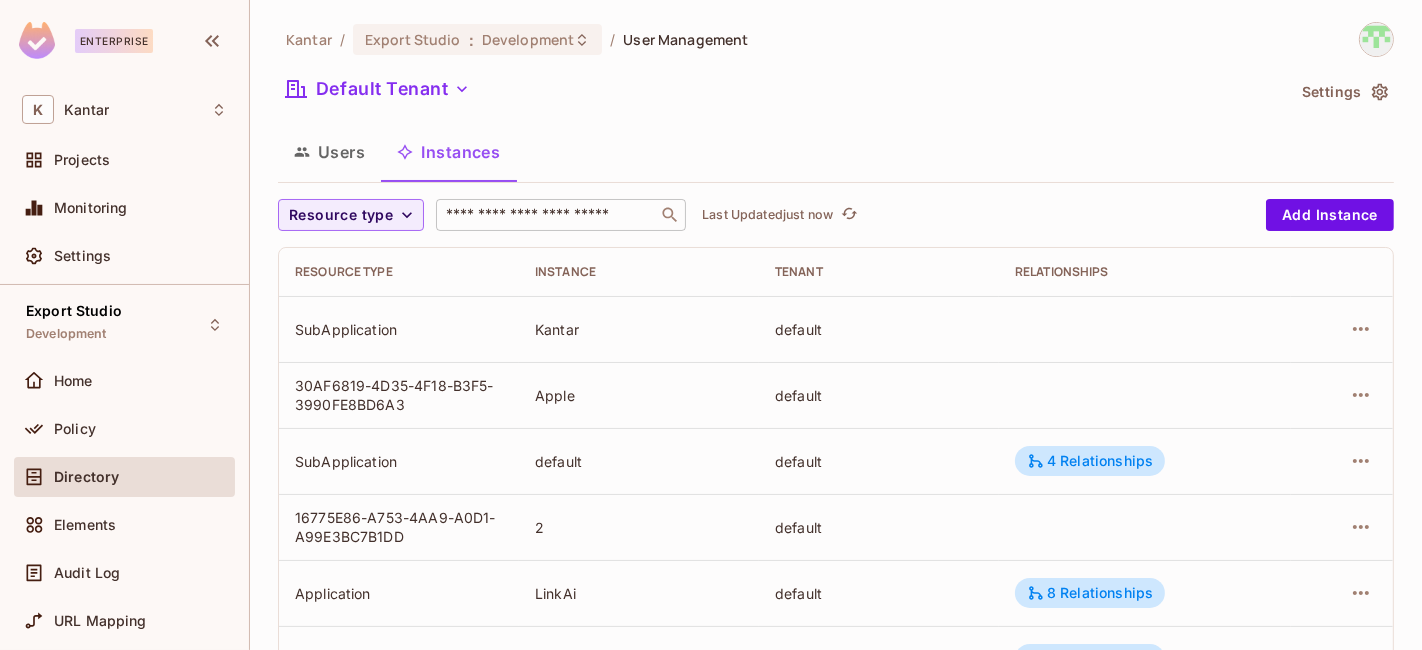 click at bounding box center (547, 215) 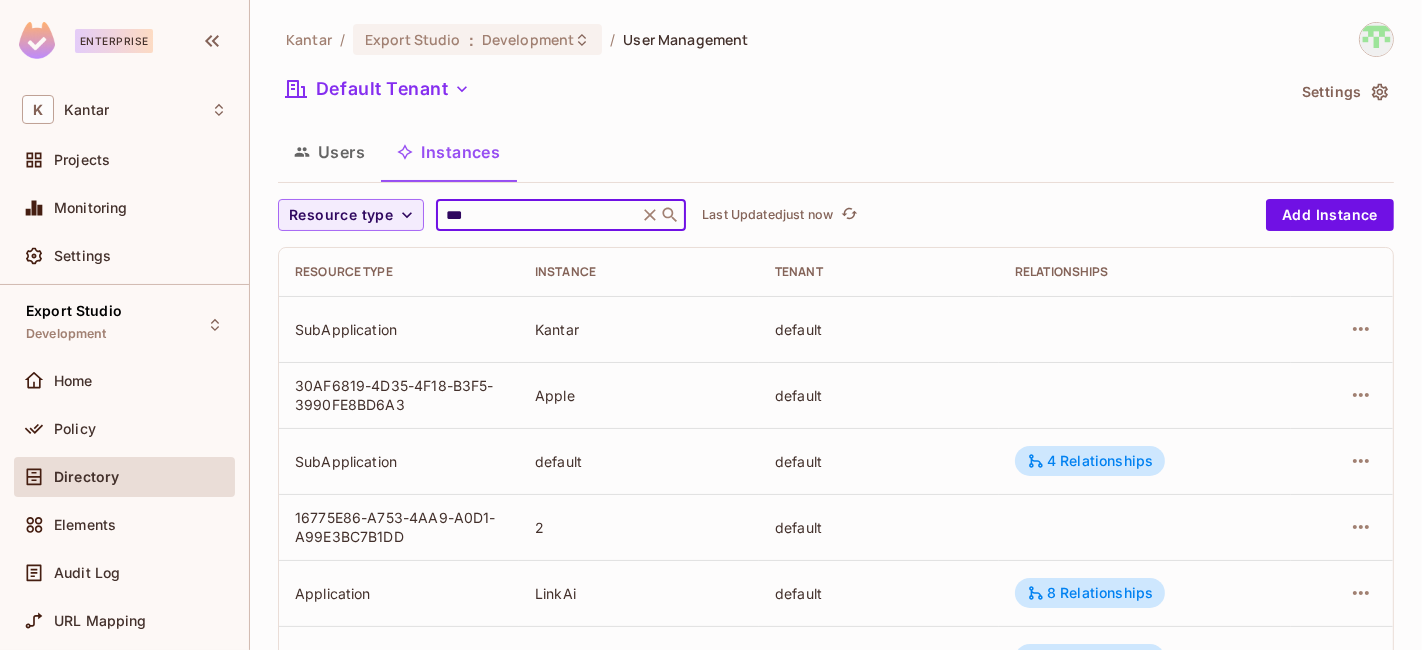 type on "****" 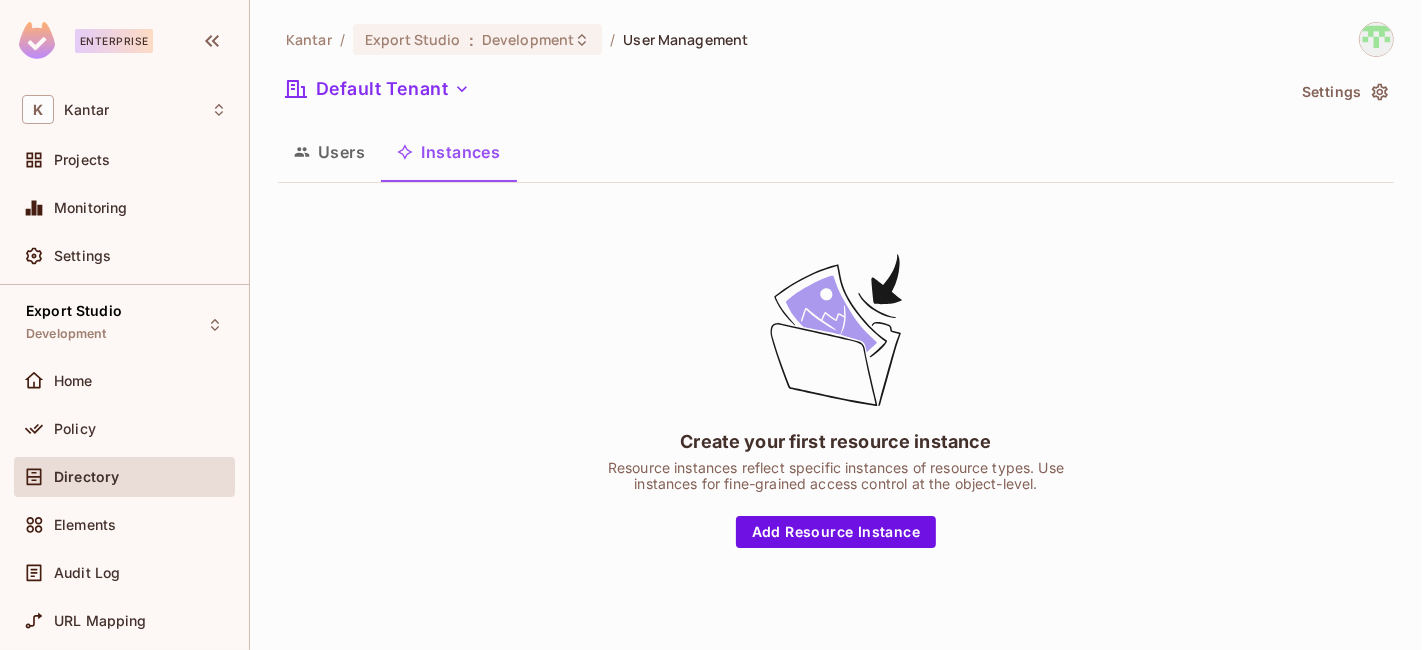 click on "Users" at bounding box center (329, 152) 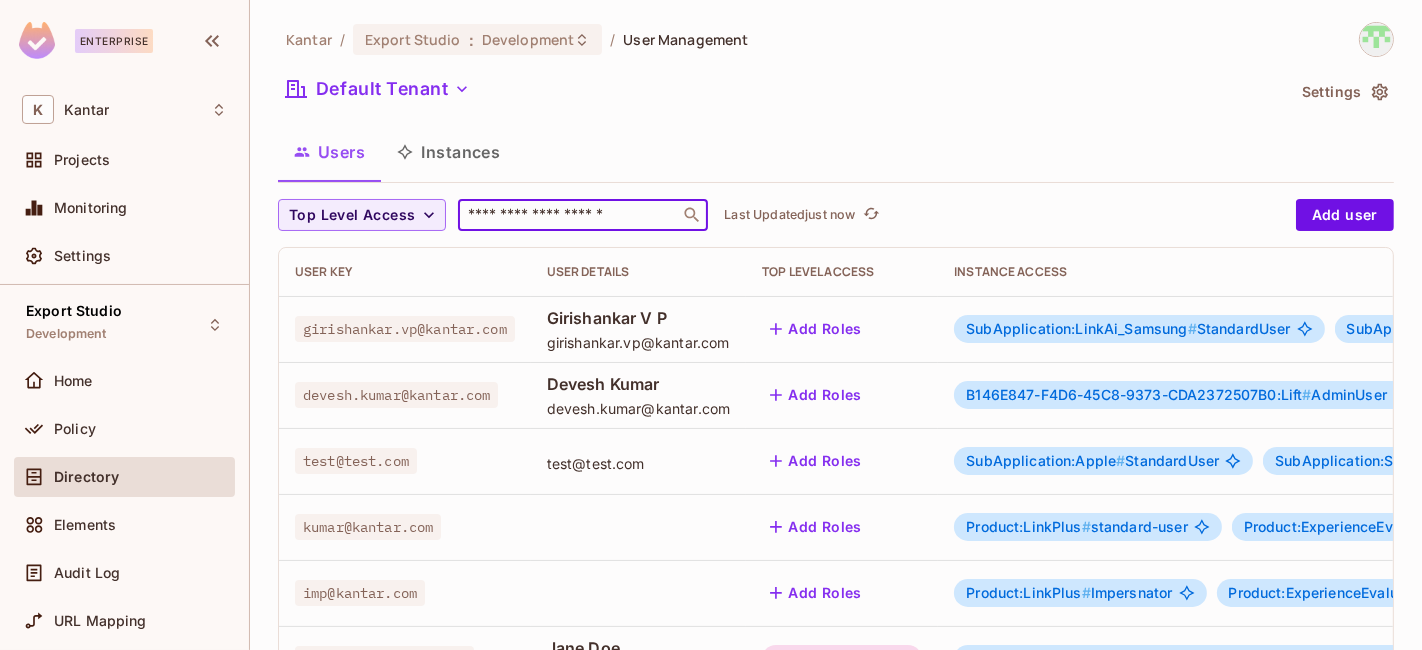 click at bounding box center (569, 215) 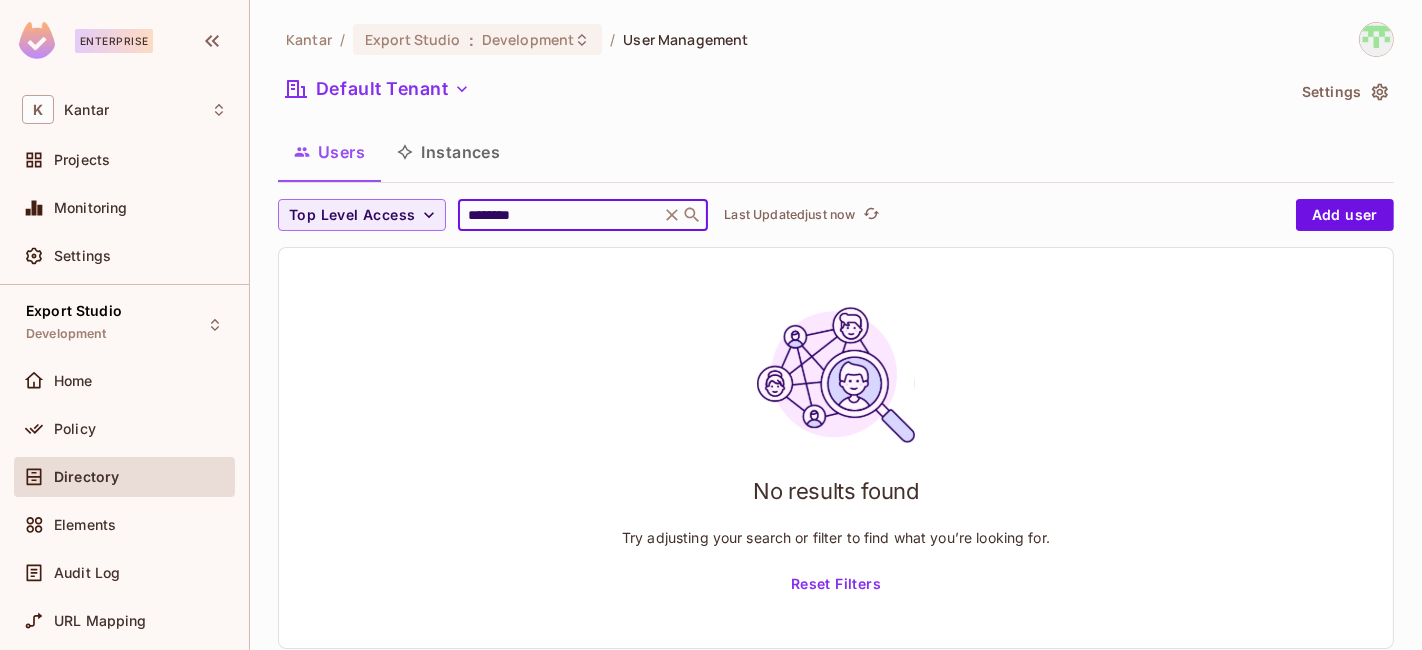 type on "********" 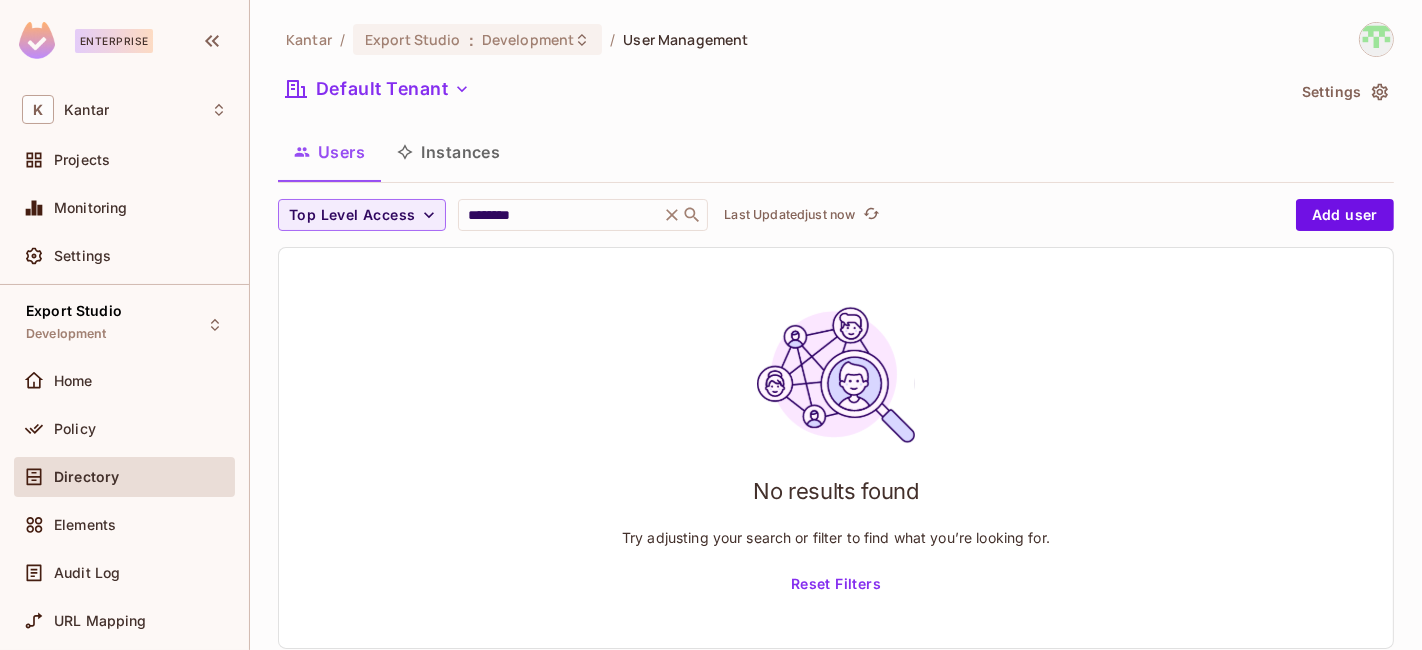 click on "Instances" at bounding box center (448, 152) 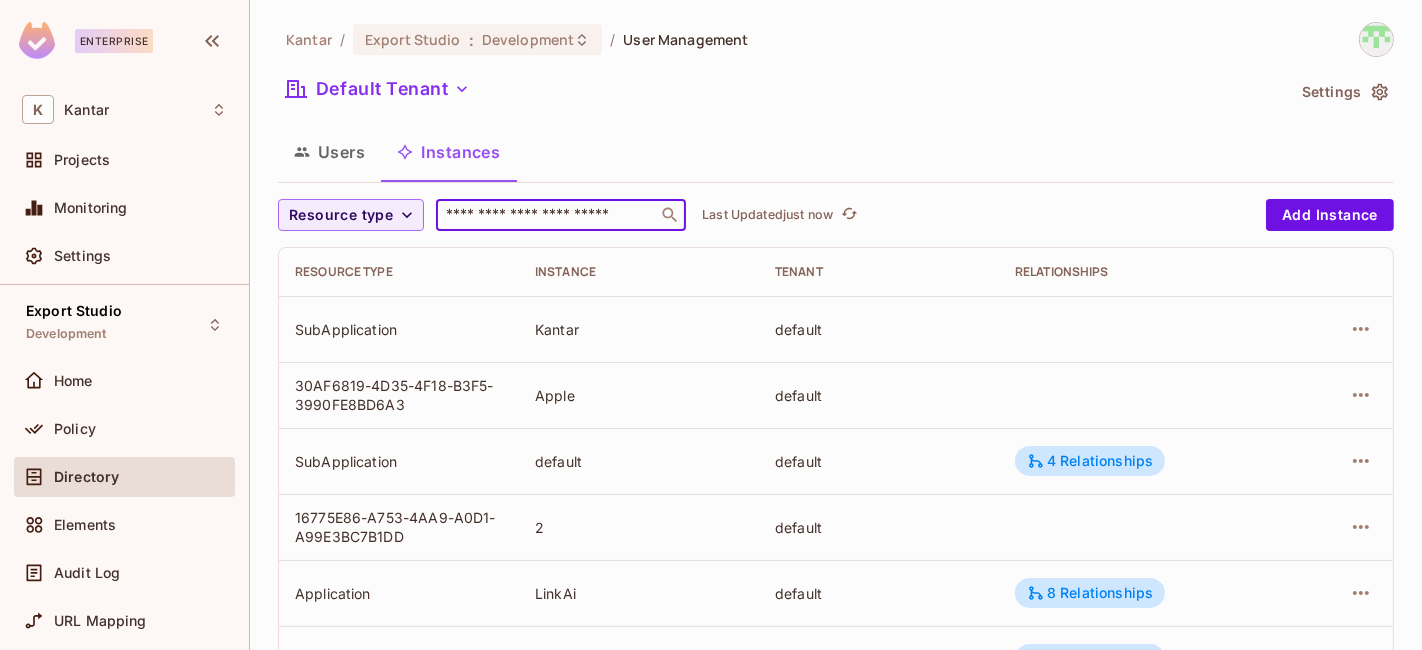 click at bounding box center [547, 215] 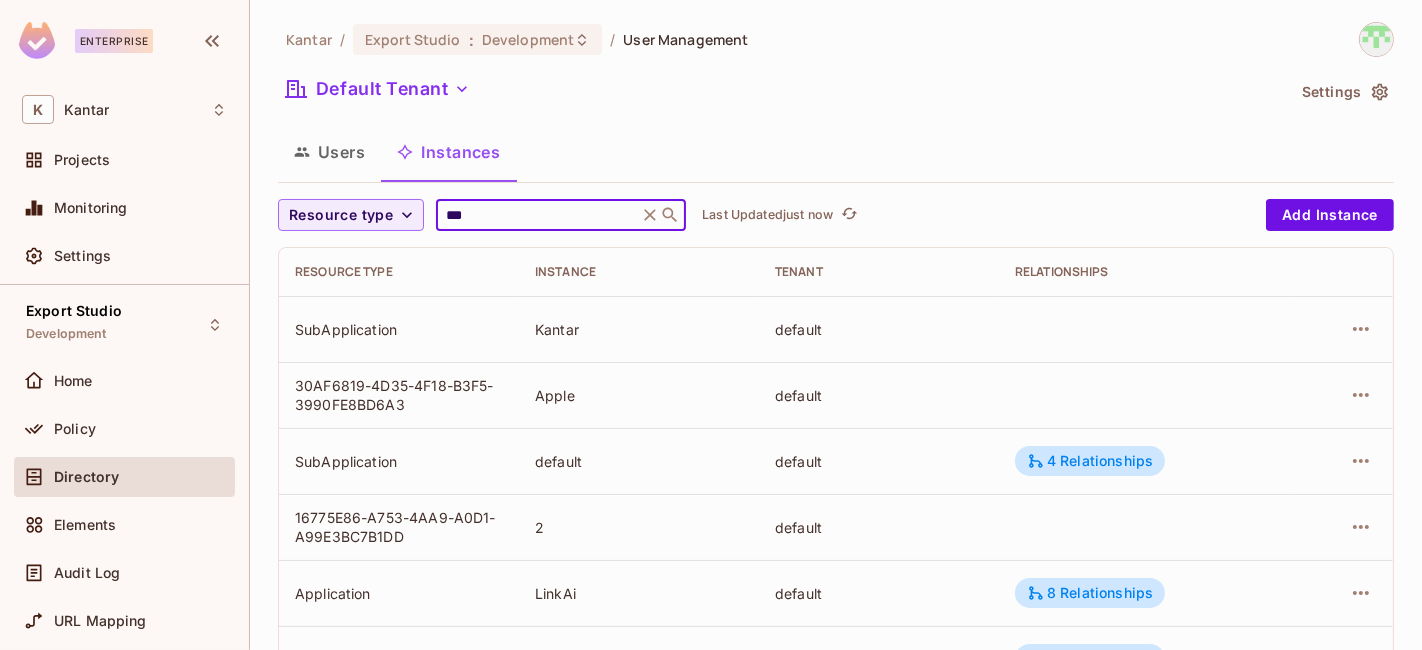 type on "****" 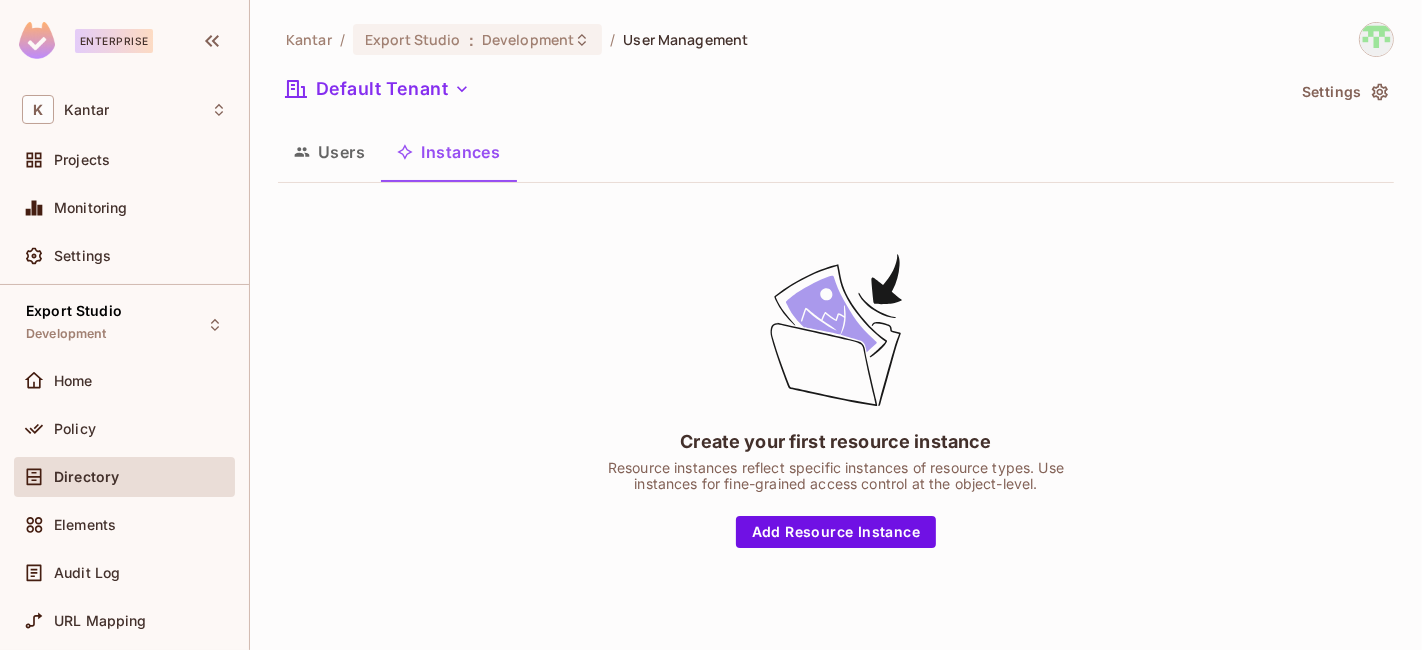 click on "Users Instances" at bounding box center [836, 154] 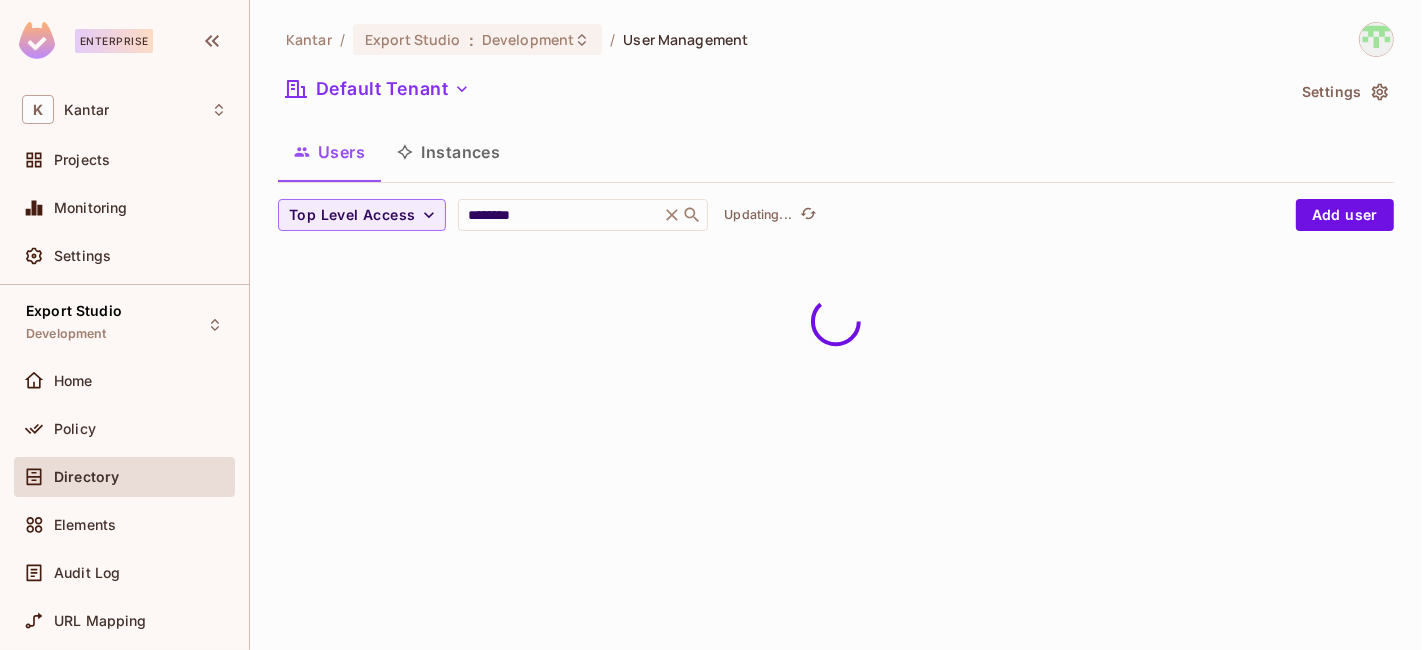 click on "Instances" at bounding box center (448, 152) 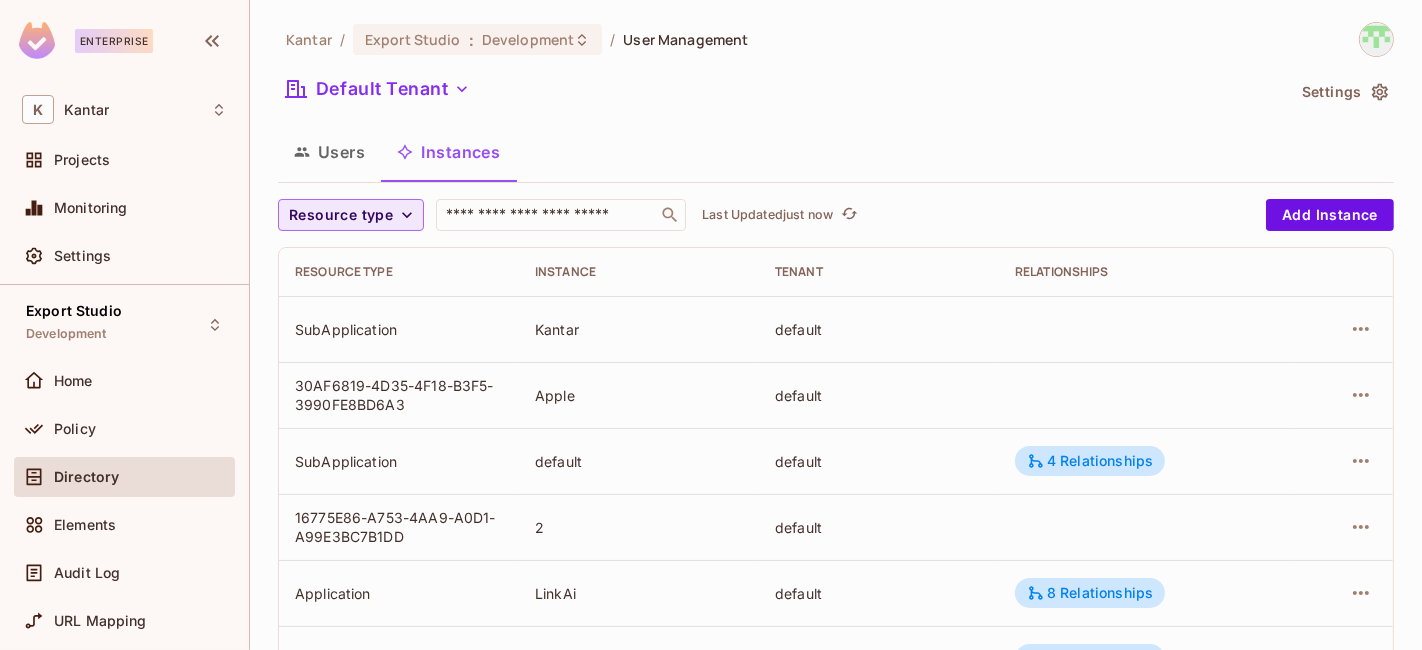 click on "Resource type" at bounding box center (341, 215) 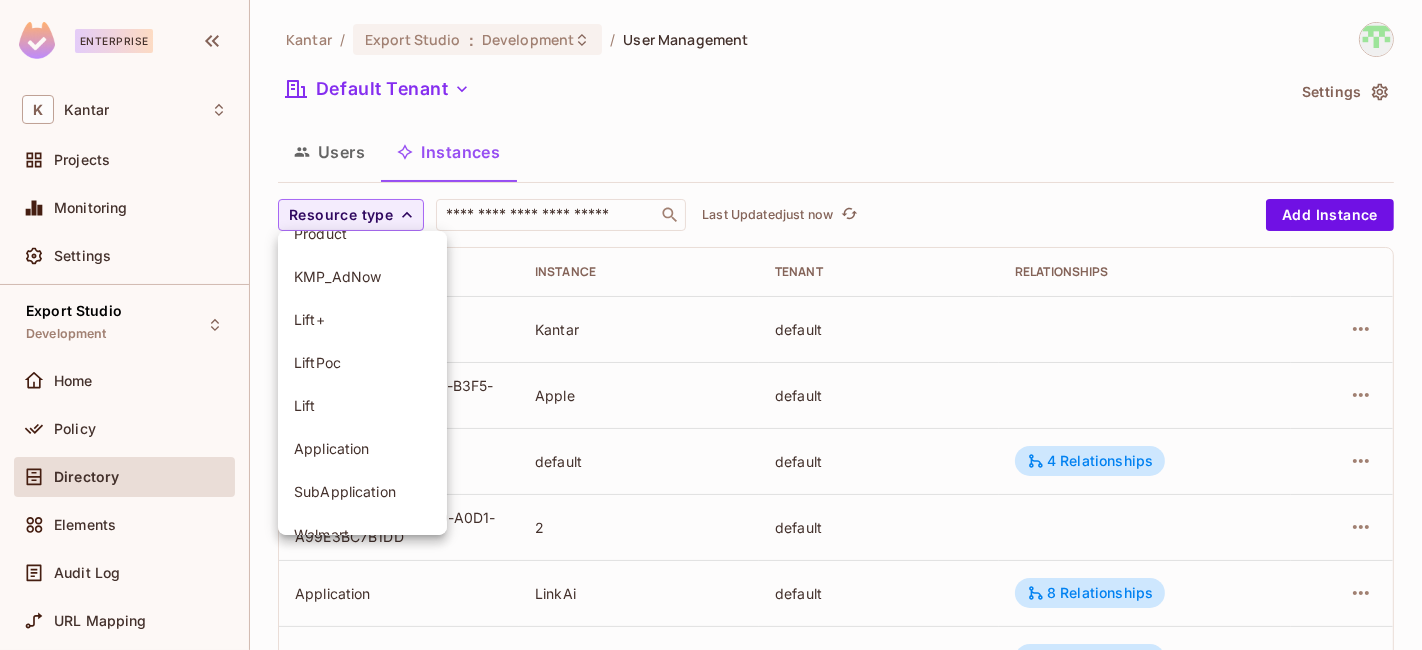 scroll, scrollTop: 155, scrollLeft: 0, axis: vertical 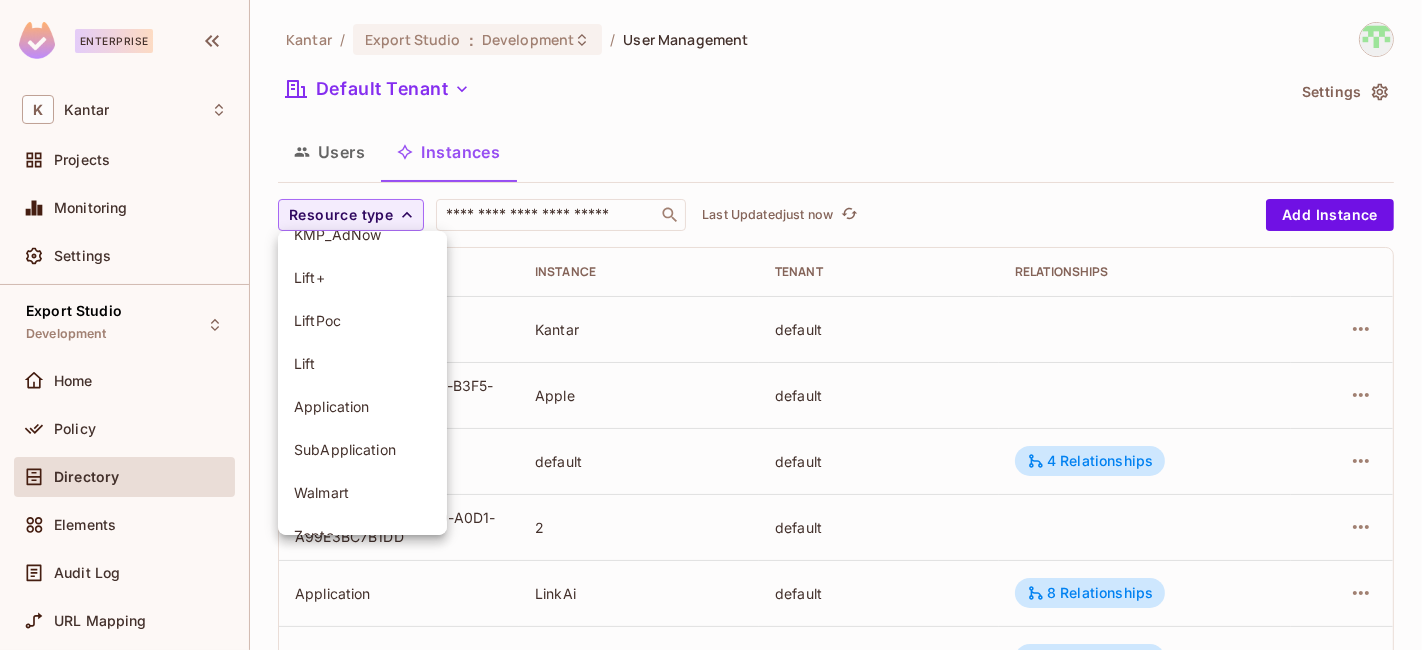 click on "SubApplication" at bounding box center (362, 449) 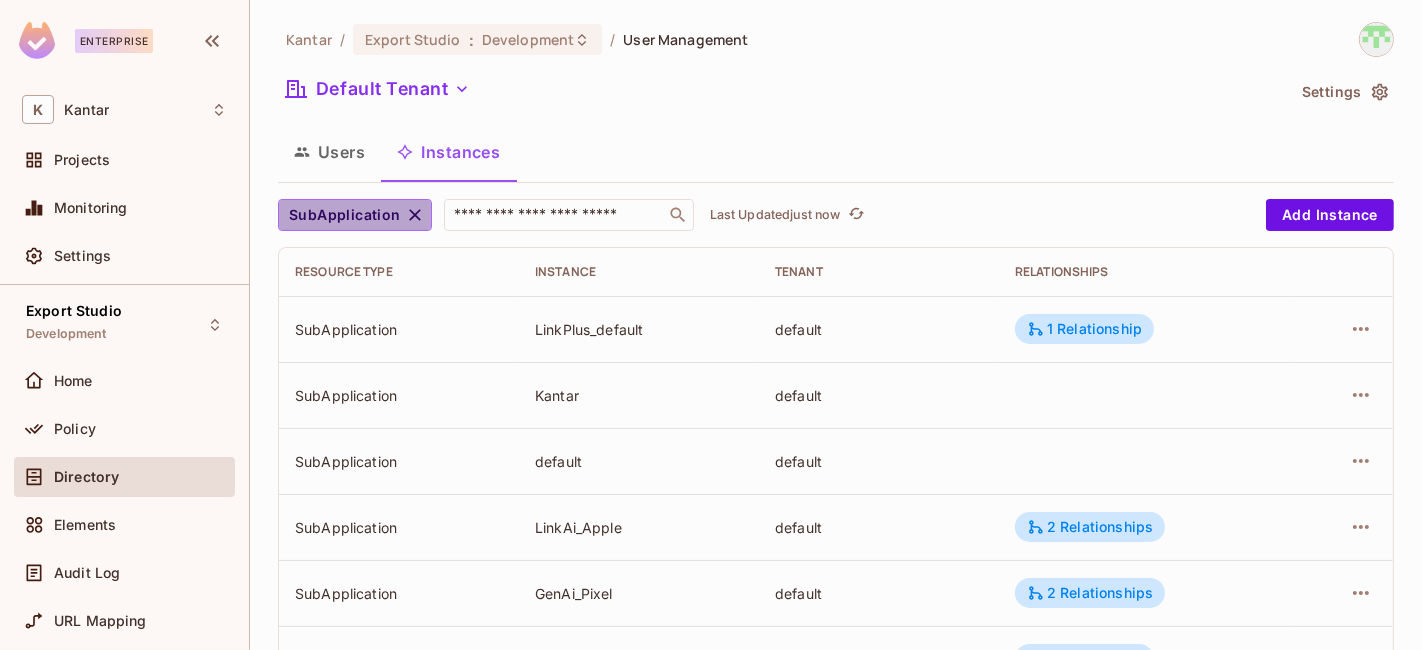 click 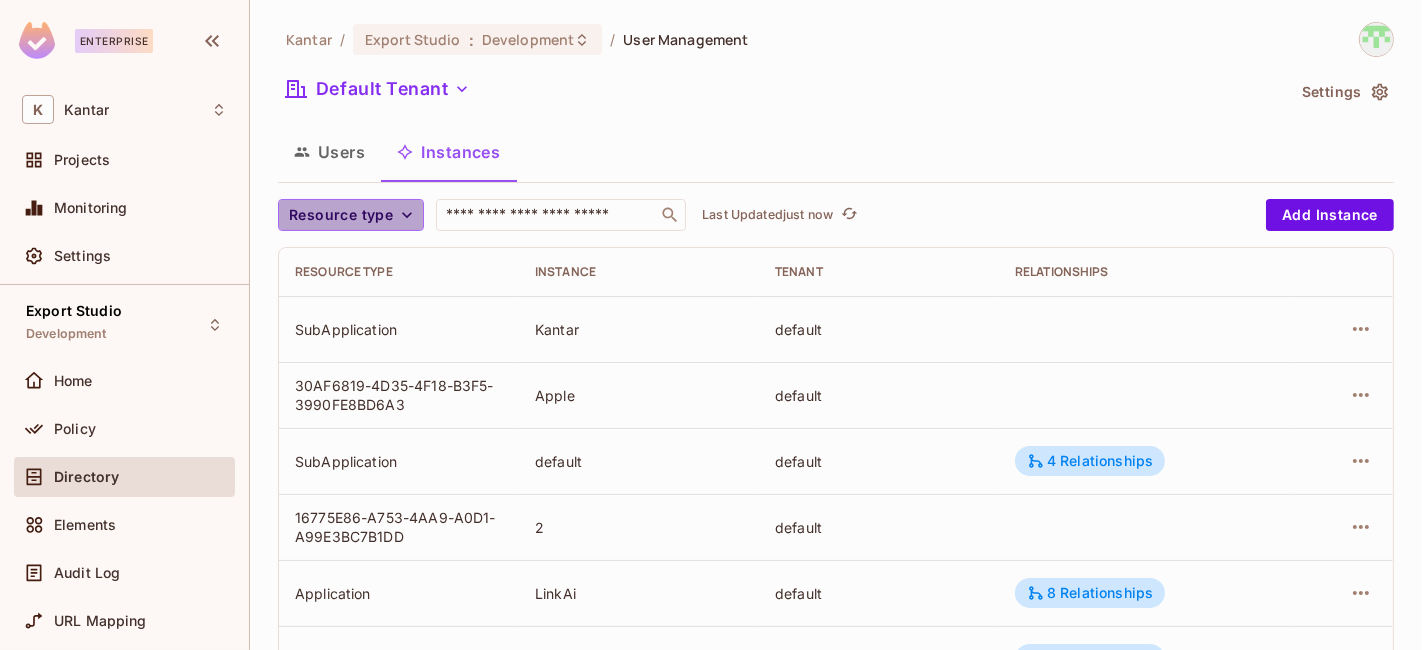 click on "Resource type" at bounding box center (351, 215) 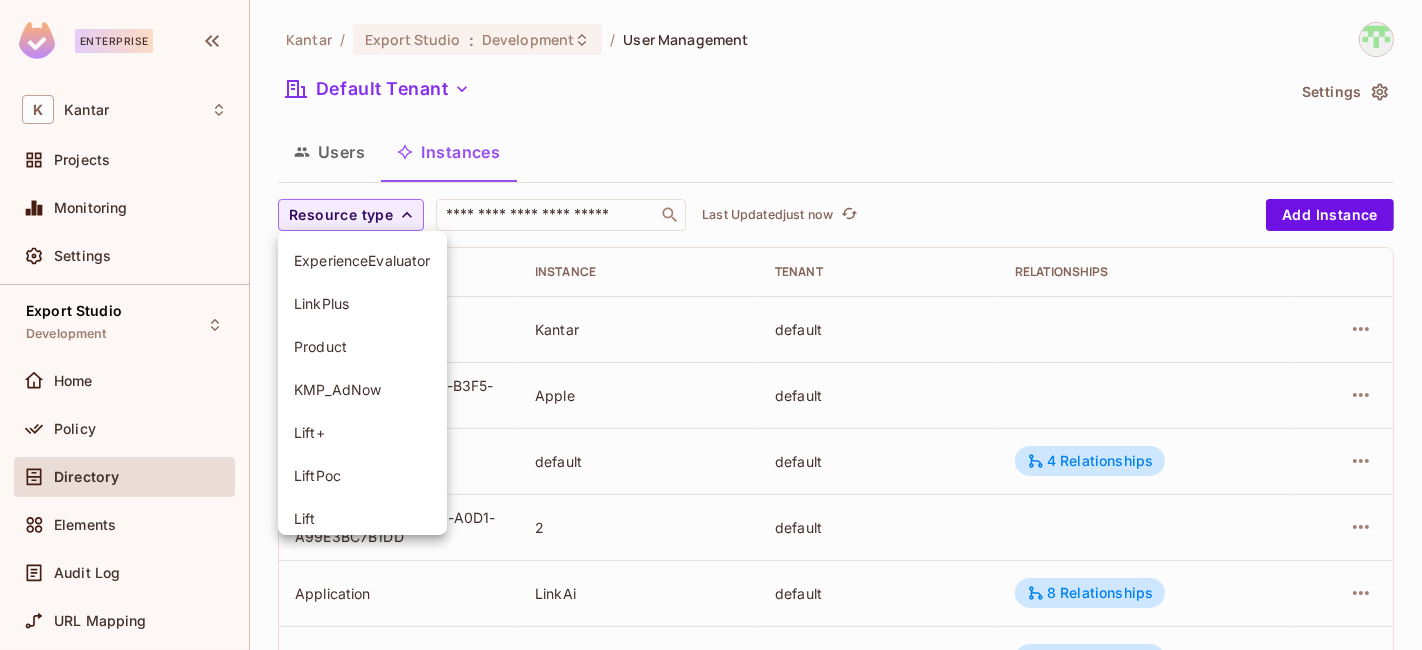 scroll, scrollTop: 228, scrollLeft: 0, axis: vertical 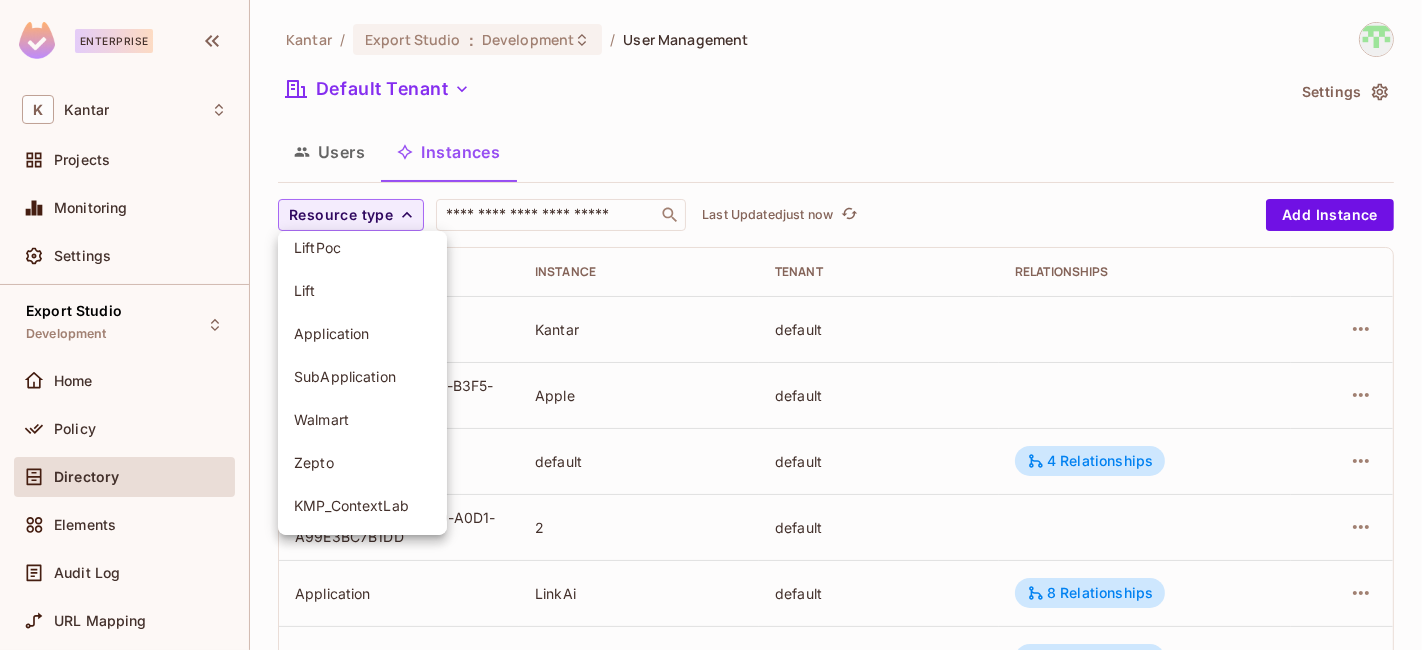 click on "Application" at bounding box center [362, 333] 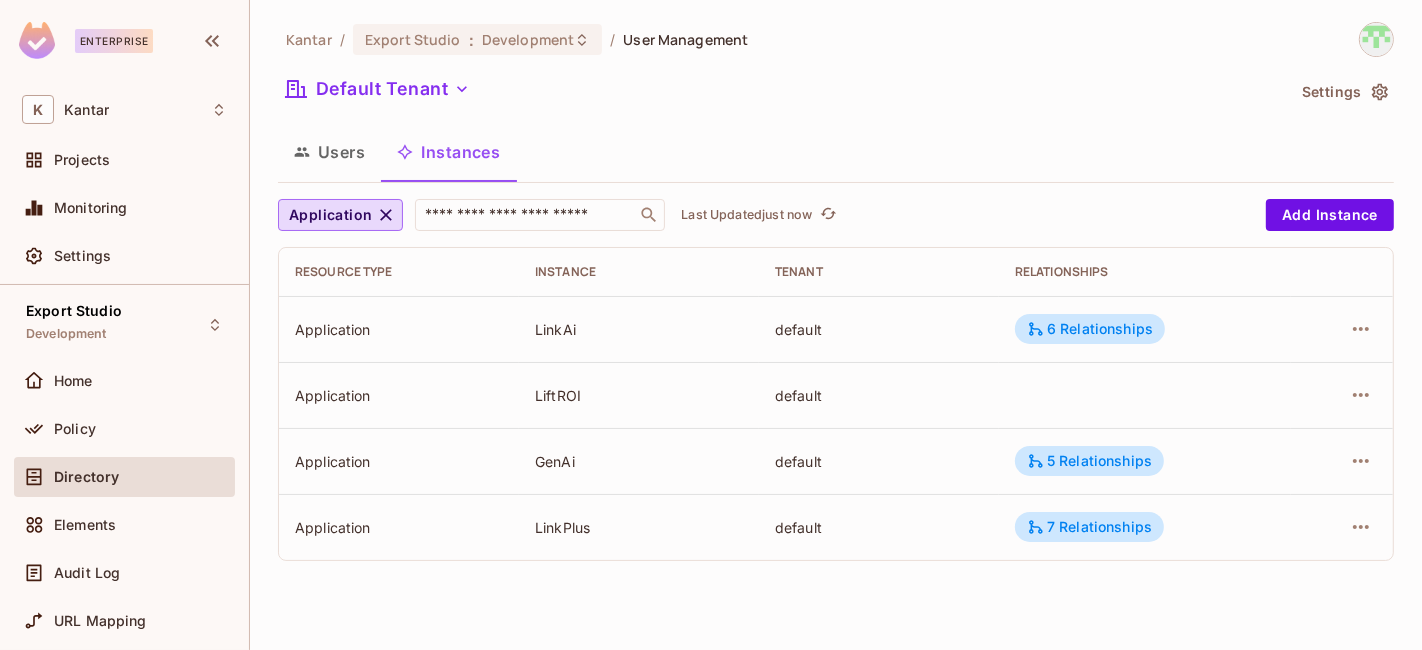 click on "LinkPlus" at bounding box center [639, 527] 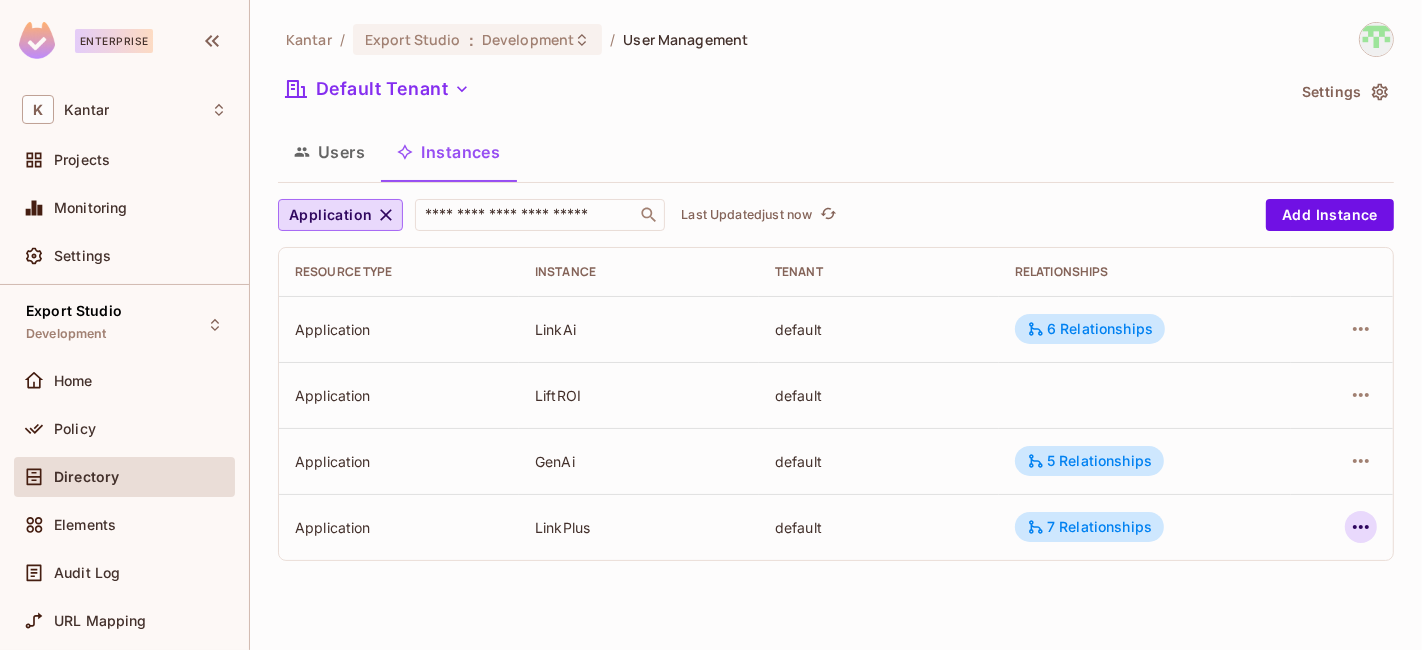 click 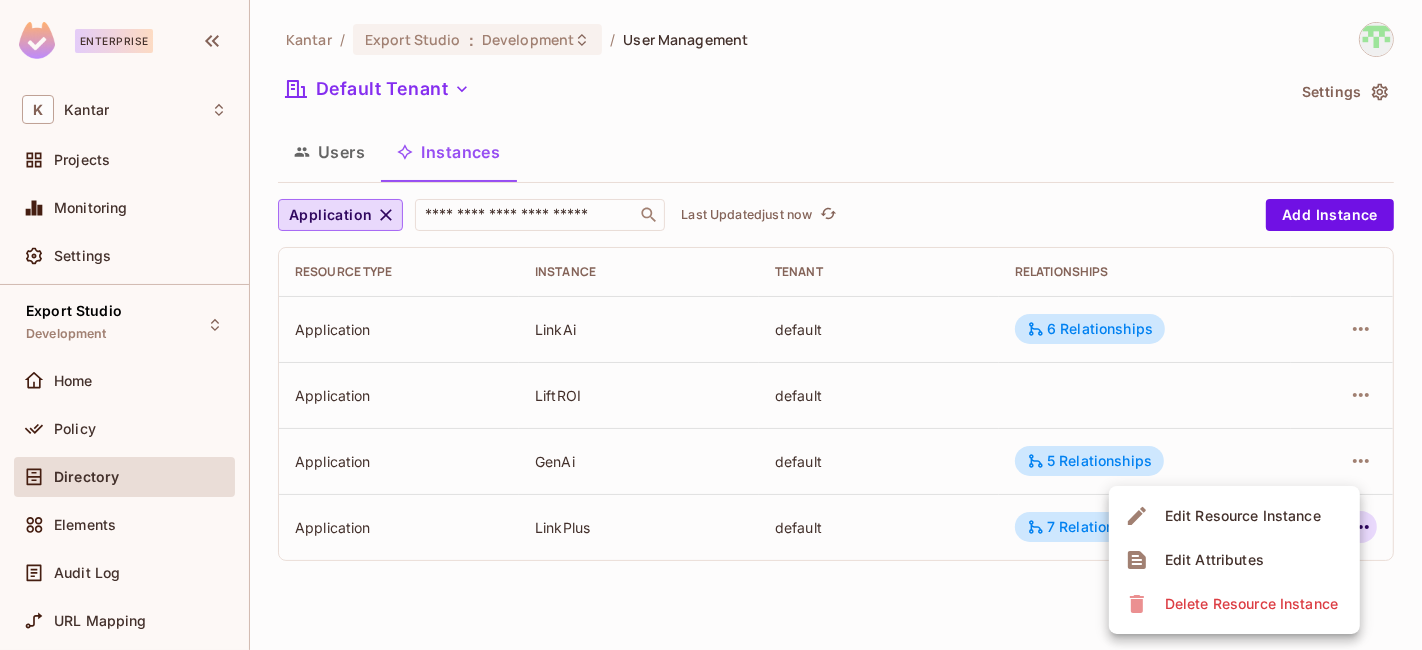 click on "Edit Attributes" at bounding box center [1234, 560] 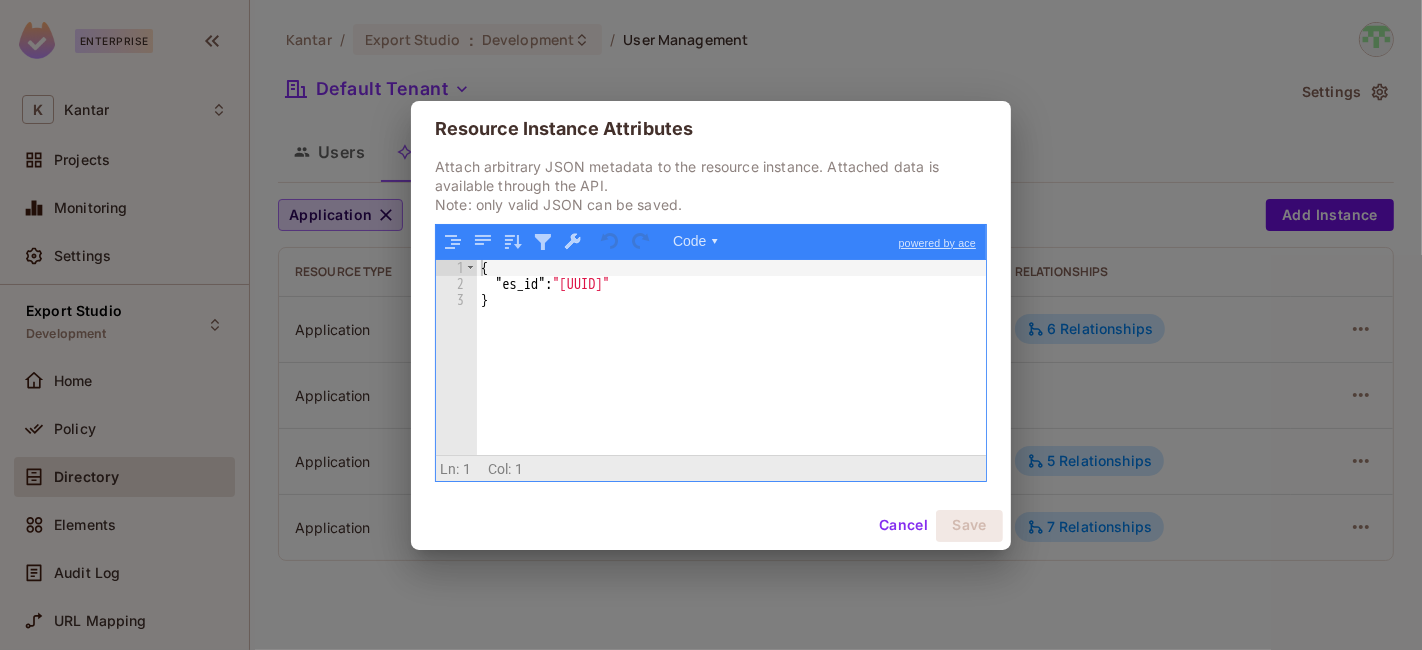click on "Cancel" at bounding box center (903, 526) 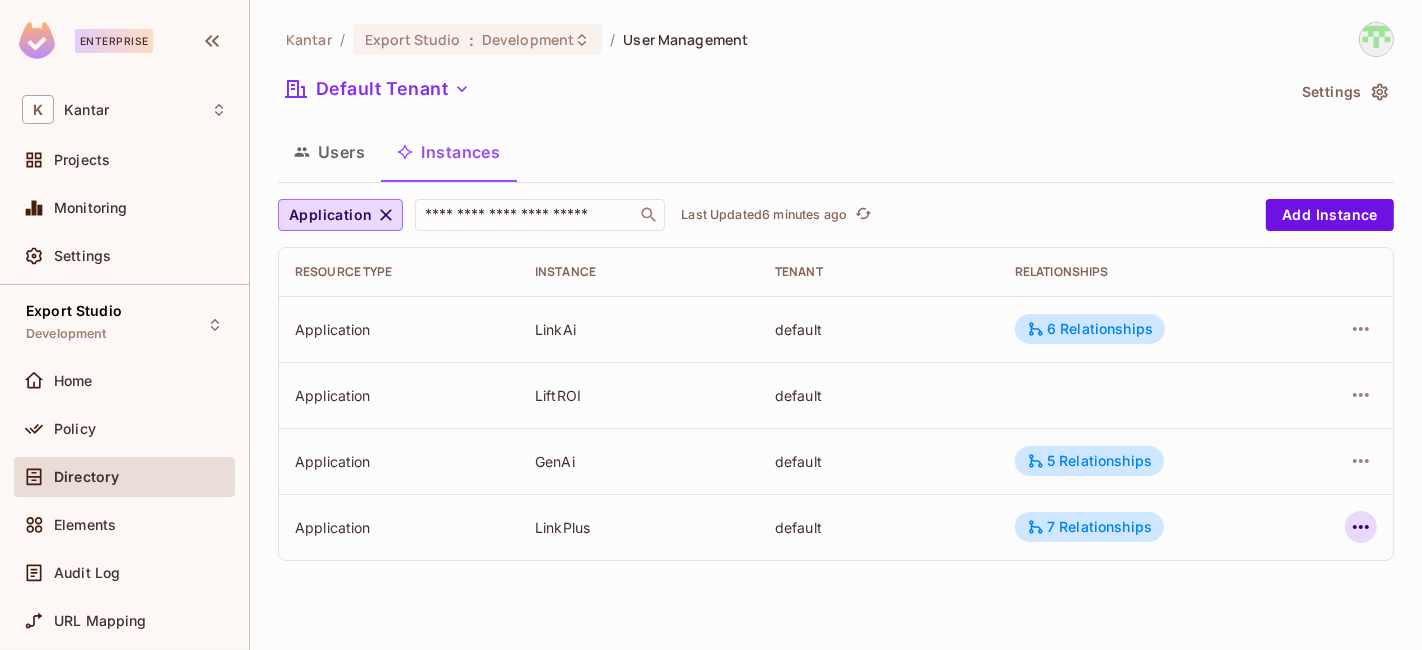 click 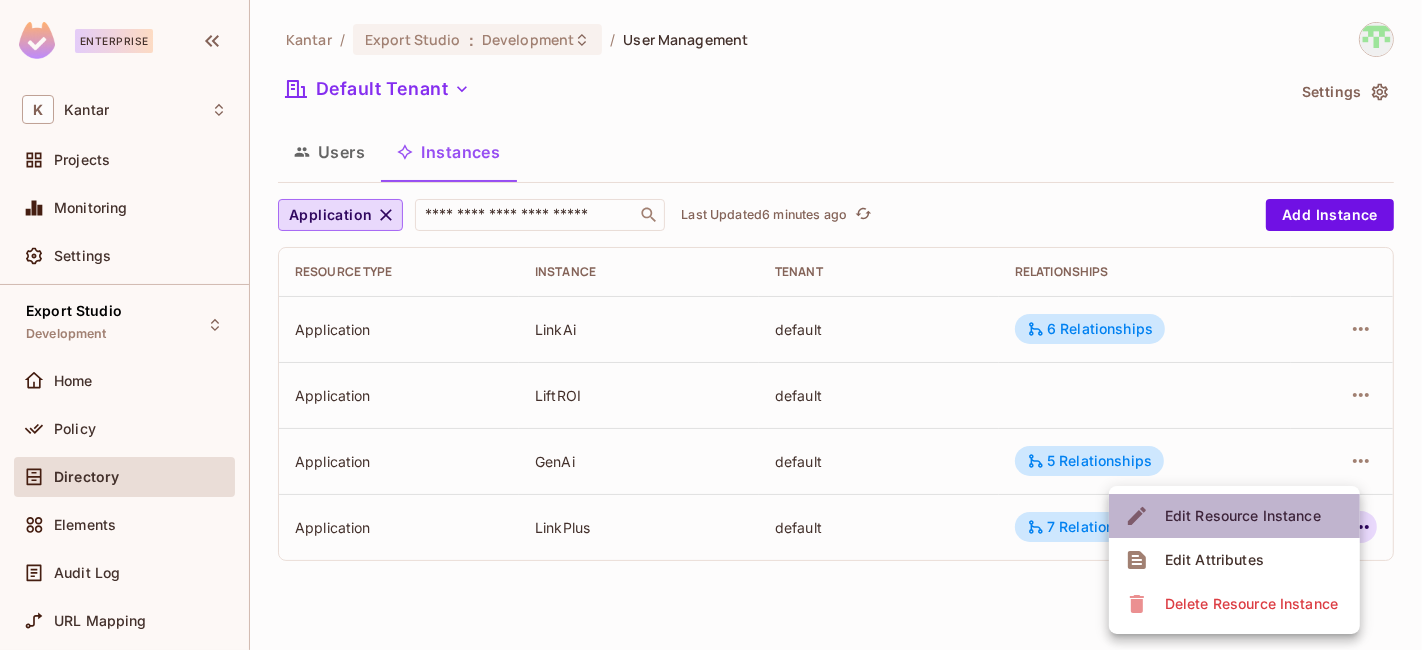 click on "Edit Resource Instance" at bounding box center [1243, 516] 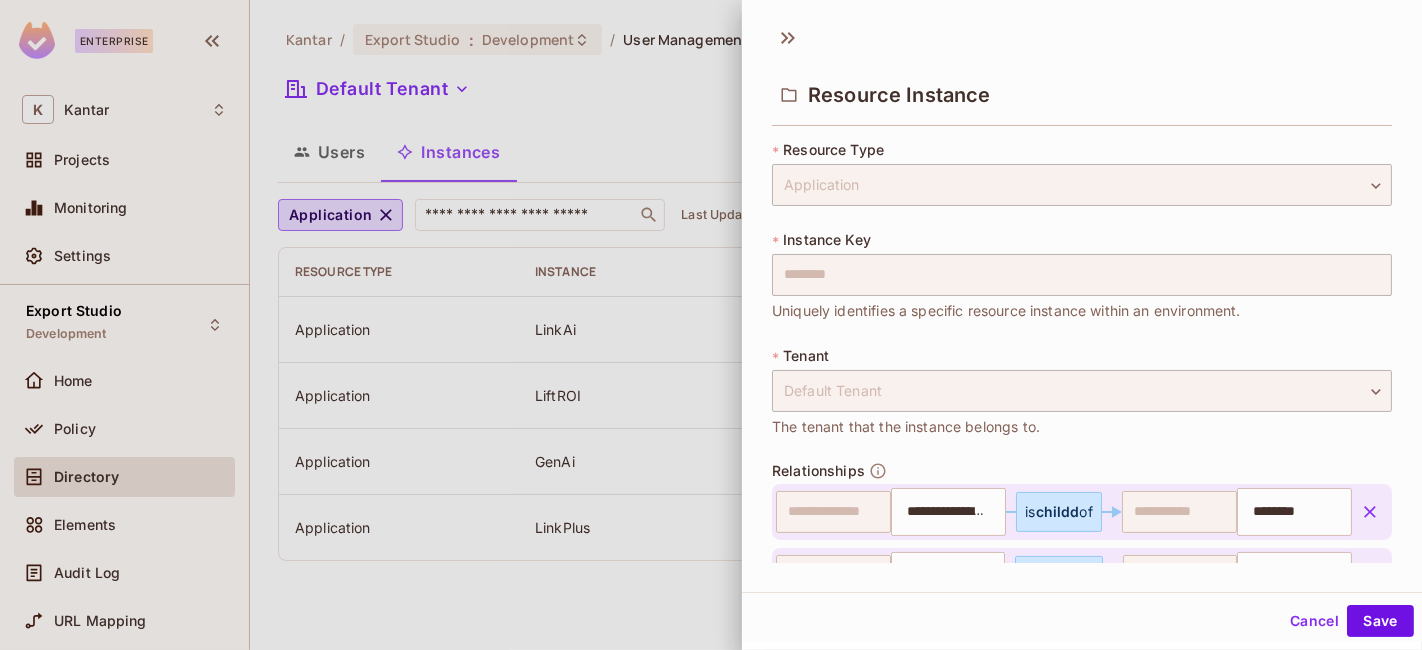scroll, scrollTop: 436, scrollLeft: 0, axis: vertical 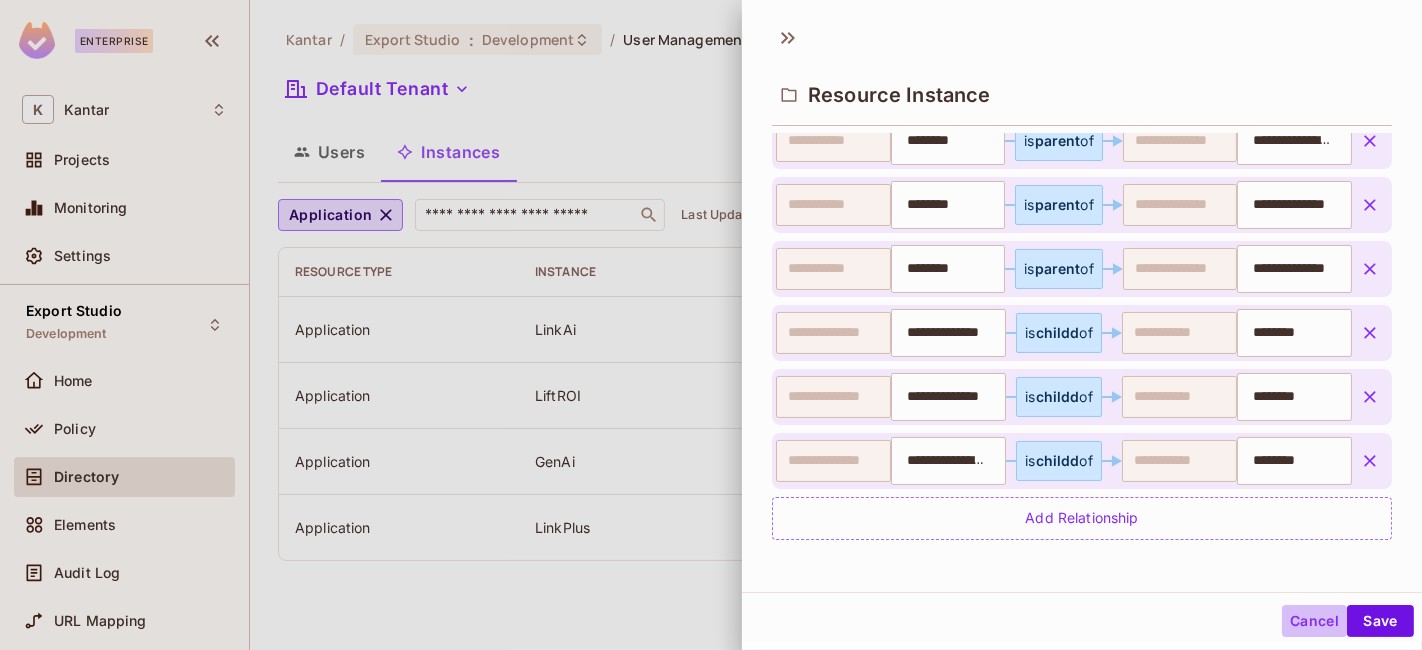 click on "Cancel" at bounding box center [1314, 621] 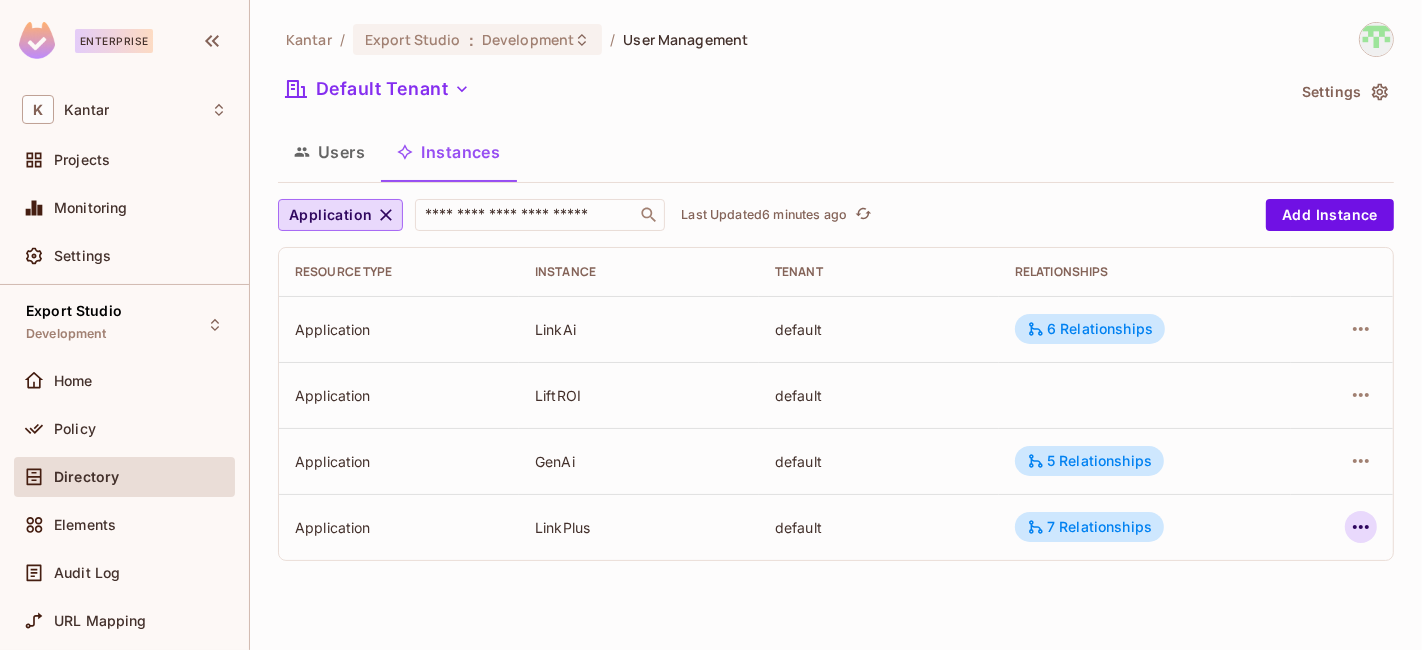 click 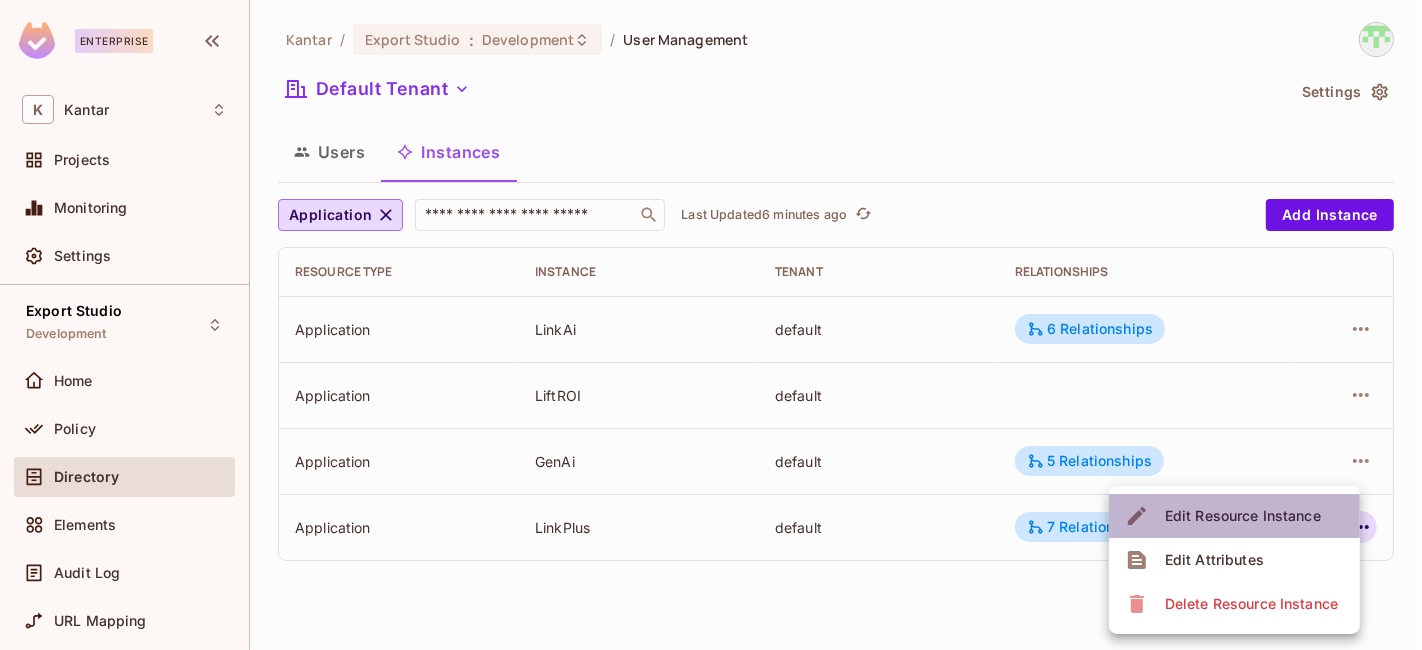 click on "Edit Resource Instance" at bounding box center [1243, 516] 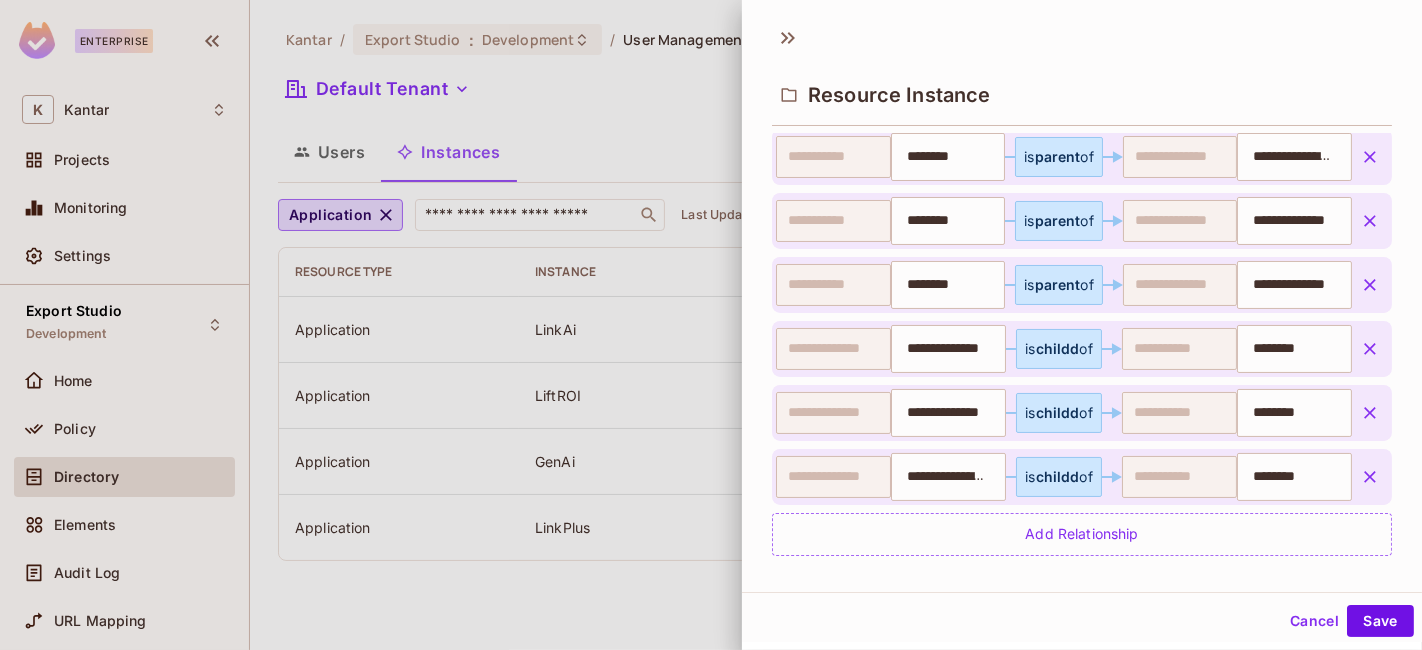 scroll, scrollTop: 436, scrollLeft: 0, axis: vertical 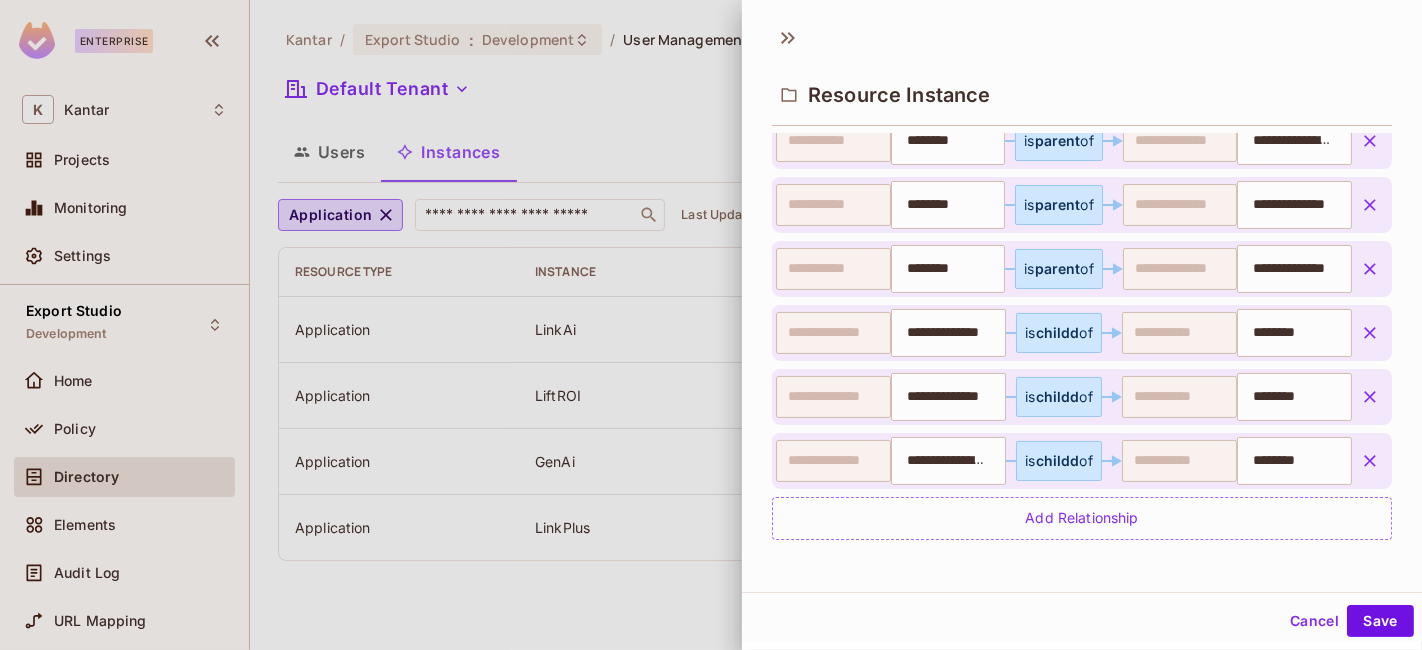 click at bounding box center [711, 325] 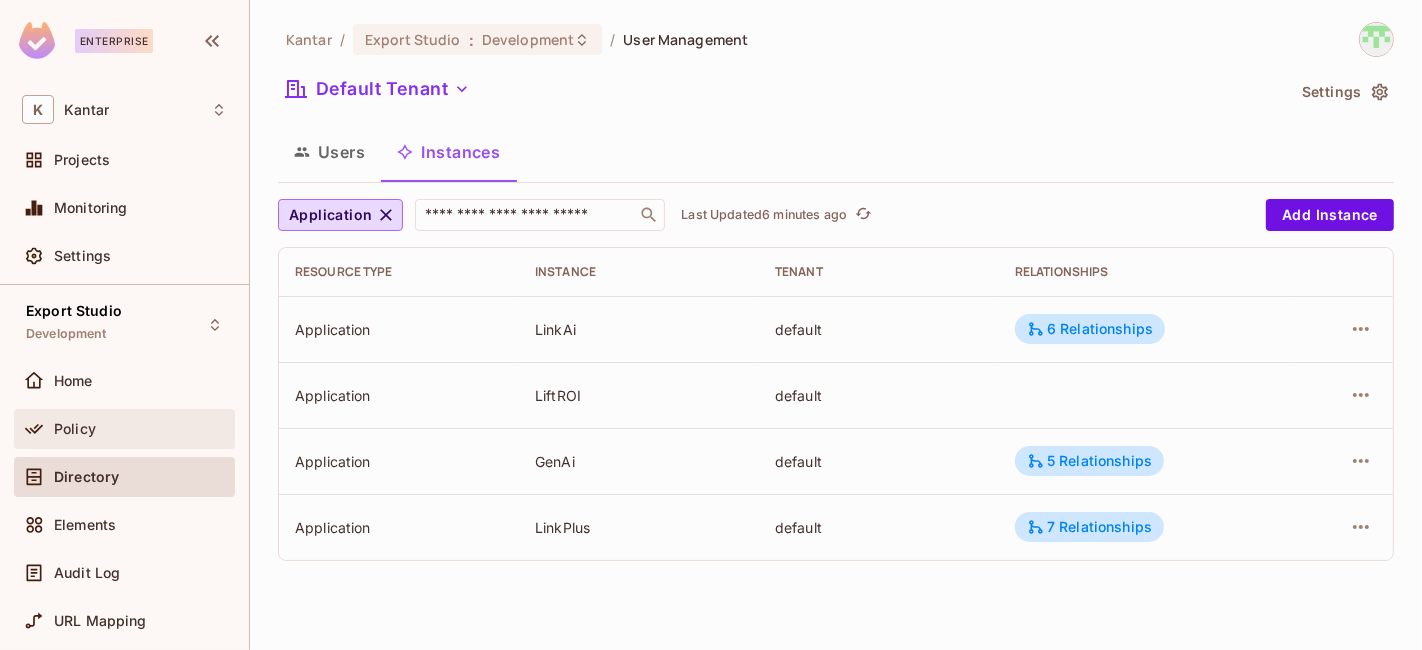 click at bounding box center [38, 429] 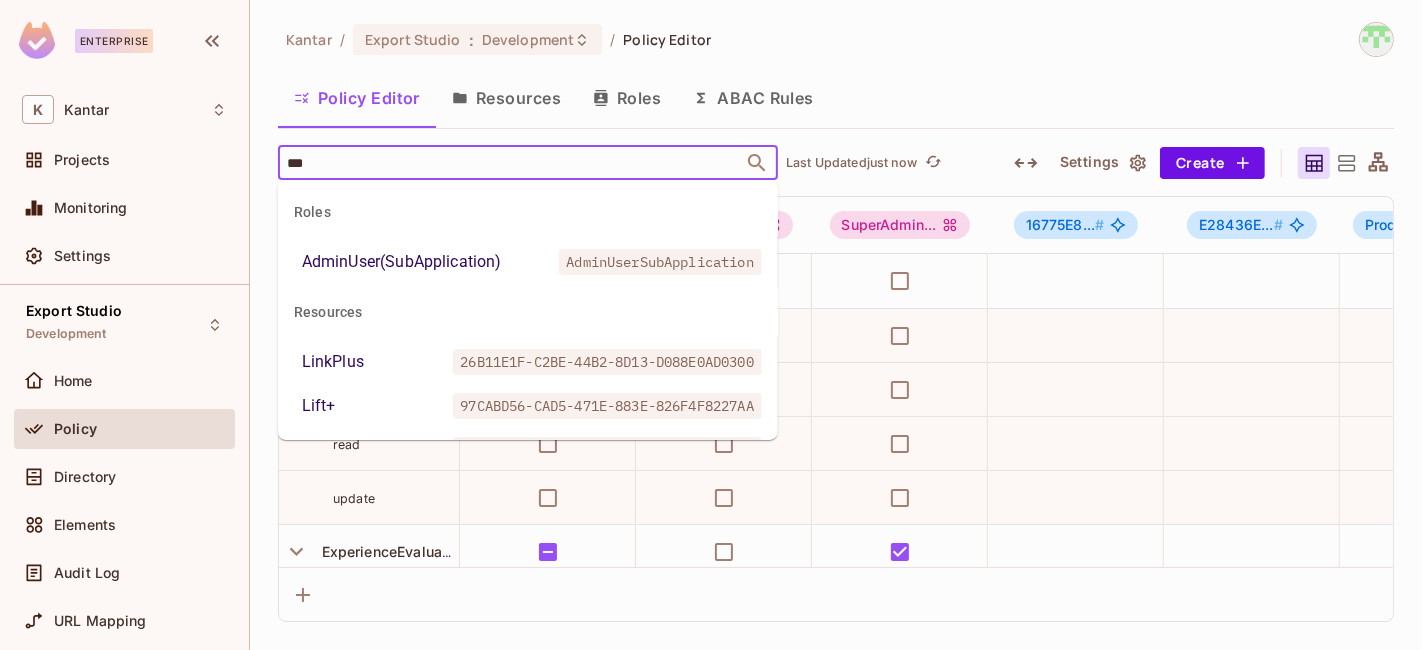 type on "****" 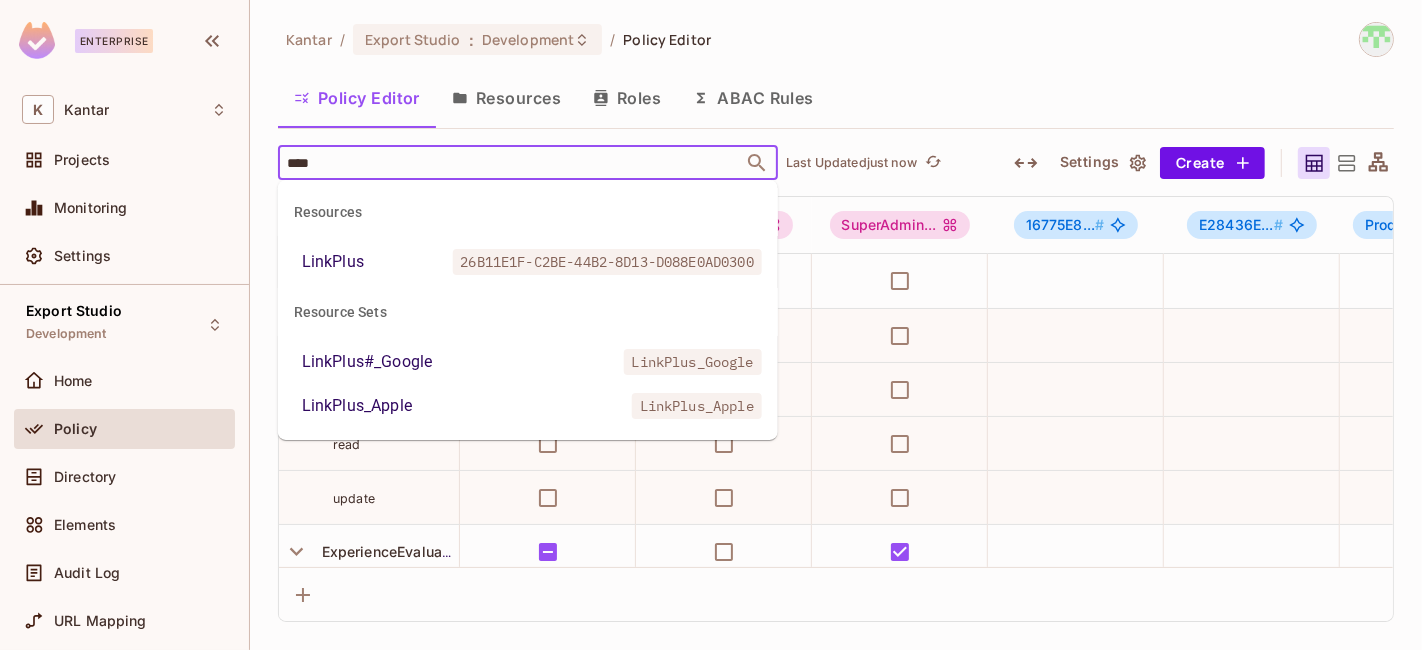 click on "LinkPlus" at bounding box center [333, 262] 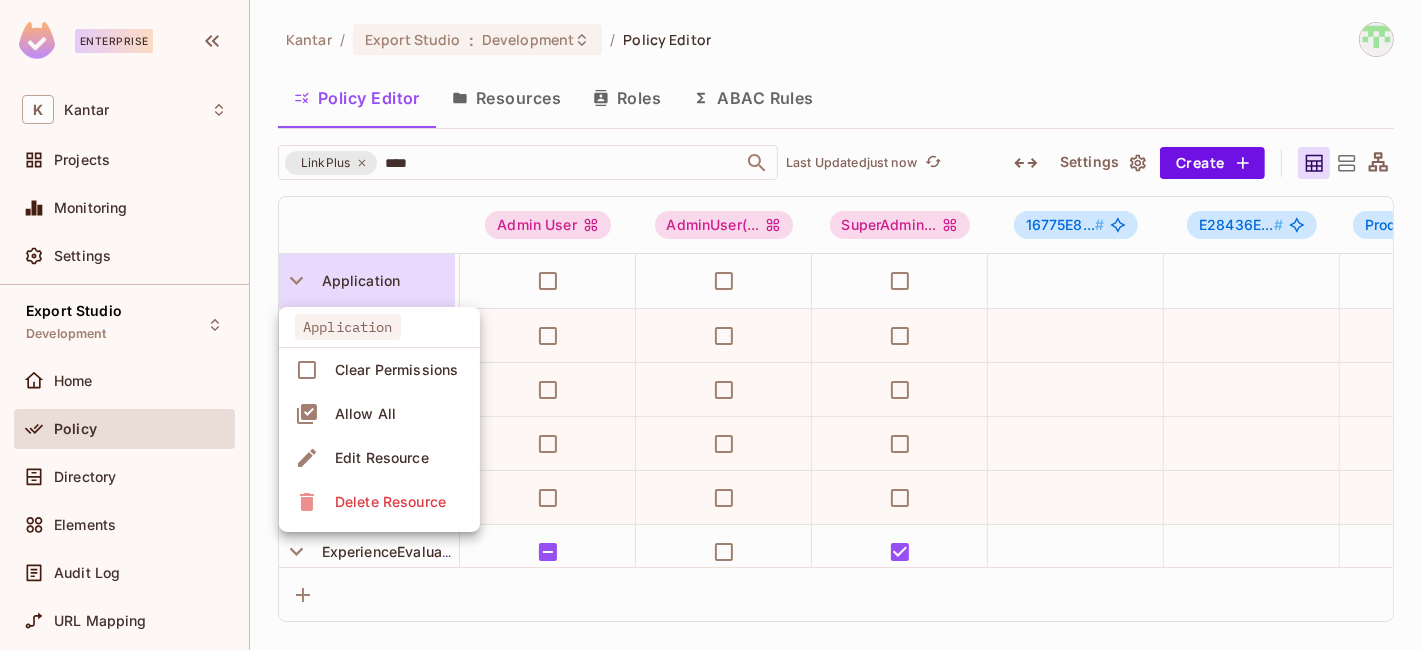 type 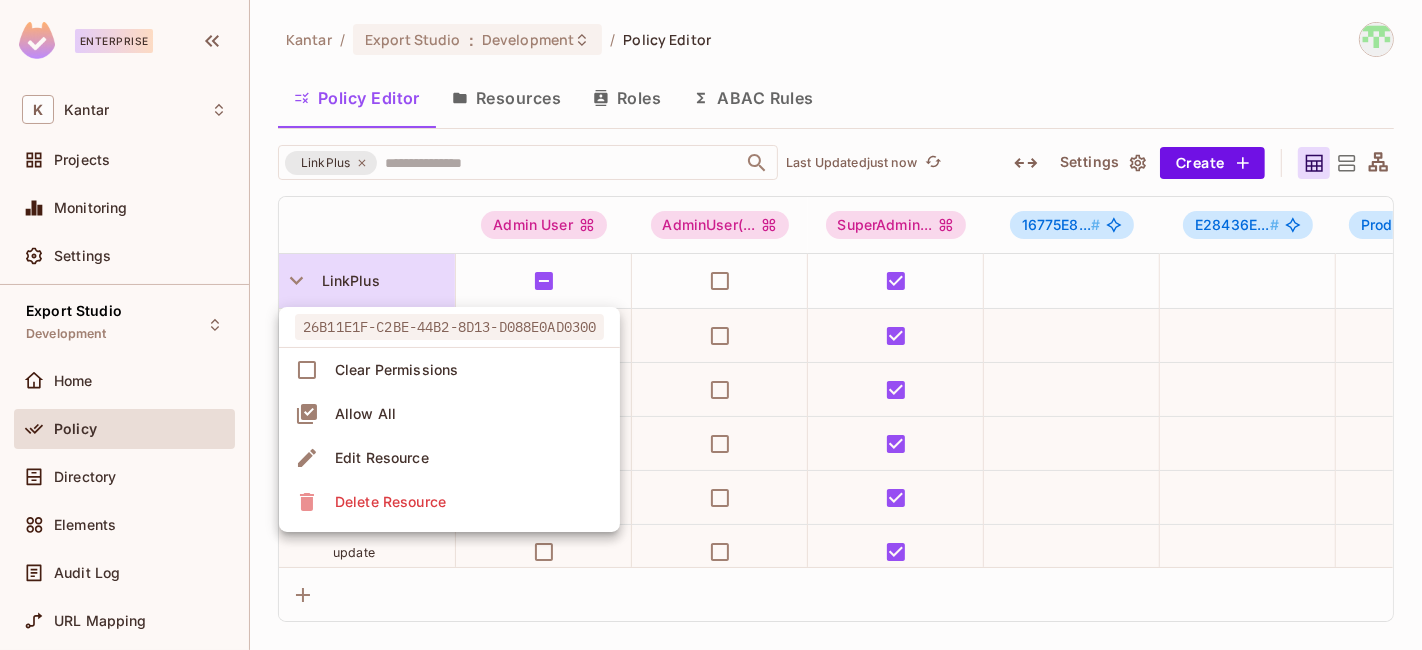 click at bounding box center [711, 325] 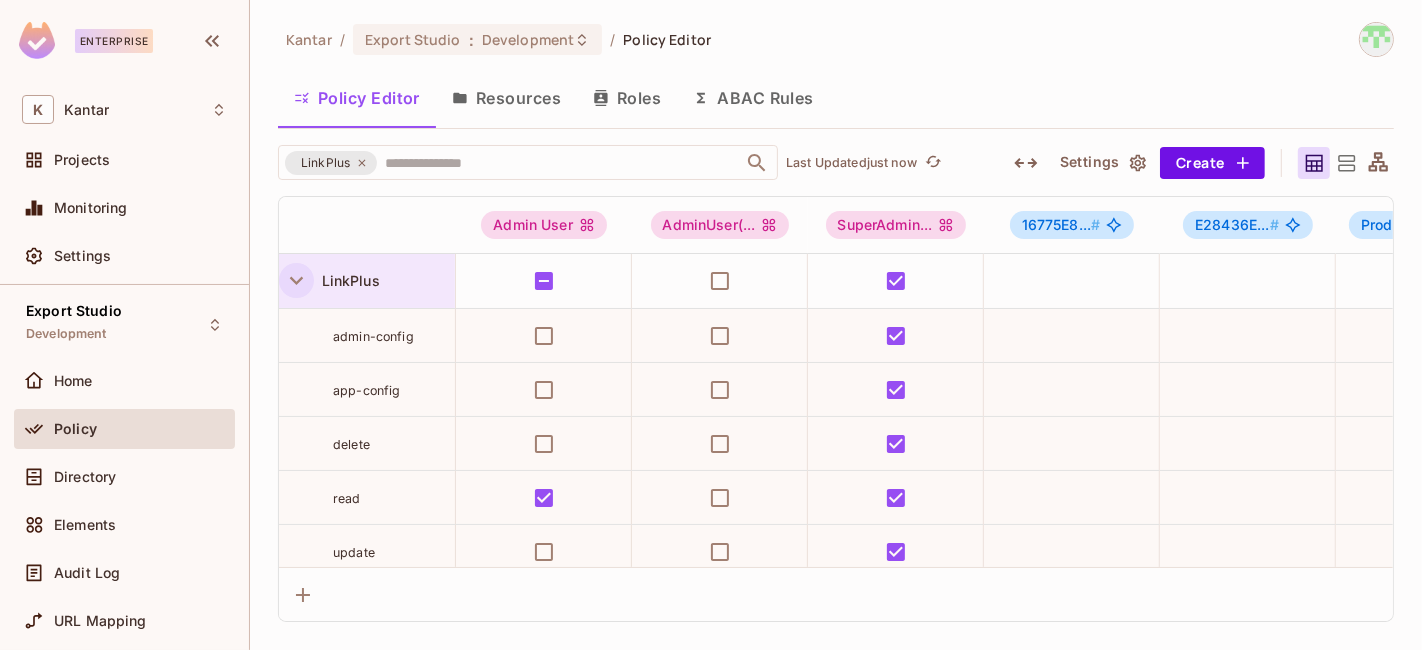 click 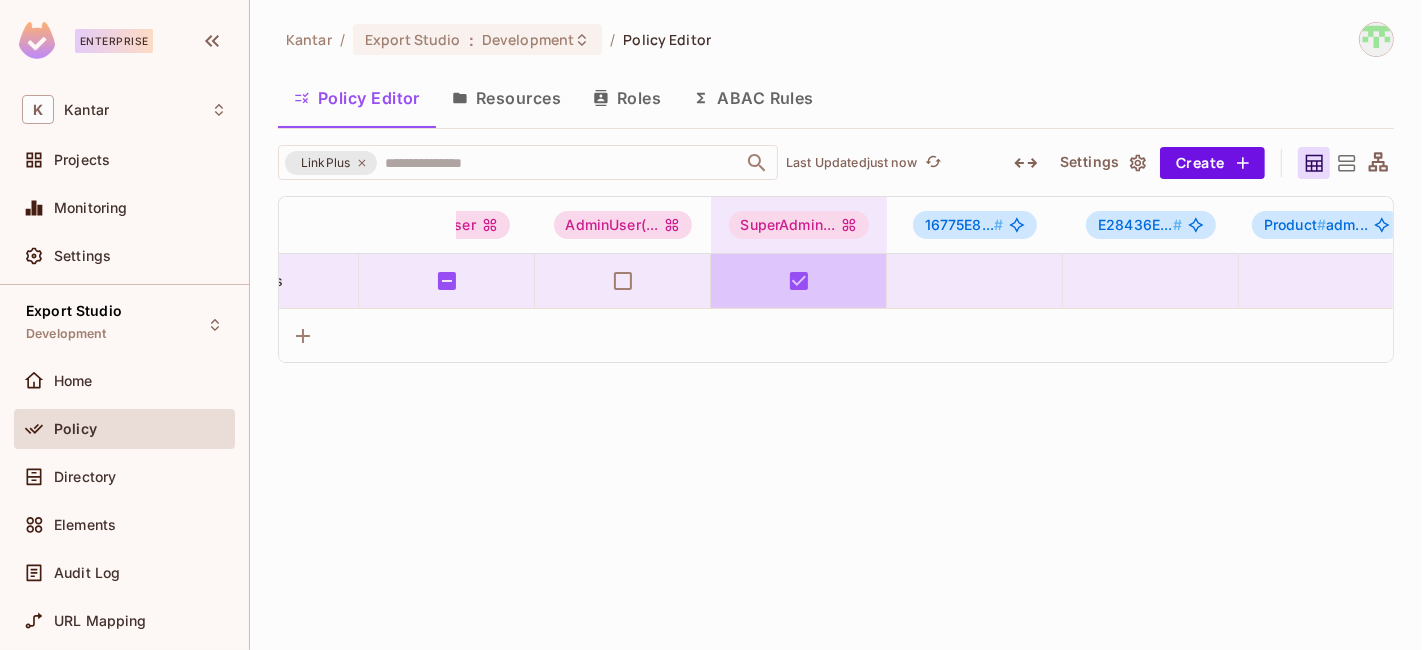 scroll, scrollTop: 0, scrollLeft: 0, axis: both 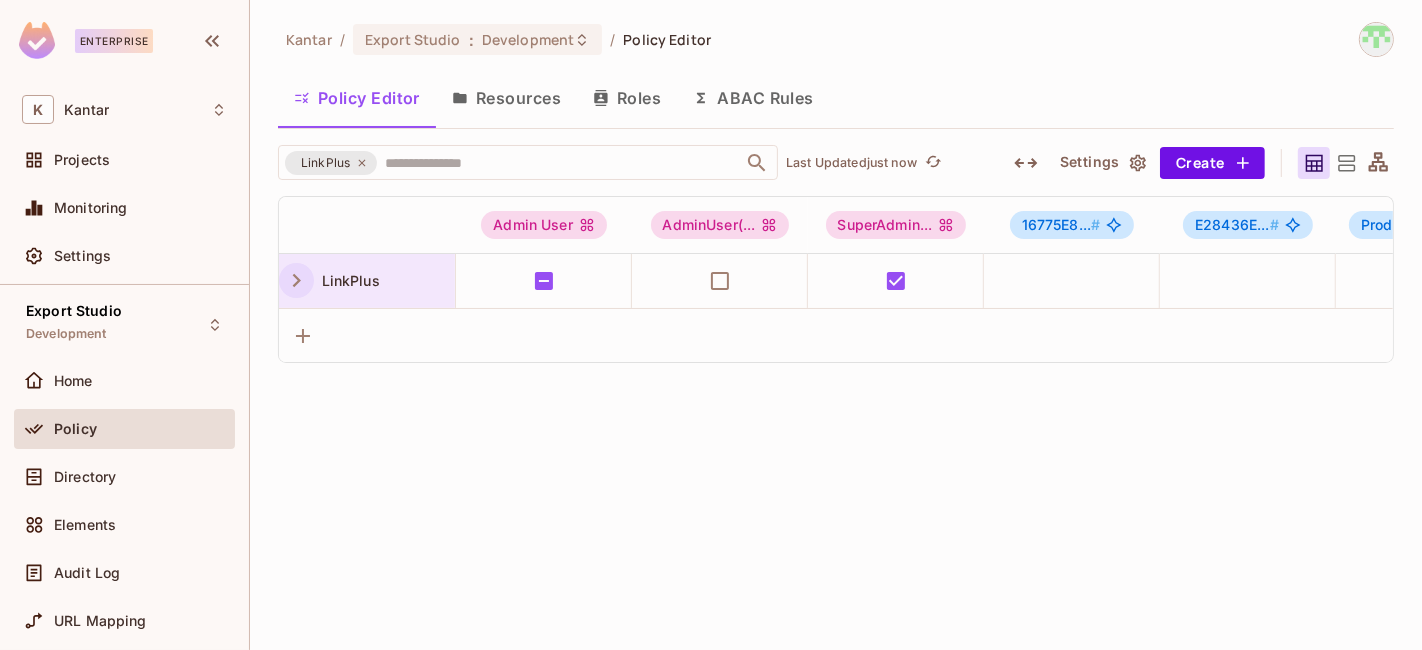 click 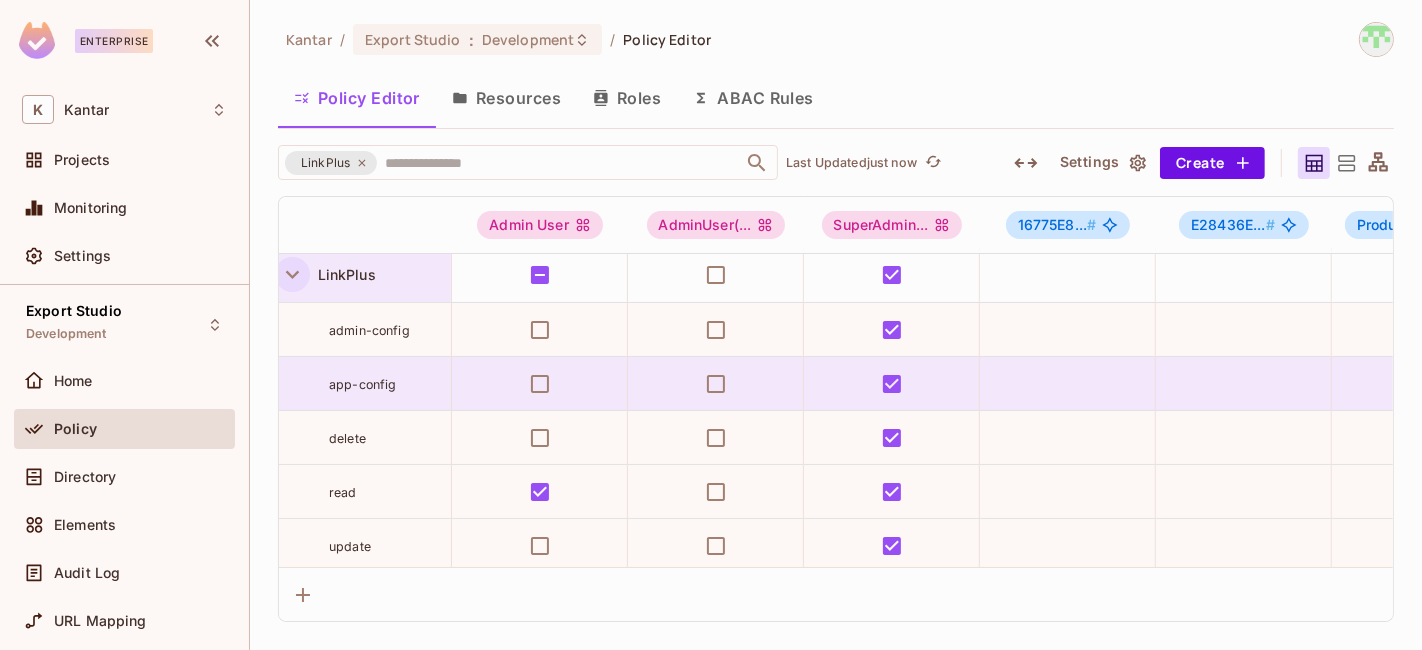 scroll, scrollTop: 6, scrollLeft: 0, axis: vertical 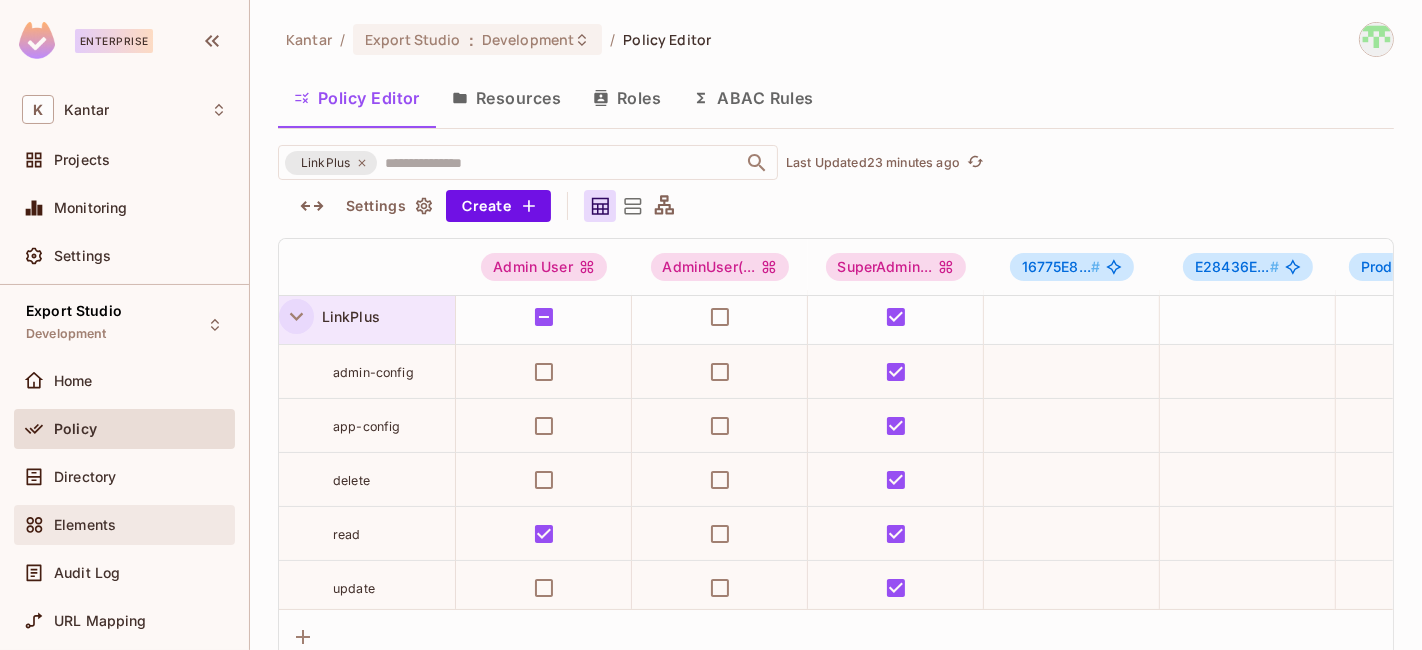 click on "Elements" at bounding box center (124, 525) 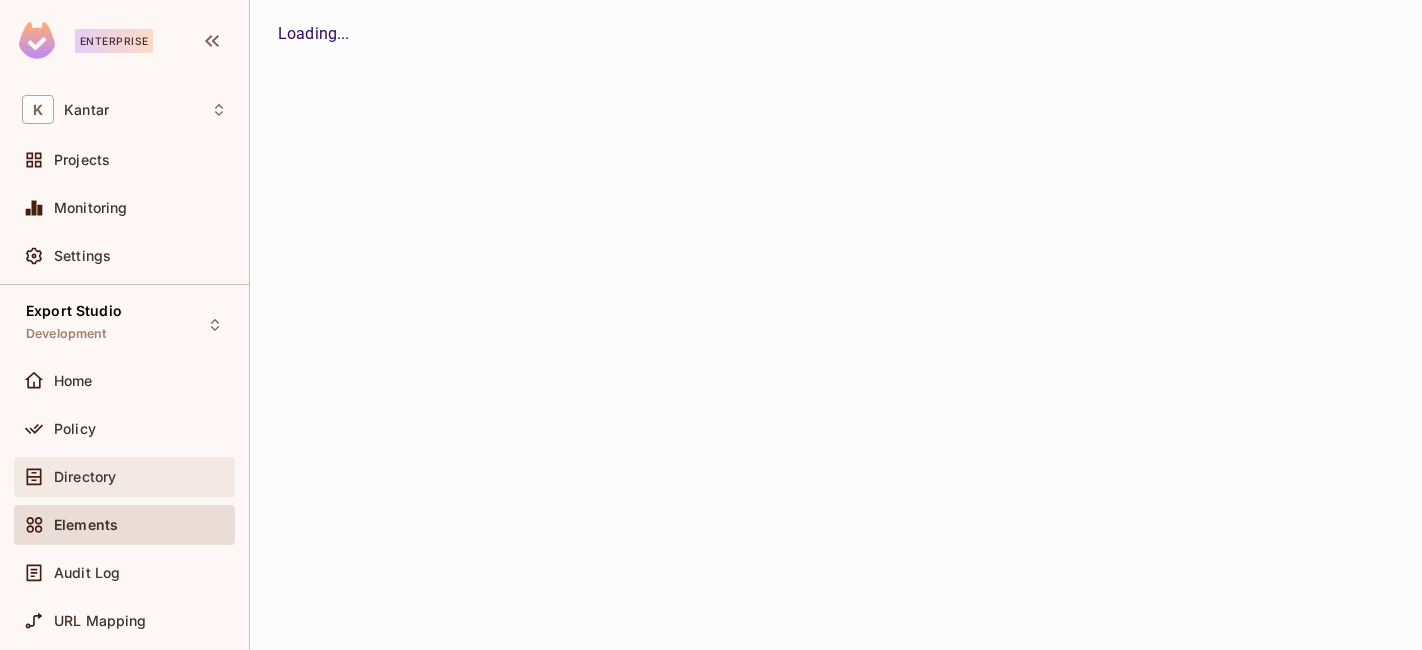 click on "Directory" at bounding box center (124, 477) 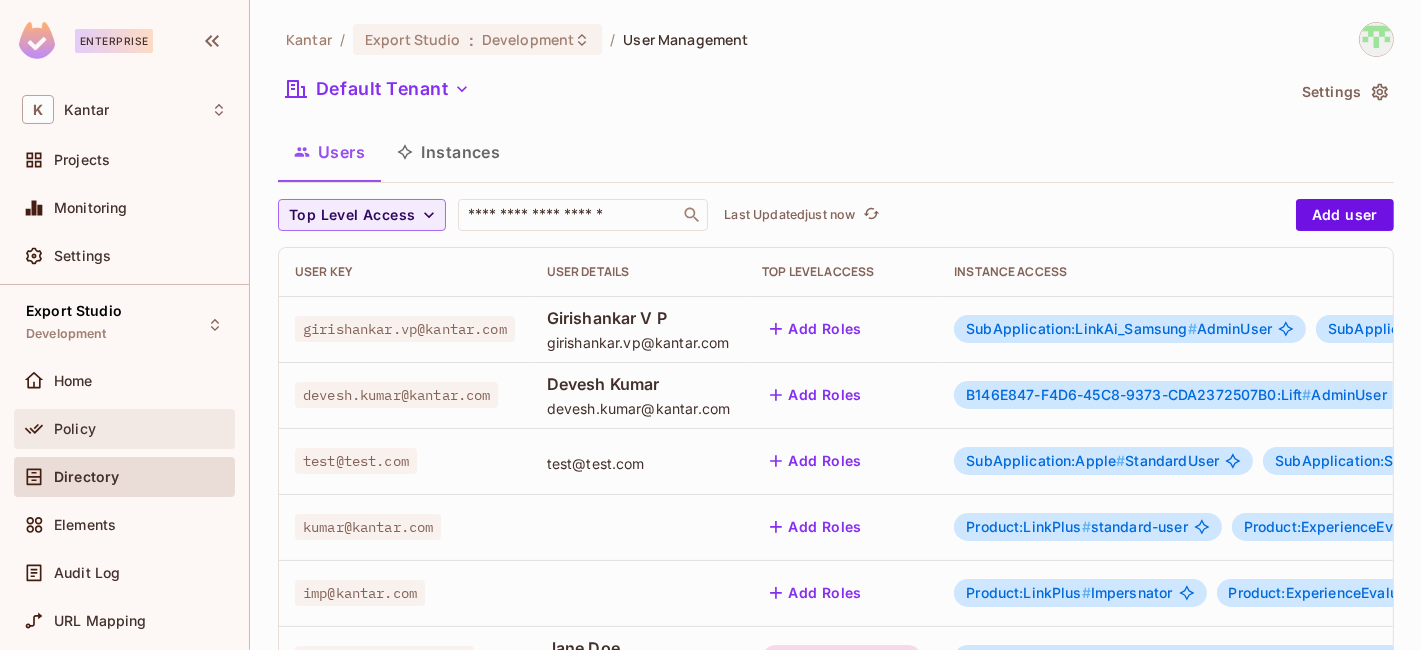 click on "Policy" at bounding box center (140, 429) 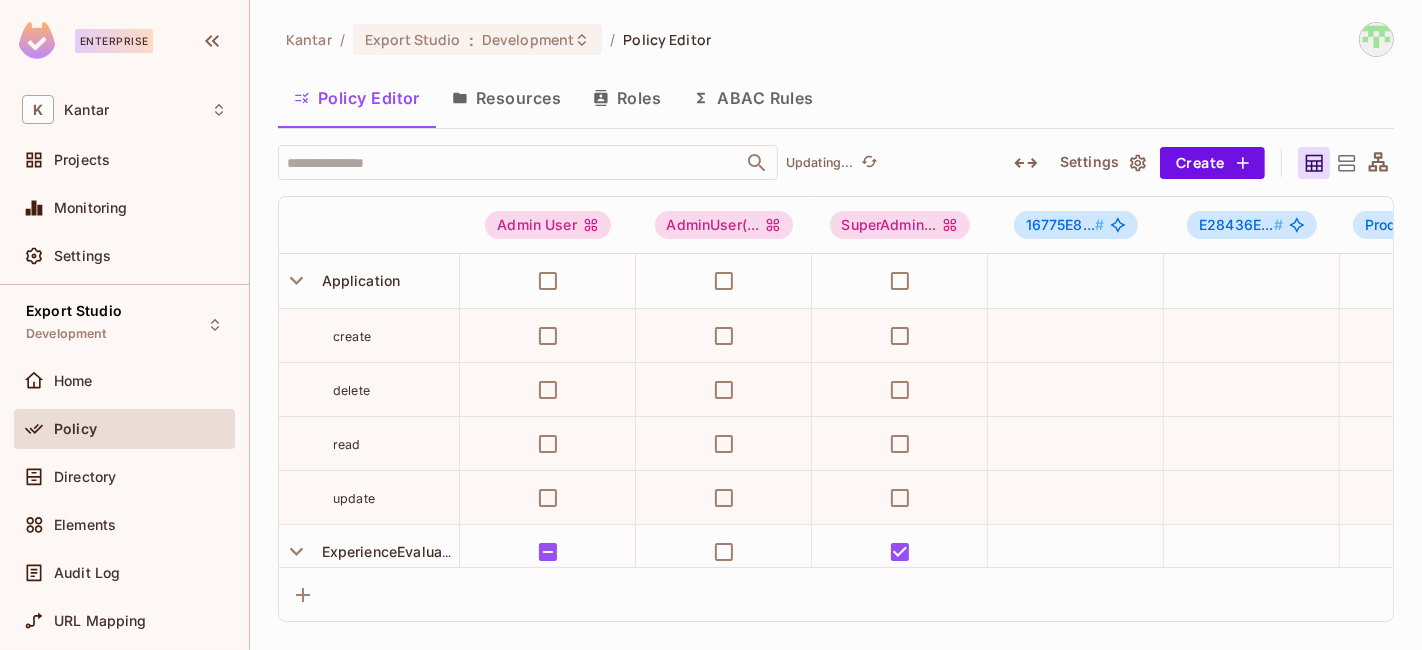 click on "Resources" at bounding box center [506, 98] 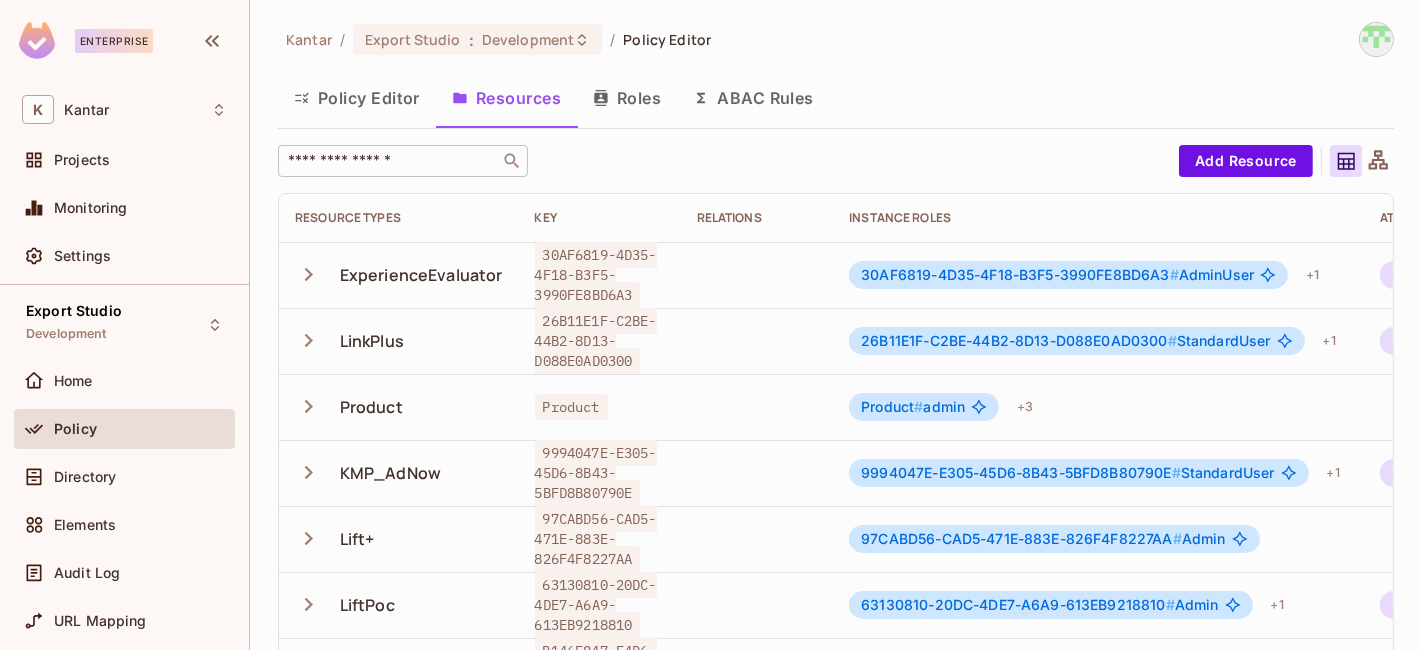 click at bounding box center (389, 161) 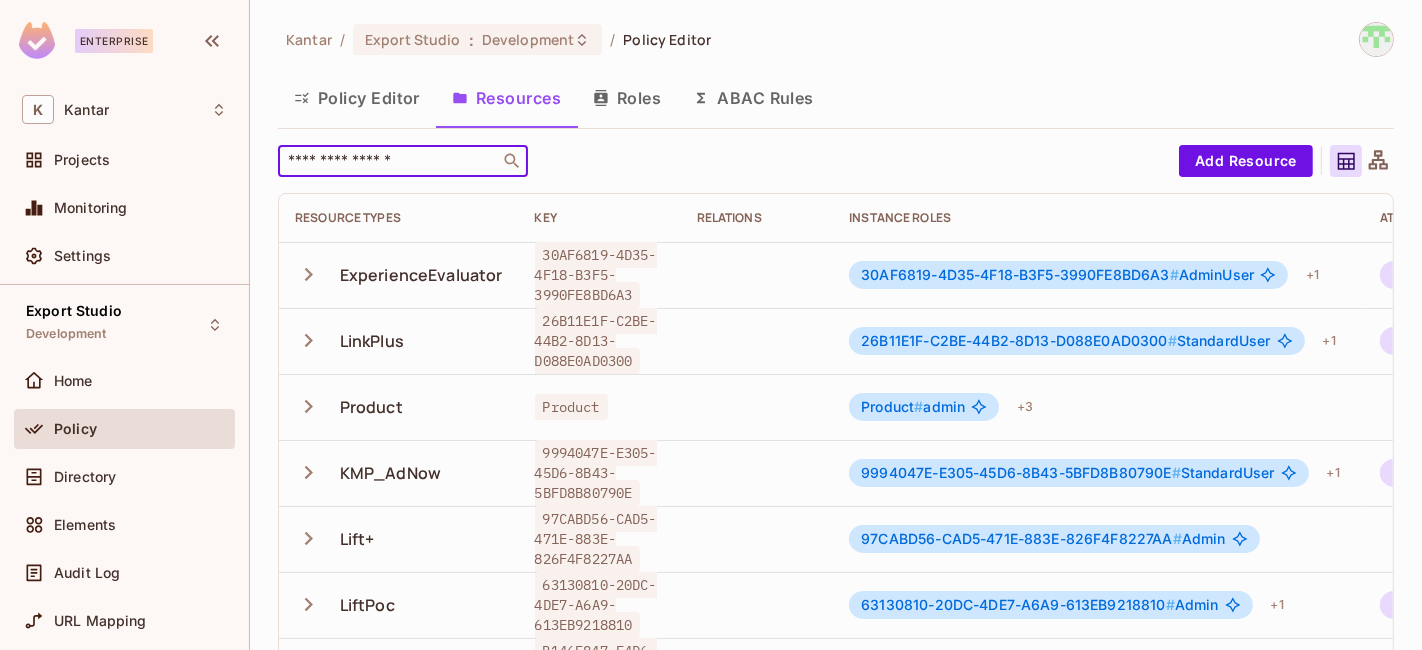 paste on "**********" 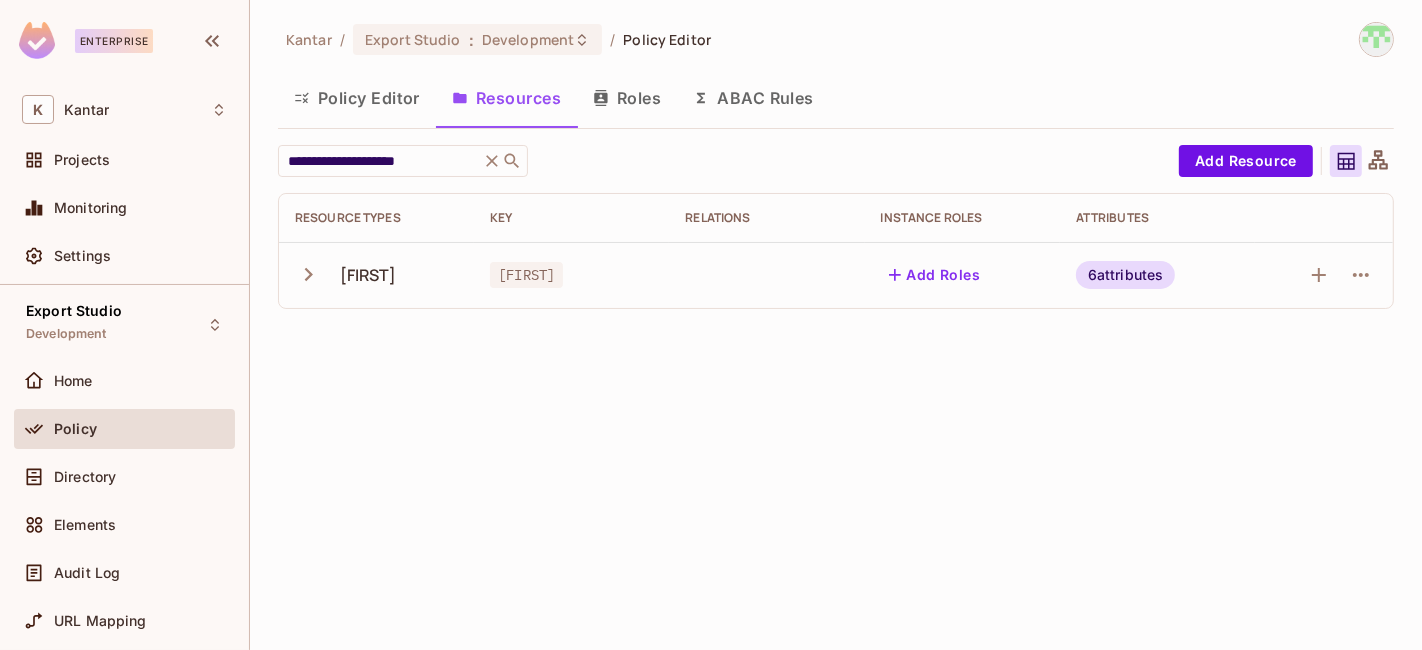 click on "6  attributes" at bounding box center (1126, 275) 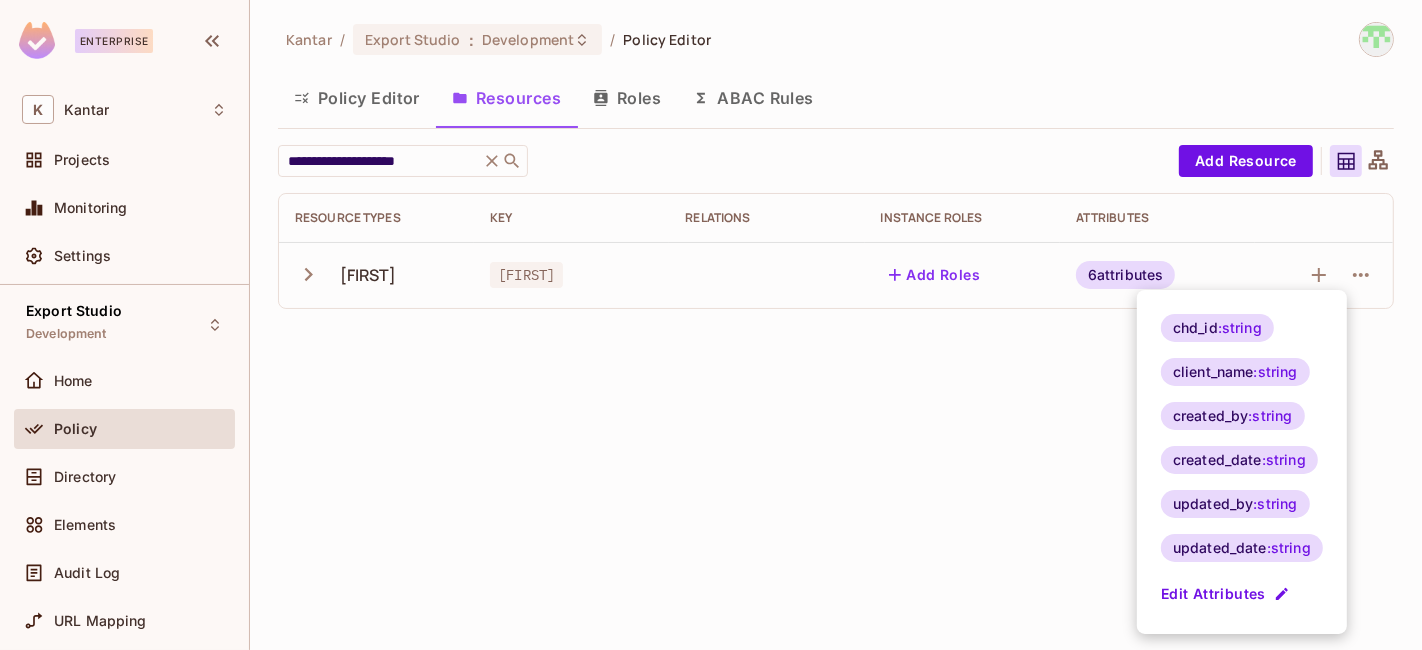 click at bounding box center [711, 325] 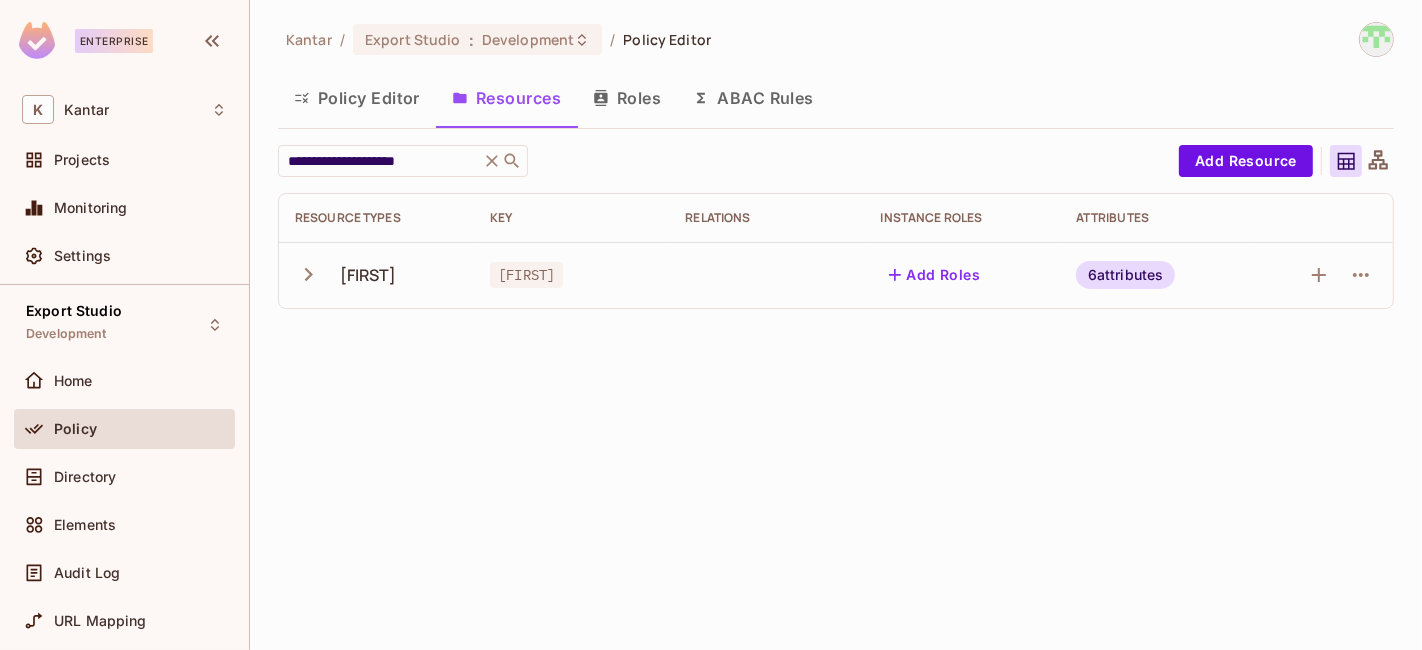click 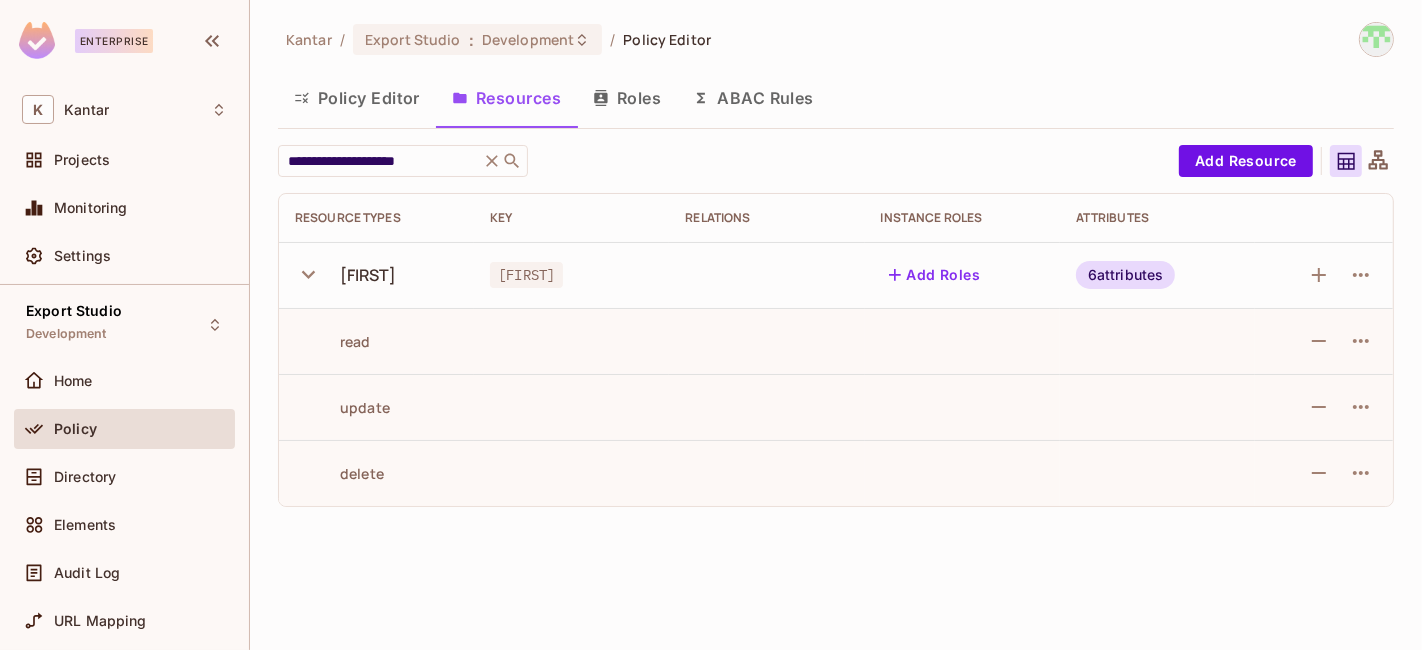 click 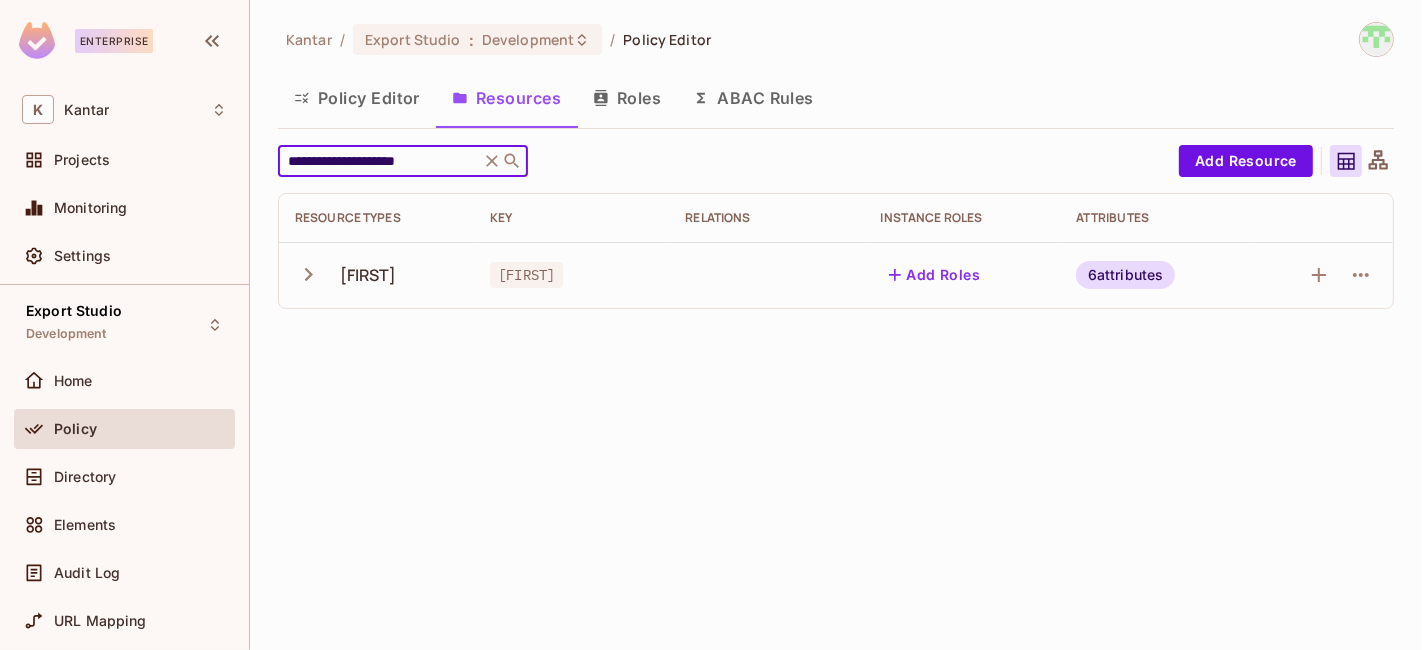 click on "**********" at bounding box center (379, 161) 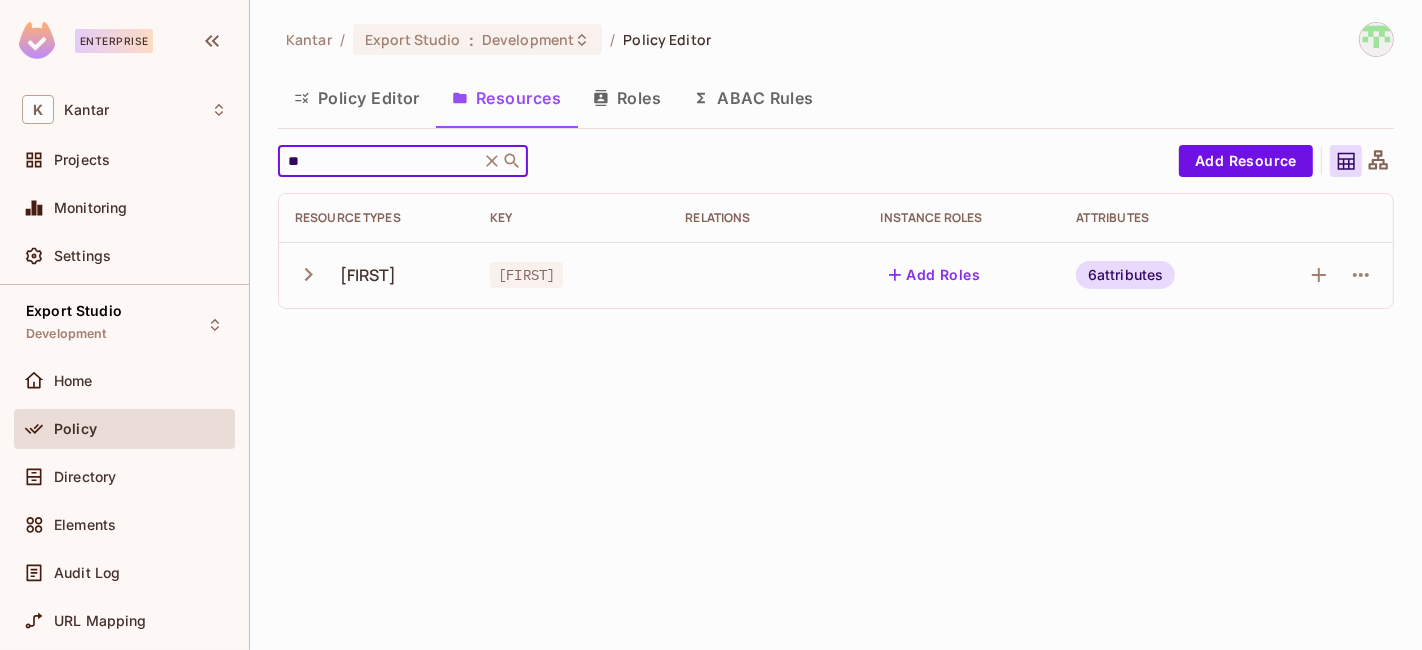 type on "*" 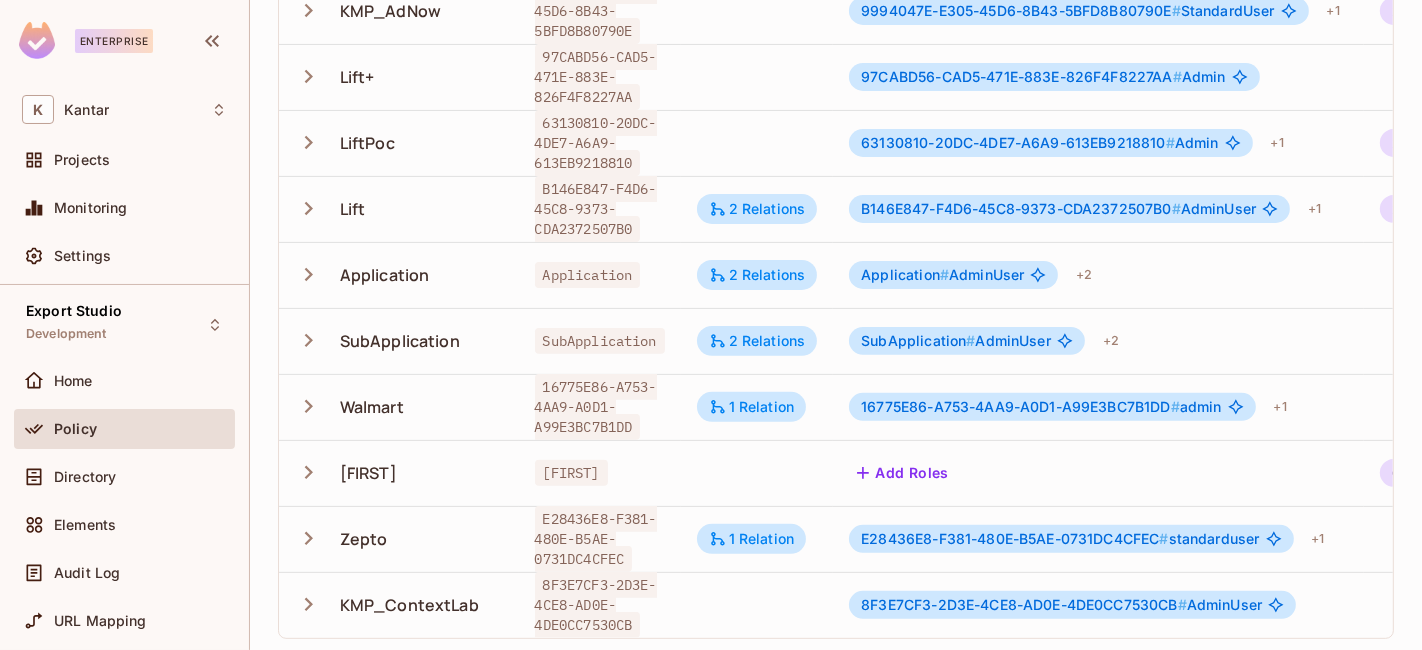 scroll, scrollTop: 476, scrollLeft: 0, axis: vertical 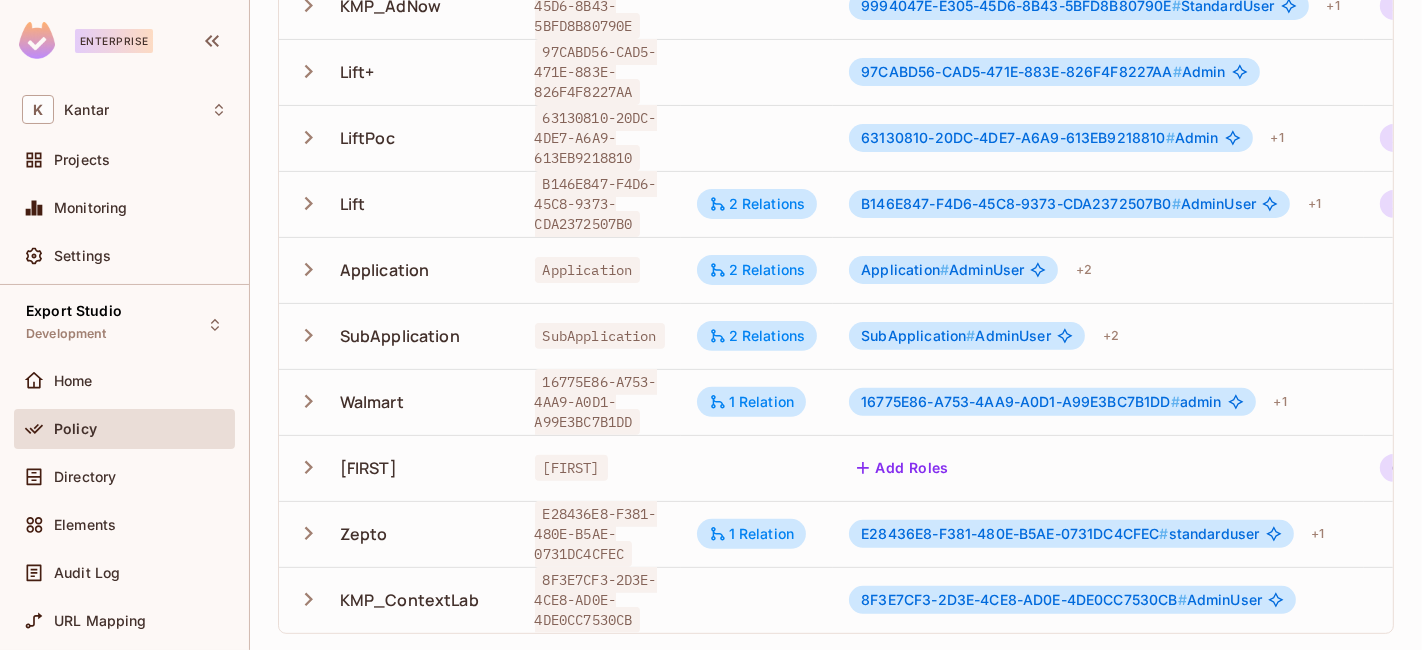 type 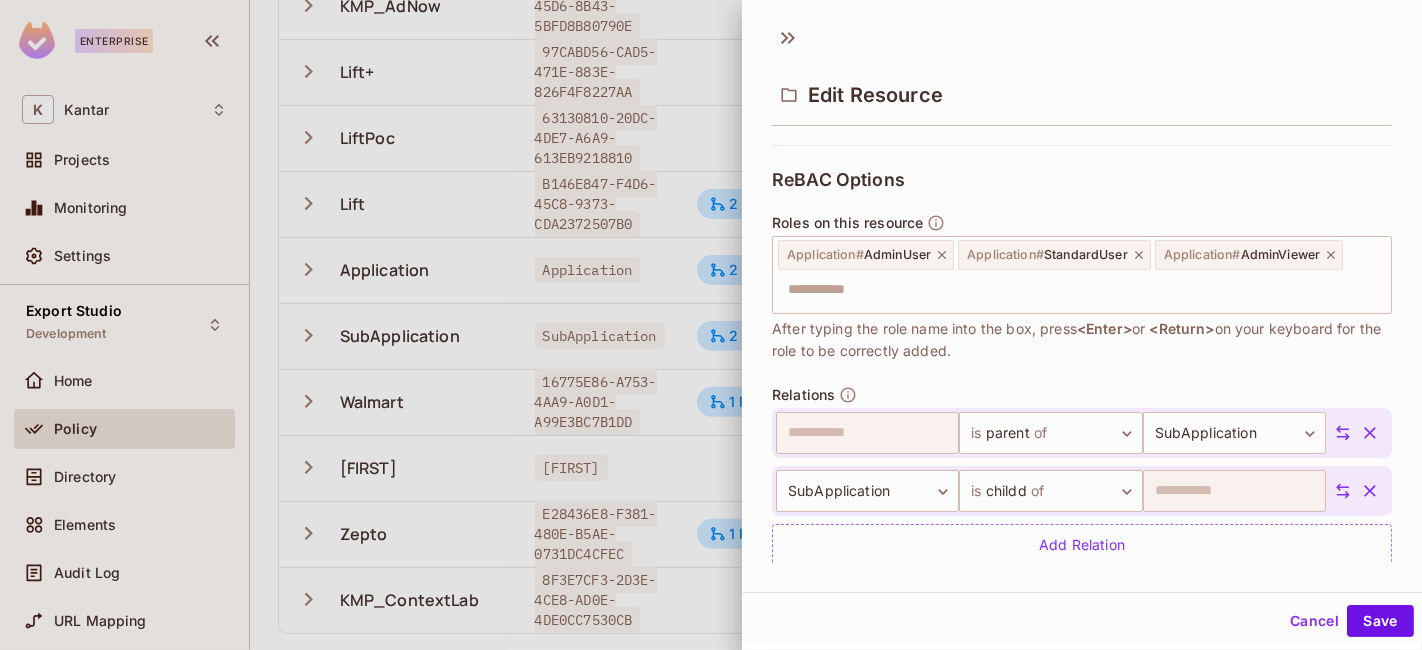 scroll, scrollTop: 594, scrollLeft: 0, axis: vertical 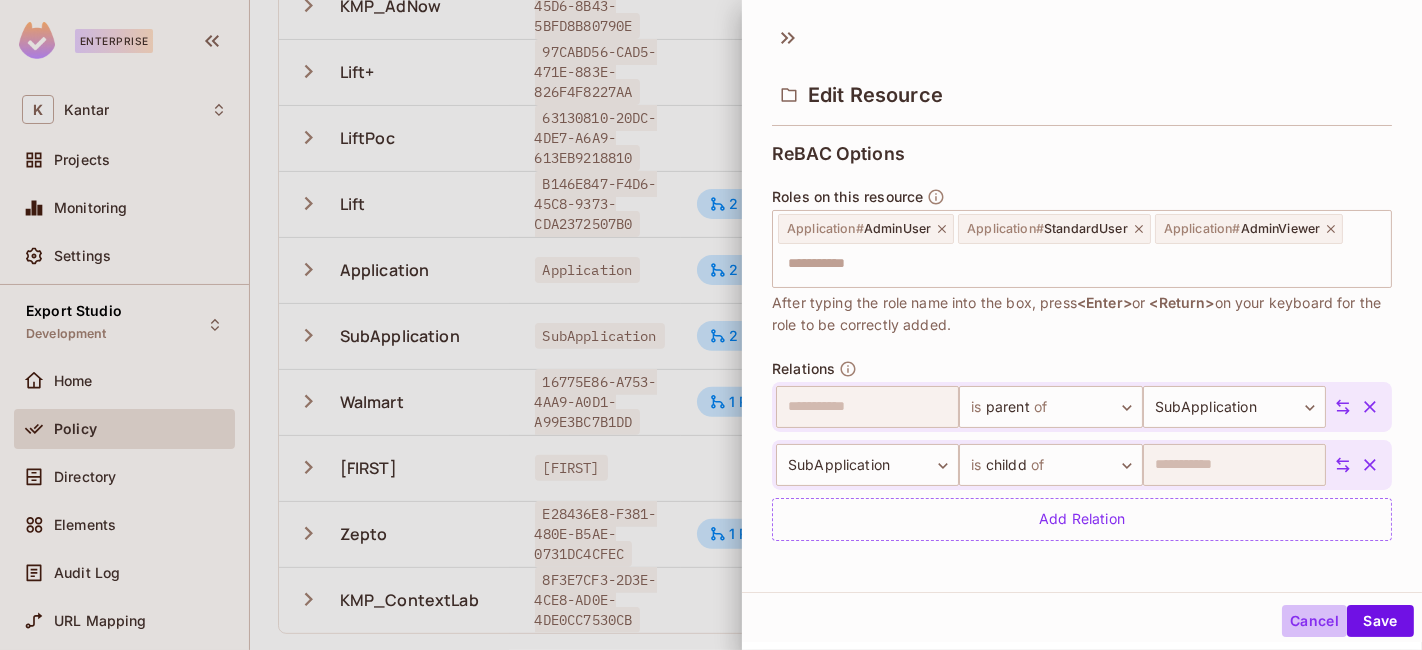 click on "Cancel" at bounding box center (1314, 621) 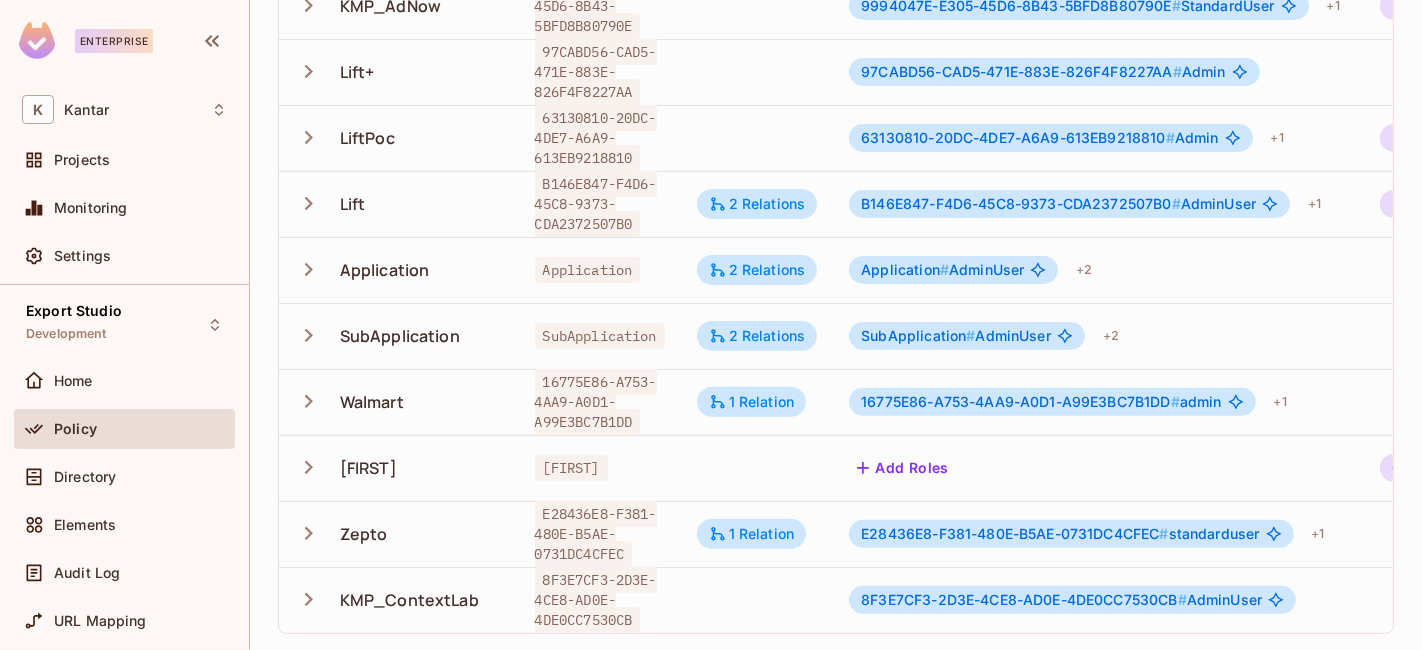 scroll, scrollTop: 416, scrollLeft: 0, axis: vertical 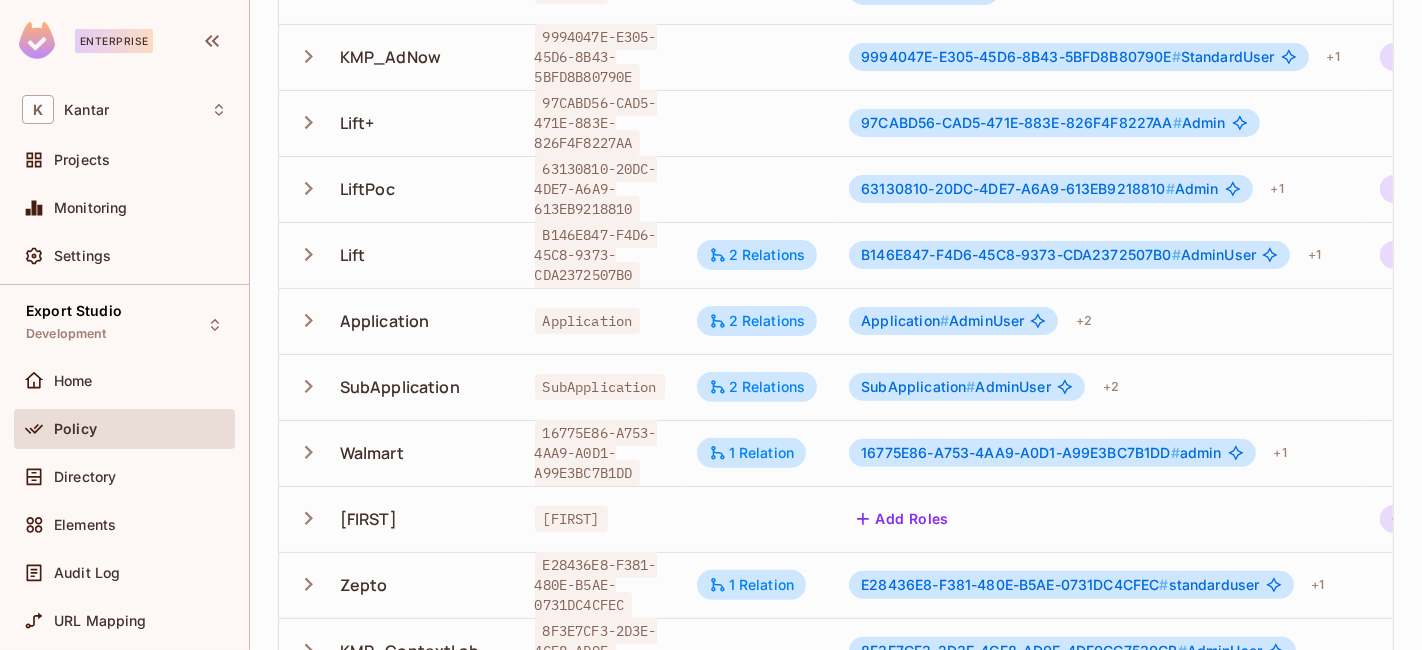 click on "Directory" at bounding box center [124, 481] 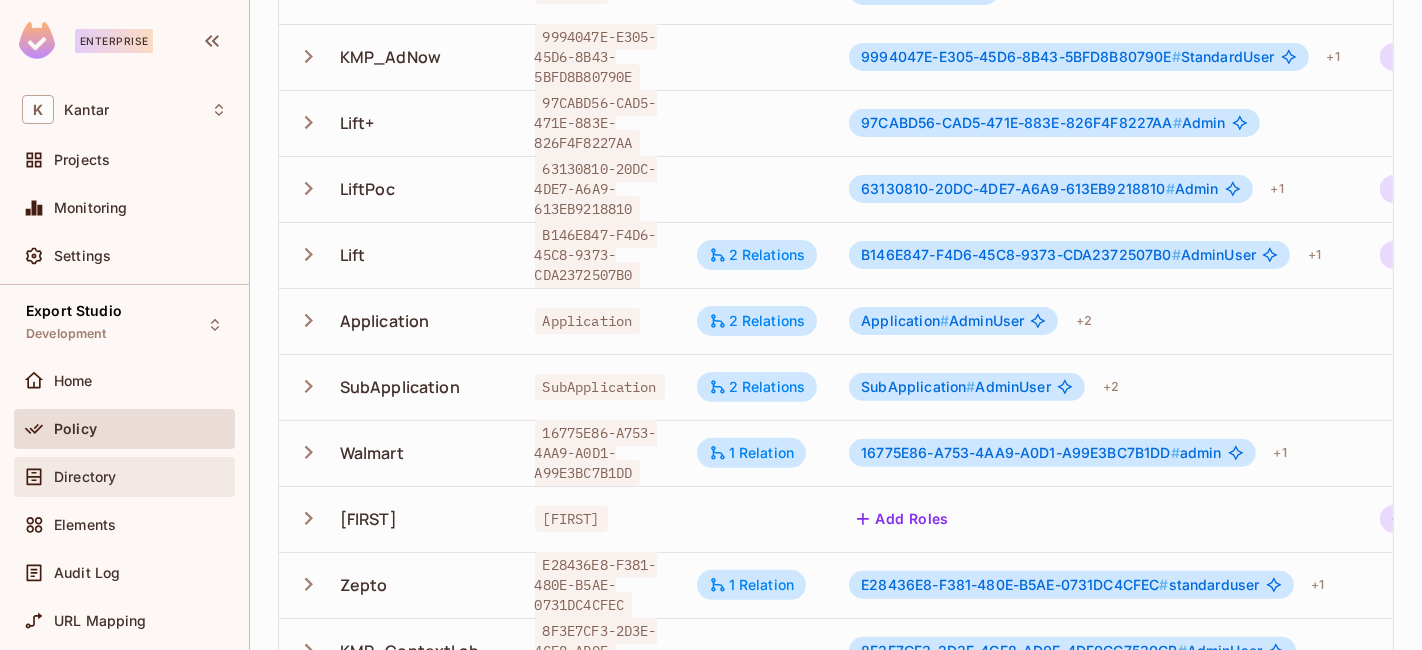 click on "Directory" at bounding box center (85, 477) 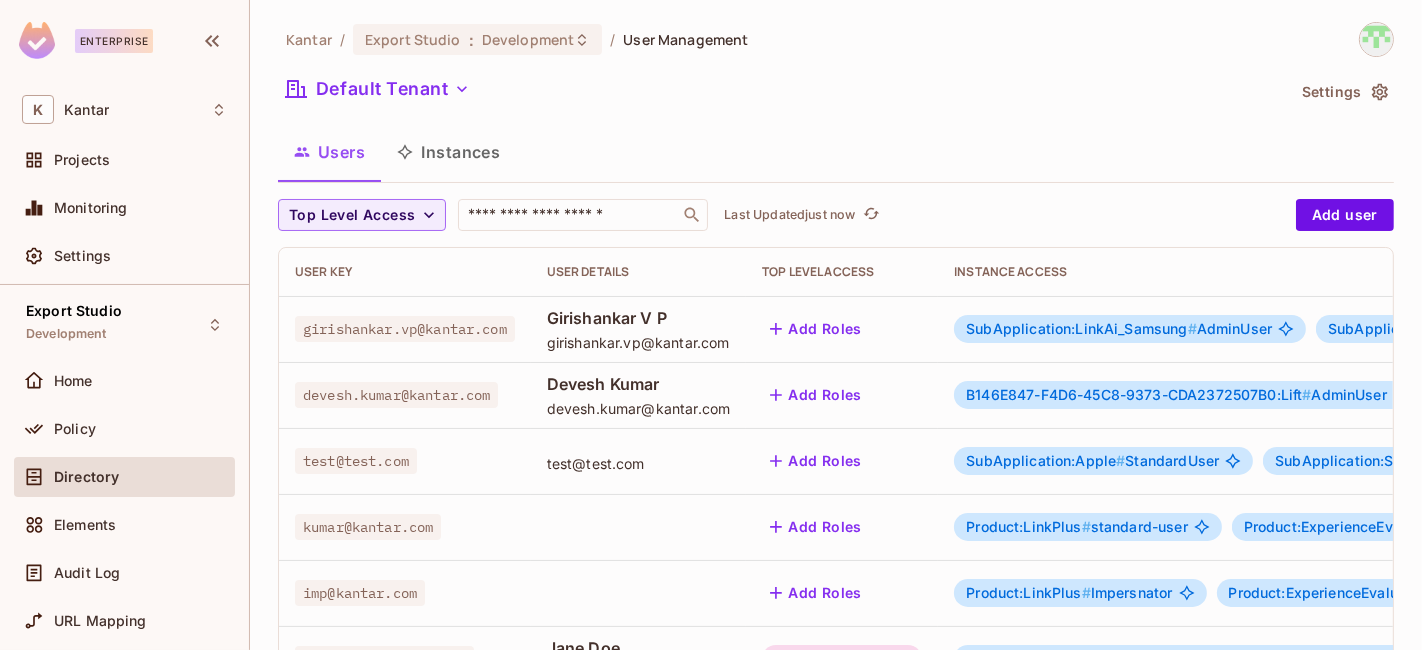click on "Instances" at bounding box center (448, 152) 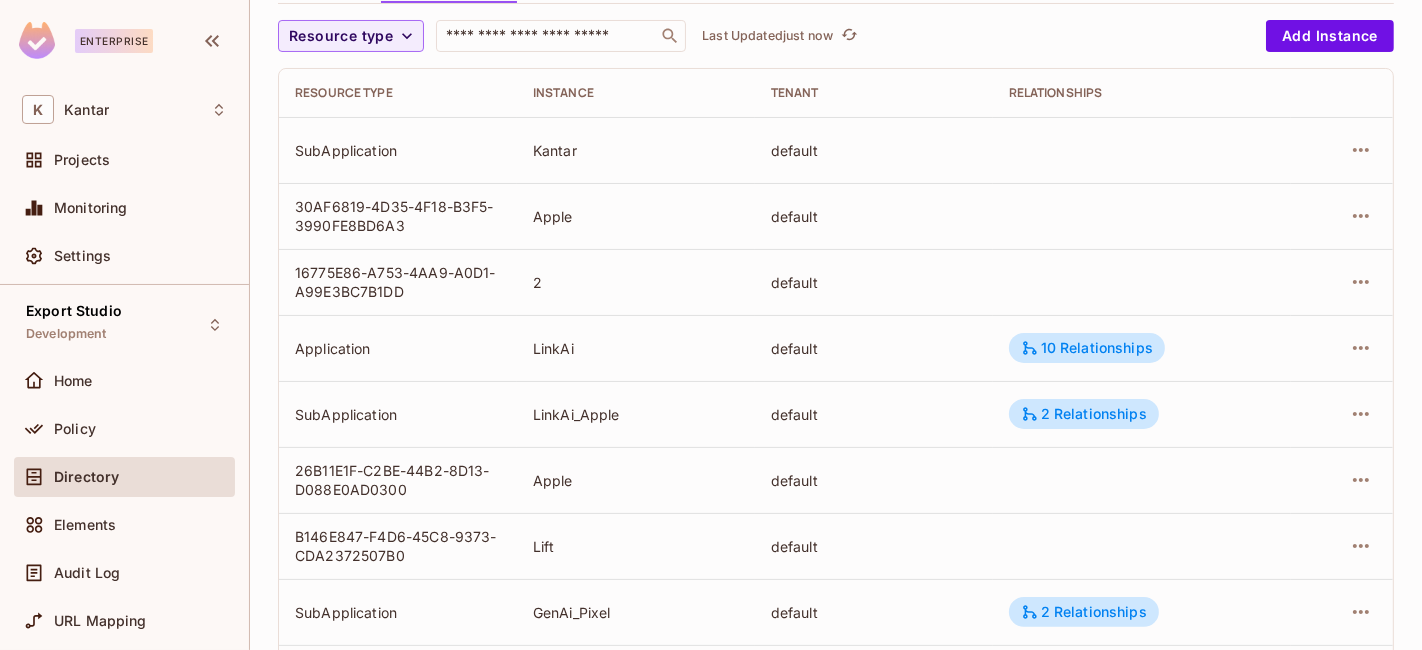 scroll, scrollTop: 0, scrollLeft: 0, axis: both 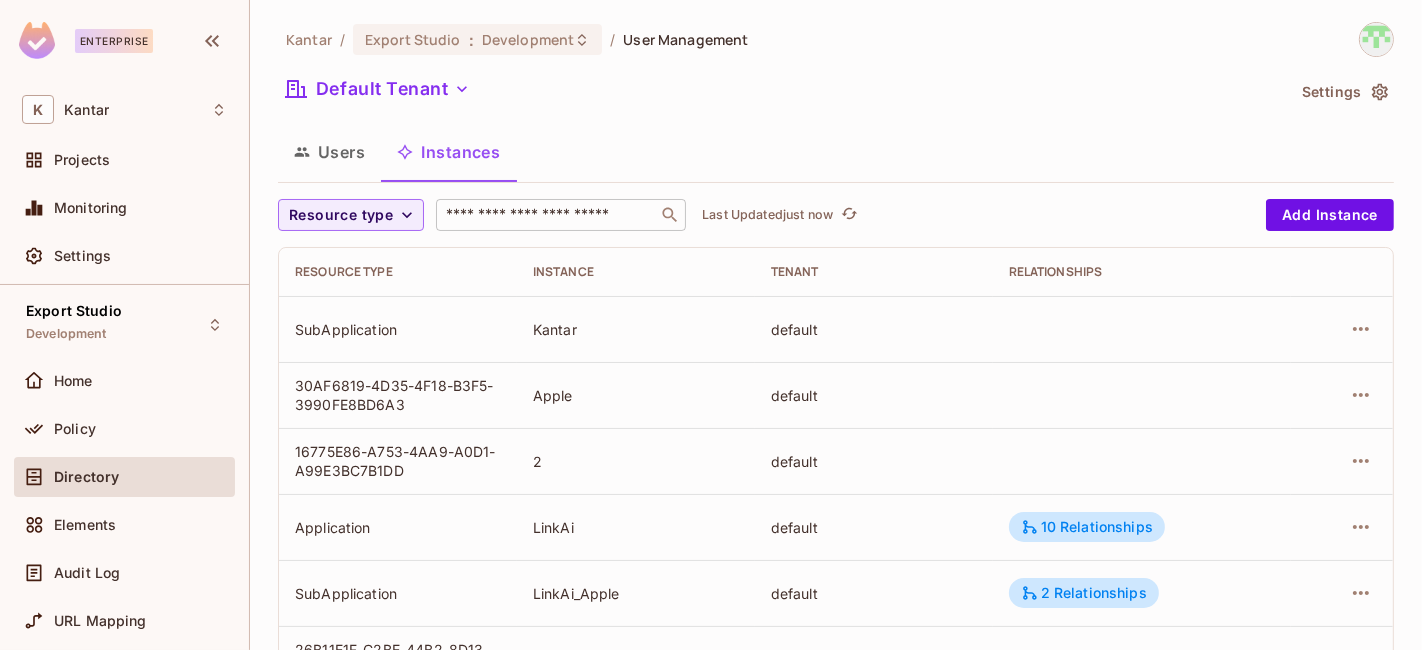 click on "​" at bounding box center [561, 215] 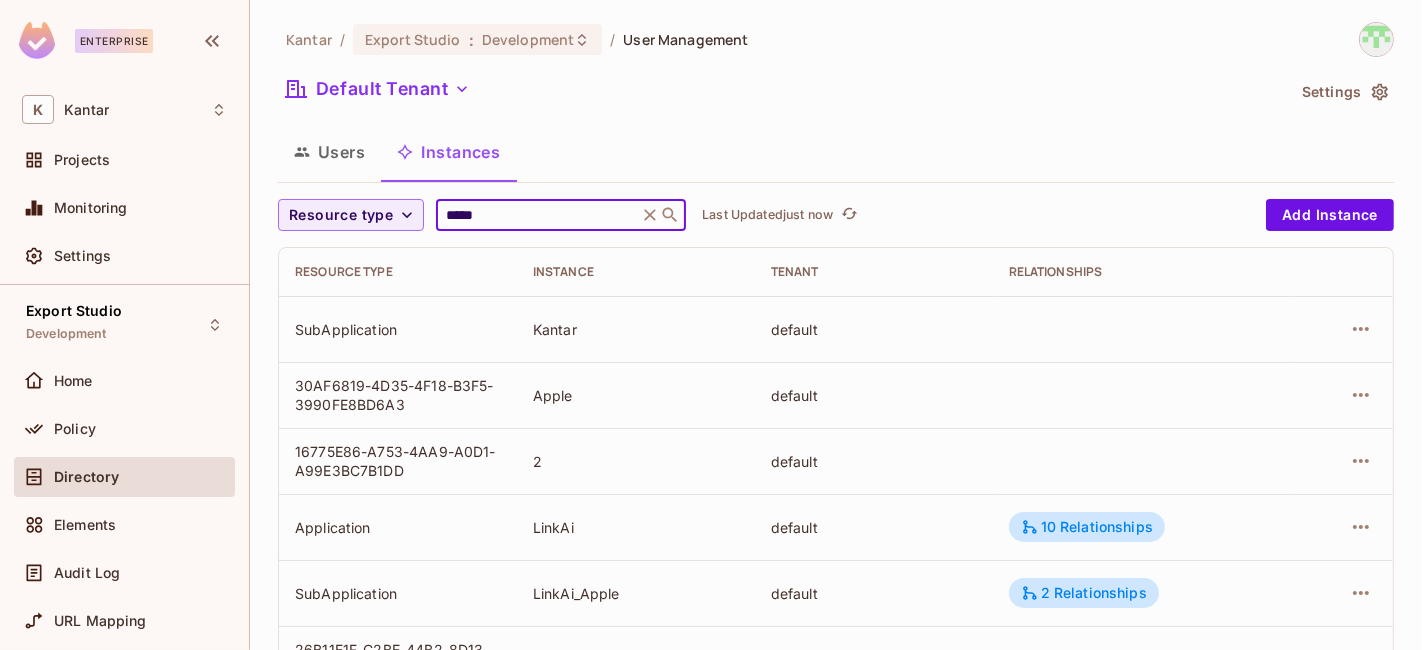 type on "******" 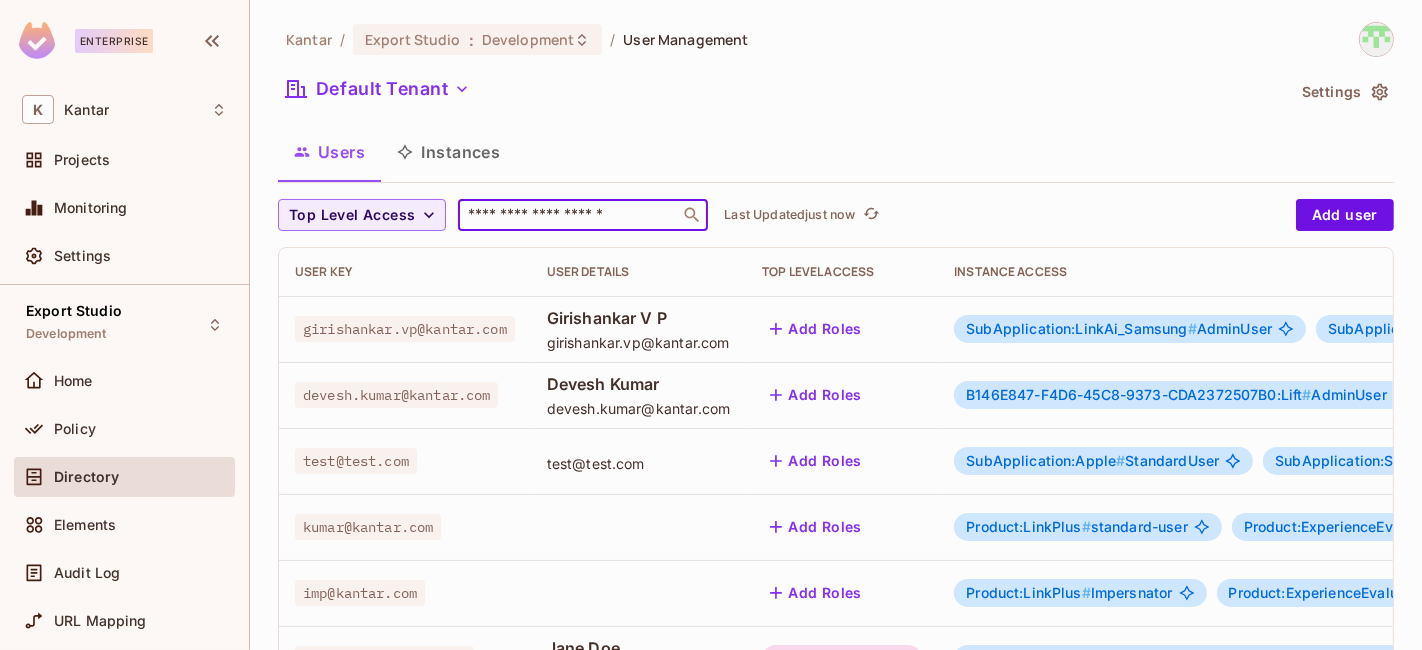 click at bounding box center [569, 215] 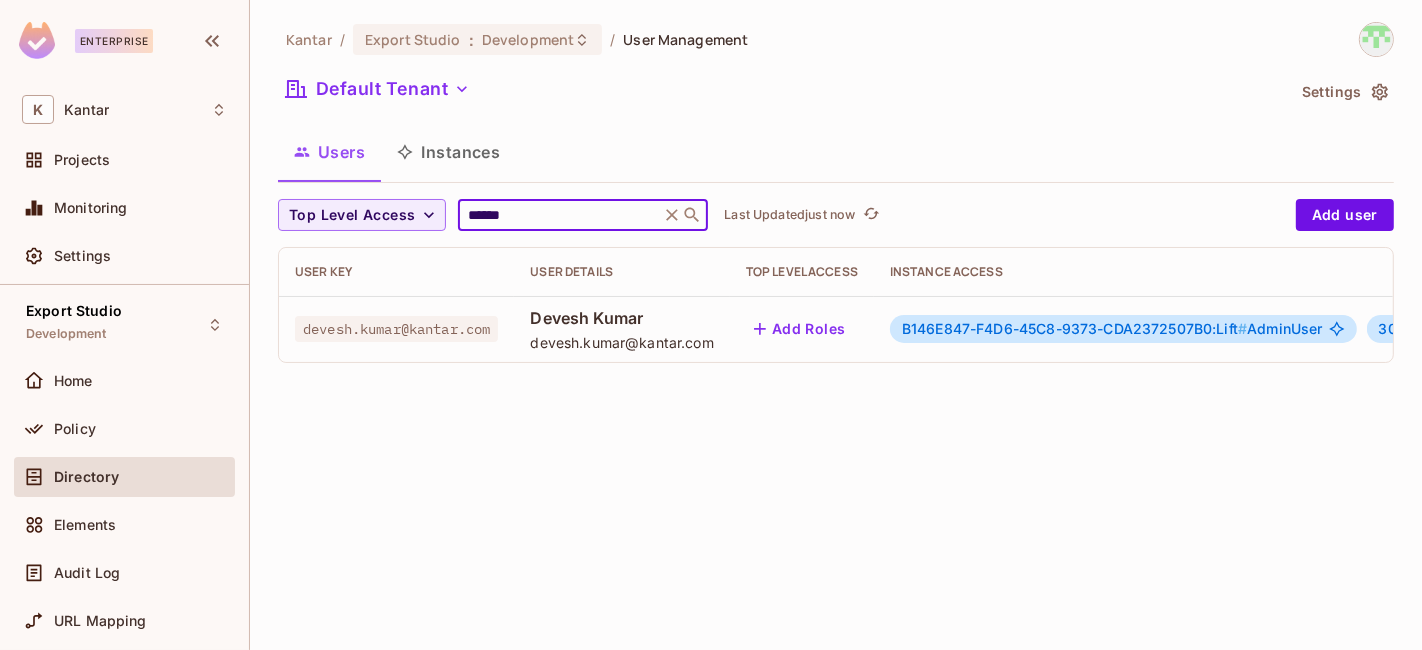 type on "******" 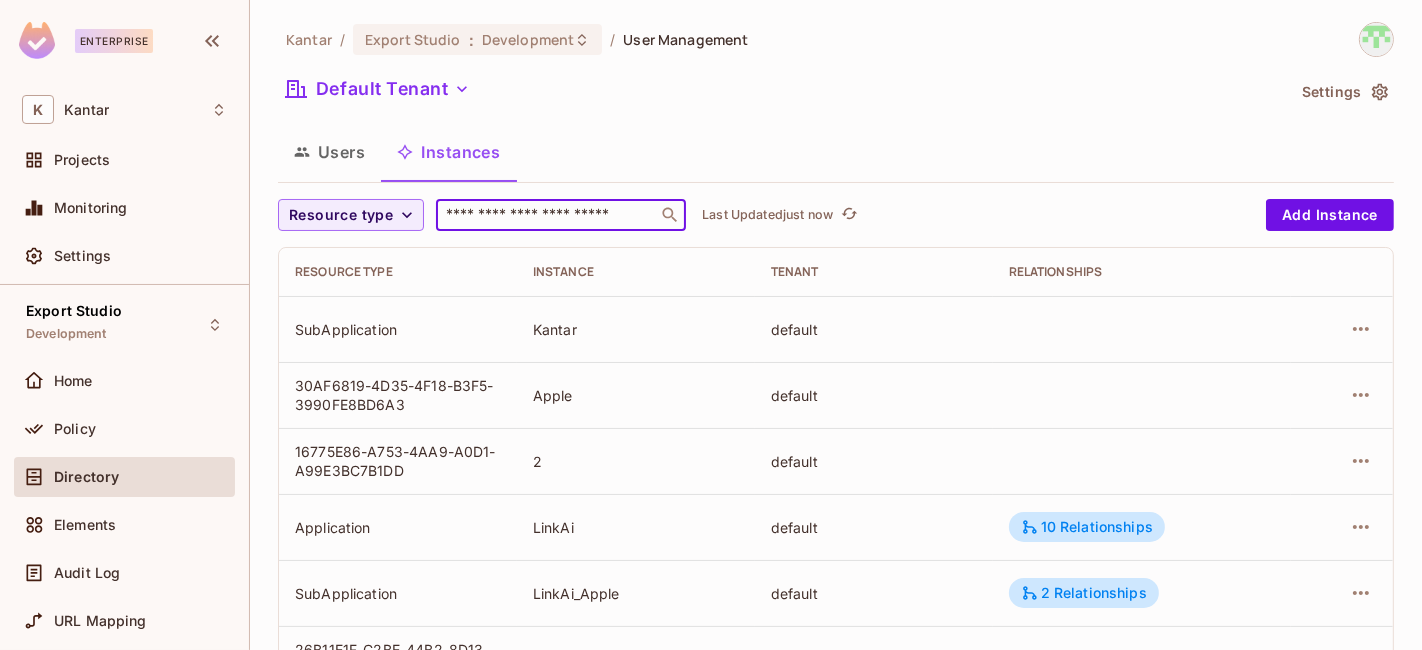 click at bounding box center (547, 215) 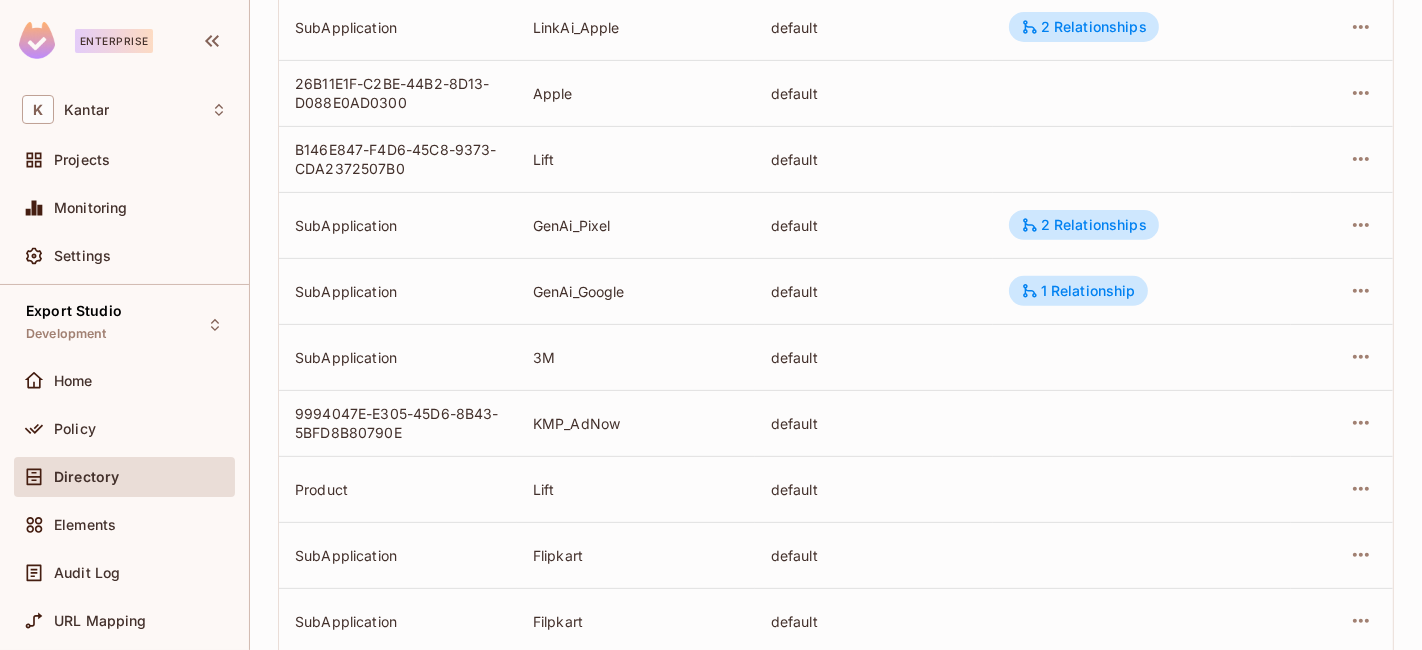 scroll, scrollTop: 745, scrollLeft: 0, axis: vertical 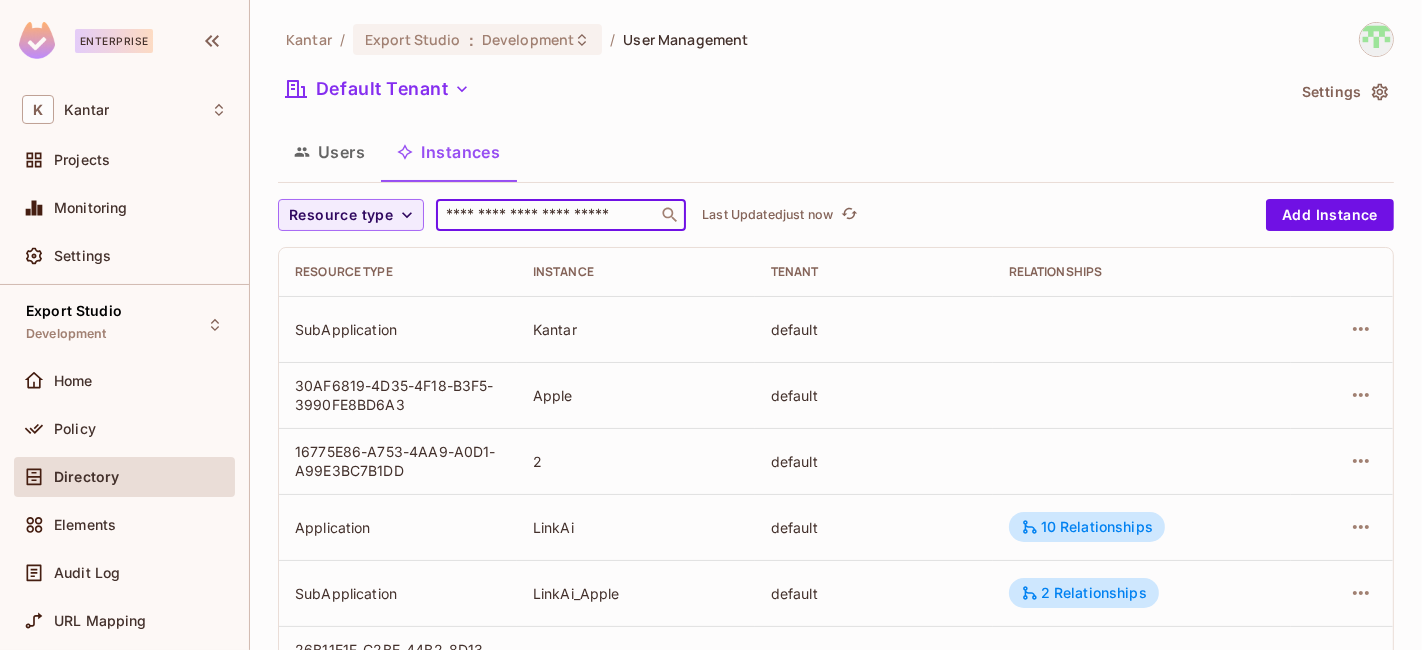 click at bounding box center (547, 215) 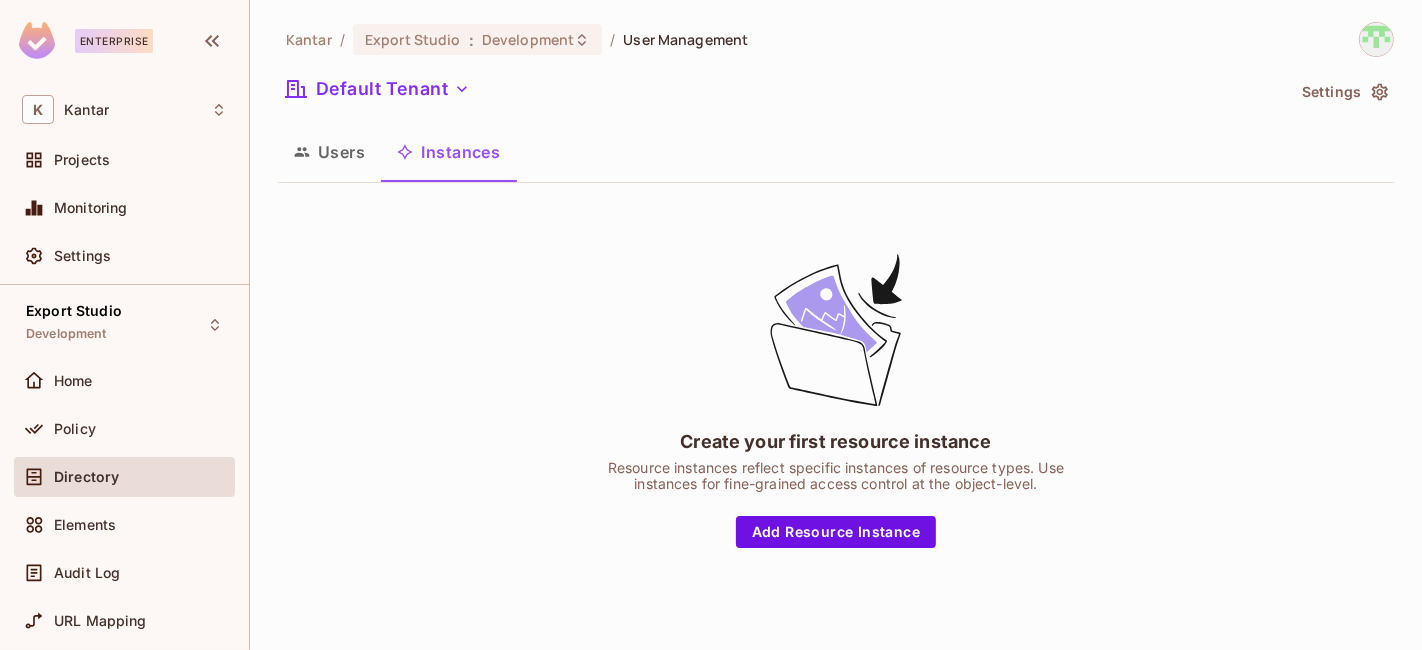 click on "Create your first resource instance Resource instances reflect specific instances of resource types. Use instances for fine-grained access control at the object-level. Add Resource Instance" at bounding box center (836, 399) 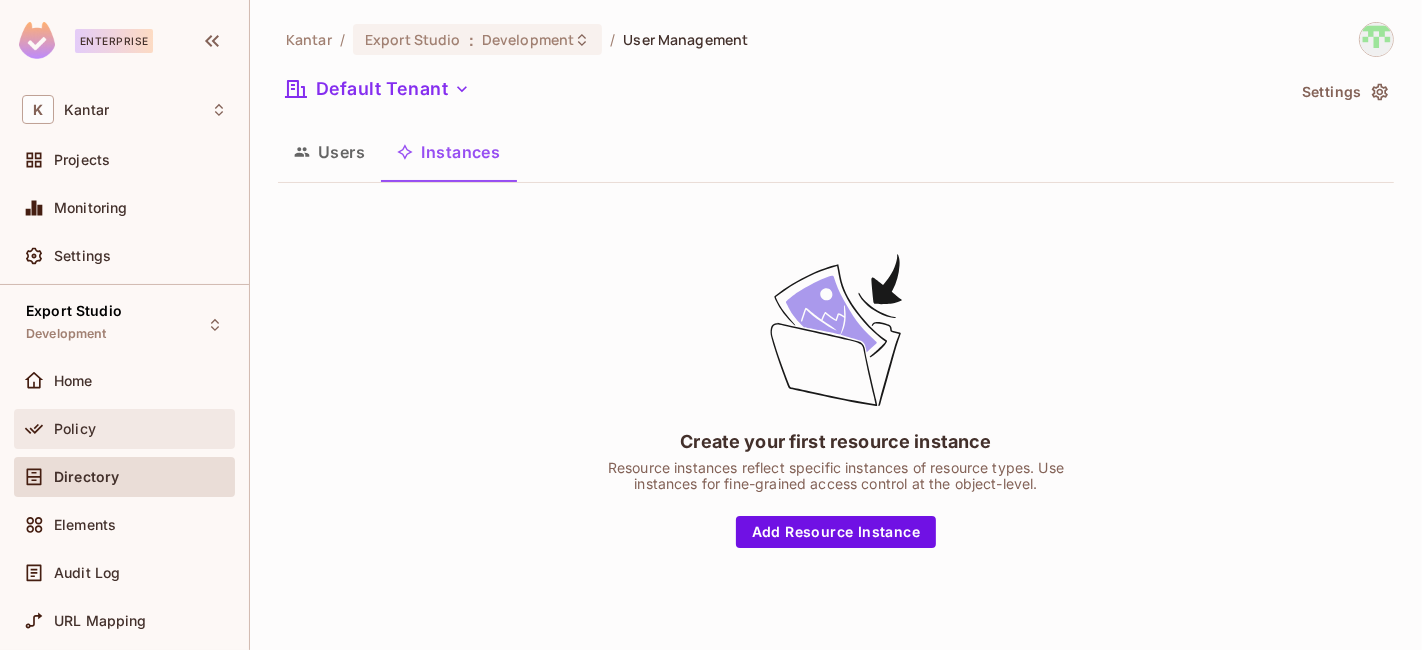 click on "Policy" at bounding box center (140, 429) 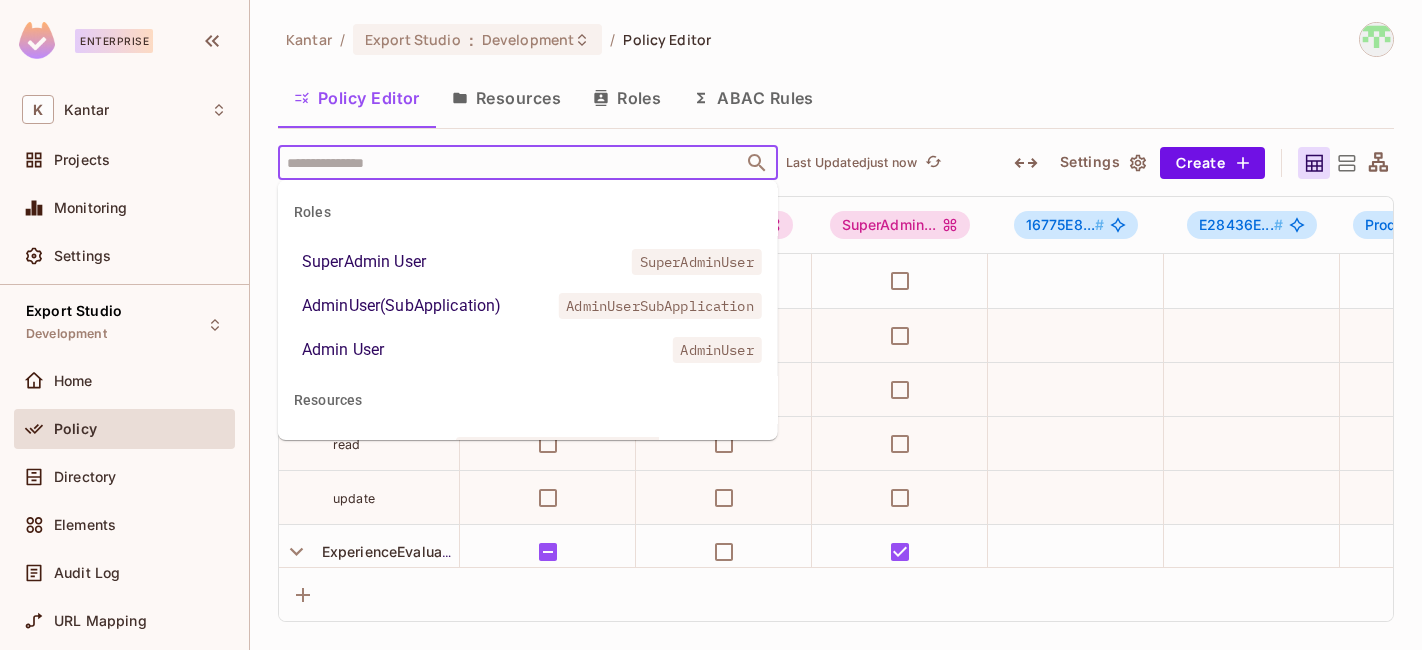 scroll, scrollTop: 0, scrollLeft: 0, axis: both 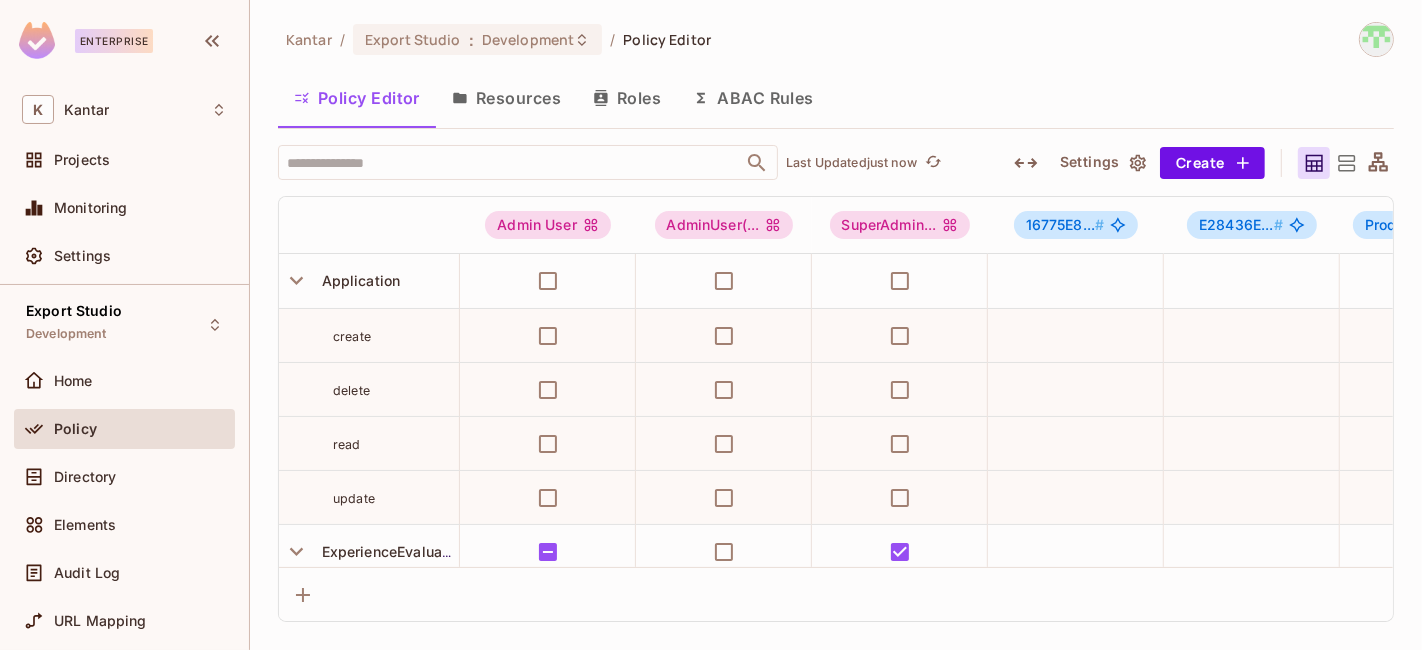 click on "Resources" at bounding box center (506, 98) 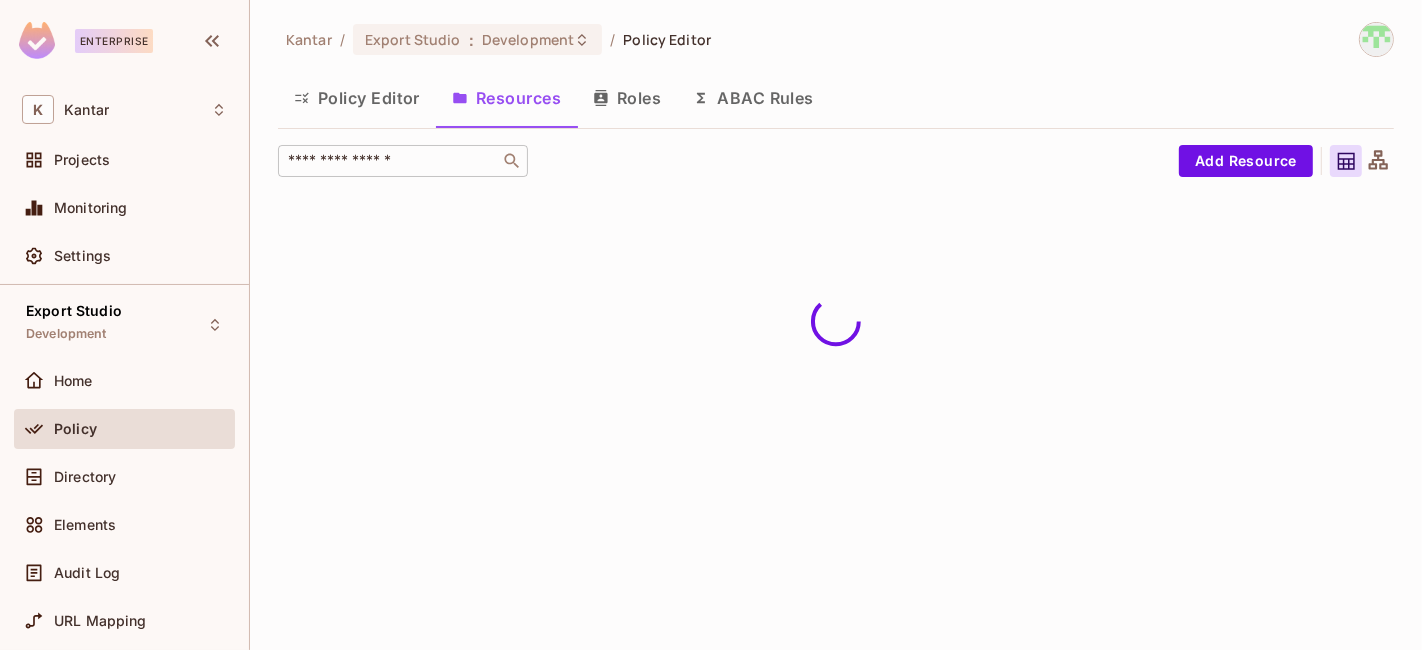 click at bounding box center (389, 161) 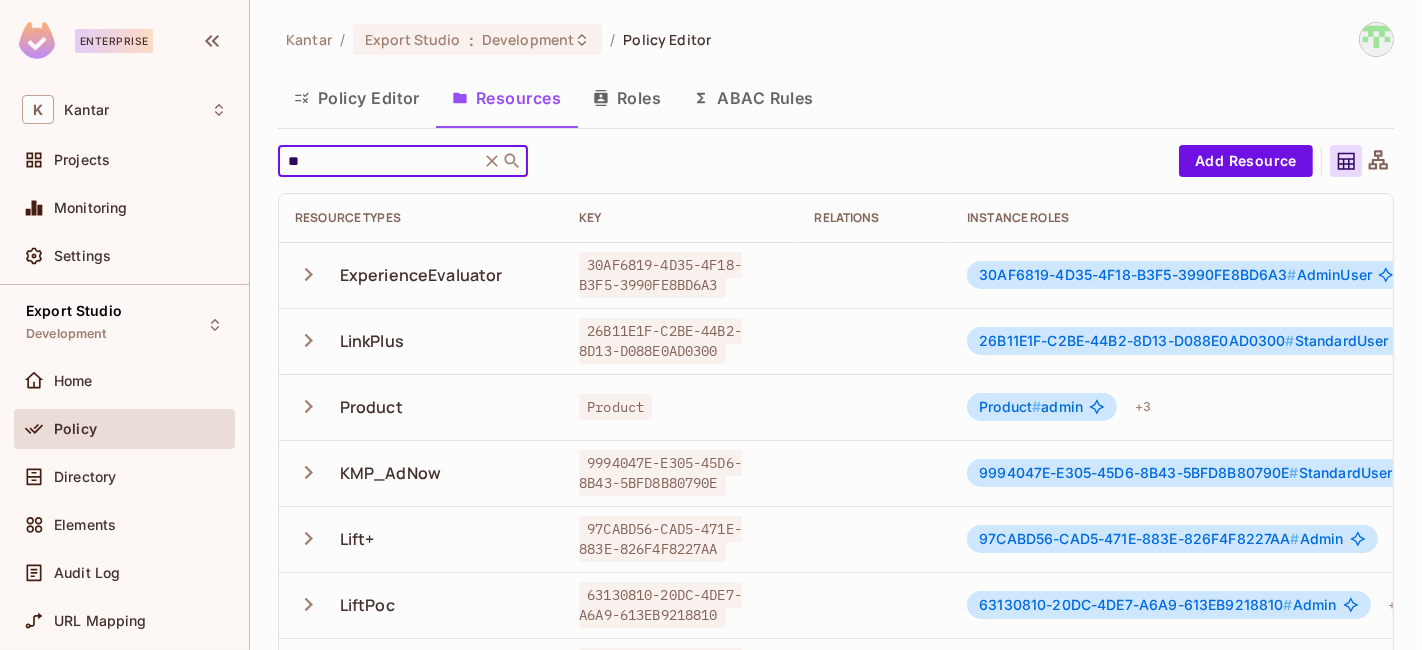 type on "*" 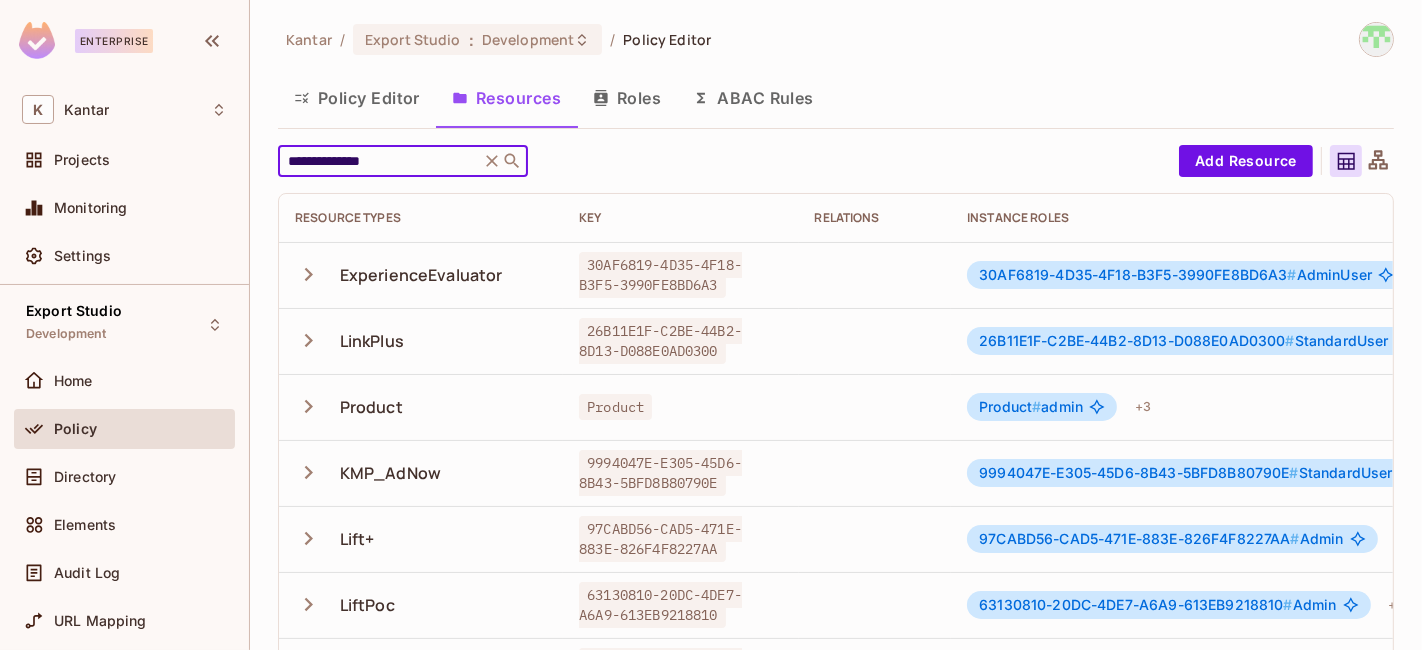 type on "**********" 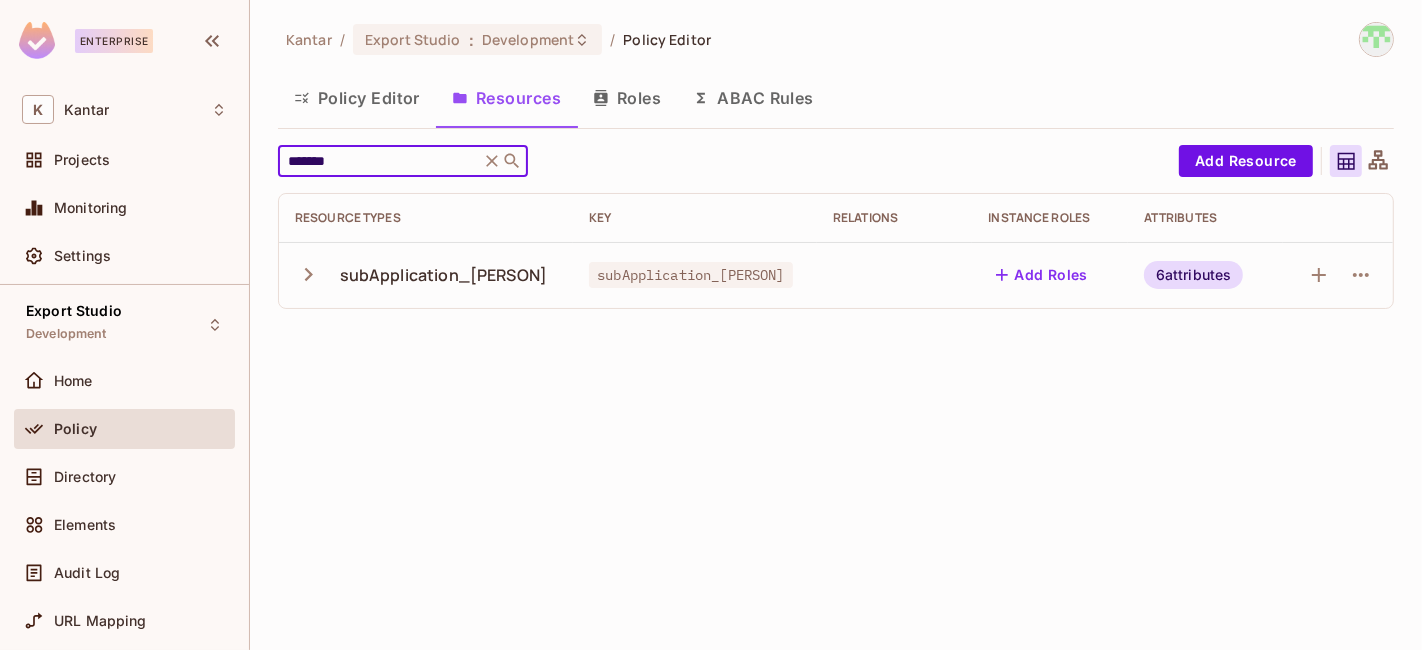 type on "*******" 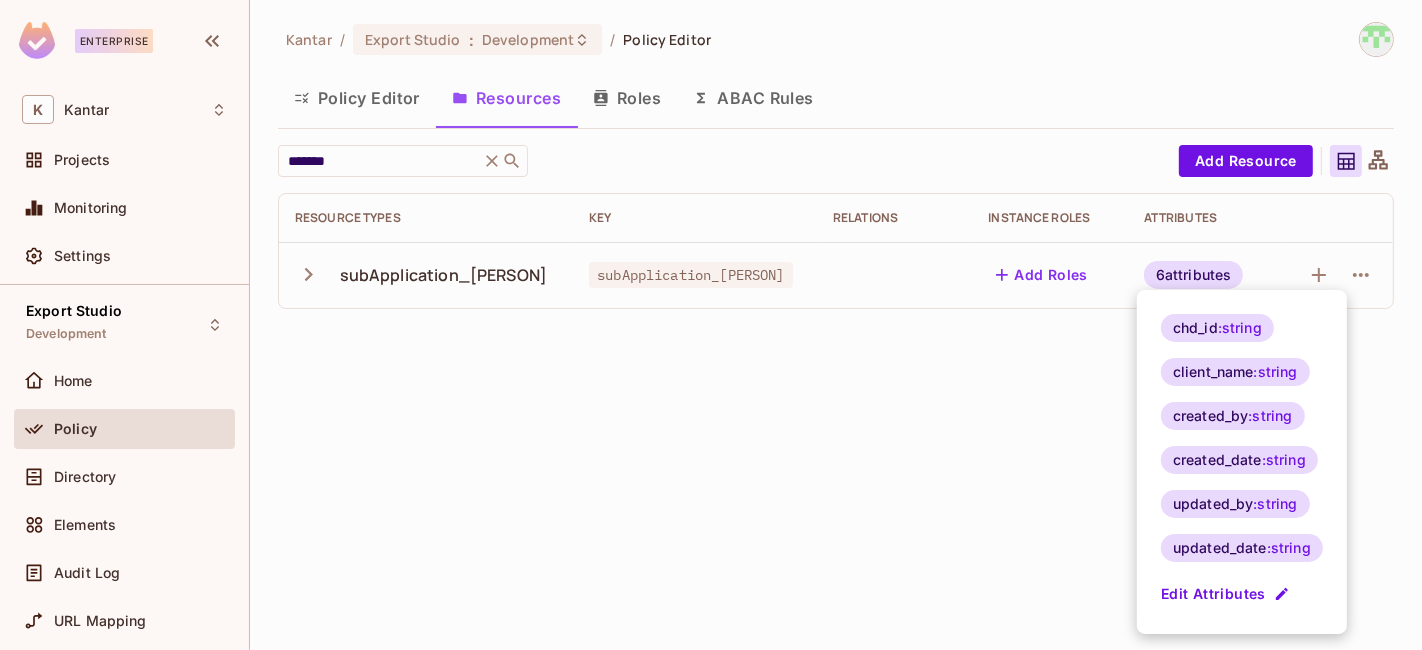 click at bounding box center [711, 325] 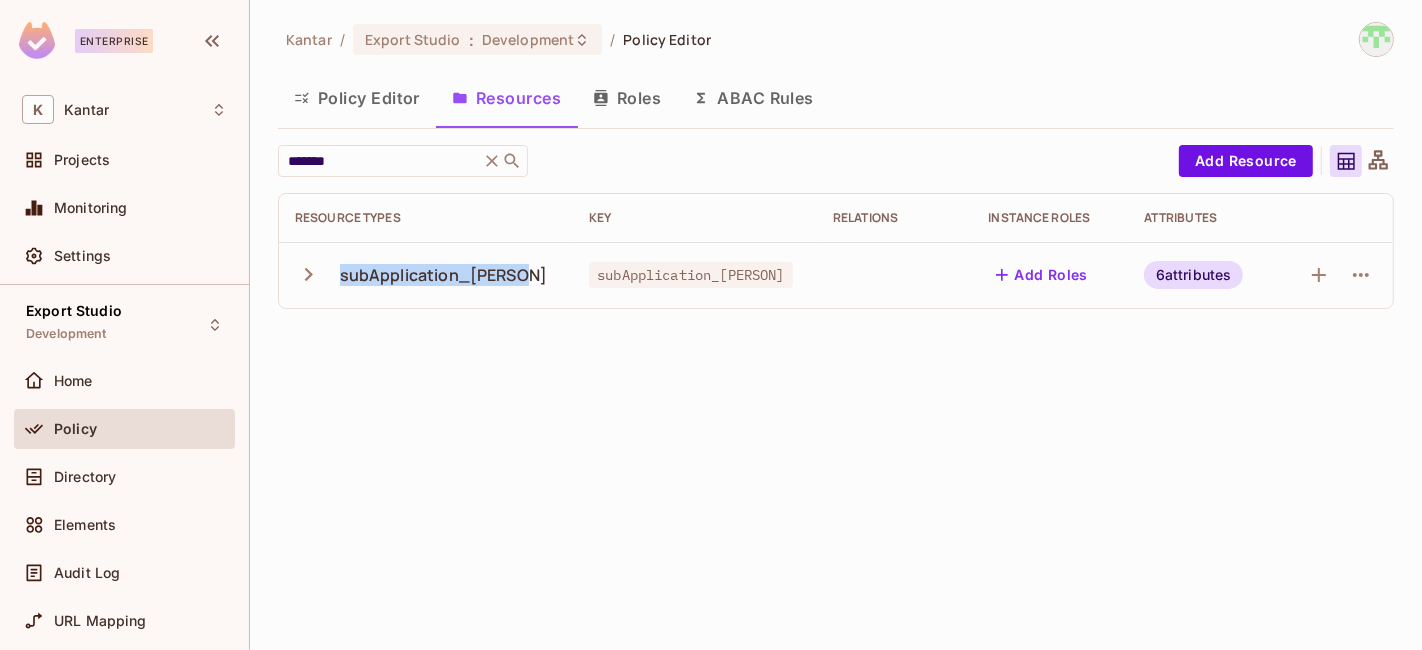 drag, startPoint x: 530, startPoint y: 275, endPoint x: 341, endPoint y: 284, distance: 189.21416 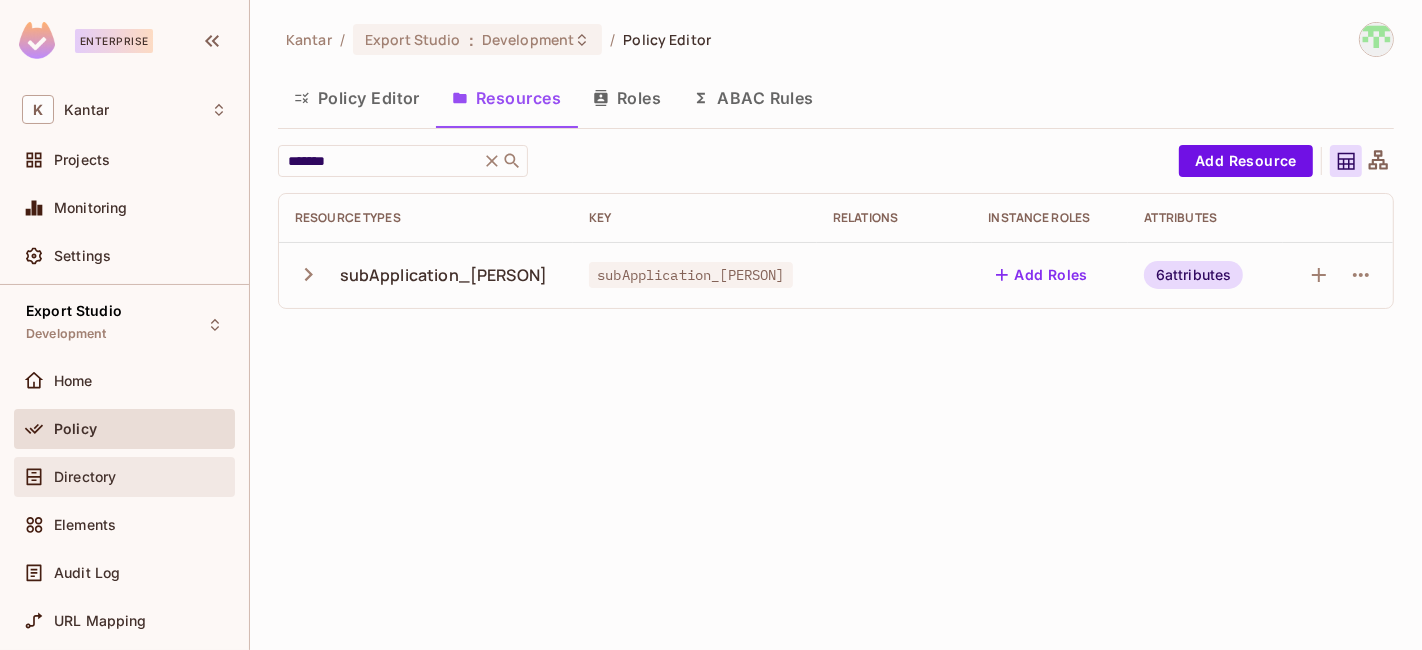 click on "Directory" at bounding box center (124, 477) 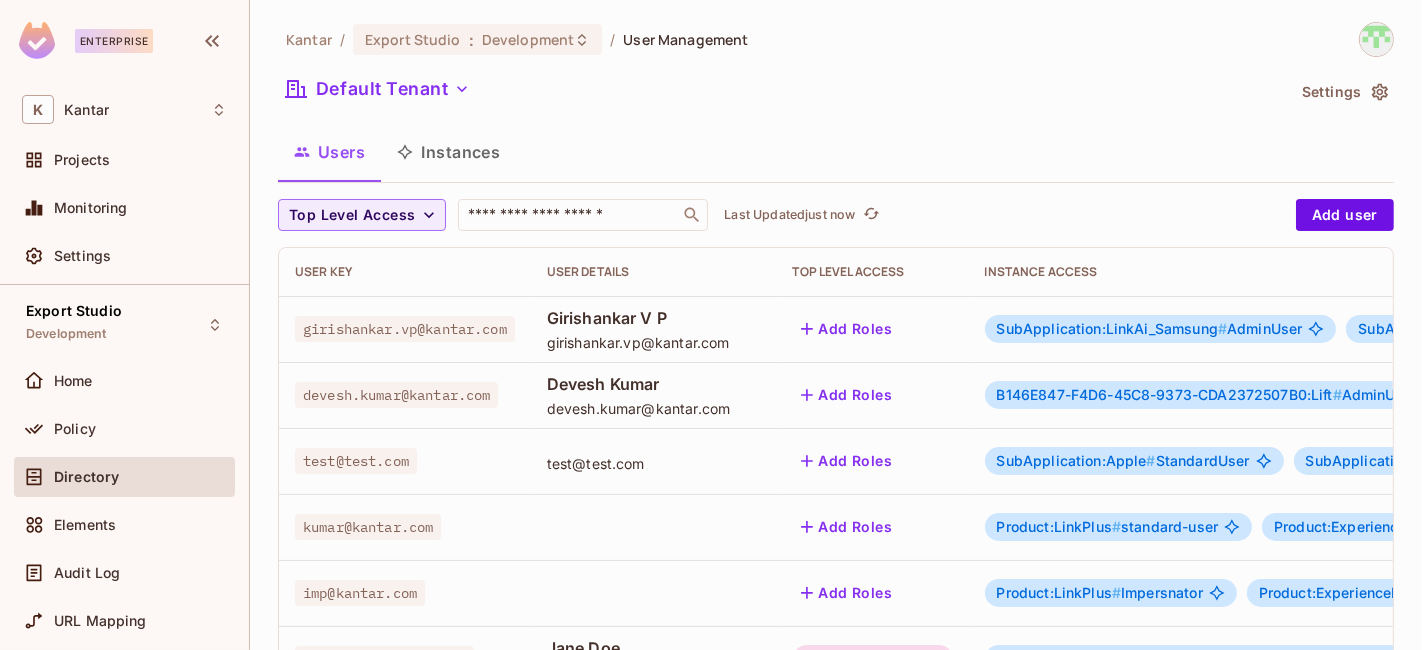 click on "Instances" at bounding box center (448, 152) 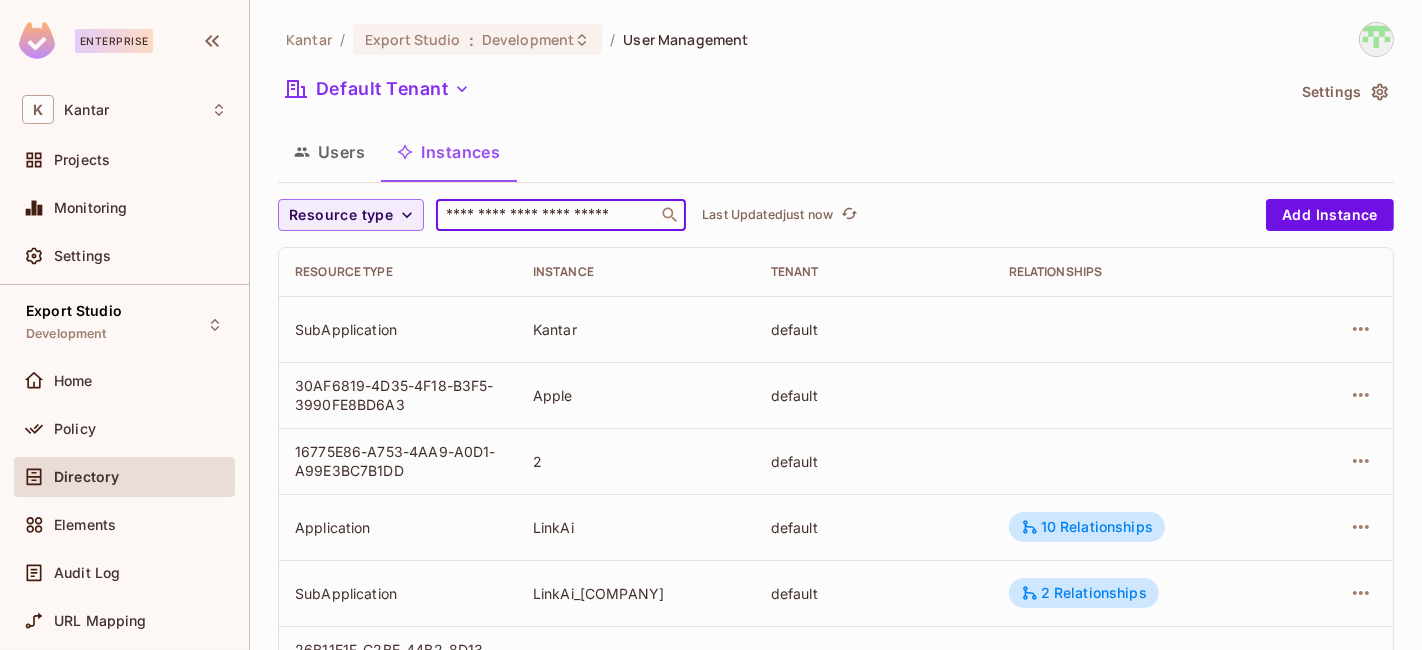 click at bounding box center [547, 215] 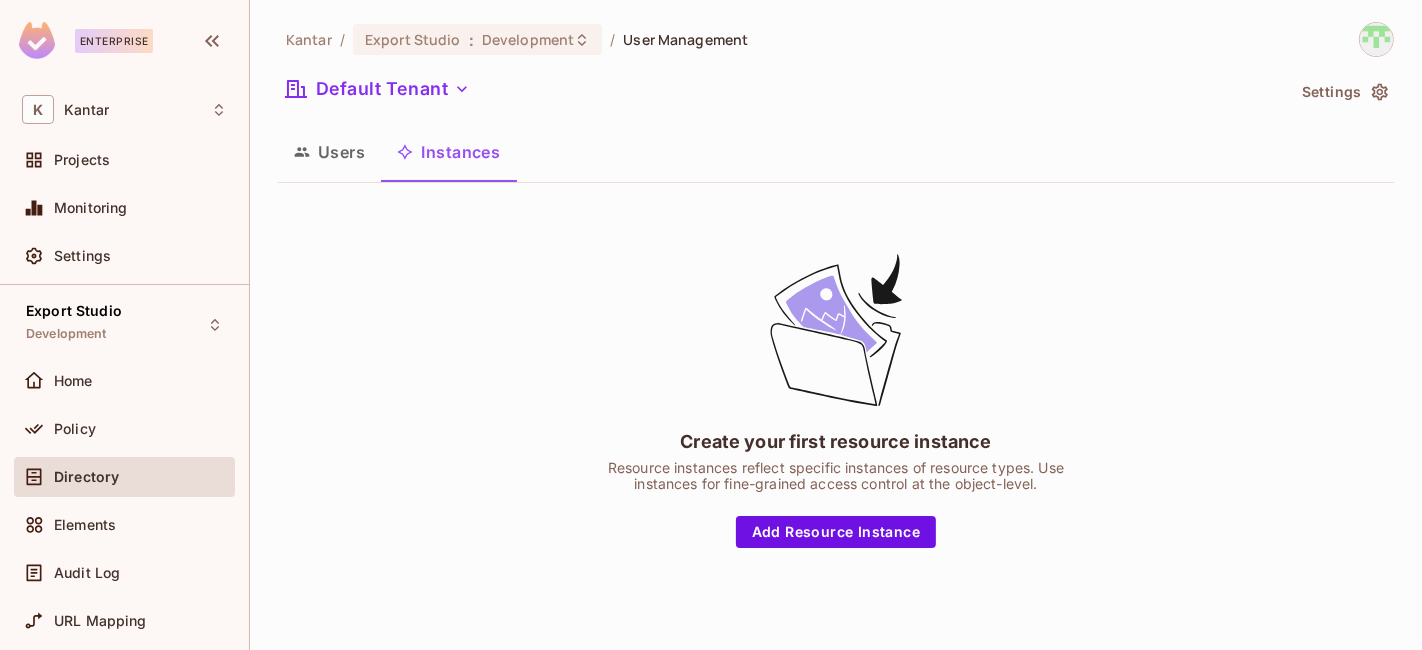 click on "Users" at bounding box center (329, 152) 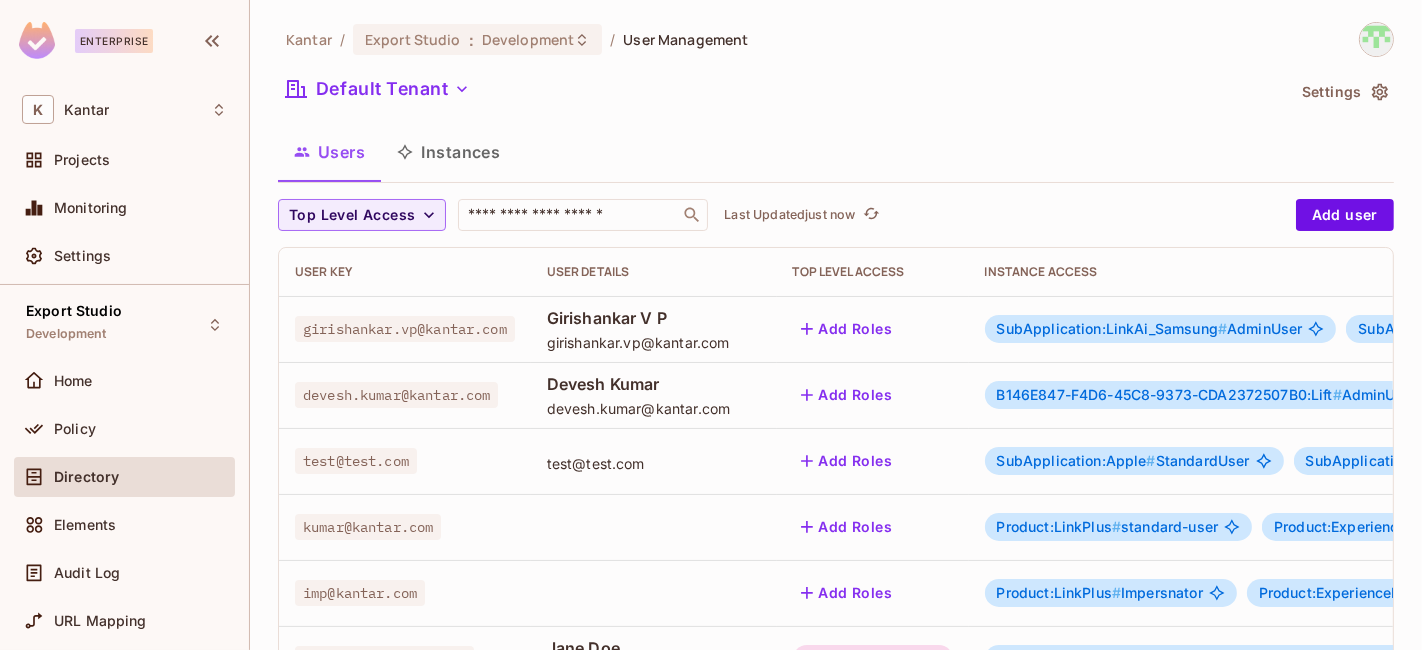 click on "Instances" at bounding box center [448, 152] 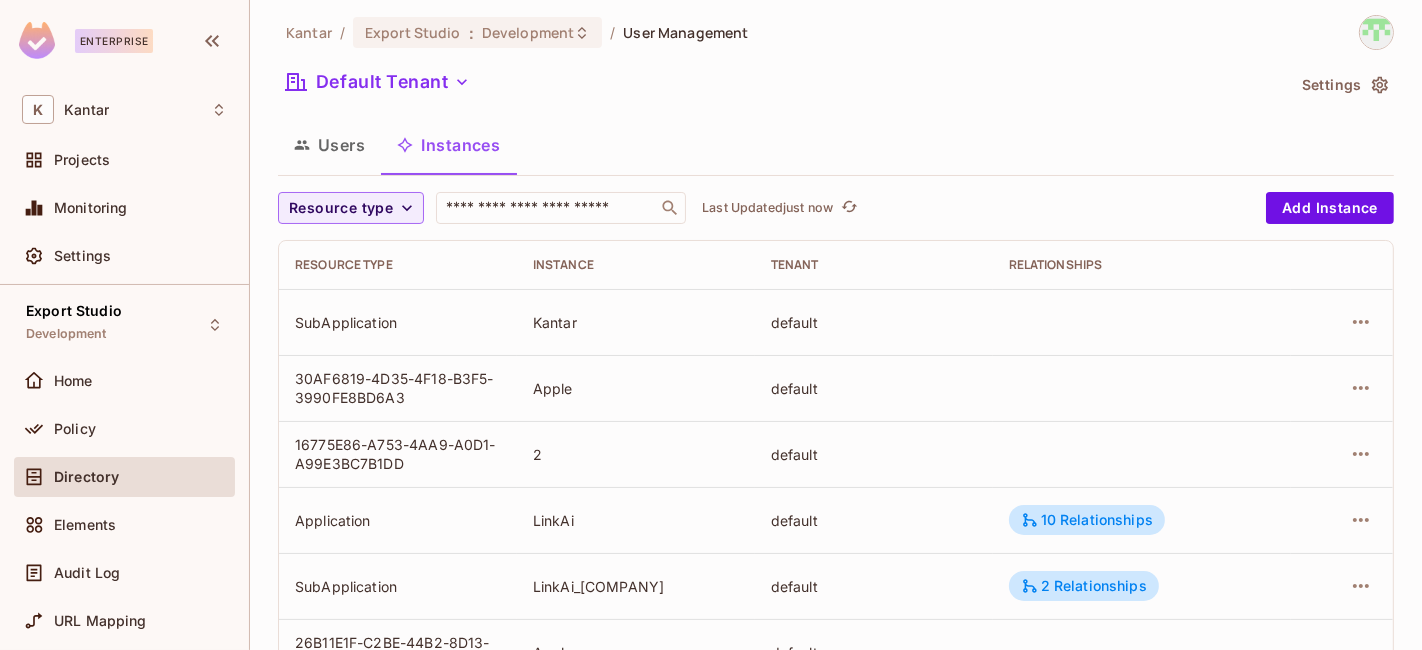 scroll, scrollTop: 0, scrollLeft: 0, axis: both 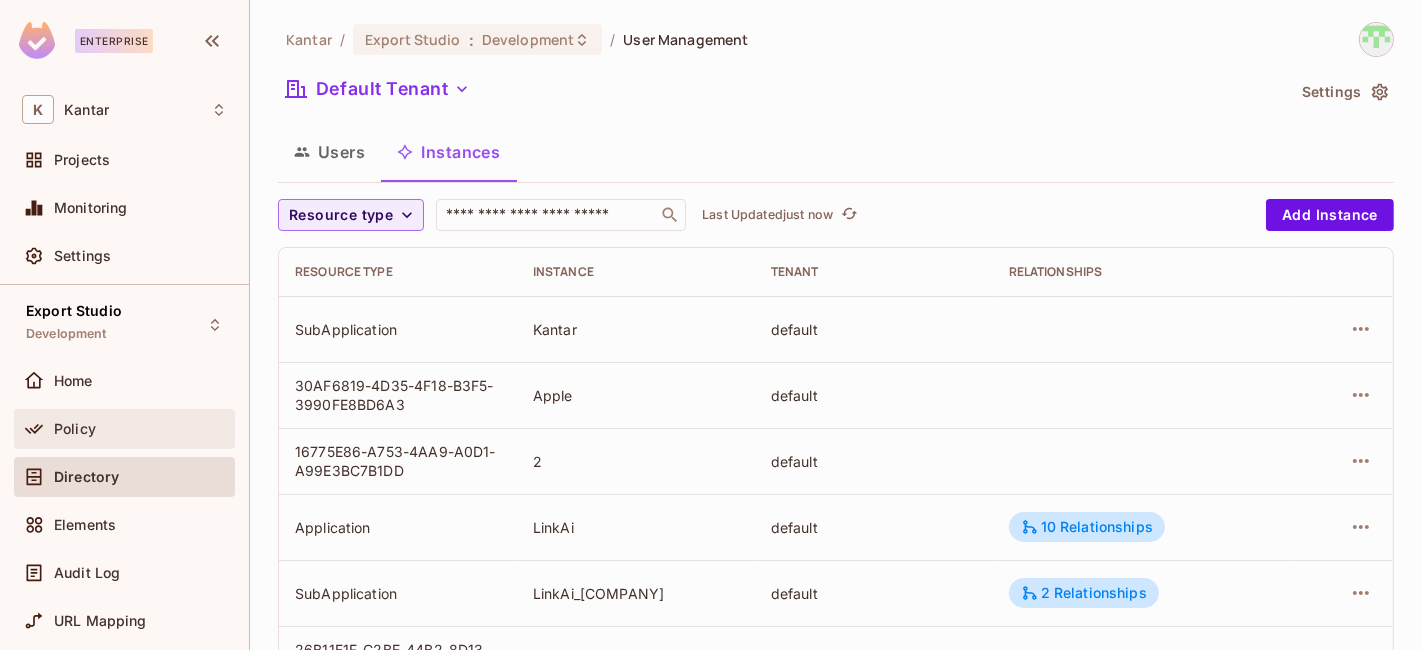 click on "Policy" at bounding box center [140, 429] 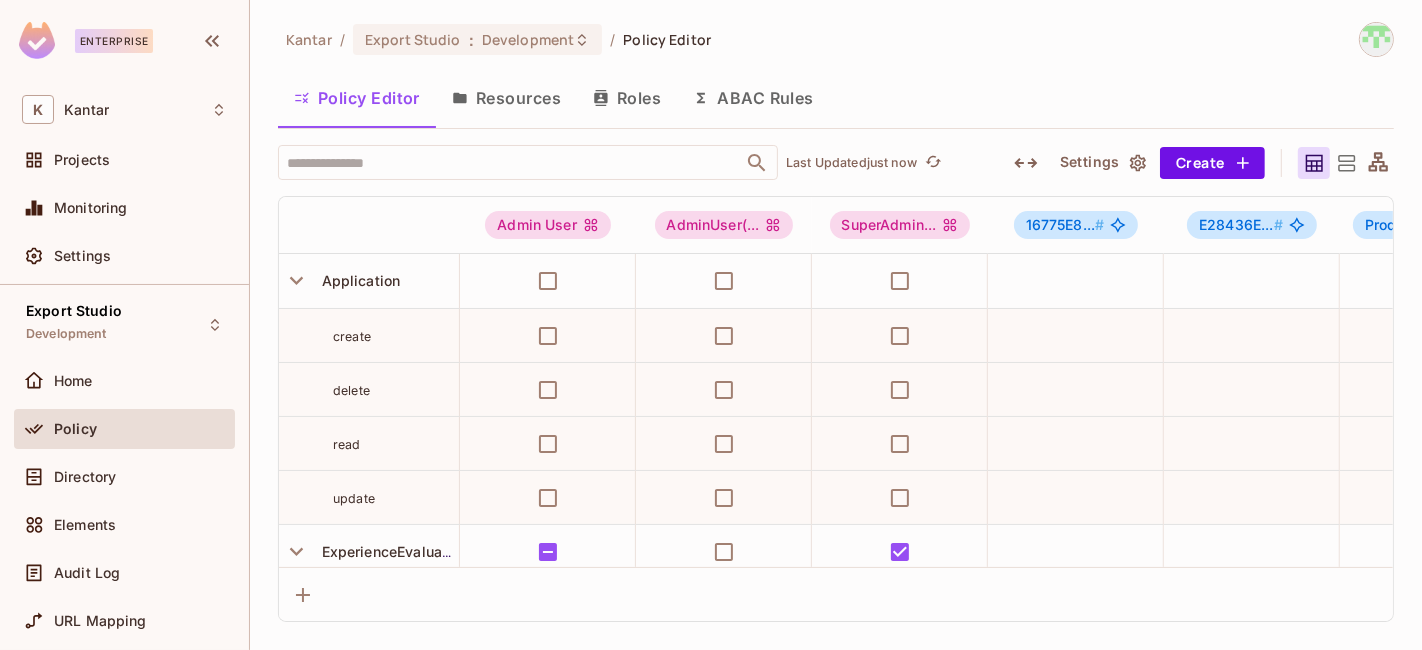 click on "Resources" at bounding box center (506, 98) 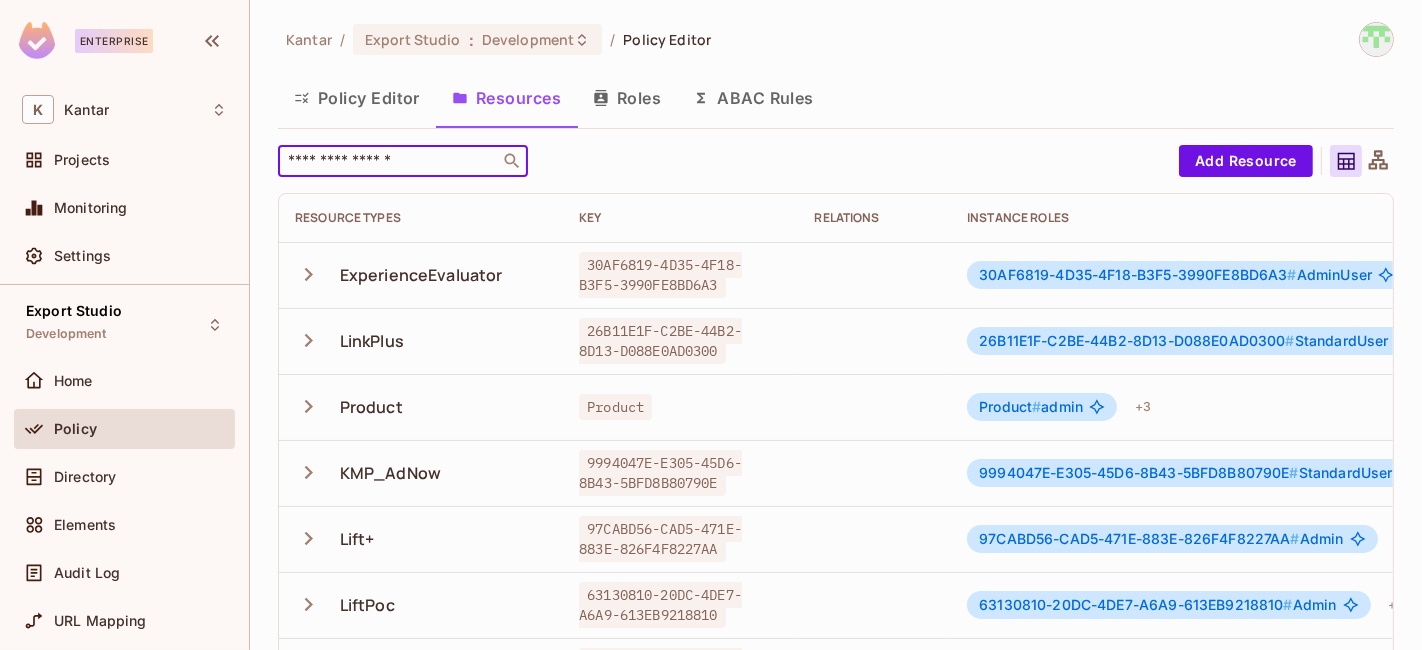 click at bounding box center [389, 161] 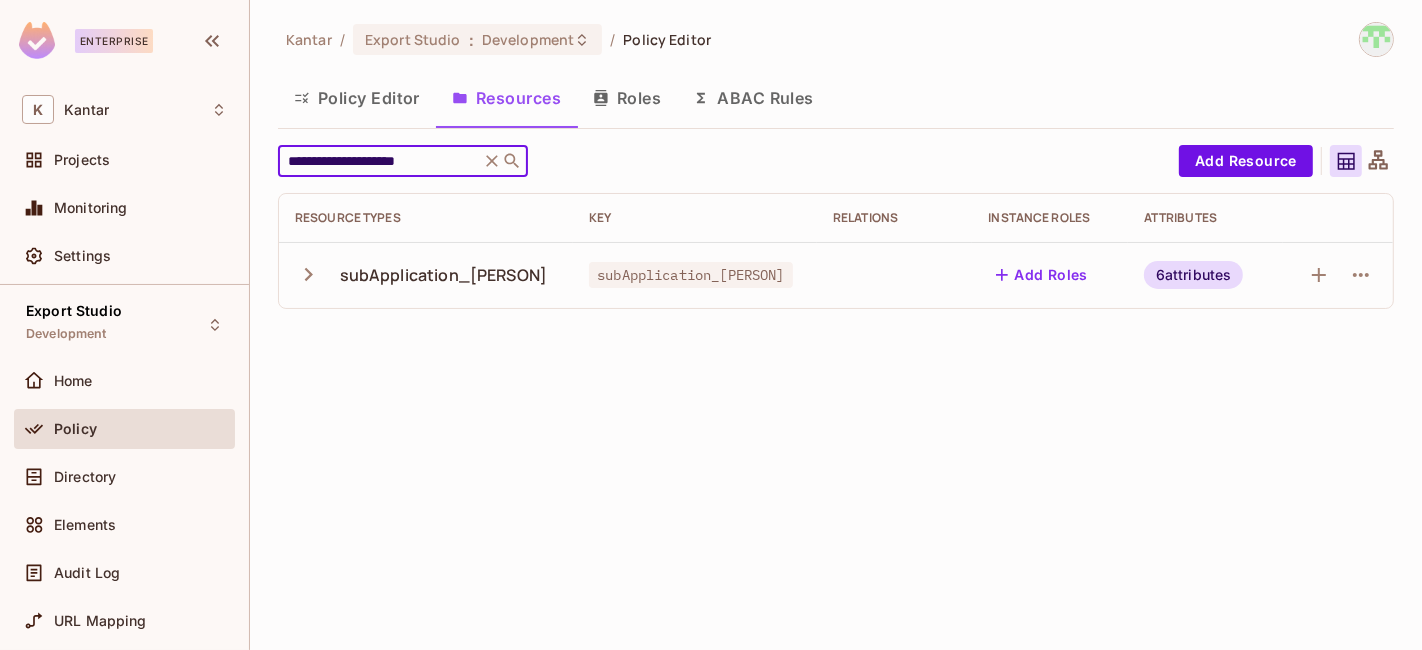 paste 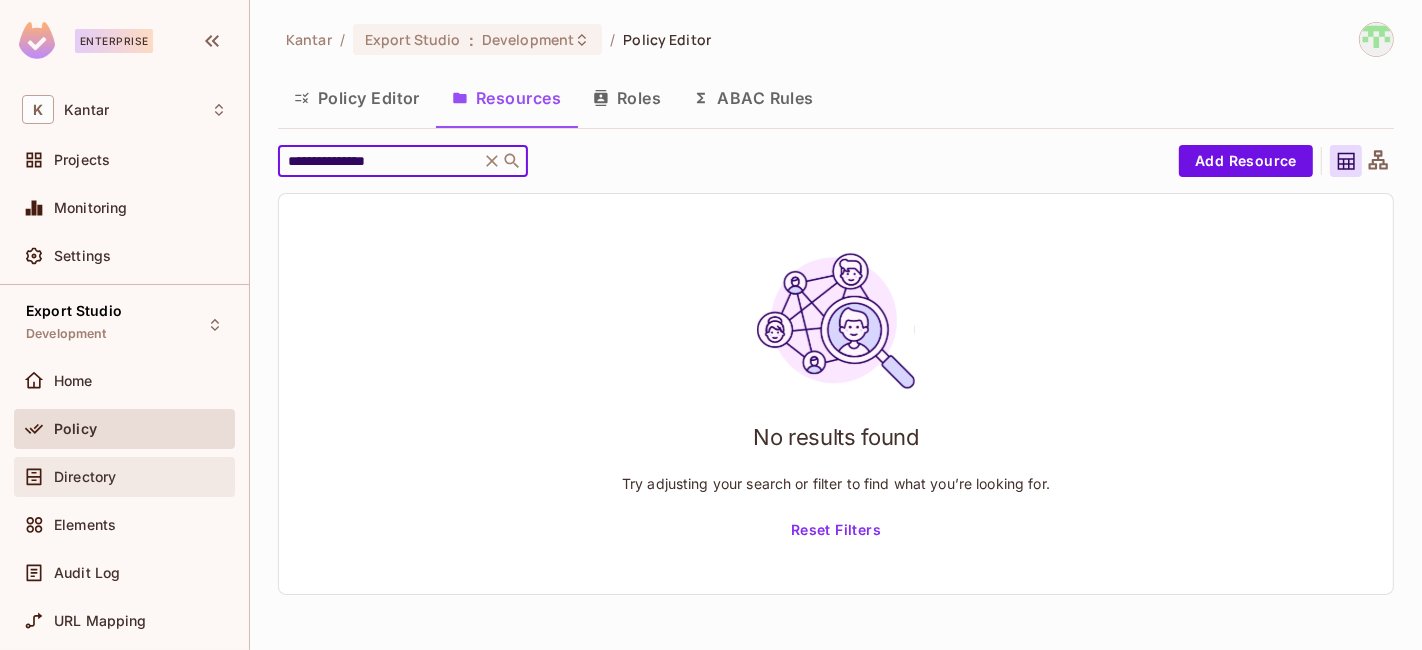 type on "**********" 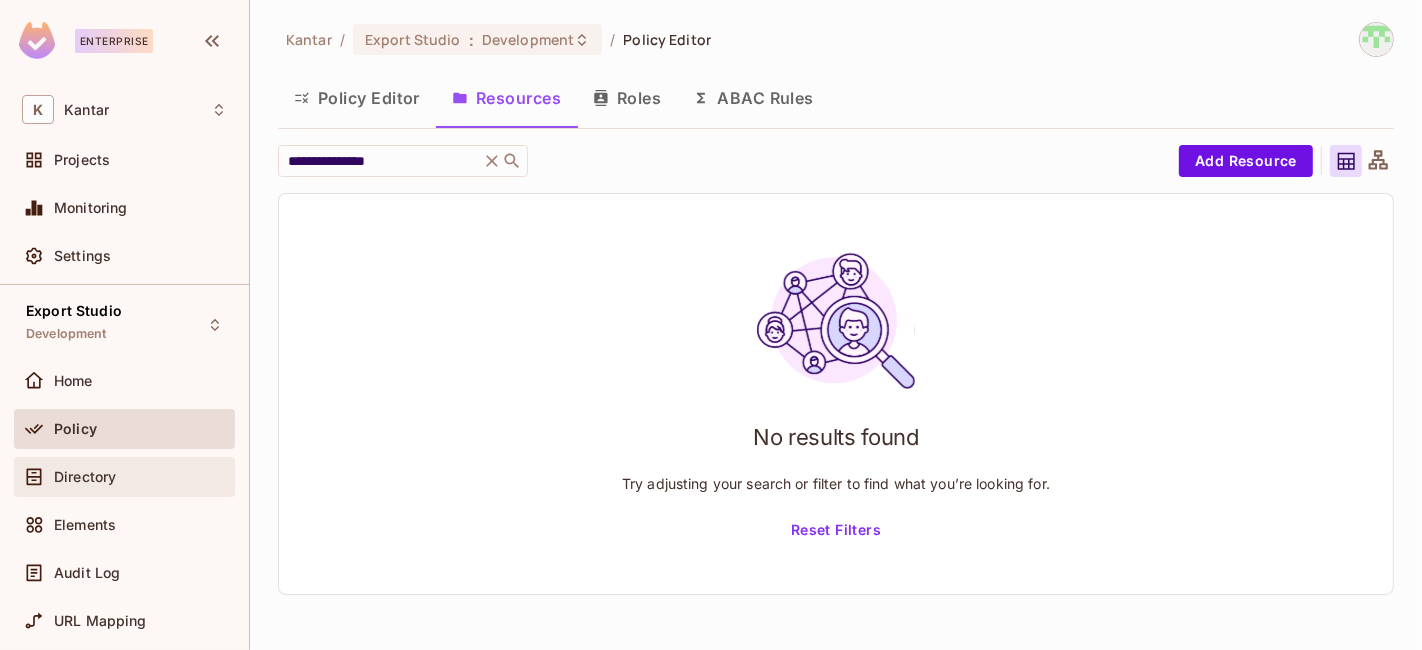 click on "Directory" at bounding box center (140, 477) 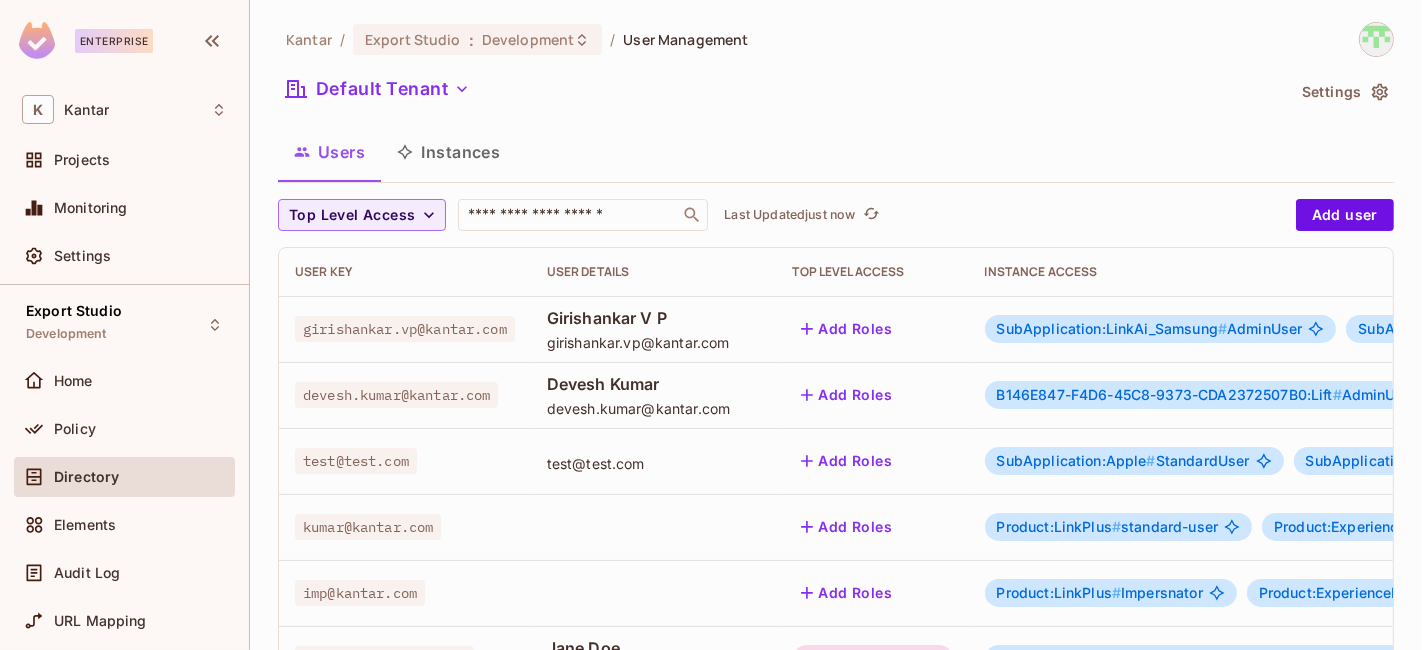 click on "Instances" at bounding box center [448, 152] 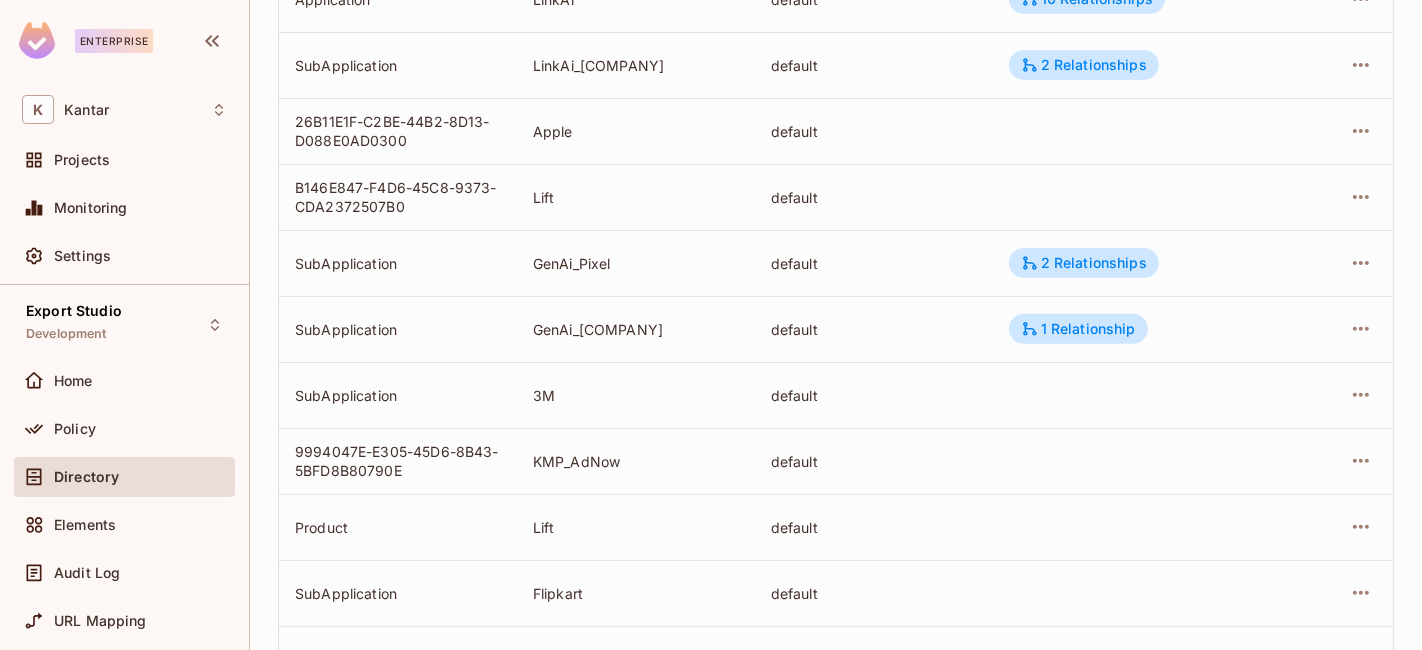 scroll, scrollTop: 745, scrollLeft: 0, axis: vertical 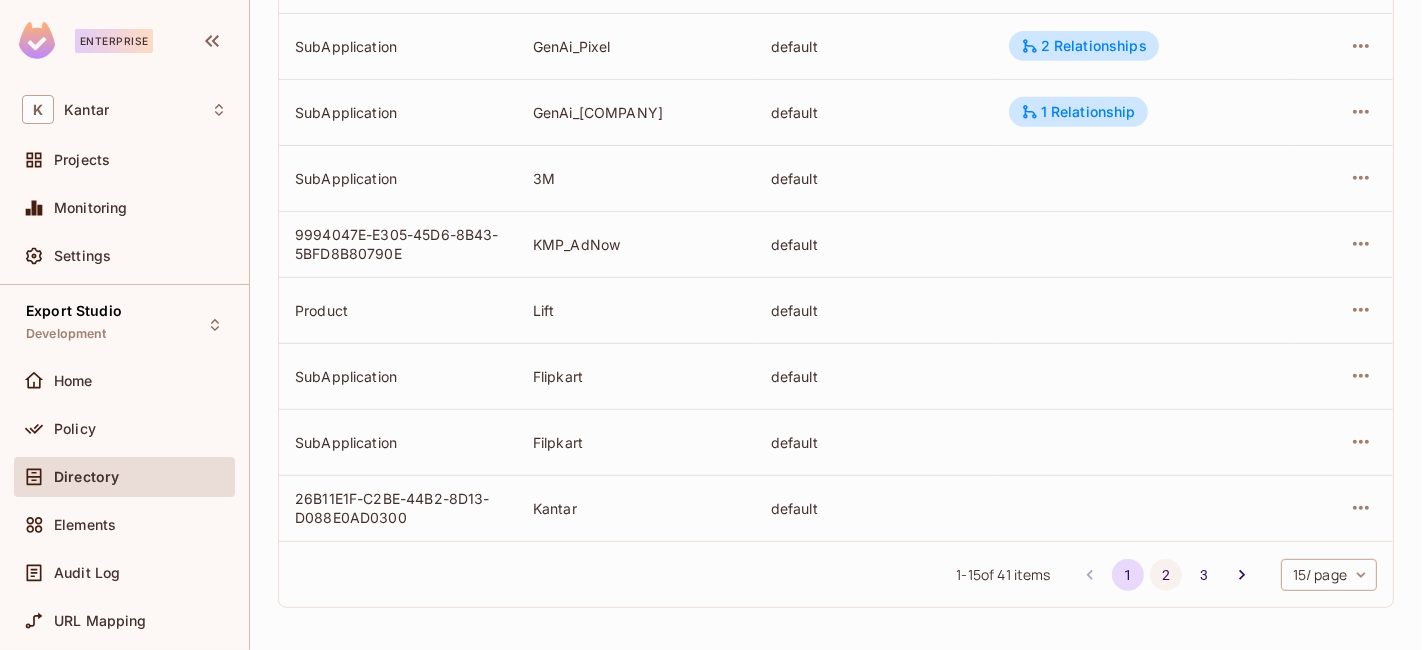 click on "2" at bounding box center (1166, 575) 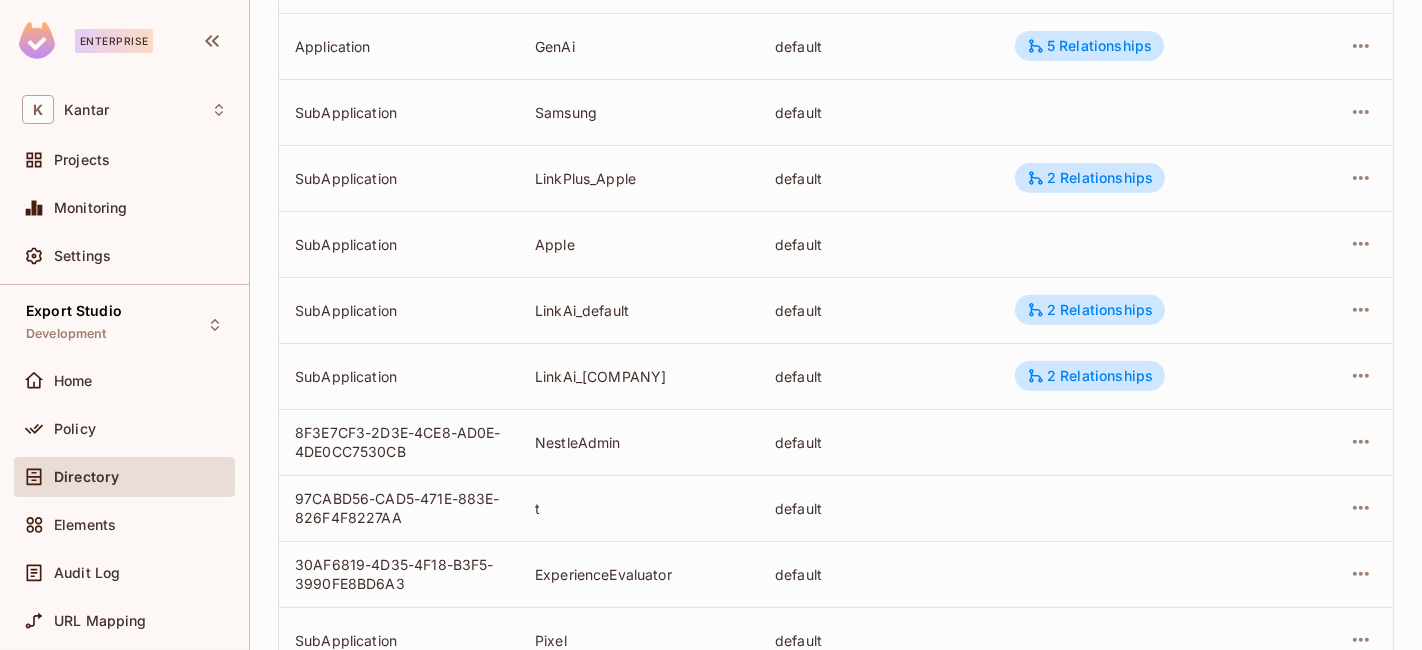 scroll, scrollTop: 745, scrollLeft: 0, axis: vertical 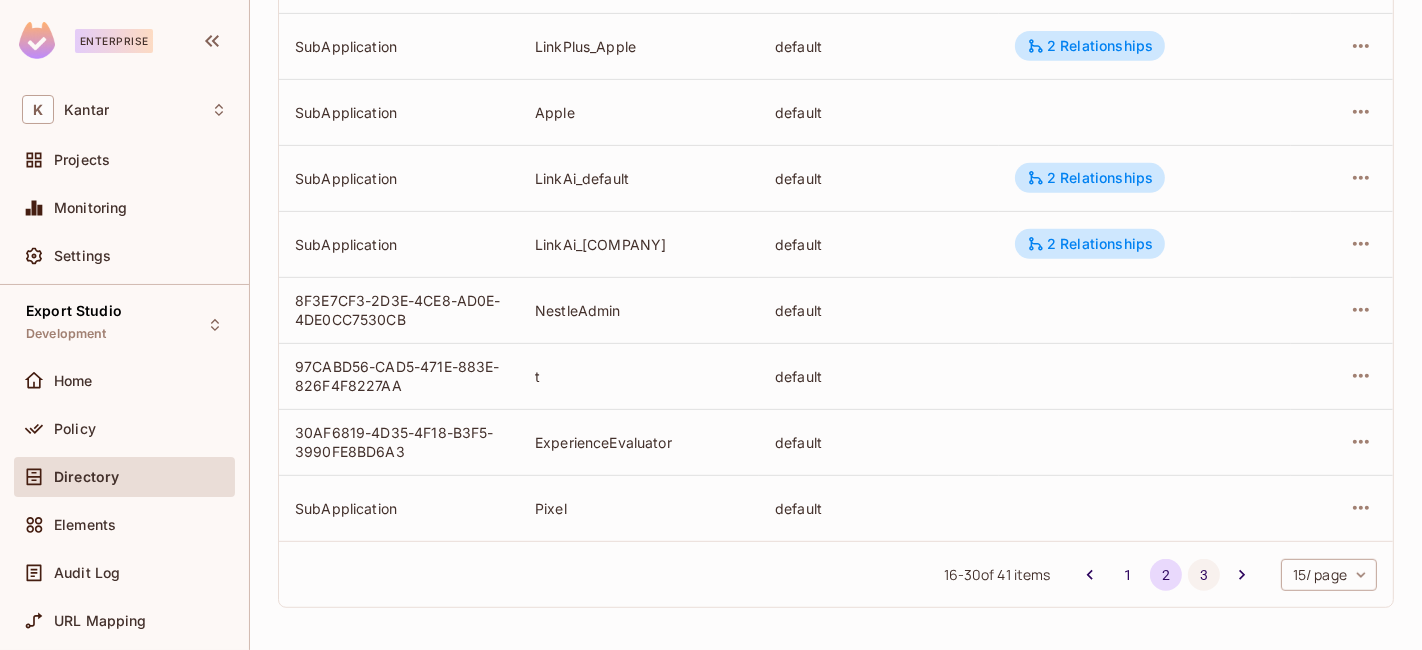 click on "3" at bounding box center [1204, 575] 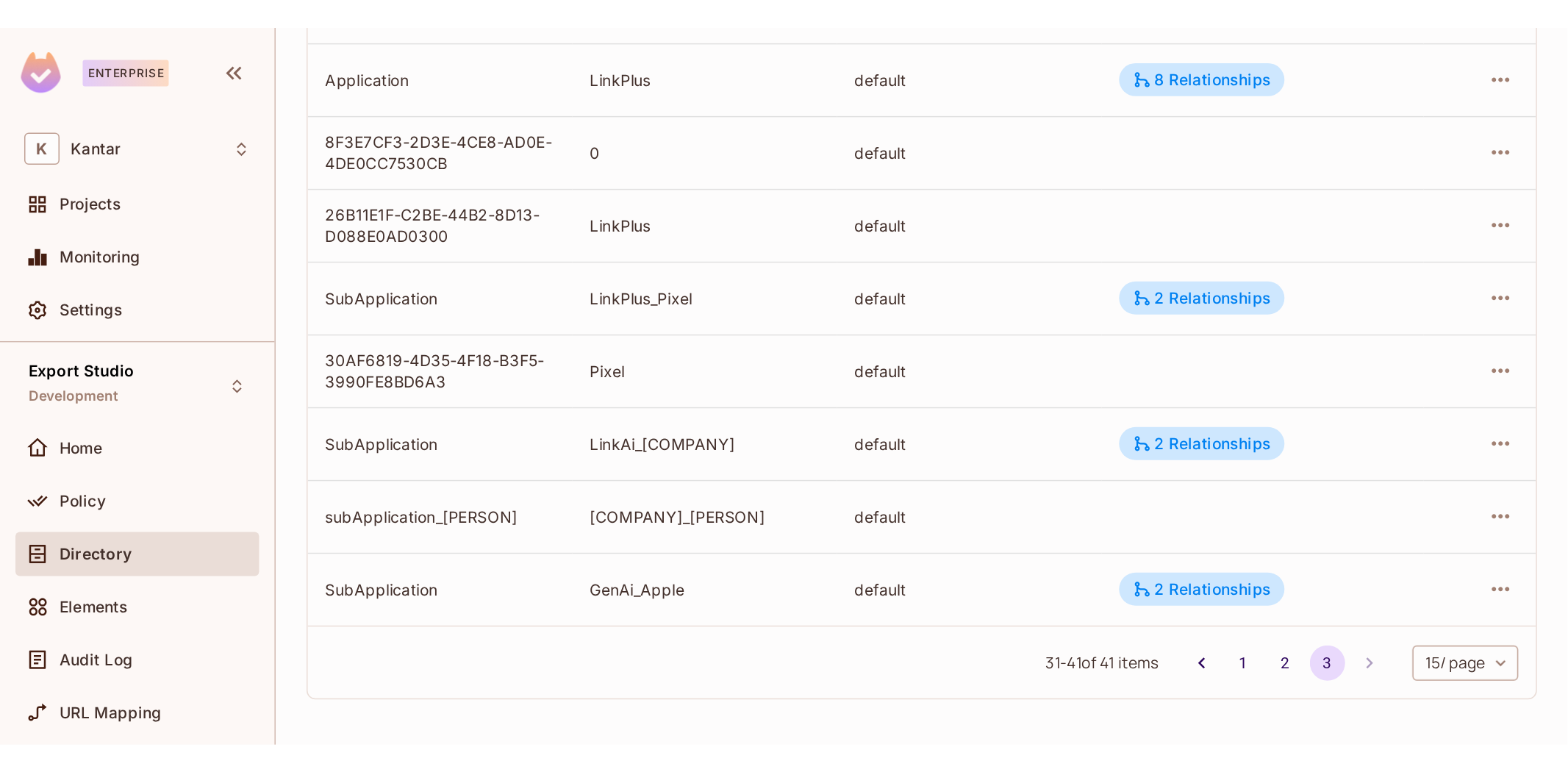 scroll, scrollTop: 354, scrollLeft: 0, axis: vertical 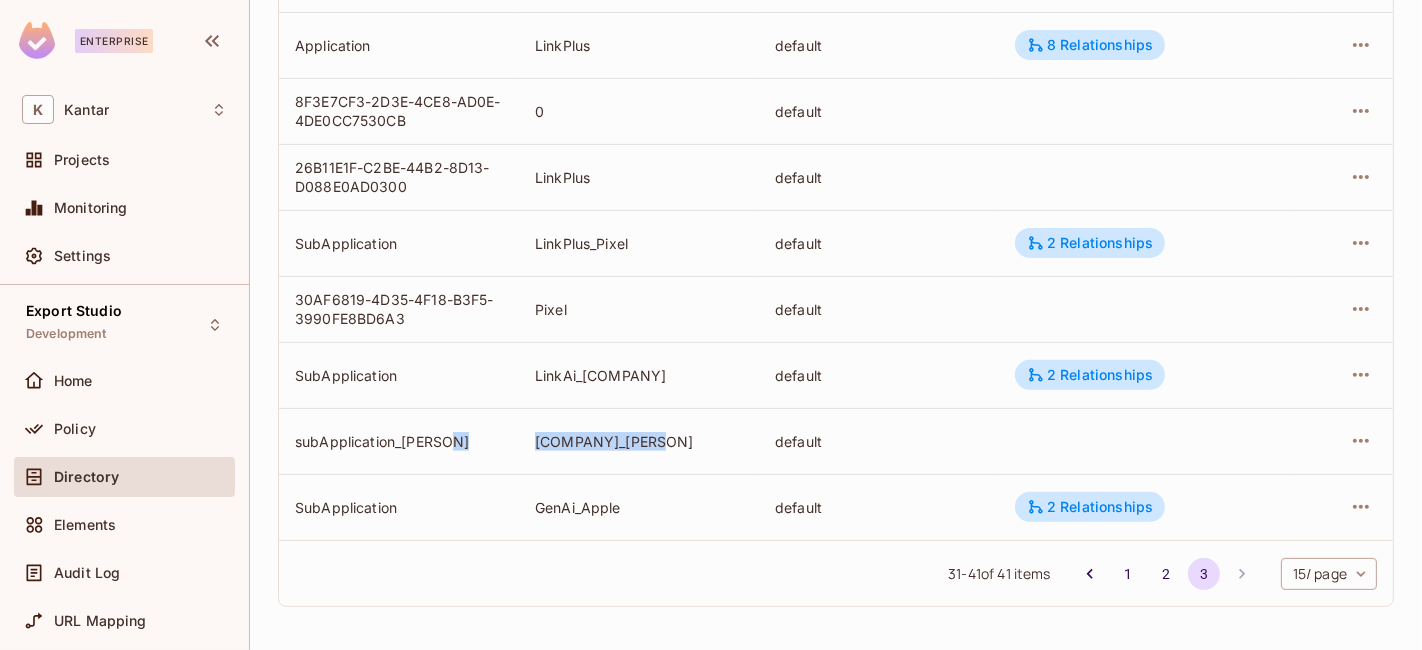 drag, startPoint x: 451, startPoint y: 441, endPoint x: 715, endPoint y: 442, distance: 264.0019 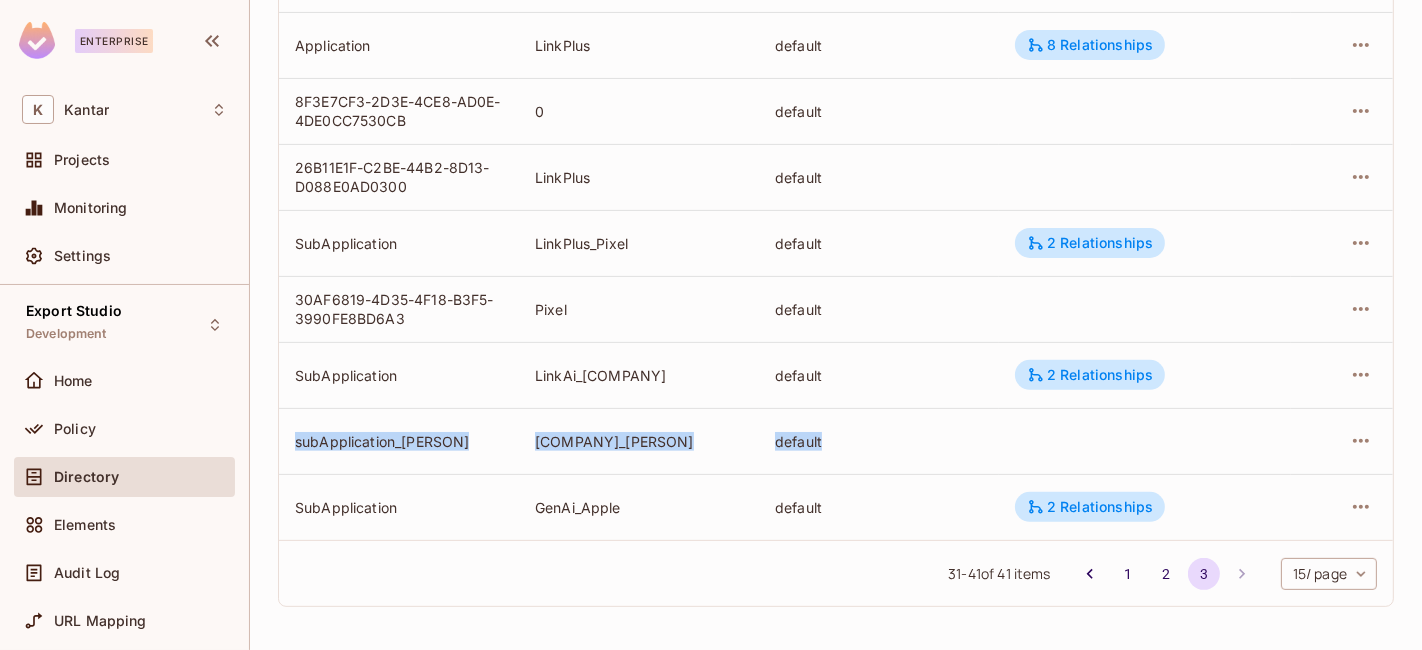 drag, startPoint x: 857, startPoint y: 445, endPoint x: 292, endPoint y: 452, distance: 565.04333 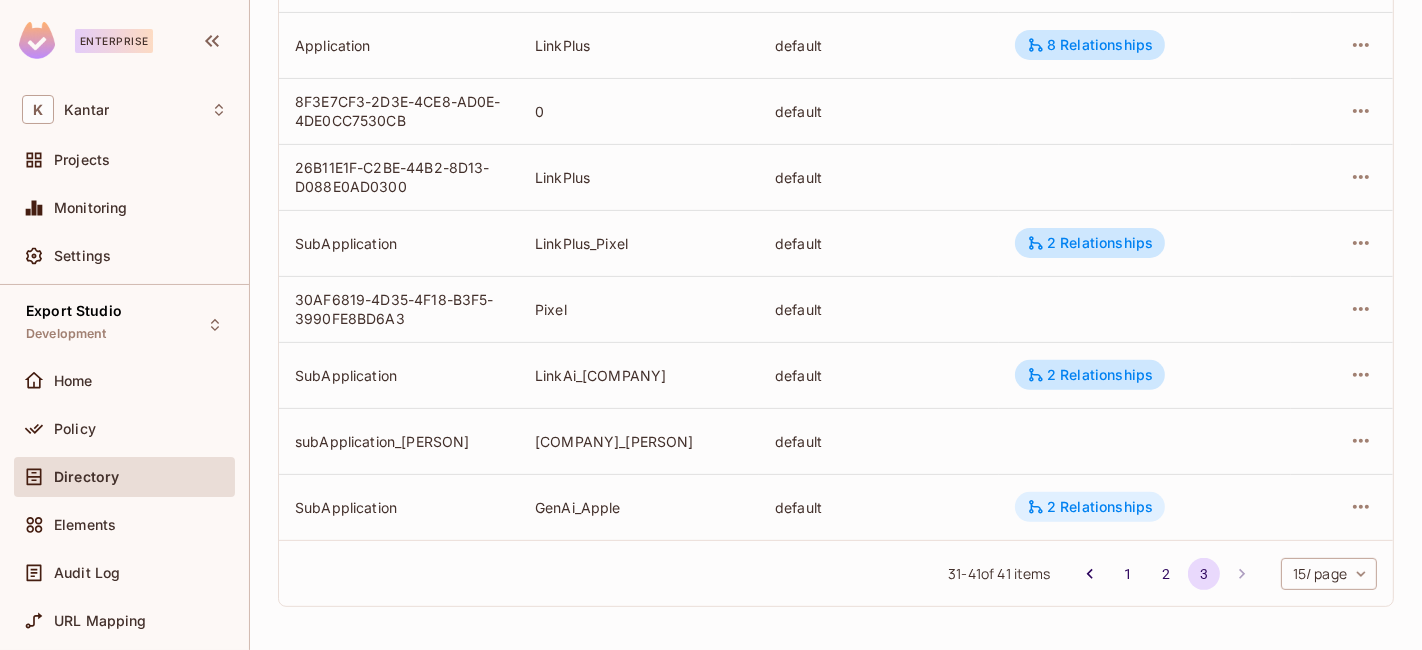 click on "2 Relationships" at bounding box center (1090, 507) 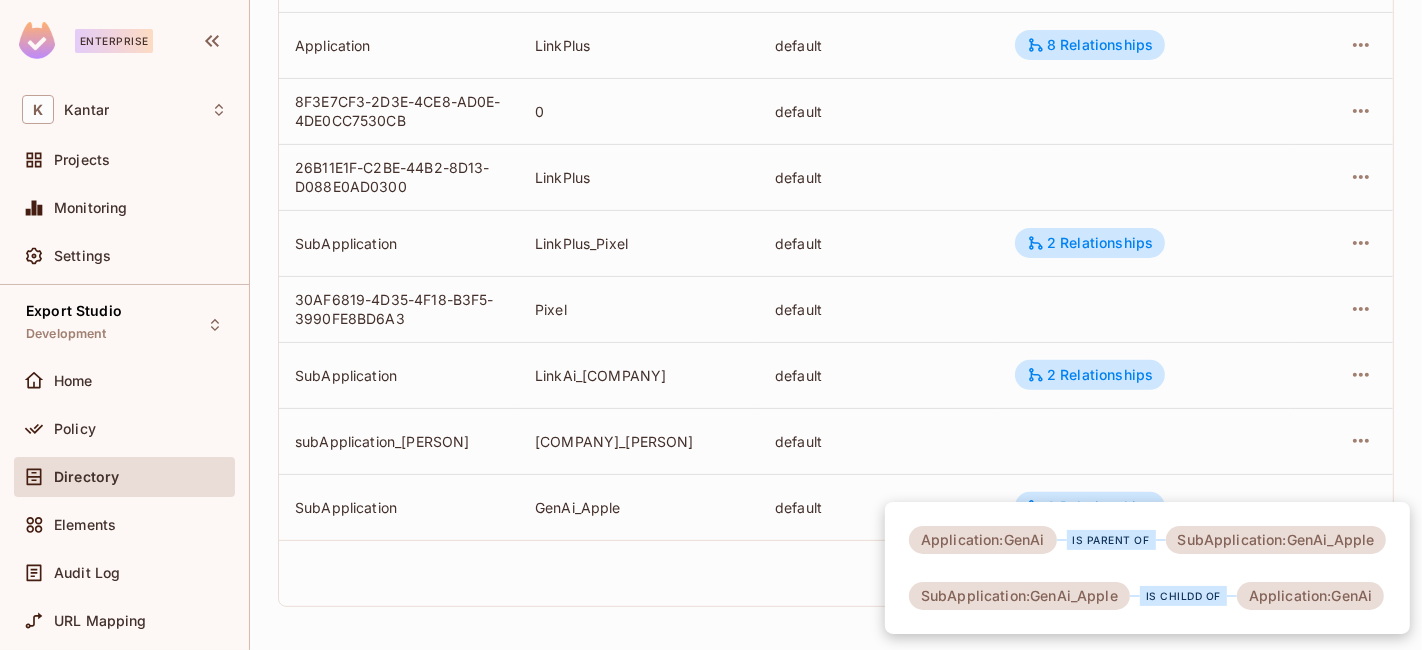 click at bounding box center [711, 325] 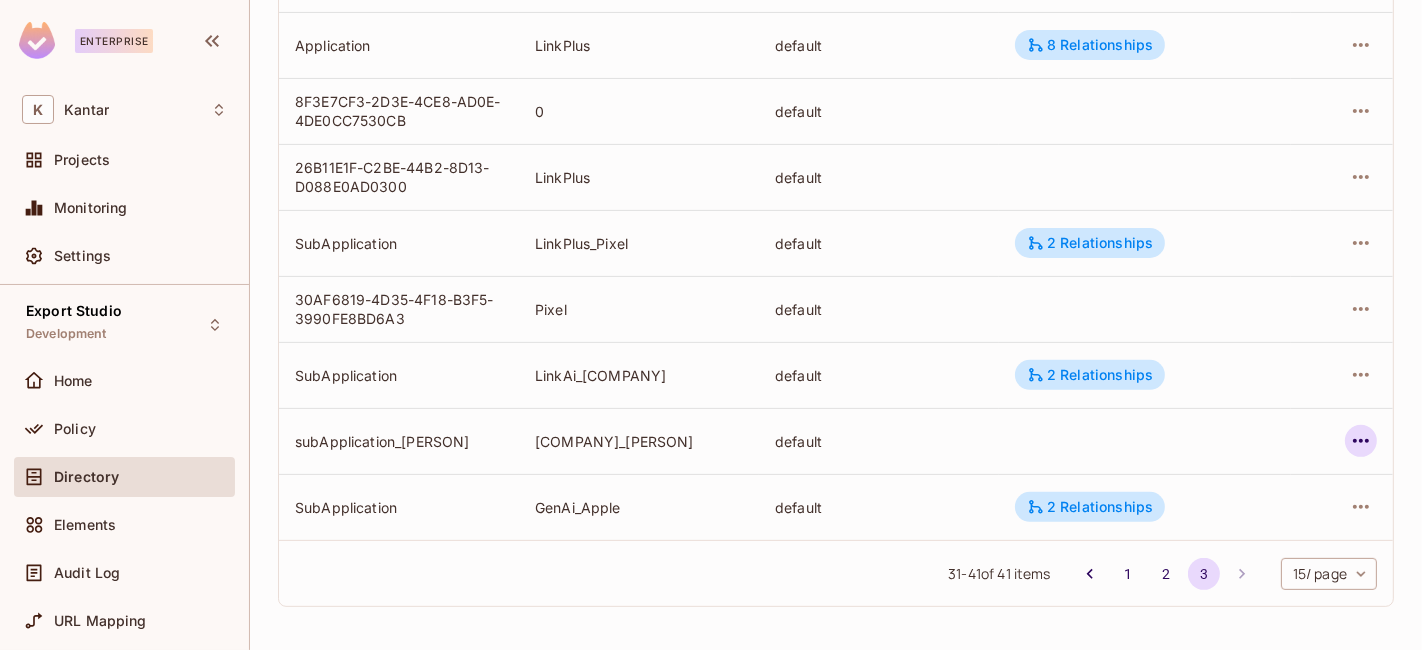 click 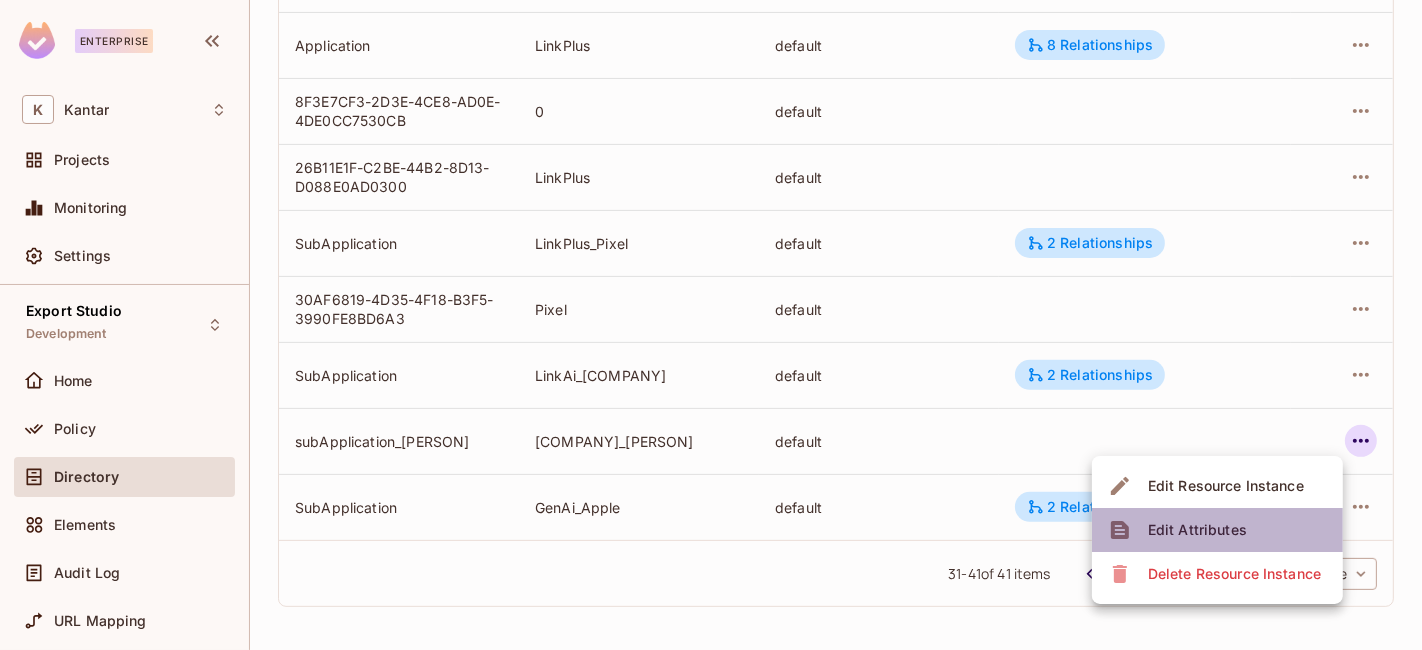 click on "Edit Attributes" at bounding box center (1197, 530) 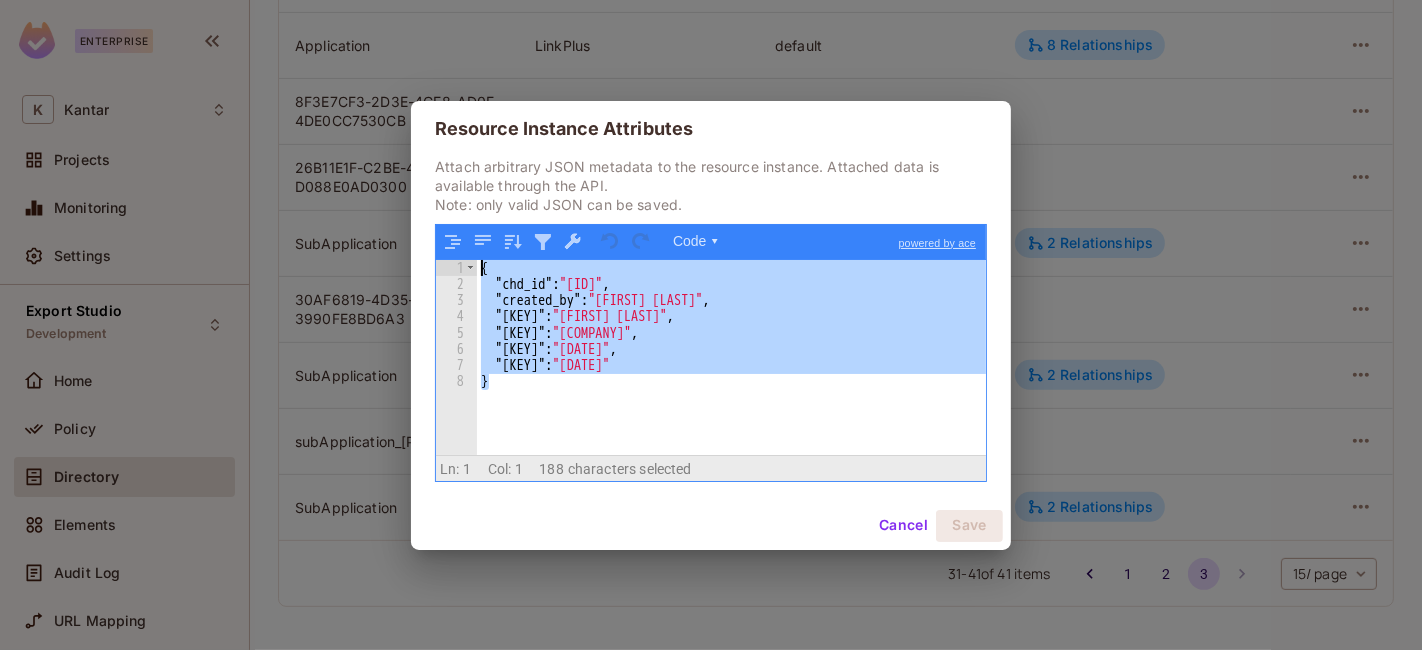 drag, startPoint x: 545, startPoint y: 408, endPoint x: 428, endPoint y: 262, distance: 187.09624 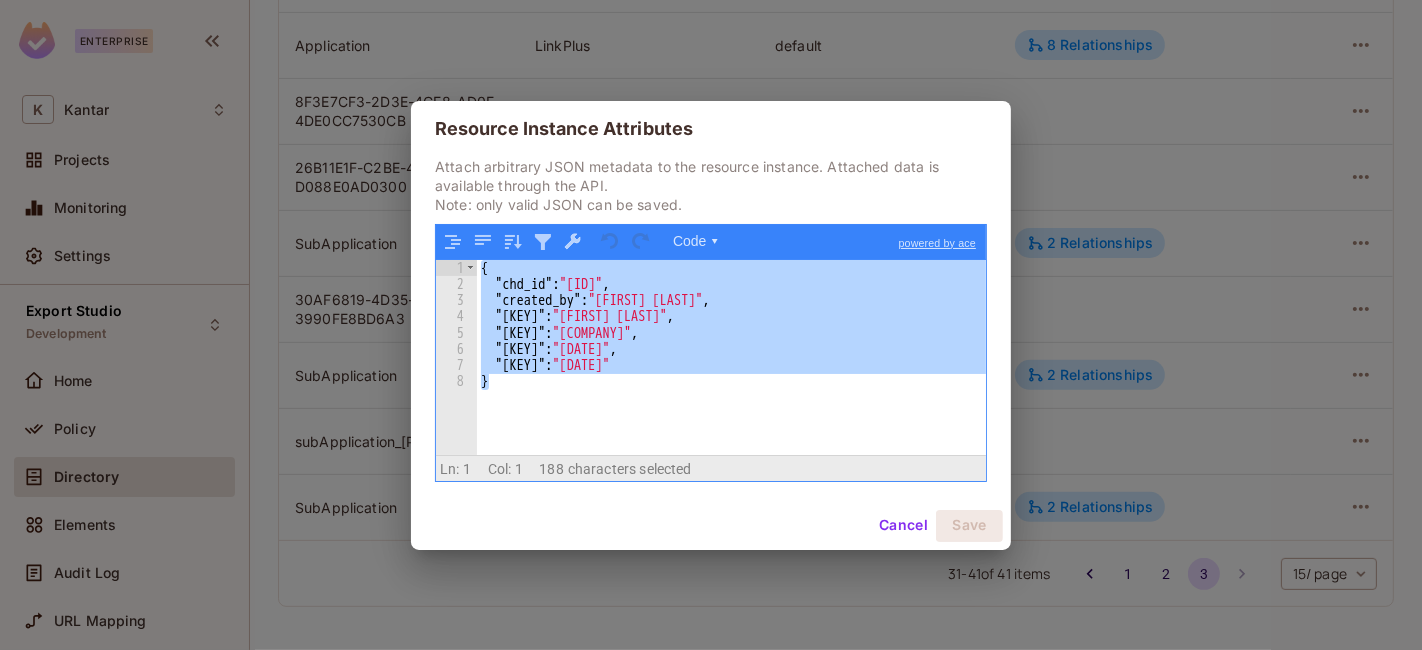 click on "{    "chd_id" :  "3456789esgffd" ,    "created_by" :  "Devesh Kumar" ,    "updated_by" :  "Devesh Kumar" ,    "client_name" :  "Flipkart" ,    "created_date" :  "2025-08-09" ,    "updated_date" :  "2025-08-10" }" at bounding box center (731, 357) 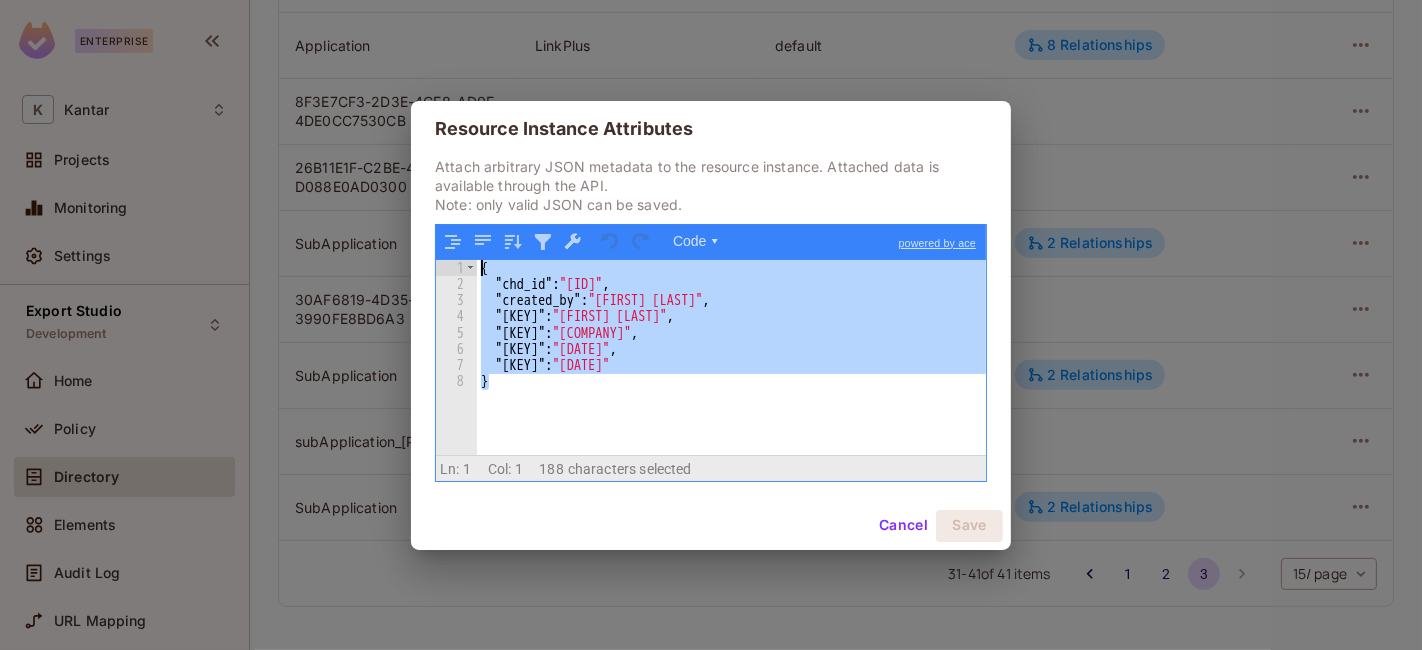 drag, startPoint x: 594, startPoint y: 375, endPoint x: 436, endPoint y: 243, distance: 205.88347 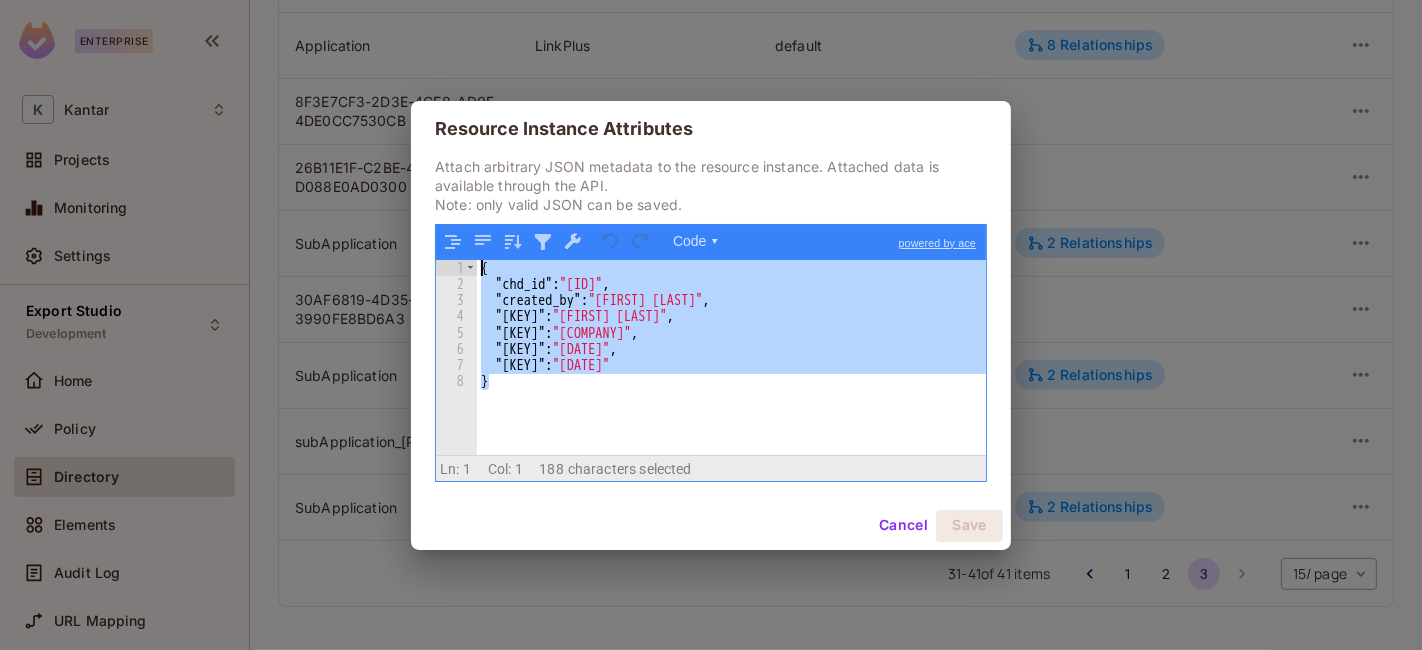 click on "{    "chd_id" :  "3456789esgffd" ,    "created_by" :  "Devesh Kumar" ,    "updated_by" :  "Devesh Kumar" ,    "client_name" :  "Flipkart" ,    "created_date" :  "2025-08-09" ,    "updated_date" :  "2025-08-10" }" at bounding box center [731, 357] 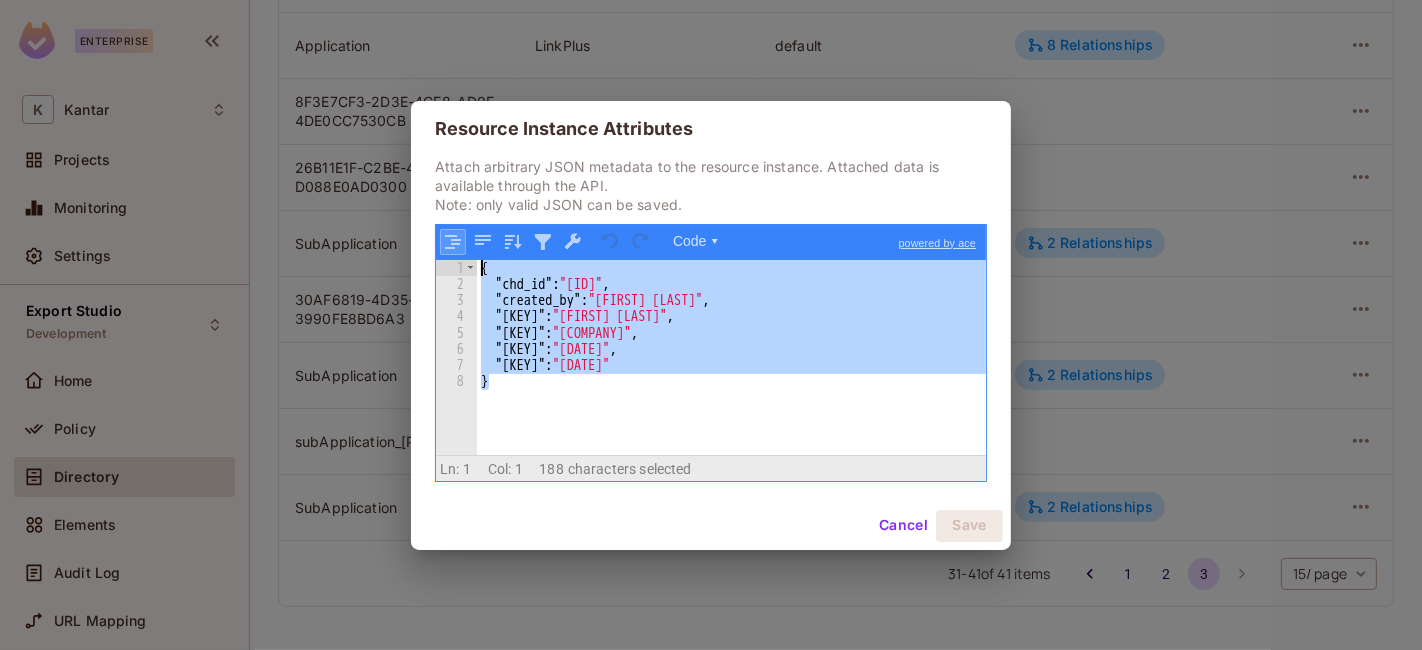 drag, startPoint x: 582, startPoint y: 409, endPoint x: 459, endPoint y: 241, distance: 208.21384 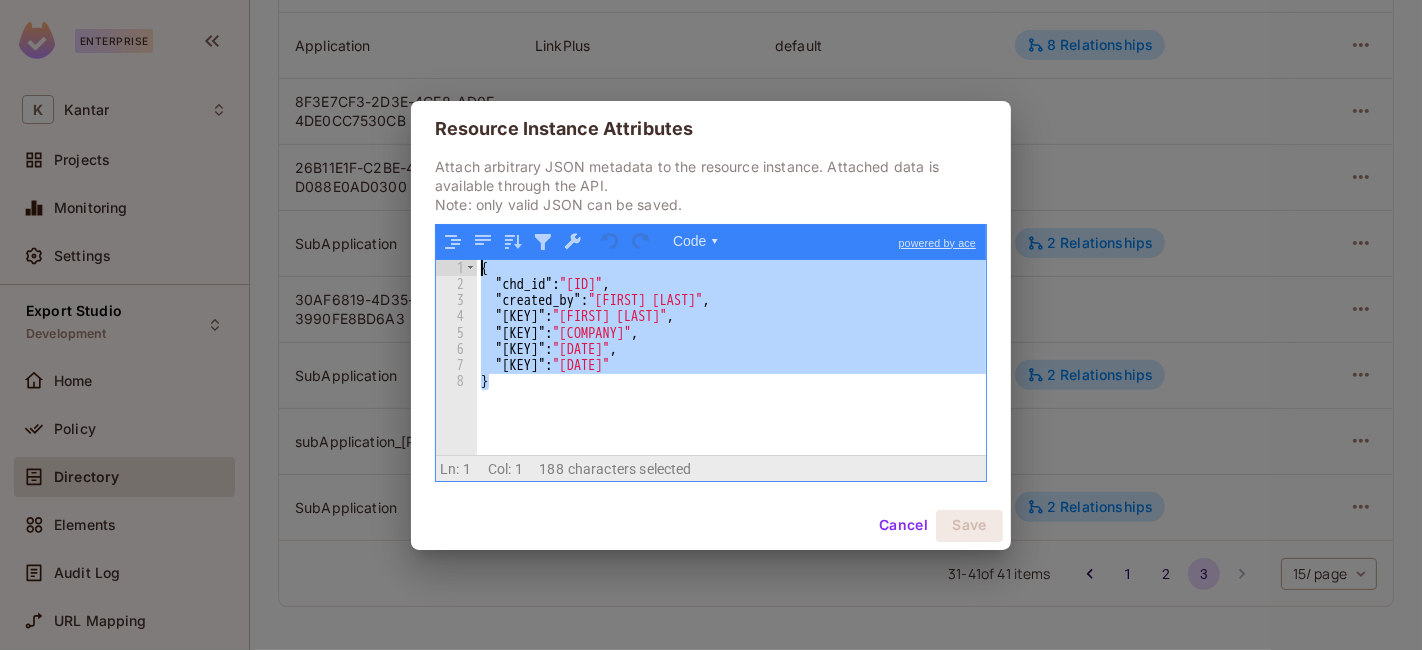 click on "{    "chd_id" :  "3456789esgffd" ,    "created_by" :  "Devesh Kumar" ,    "updated_by" :  "Devesh Kumar" ,    "client_name" :  "Flipkart" ,    "created_date" :  "2025-08-09" ,    "updated_date" :  "2025-08-10" }" at bounding box center (731, 357) 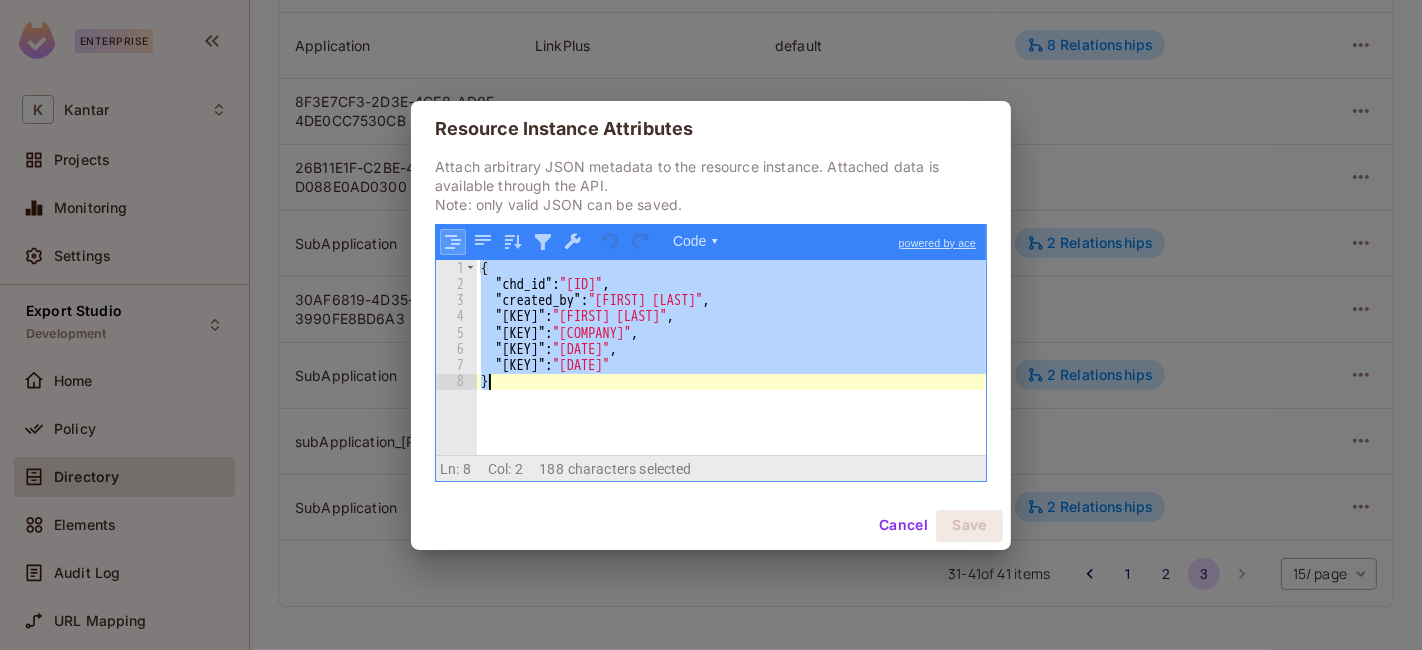 drag, startPoint x: 643, startPoint y: 415, endPoint x: 443, endPoint y: 238, distance: 267.0749 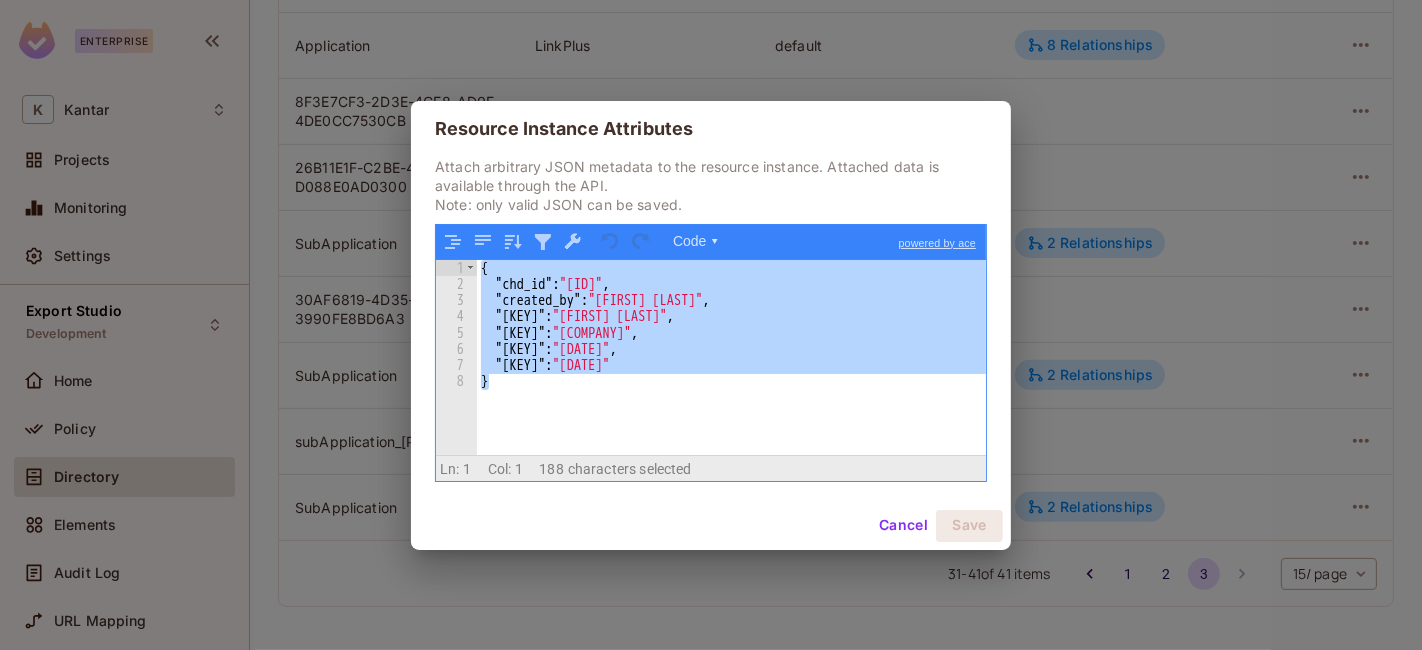 click on "{    "chd_id" :  "3456789esgffd" ,    "created_by" :  "Devesh Kumar" ,    "updated_by" :  "Devesh Kumar" ,    "client_name" :  "Flipkart" ,    "created_date" :  "2025-08-09" ,    "updated_date" :  "2025-08-10" }" at bounding box center (731, 357) 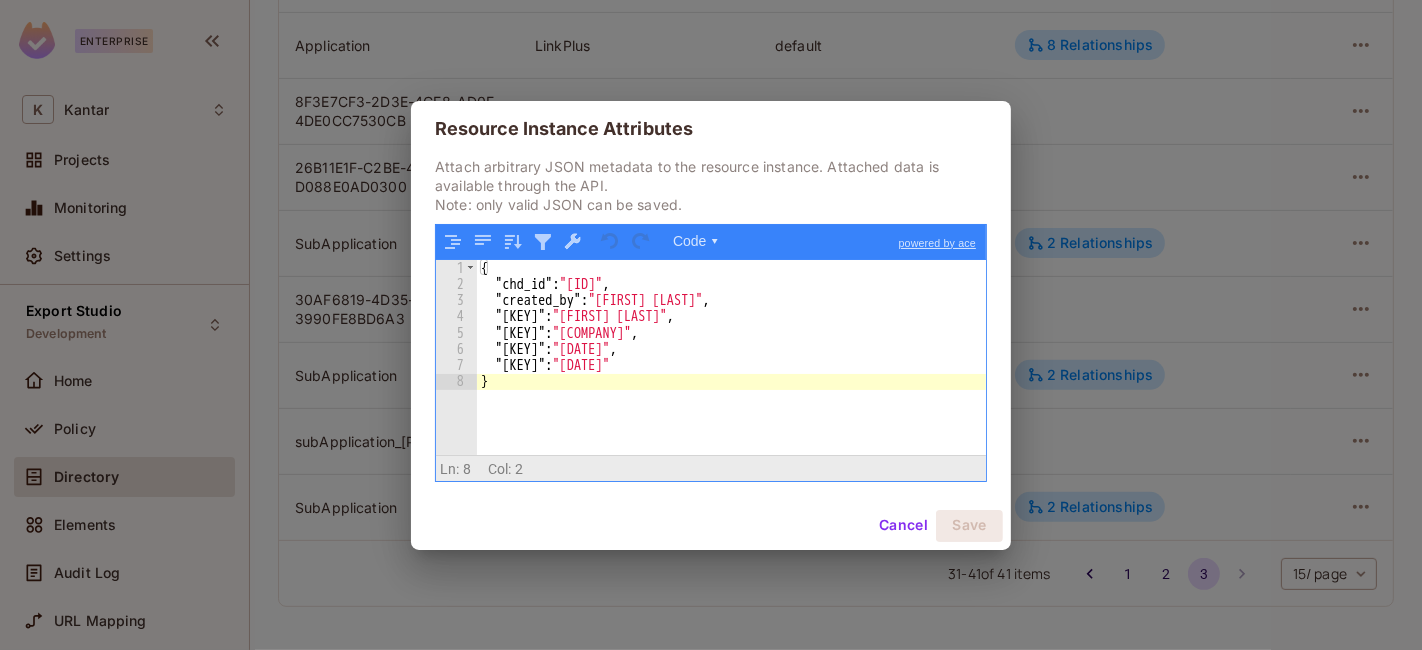 drag, startPoint x: 564, startPoint y: 387, endPoint x: 454, endPoint y: 259, distance: 168.77203 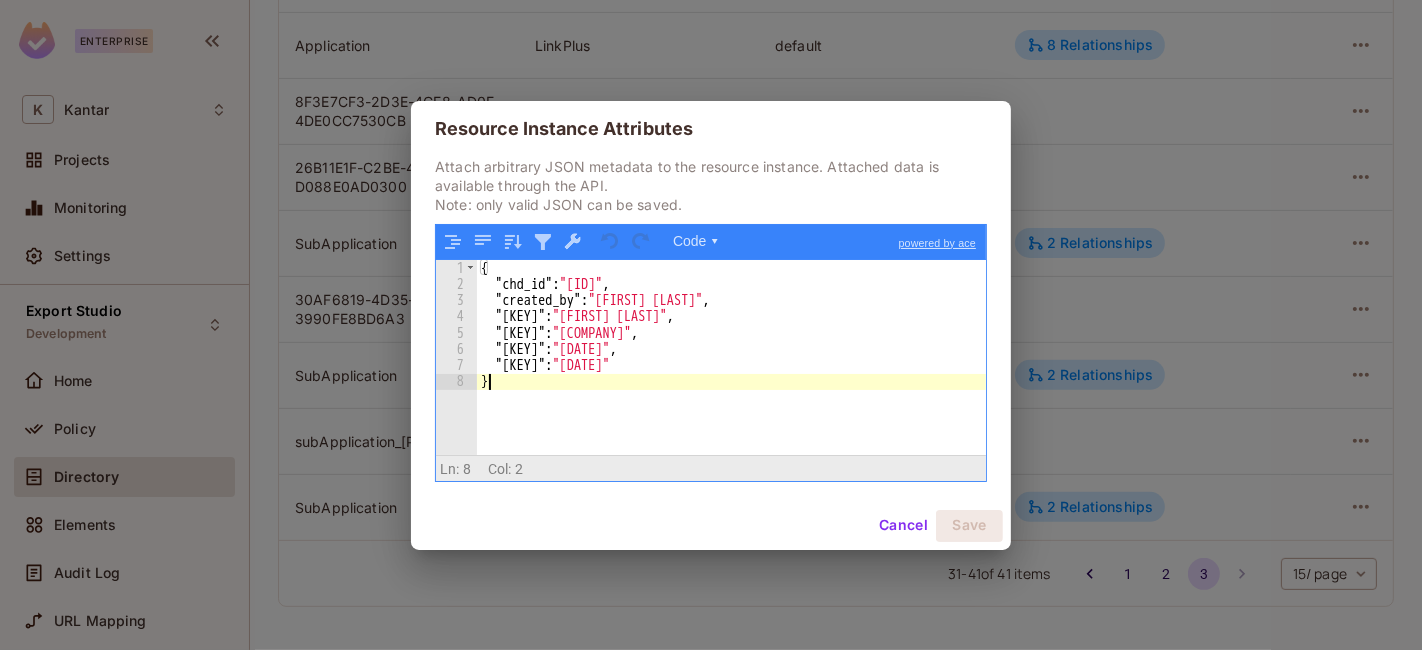 drag, startPoint x: 454, startPoint y: 259, endPoint x: 881, endPoint y: 445, distance: 465.75208 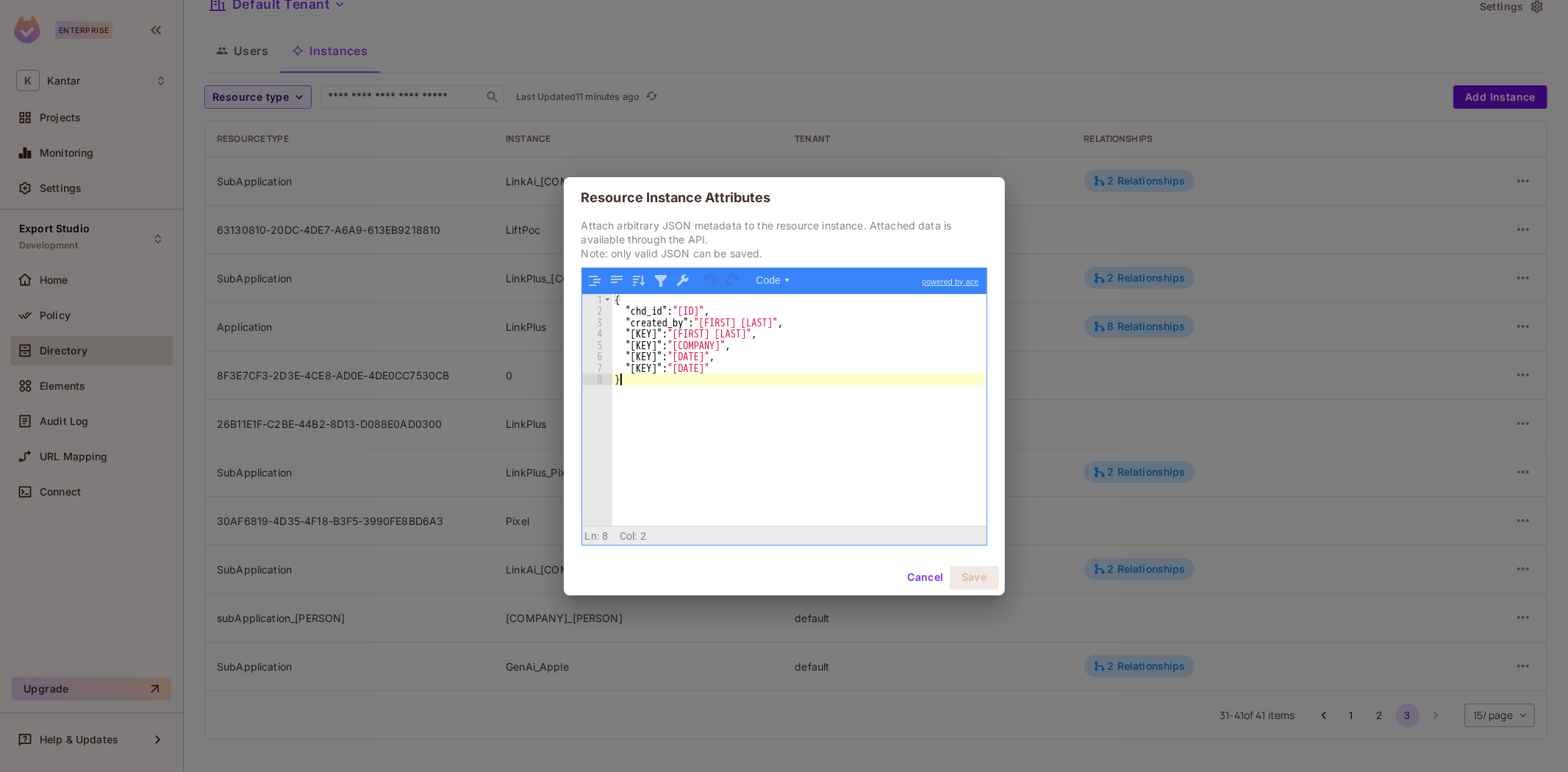 scroll, scrollTop: 61, scrollLeft: 0, axis: vertical 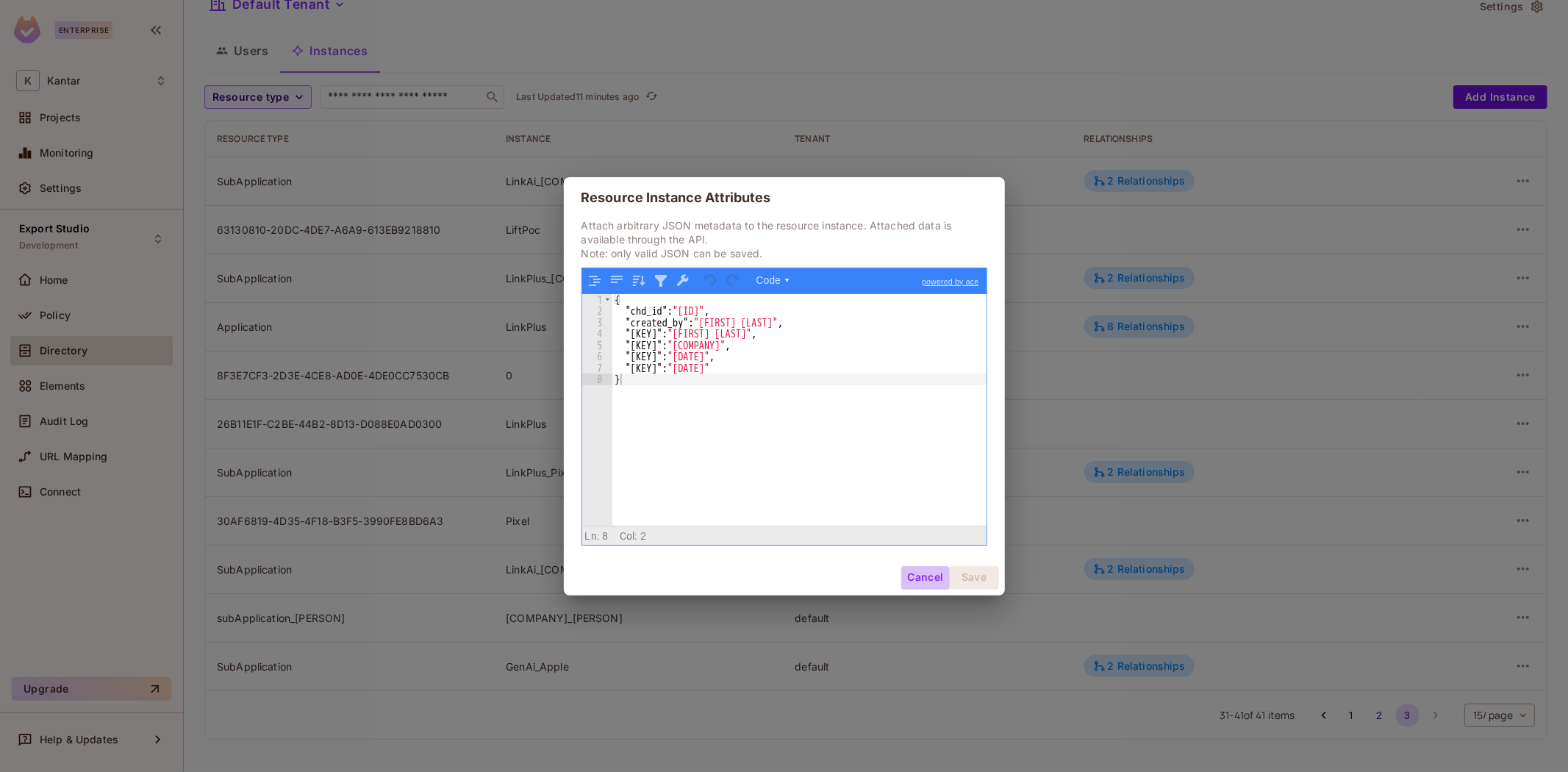 click on "Cancel" at bounding box center [925, 578] 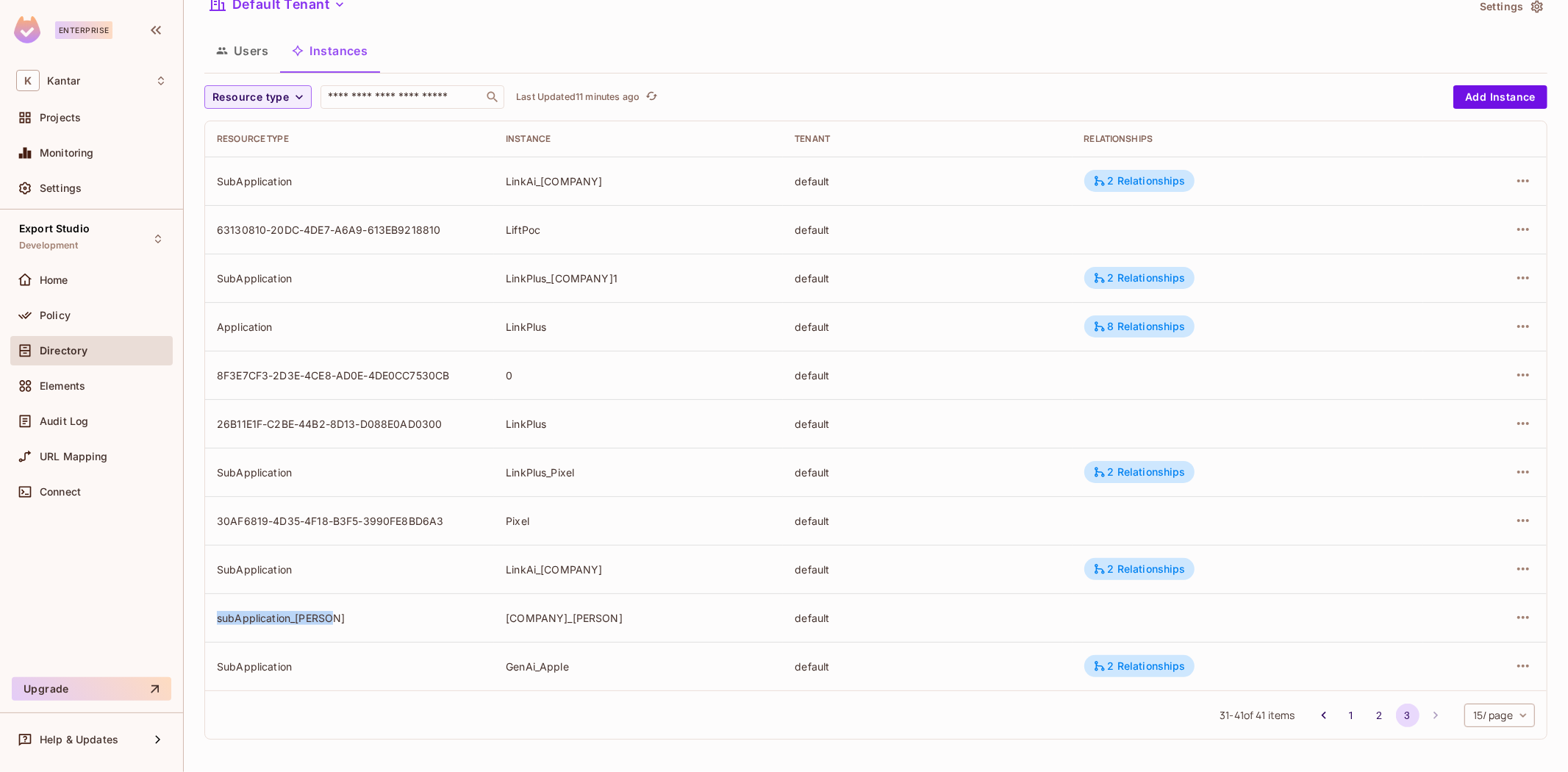 drag, startPoint x: 217, startPoint y: 619, endPoint x: 333, endPoint y: 618, distance: 116.00431 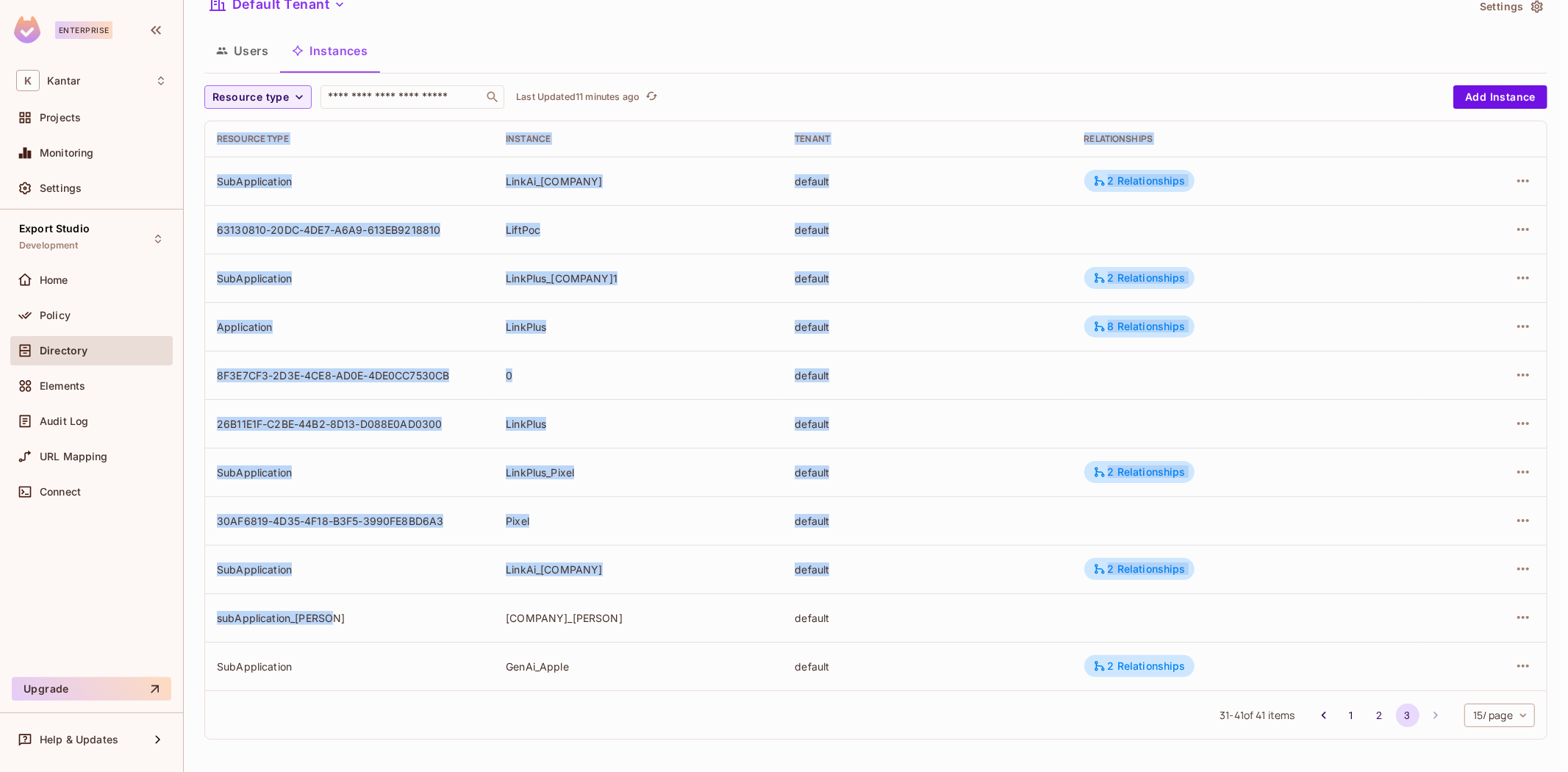 drag, startPoint x: 342, startPoint y: 618, endPoint x: 201, endPoint y: 618, distance: 141 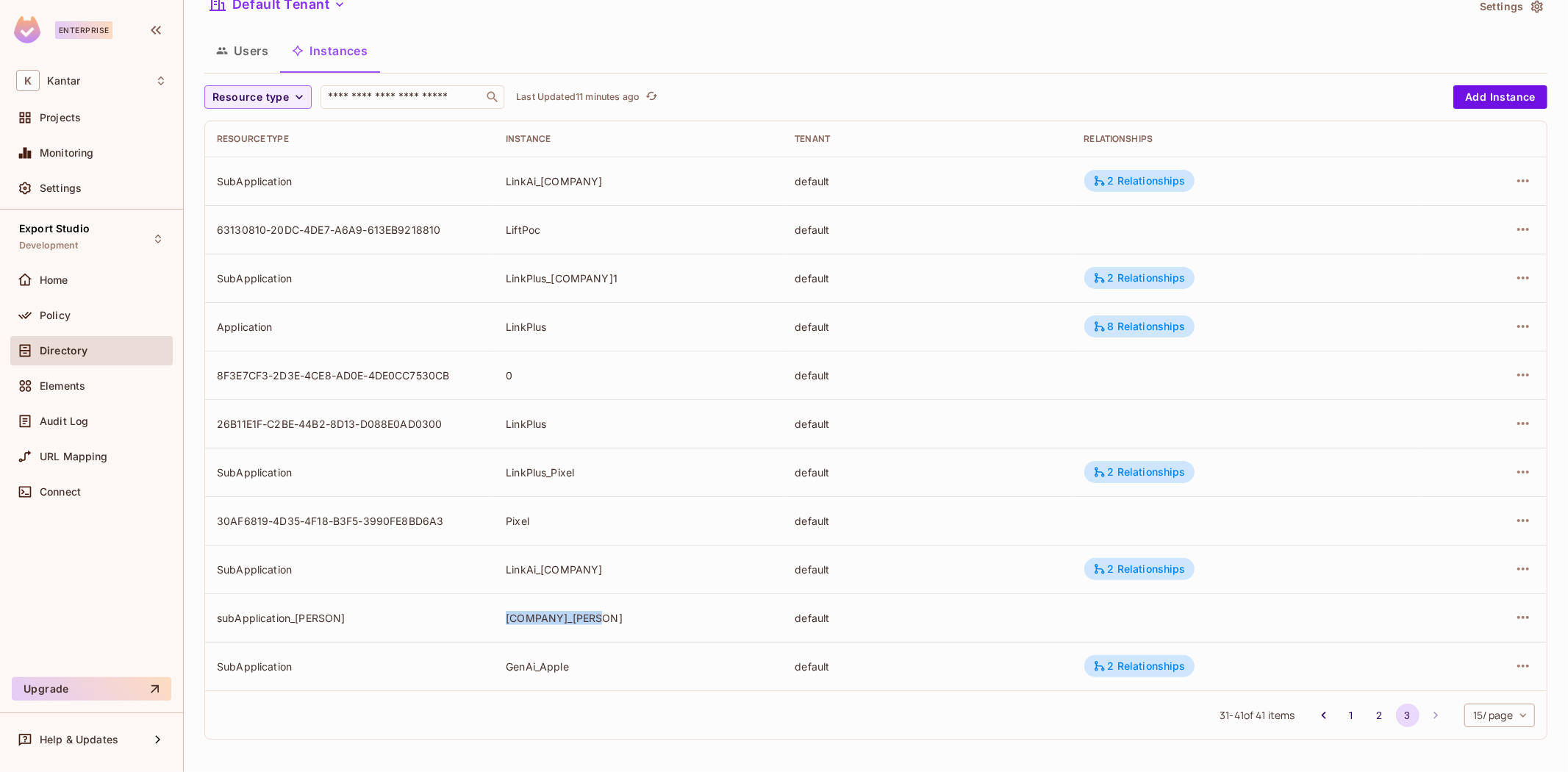 drag, startPoint x: 500, startPoint y: 618, endPoint x: 584, endPoint y: 619, distance: 84.00595 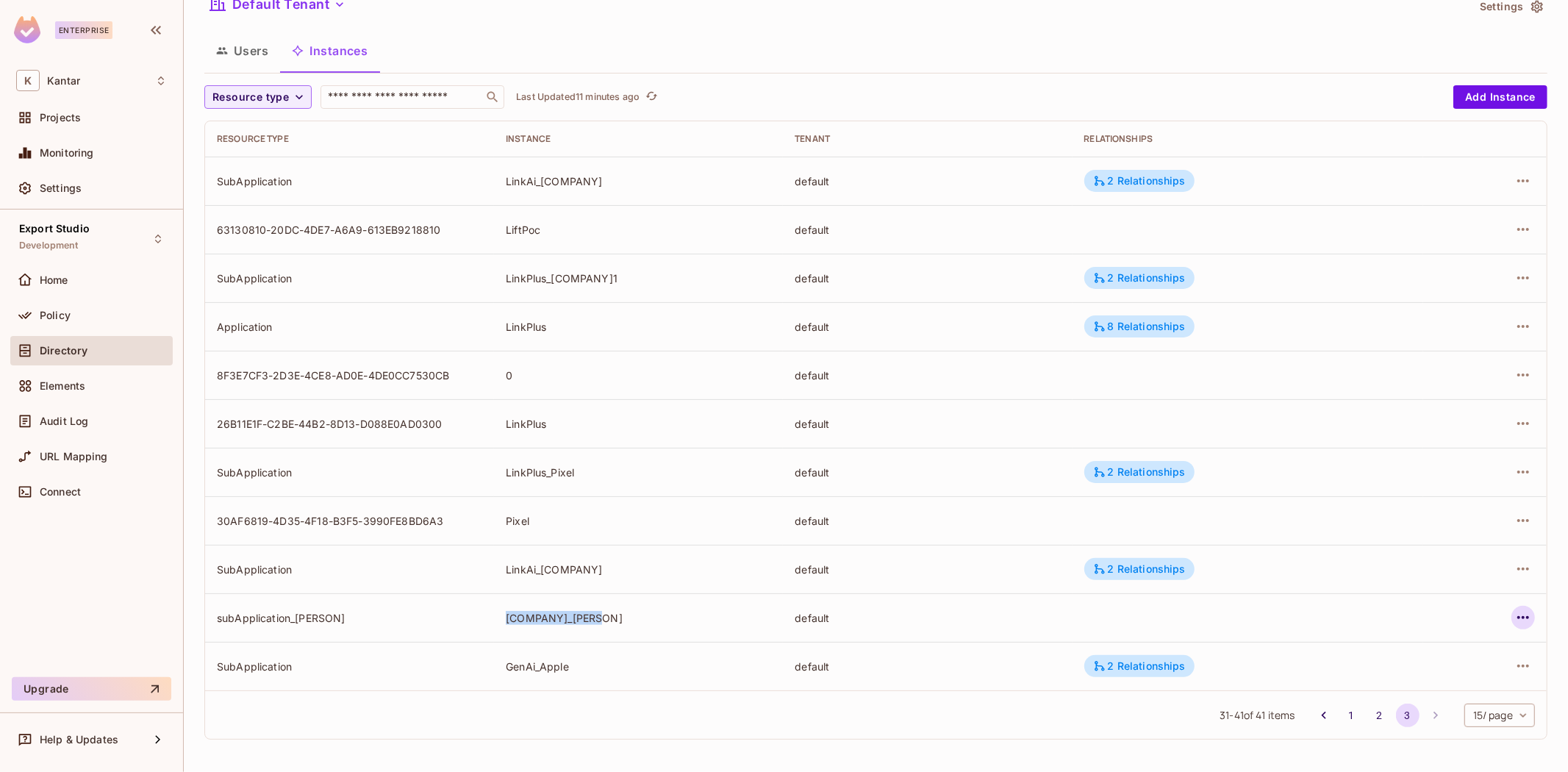 click 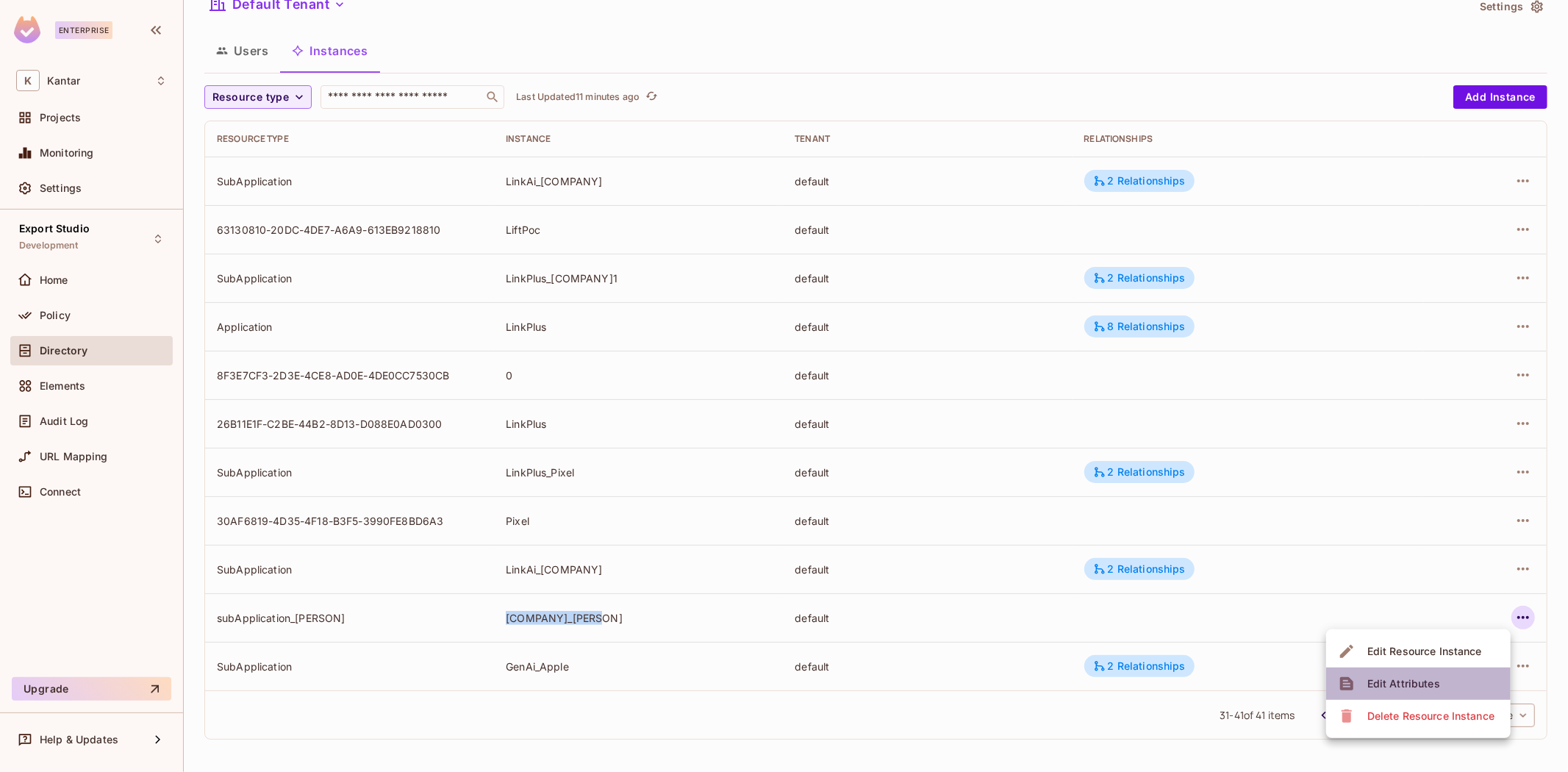 click on "Edit Attributes" at bounding box center [1403, 684] 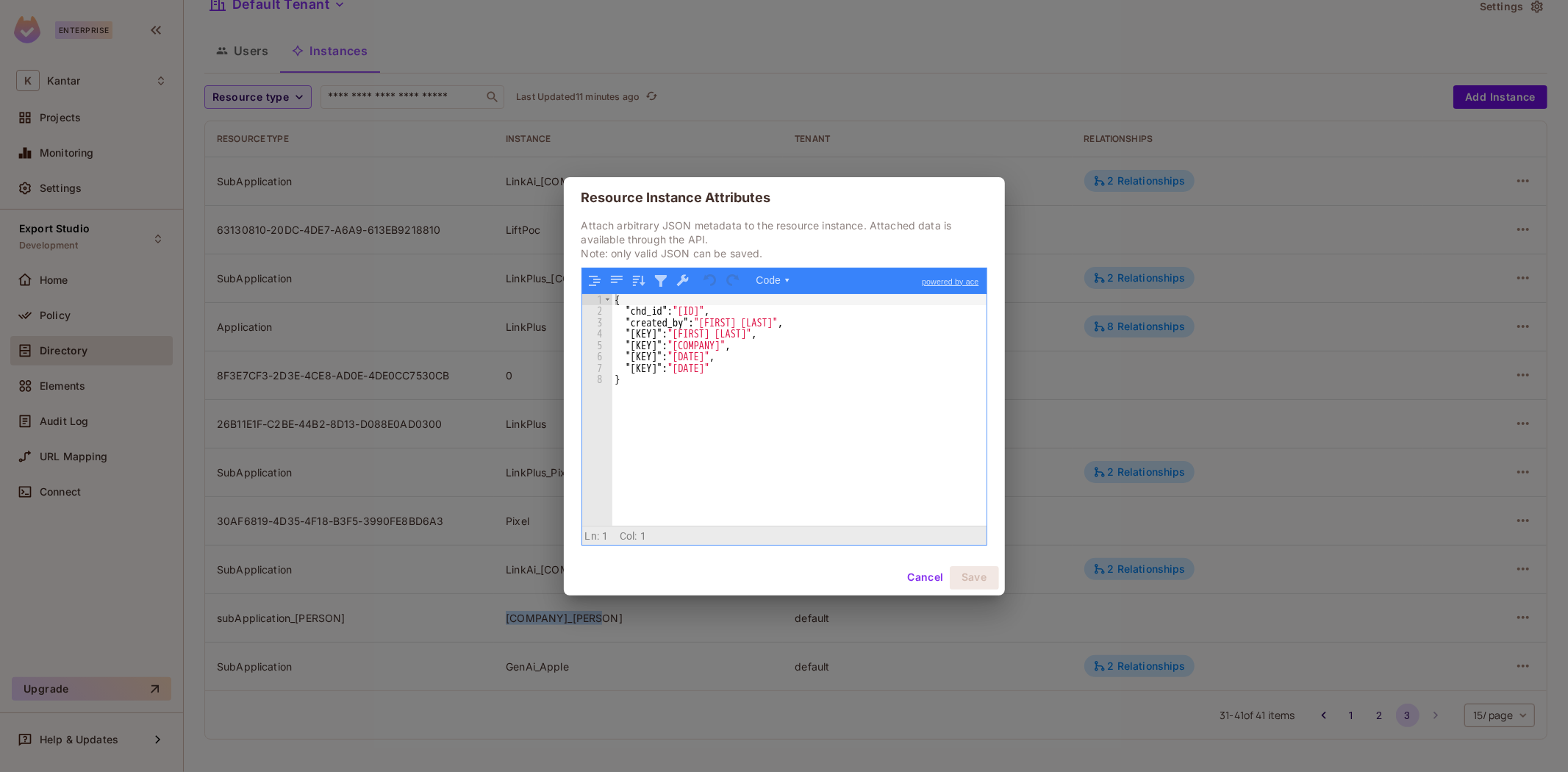 click on "Cancel" at bounding box center [925, 578] 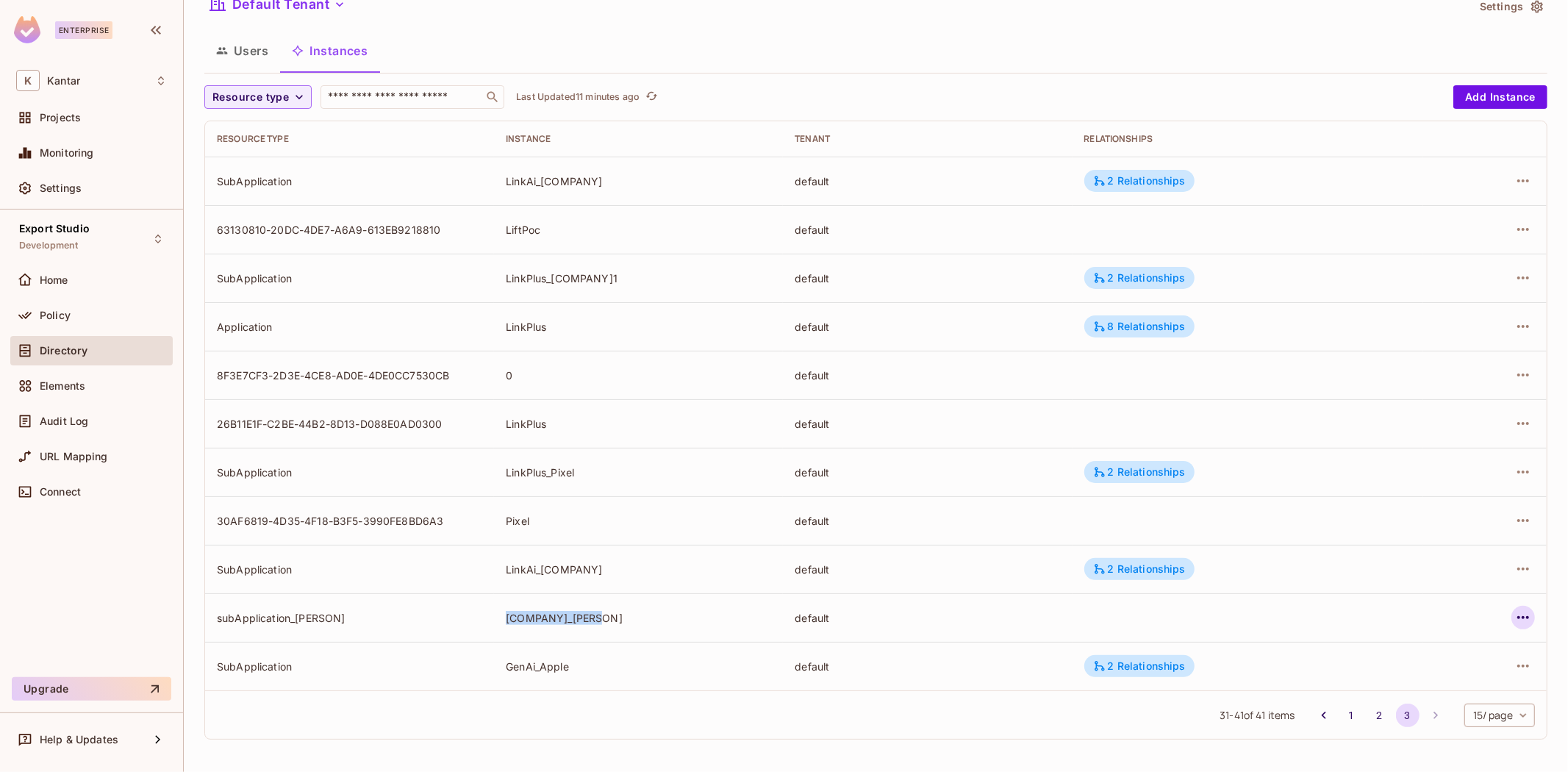 click 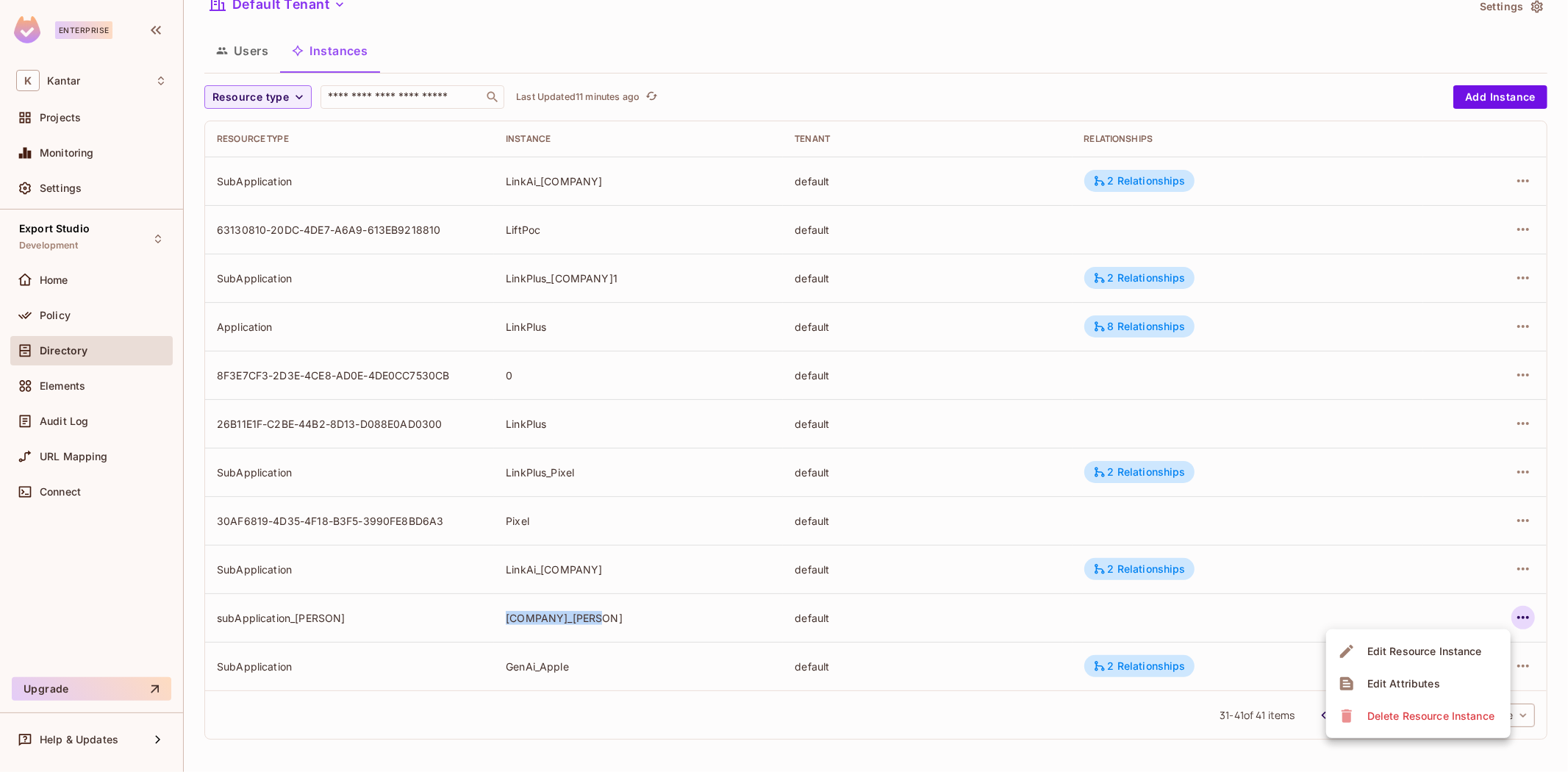 click on "Delete Resource Instance" at bounding box center [1431, 716] 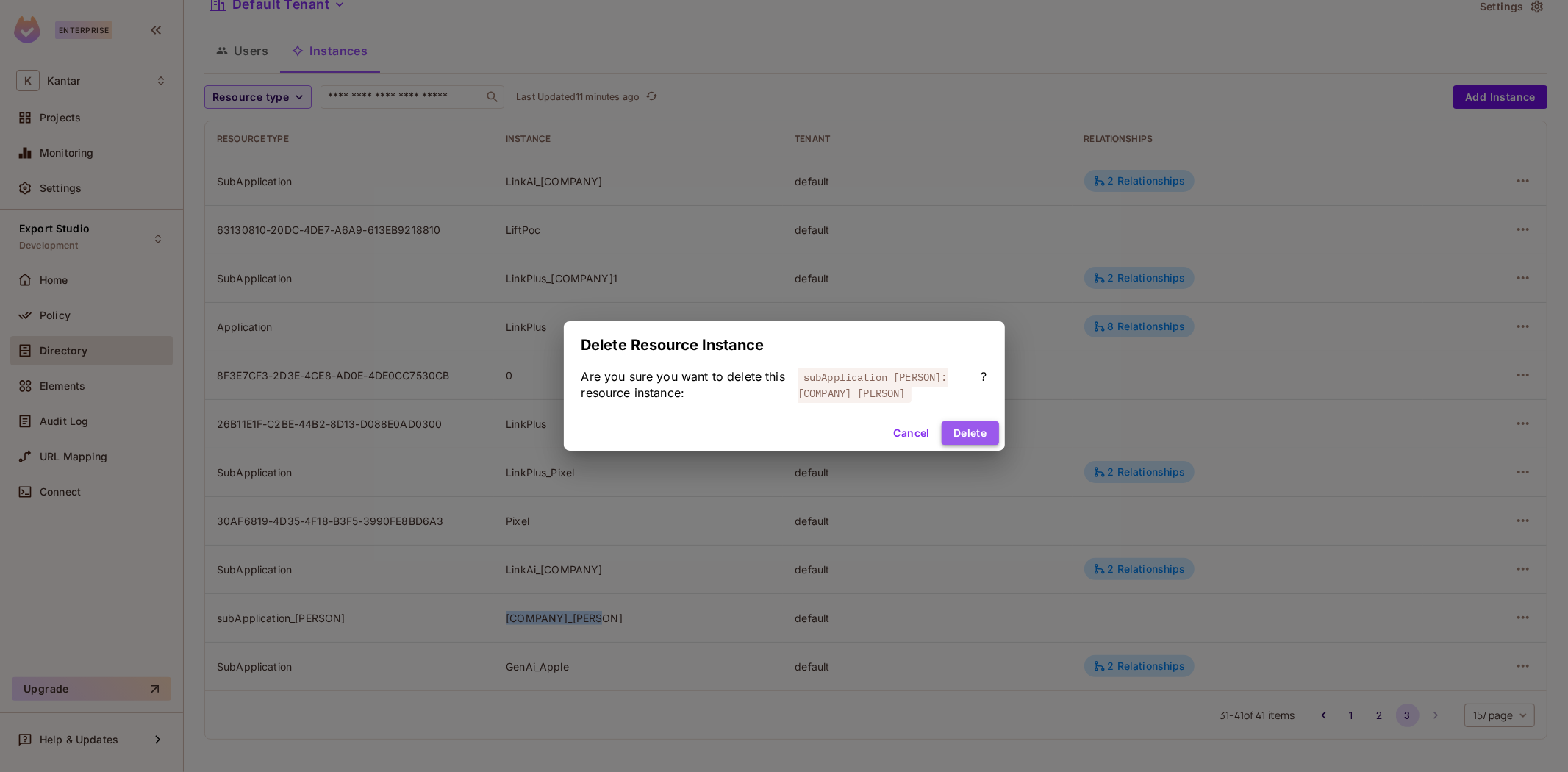 click on "Delete" at bounding box center (970, 433) 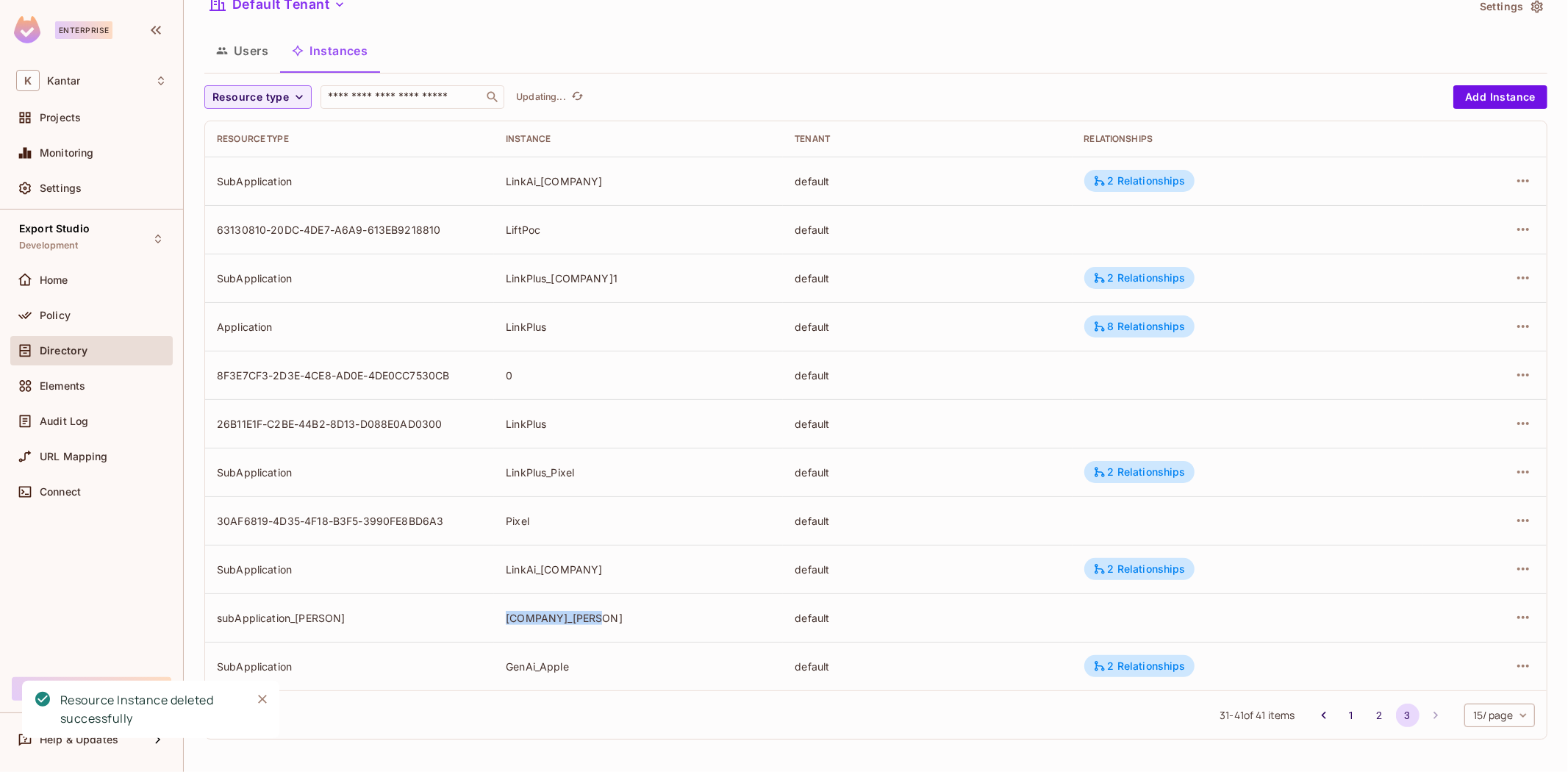 scroll, scrollTop: 12, scrollLeft: 0, axis: vertical 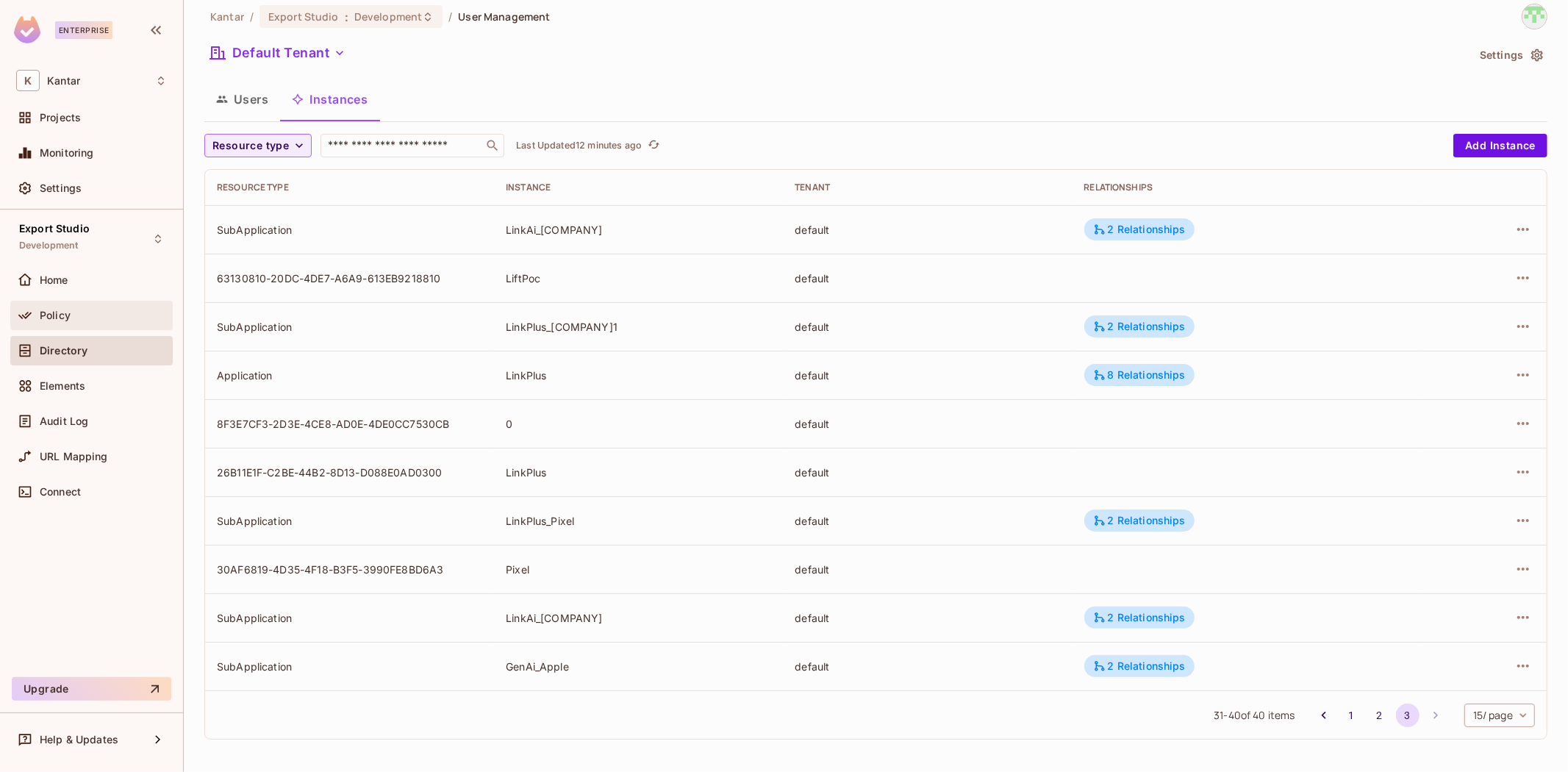 click on "Policy" at bounding box center [91, 315] 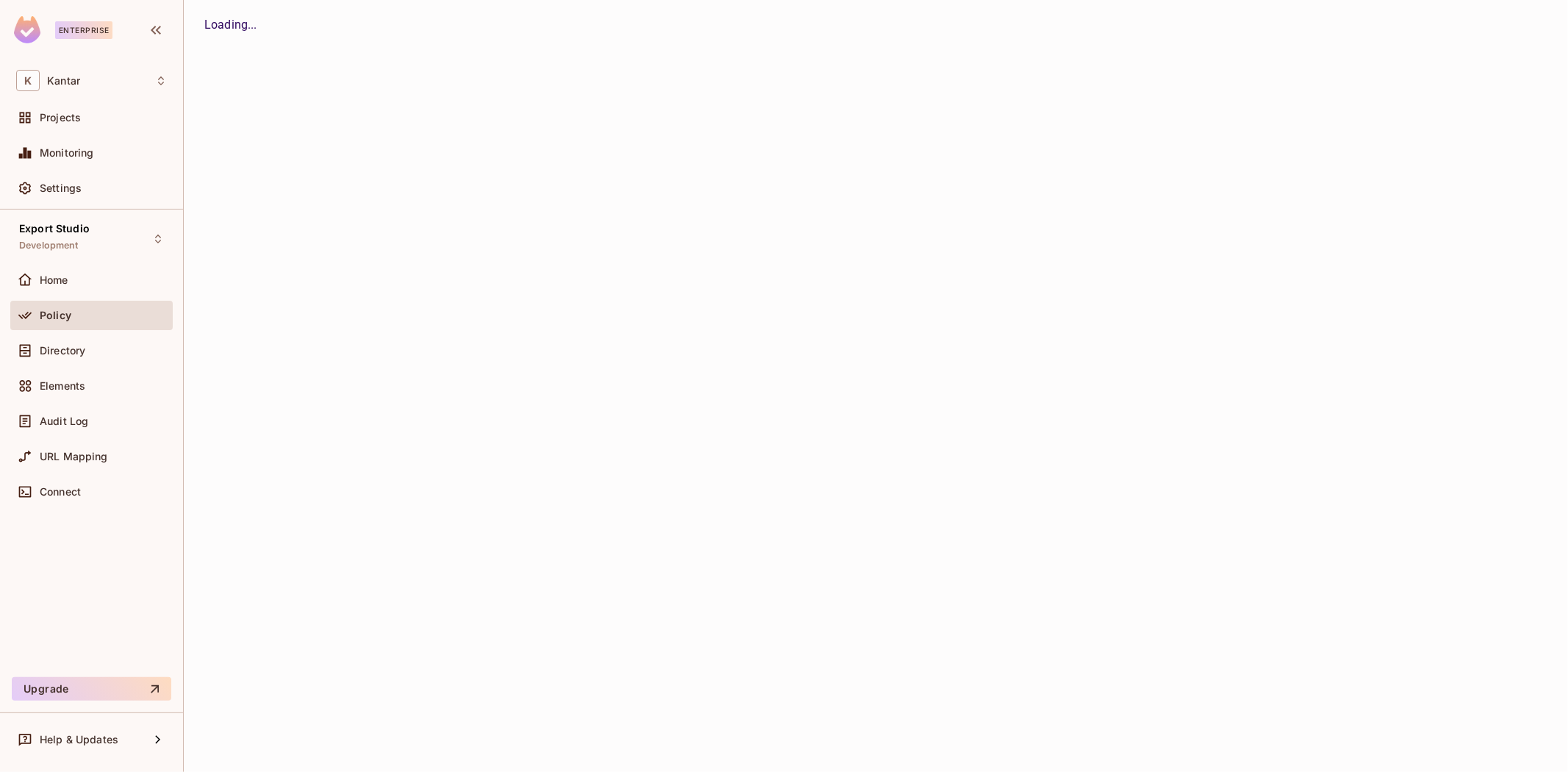 scroll, scrollTop: 0, scrollLeft: 0, axis: both 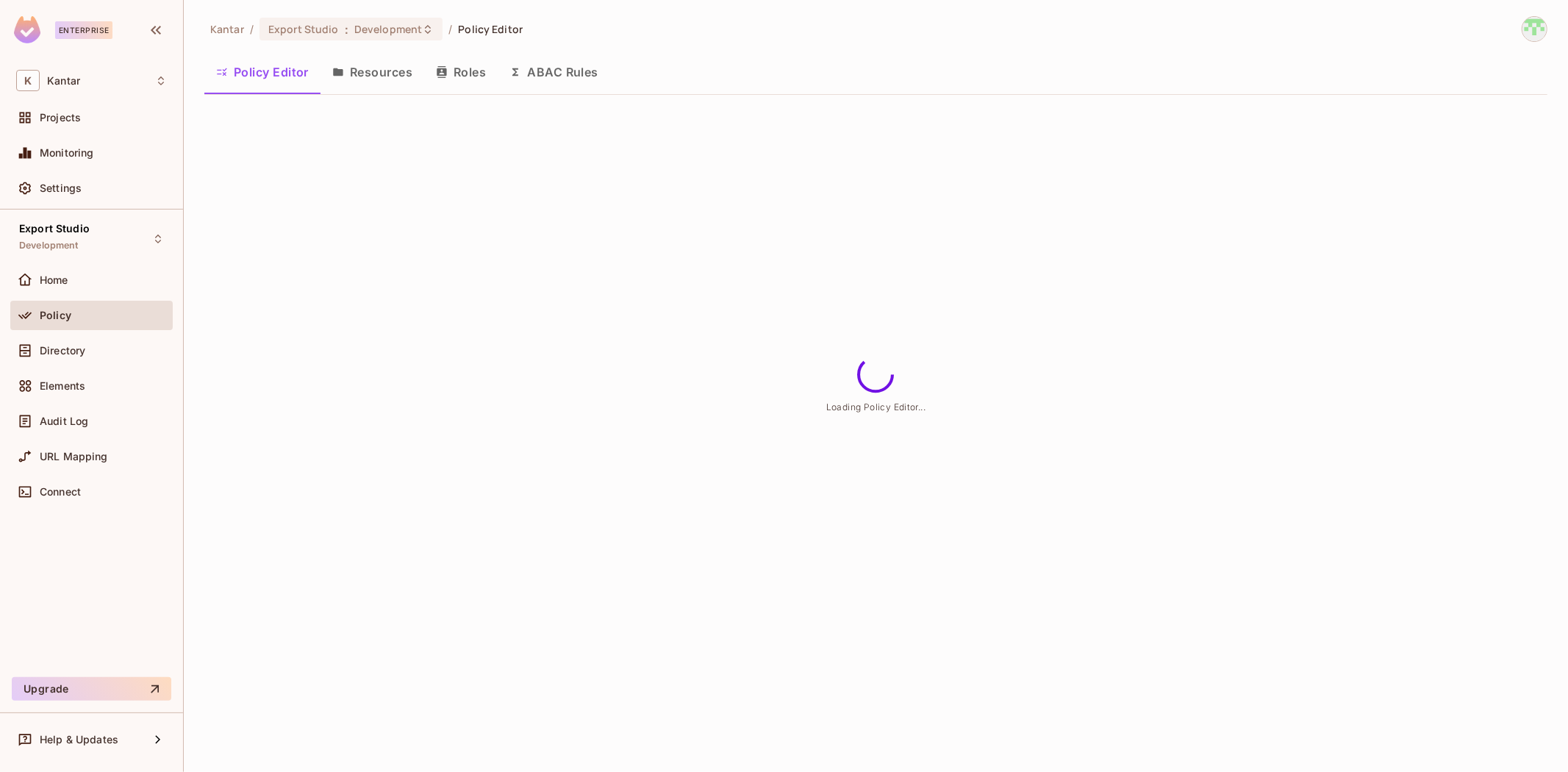 click on "Resources" at bounding box center [372, 72] 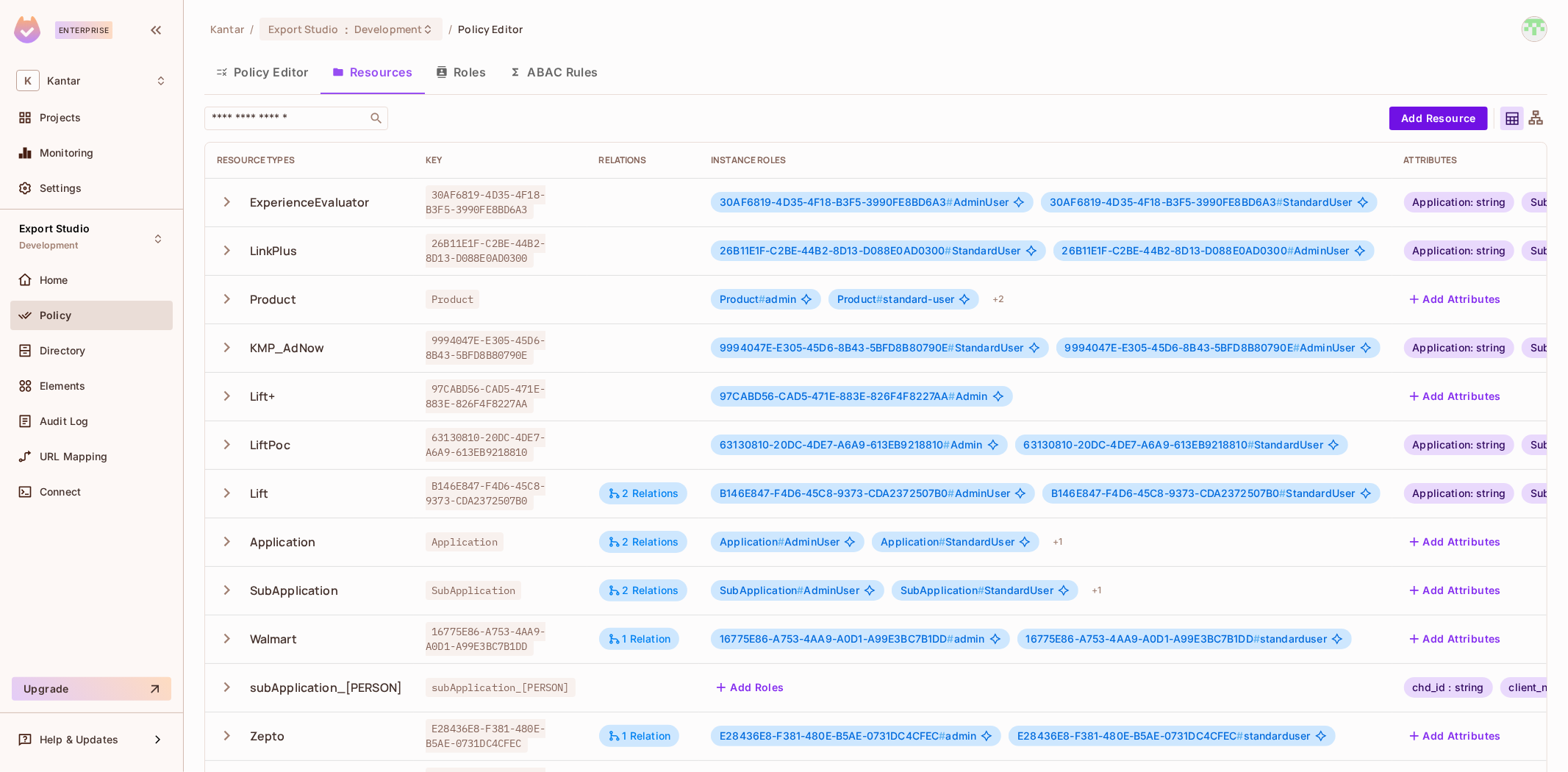 scroll, scrollTop: 61, scrollLeft: 0, axis: vertical 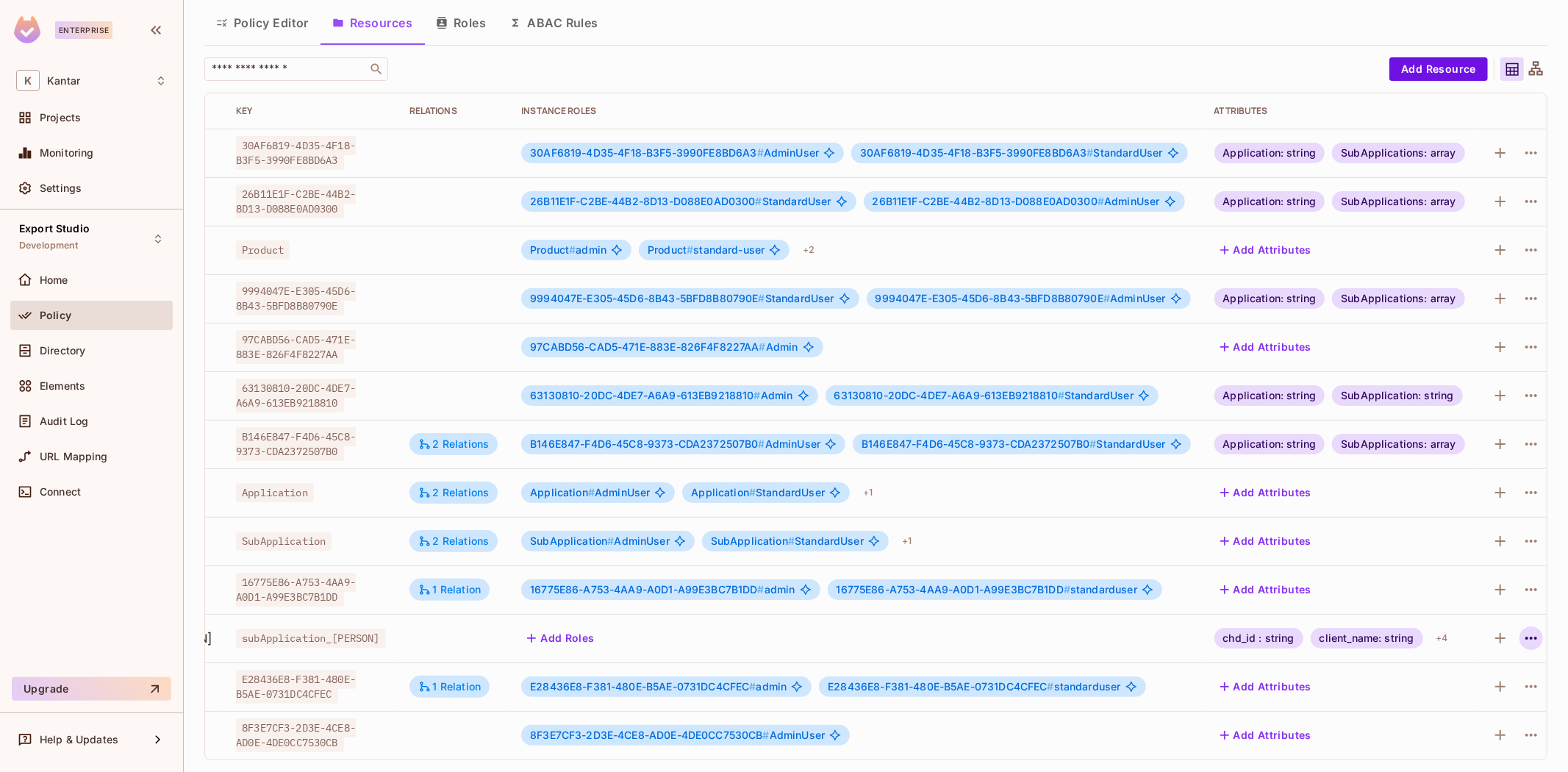 click 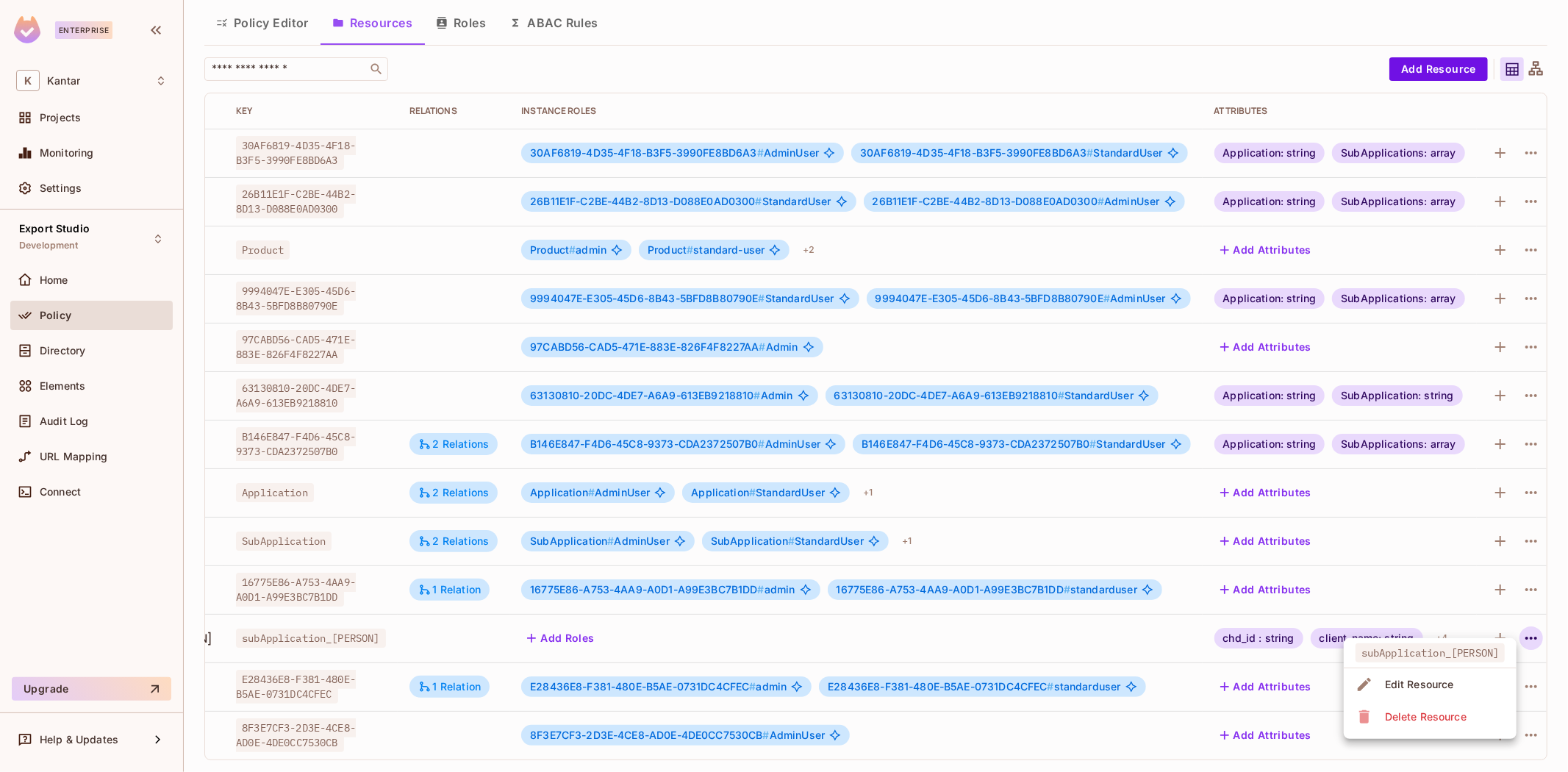 click on "Delete Resource" at bounding box center [1425, 717] 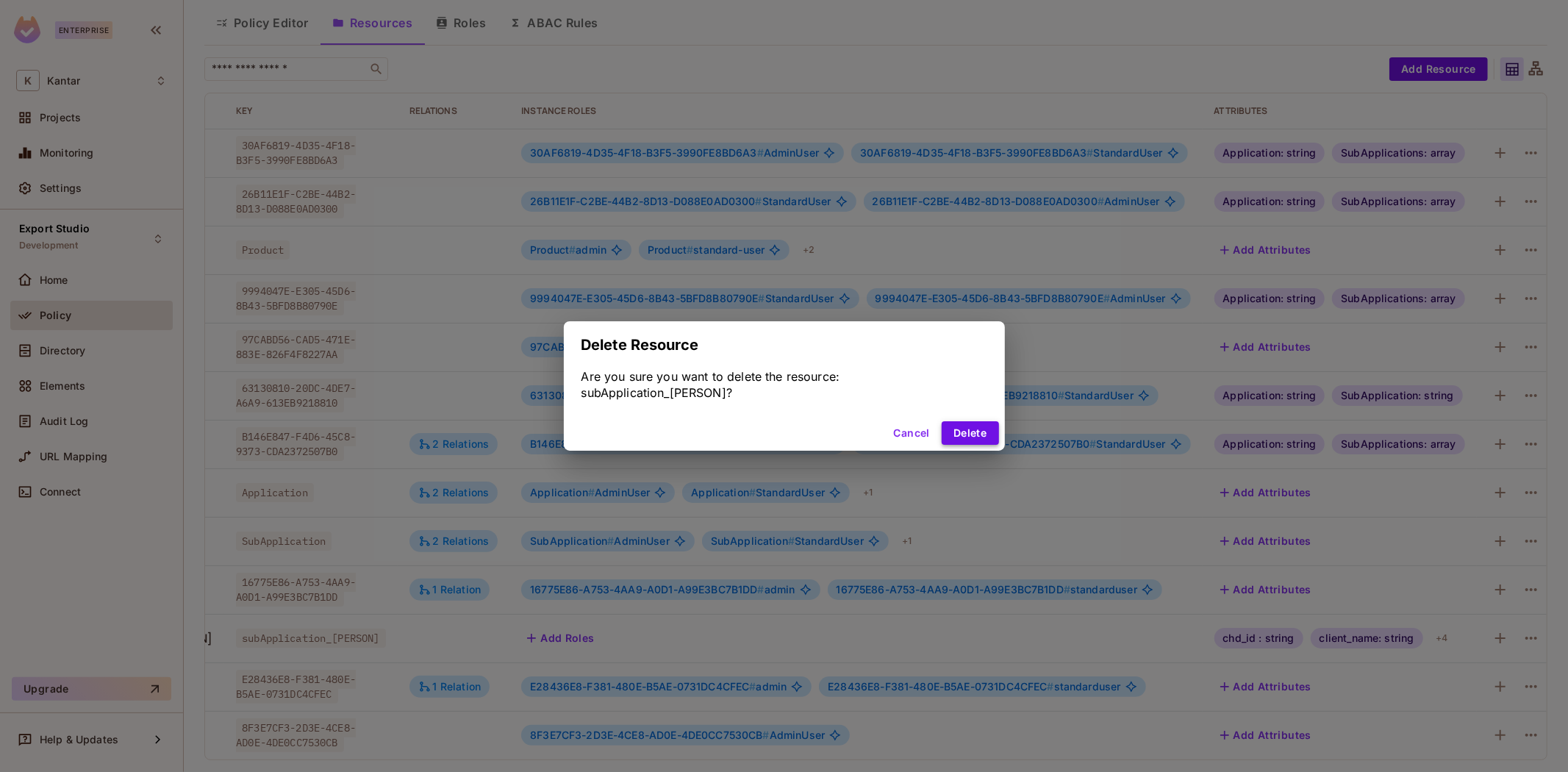 click on "Delete" at bounding box center [970, 433] 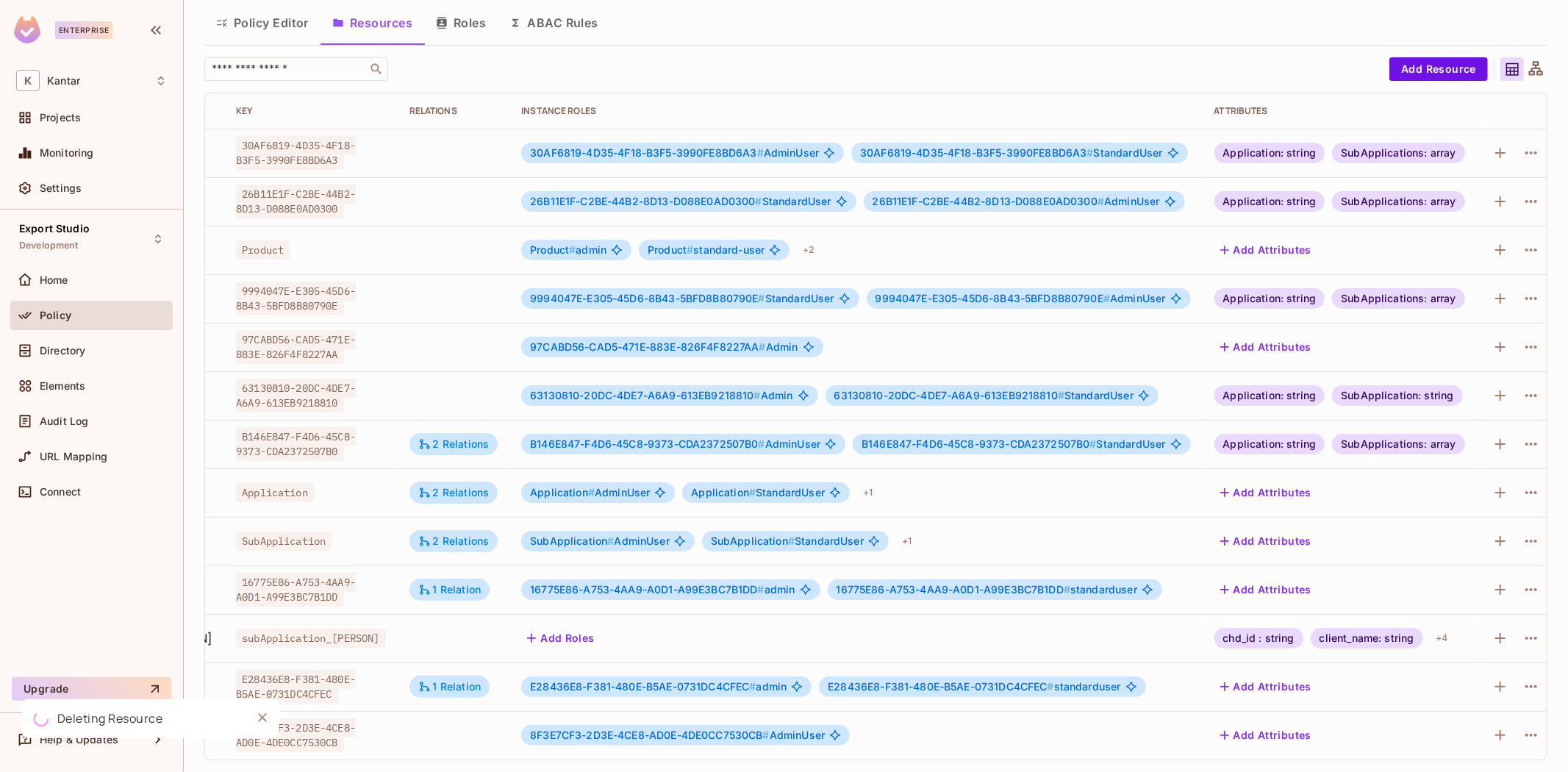 scroll, scrollTop: 0, scrollLeft: 0, axis: both 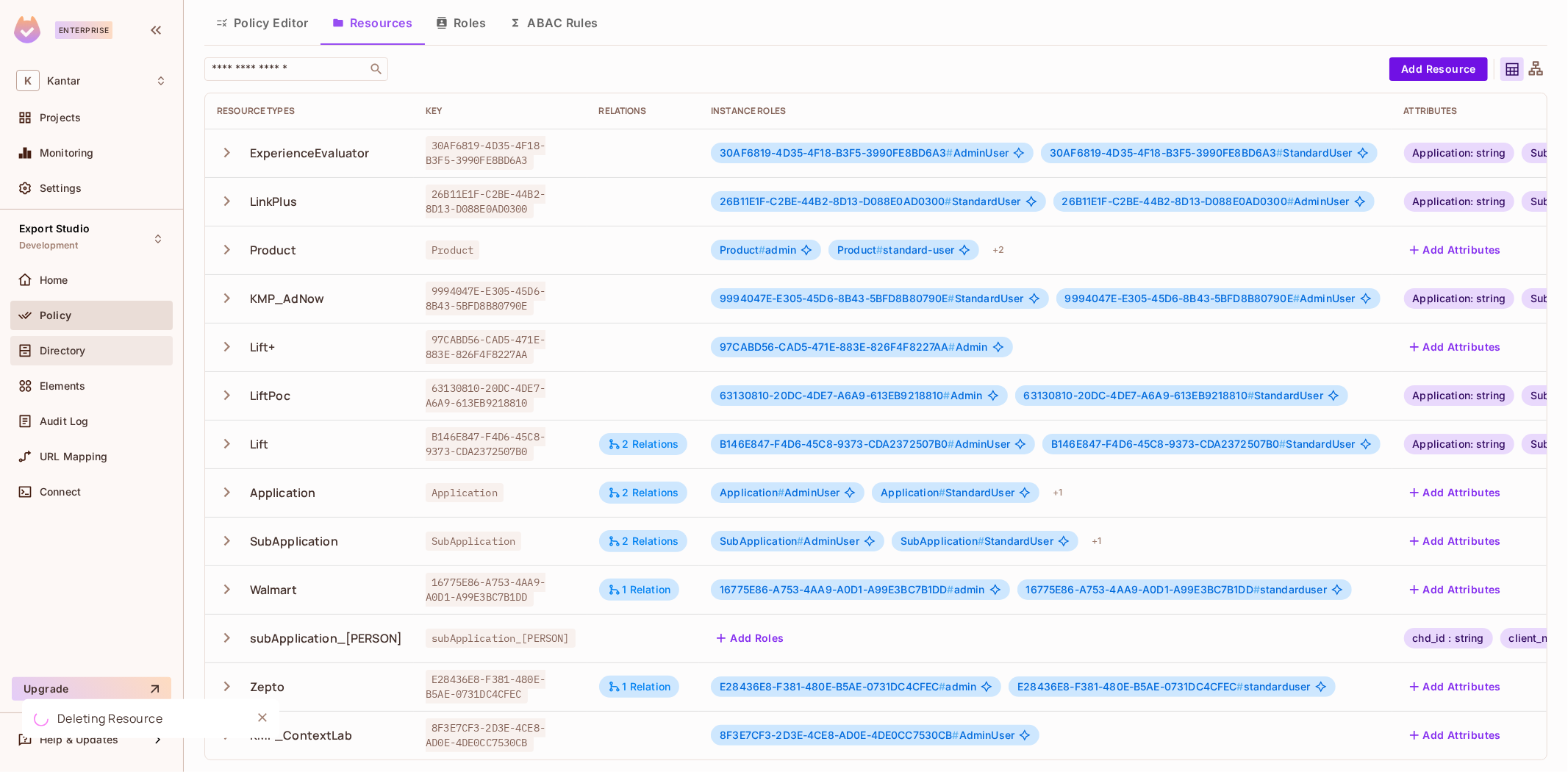 click on "Directory" at bounding box center [103, 351] 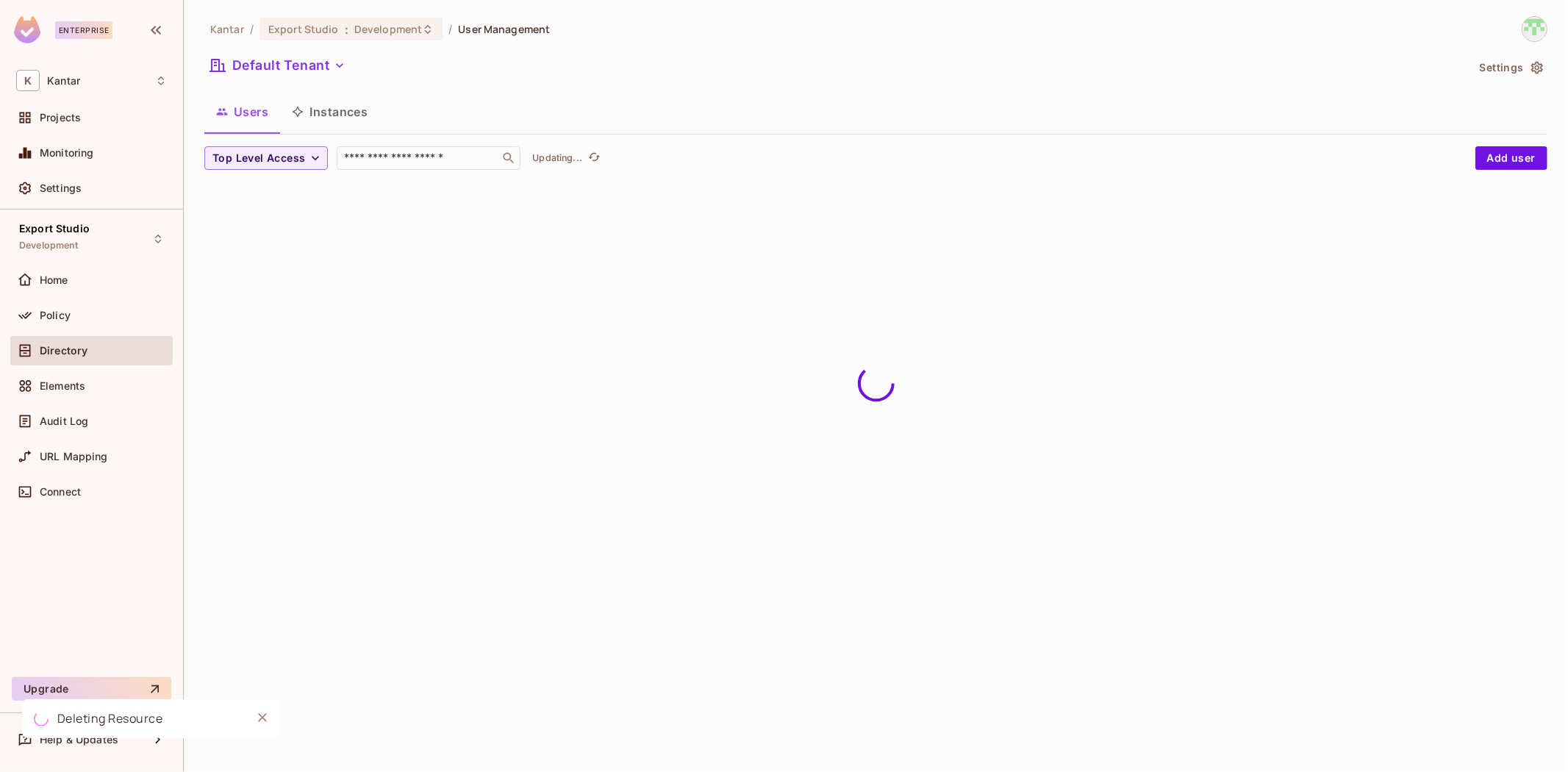 scroll, scrollTop: 0, scrollLeft: 0, axis: both 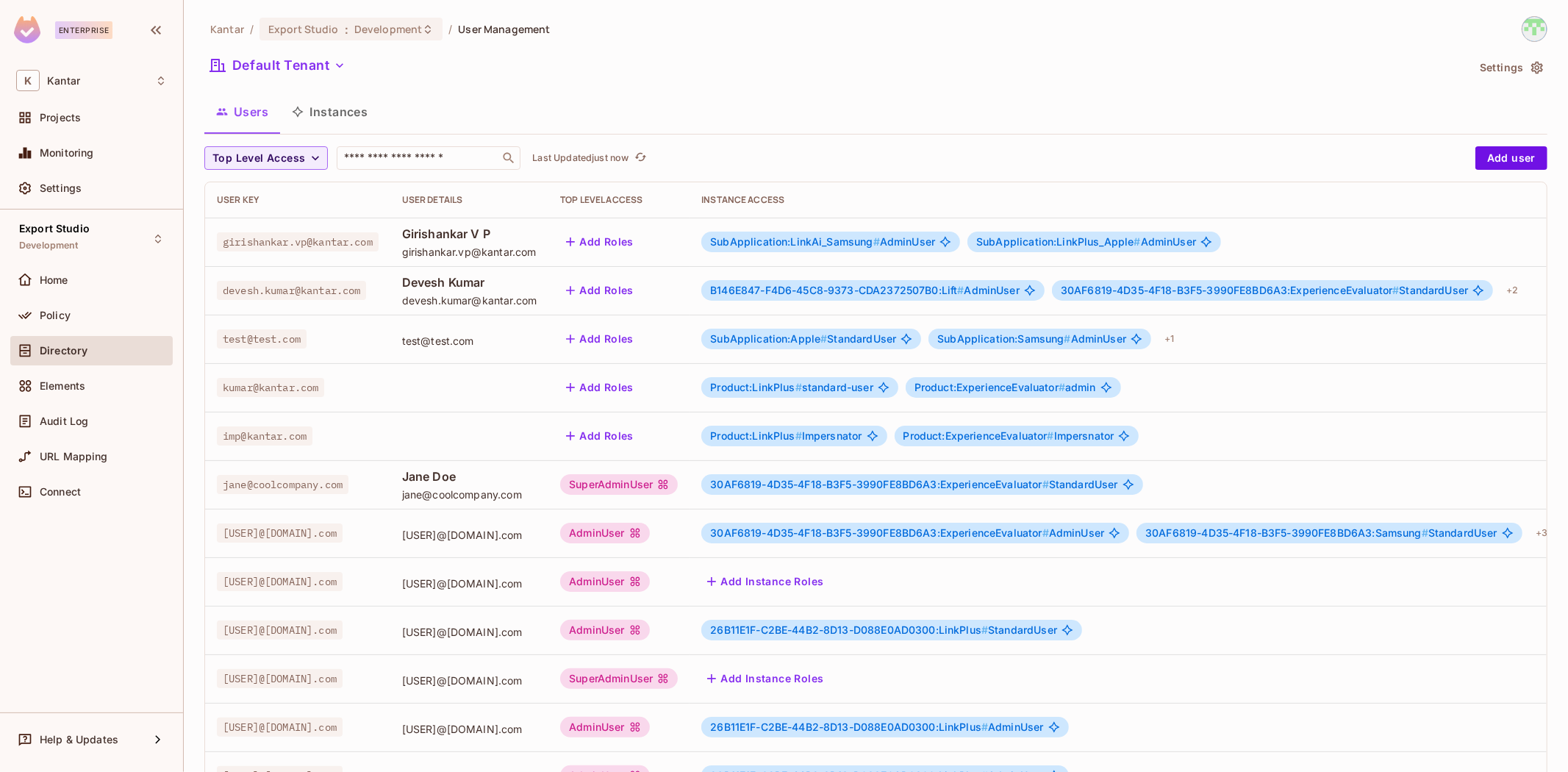 click on "Instances" at bounding box center [329, 112] 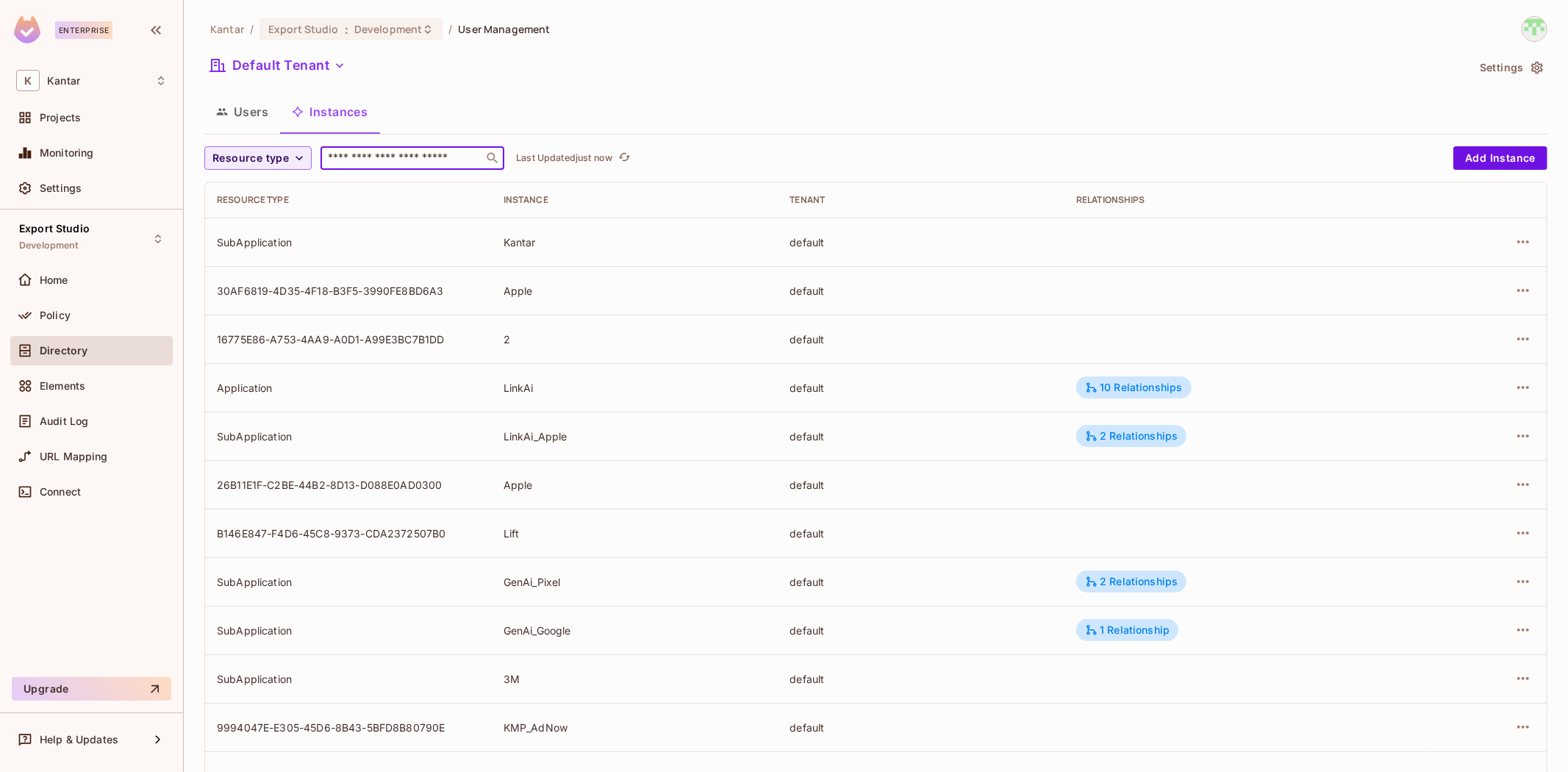 click at bounding box center [402, 158] 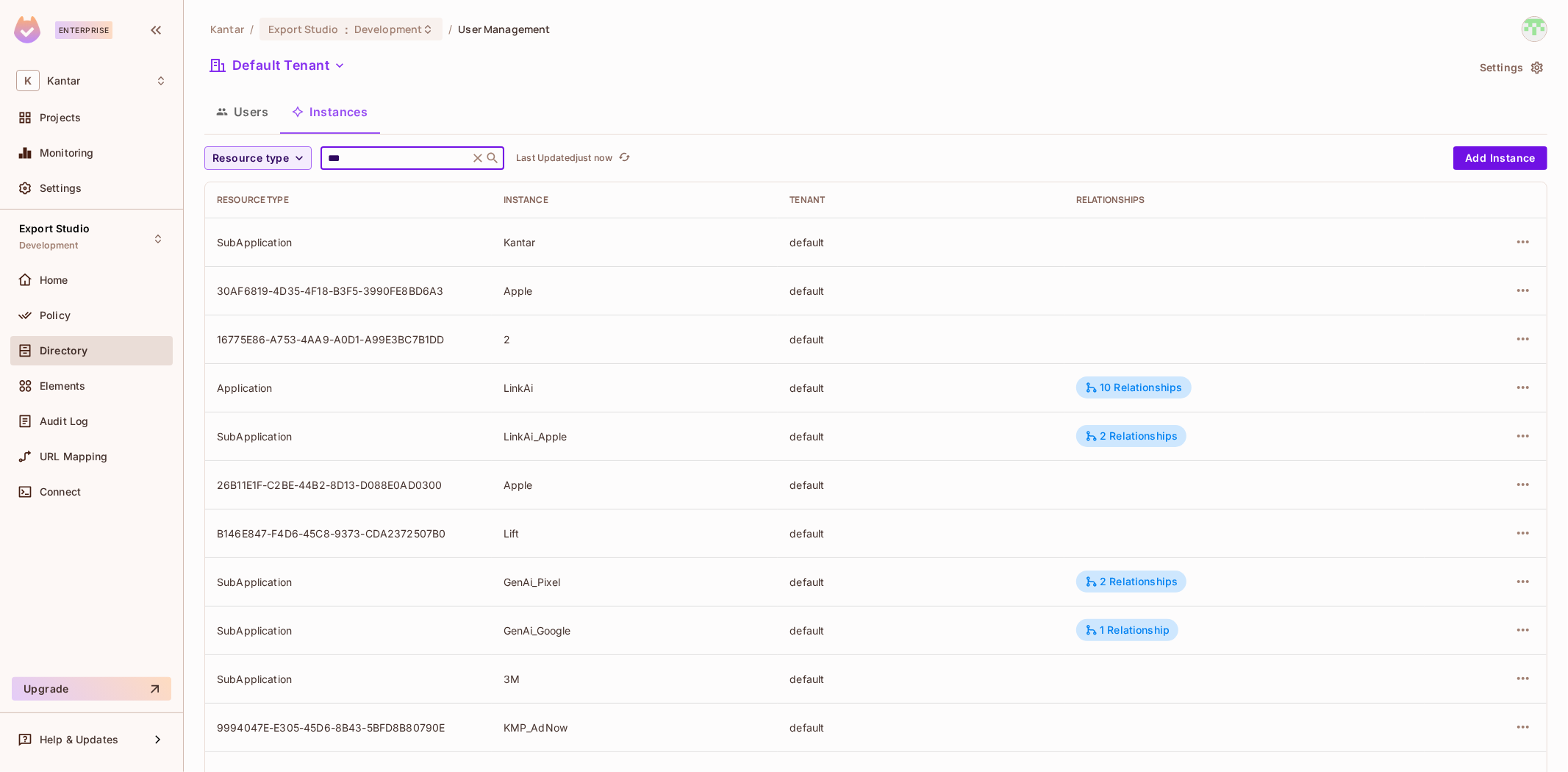 type on "****" 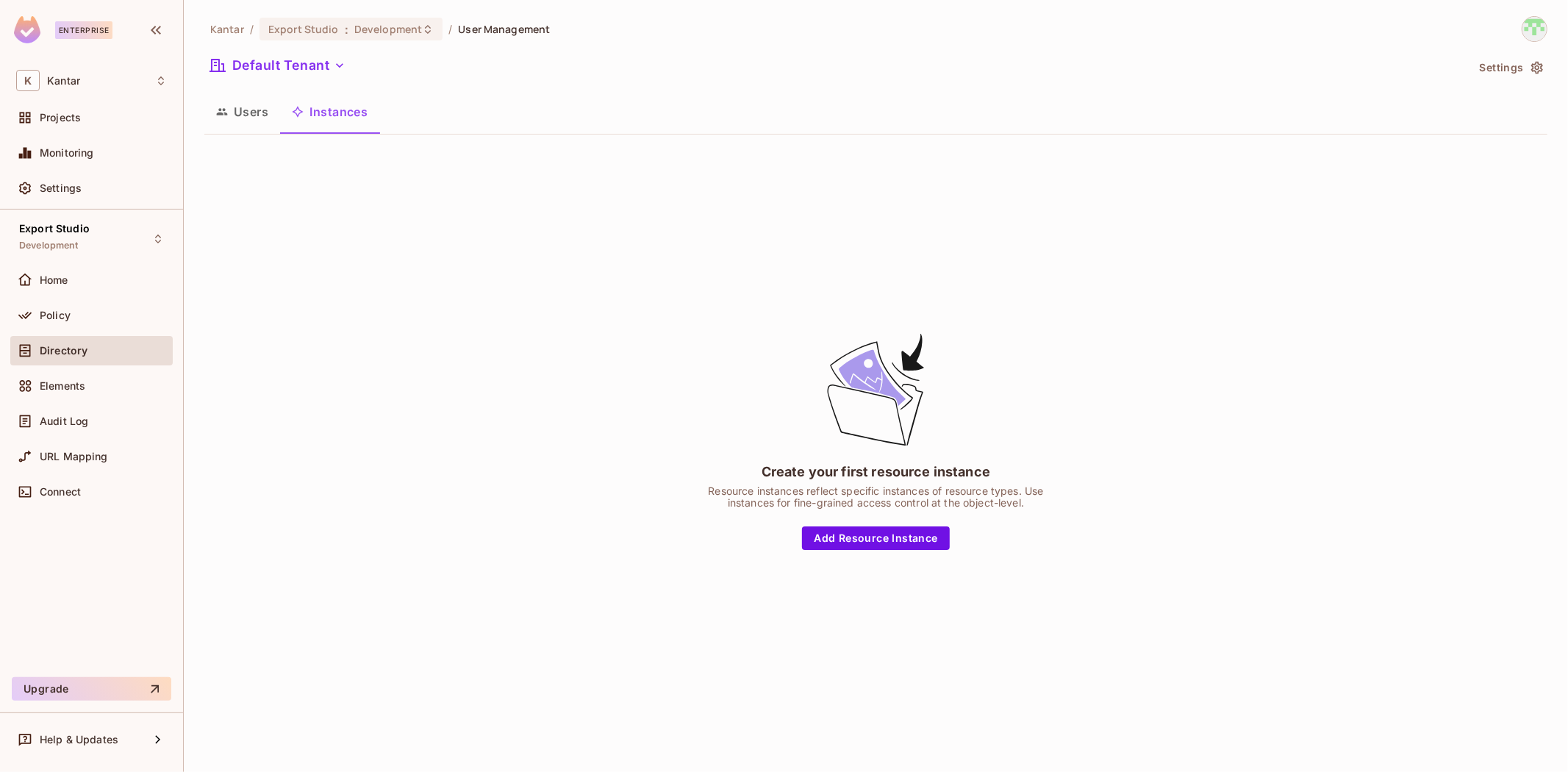 drag, startPoint x: 547, startPoint y: 236, endPoint x: 519, endPoint y: 238, distance: 28.071338 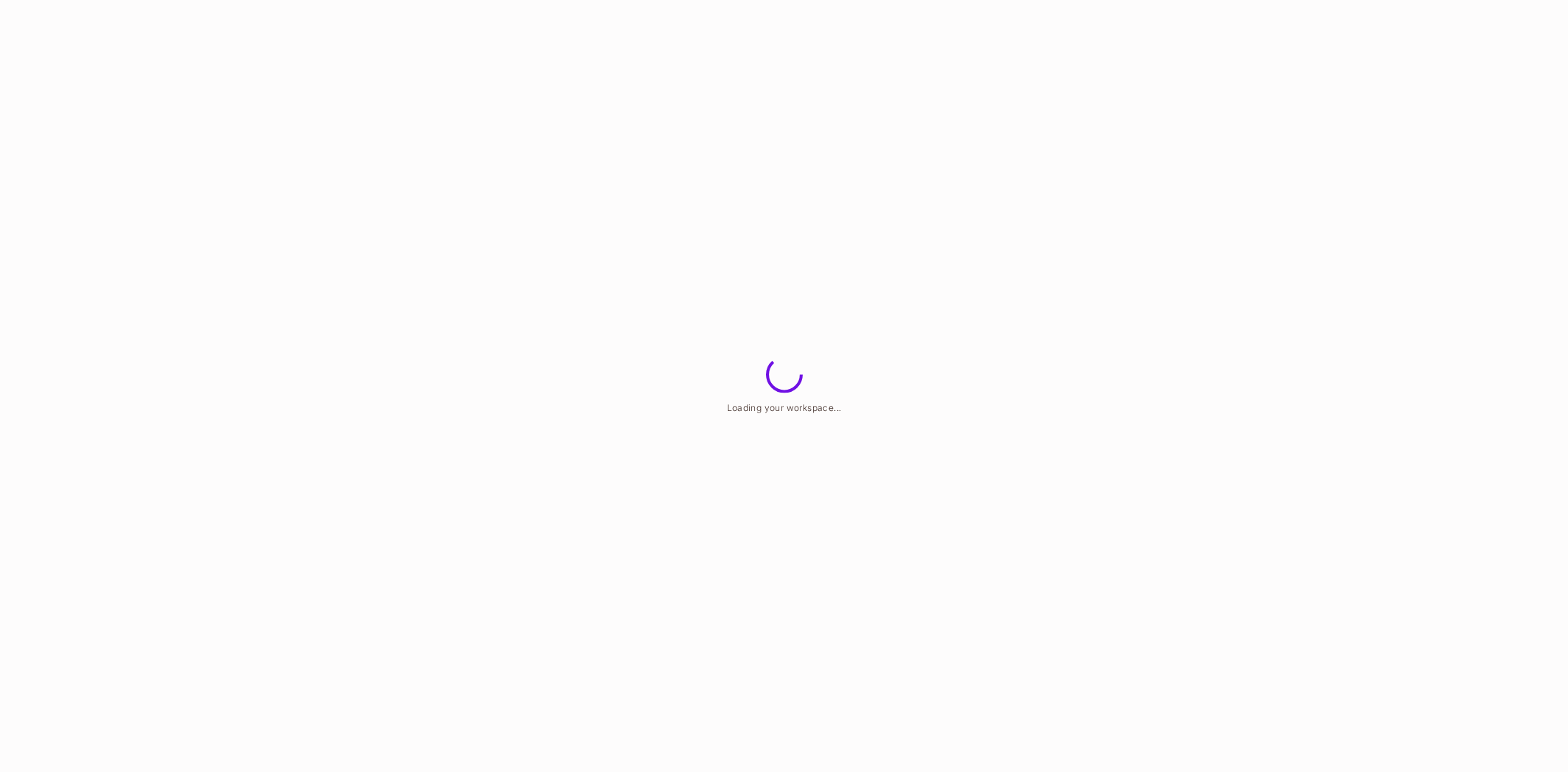 scroll, scrollTop: 0, scrollLeft: 0, axis: both 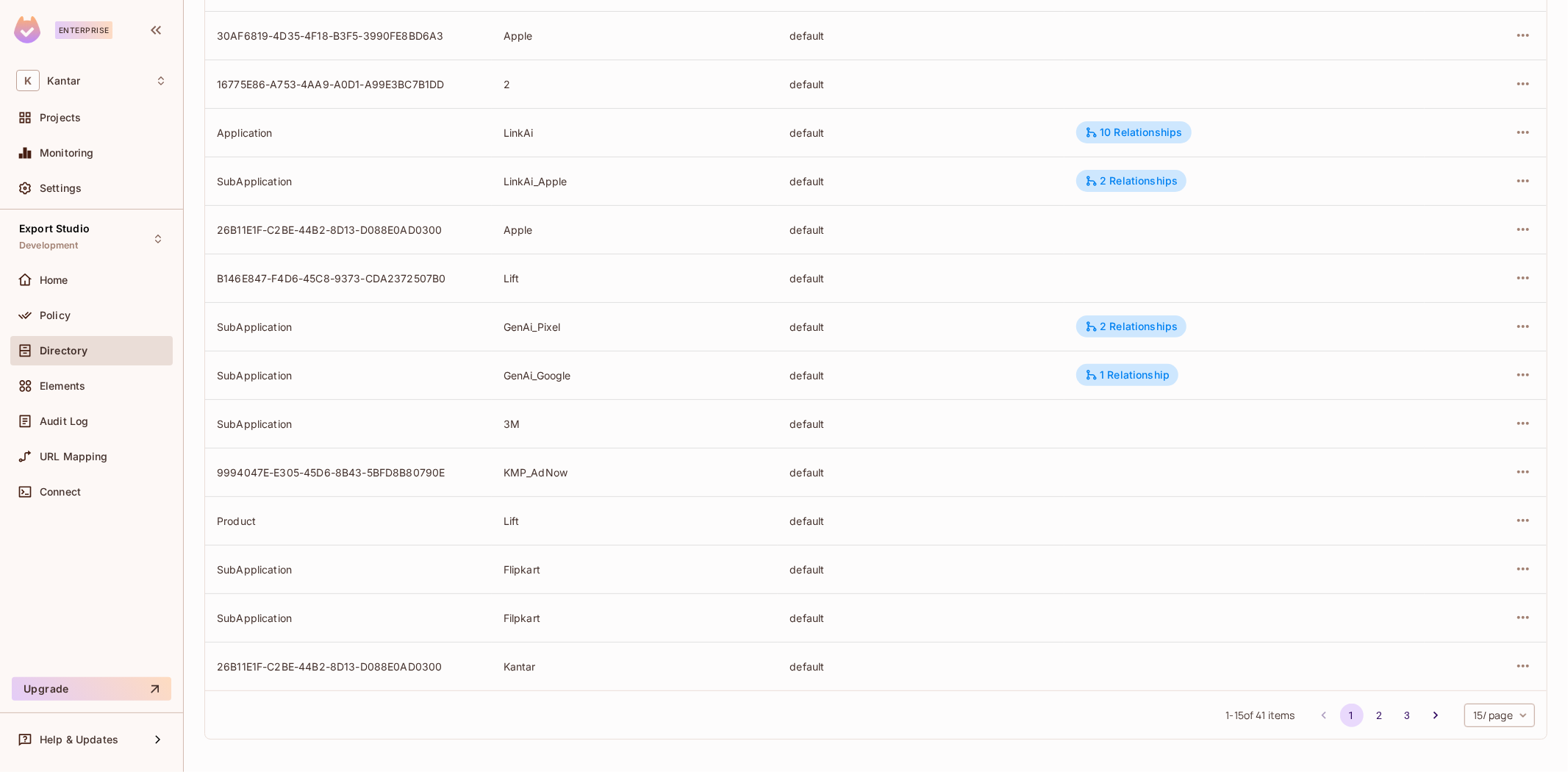 click on "1 - 15  of   41   items 1 2 3 15  / page ** ​" at bounding box center (876, 715) 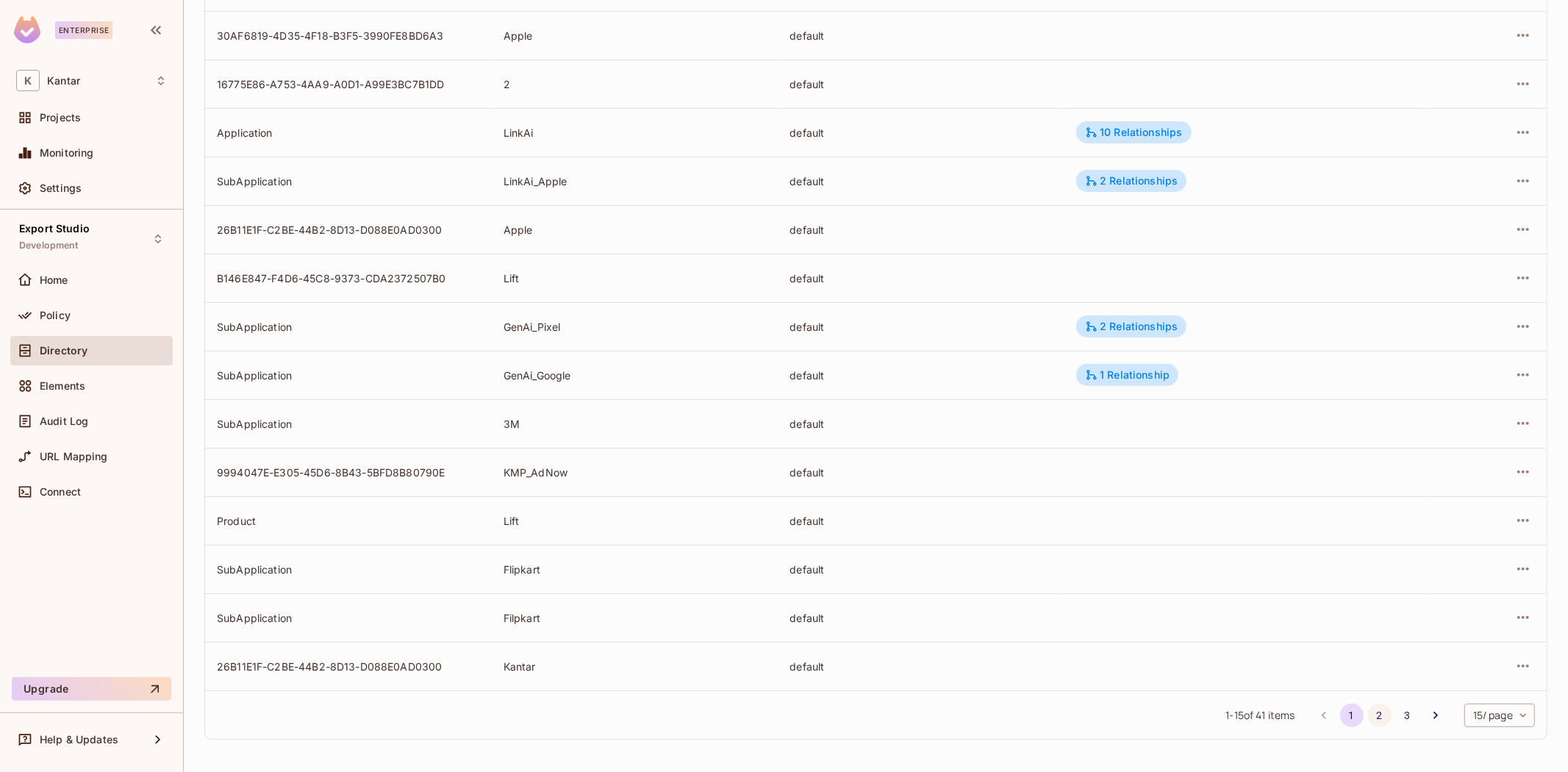 click on "2" at bounding box center (1380, 715) 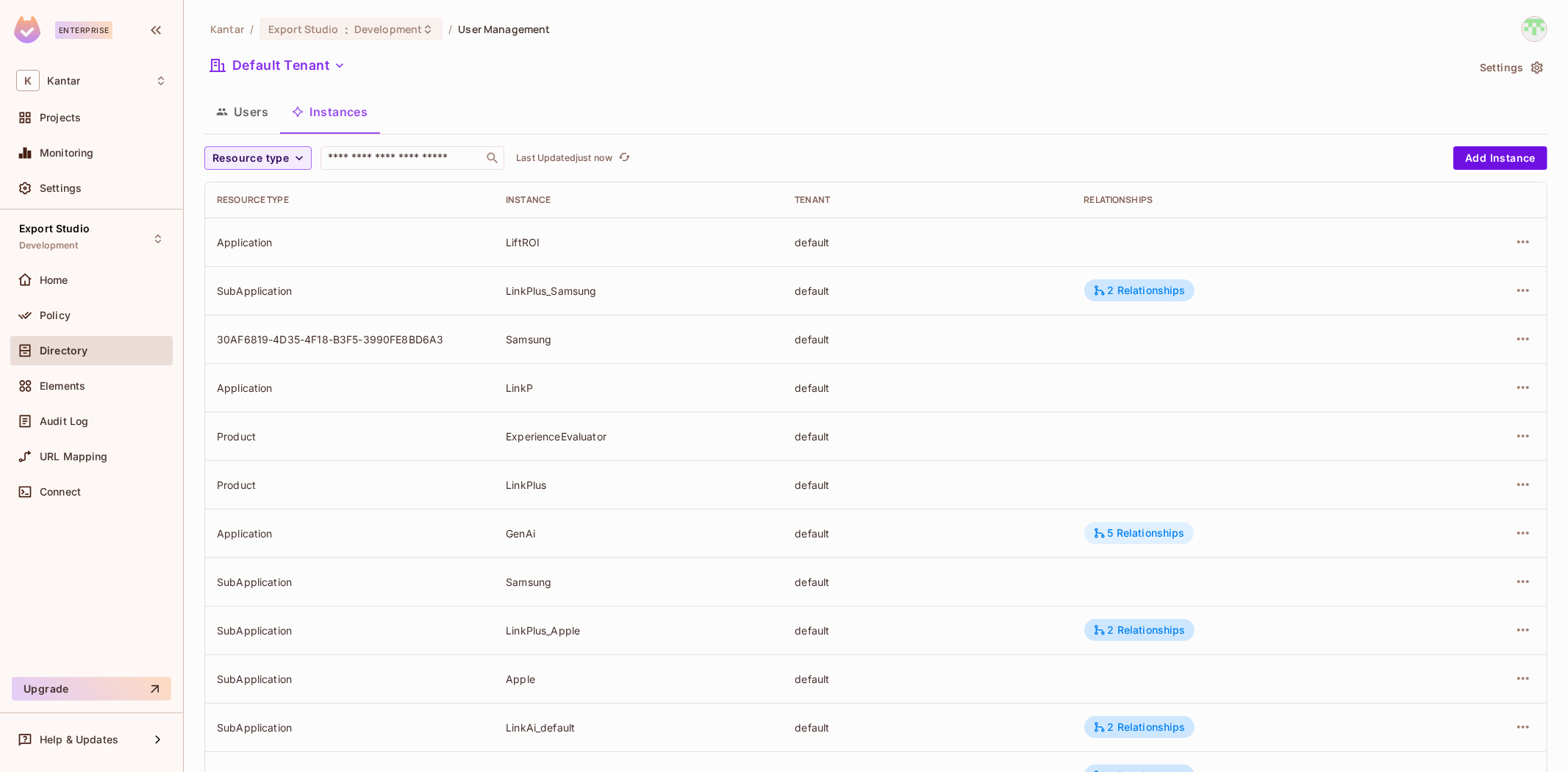 scroll, scrollTop: 82, scrollLeft: 0, axis: vertical 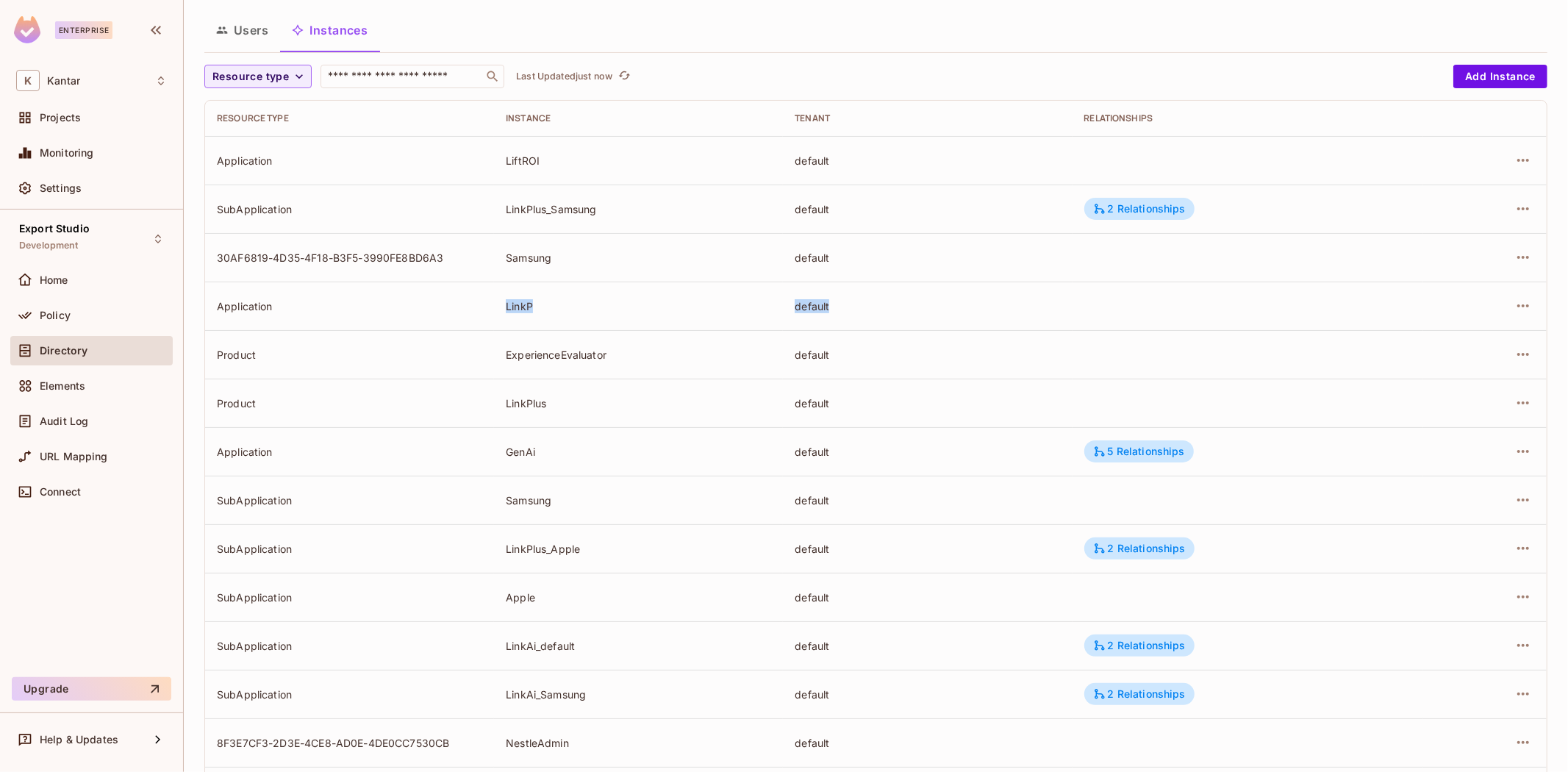 drag, startPoint x: 495, startPoint y: 300, endPoint x: 843, endPoint y: 307, distance: 348.0704 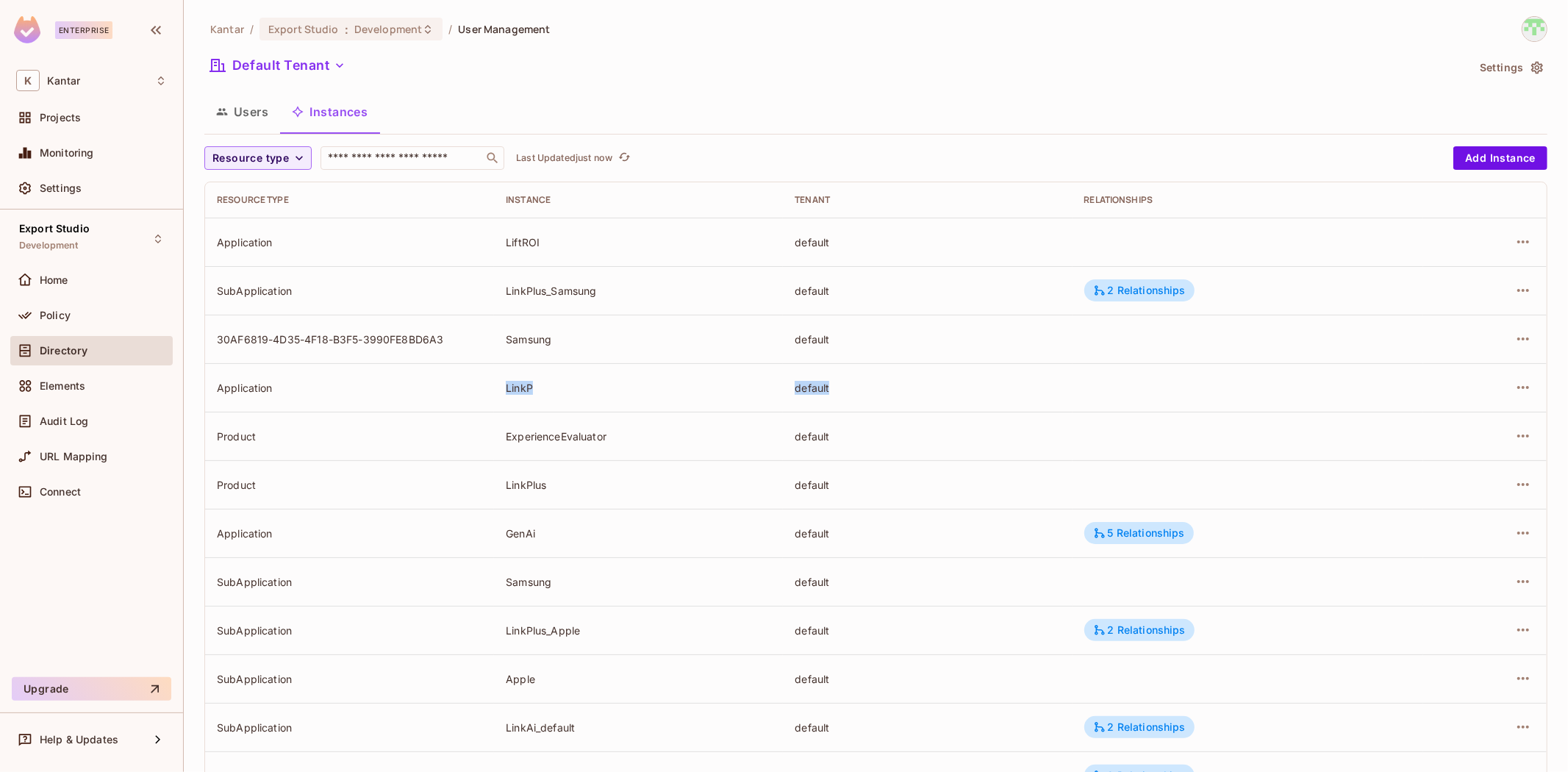 click on "default" at bounding box center [927, 387] 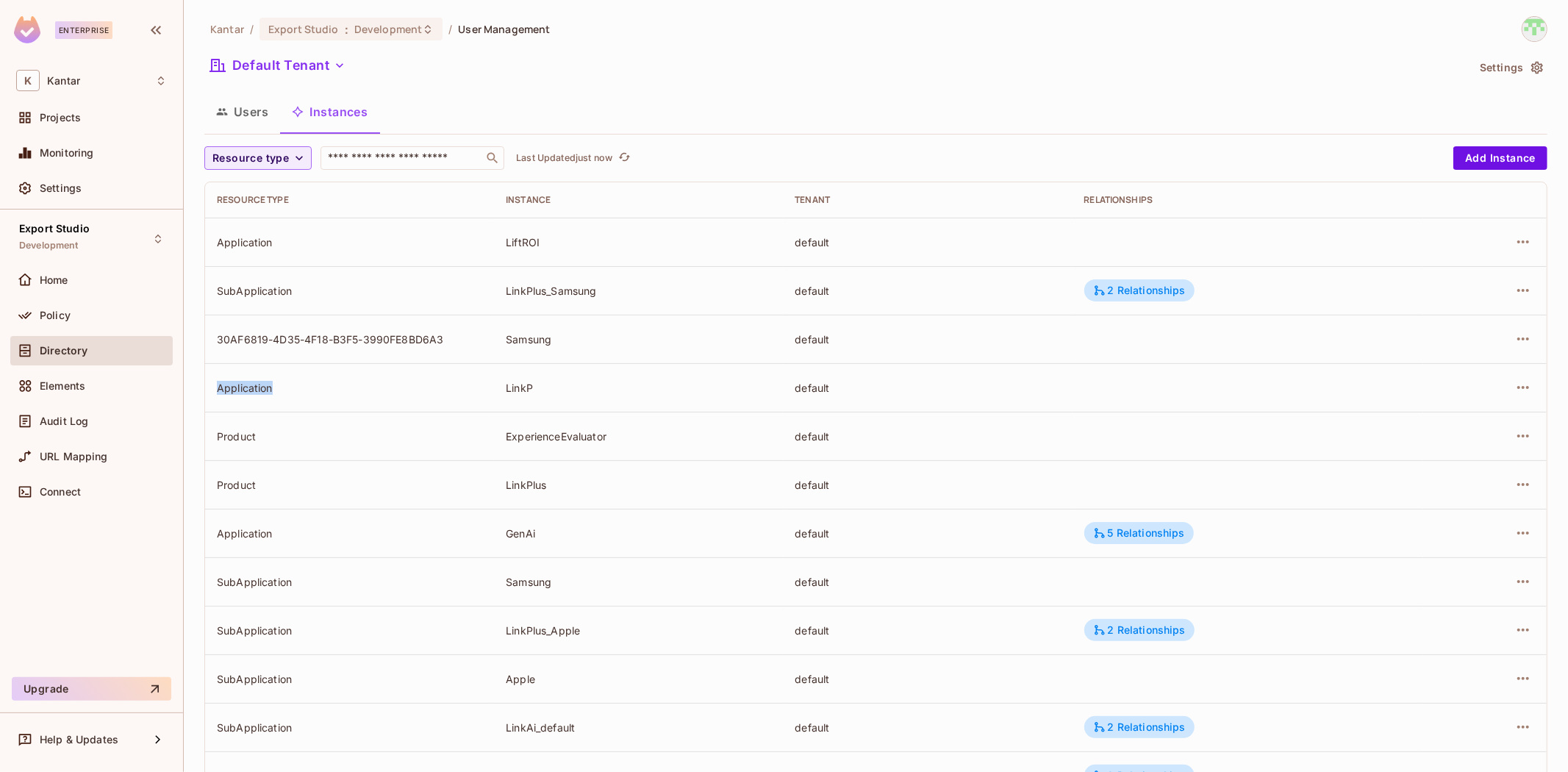drag, startPoint x: 215, startPoint y: 381, endPoint x: 279, endPoint y: 387, distance: 64.280635 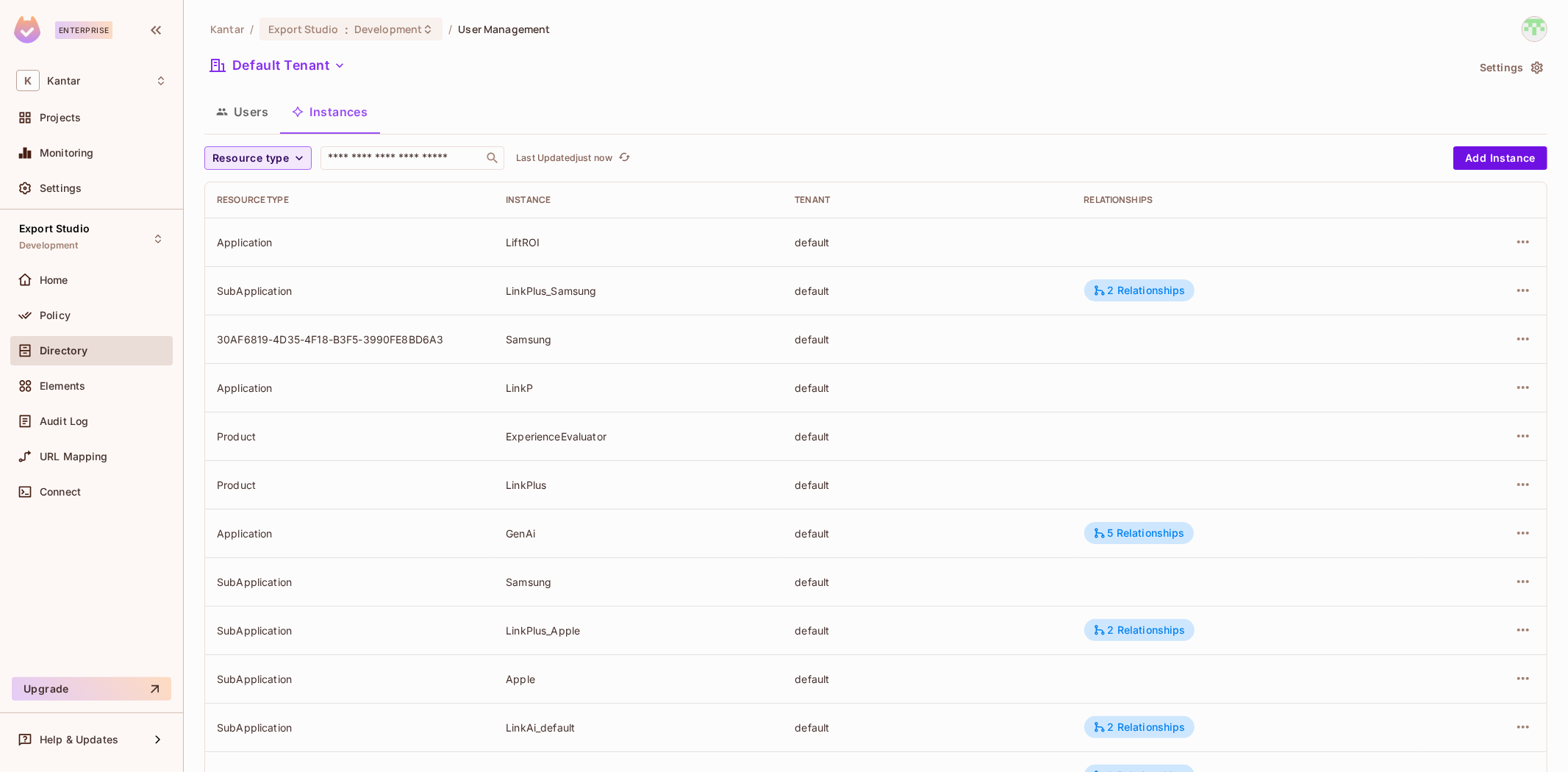 click on "Resource type" at bounding box center [258, 158] 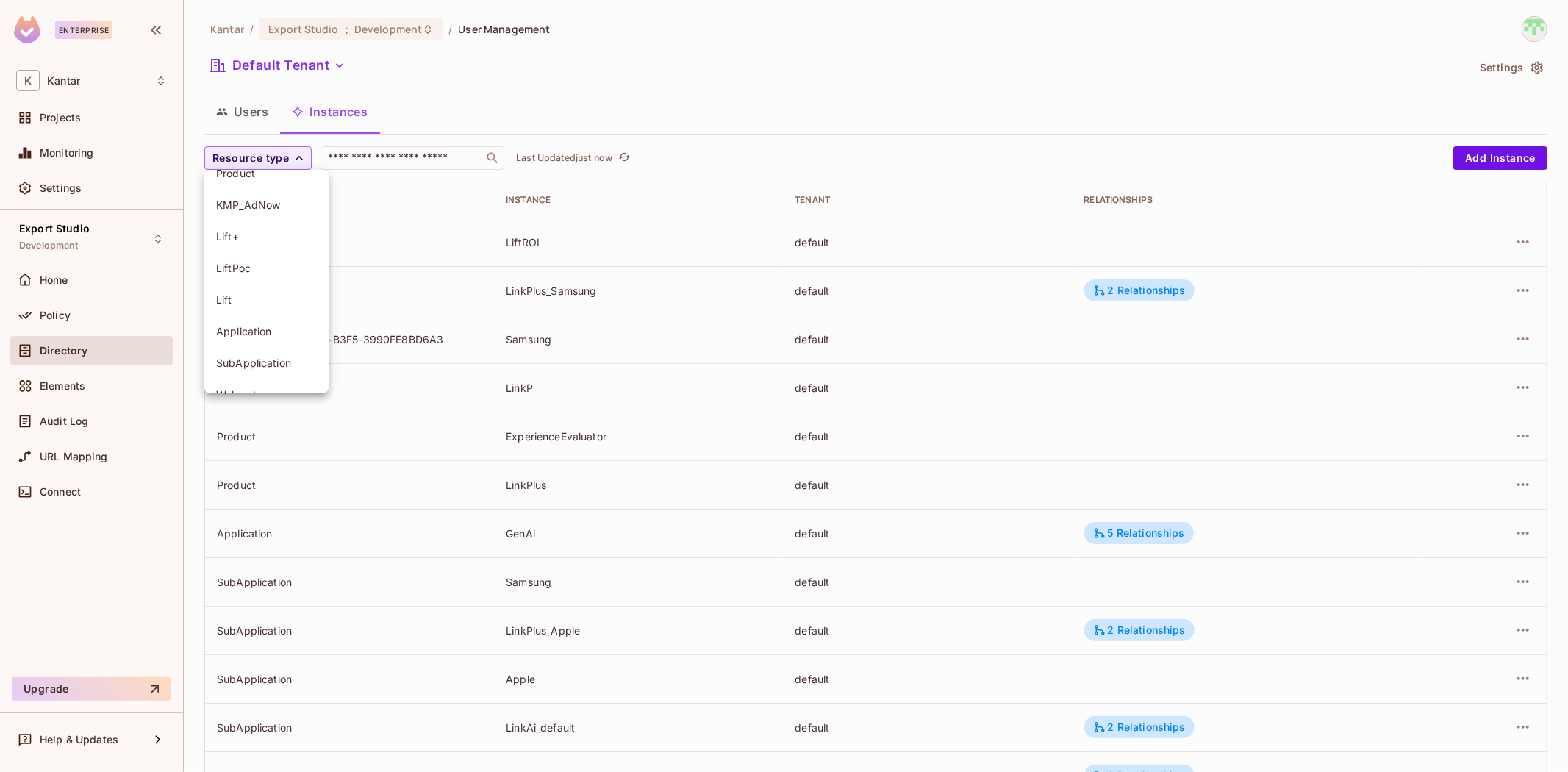 scroll, scrollTop: 163, scrollLeft: 0, axis: vertical 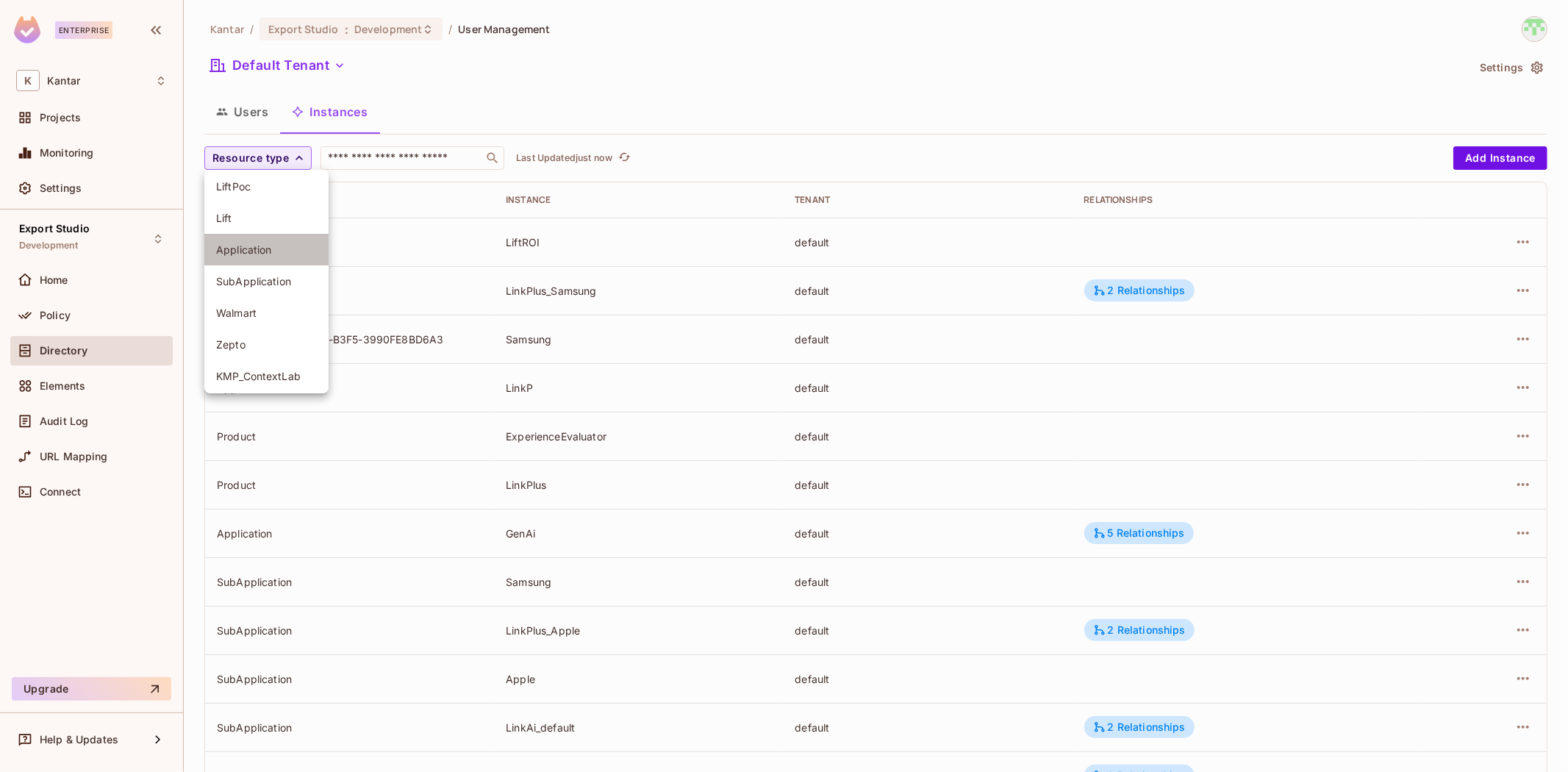 click on "Application" at bounding box center [266, 249] 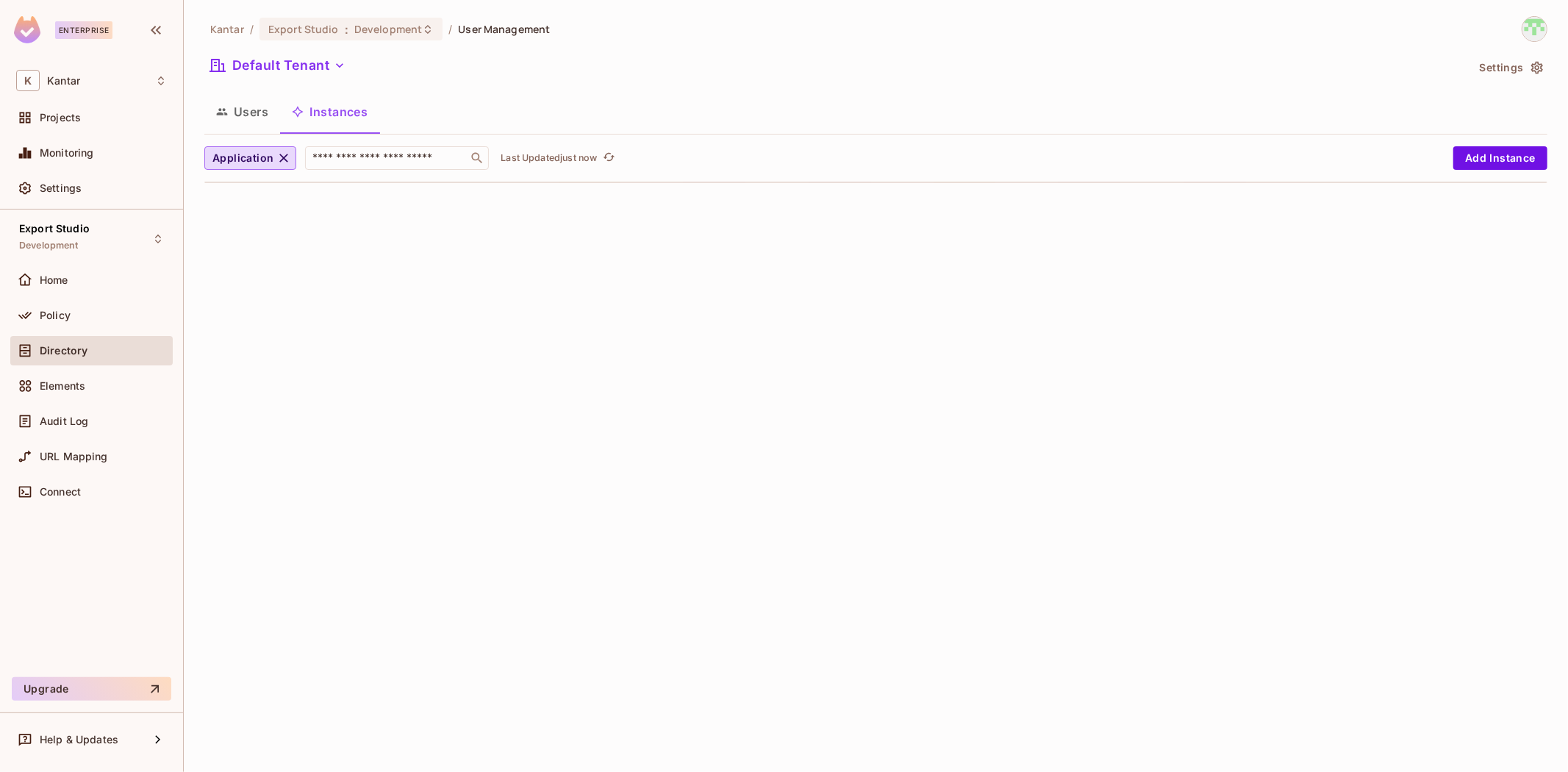 click on "Kantar / Export Studio : Development / User Management Default Tenant Settings Users Instances Application ​ Last Updated  just now Add Instance" at bounding box center (876, 386) 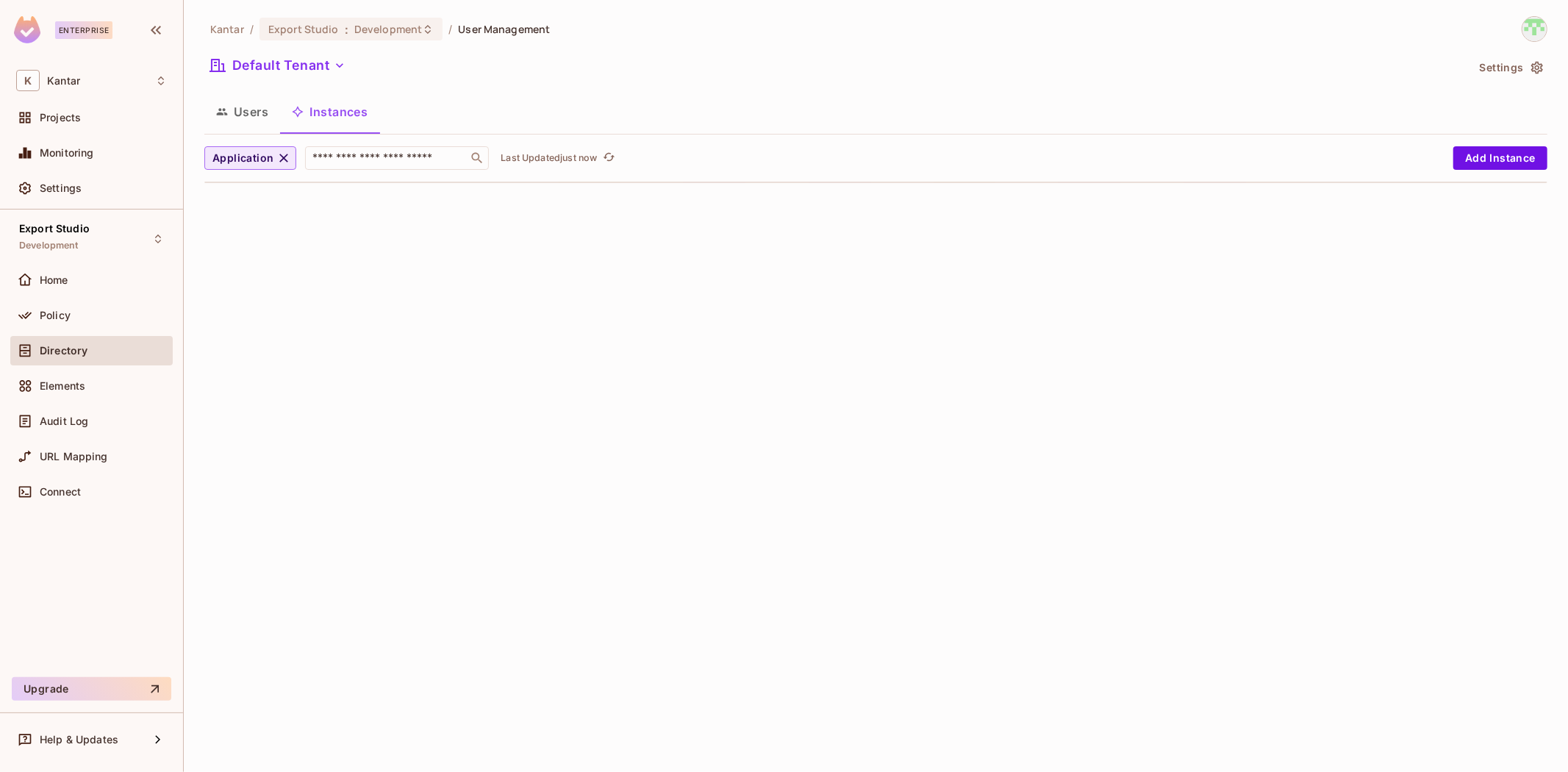click 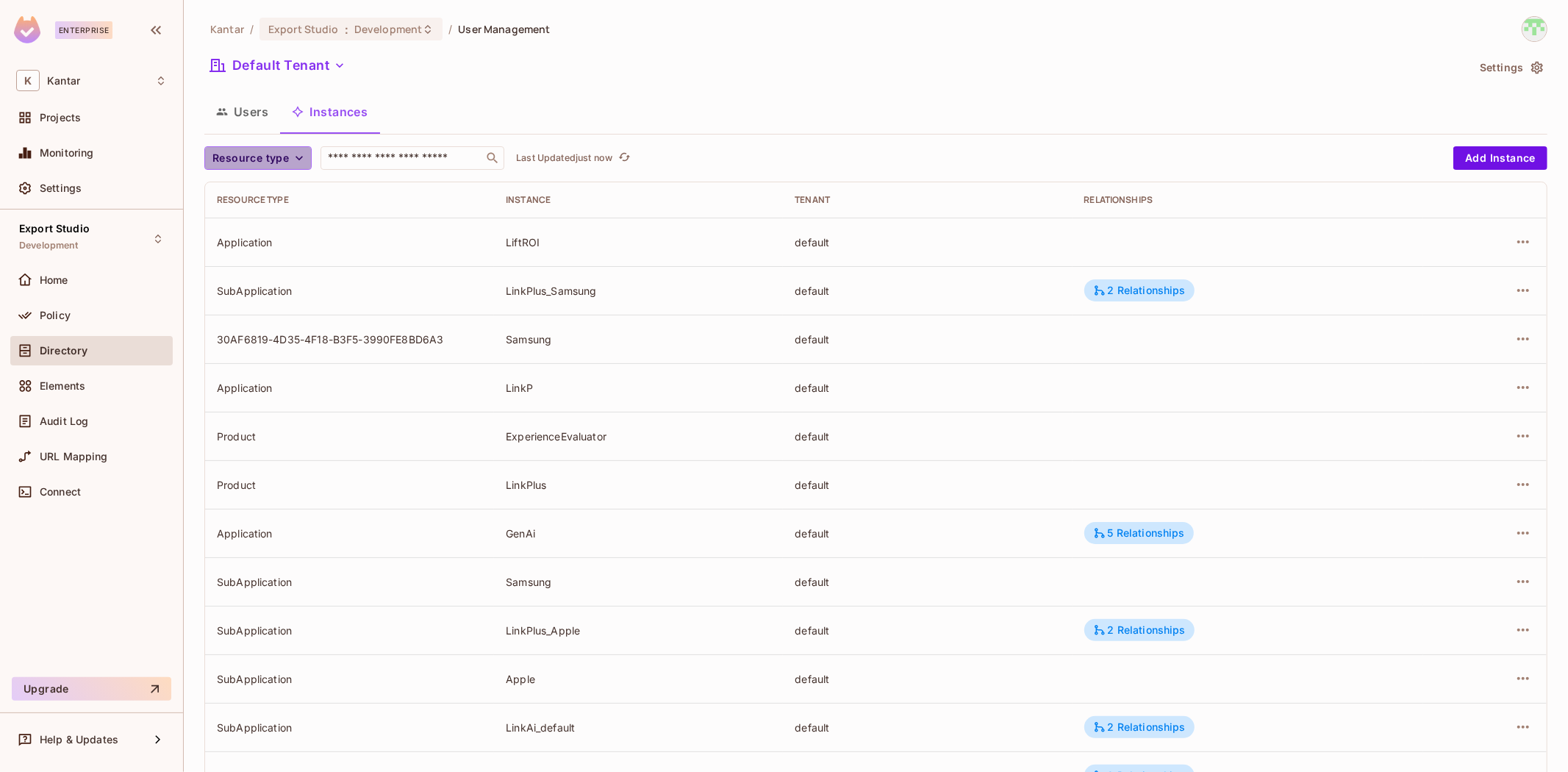 click on "Resource type" at bounding box center [251, 158] 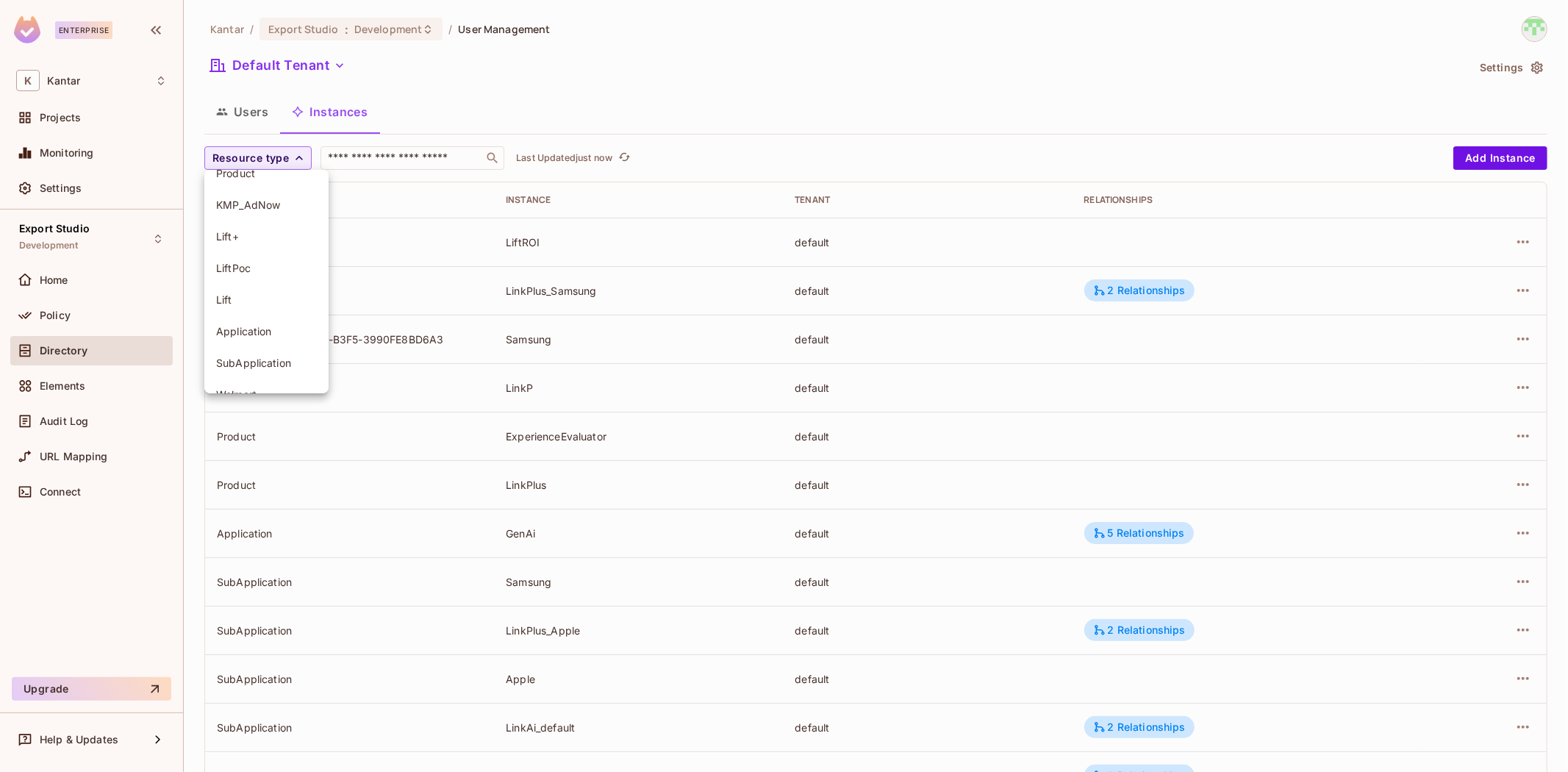 scroll, scrollTop: 167, scrollLeft: 0, axis: vertical 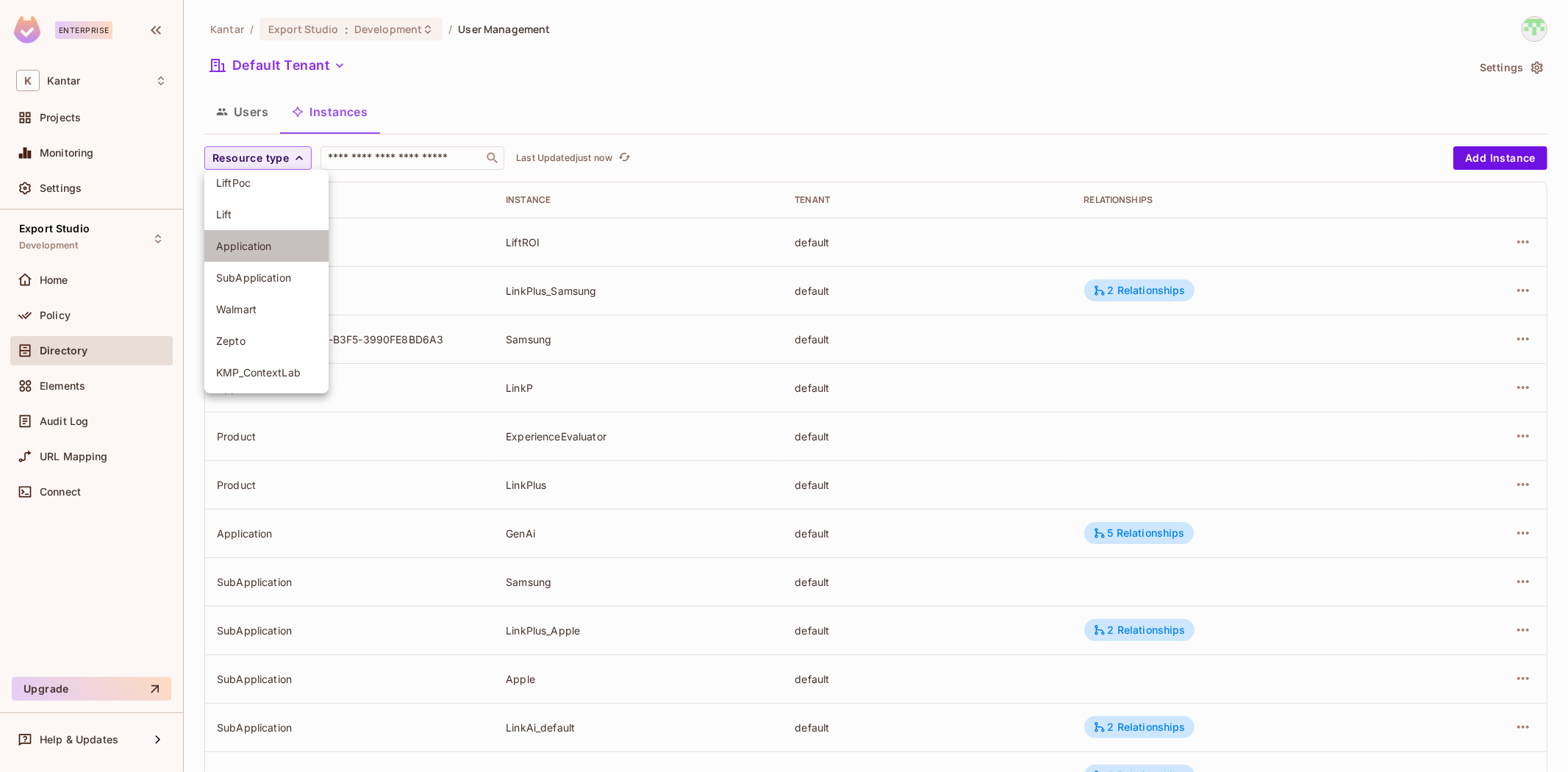click on "Application" at bounding box center (266, 246) 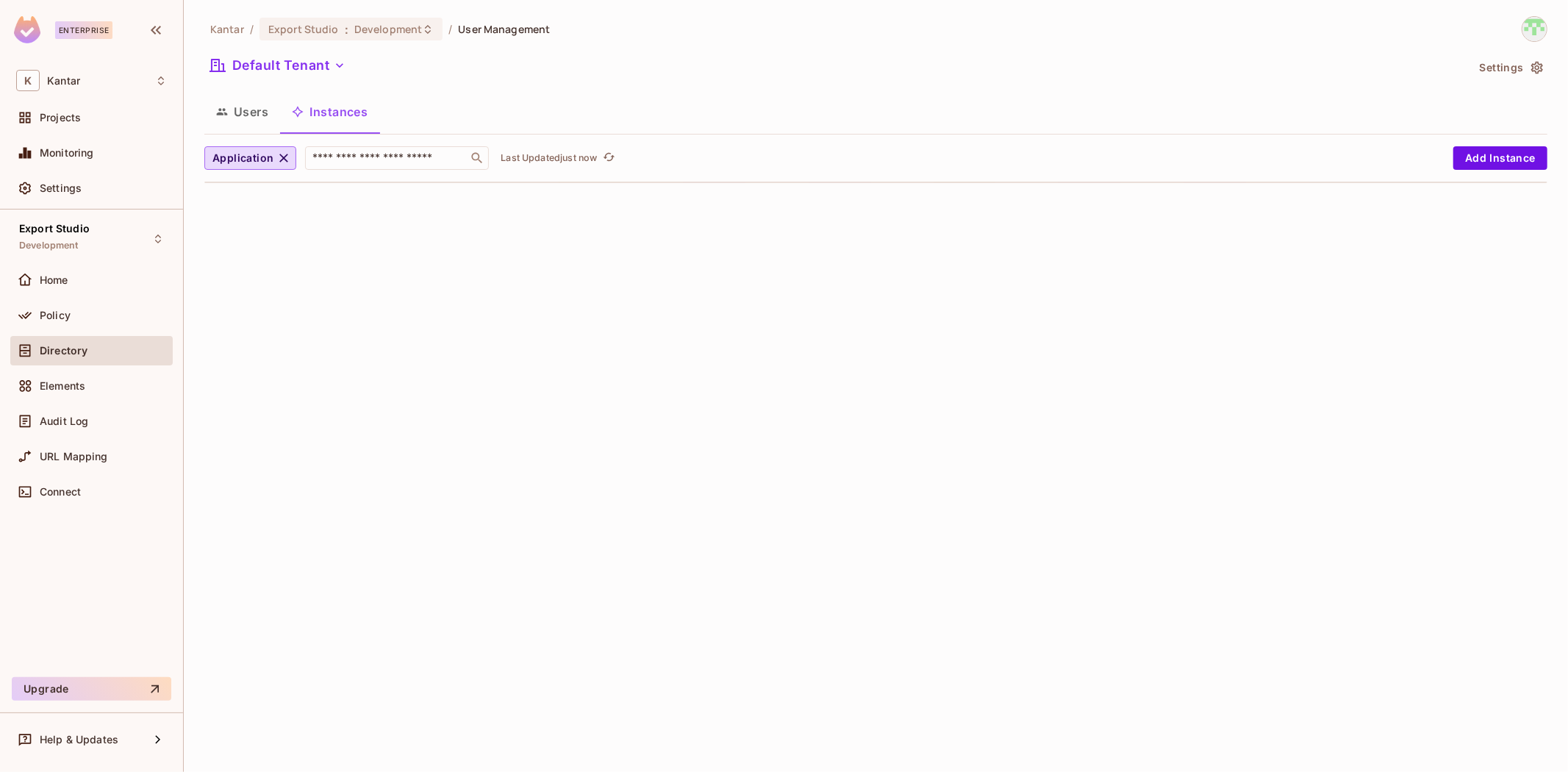 click on "Kantar / Export Studio : Development / User Management Default Tenant Settings Users Instances Application ​ Last Updated  just now Add Instance" at bounding box center (876, 386) 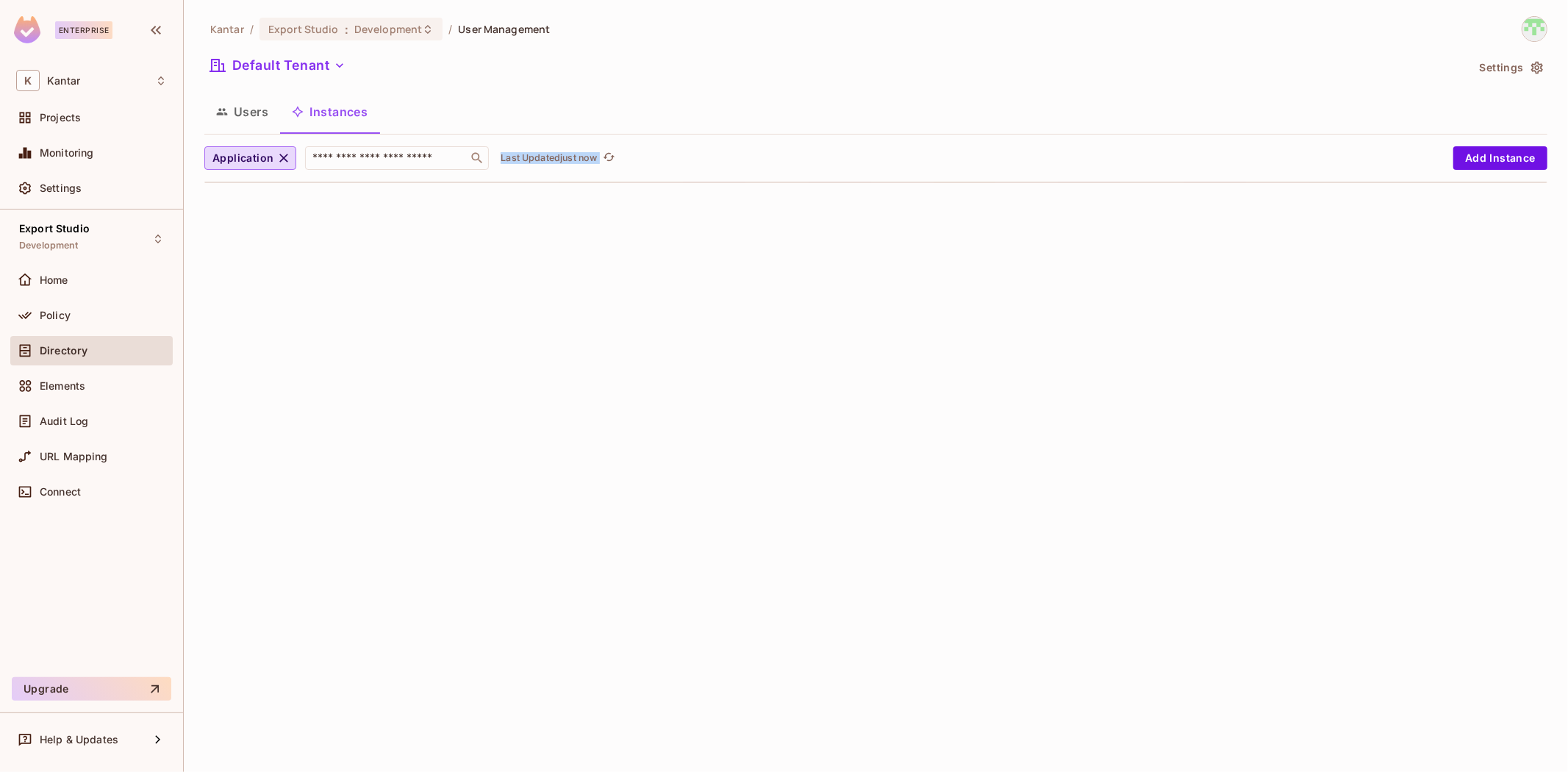 drag, startPoint x: 973, startPoint y: 276, endPoint x: 726, endPoint y: 257, distance: 247.72969 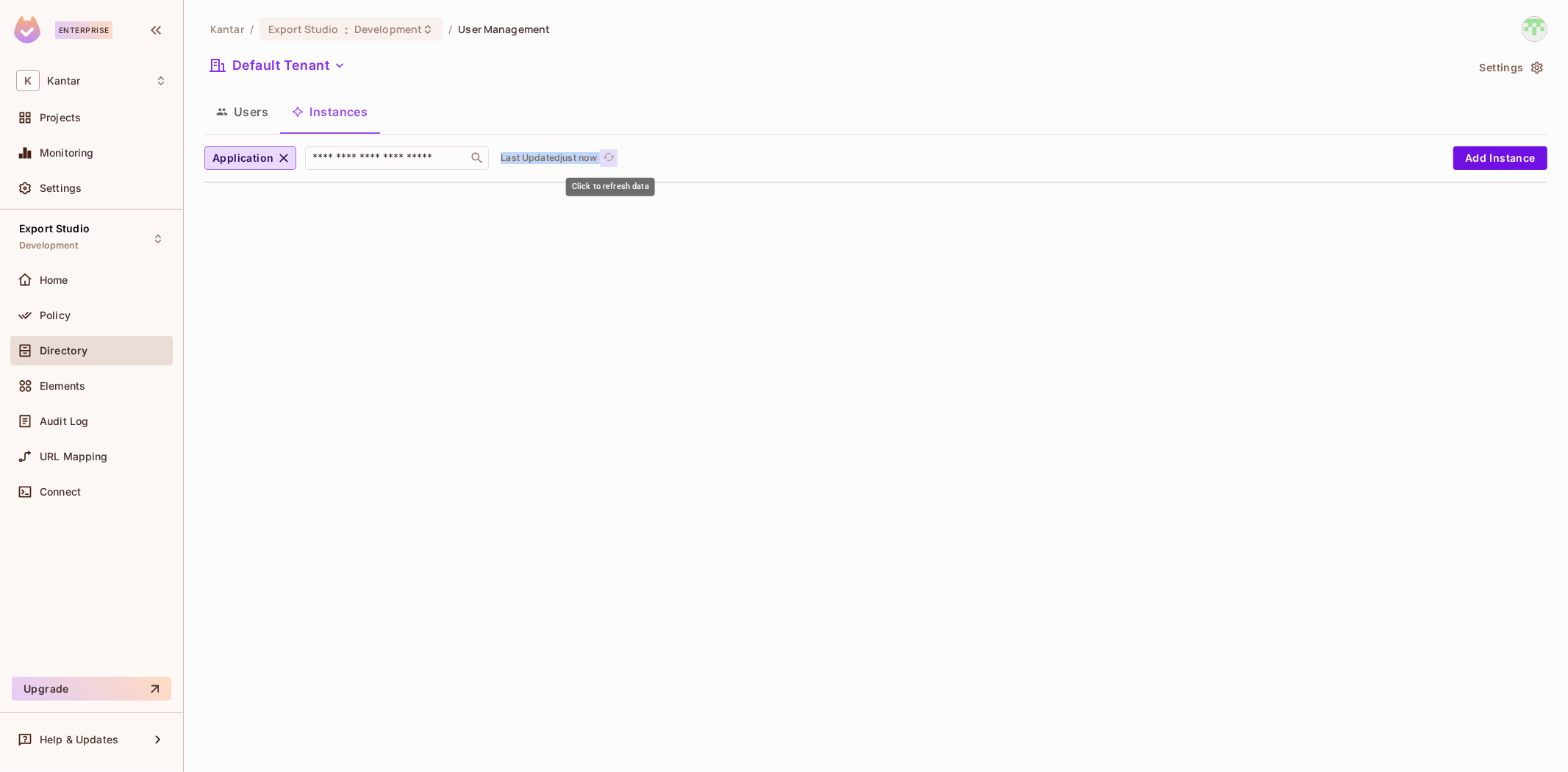 click 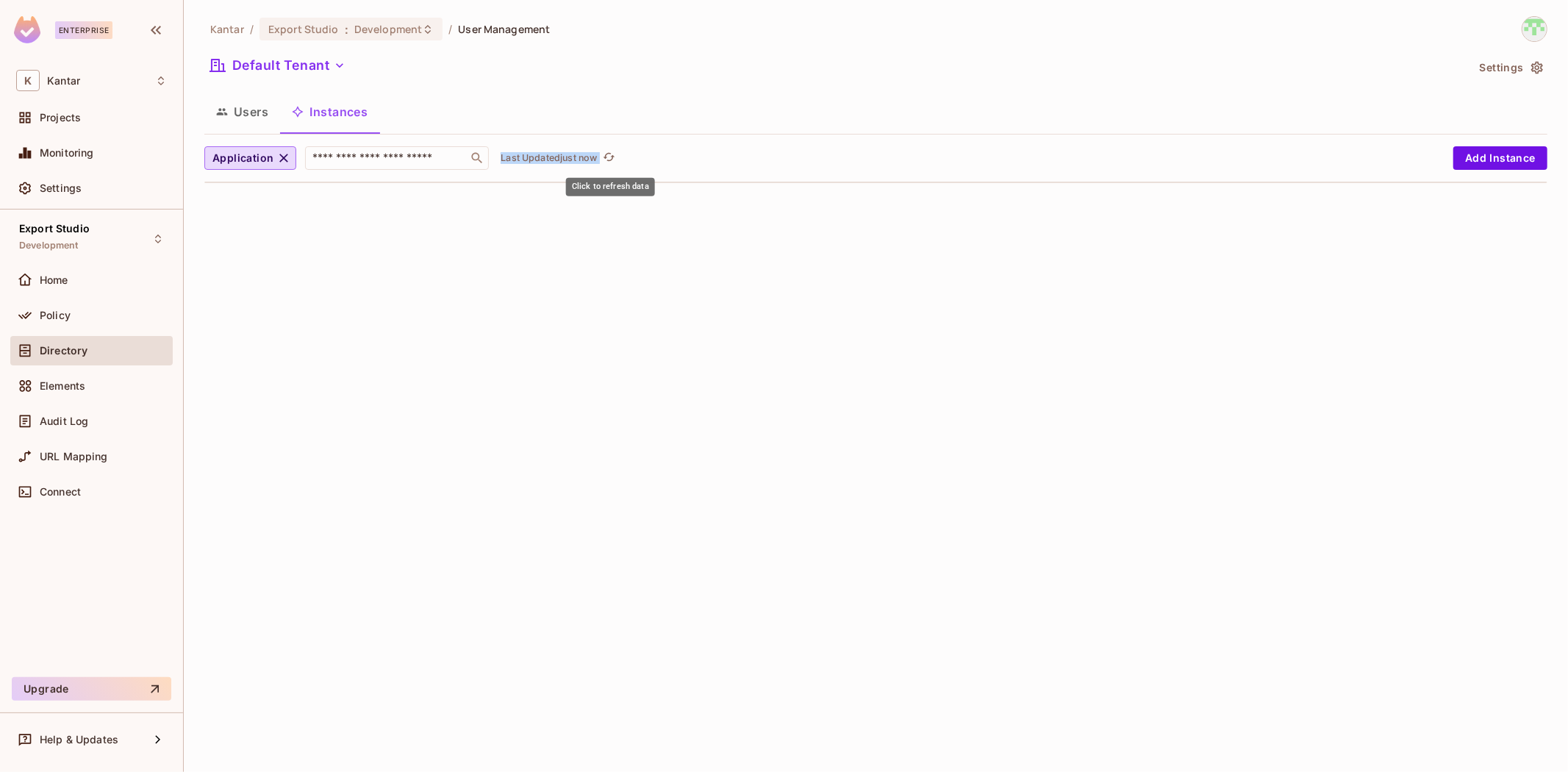 click at bounding box center (607, 158) 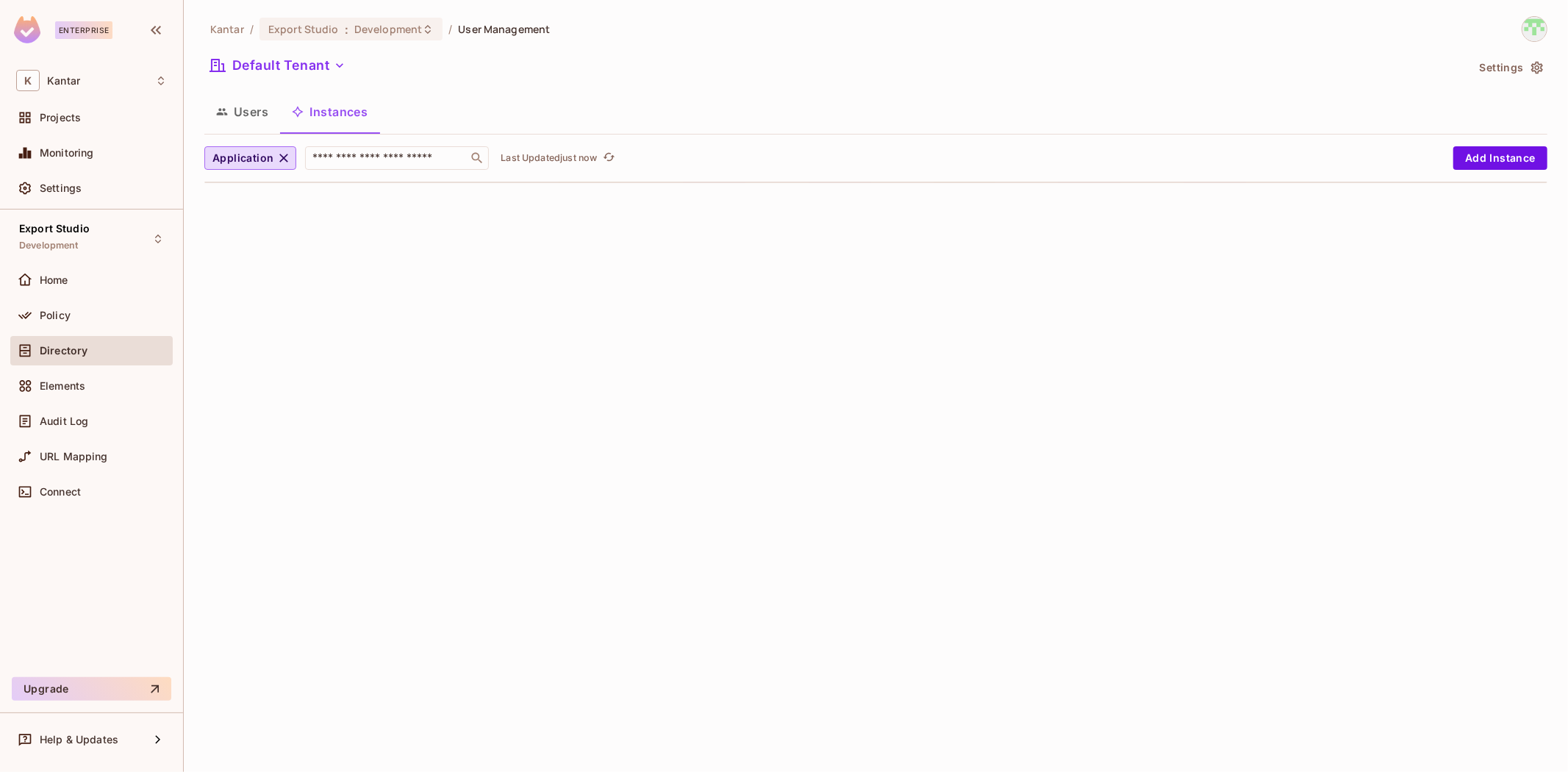 click on "Kantar / Export Studio : Development / User Management Default Tenant Settings Users Instances Application ​ Last Updated  just now Add Instance" at bounding box center (876, 386) 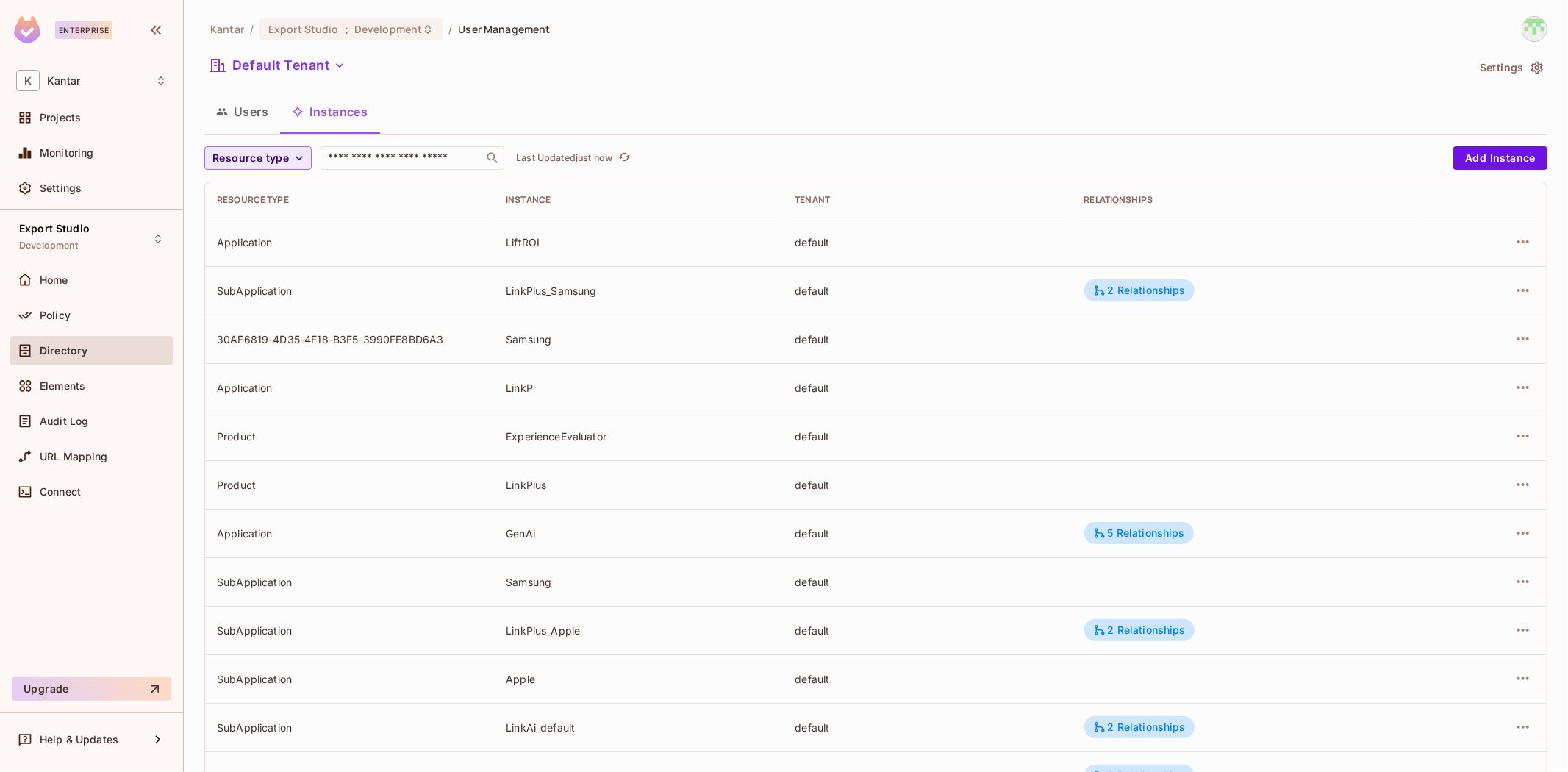 click on "Resource type" at bounding box center (251, 158) 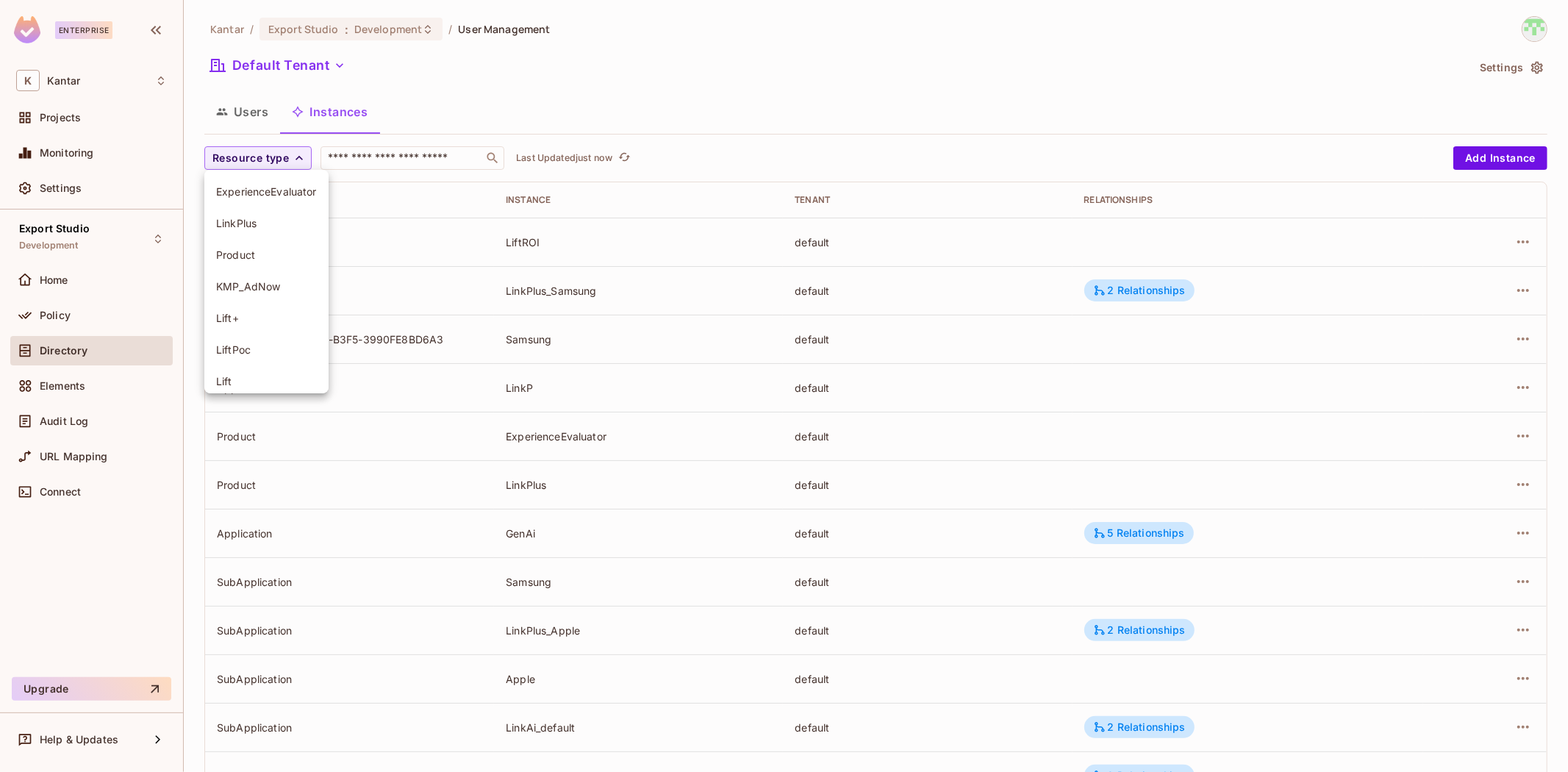 click at bounding box center (784, 386) 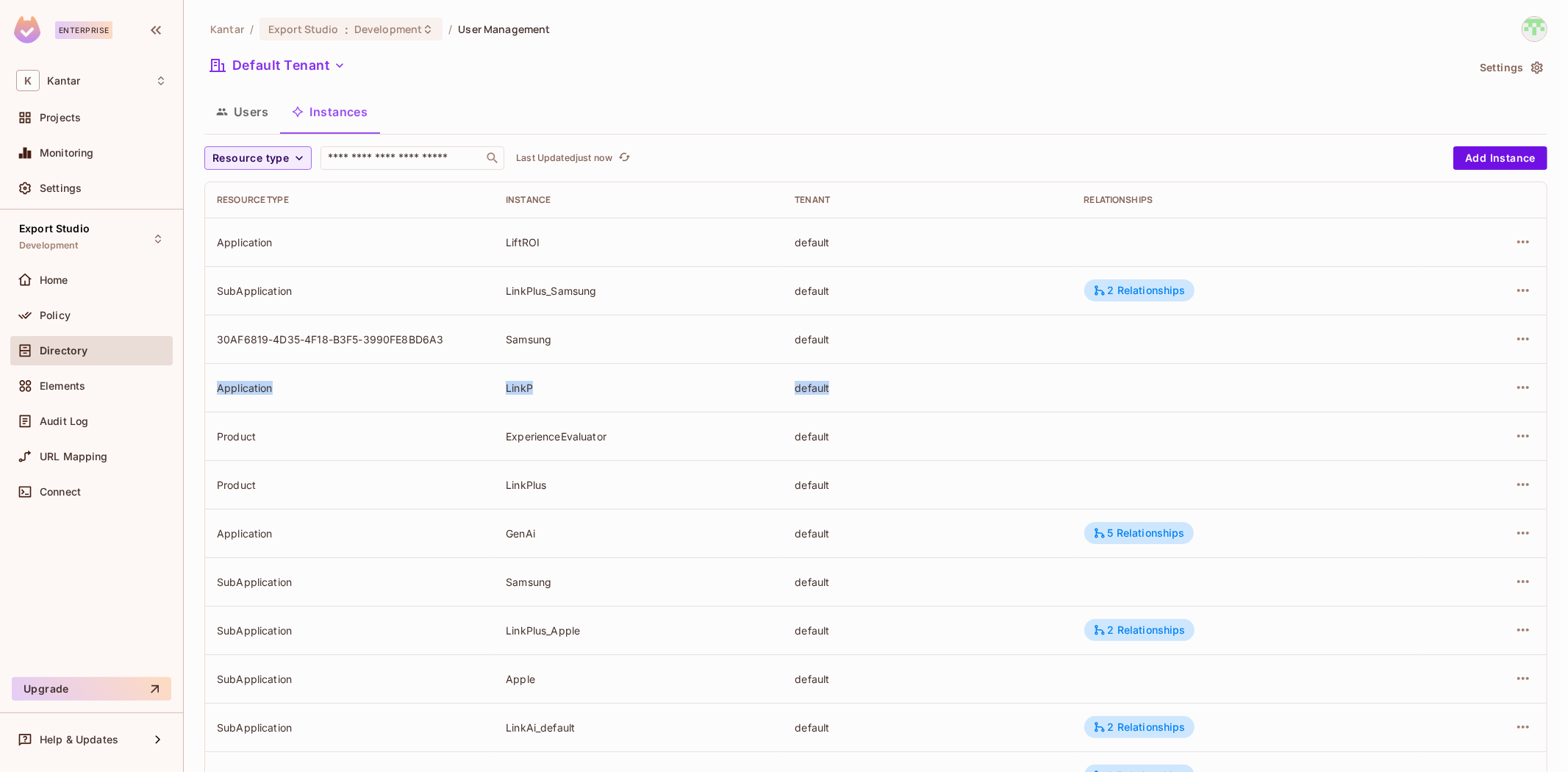 drag, startPoint x: 219, startPoint y: 382, endPoint x: 843, endPoint y: 384, distance: 624.0032 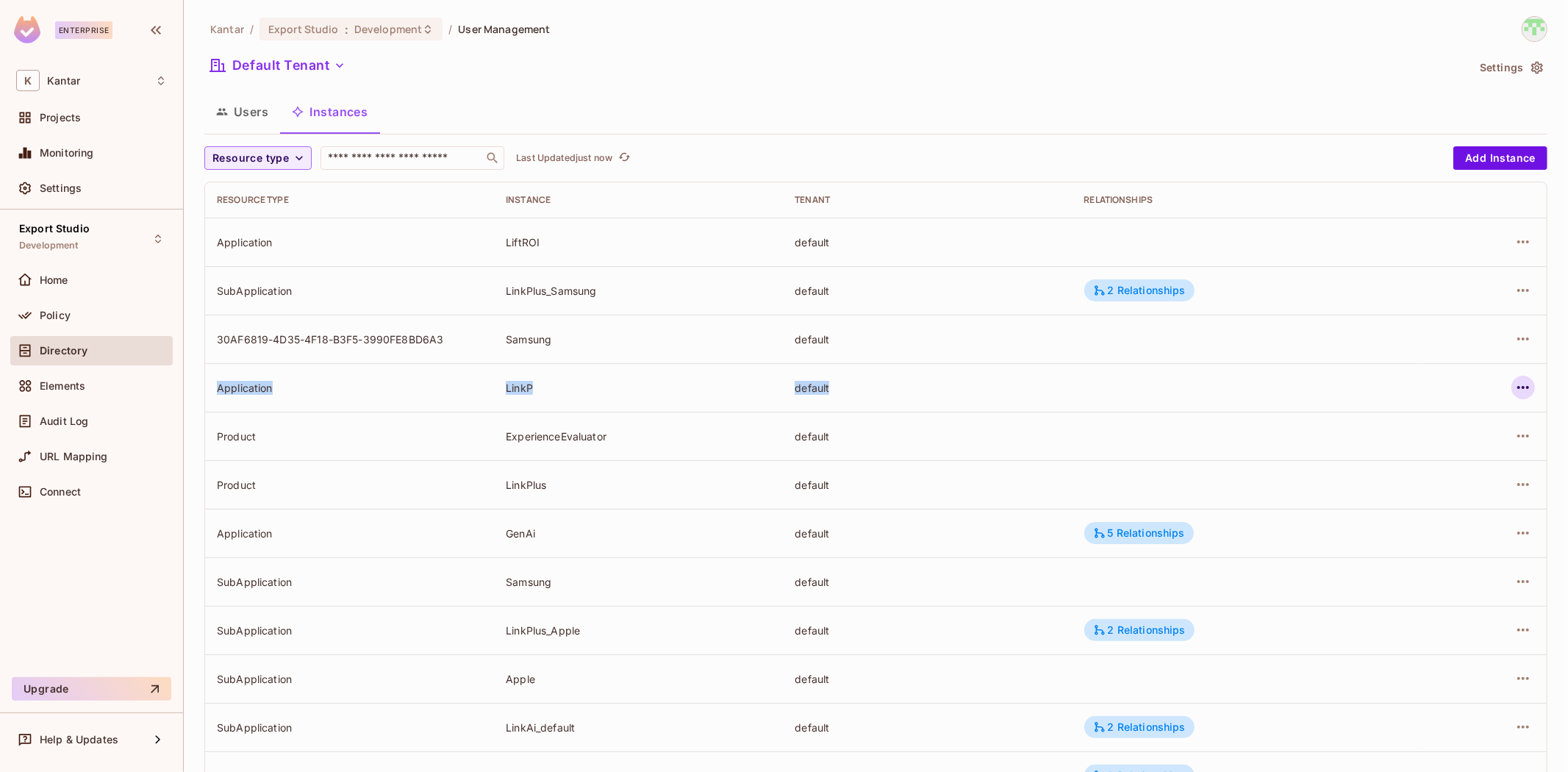 click 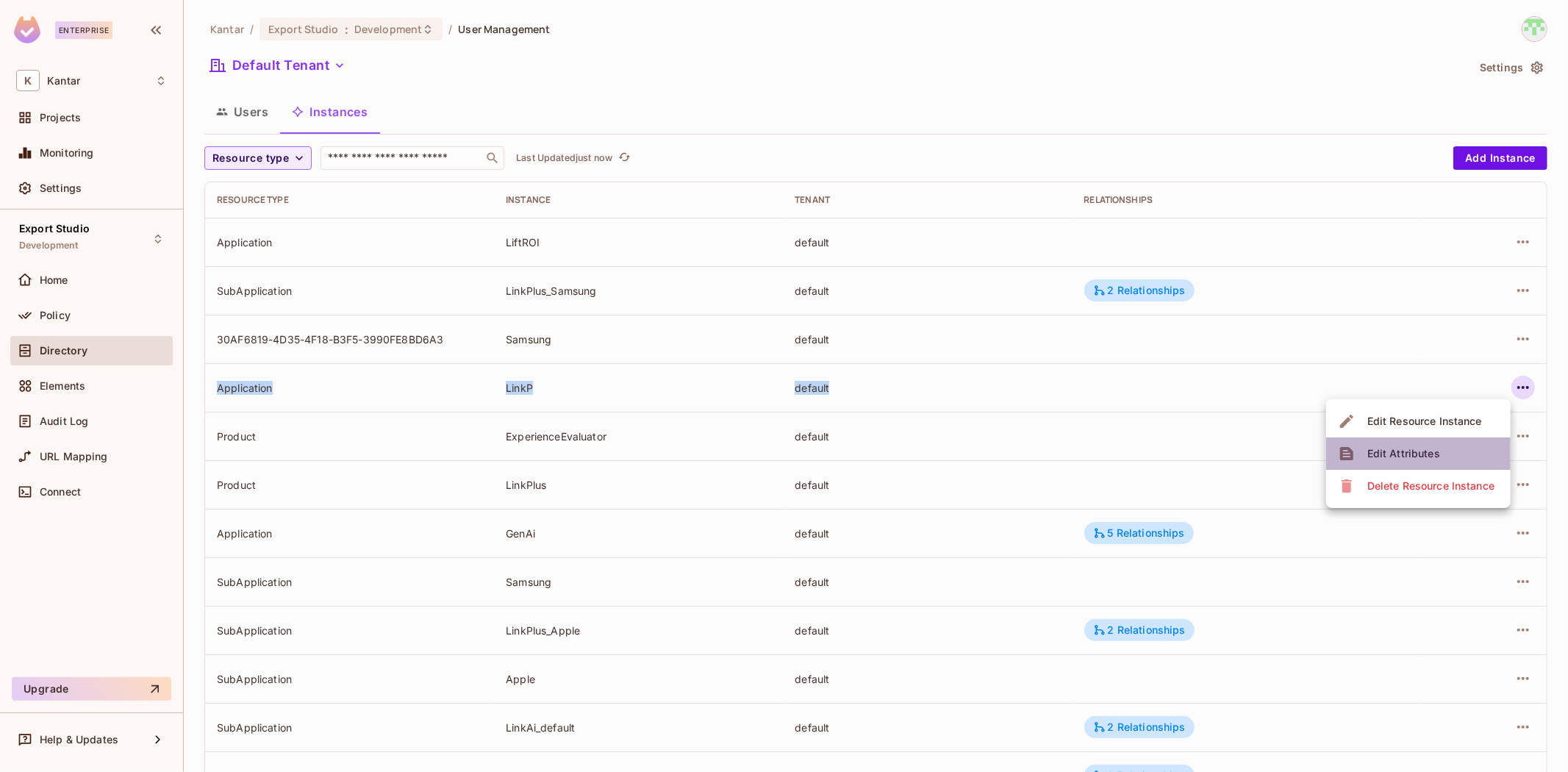click on "Edit Attributes" at bounding box center [1403, 454] 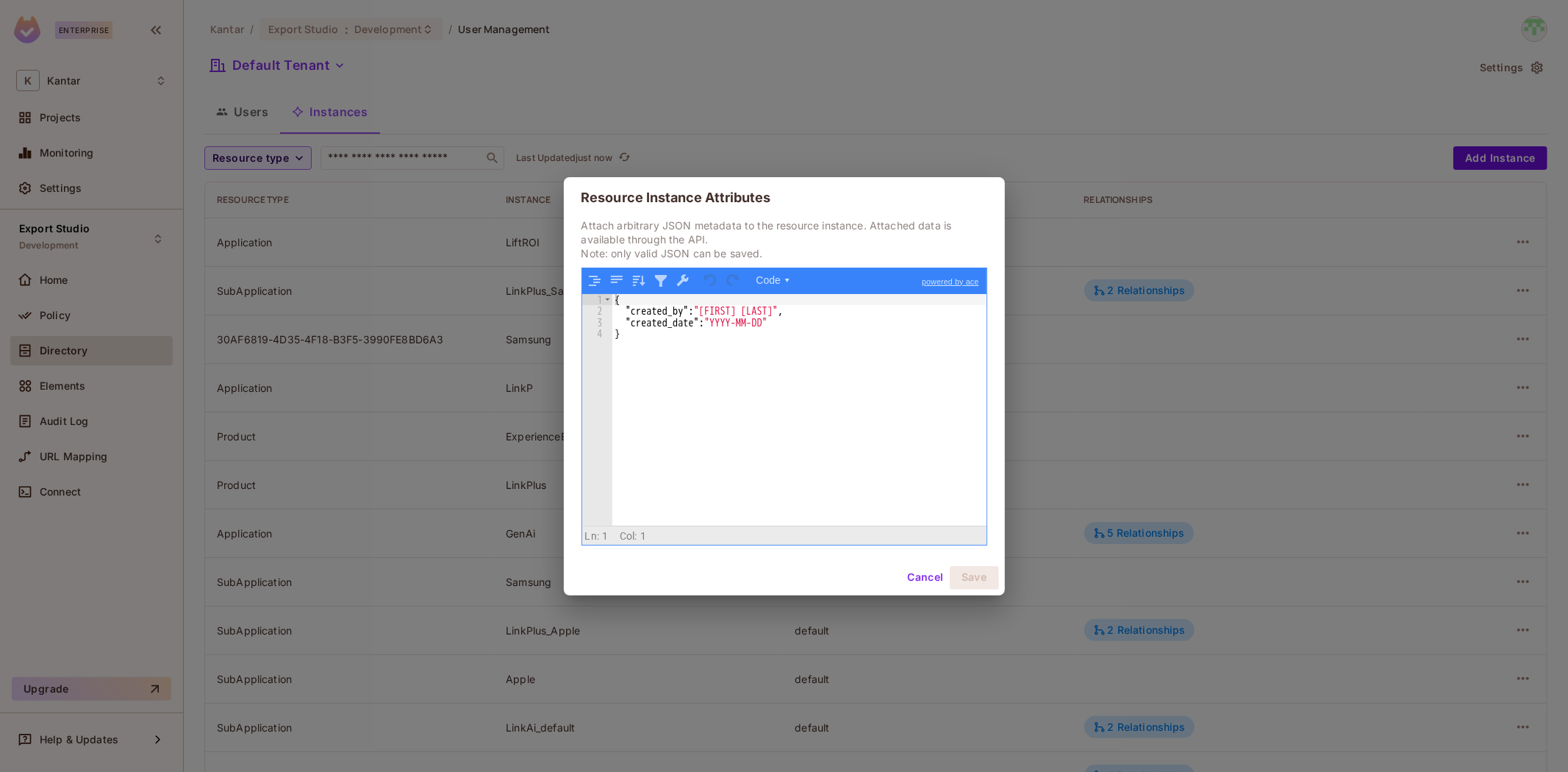 click on "Resource Instance Attributes Attach arbitrary JSON metadata to the resource instance. Attached data is available through the API. Note: only valid JSON can be saved. Code ▾ powered by ace 1 2 3 4 {    "created_by" :  "Devesh Kumar" ,    "created_date" :  "2025-08-09" } XXXXXXXXXXXXXXXXXXXXXXXXXXXXXXXXXXXXXXXXXXXXXXXXXX Scroll for more ▿ Ln: 1 Col: 1 0 characters selected Cancel Save" at bounding box center [784, 386] 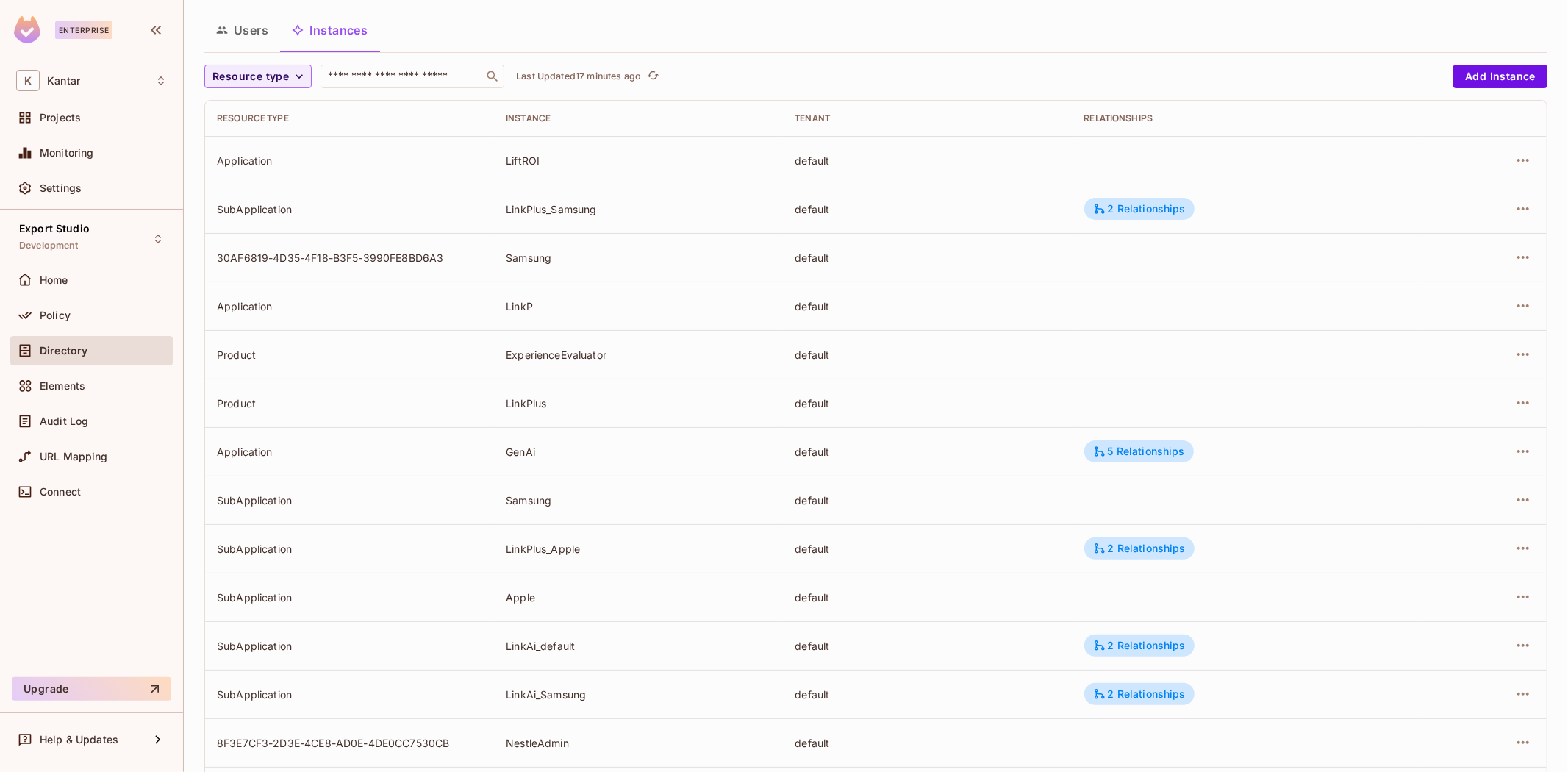 scroll, scrollTop: 0, scrollLeft: 0, axis: both 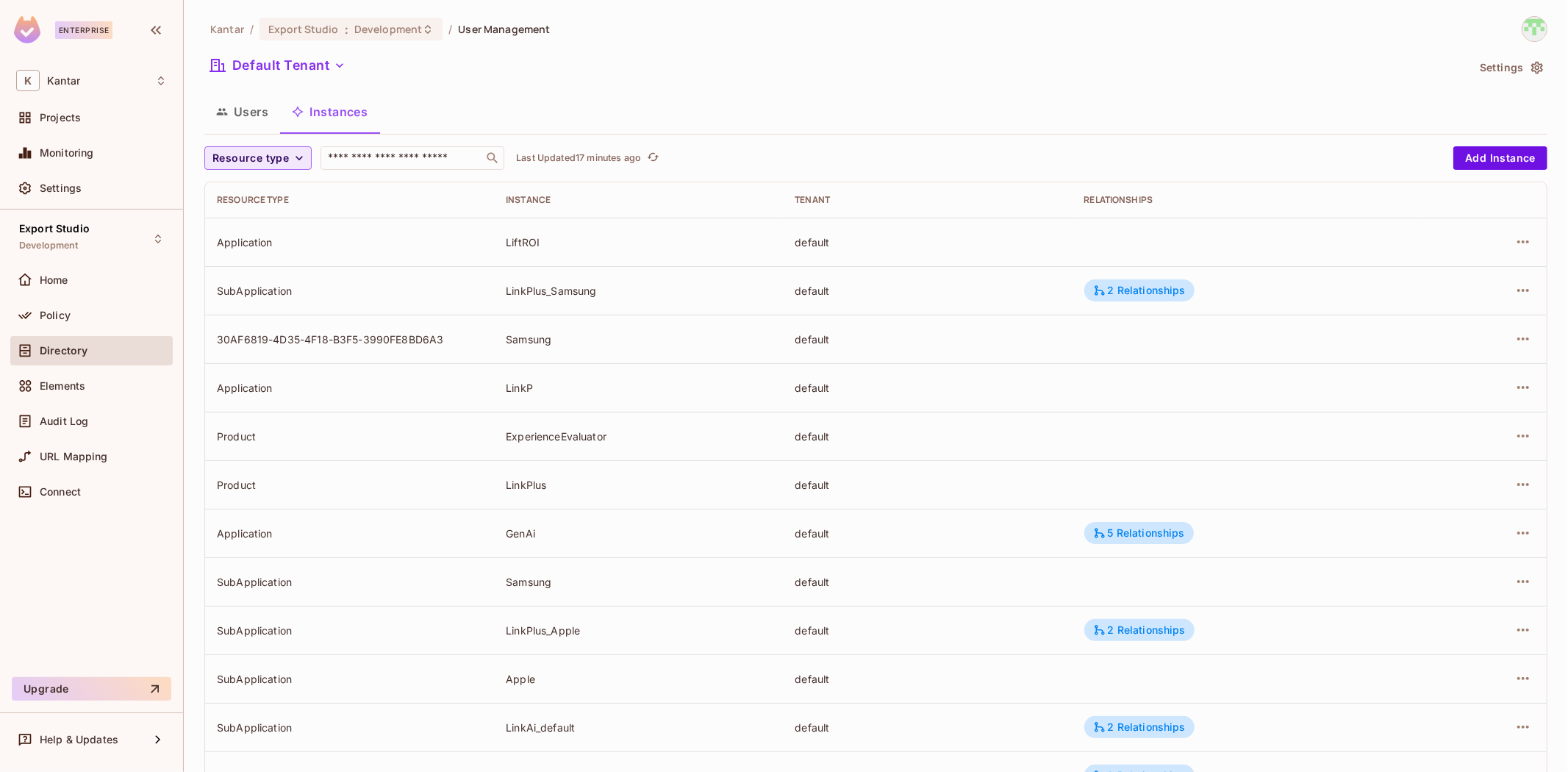 click on "Resource type" at bounding box center [251, 158] 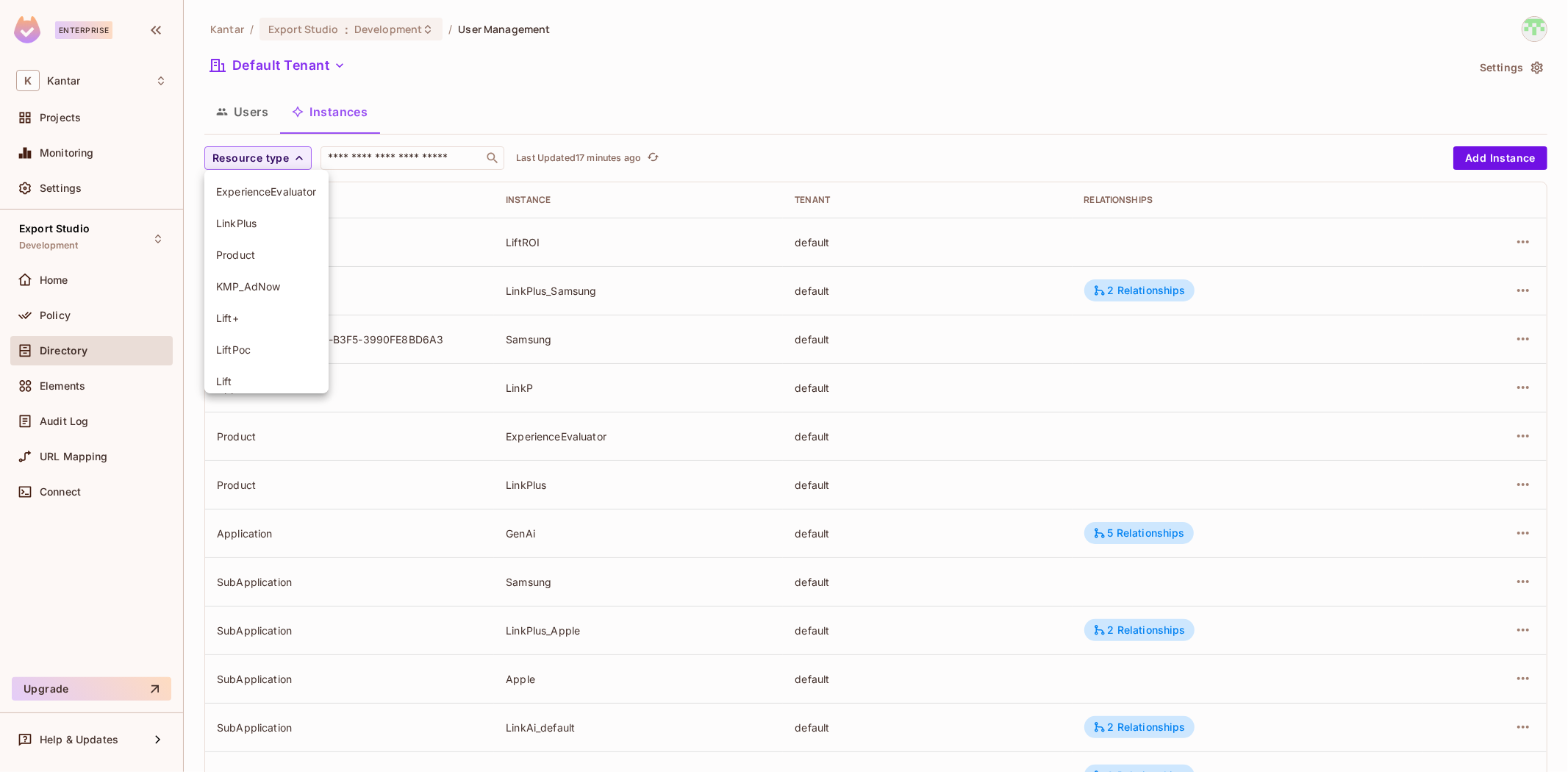 scroll, scrollTop: 163, scrollLeft: 0, axis: vertical 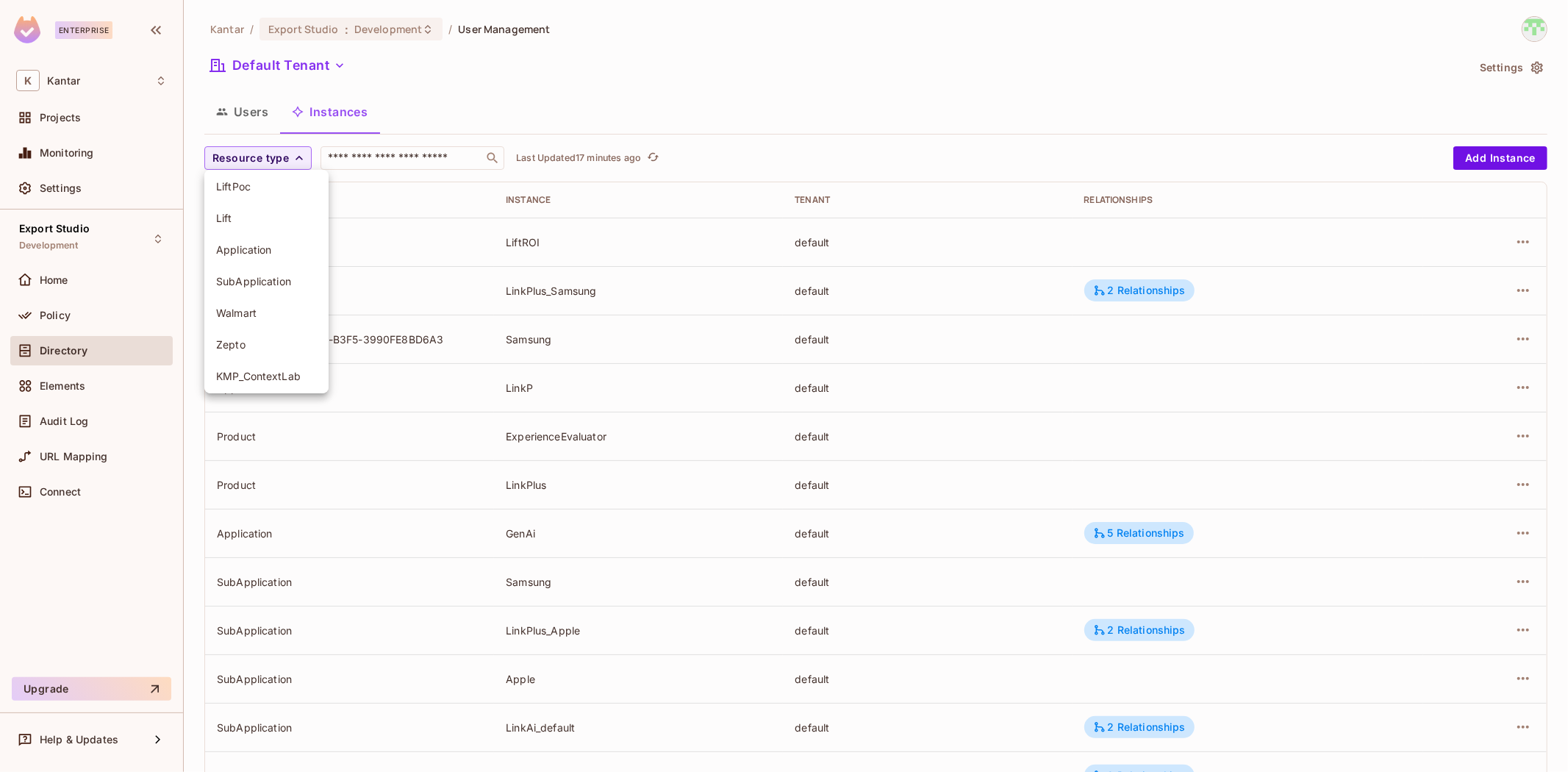 click on "Application" at bounding box center (266, 249) 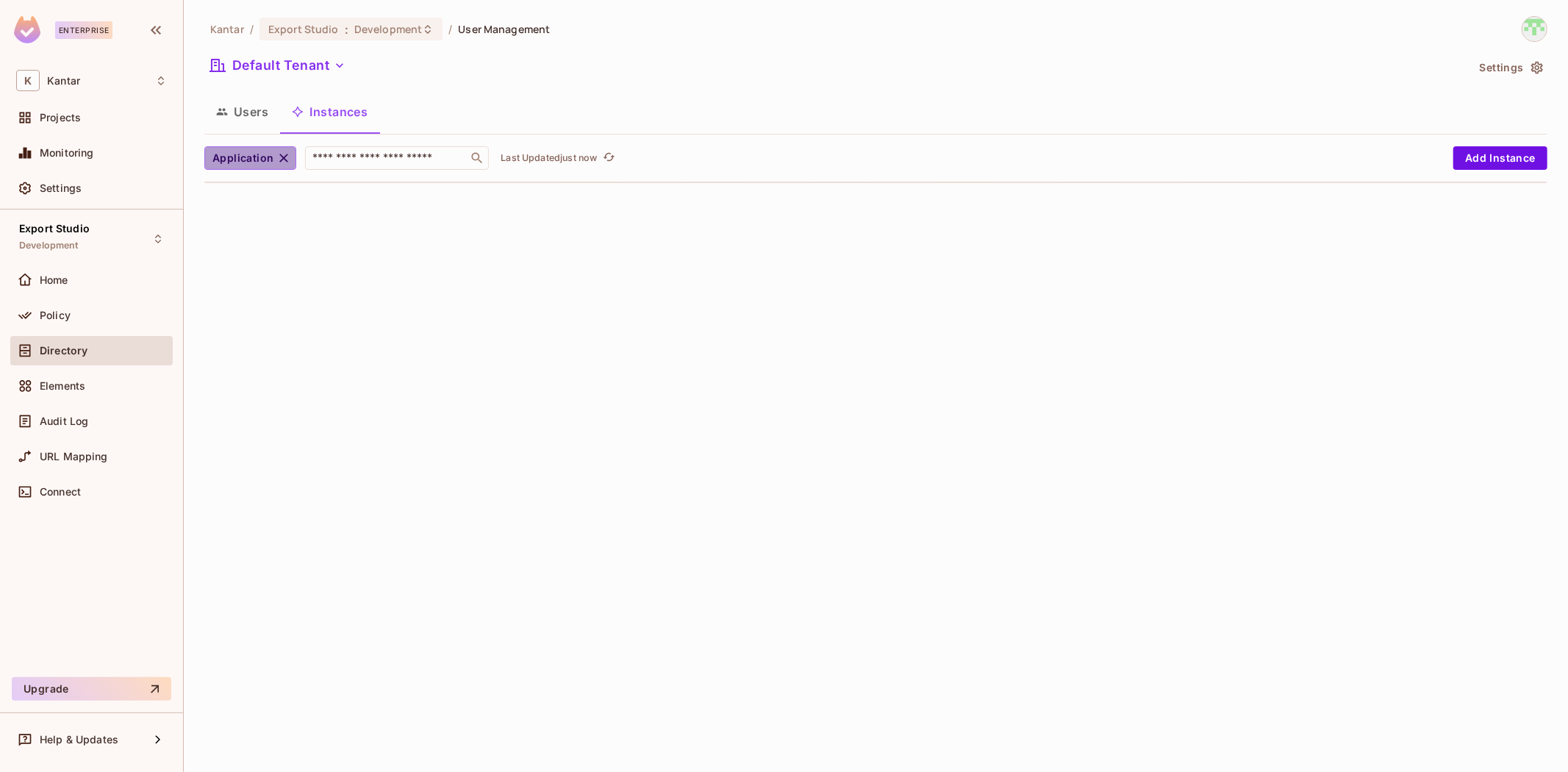 drag, startPoint x: 280, startPoint y: 156, endPoint x: 392, endPoint y: 180, distance: 114.54257 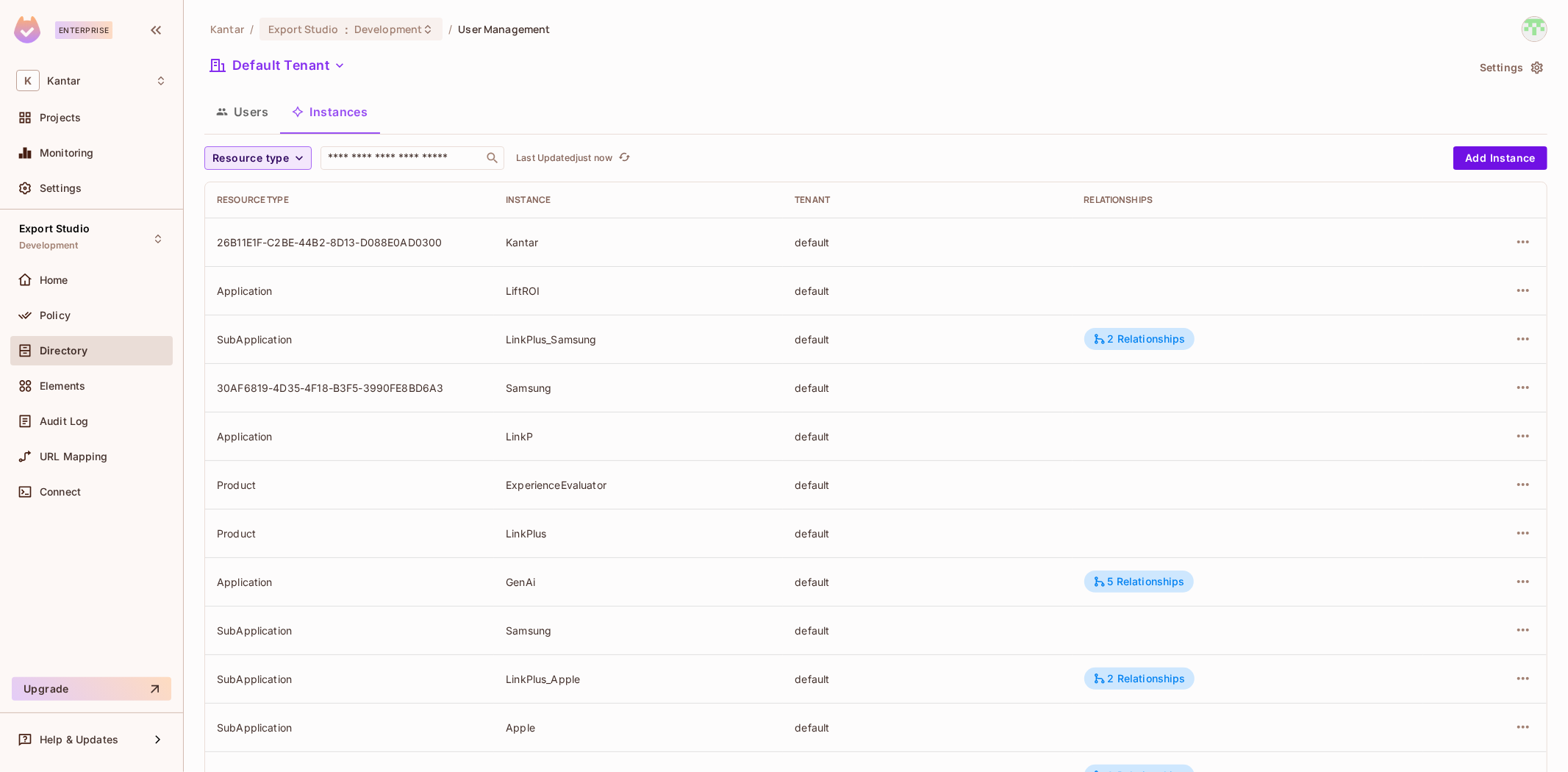 click on "Resource type" at bounding box center (258, 158) 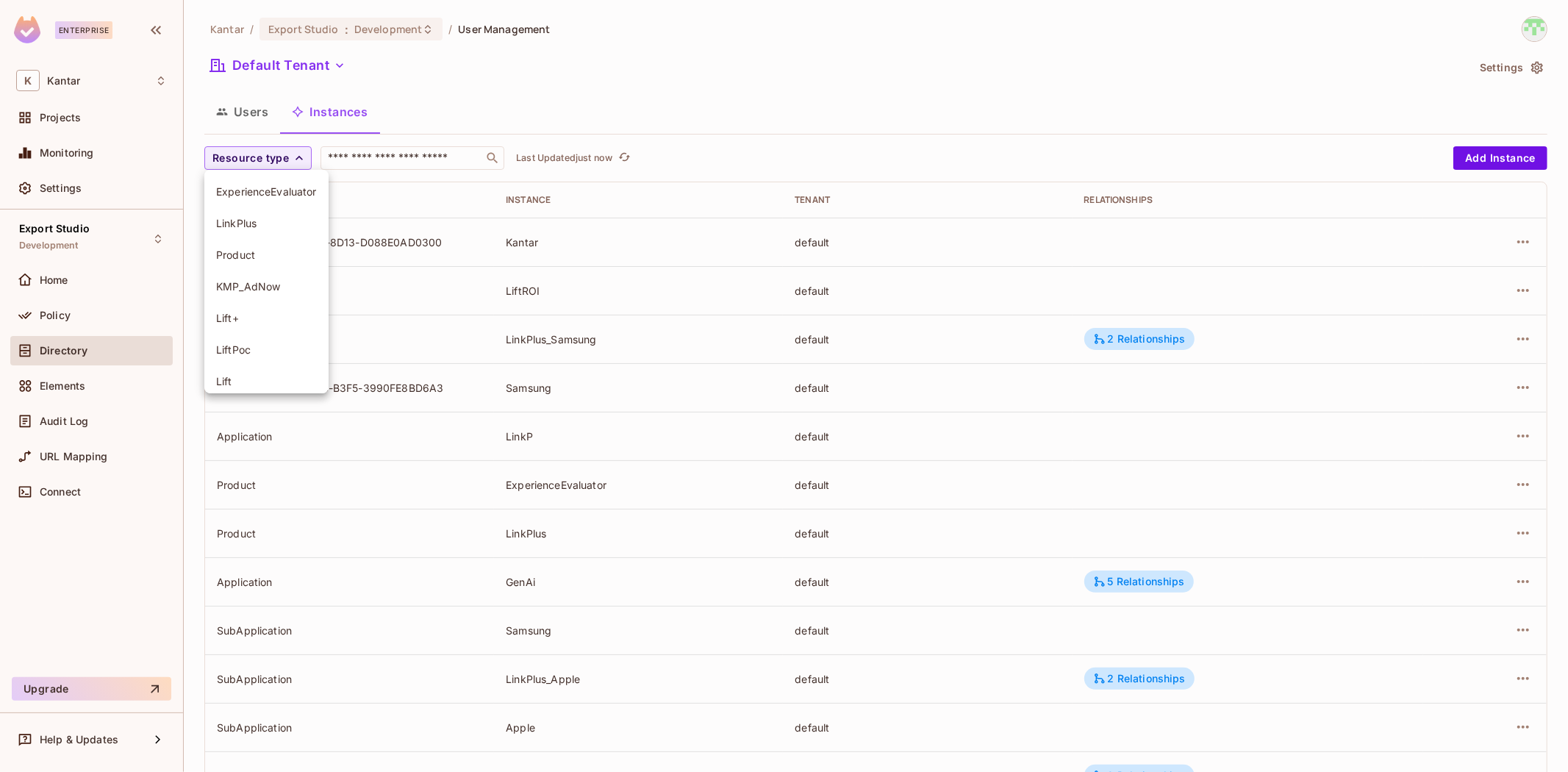 scroll, scrollTop: 82, scrollLeft: 0, axis: vertical 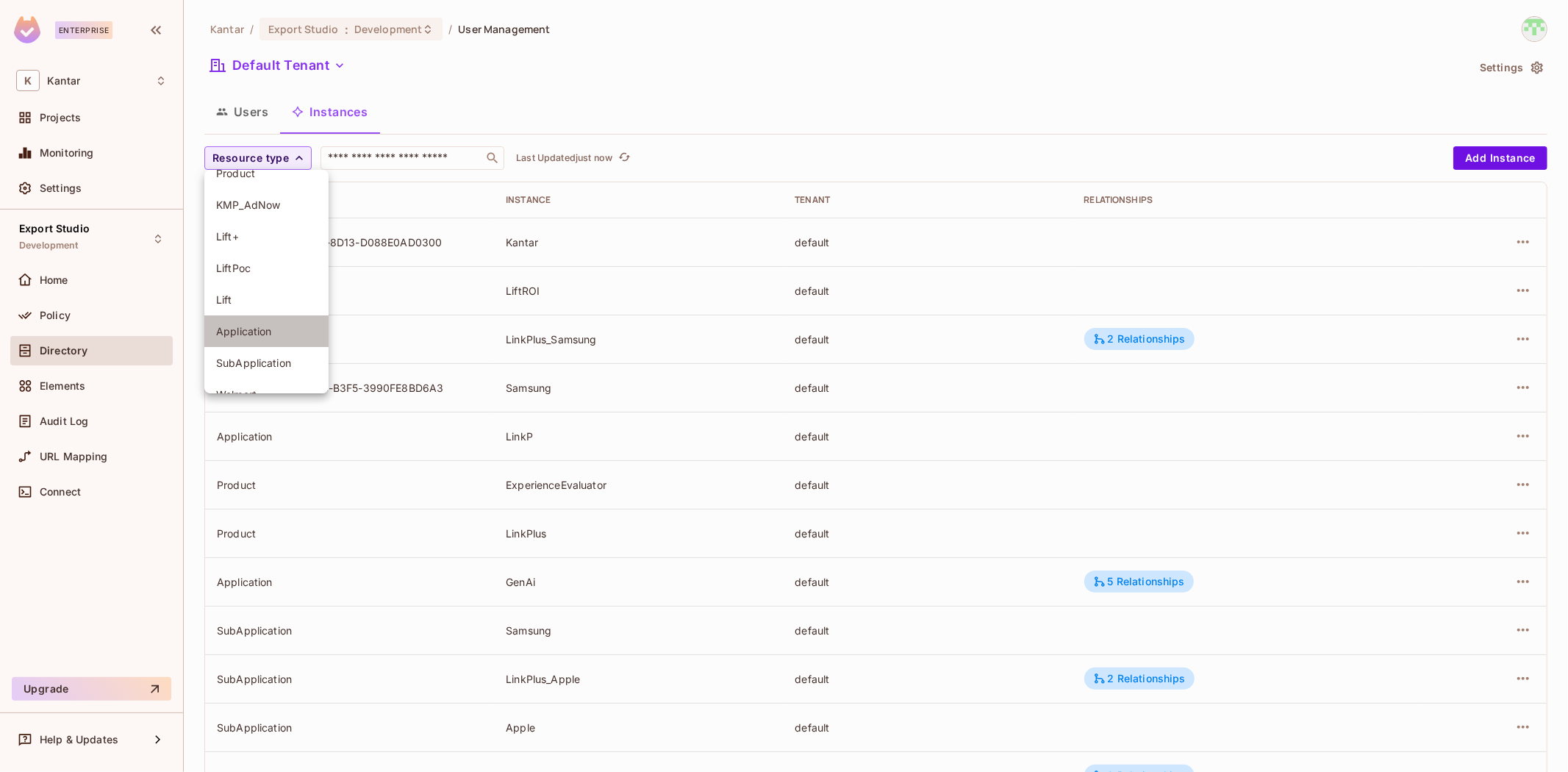 click on "Application" at bounding box center [266, 331] 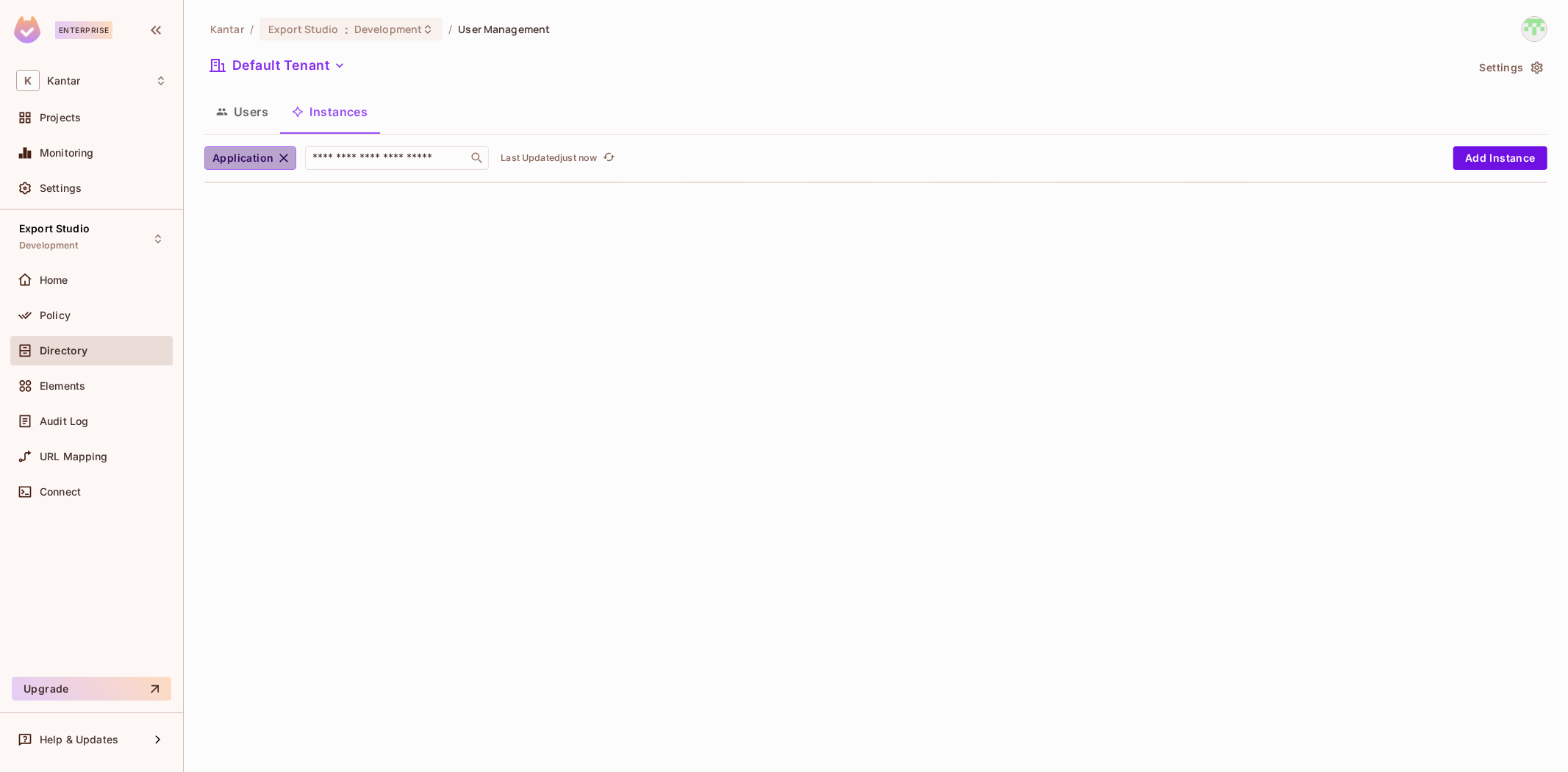 click 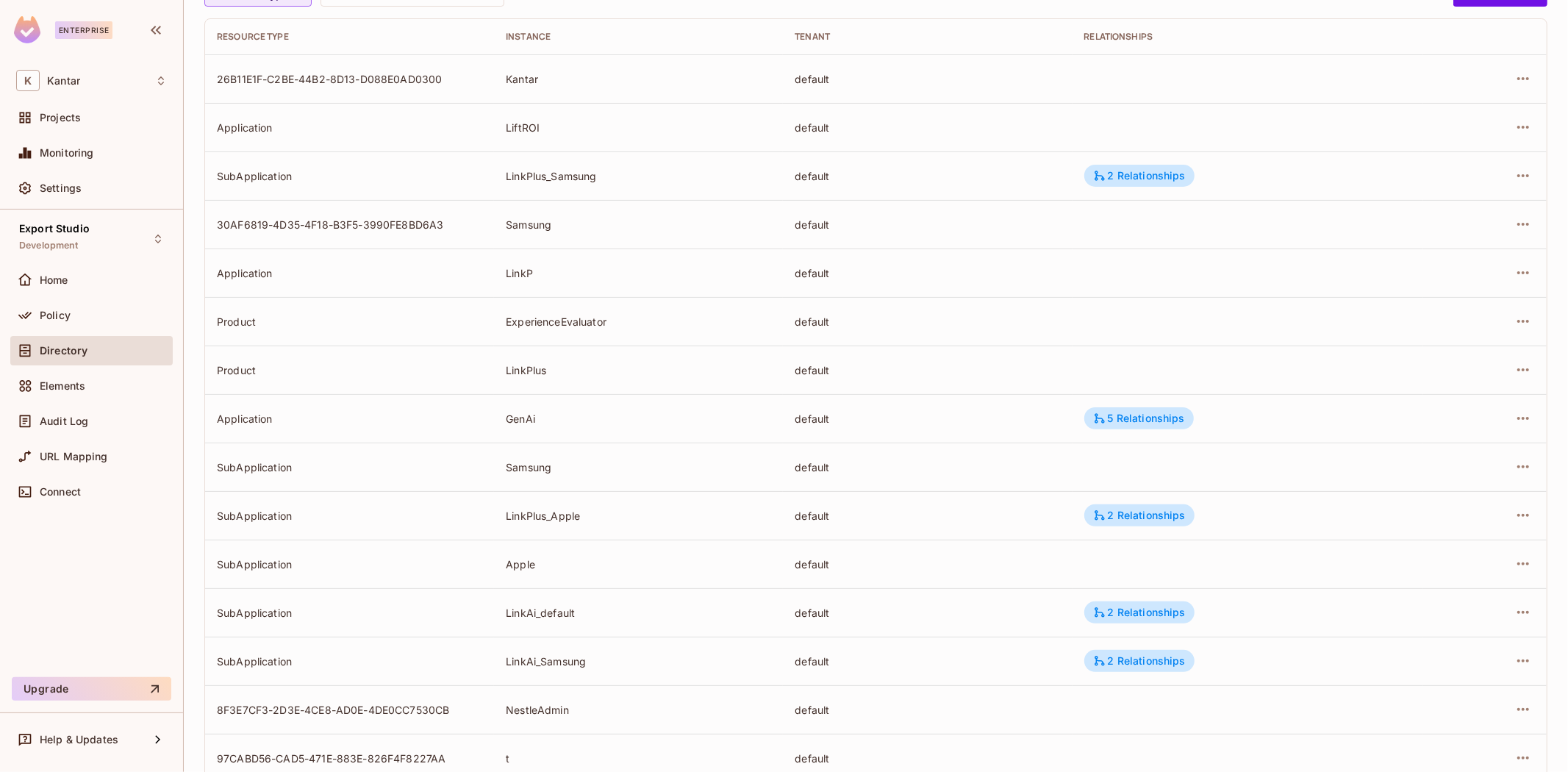 scroll, scrollTop: 245, scrollLeft: 0, axis: vertical 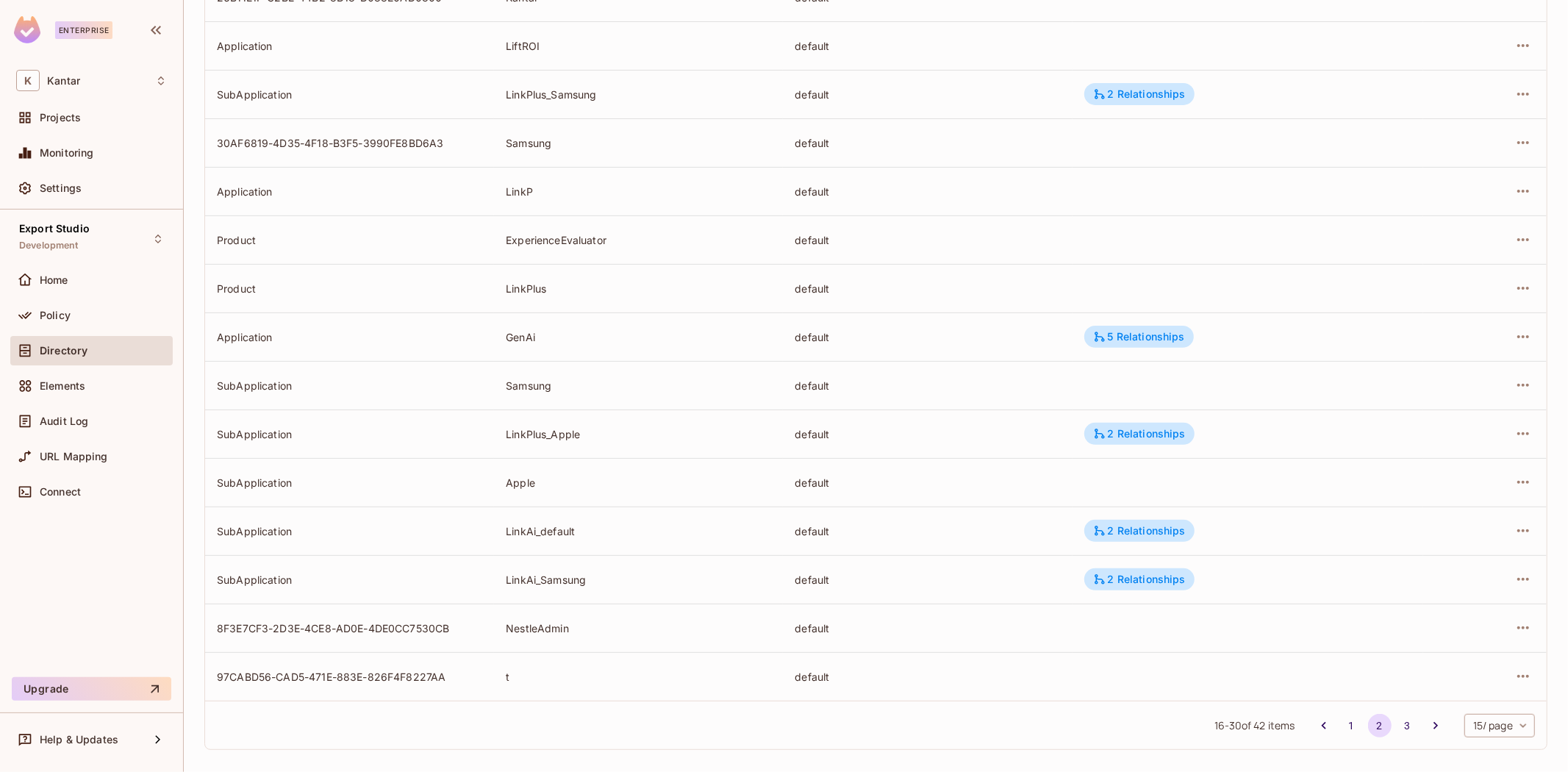 type 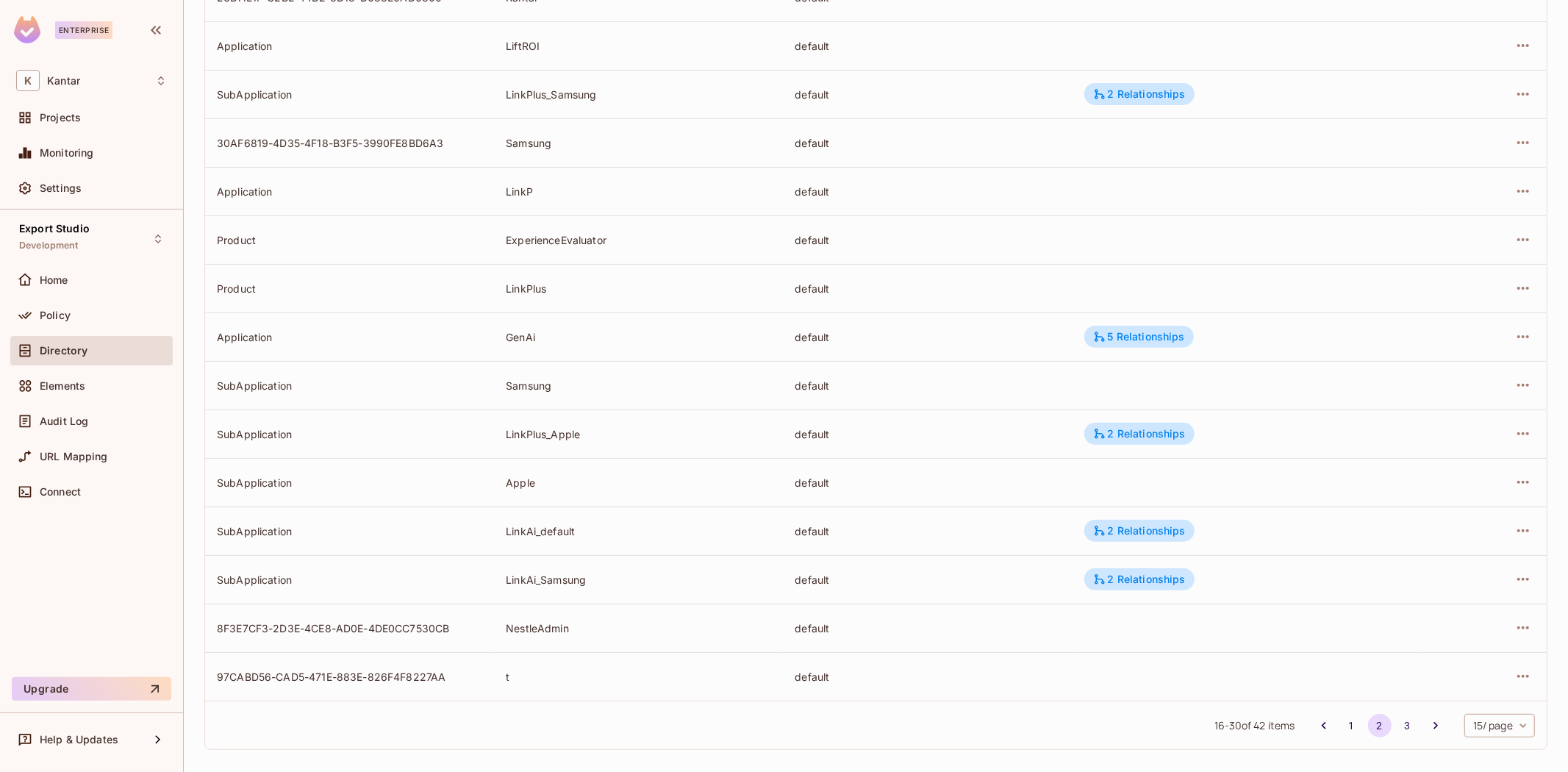 scroll, scrollTop: 255, scrollLeft: 0, axis: vertical 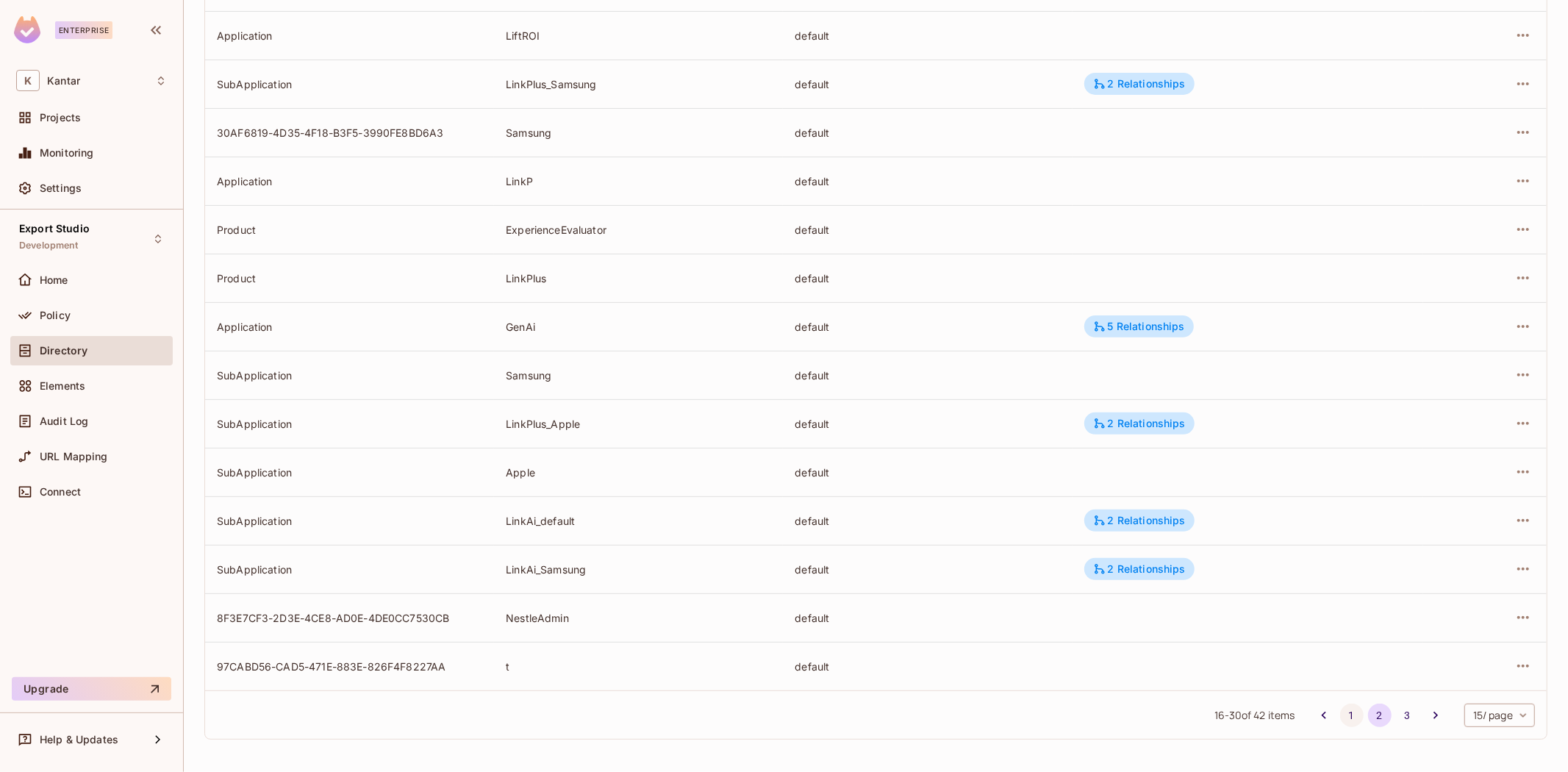click on "1" at bounding box center (1352, 715) 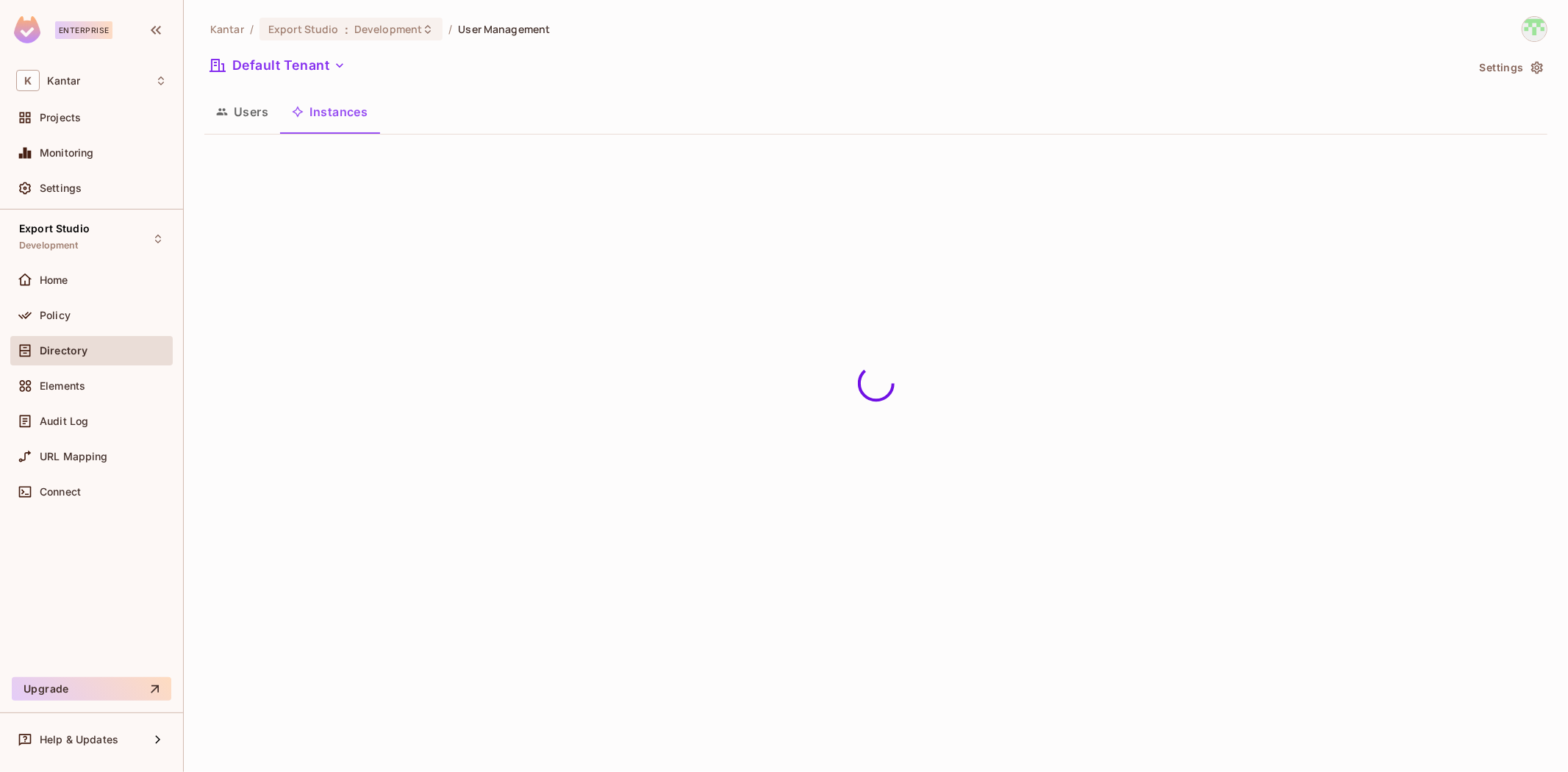 scroll, scrollTop: 0, scrollLeft: 0, axis: both 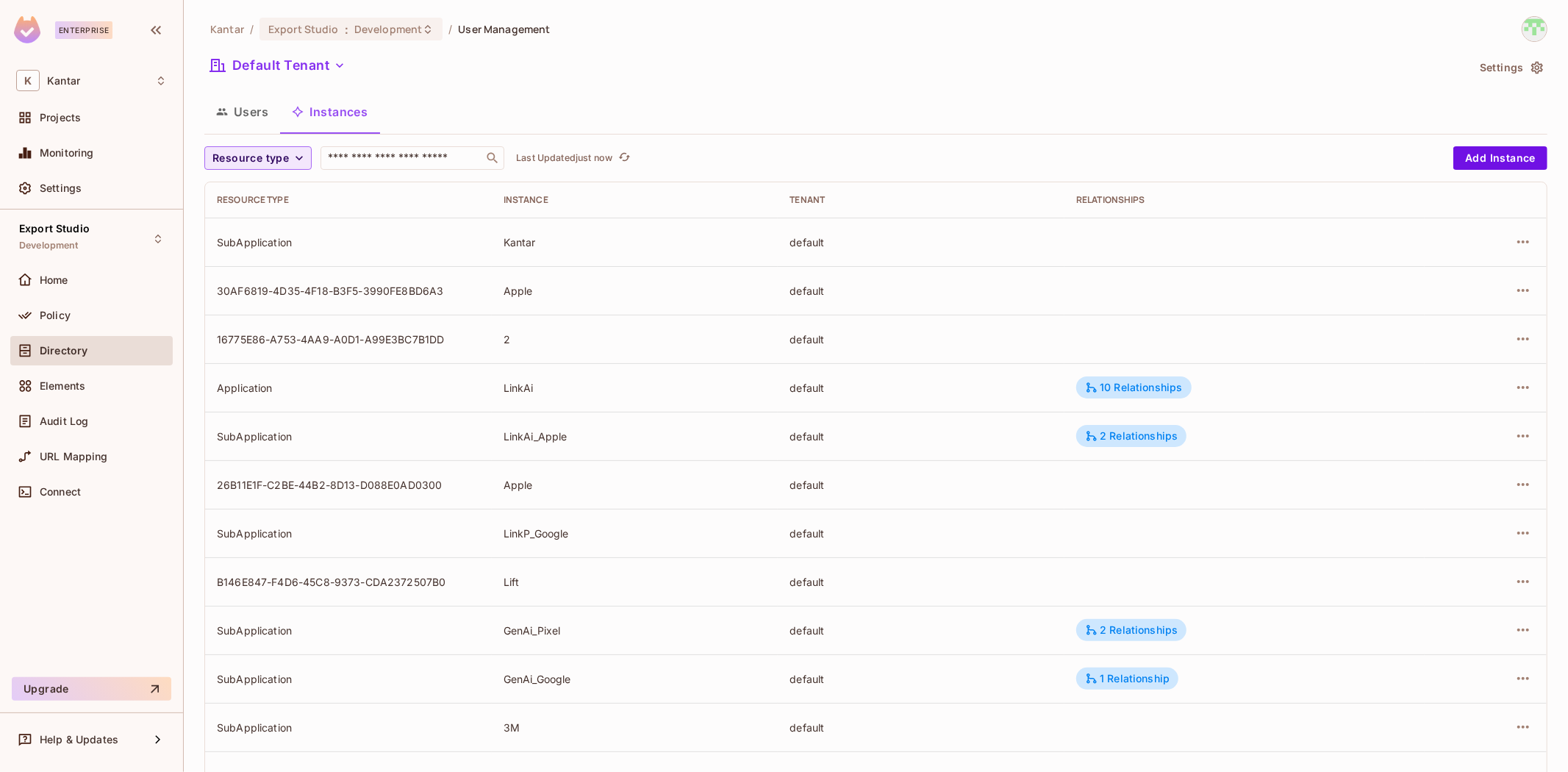 click 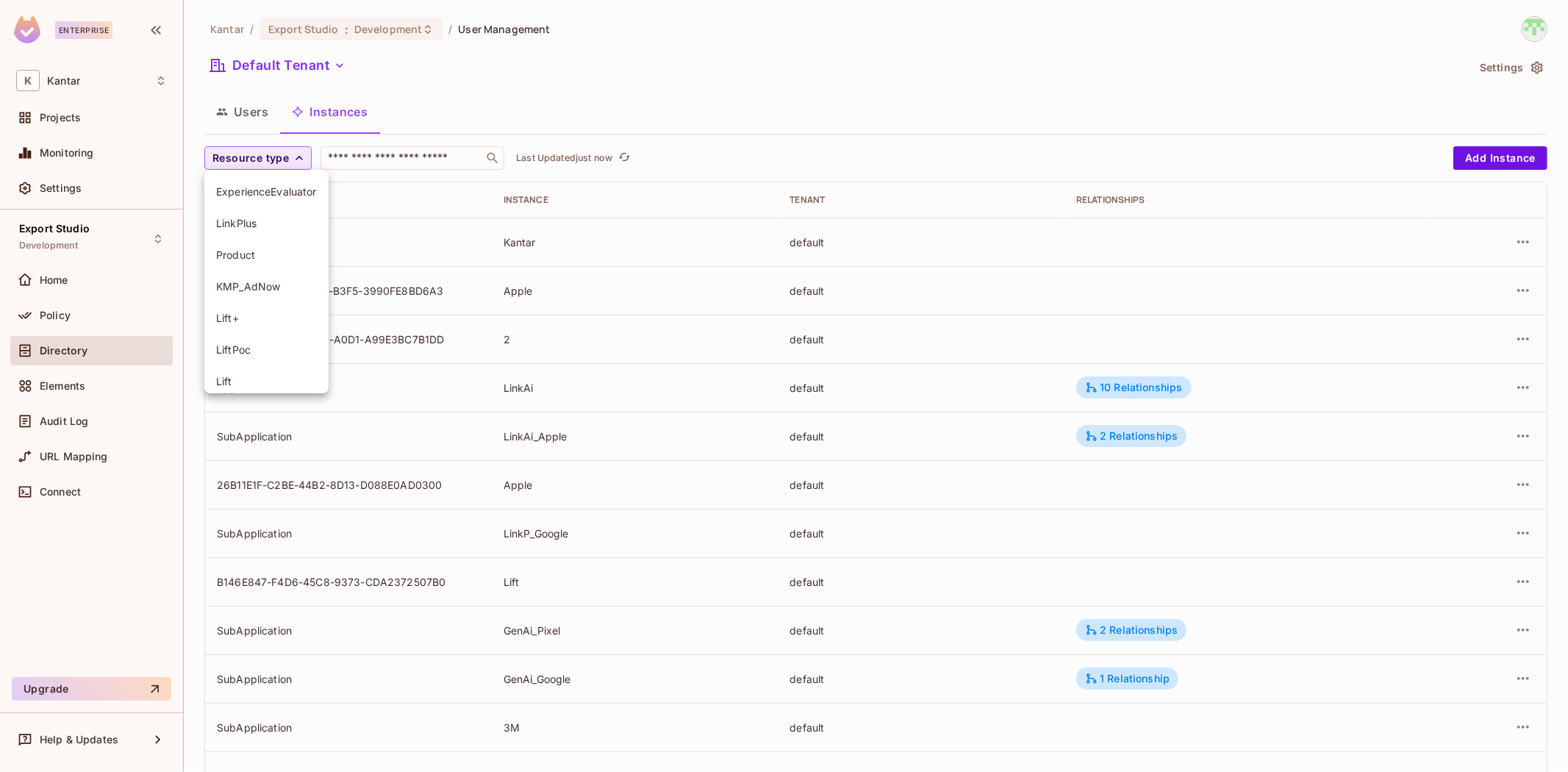 scroll, scrollTop: 163, scrollLeft: 0, axis: vertical 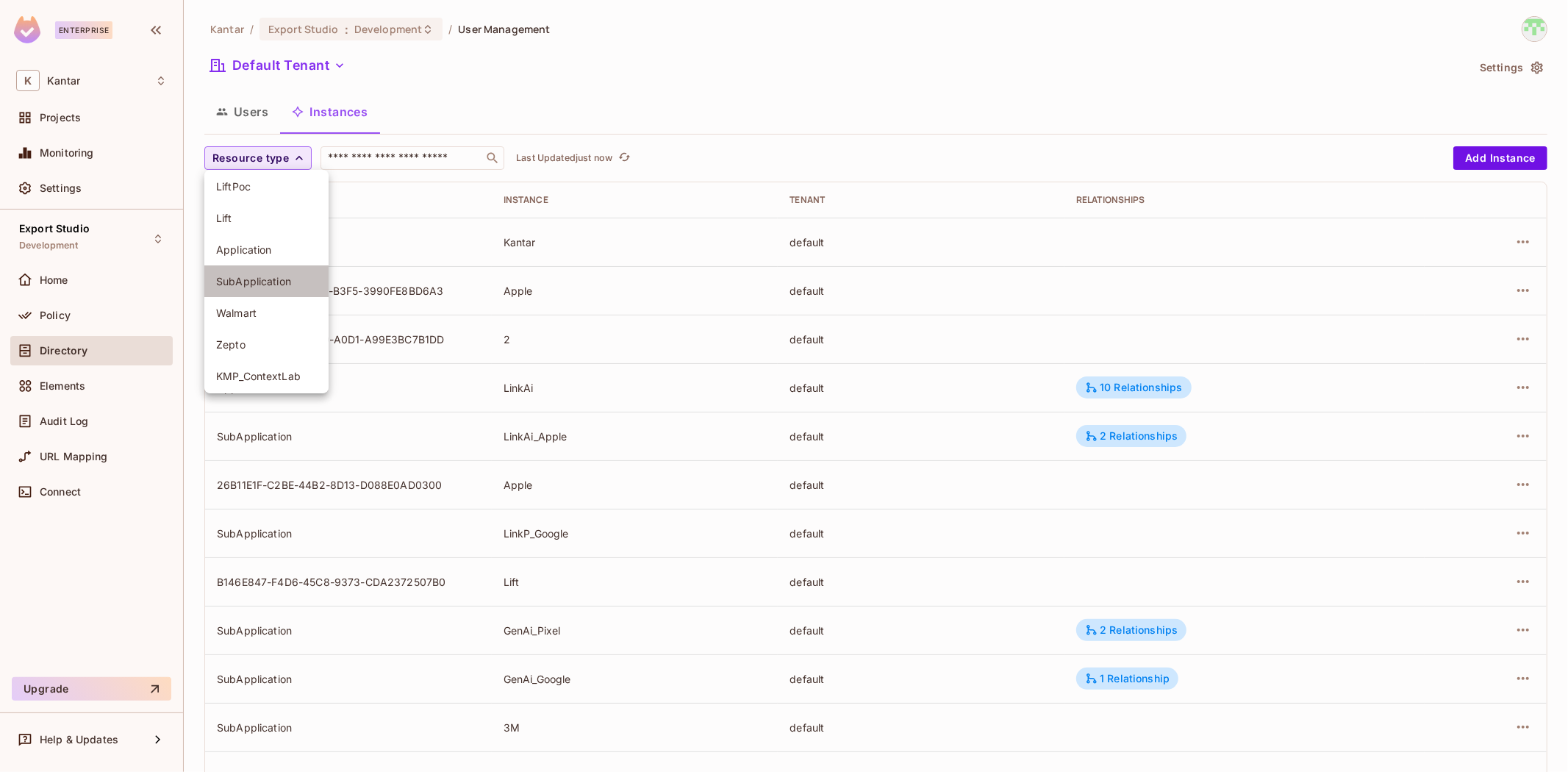 click on "SubApplication" at bounding box center (266, 281) 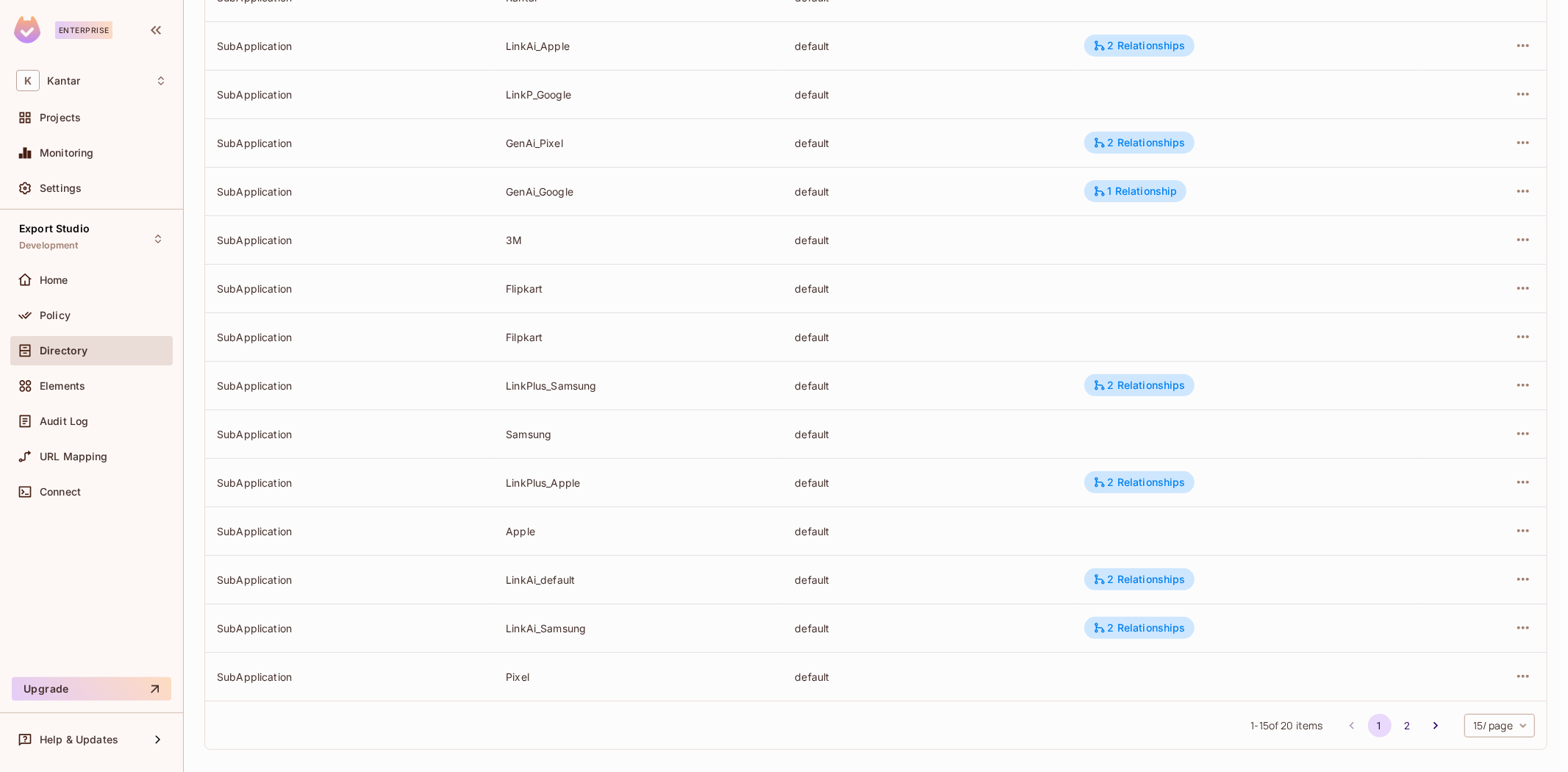 scroll, scrollTop: 0, scrollLeft: 0, axis: both 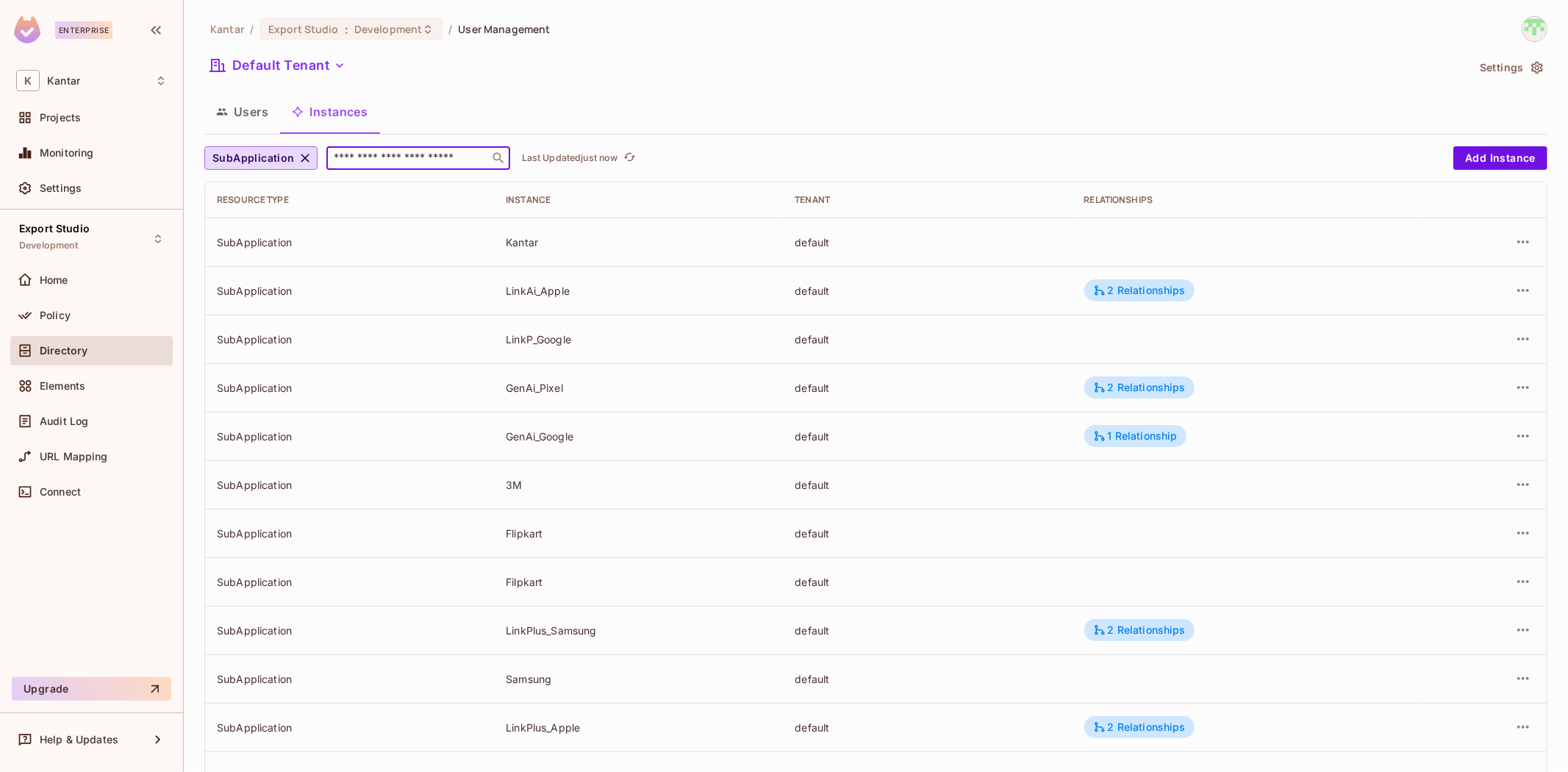 click at bounding box center (408, 158) 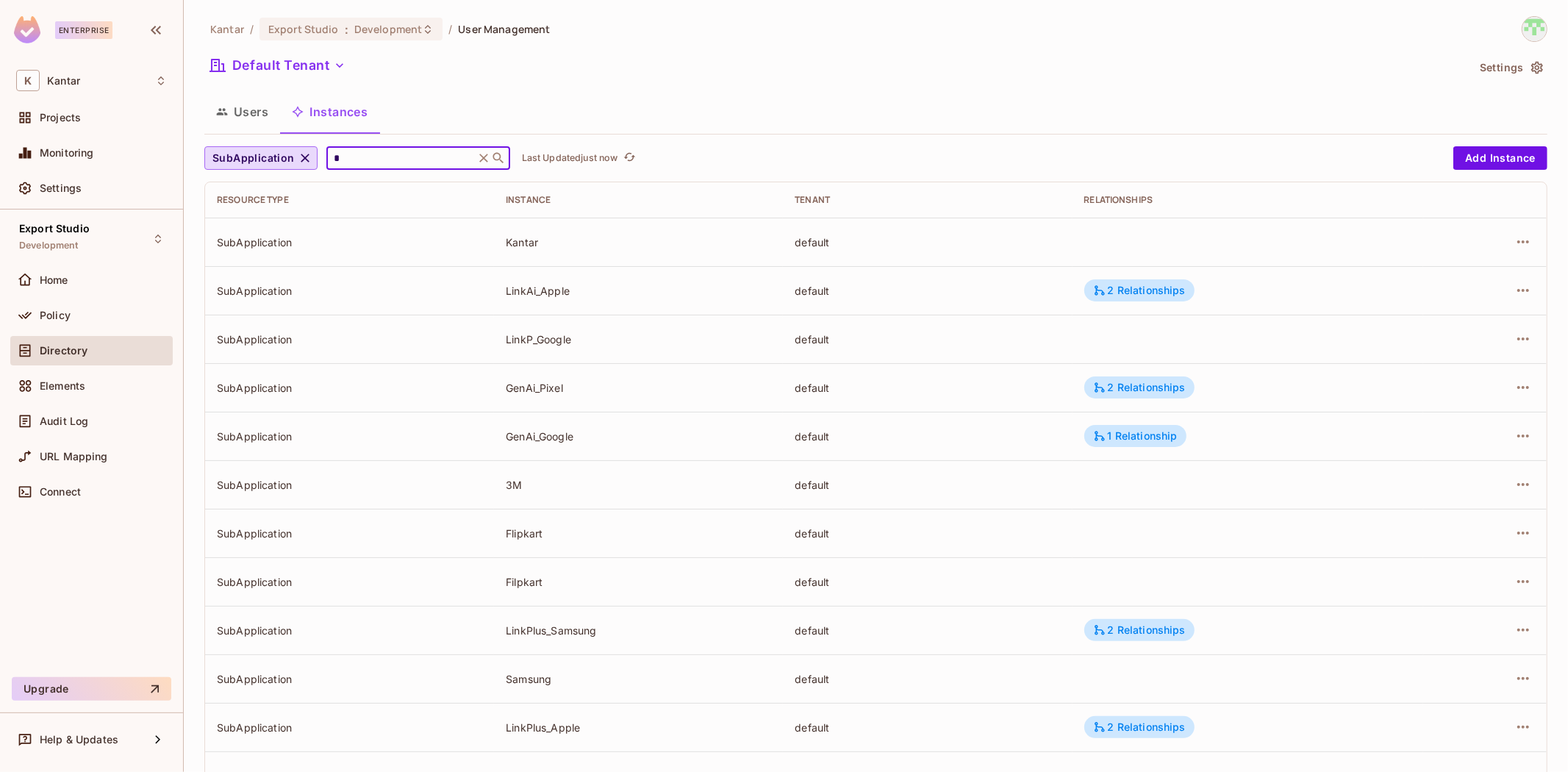 type on "**" 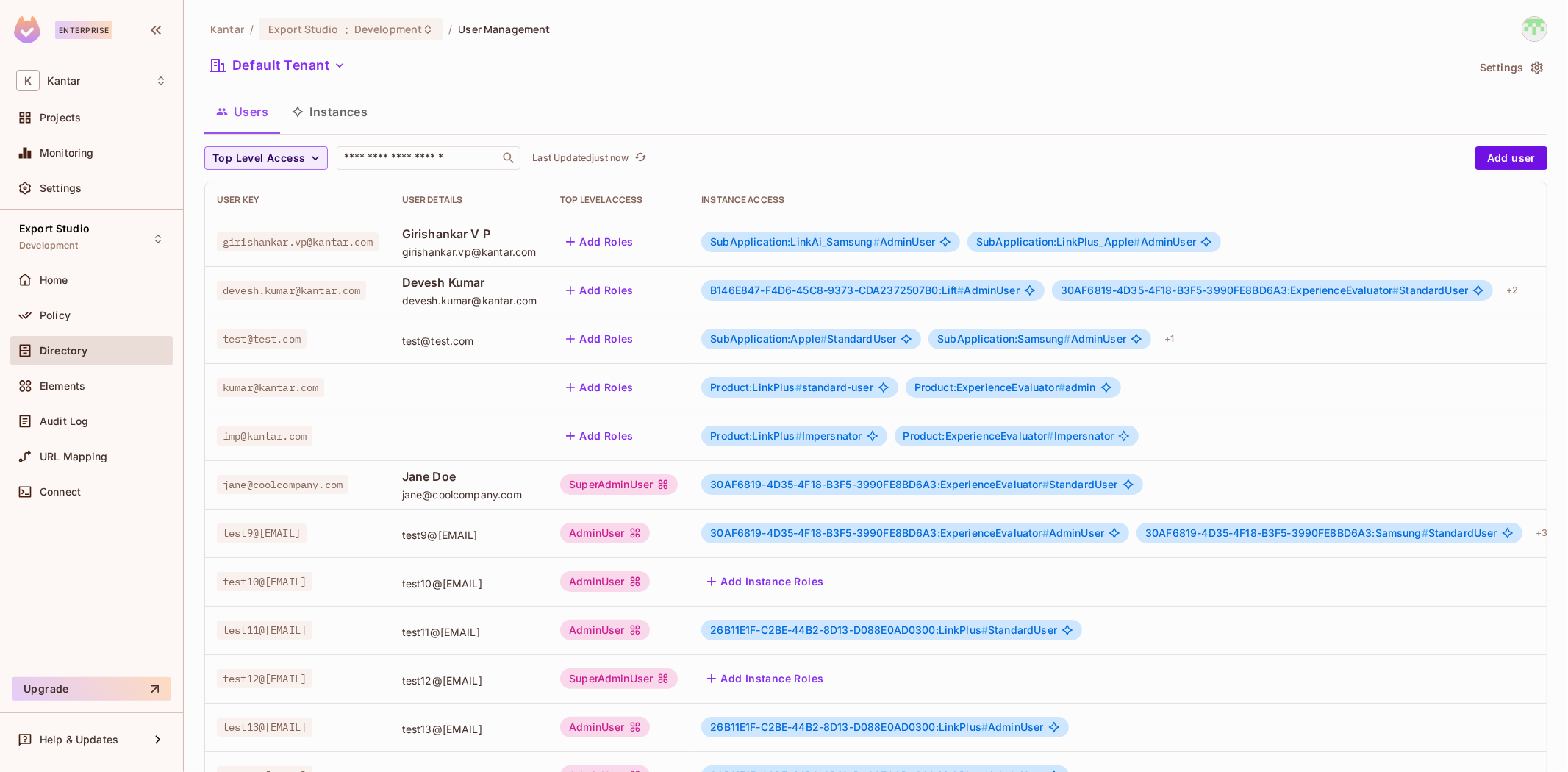 click on "Instances" at bounding box center [329, 112] 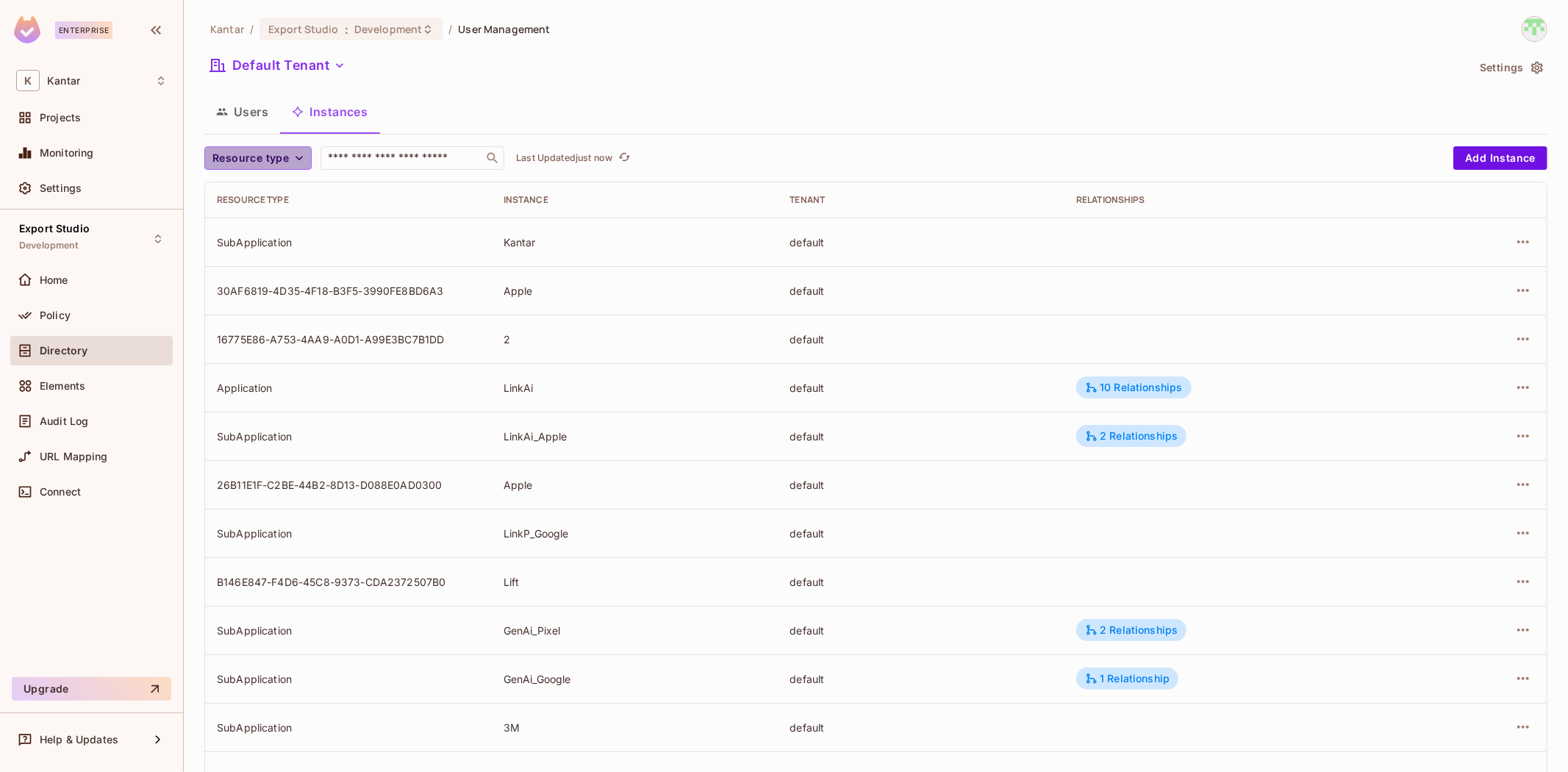 click on "Resource type" at bounding box center (258, 158) 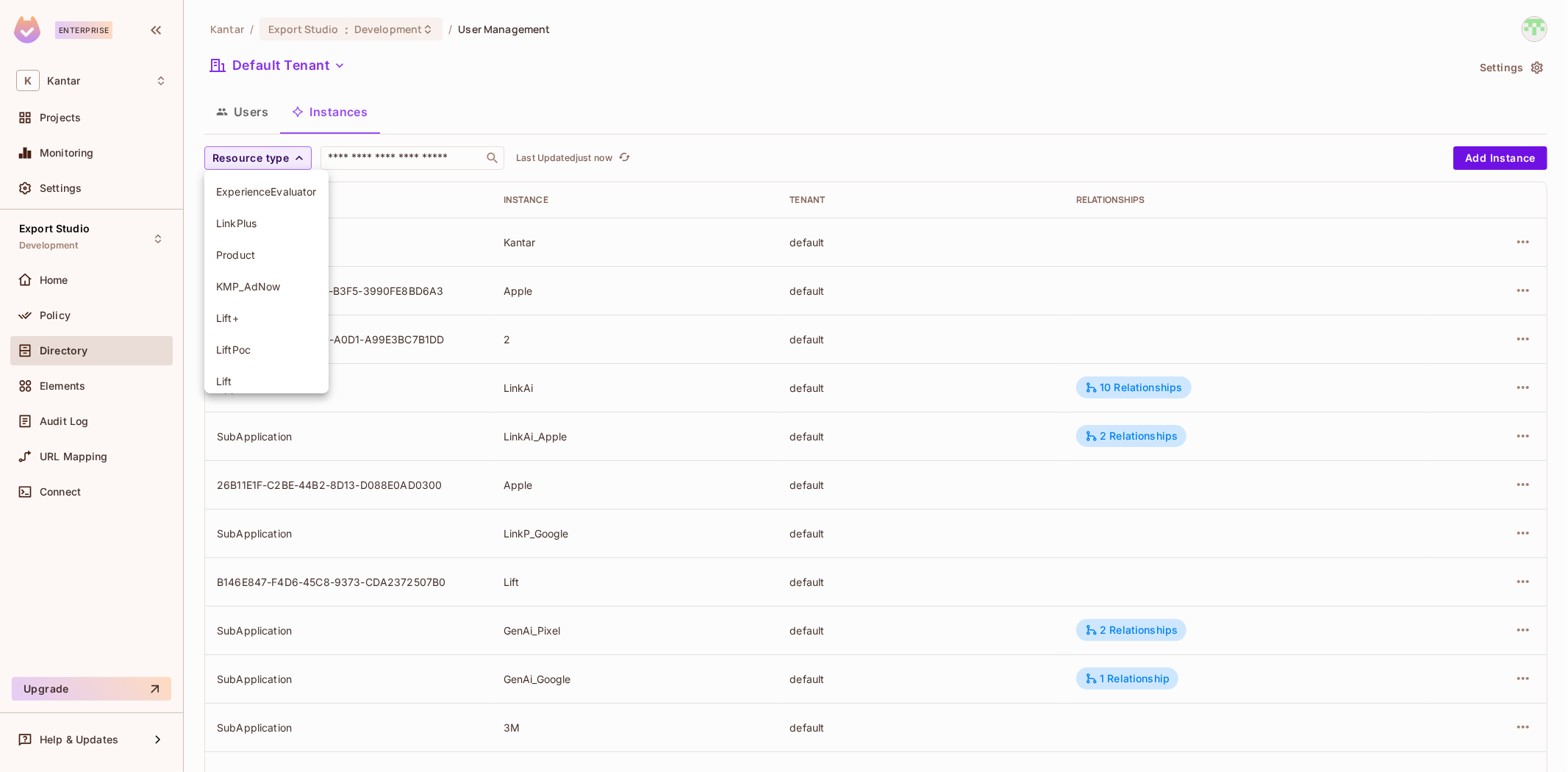 scroll, scrollTop: 82, scrollLeft: 0, axis: vertical 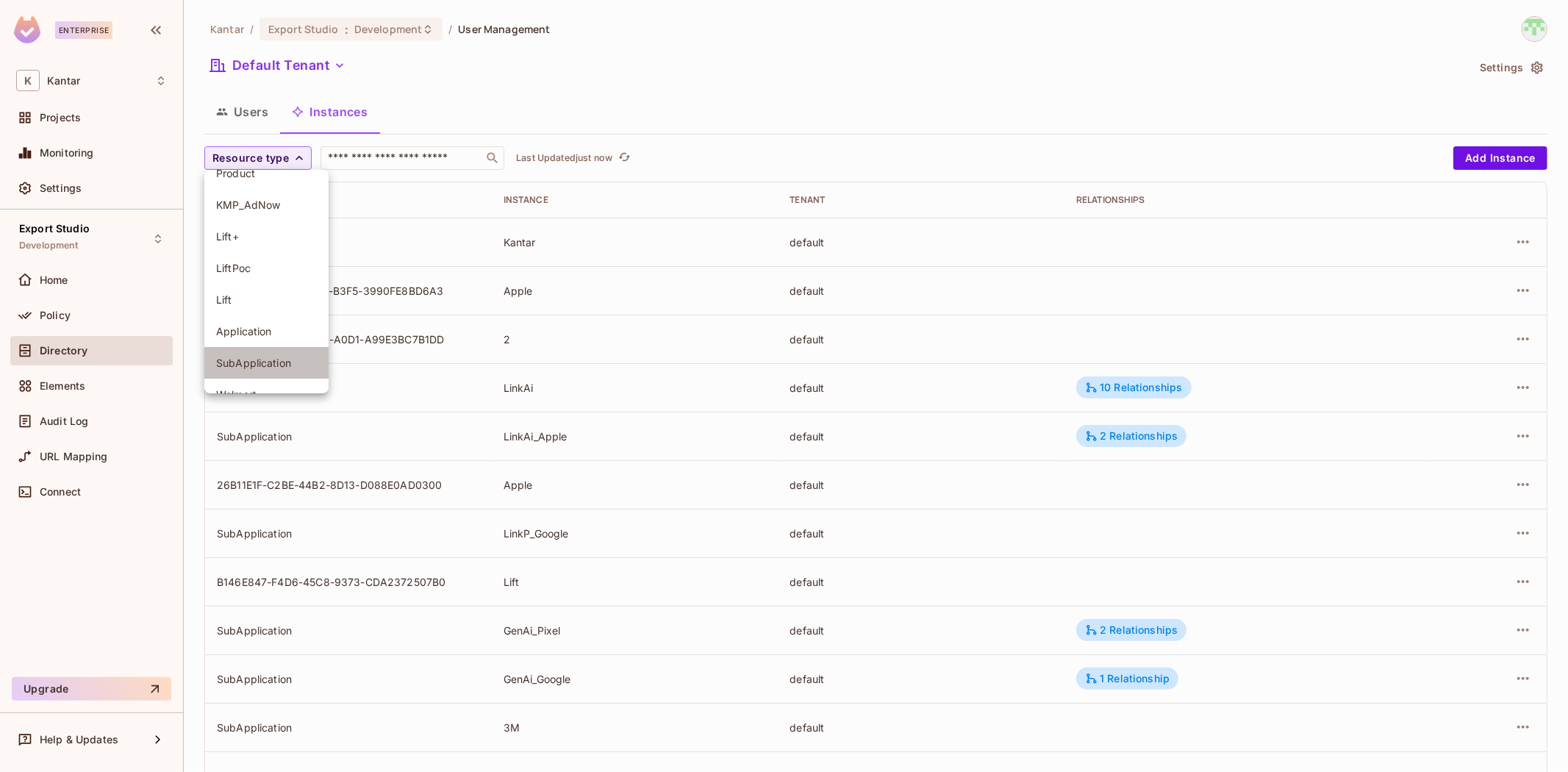 click on "SubApplication" at bounding box center (266, 362) 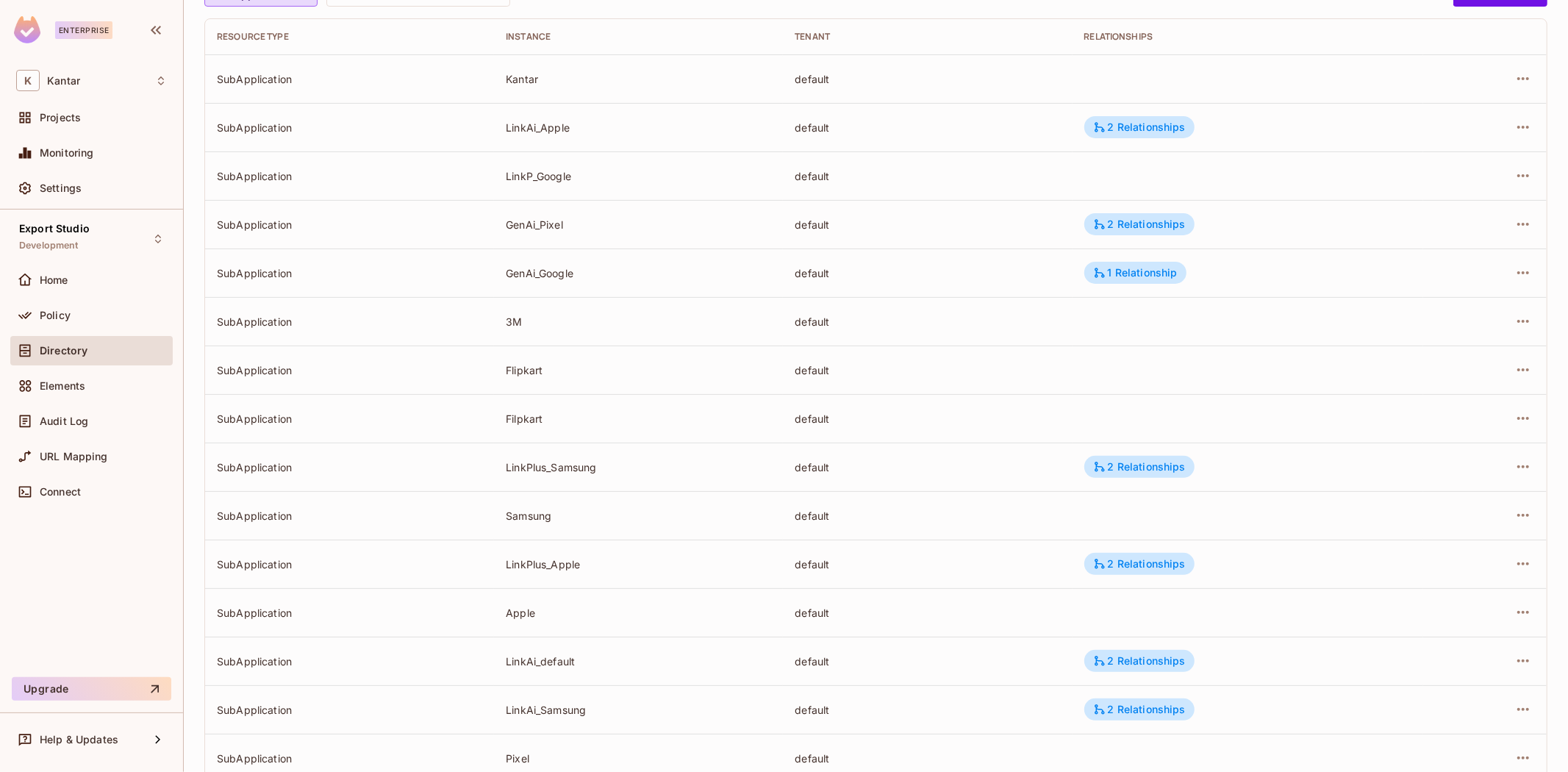 scroll, scrollTop: 255, scrollLeft: 0, axis: vertical 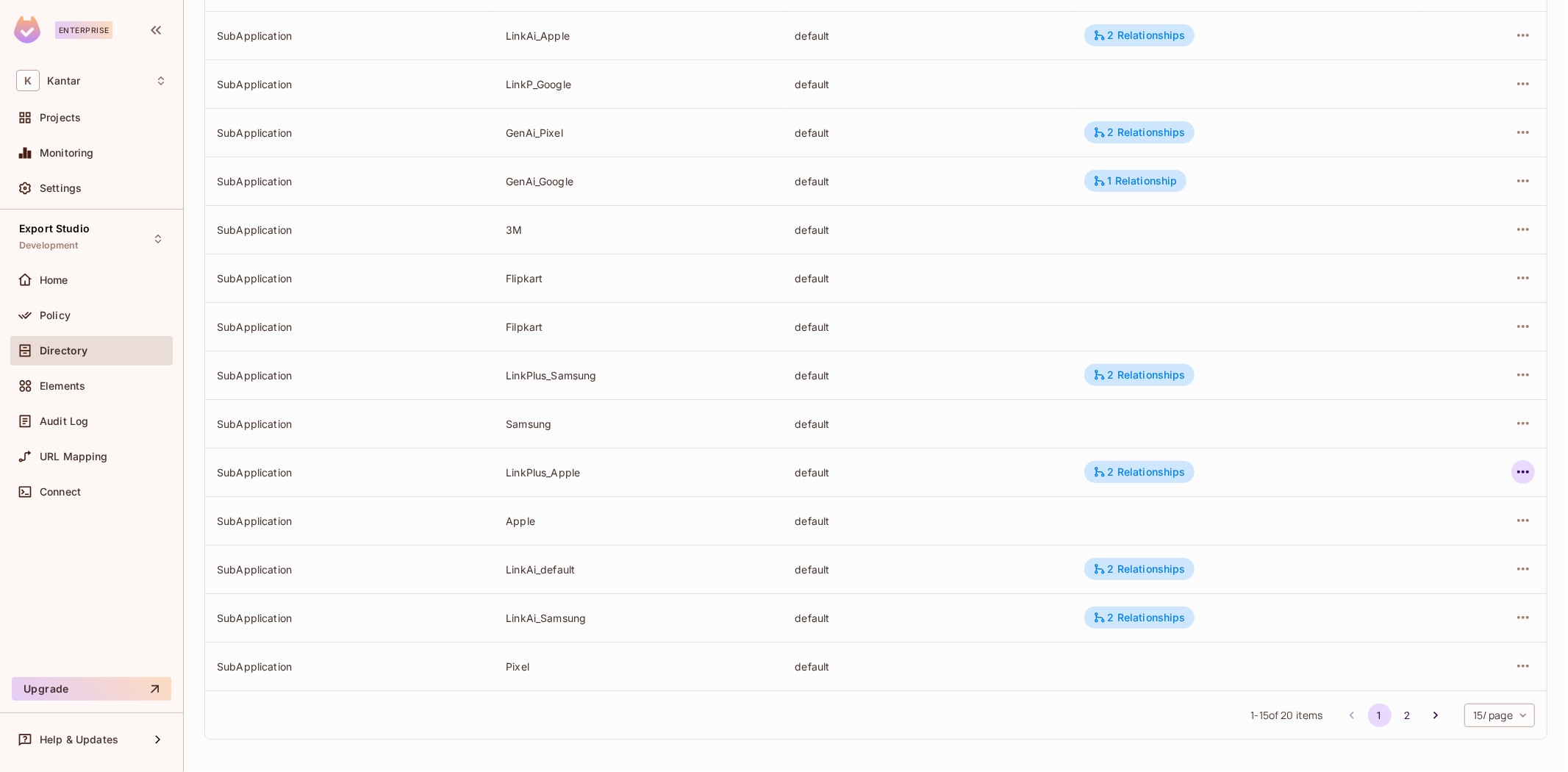 click 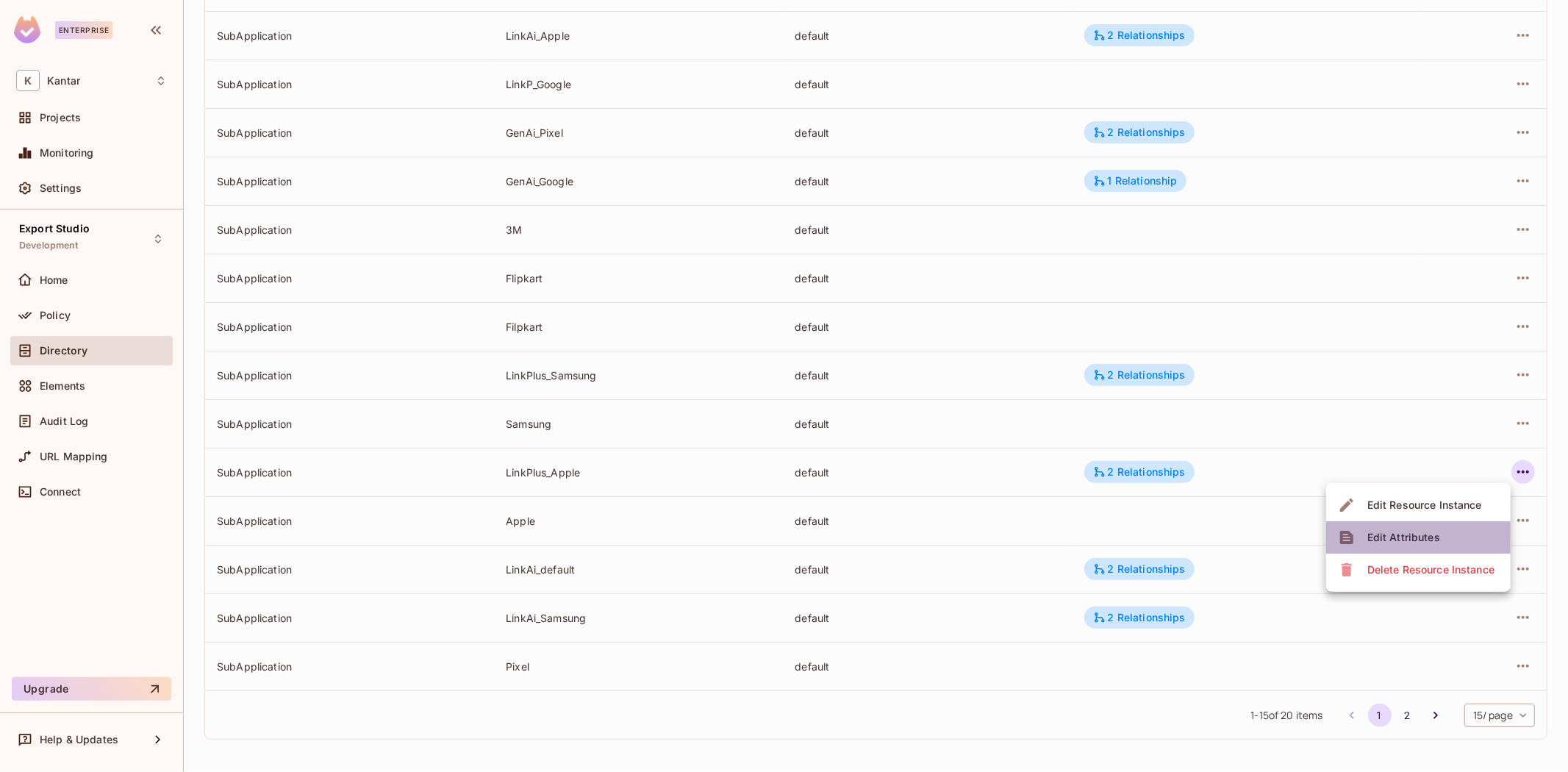 click on "Edit Attributes" at bounding box center [1403, 537] 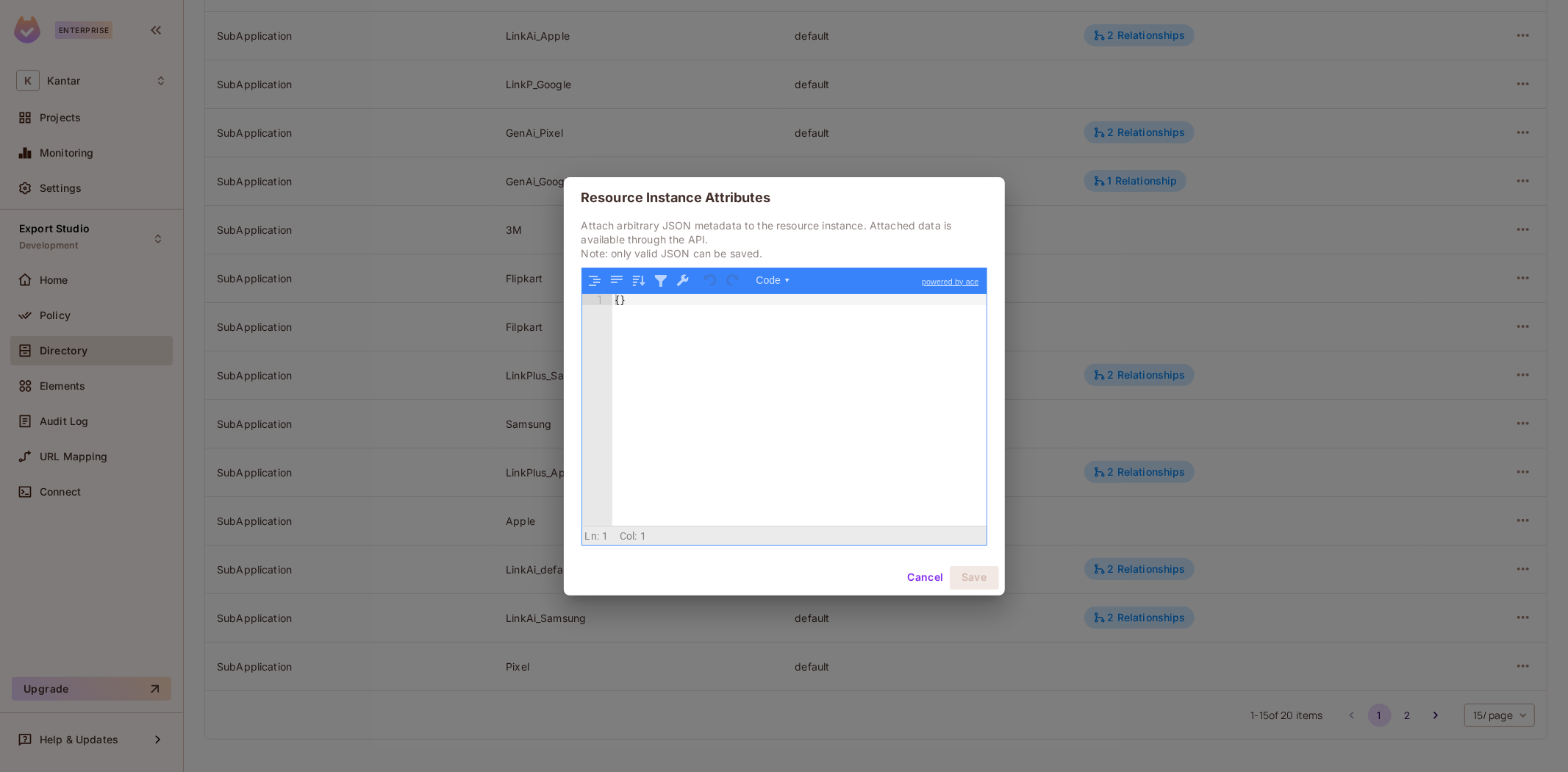 click on "Cancel" at bounding box center [925, 578] 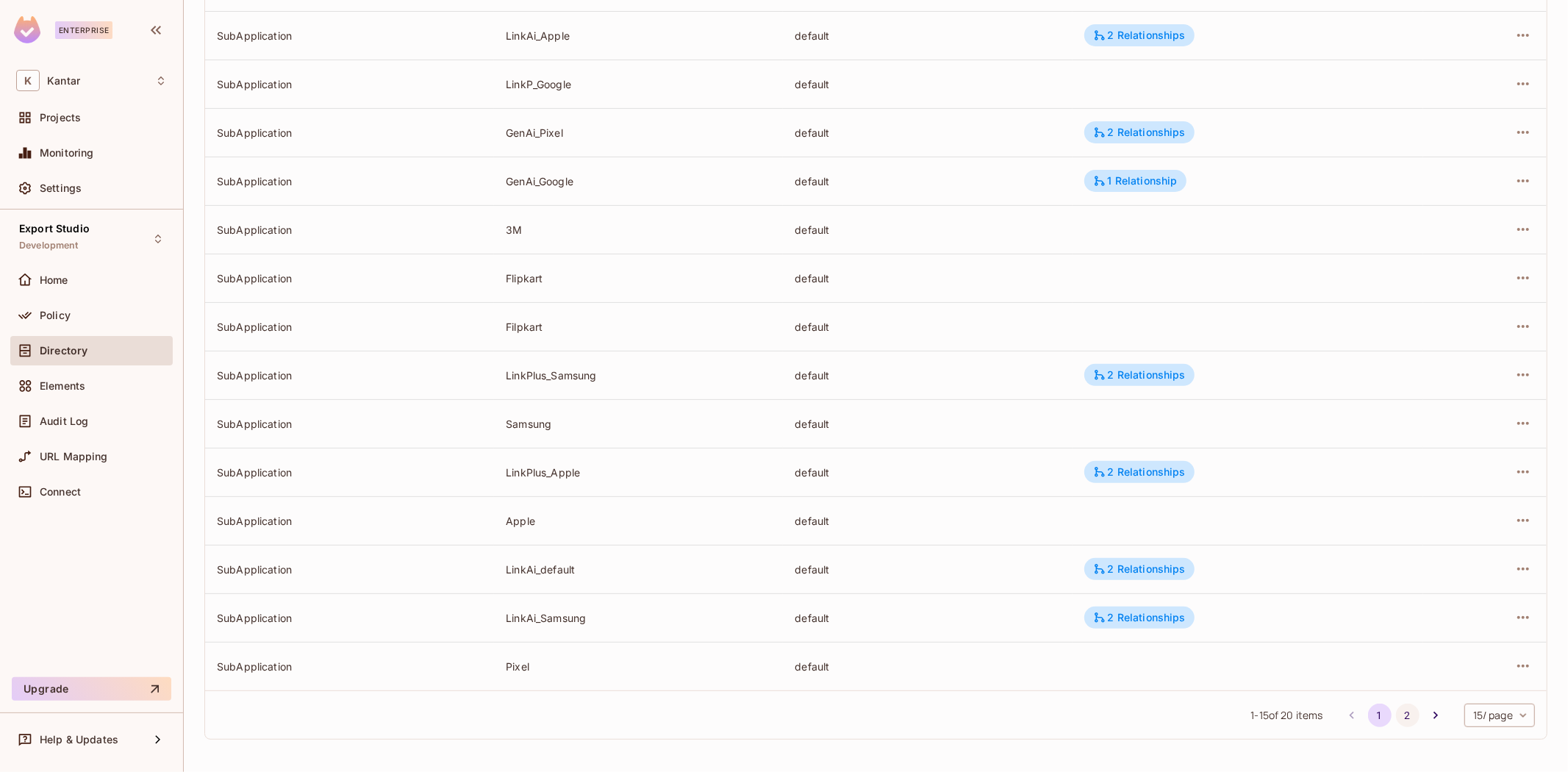 click on "2" at bounding box center [1408, 715] 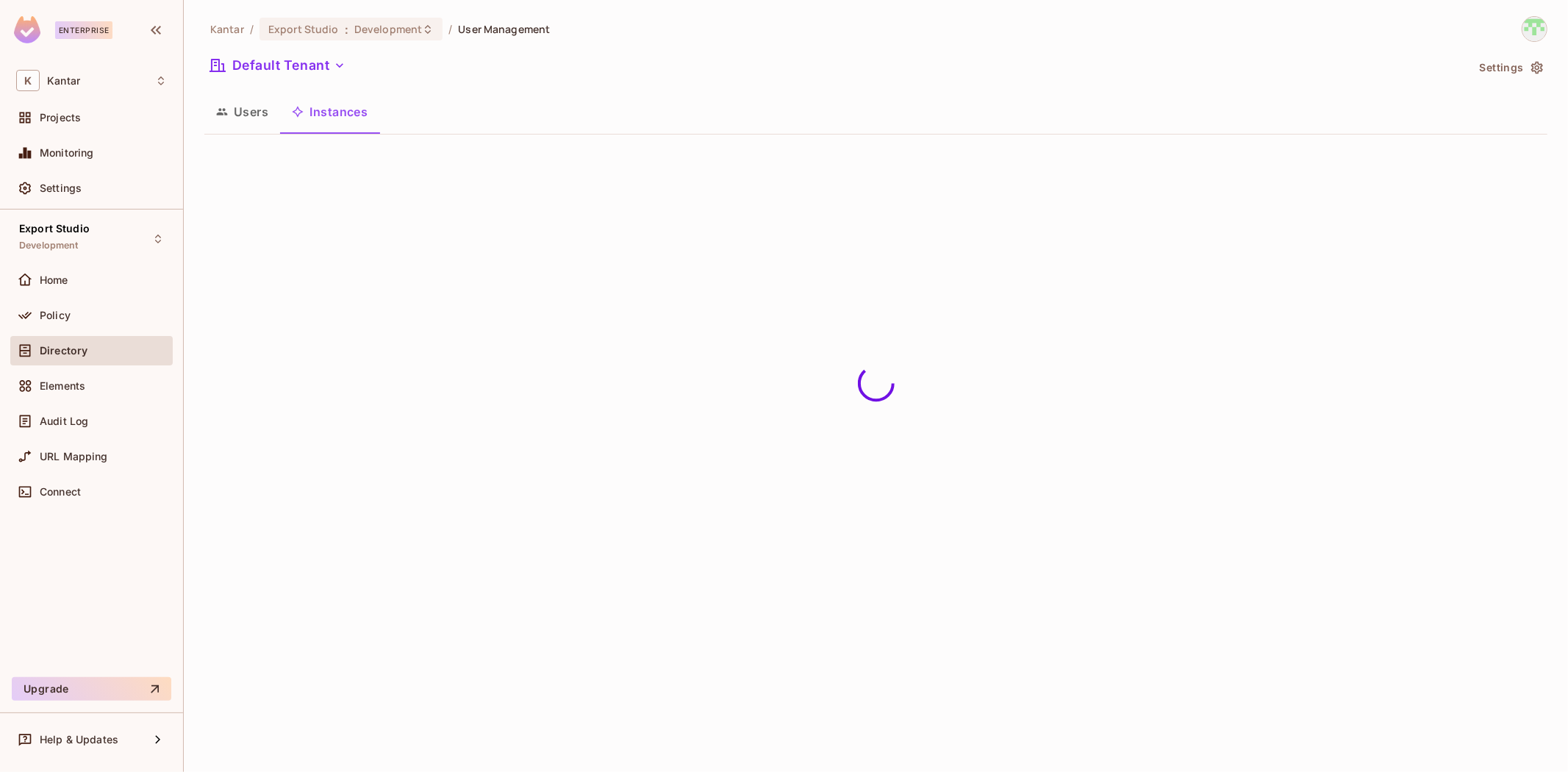 scroll, scrollTop: 0, scrollLeft: 0, axis: both 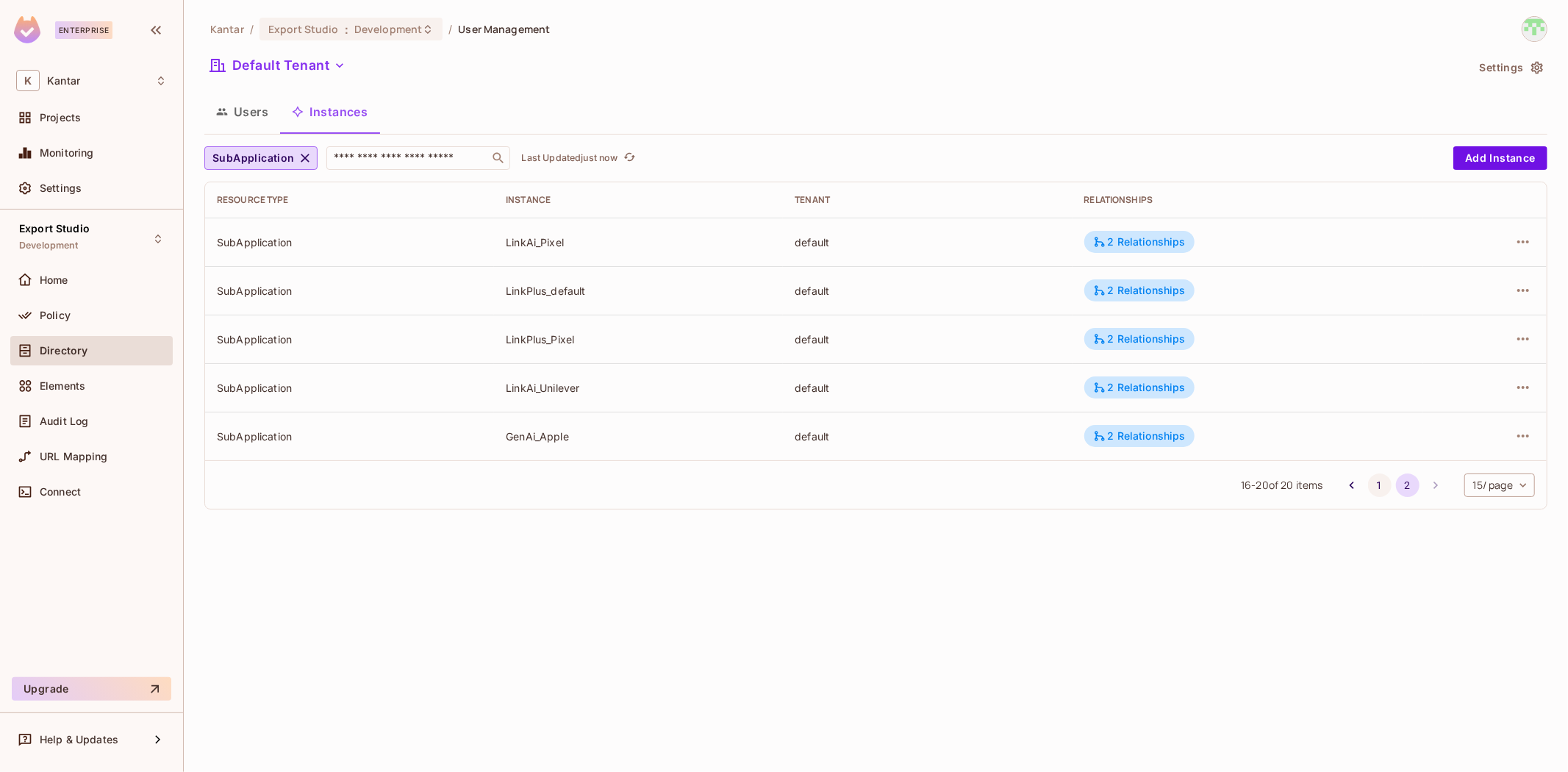 click on "1" at bounding box center [1380, 485] 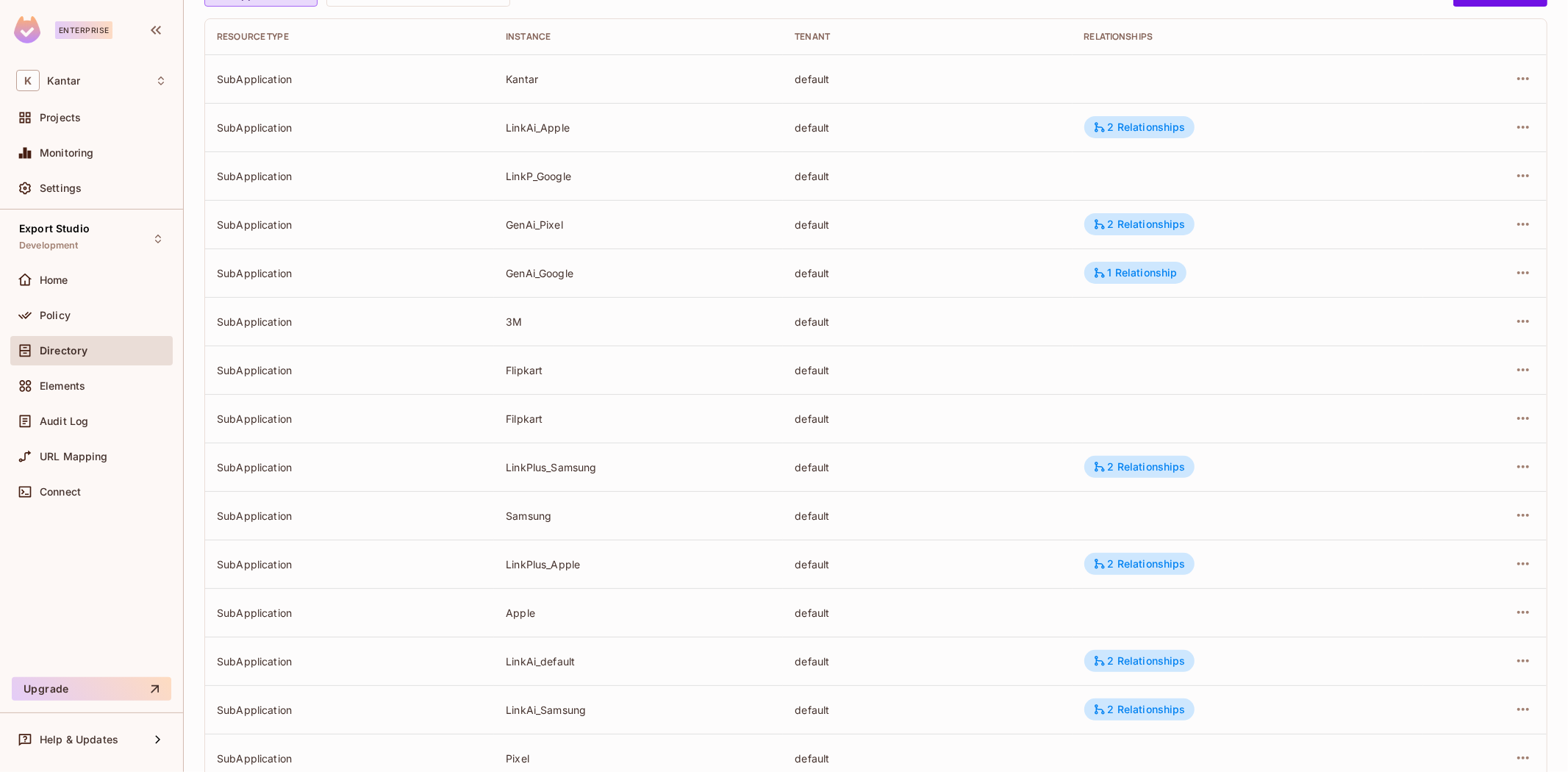 scroll, scrollTop: 245, scrollLeft: 0, axis: vertical 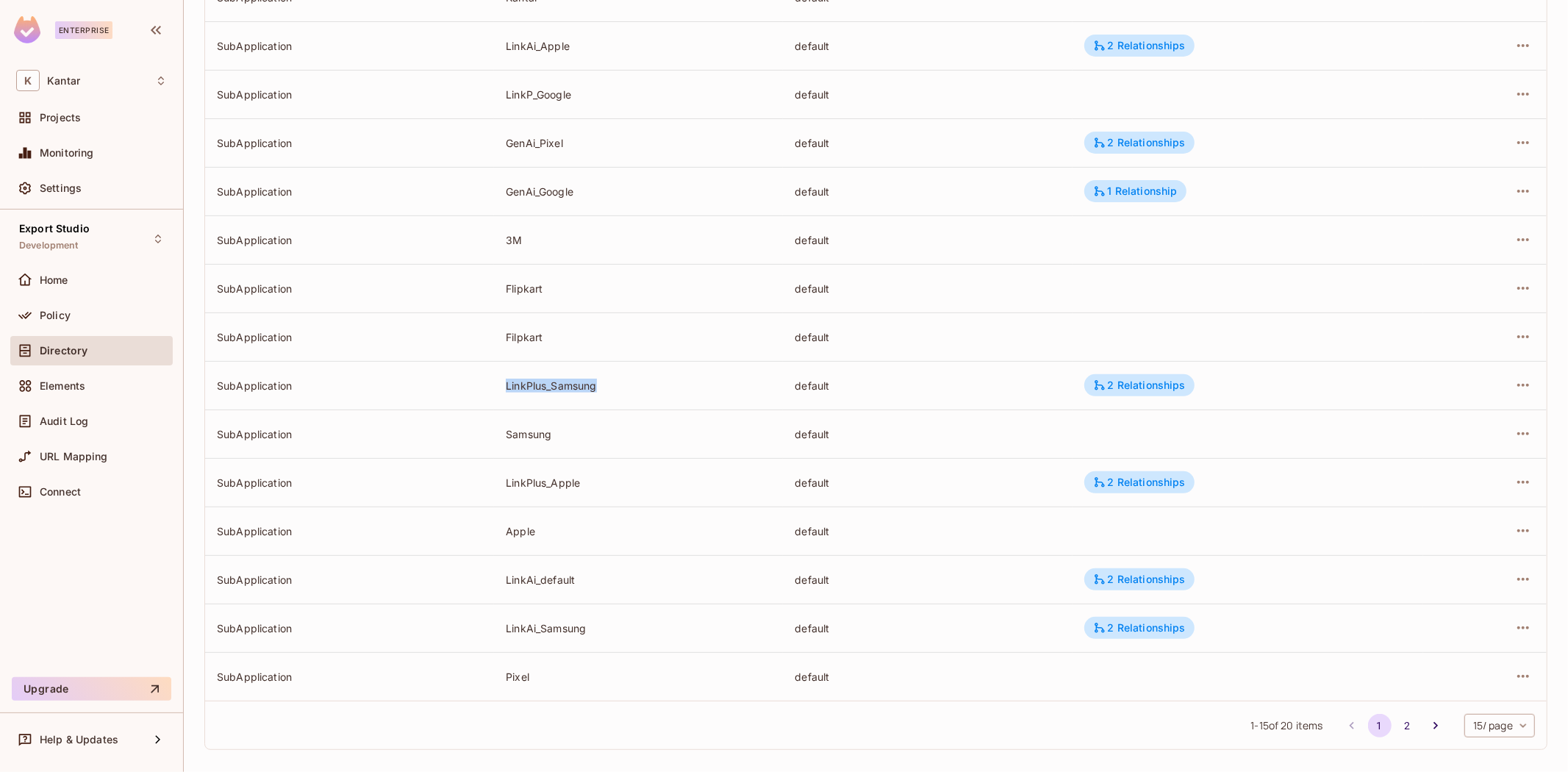 drag, startPoint x: 497, startPoint y: 385, endPoint x: 614, endPoint y: 380, distance: 117.10679 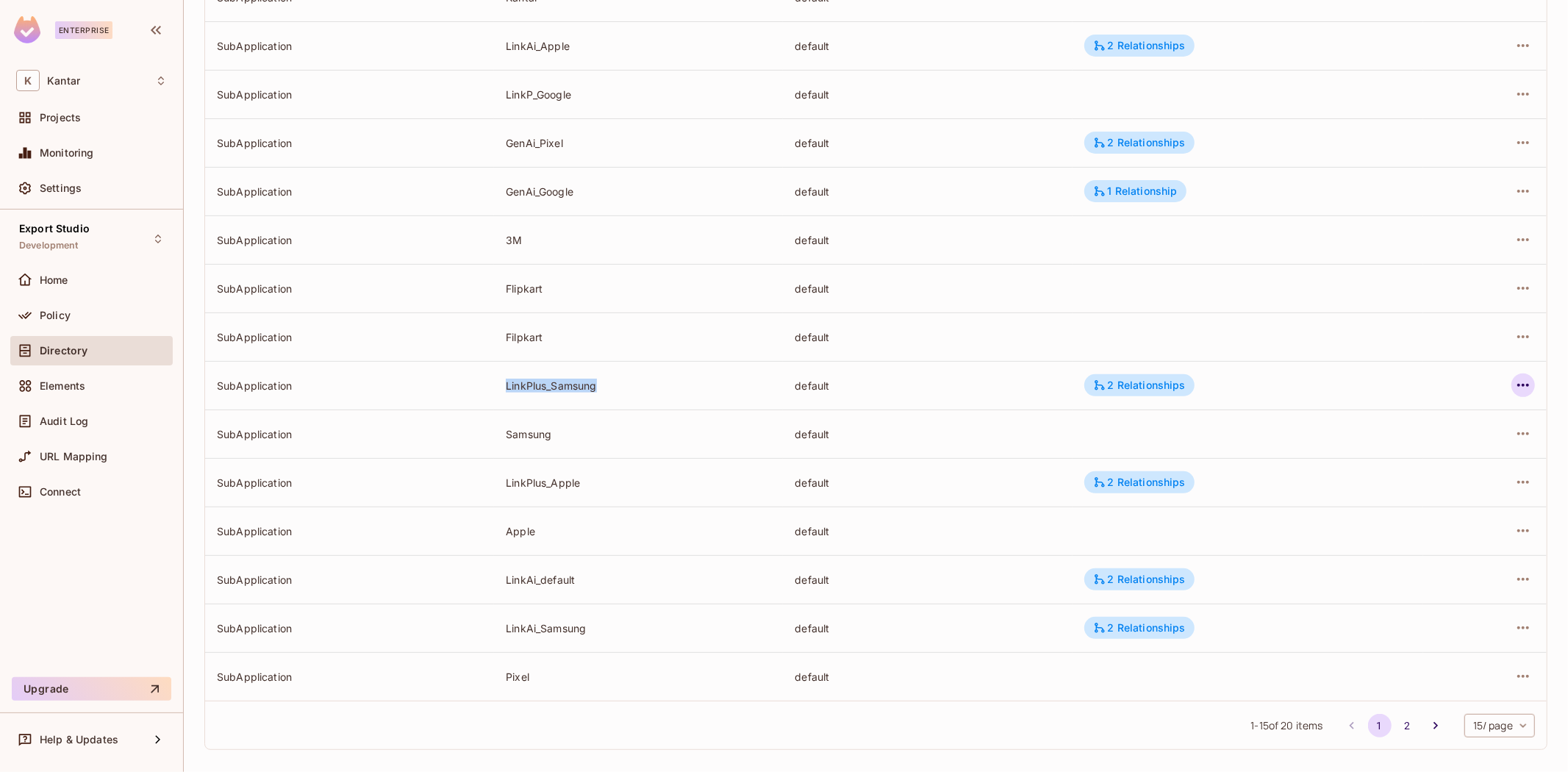 click 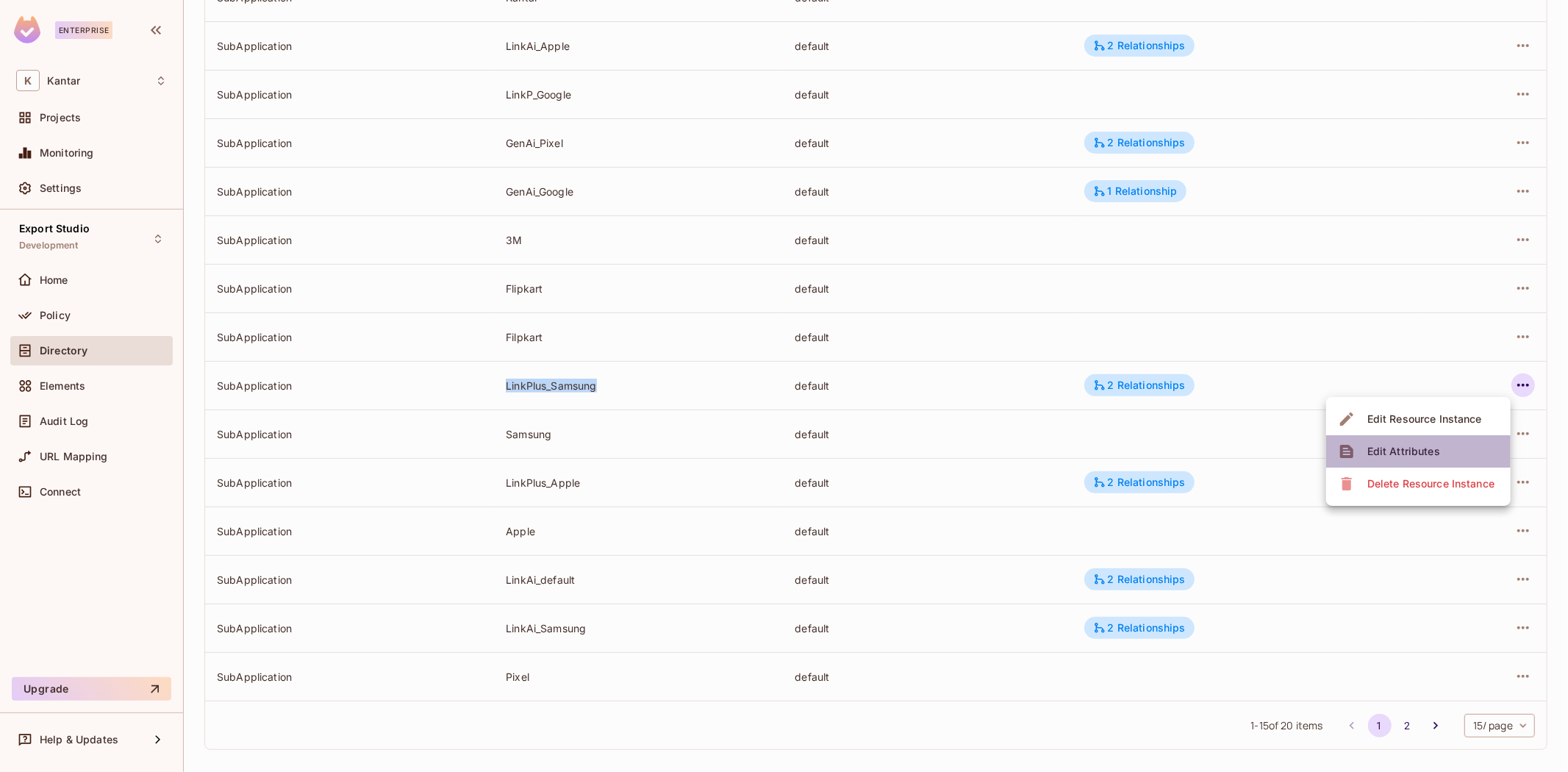 click on "Edit Attributes" at bounding box center [1418, 451] 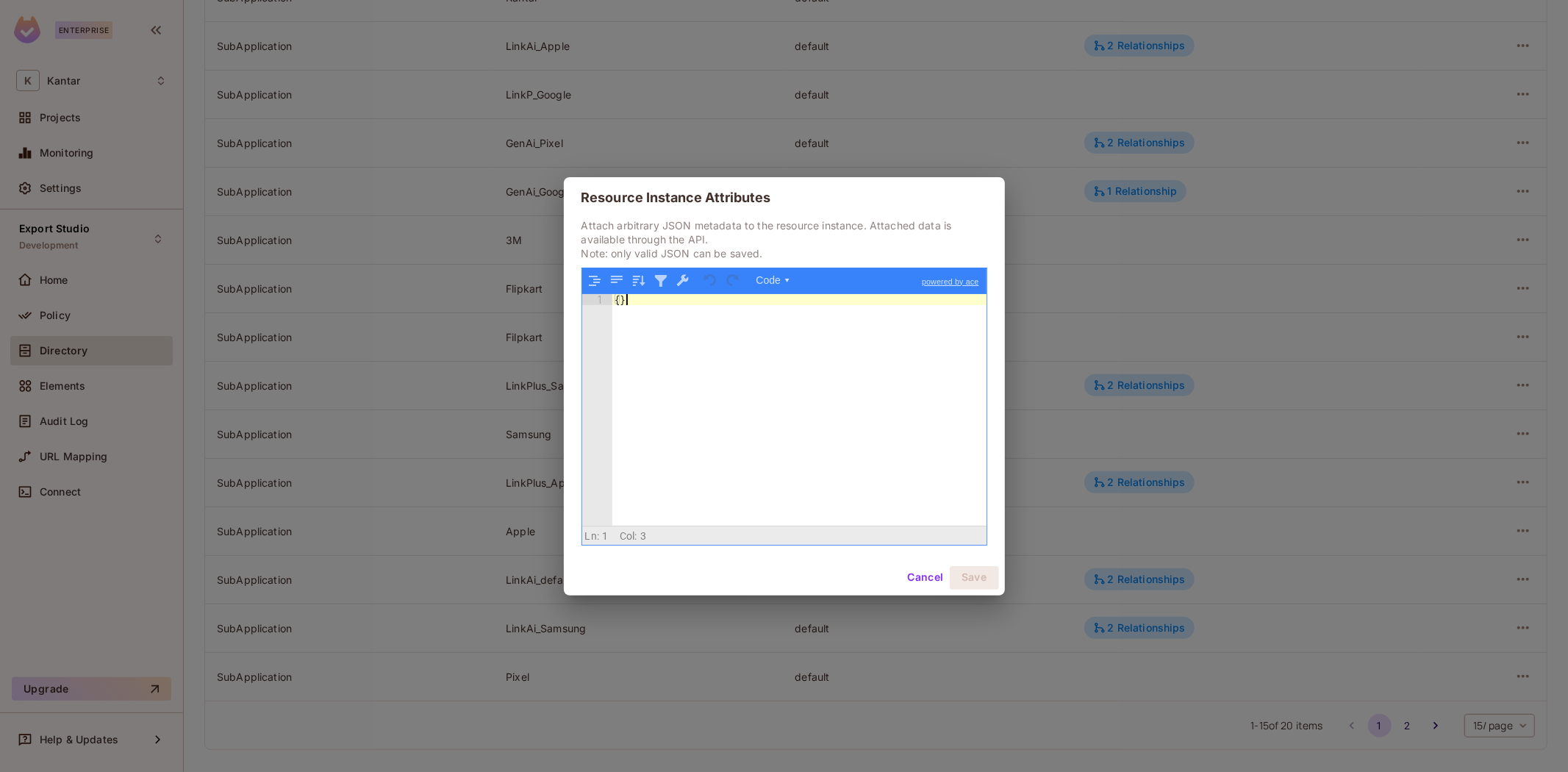 click on "{ }" at bounding box center (799, 421) 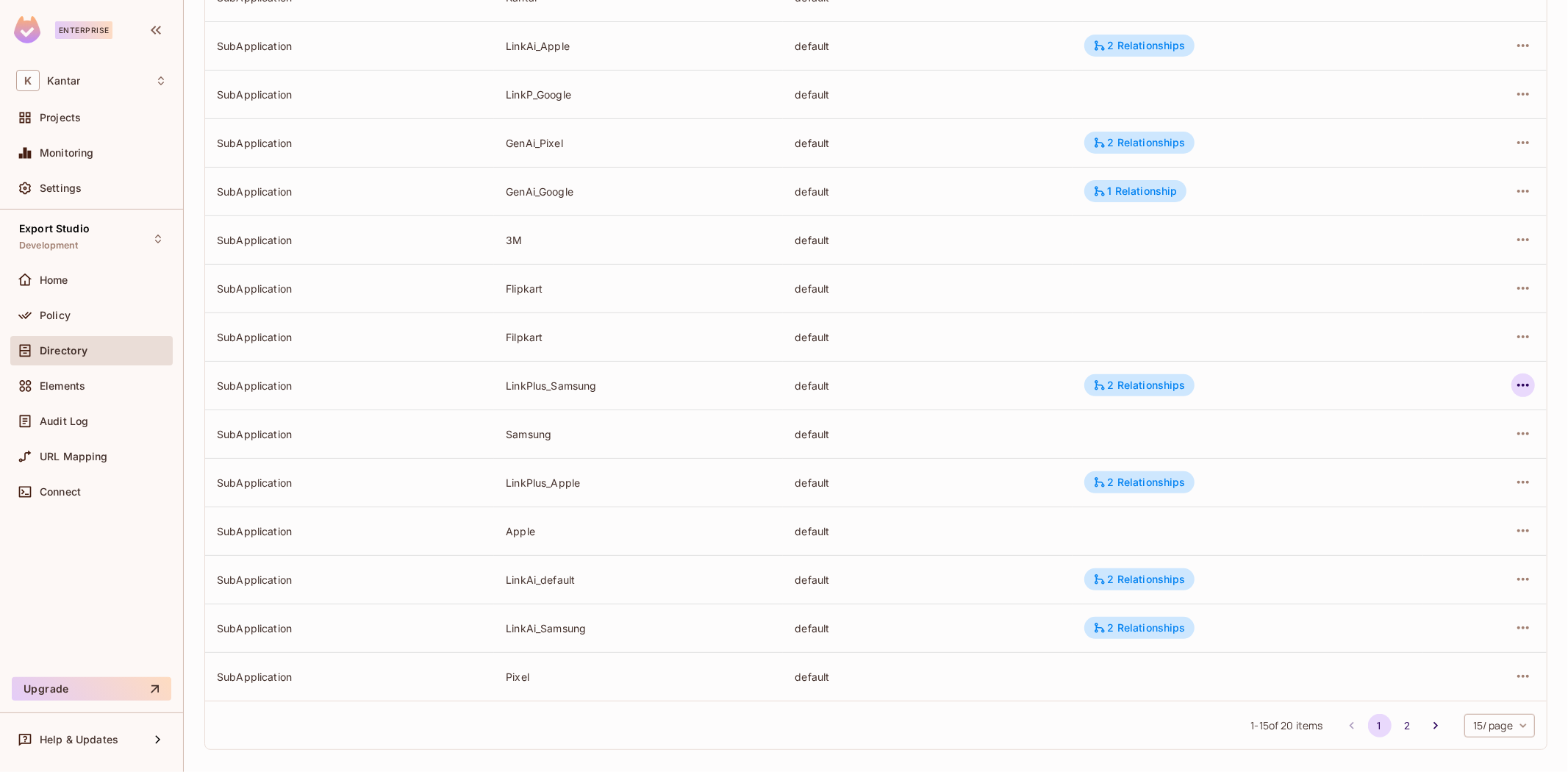 click 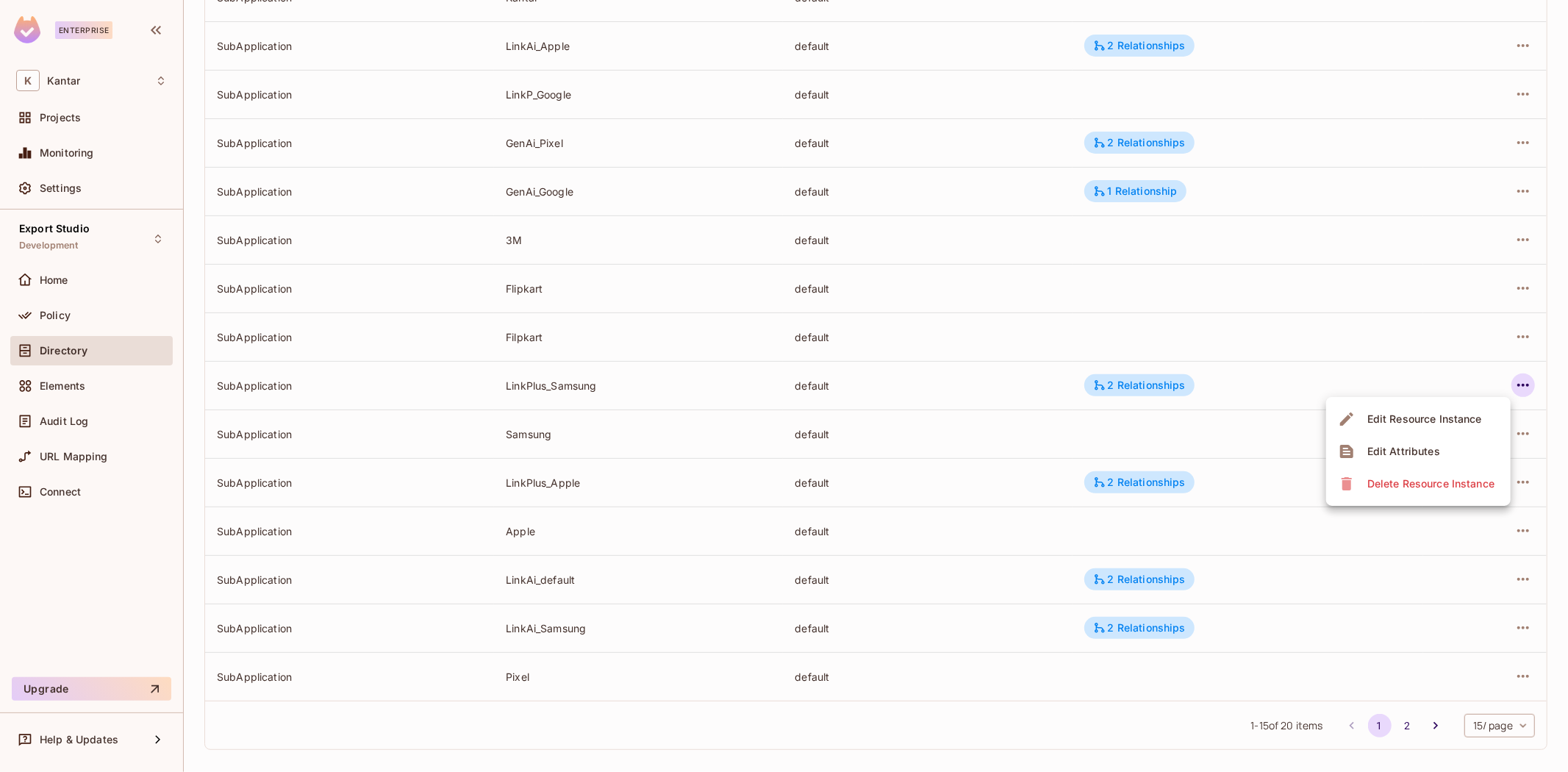 click on "Edit Resource Instance" at bounding box center (1425, 419) 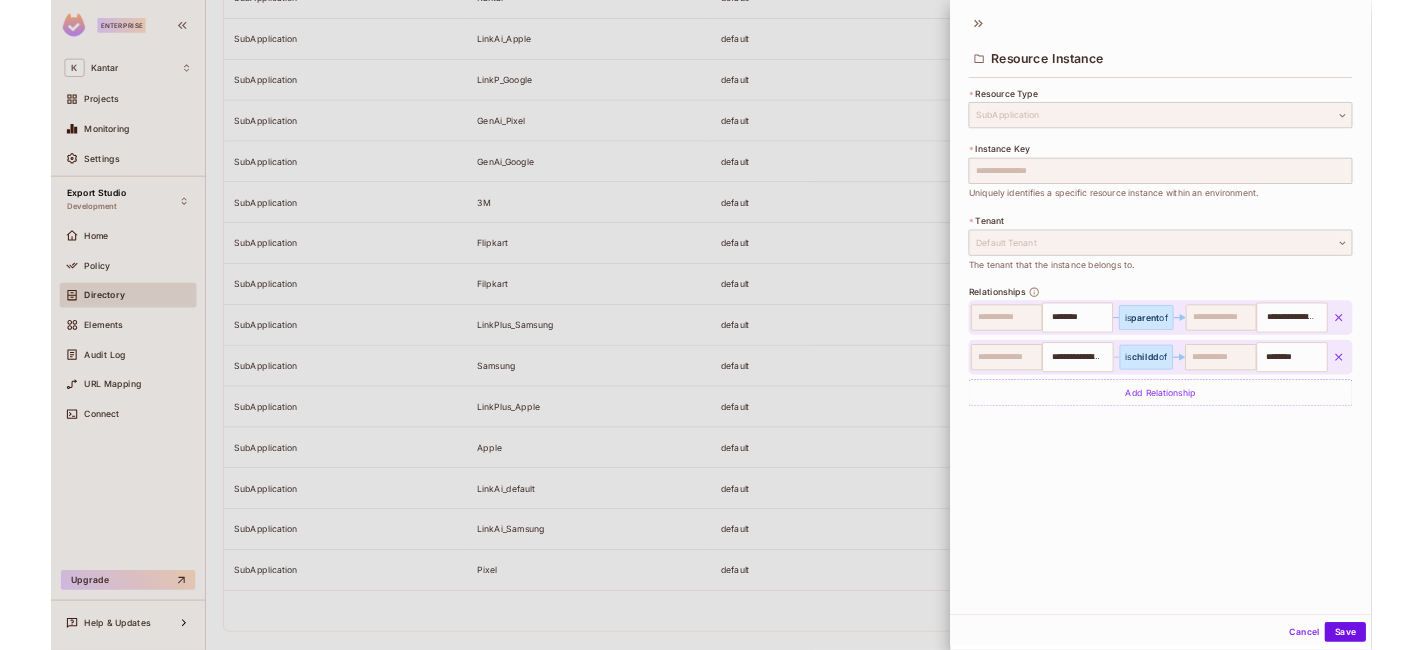 scroll, scrollTop: 333, scrollLeft: 0, axis: vertical 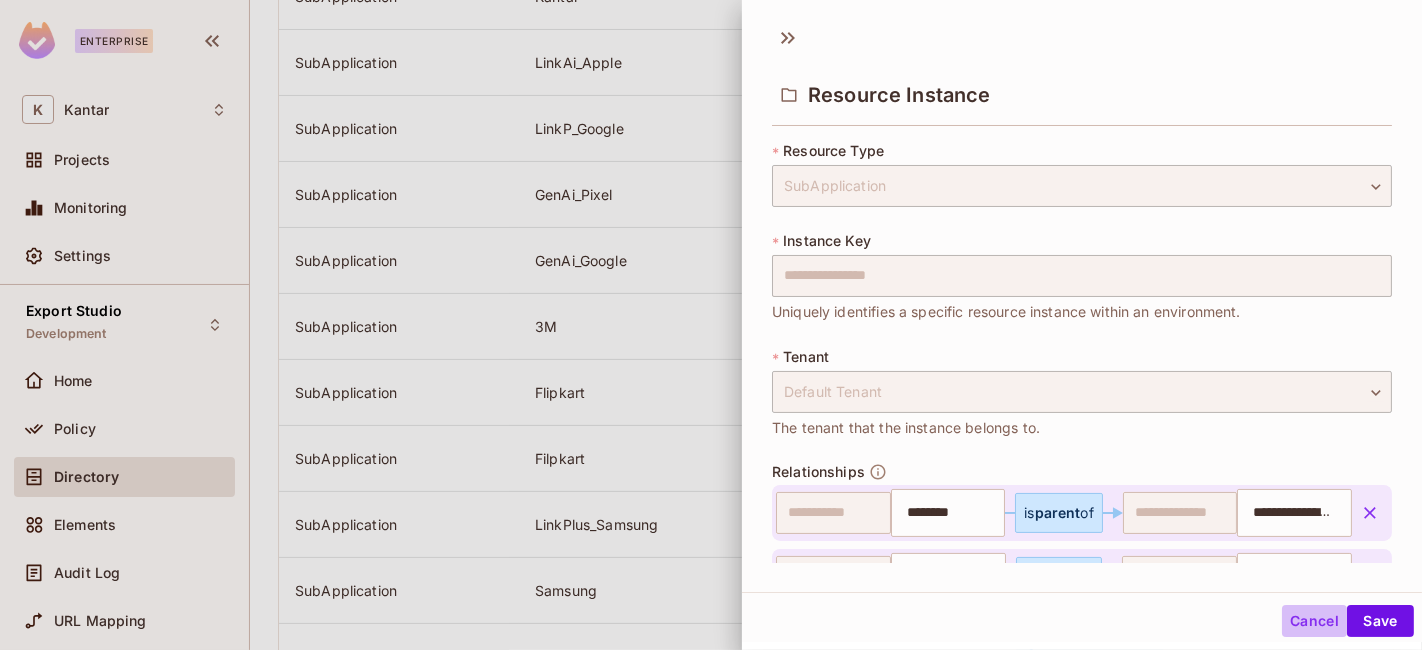drag, startPoint x: 1288, startPoint y: 618, endPoint x: 1046, endPoint y: 452, distance: 293.4621 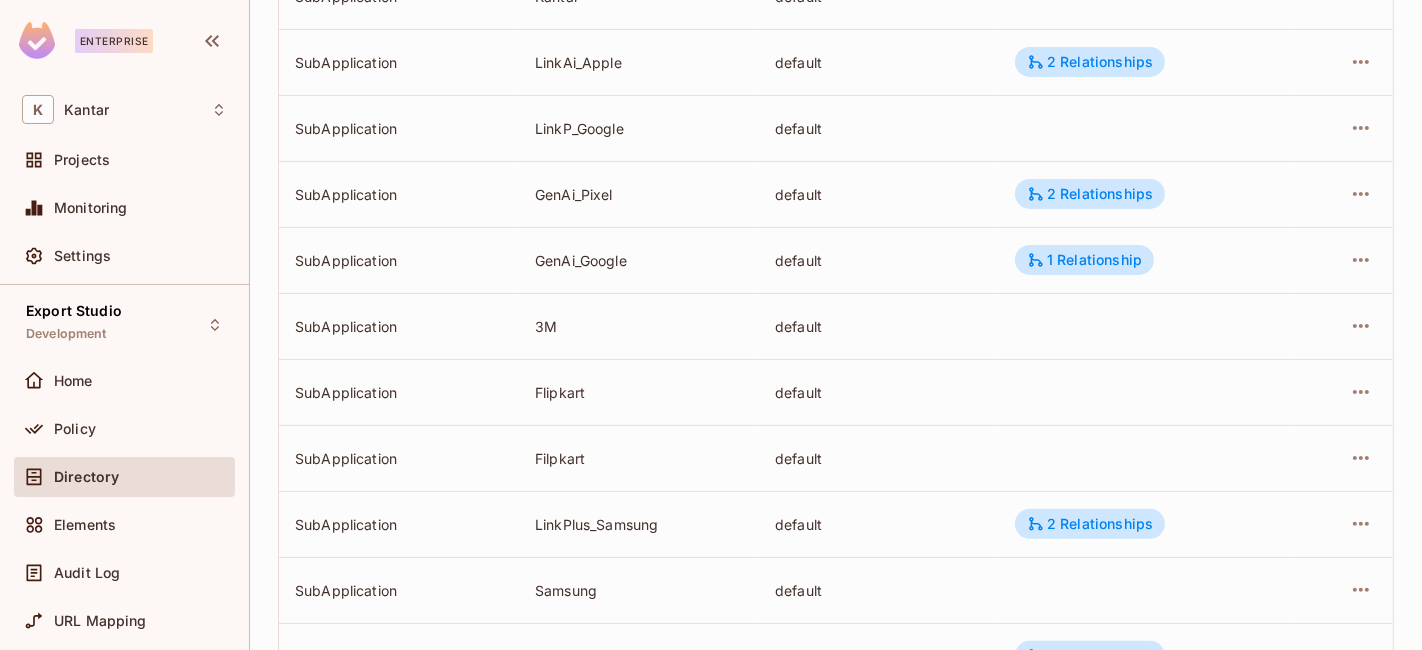 scroll, scrollTop: 0, scrollLeft: 0, axis: both 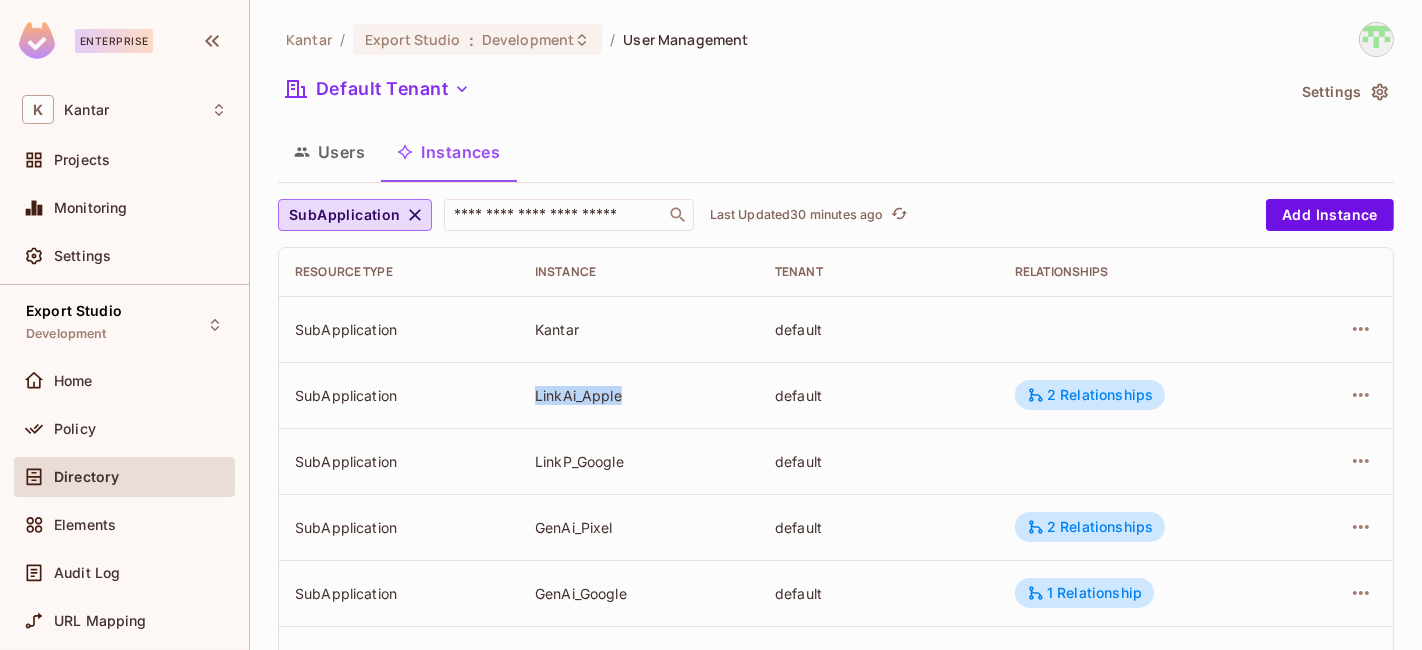 drag, startPoint x: 521, startPoint y: 397, endPoint x: 729, endPoint y: 395, distance: 208.00961 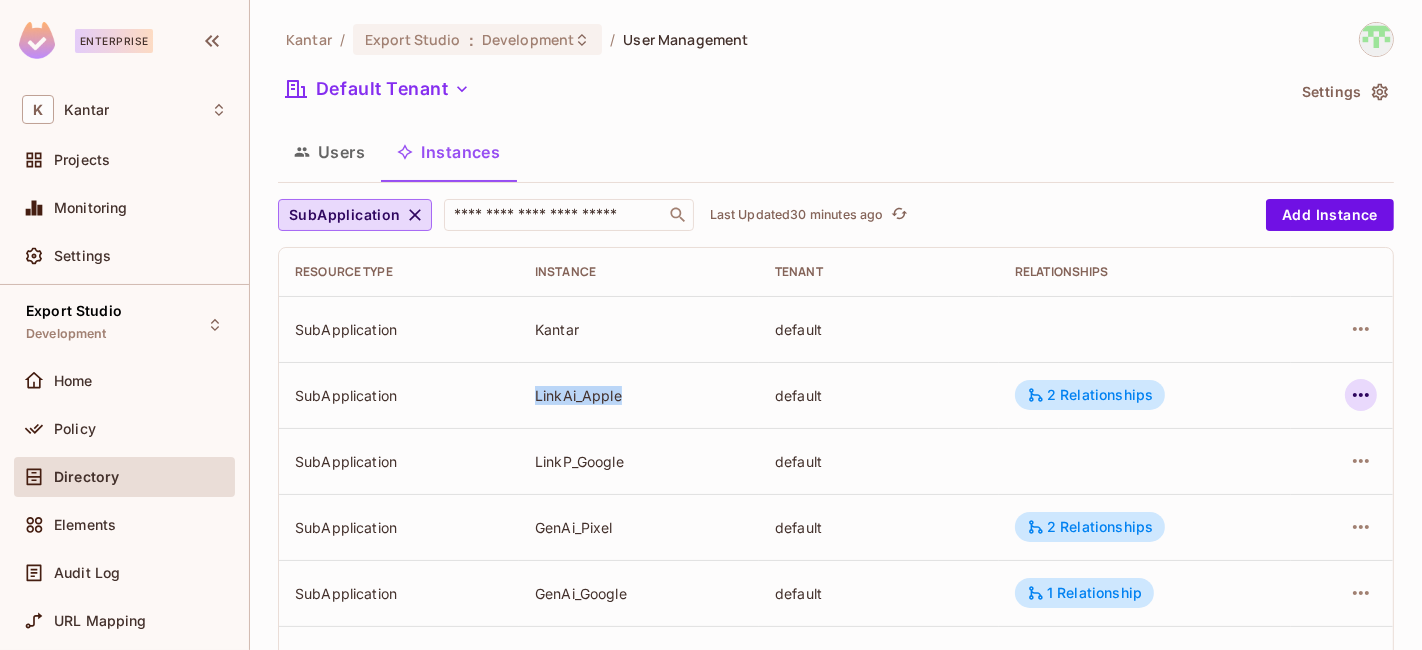 click 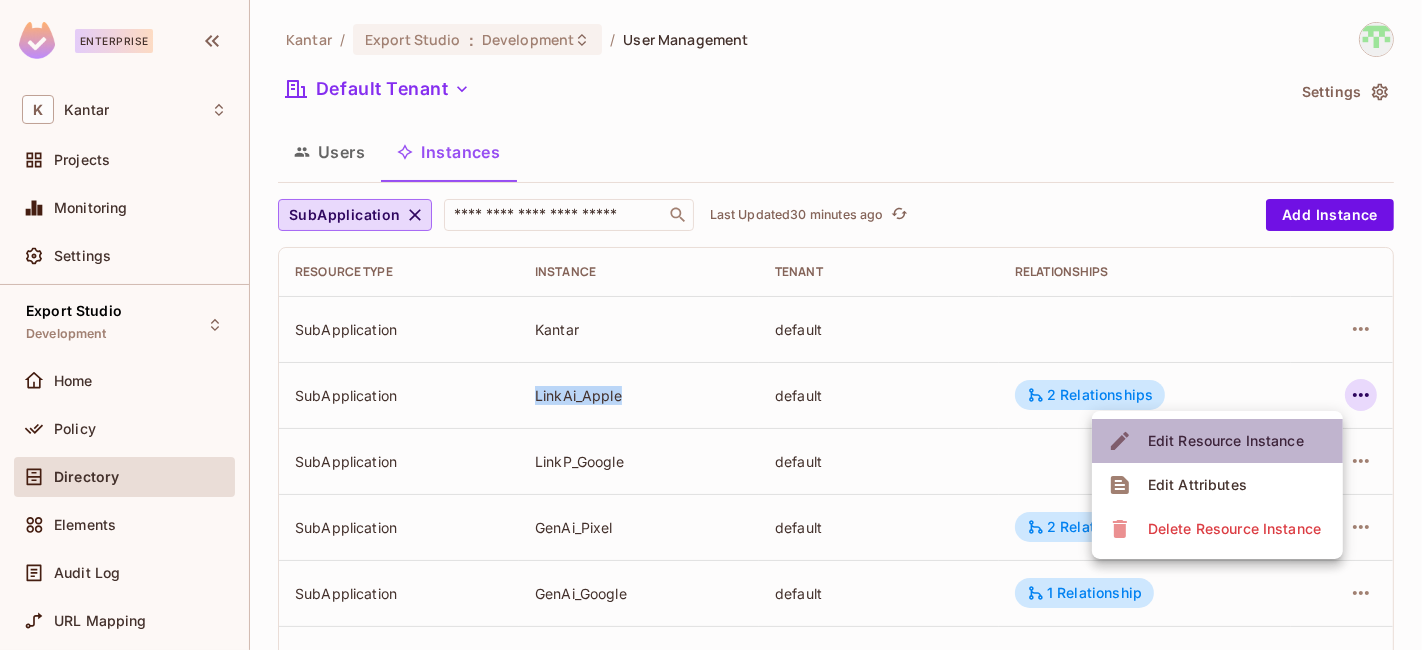 click on "Edit Resource Instance" at bounding box center (1226, 441) 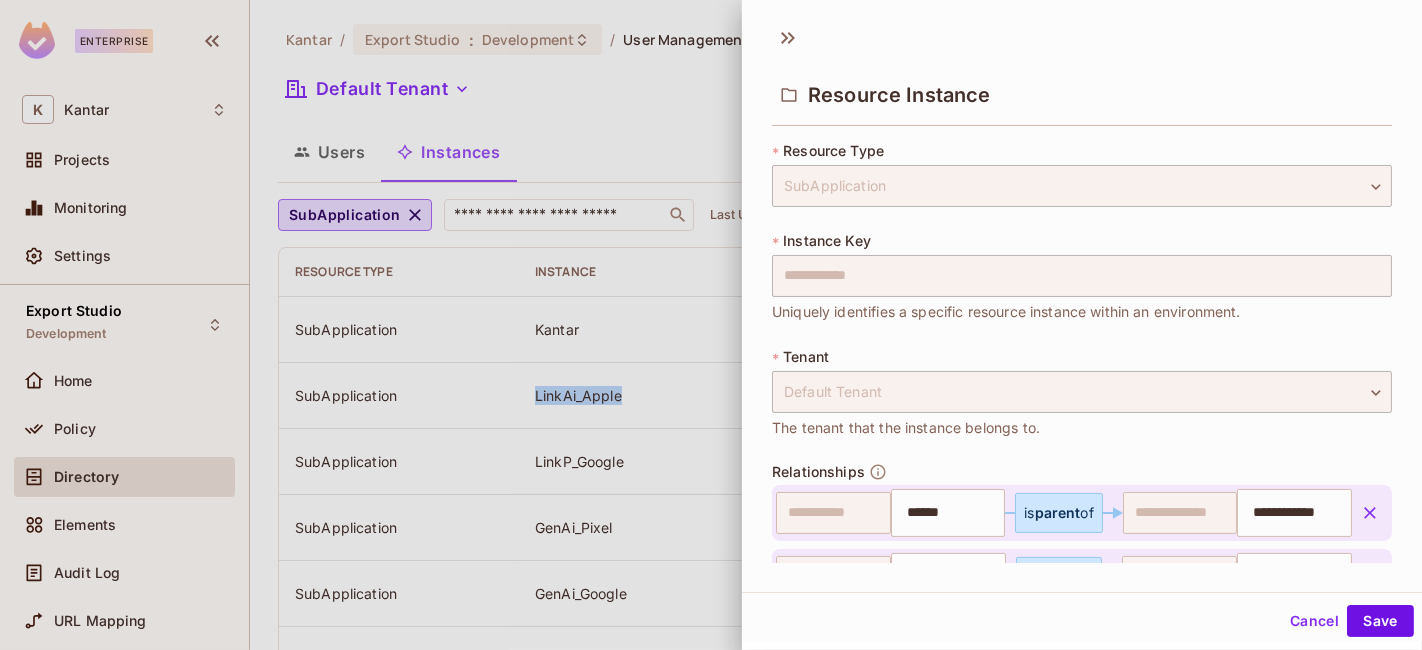 scroll, scrollTop: 111, scrollLeft: 0, axis: vertical 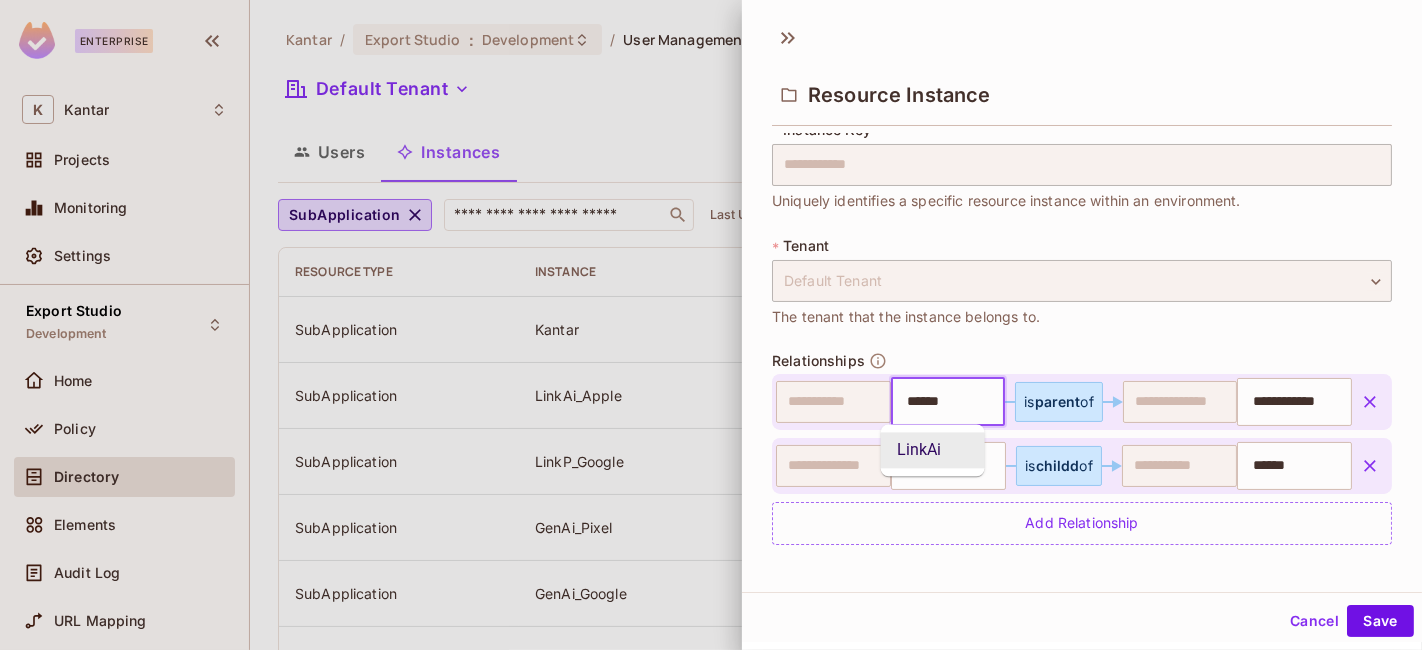 click on "******" at bounding box center [946, 402] 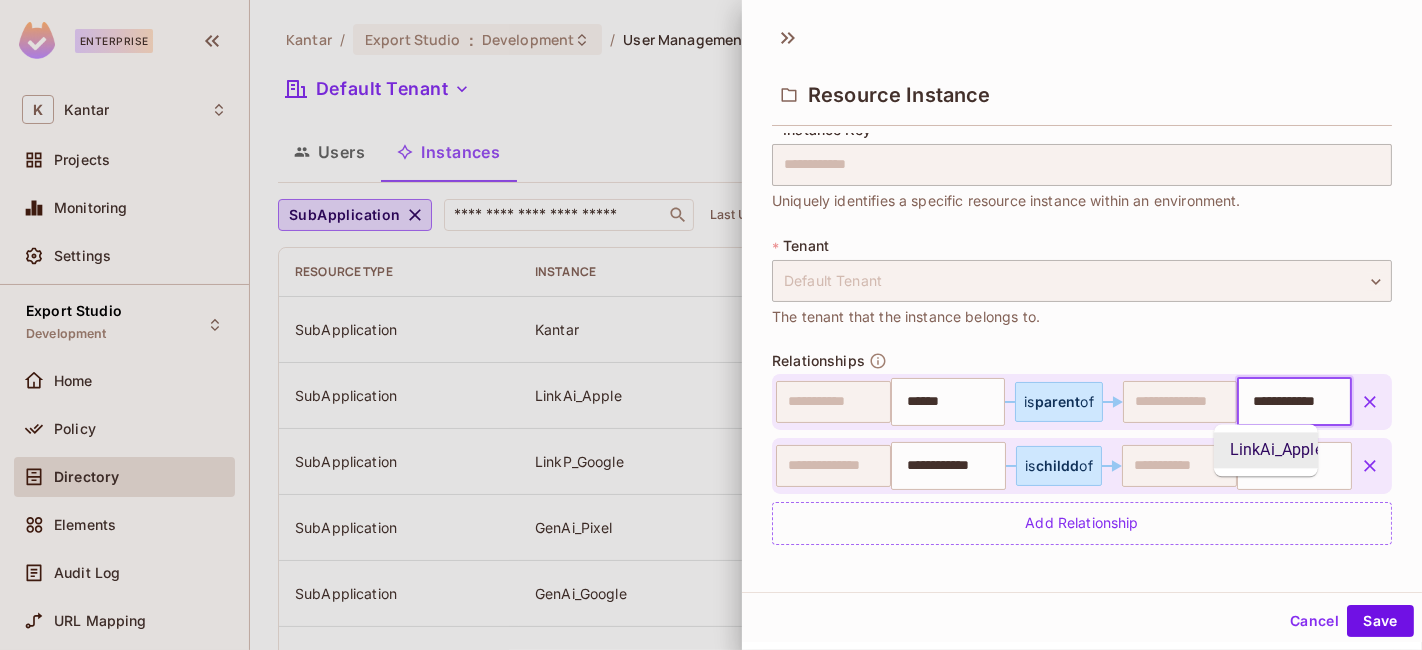 click on "**********" at bounding box center (1292, 402) 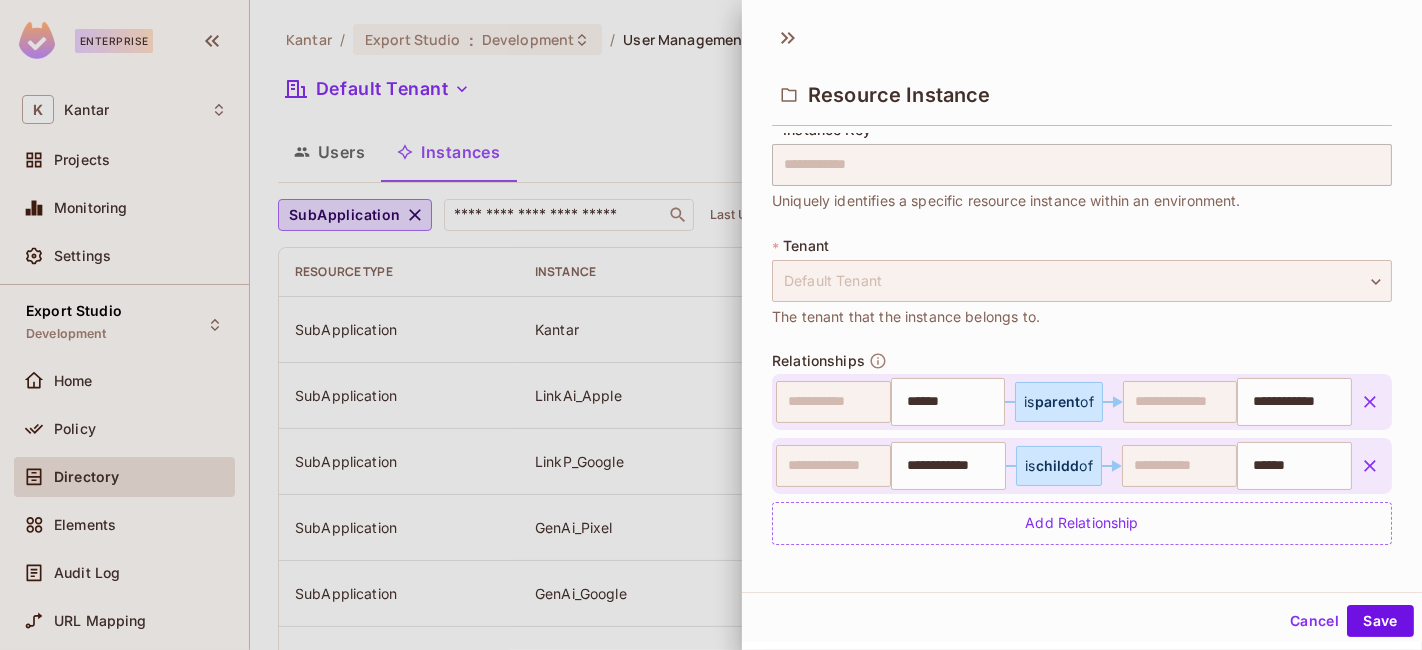 scroll, scrollTop: 0, scrollLeft: 0, axis: both 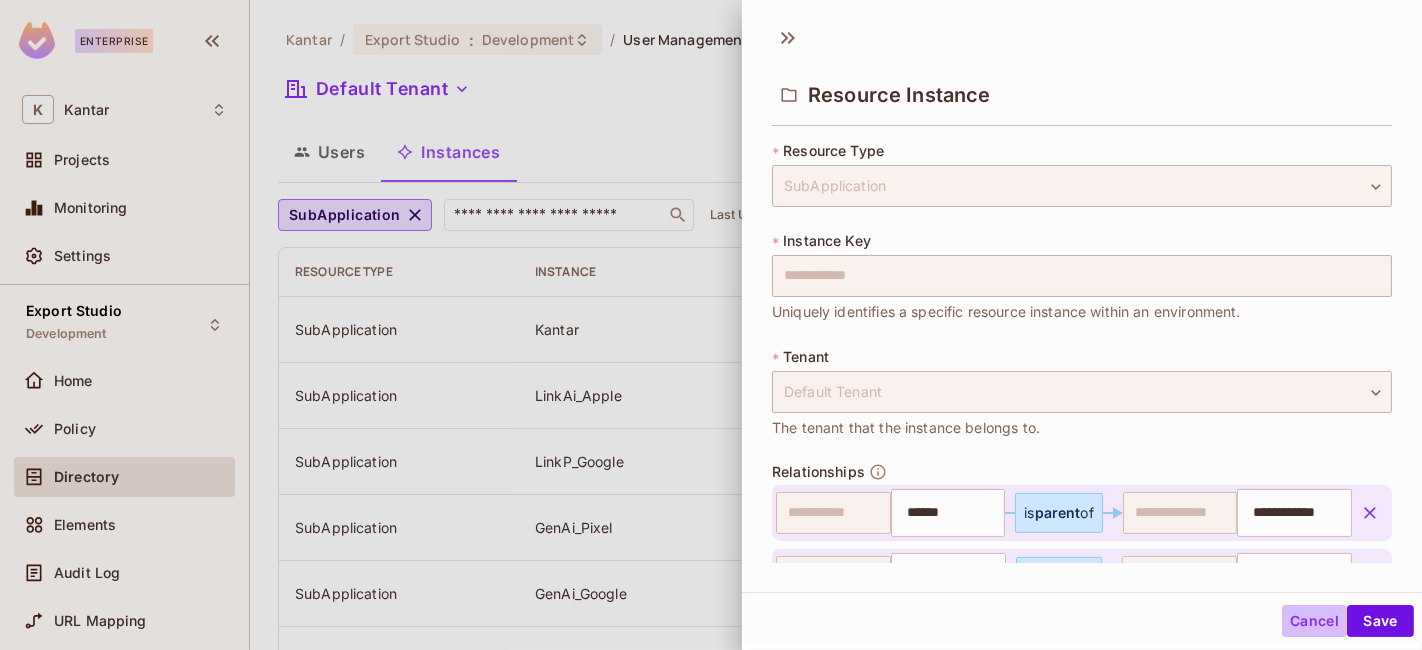 click on "Cancel" at bounding box center (1314, 621) 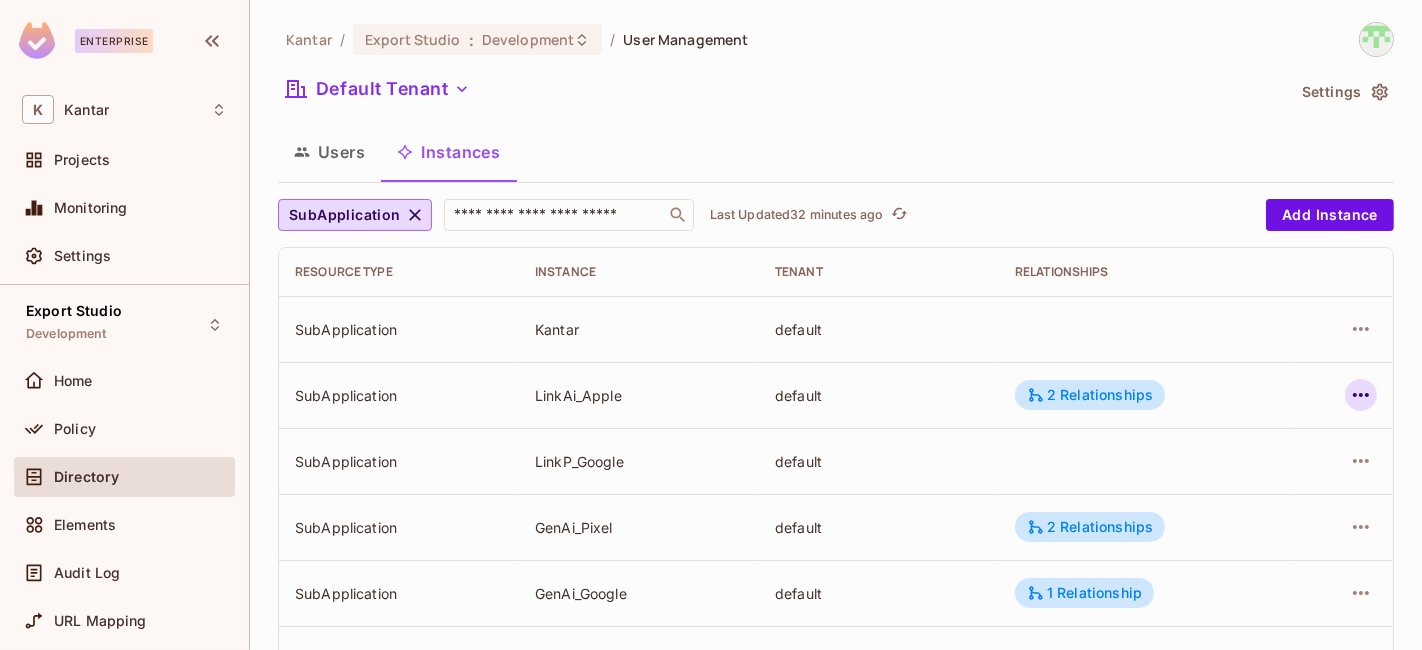 click 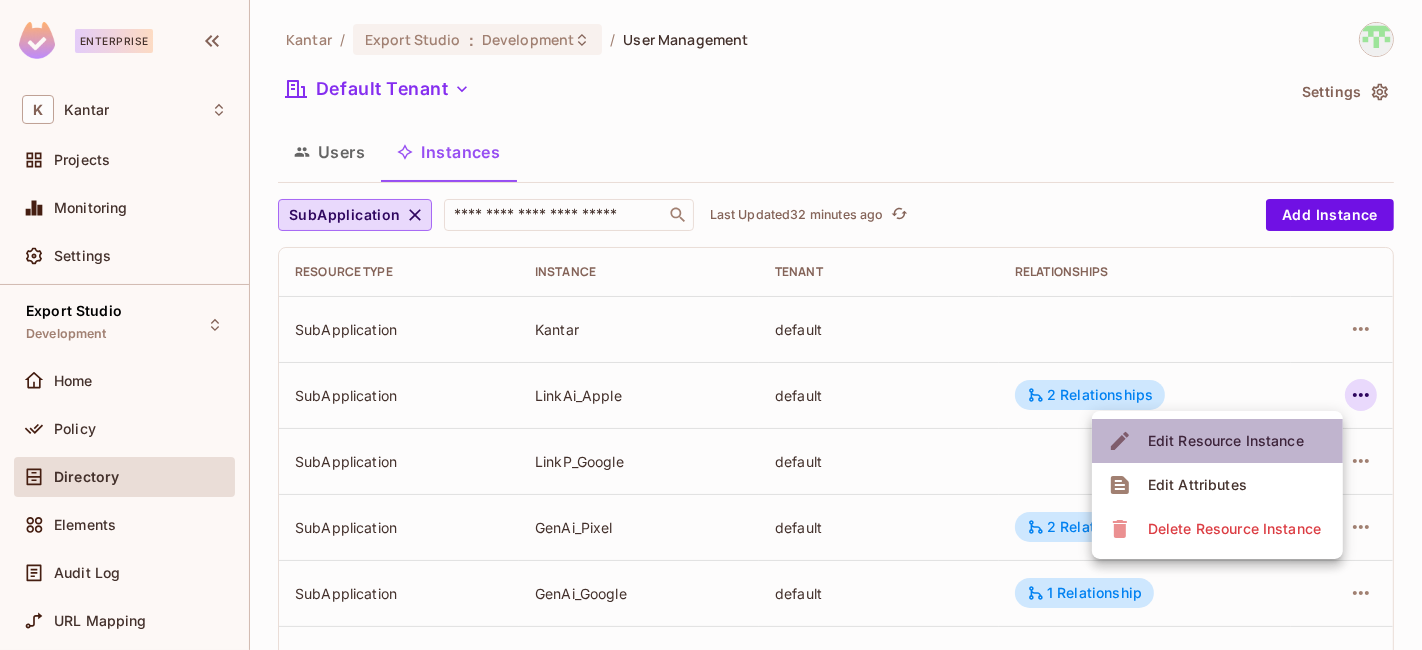 click on "Edit Resource Instance" at bounding box center (1226, 441) 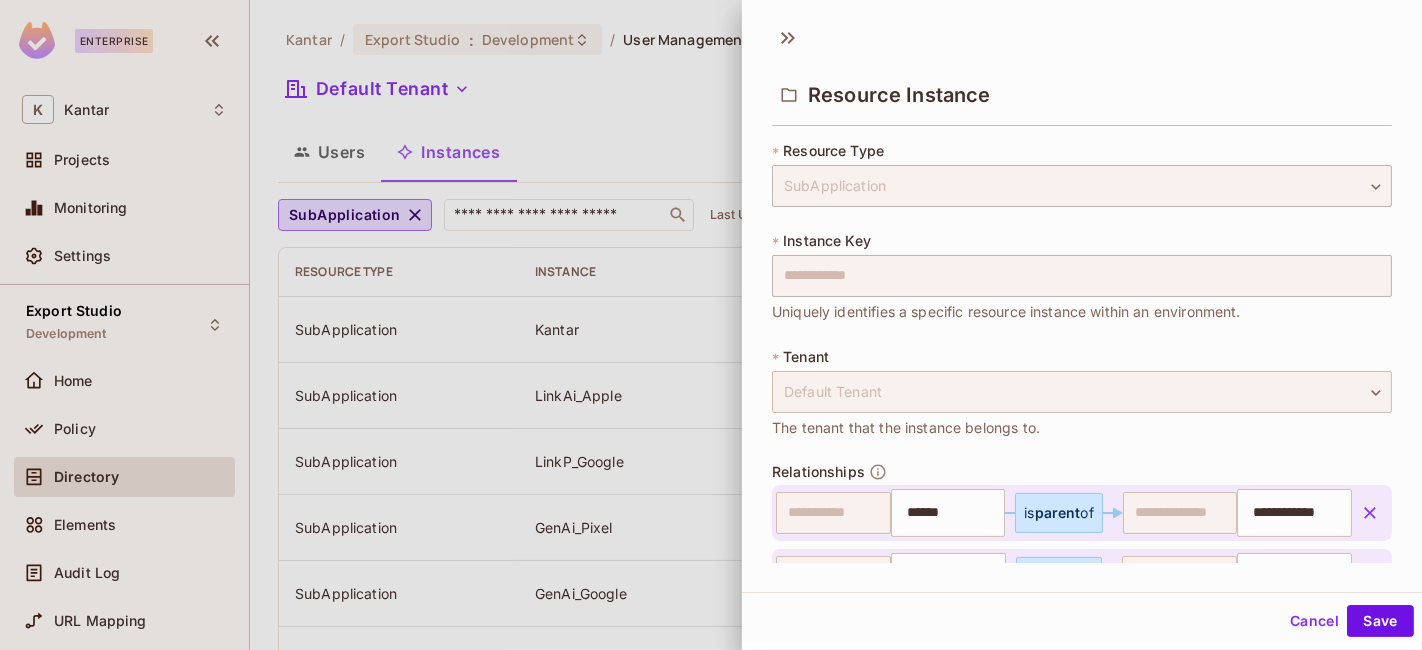 scroll, scrollTop: 111, scrollLeft: 0, axis: vertical 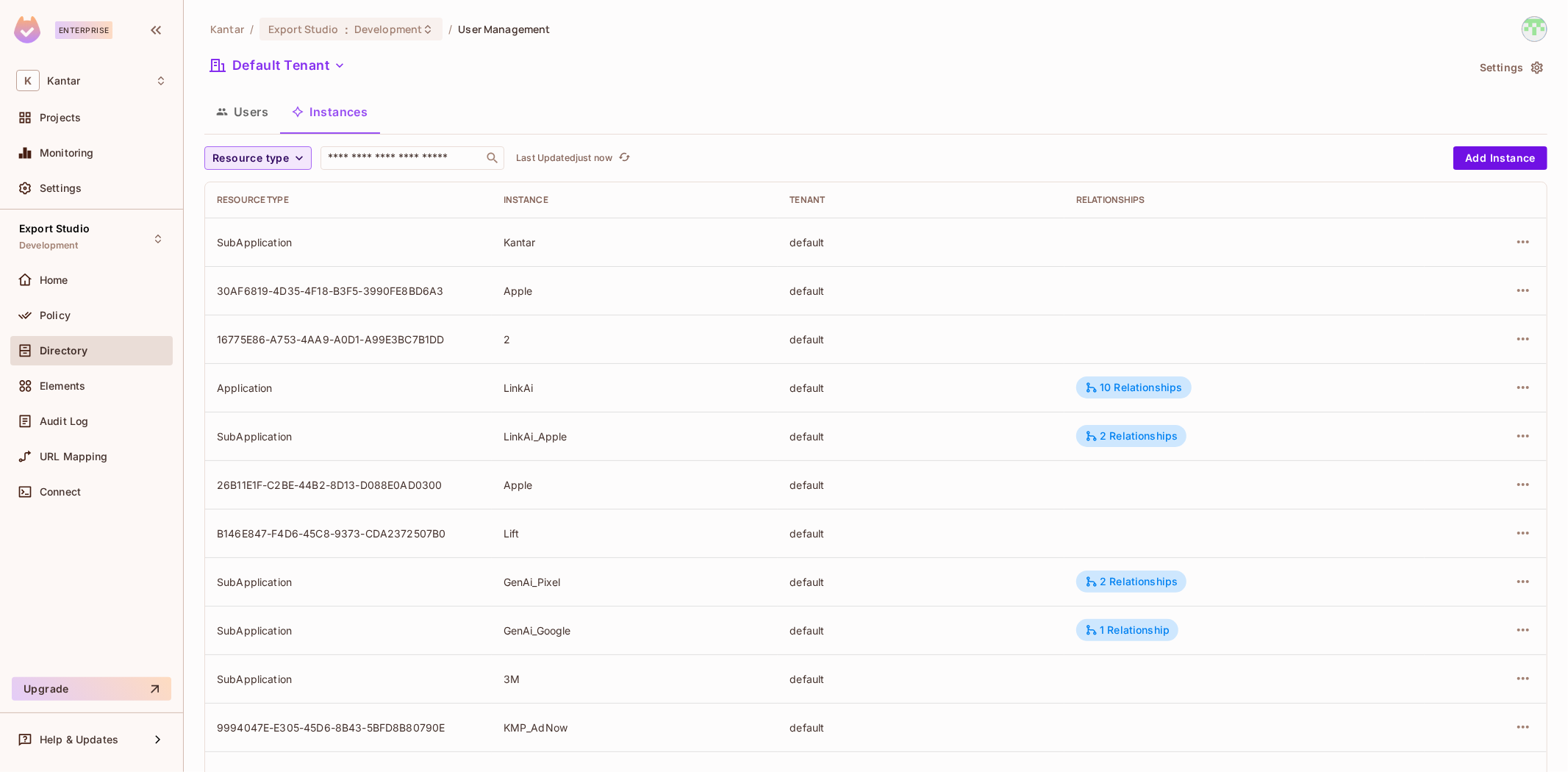 click on "Resource type" at bounding box center (251, 158) 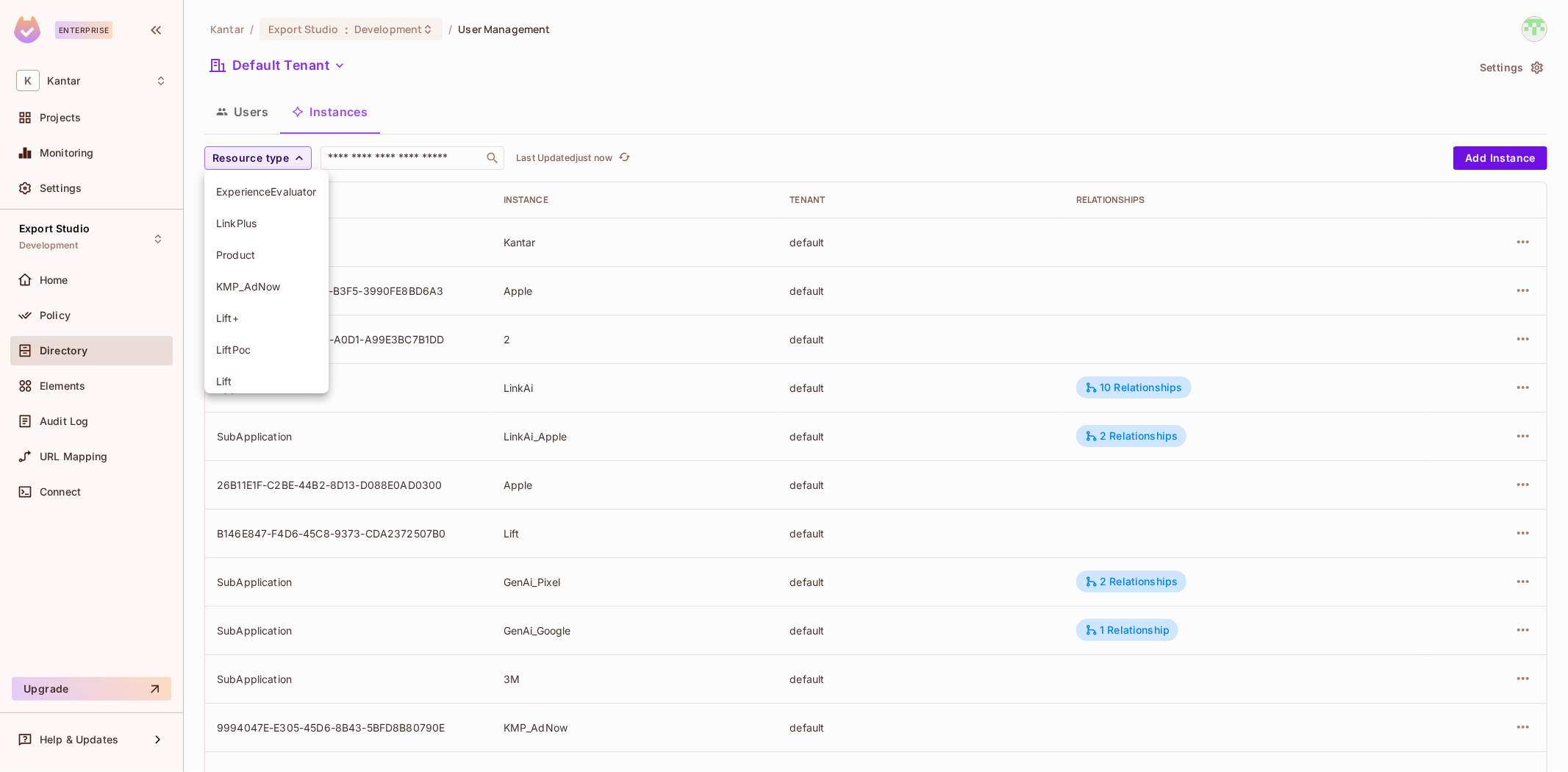 scroll, scrollTop: 82, scrollLeft: 0, axis: vertical 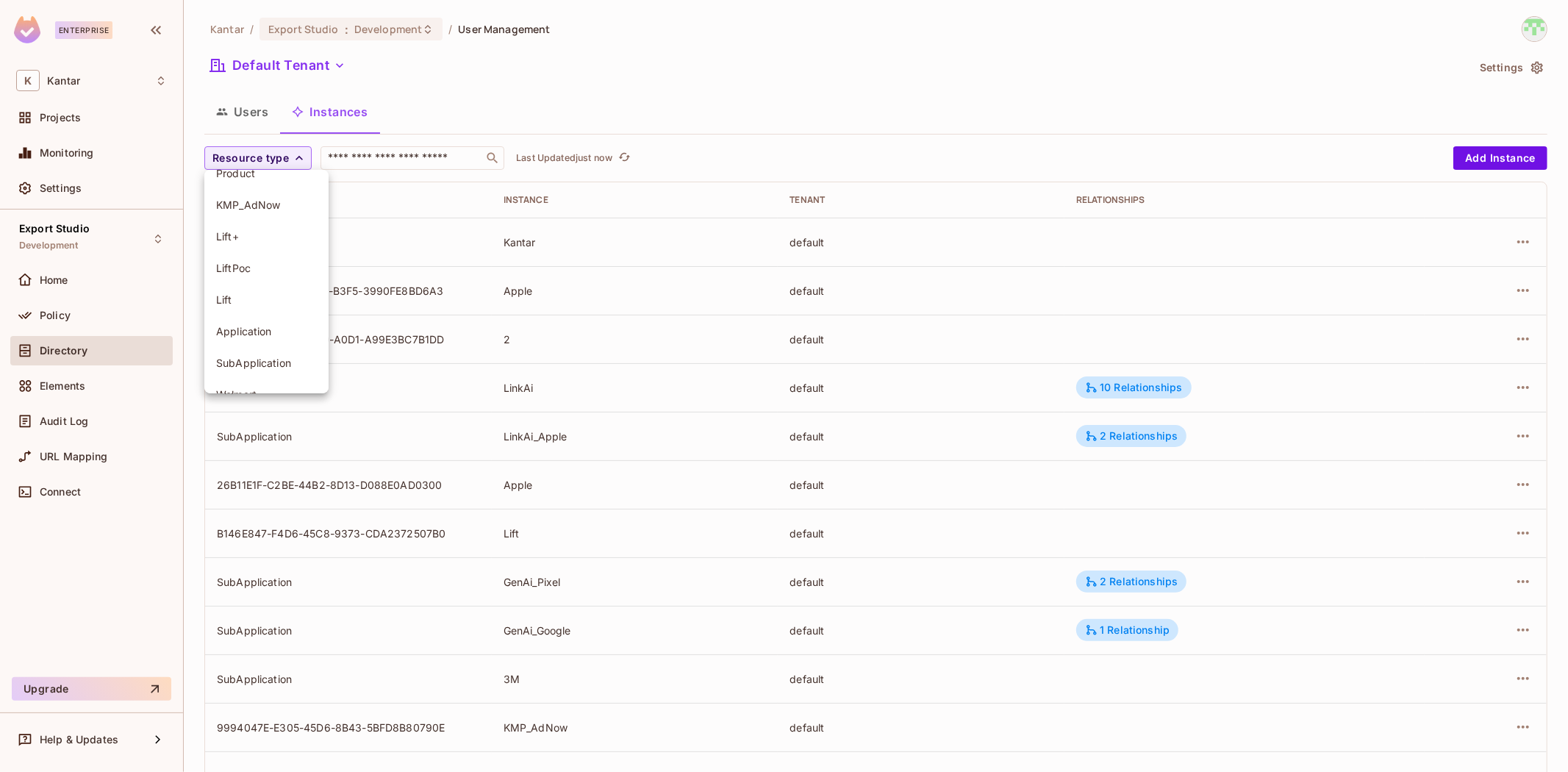 click on "Application" at bounding box center [266, 331] 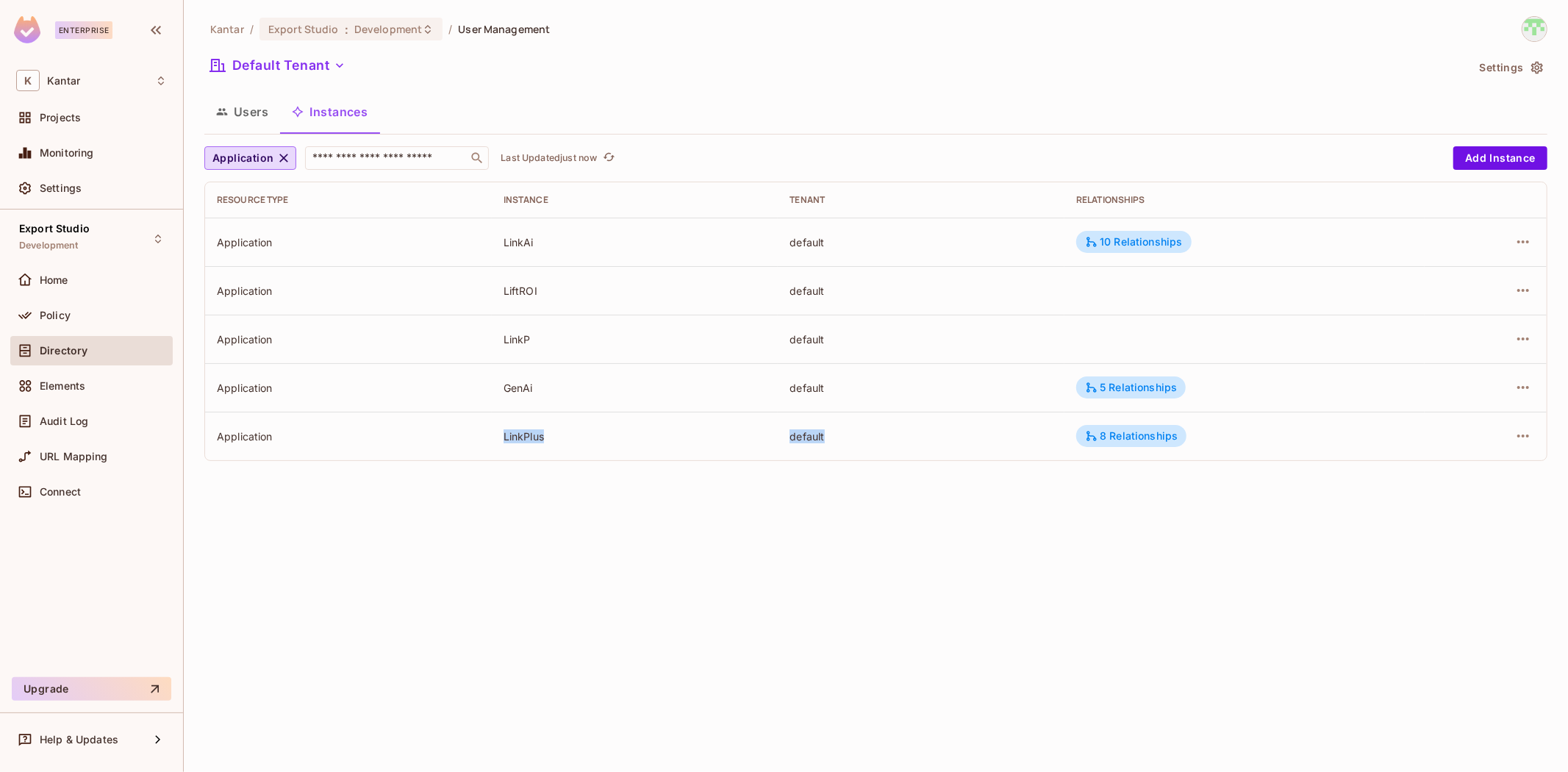 drag, startPoint x: 500, startPoint y: 436, endPoint x: 1272, endPoint y: 436, distance: 772 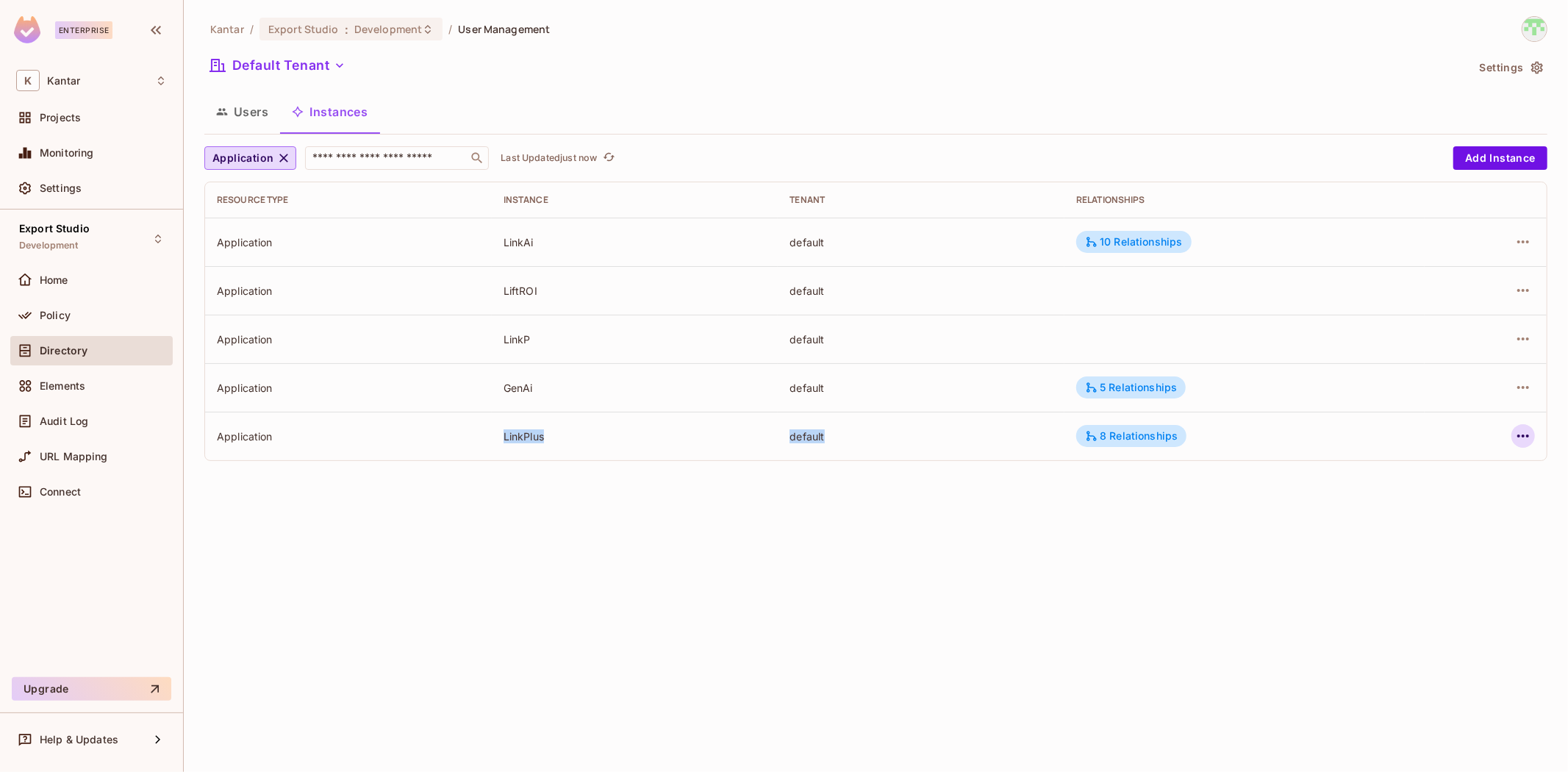 click 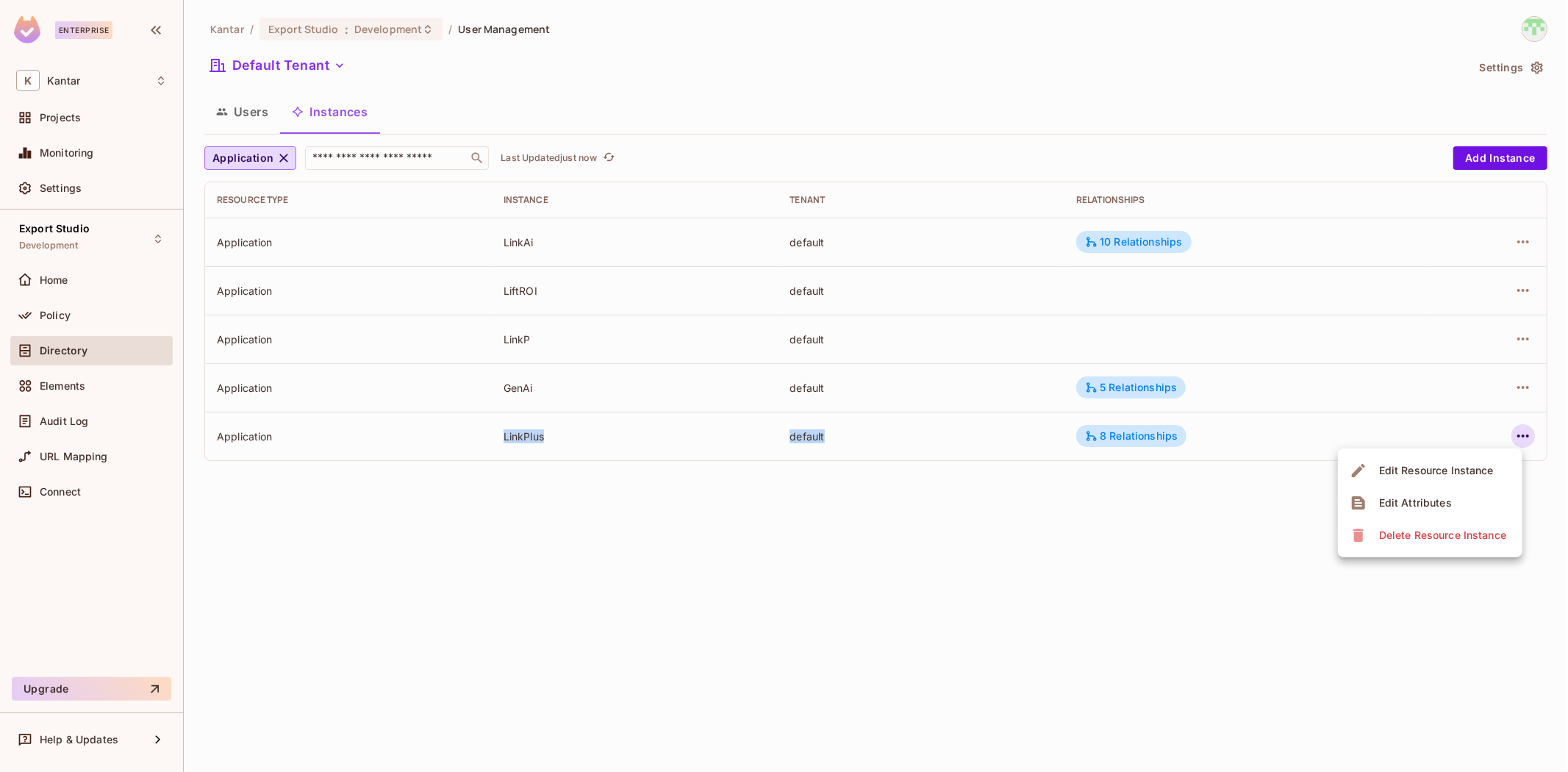 click on "Edit Attributes" at bounding box center (1430, 503) 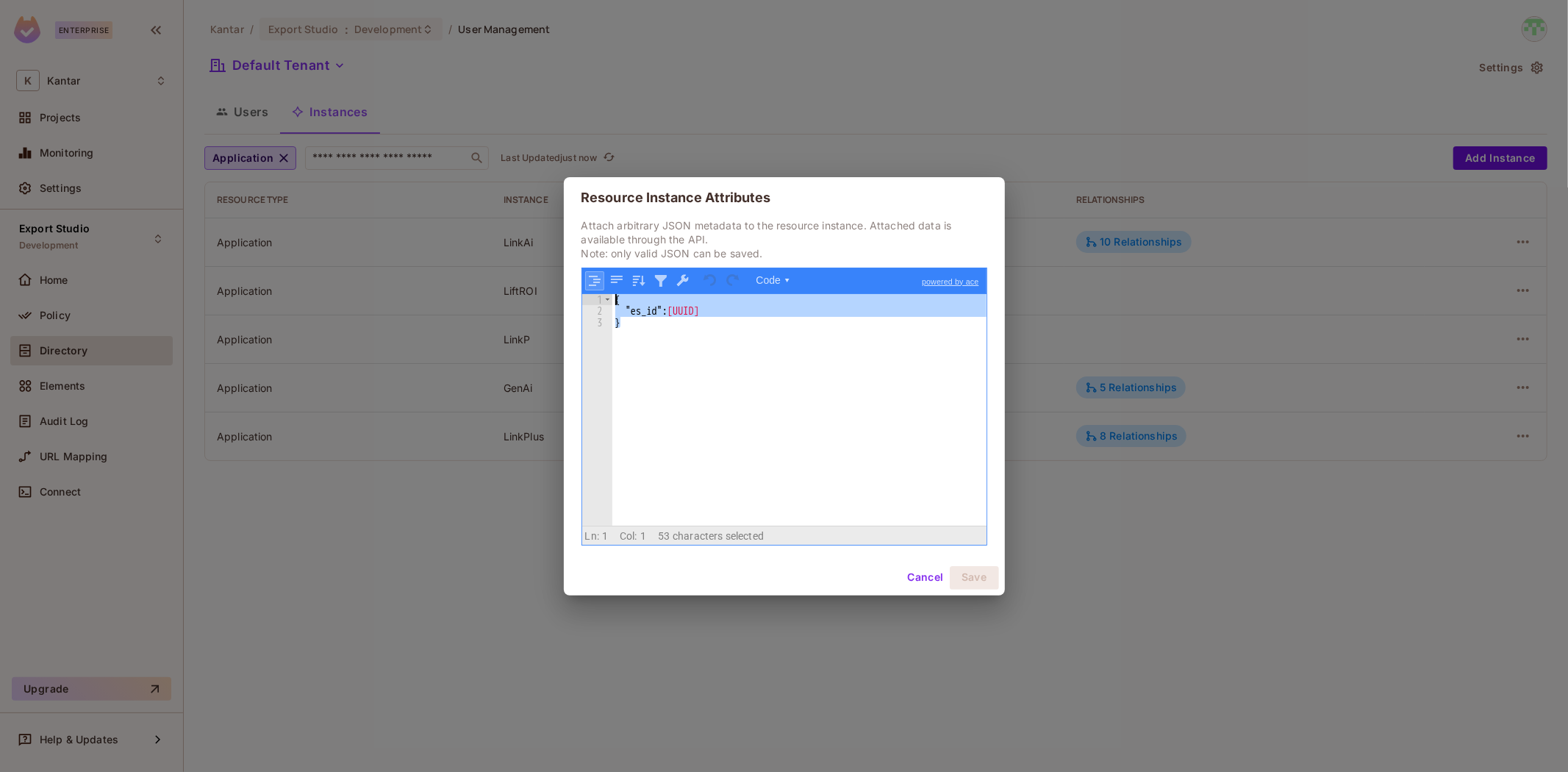 drag, startPoint x: 754, startPoint y: 373, endPoint x: 589, endPoint y: 289, distance: 185.15129 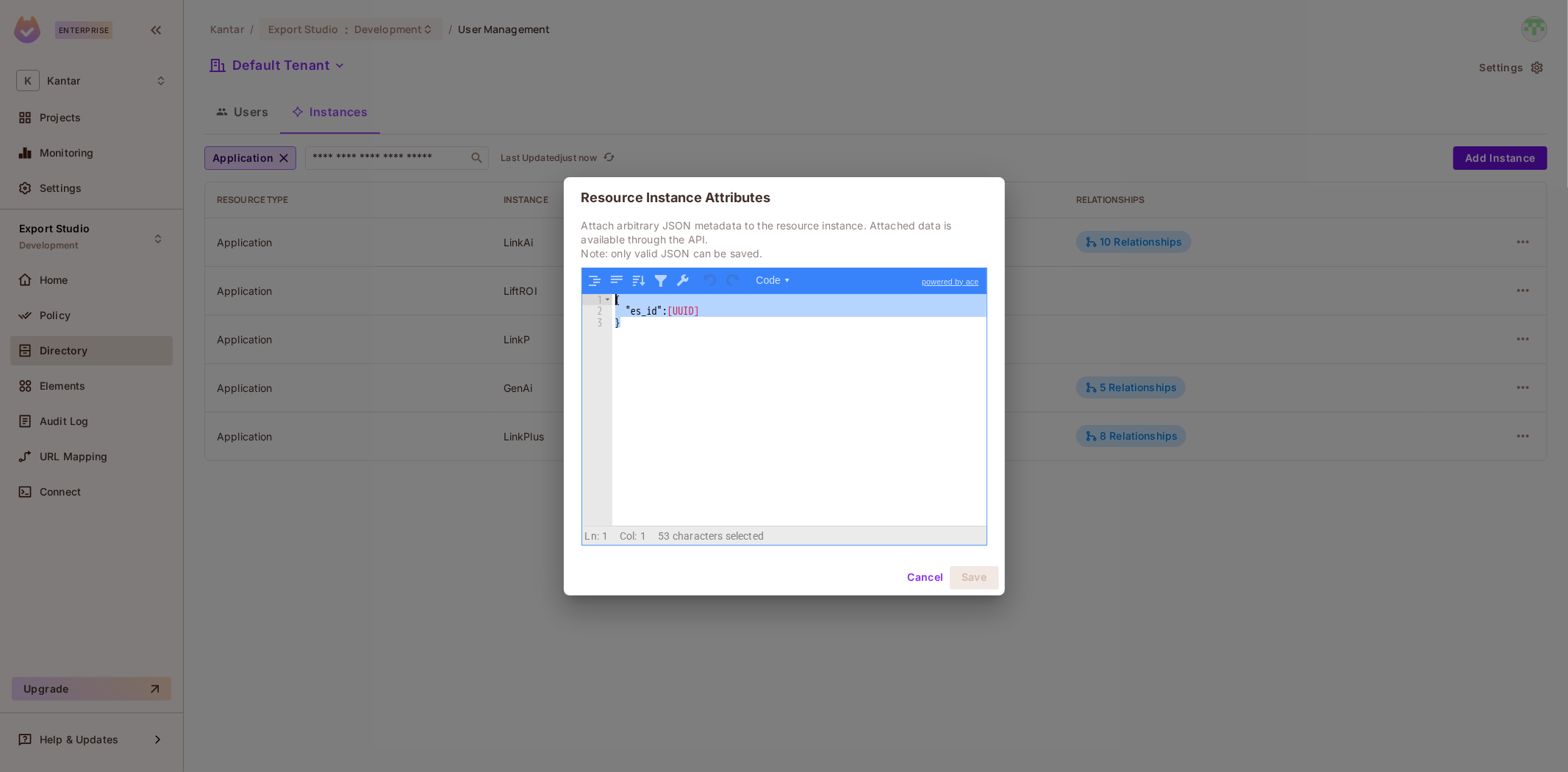 click on "{    "es_id" :  "26B11E1F-C2BE-44B2-8D13-D088E0AD0300" }" at bounding box center (799, 410) 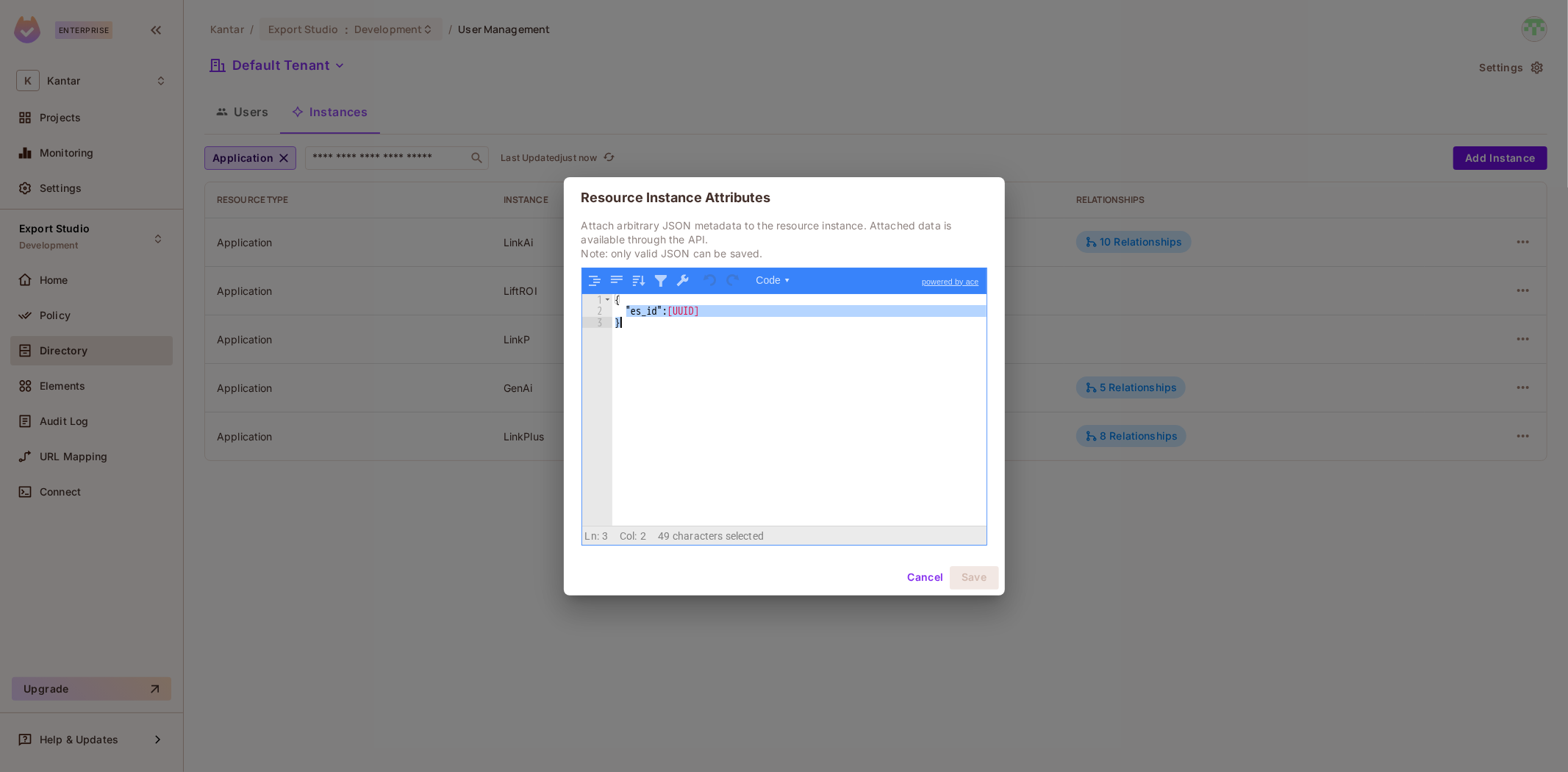 drag, startPoint x: 629, startPoint y: 309, endPoint x: 906, endPoint y: 321, distance: 277.25981 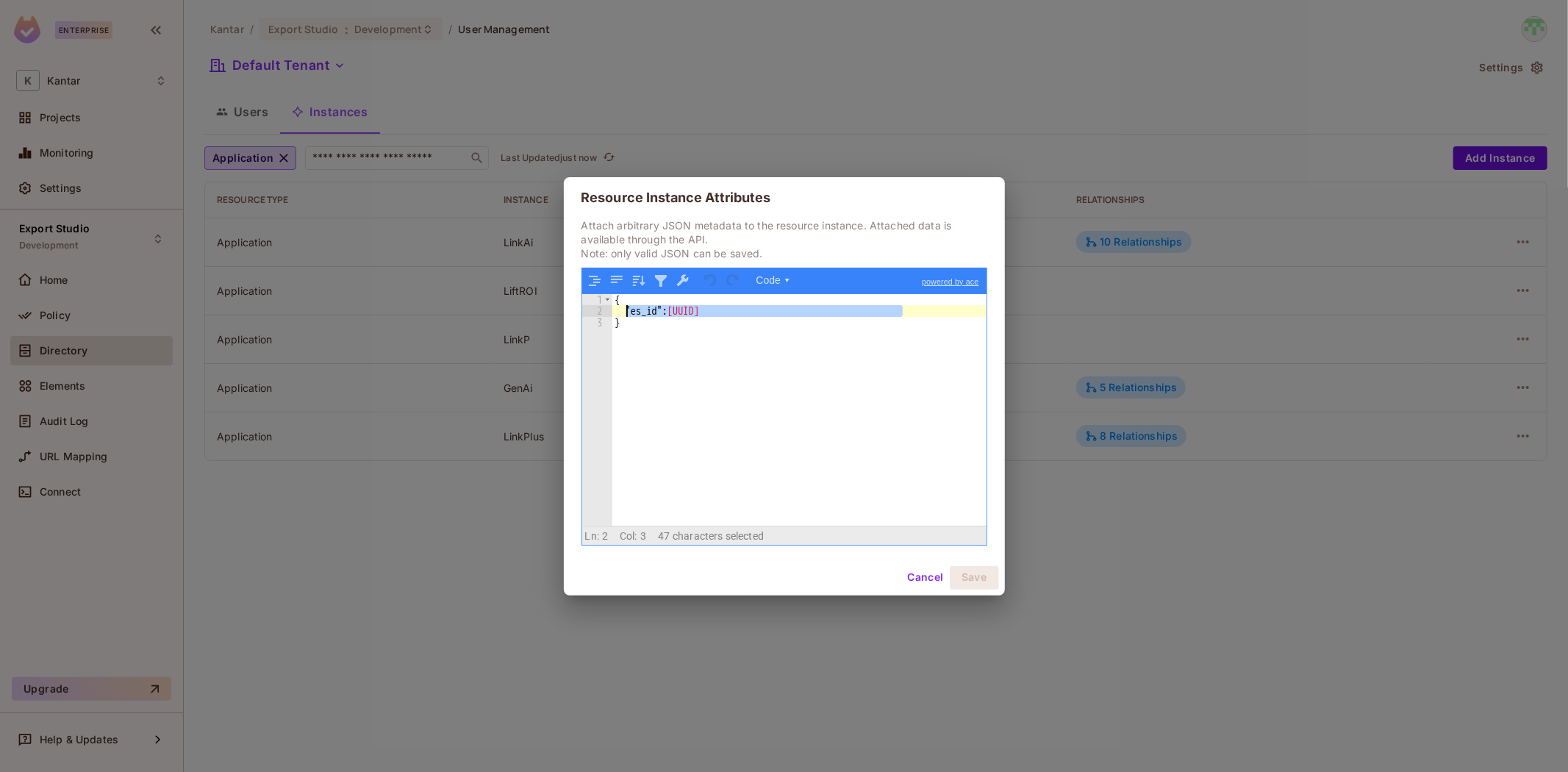 drag, startPoint x: 923, startPoint y: 314, endPoint x: 623, endPoint y: 312, distance: 300.00667 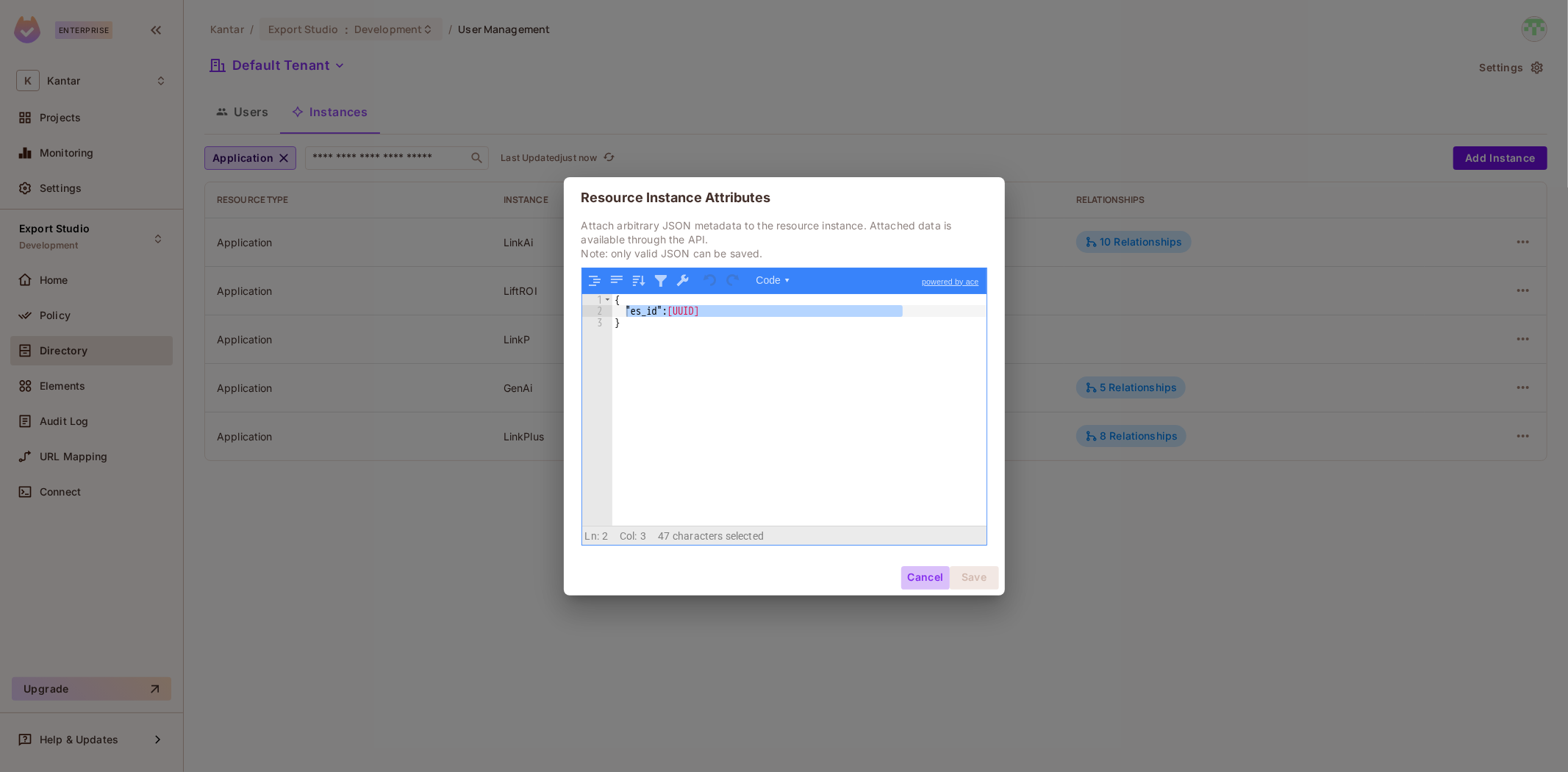 click on "Cancel" at bounding box center (925, 578) 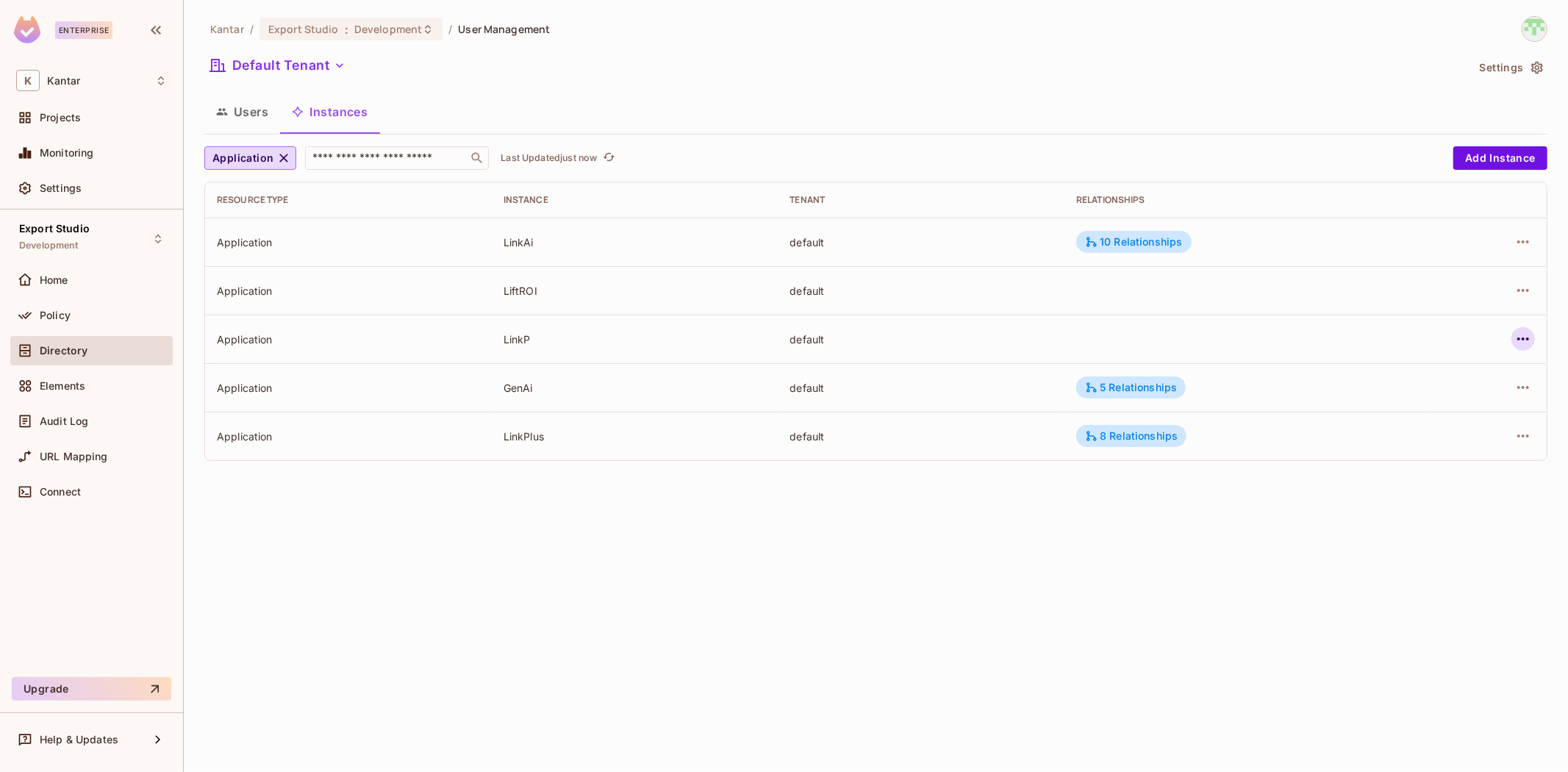 click 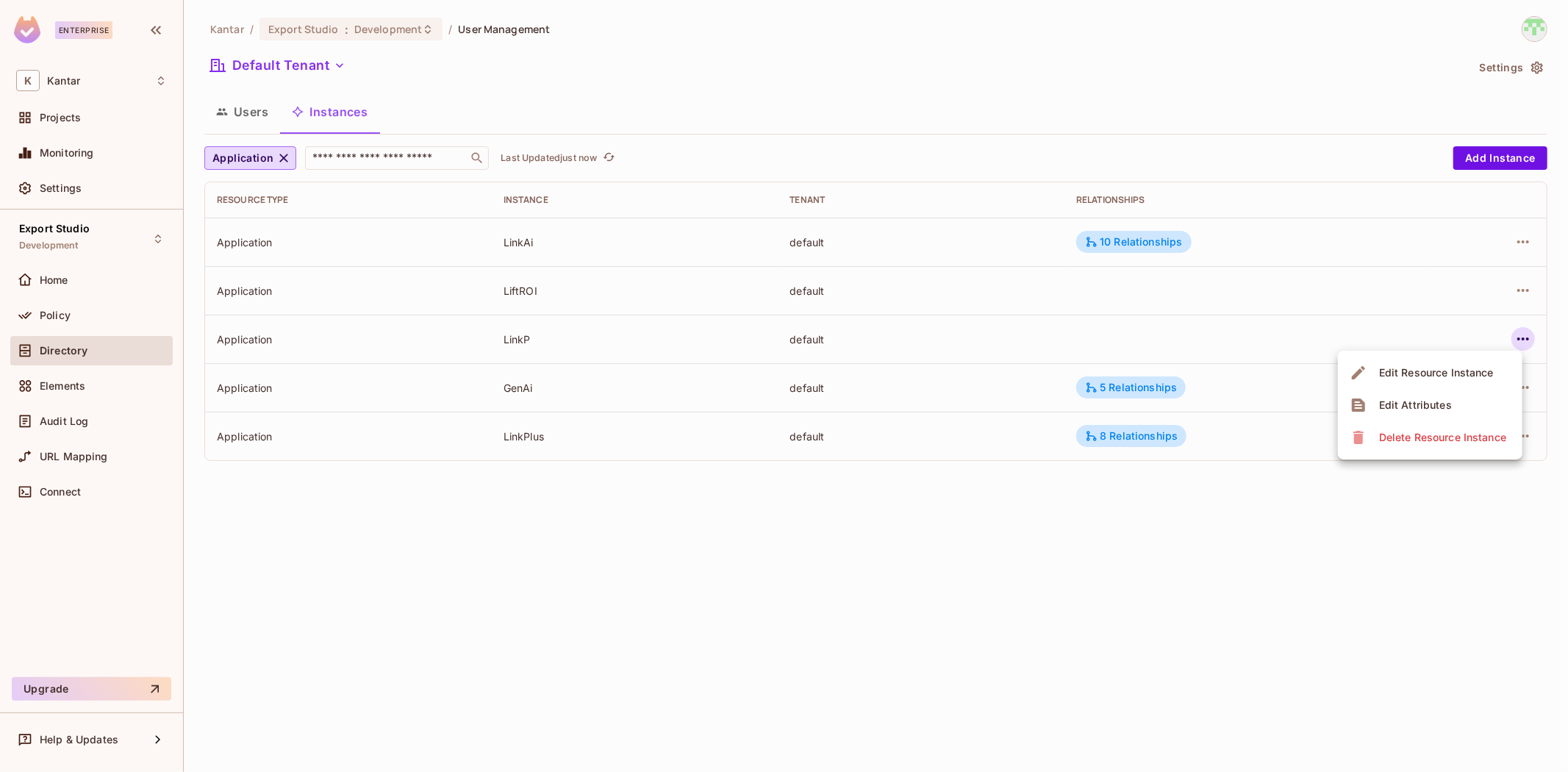 drag, startPoint x: 1356, startPoint y: 530, endPoint x: 1453, endPoint y: 479, distance: 109.59015 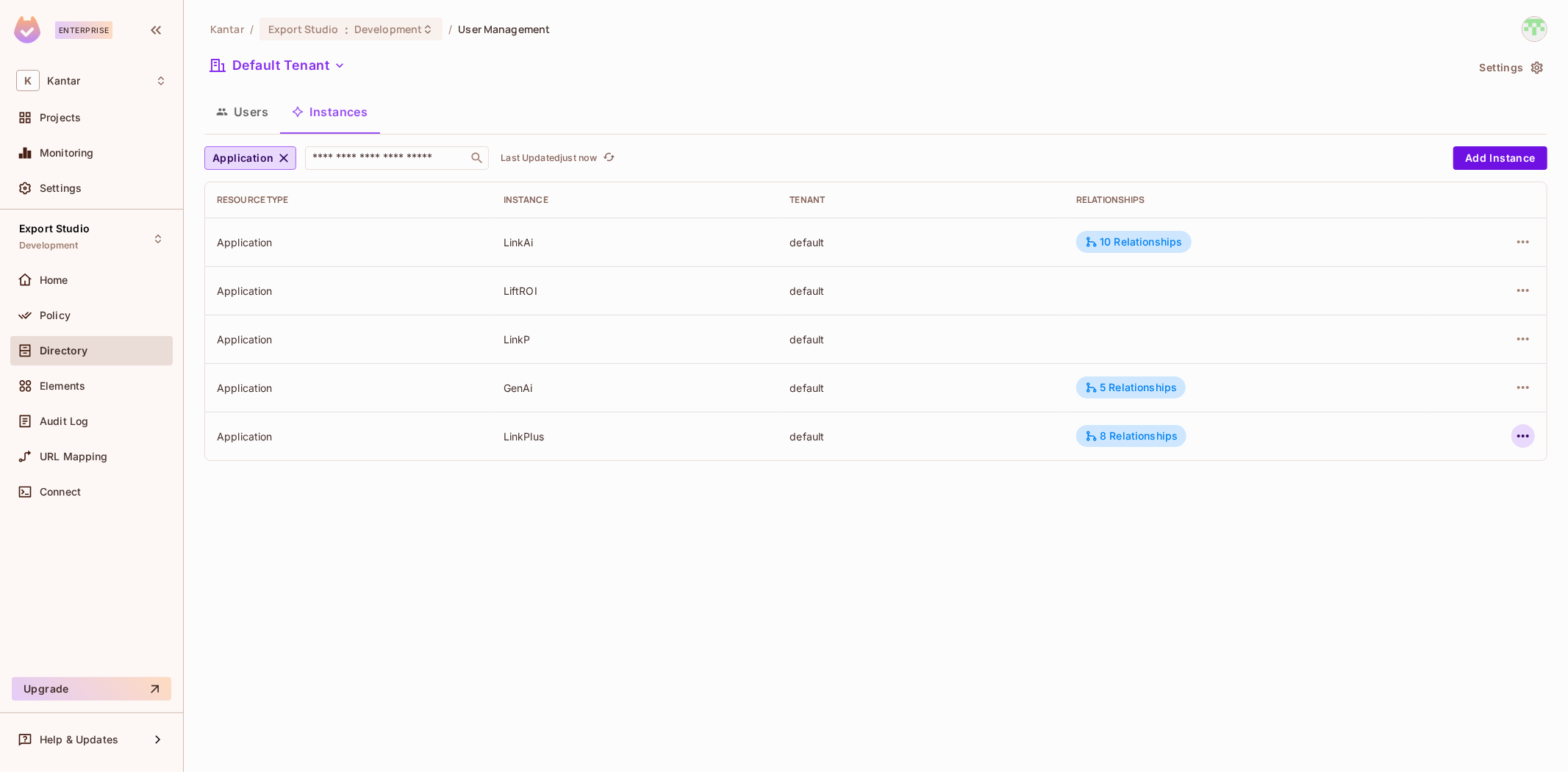 click at bounding box center (1523, 436) 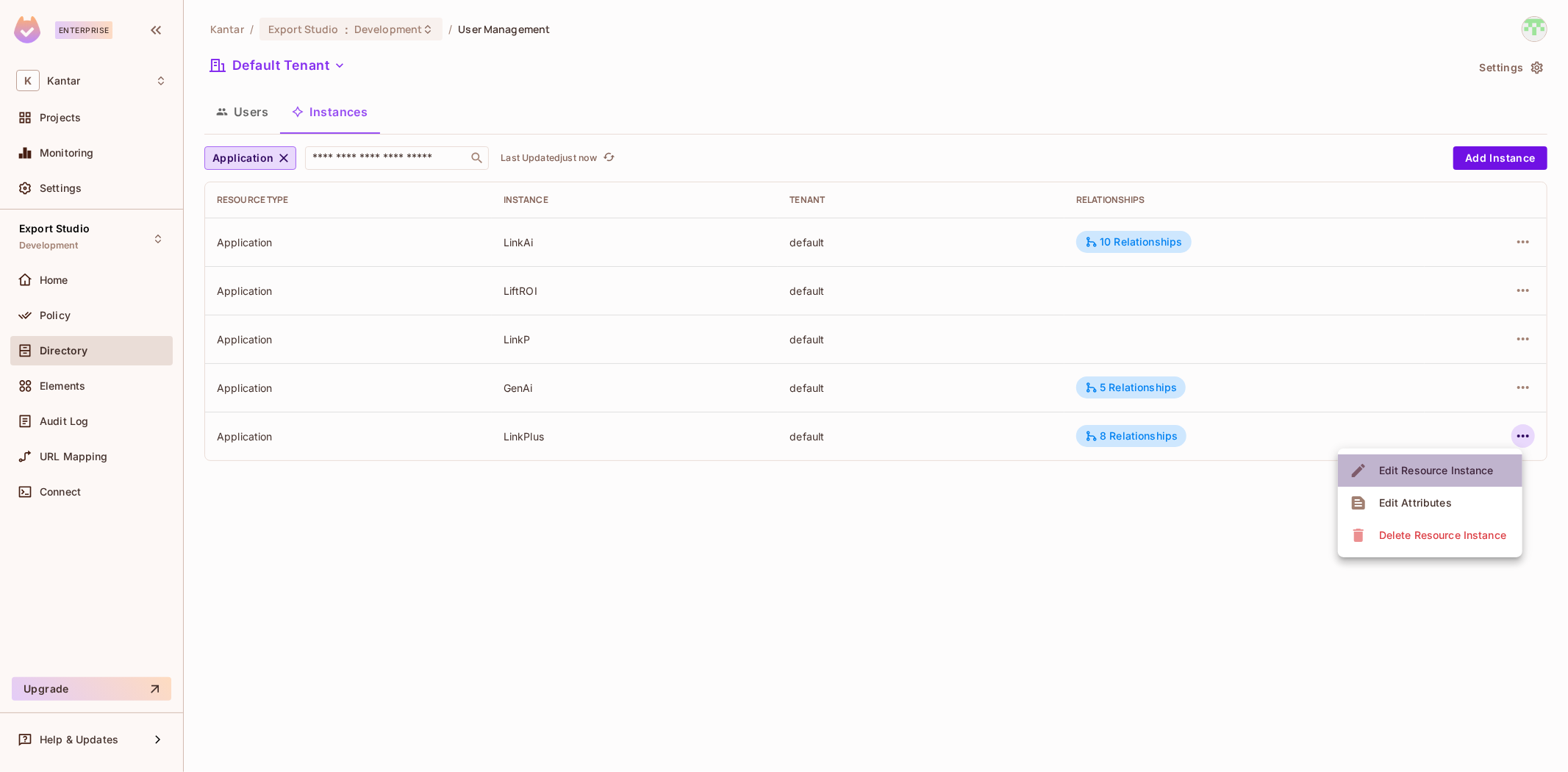 click on "Edit Resource Instance" at bounding box center [1436, 471] 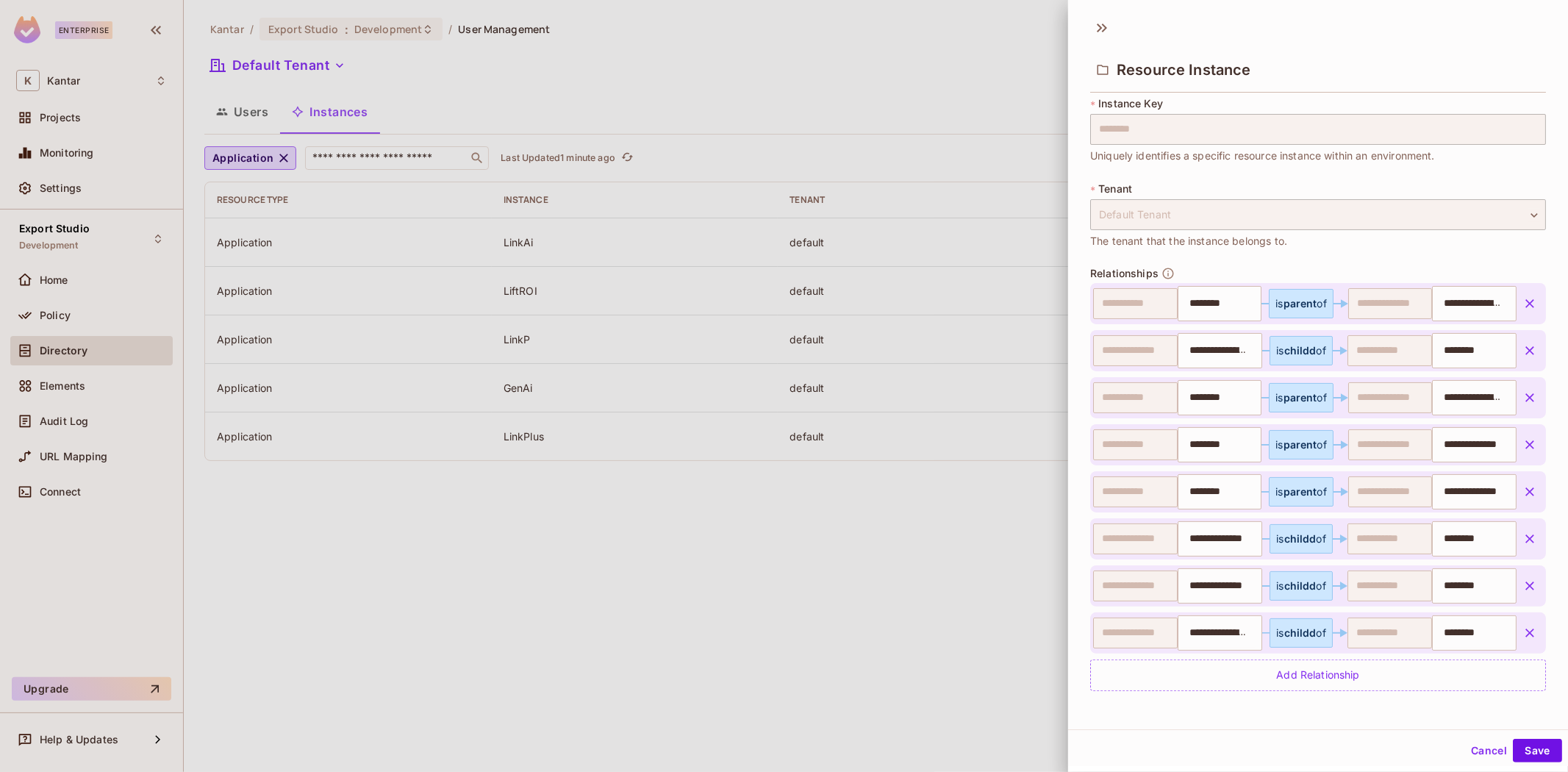 scroll, scrollTop: 0, scrollLeft: 0, axis: both 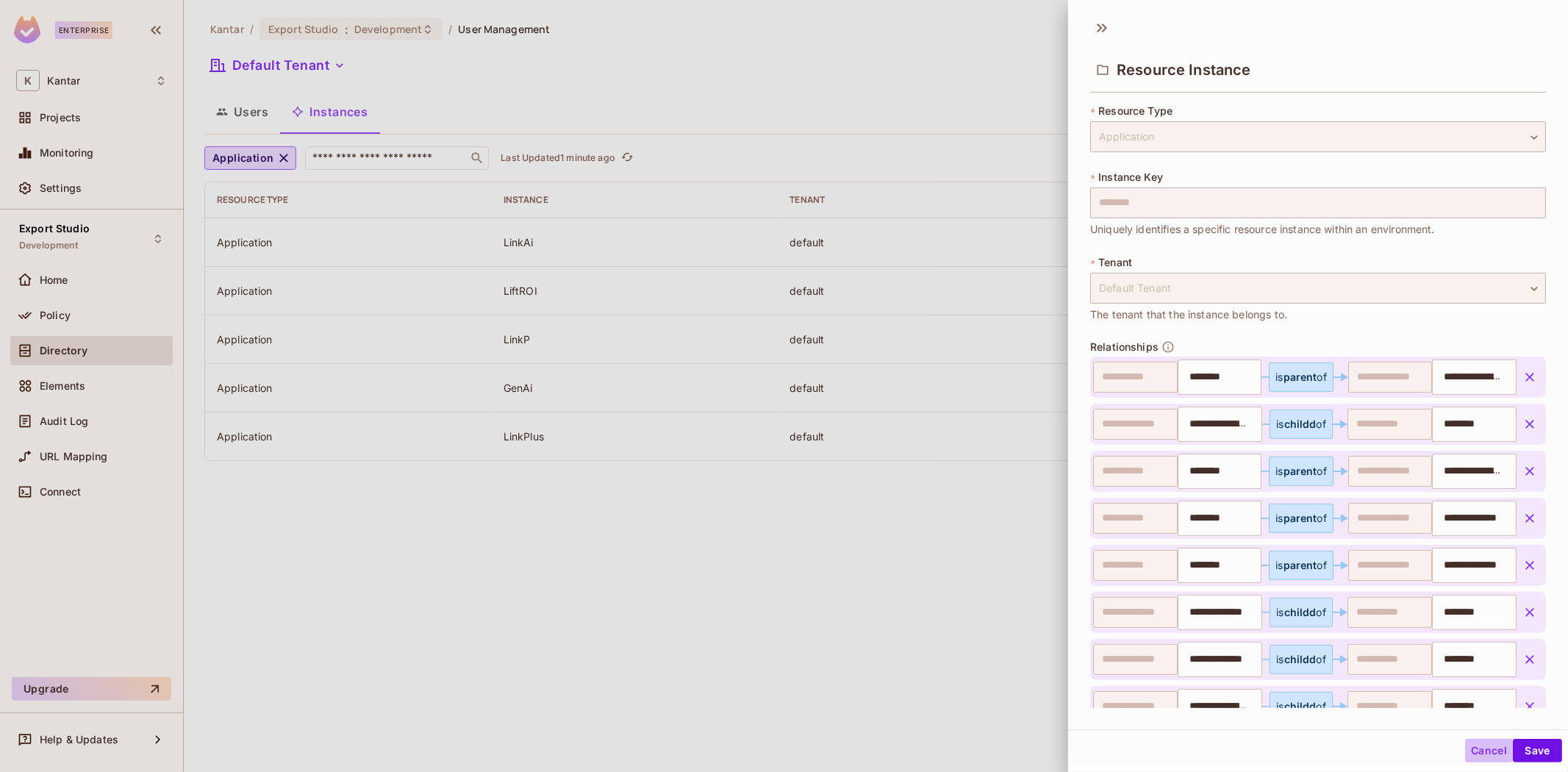 click on "Cancel" at bounding box center (1489, 751) 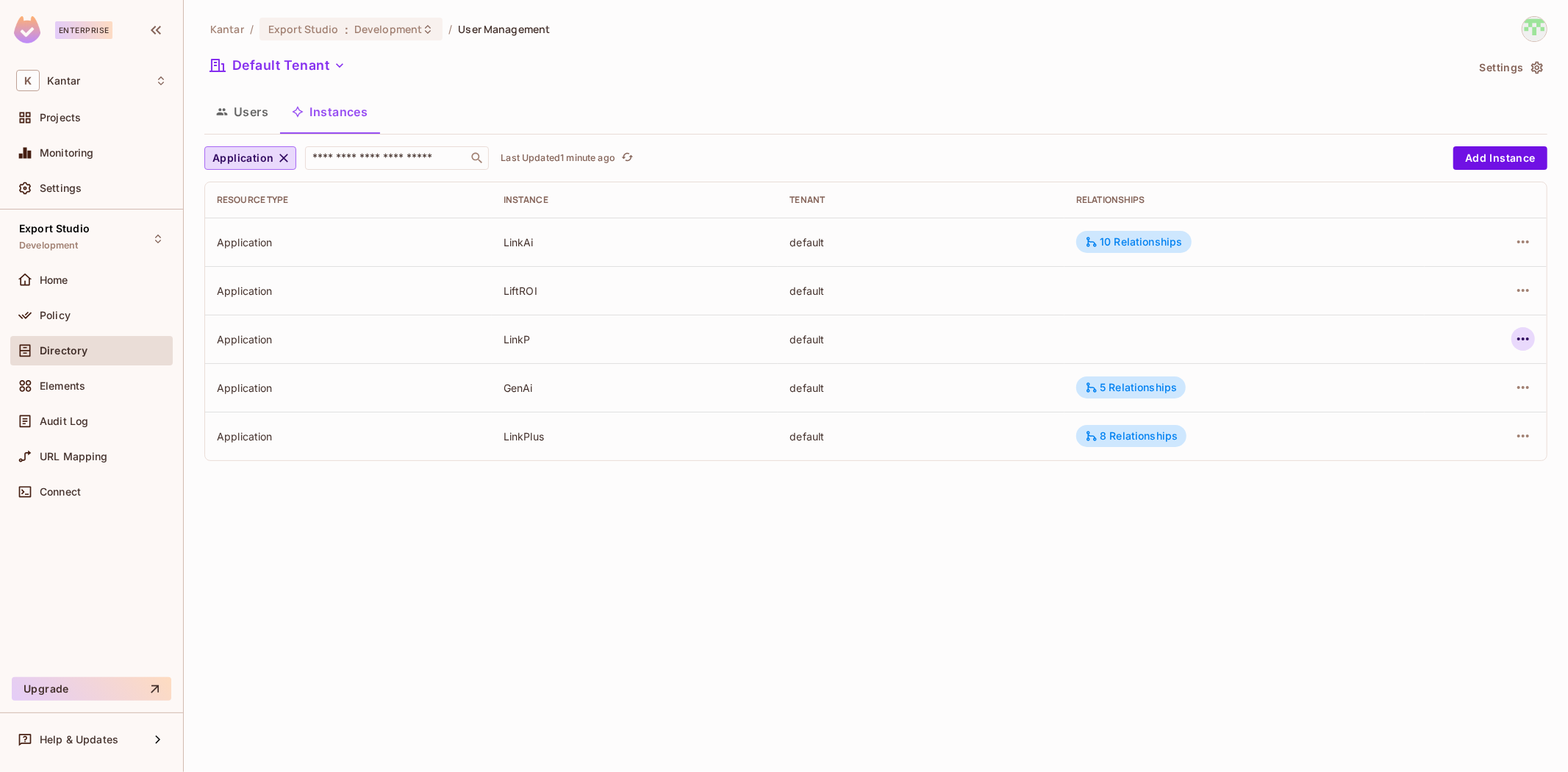 click 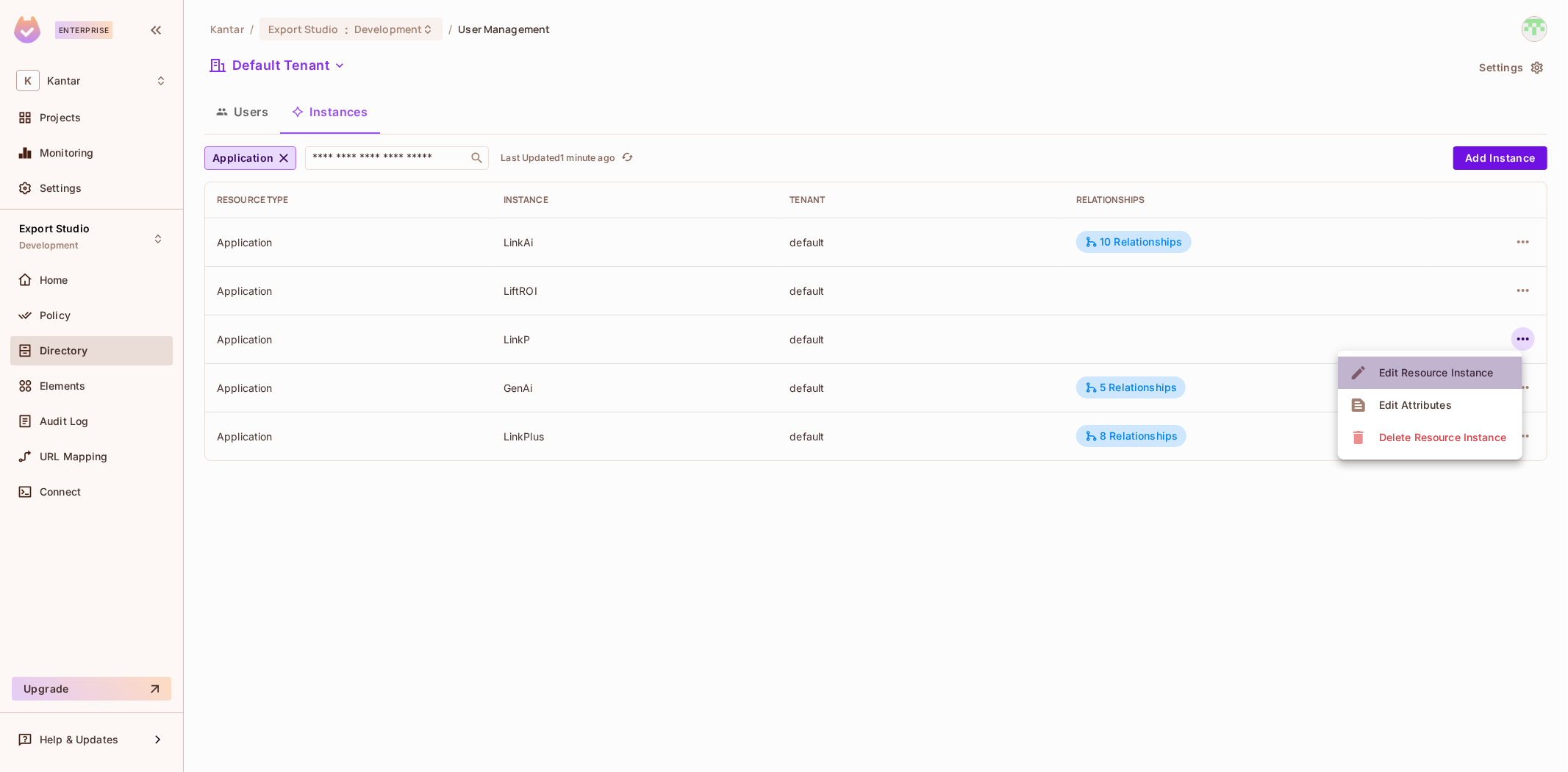 click on "Edit Resource Instance" at bounding box center [1436, 373] 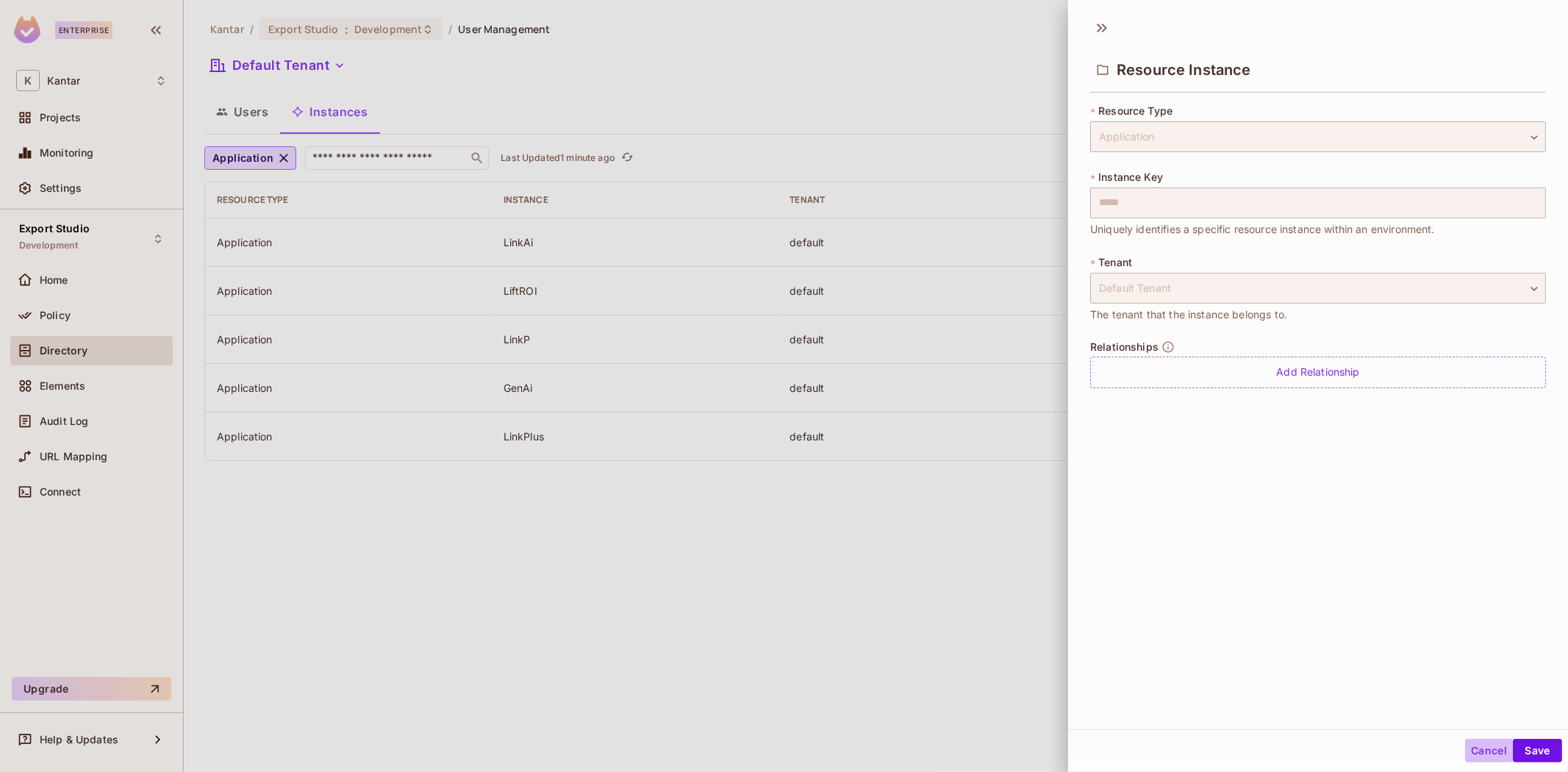 drag, startPoint x: 1472, startPoint y: 748, endPoint x: 1461, endPoint y: 739, distance: 14.21267 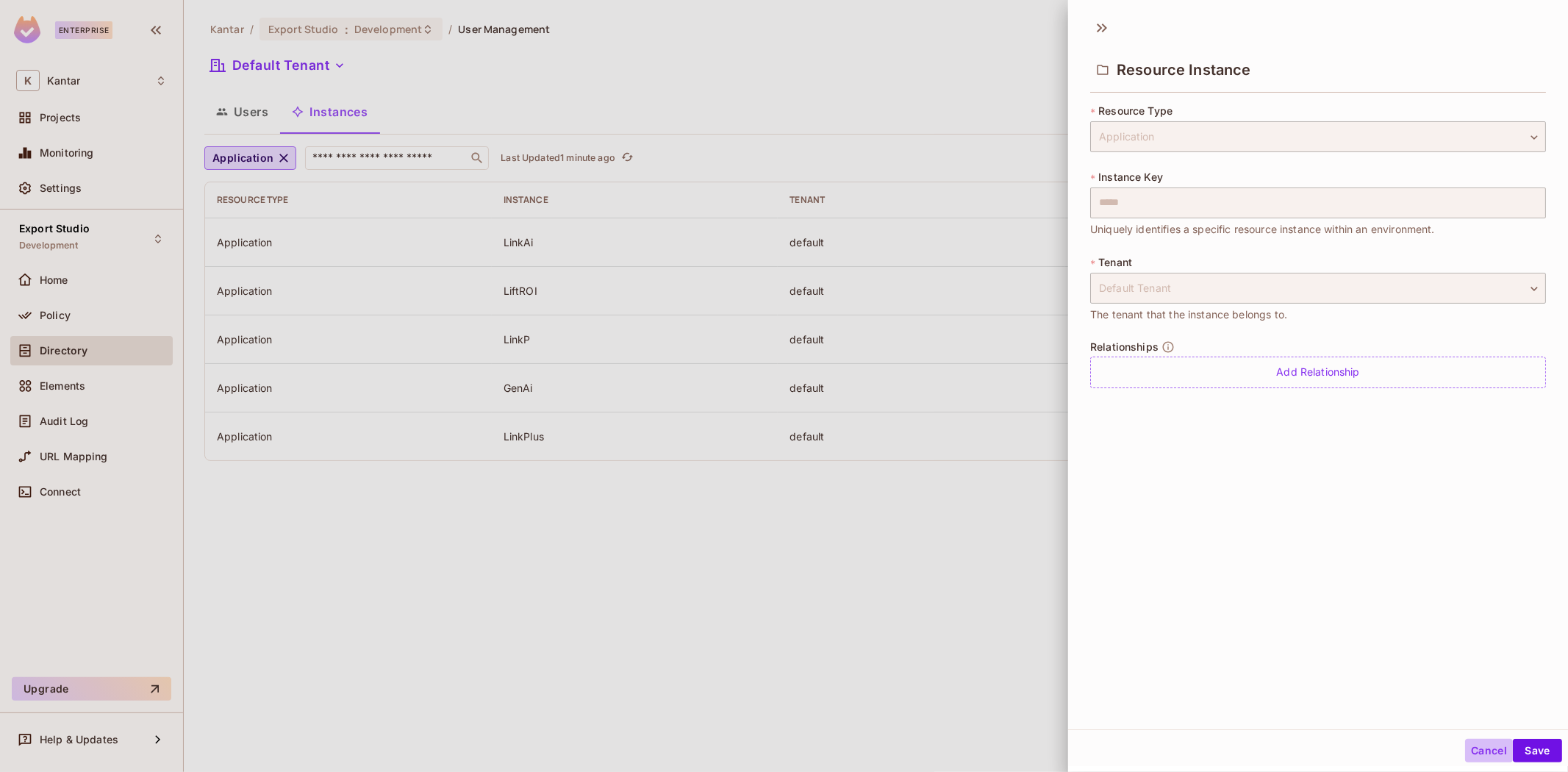 click on "Cancel" at bounding box center (1489, 751) 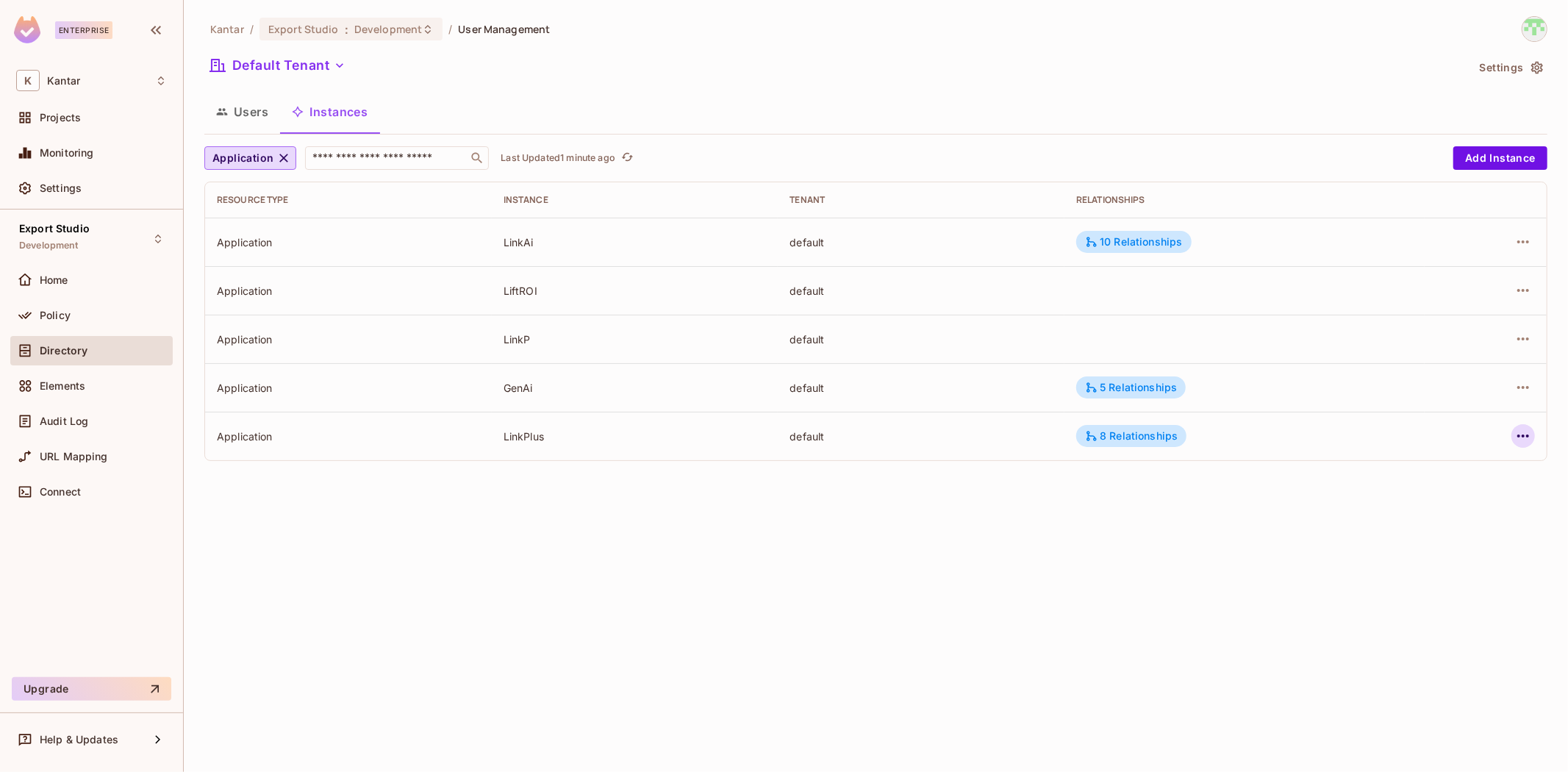 click 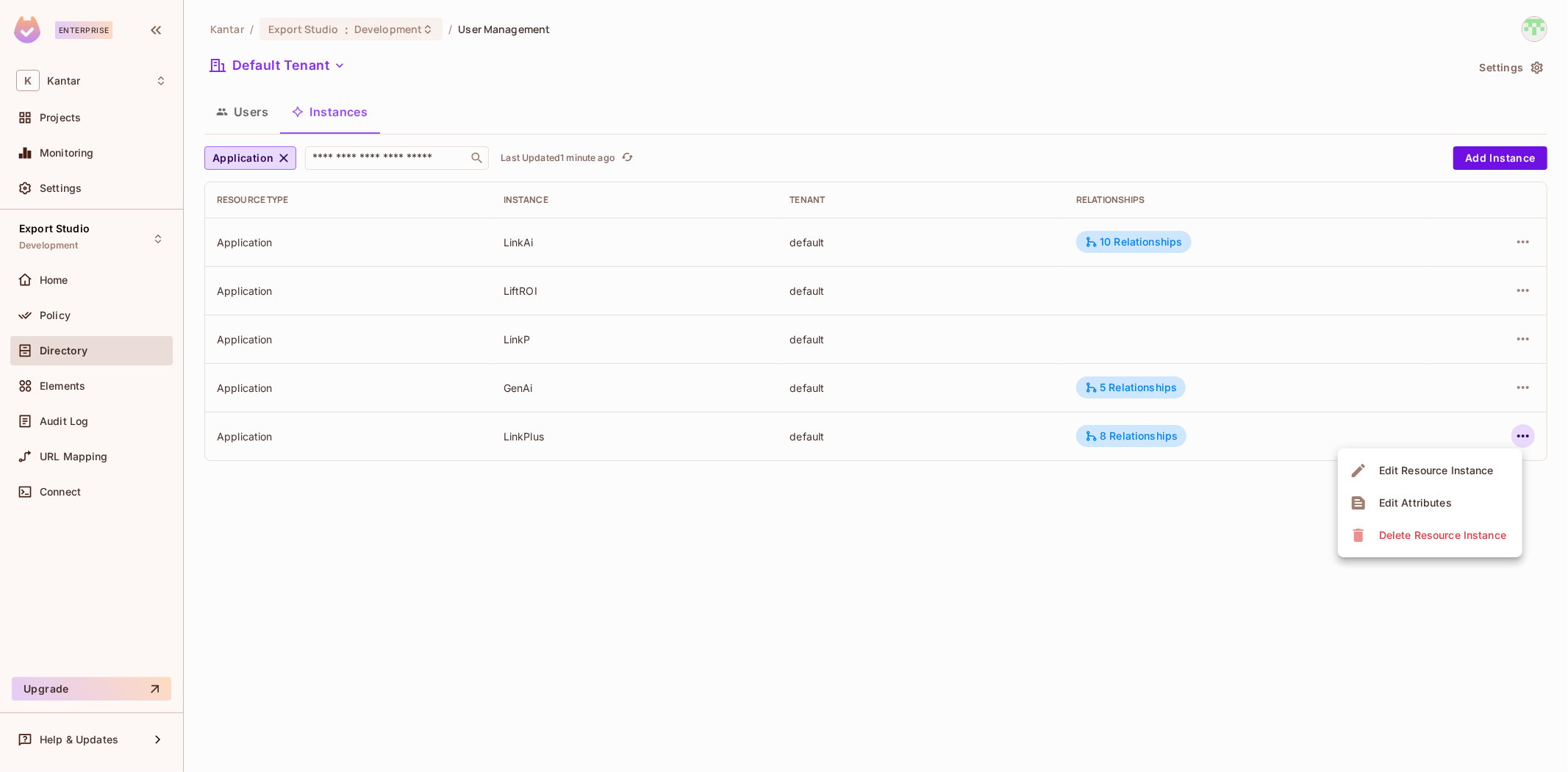 click at bounding box center (784, 386) 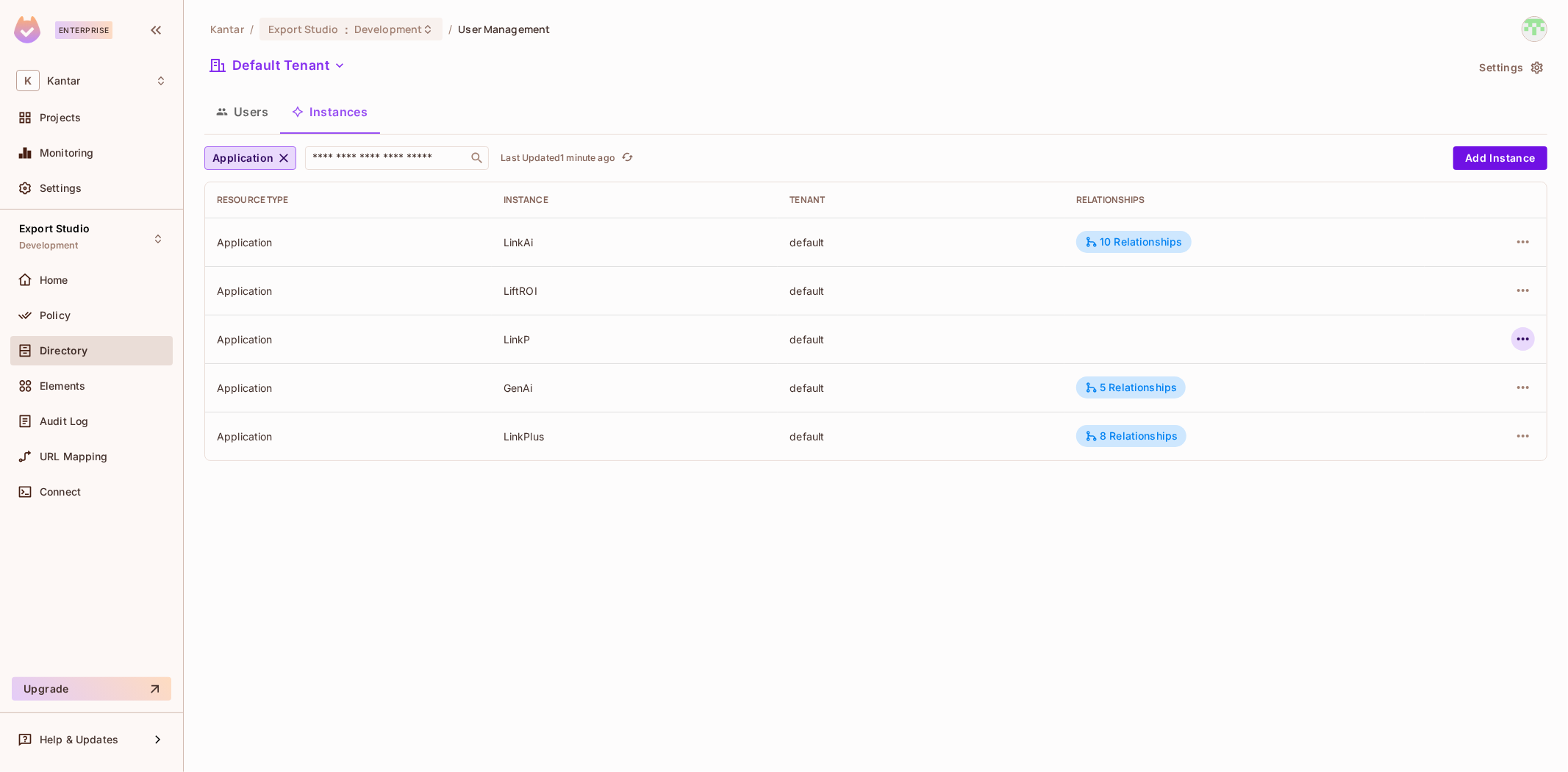 click 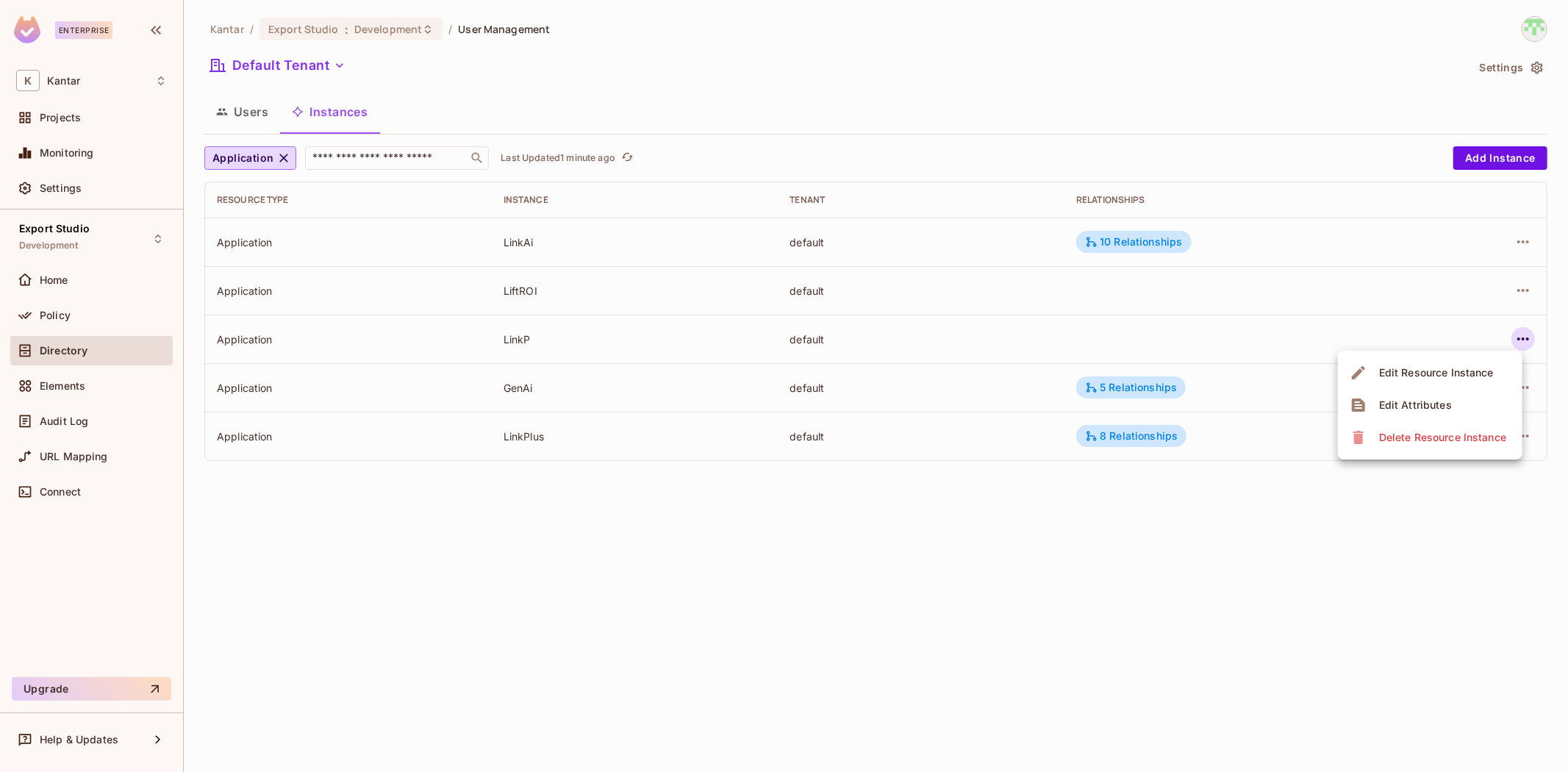 click on "Edit Resource Instance" at bounding box center [1436, 373] 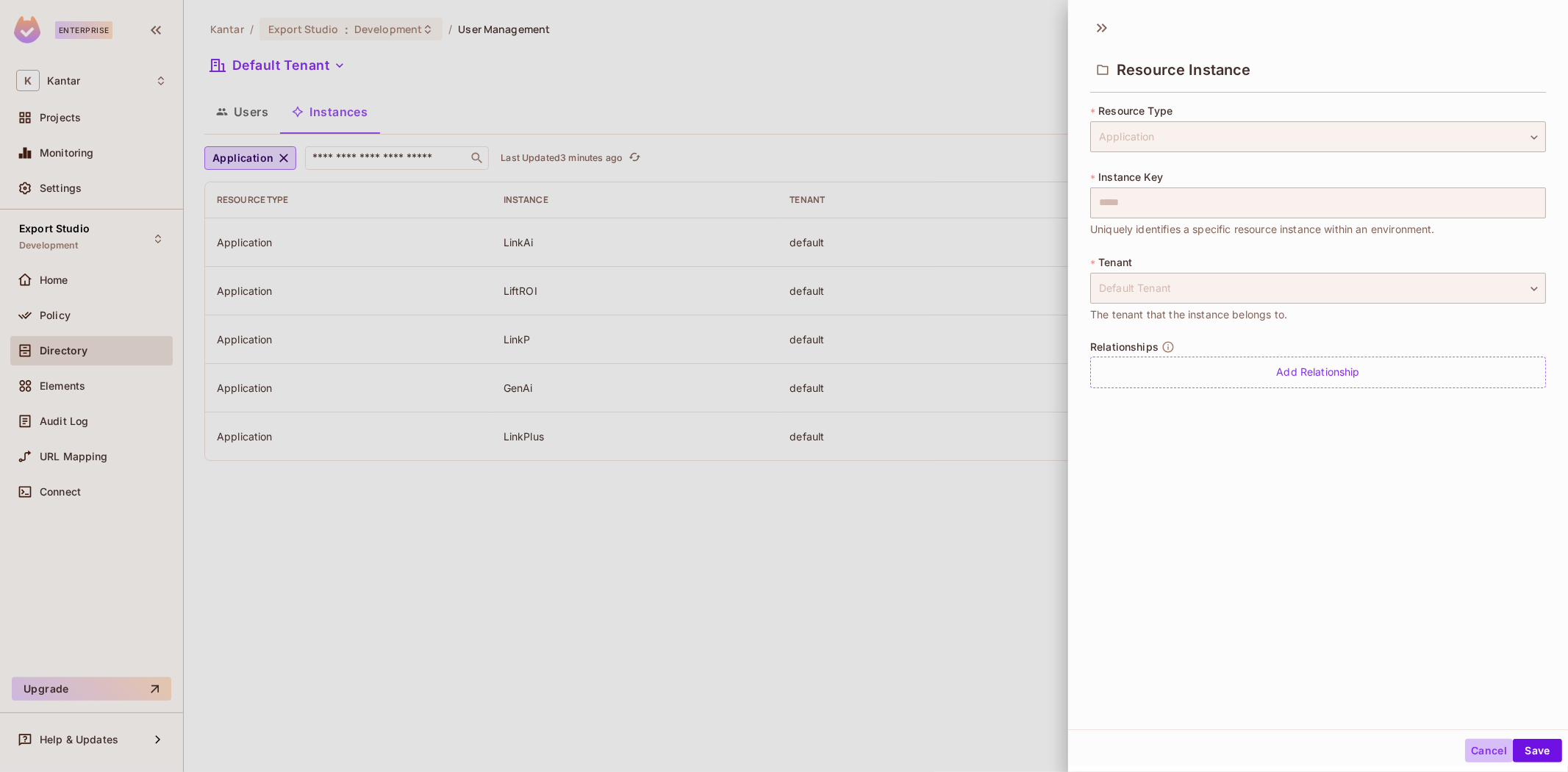 drag, startPoint x: 1481, startPoint y: 747, endPoint x: 1456, endPoint y: 735, distance: 27.730849 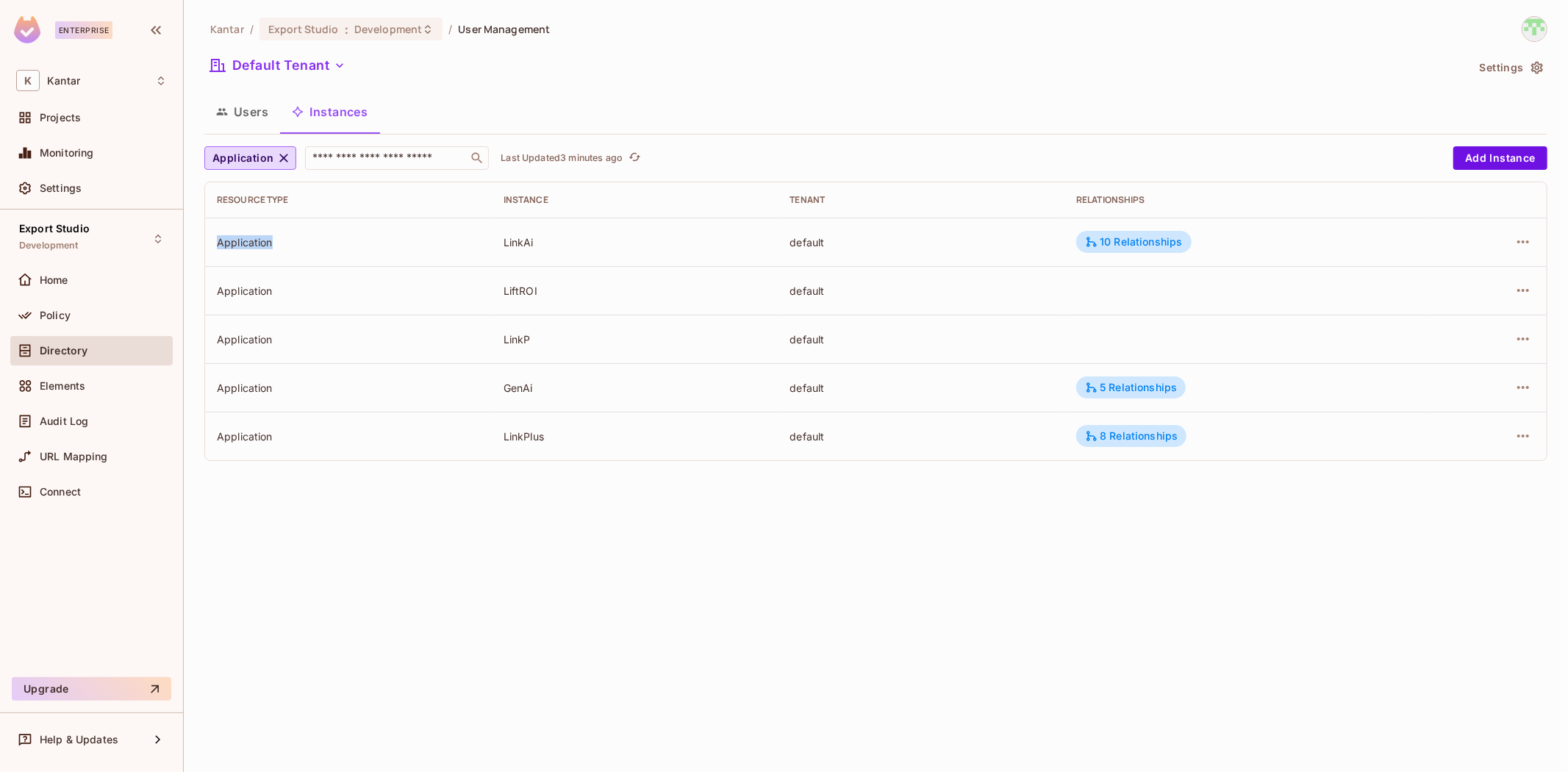 drag, startPoint x: 210, startPoint y: 246, endPoint x: 377, endPoint y: 247, distance: 167.003 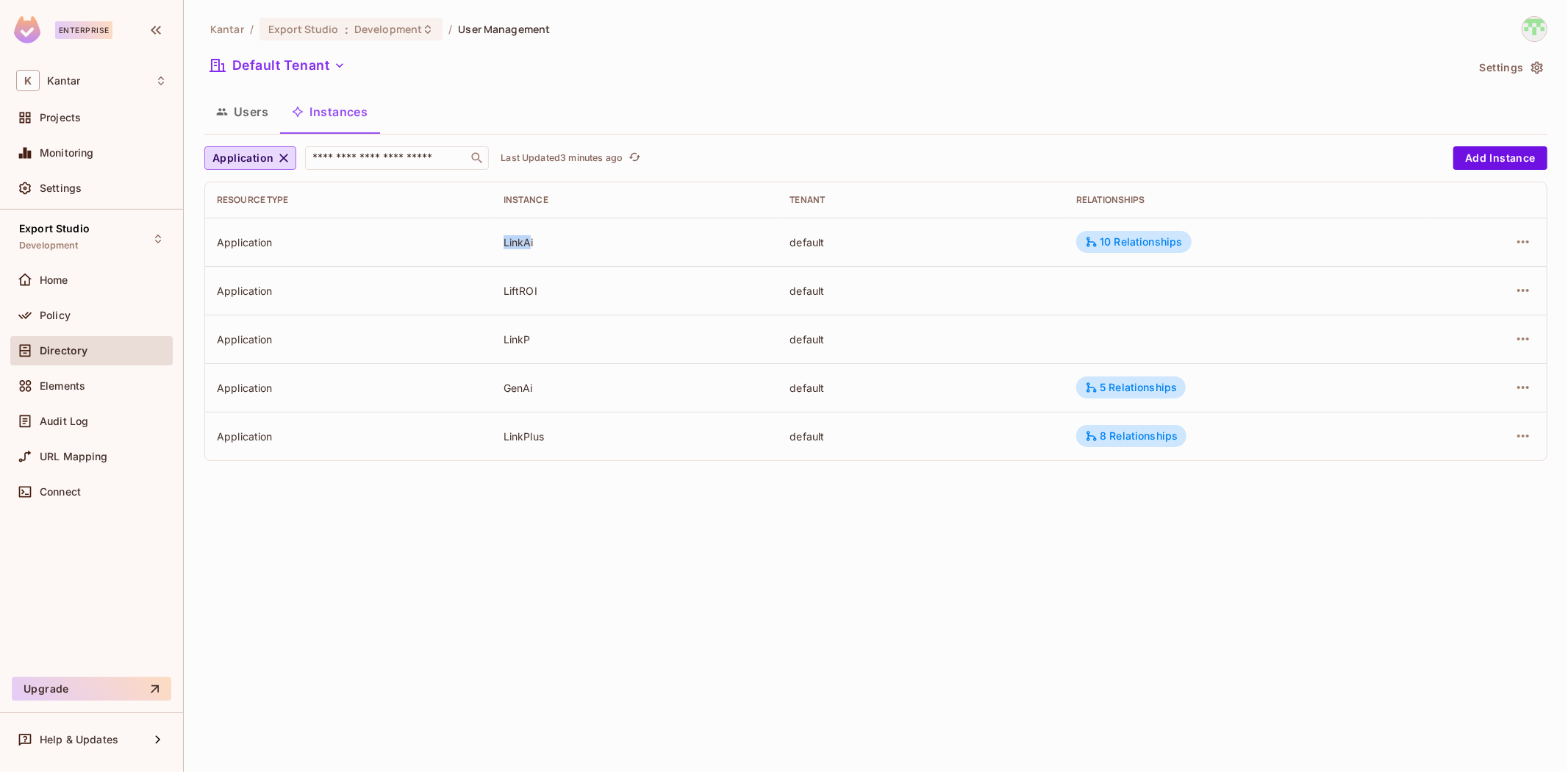 drag, startPoint x: 501, startPoint y: 243, endPoint x: 434, endPoint y: 282, distance: 77.52419 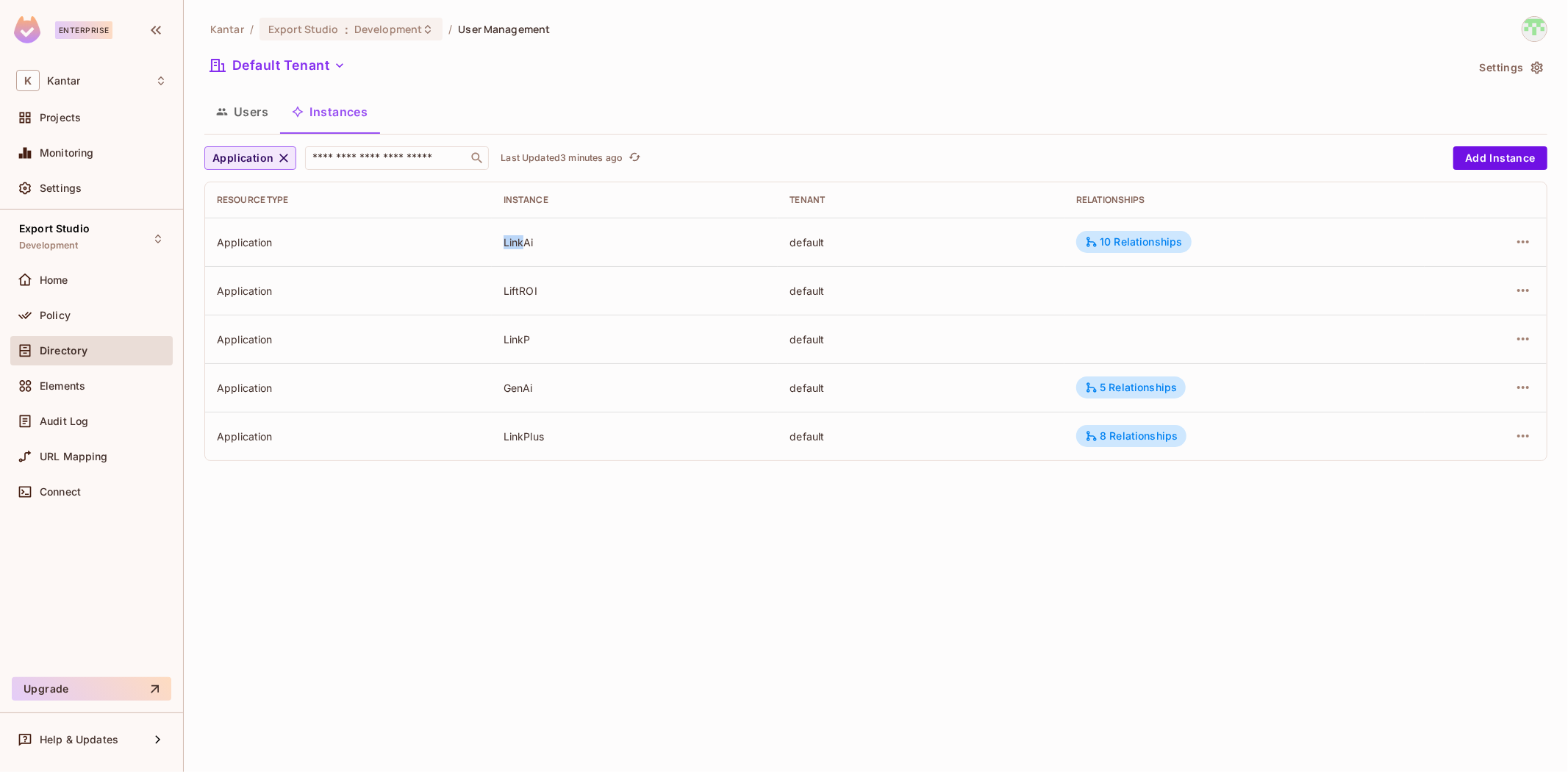 click 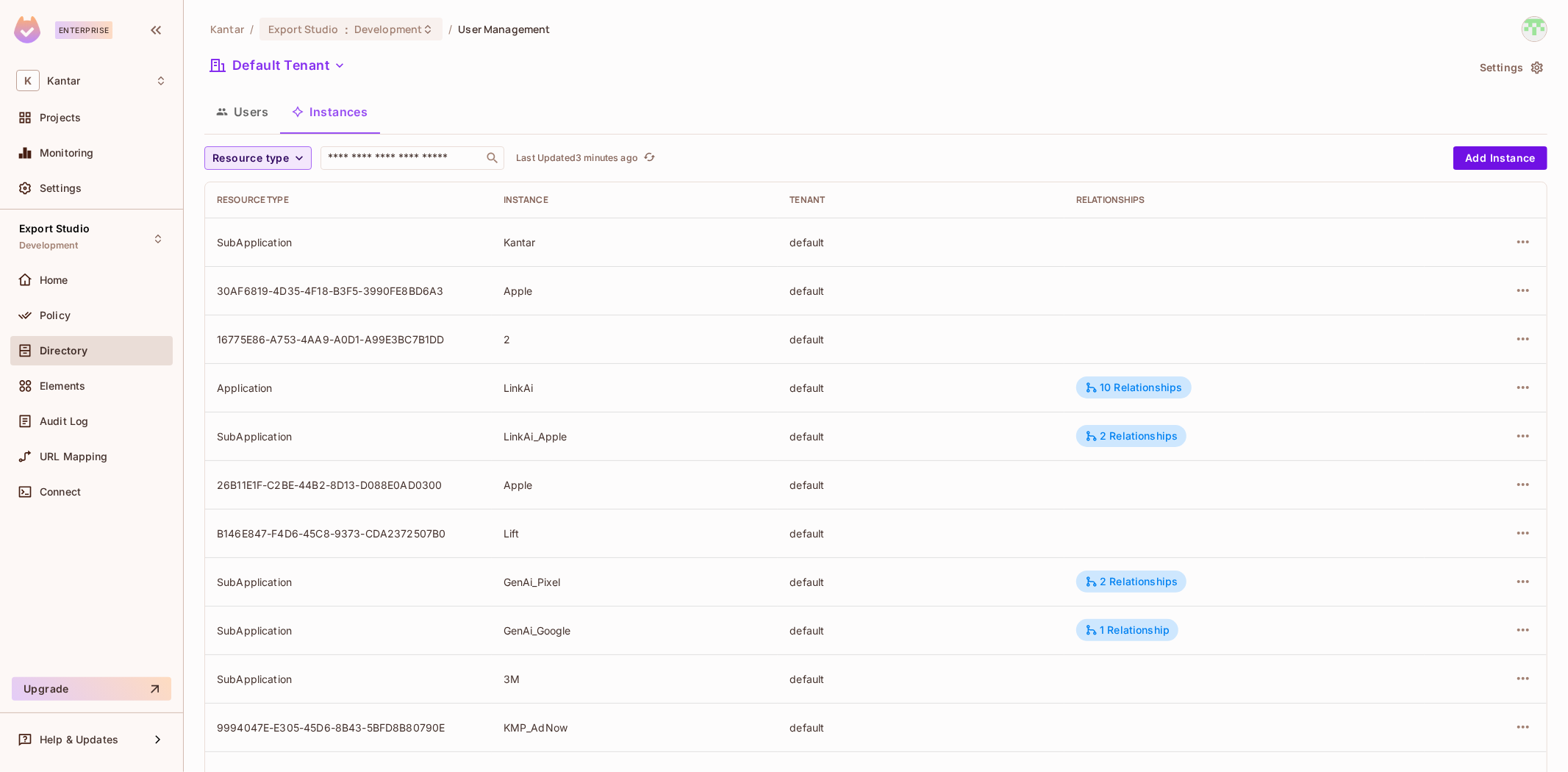 click on "Resource type" at bounding box center [258, 158] 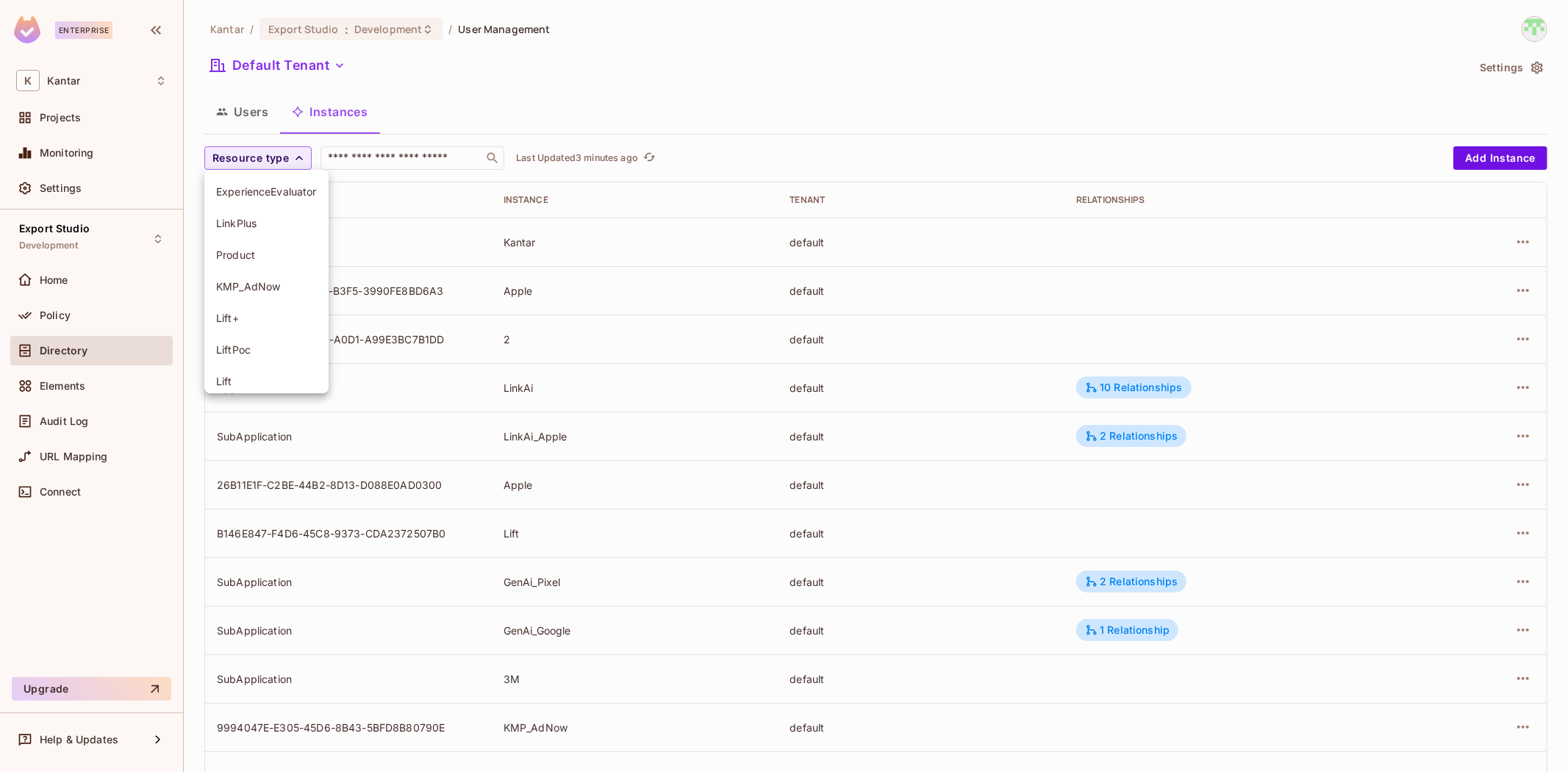 scroll, scrollTop: 167, scrollLeft: 0, axis: vertical 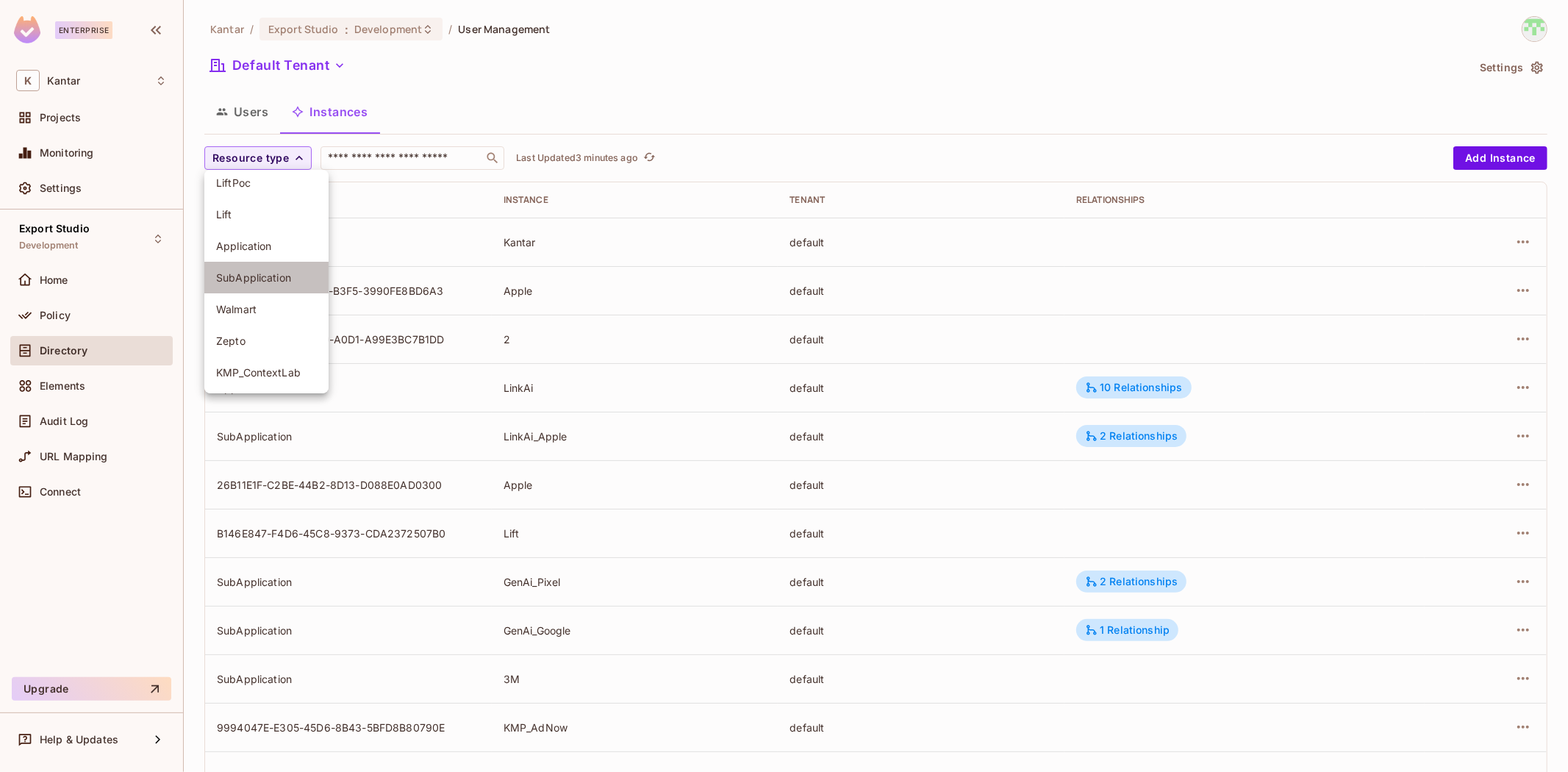 click on "SubApplication" at bounding box center (266, 277) 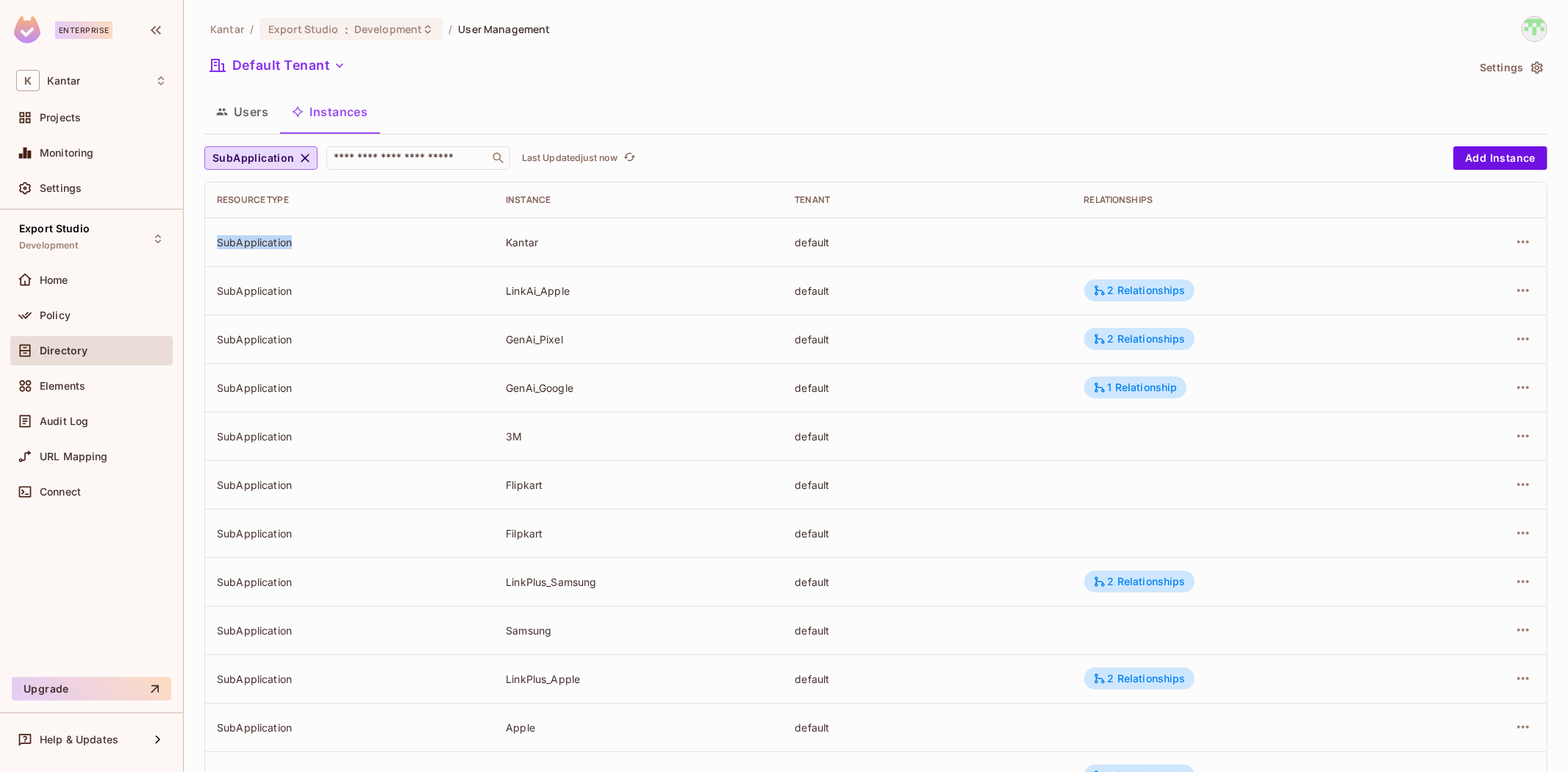 drag, startPoint x: 213, startPoint y: 237, endPoint x: 292, endPoint y: 243, distance: 79.22752 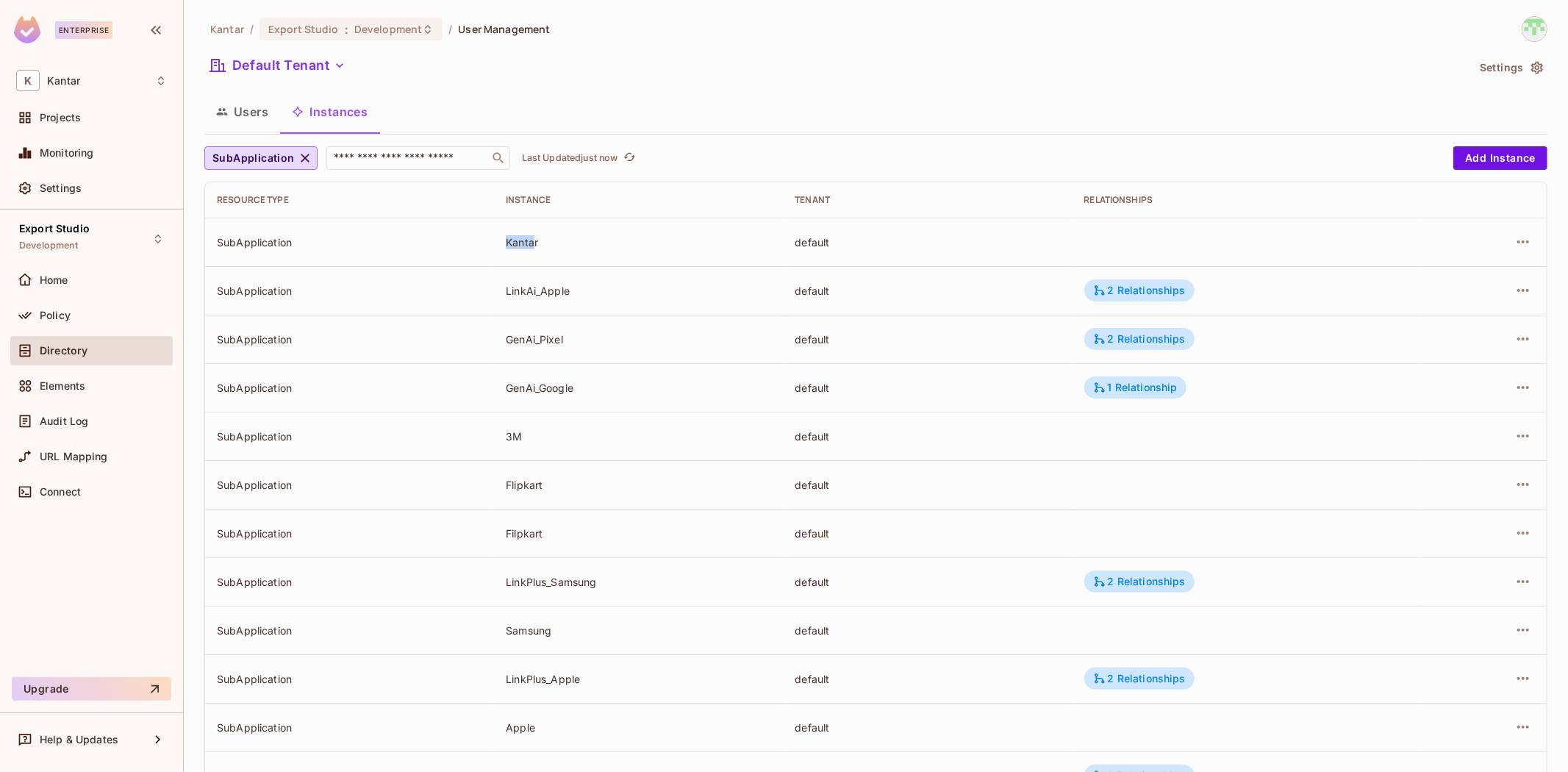 drag, startPoint x: 497, startPoint y: 243, endPoint x: 534, endPoint y: 243, distance: 37 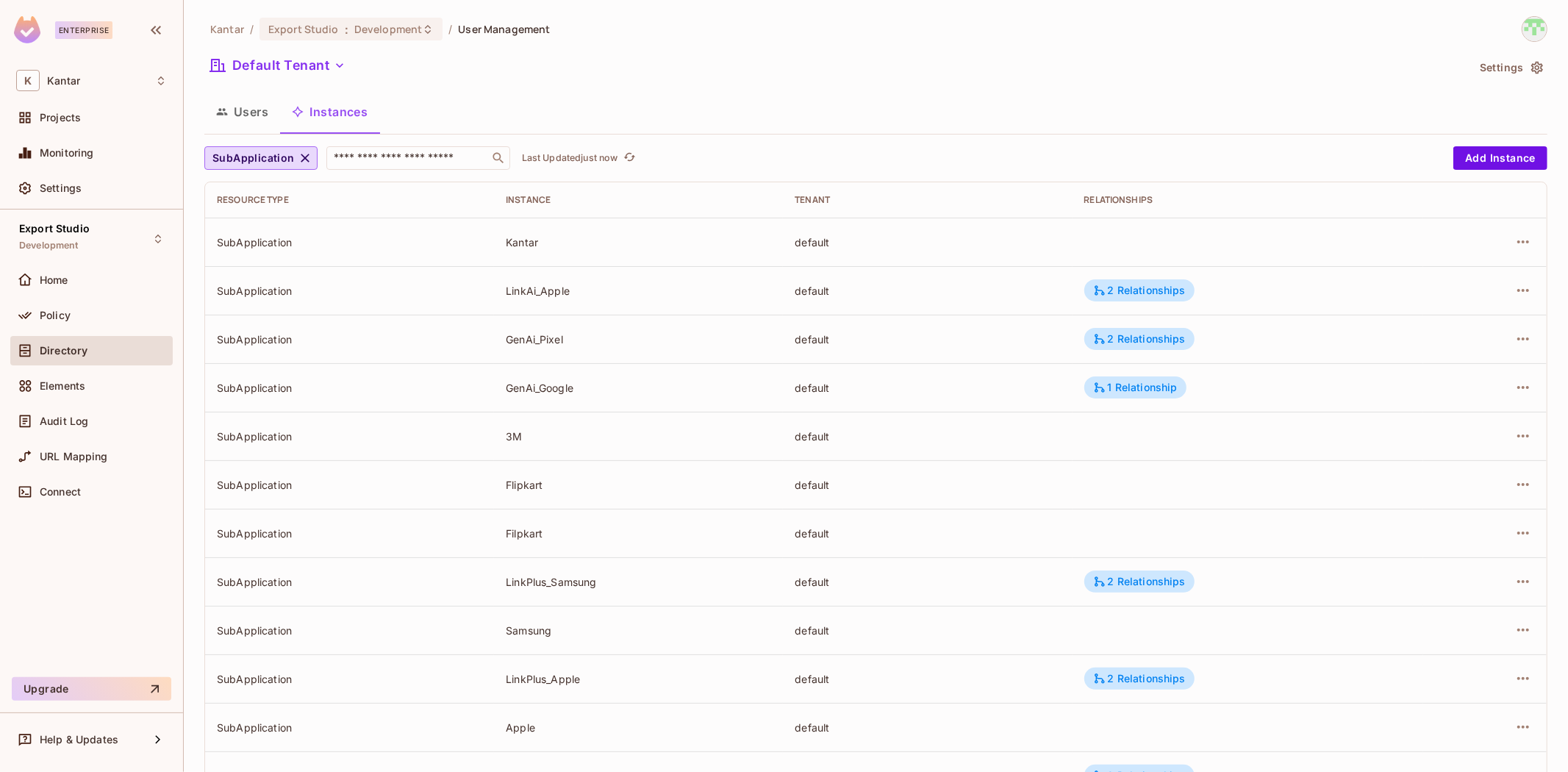click on "Users Instances" at bounding box center (876, 112) 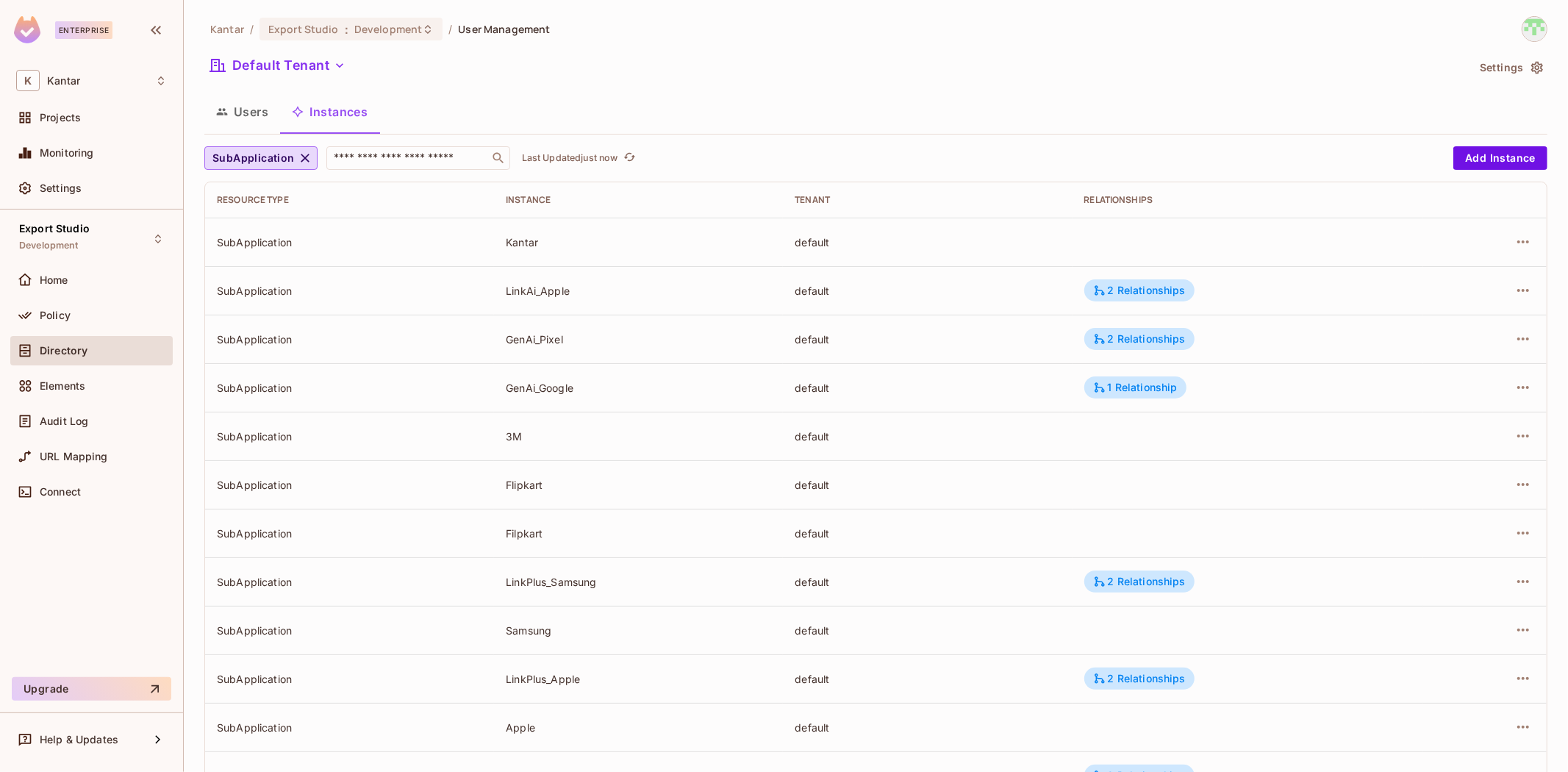scroll, scrollTop: 245, scrollLeft: 0, axis: vertical 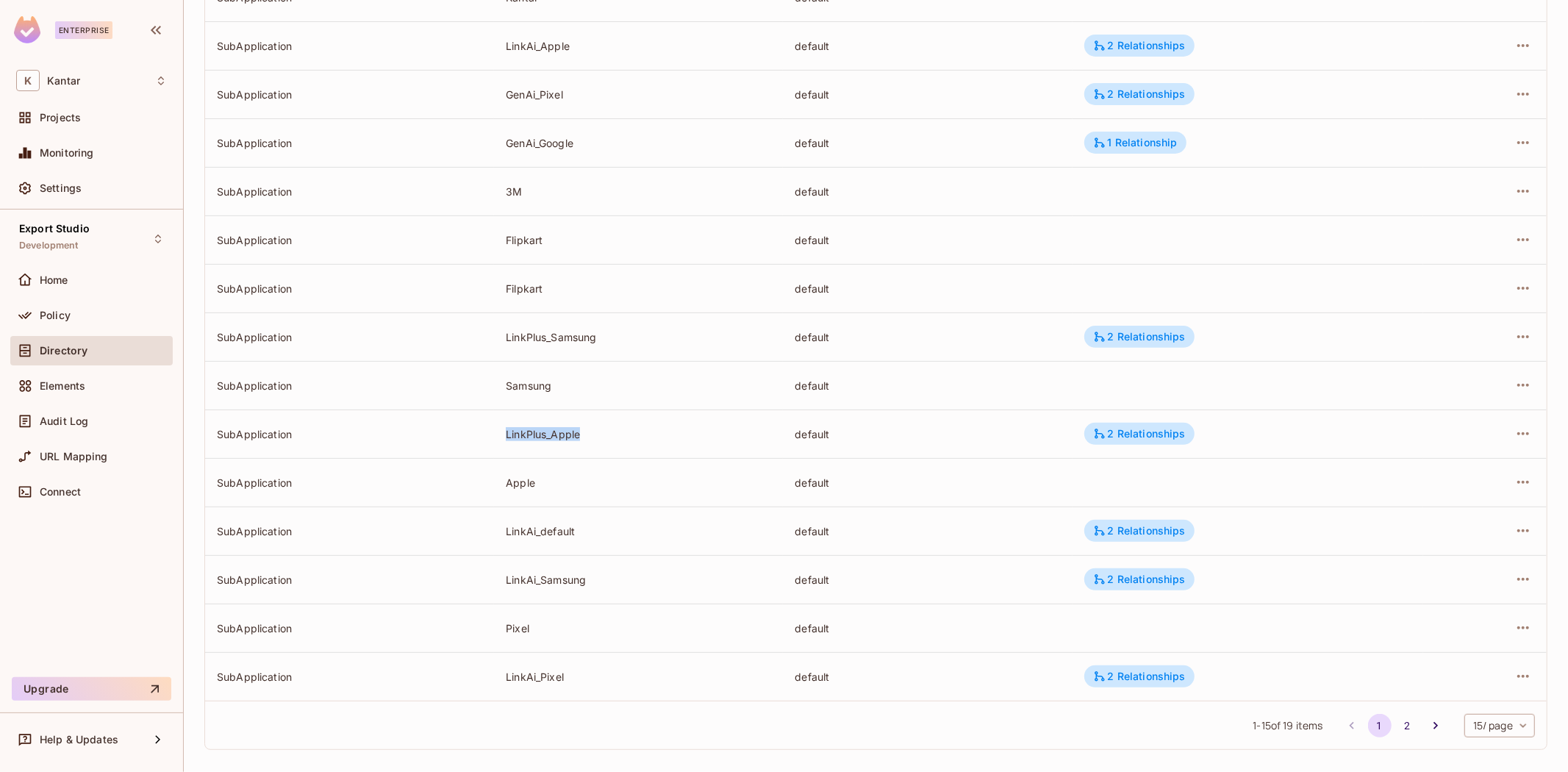 drag, startPoint x: 501, startPoint y: 430, endPoint x: 577, endPoint y: 431, distance: 76.00658 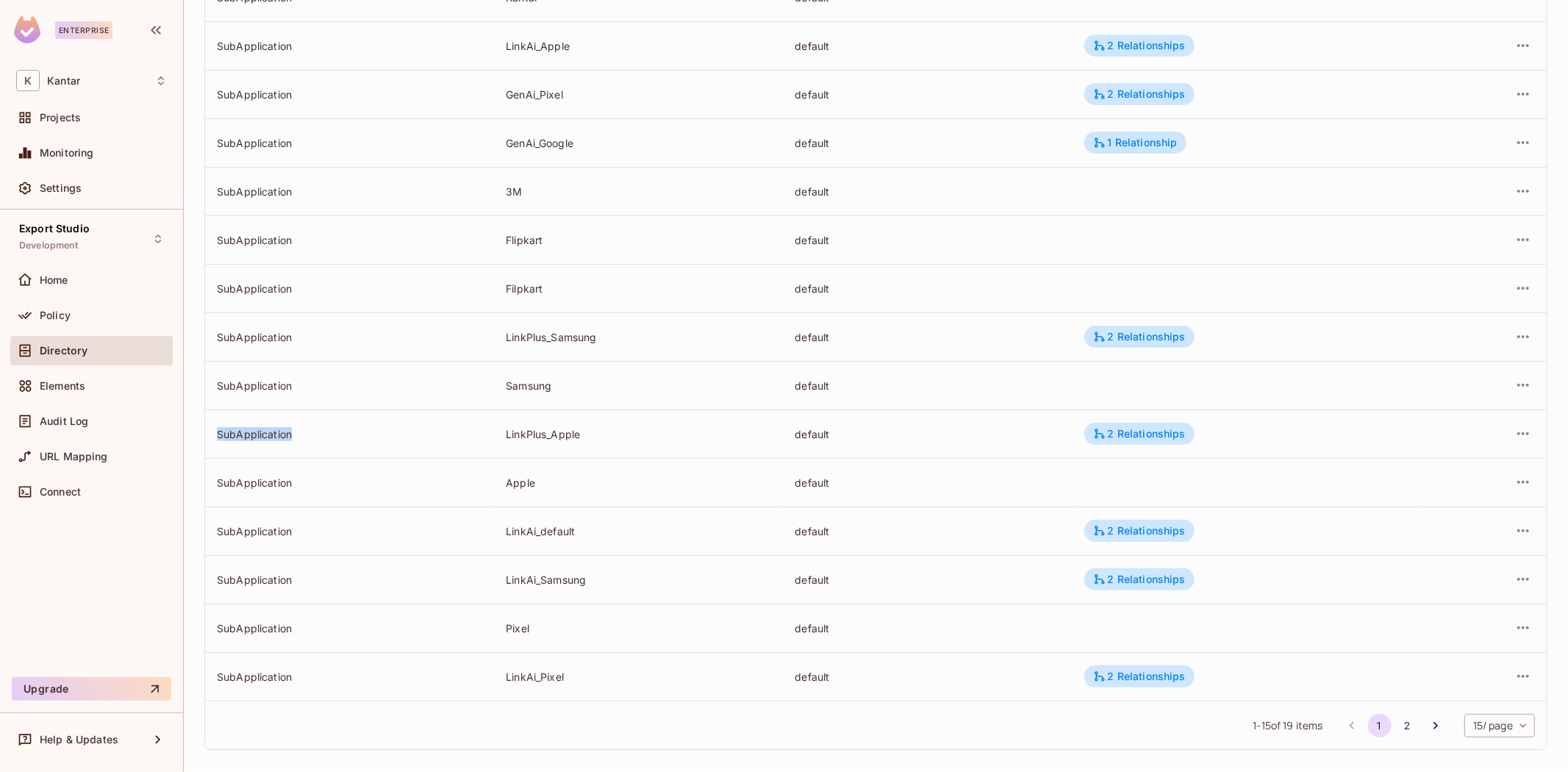 drag, startPoint x: 216, startPoint y: 435, endPoint x: 318, endPoint y: 435, distance: 102 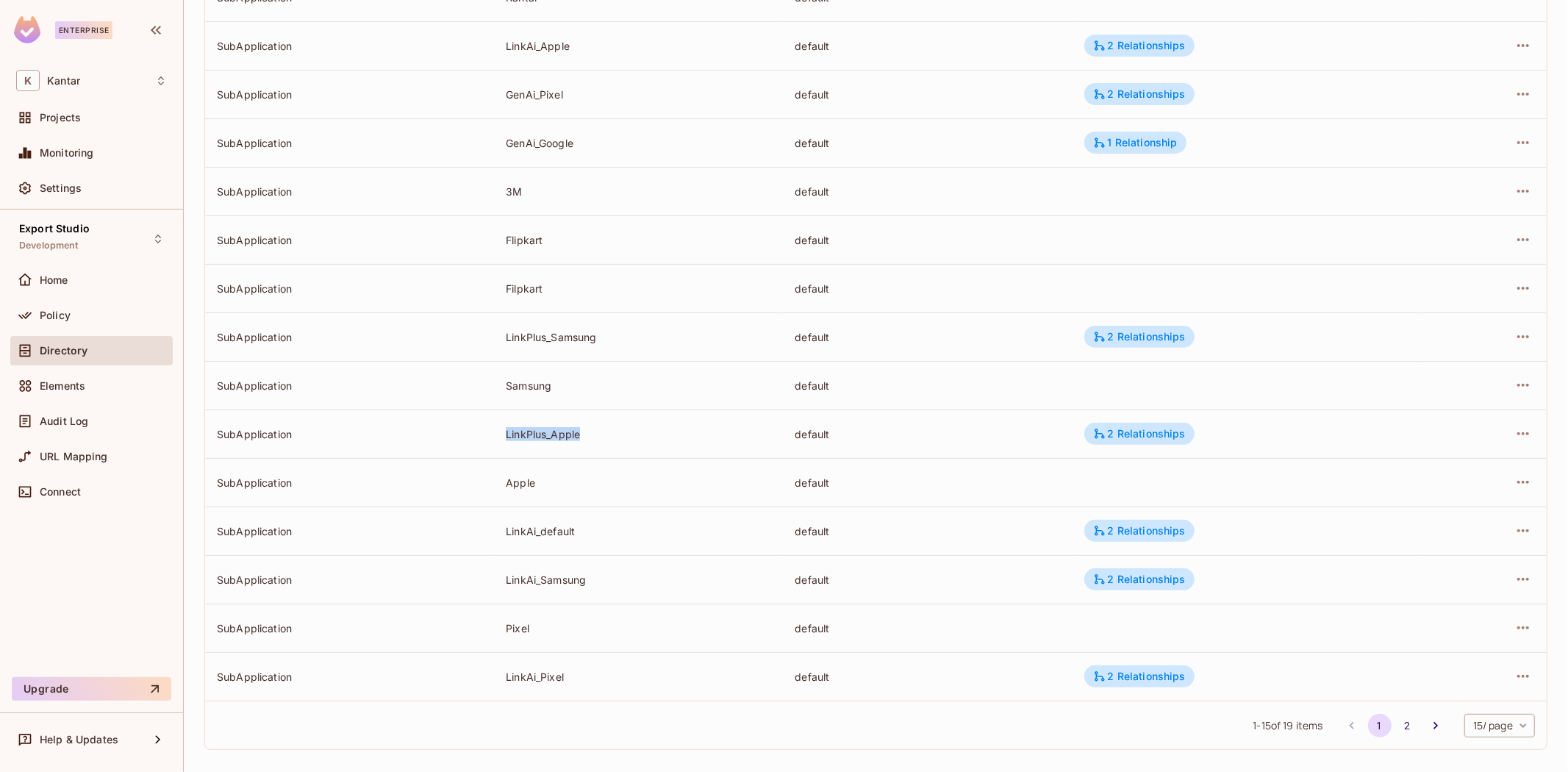 drag, startPoint x: 501, startPoint y: 435, endPoint x: 592, endPoint y: 437, distance: 91.021975 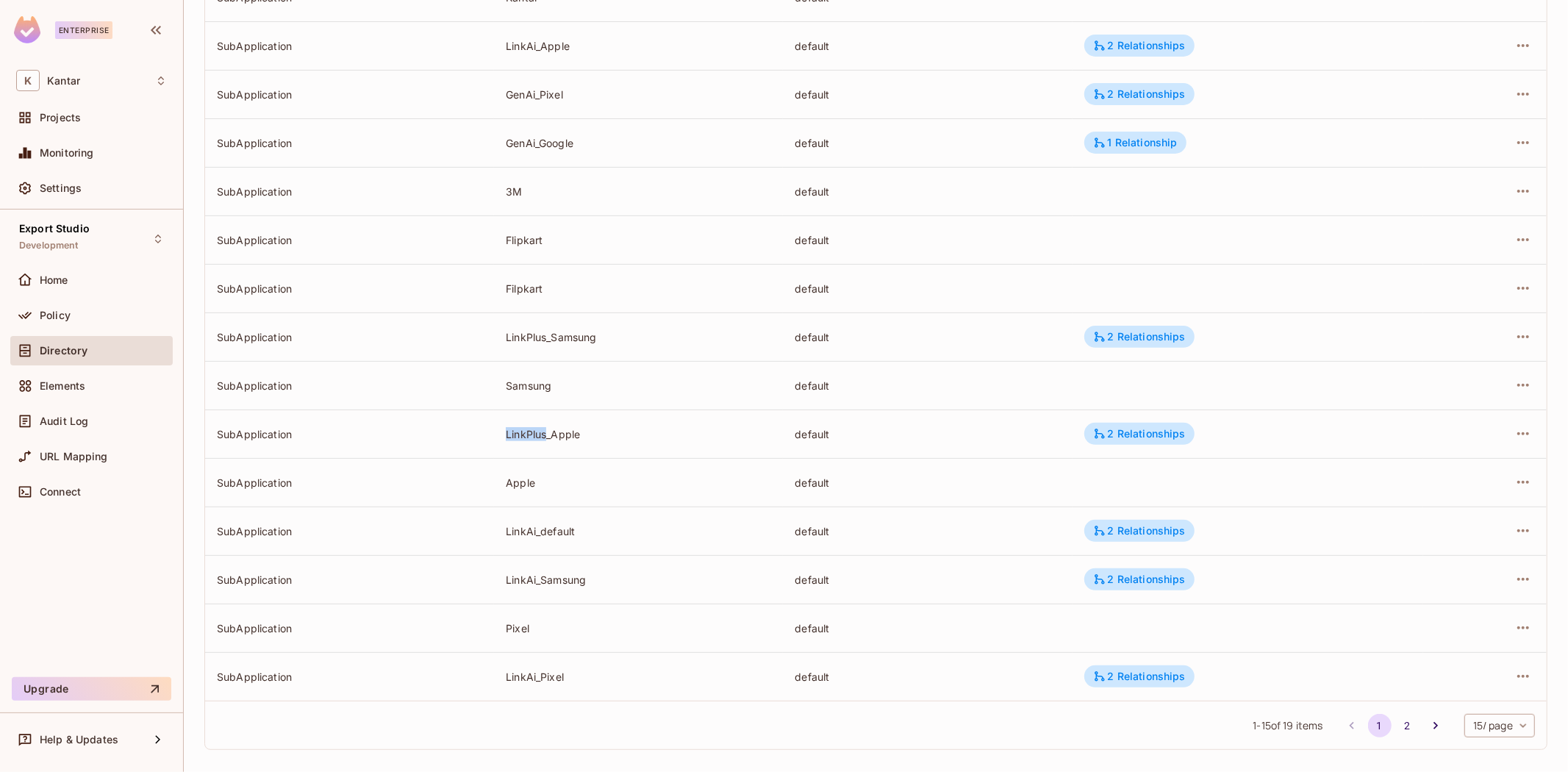 drag, startPoint x: 501, startPoint y: 435, endPoint x: 543, endPoint y: 436, distance: 42.0119 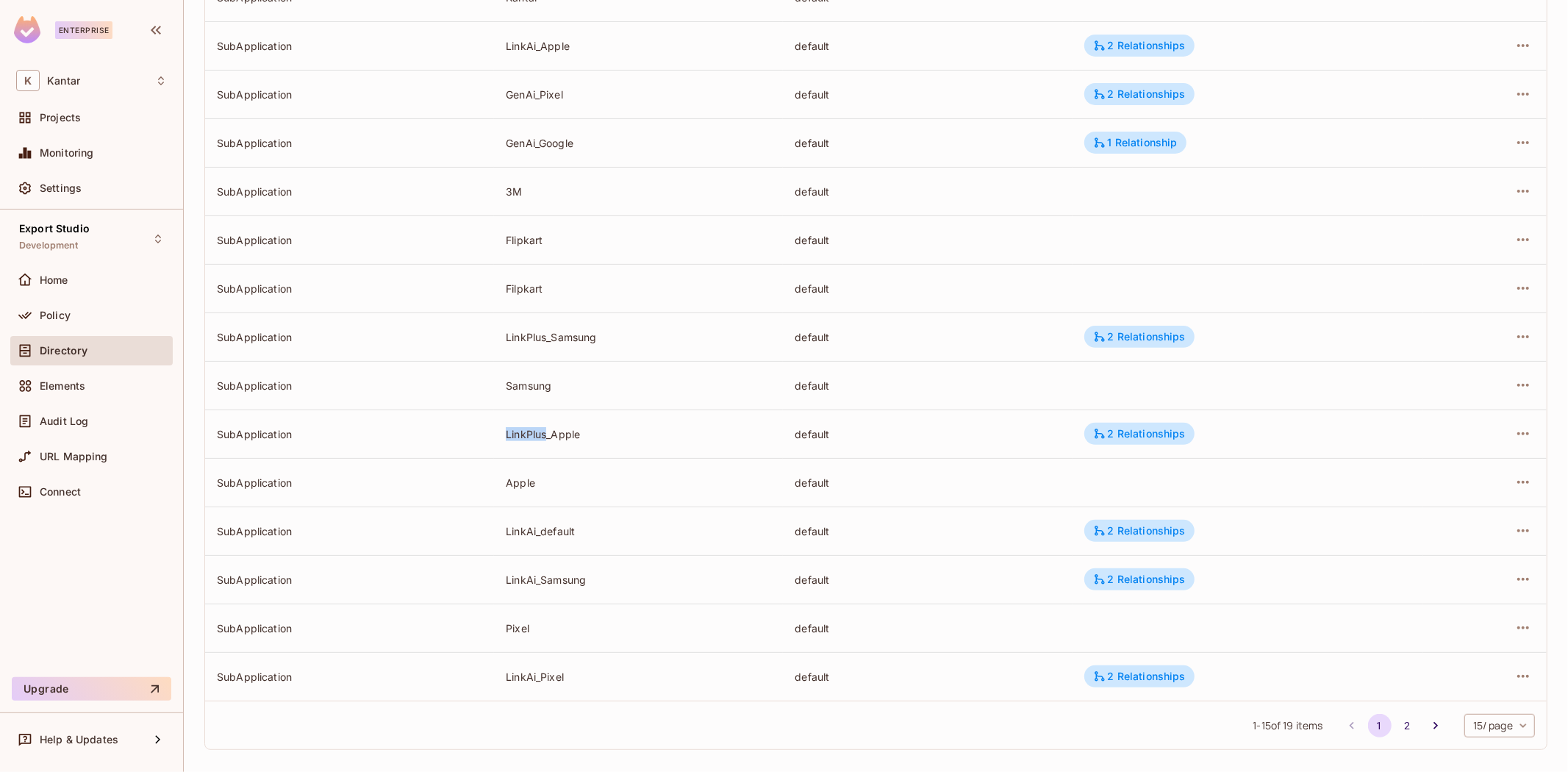 drag, startPoint x: 504, startPoint y: 435, endPoint x: 546, endPoint y: 437, distance: 42.047592 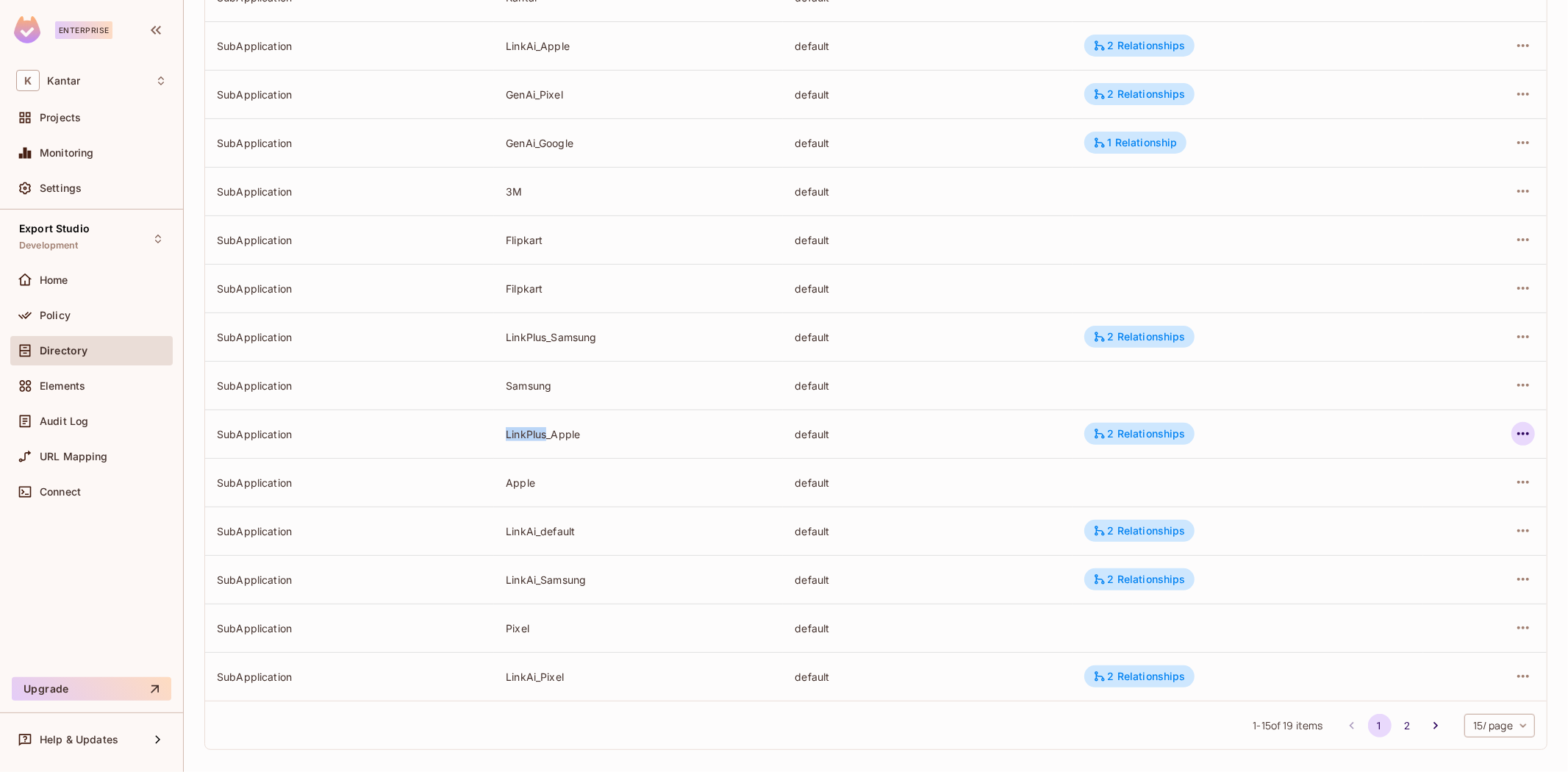 click at bounding box center (1523, 434) 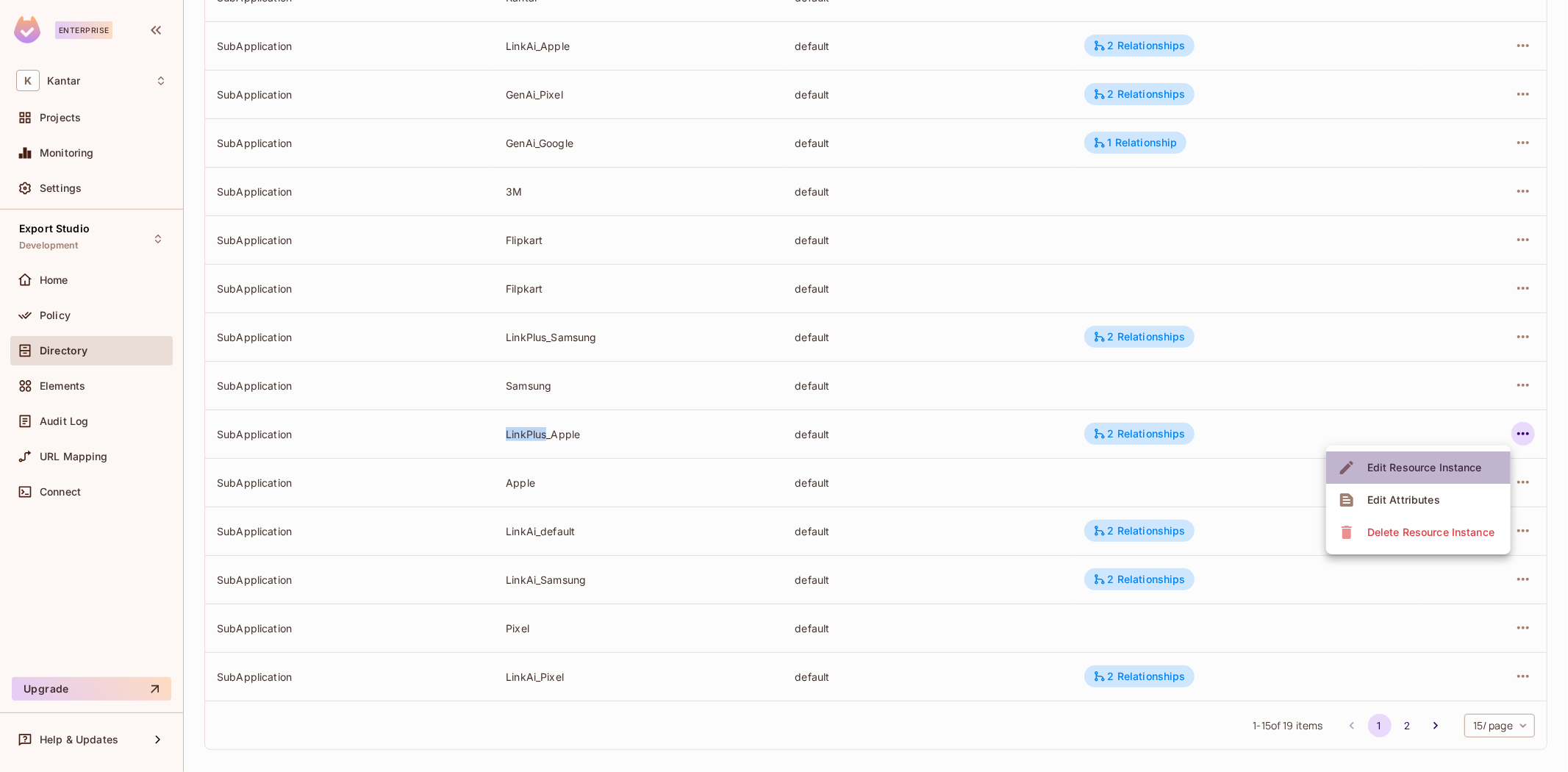 click on "Edit Resource Instance" at bounding box center [1425, 468] 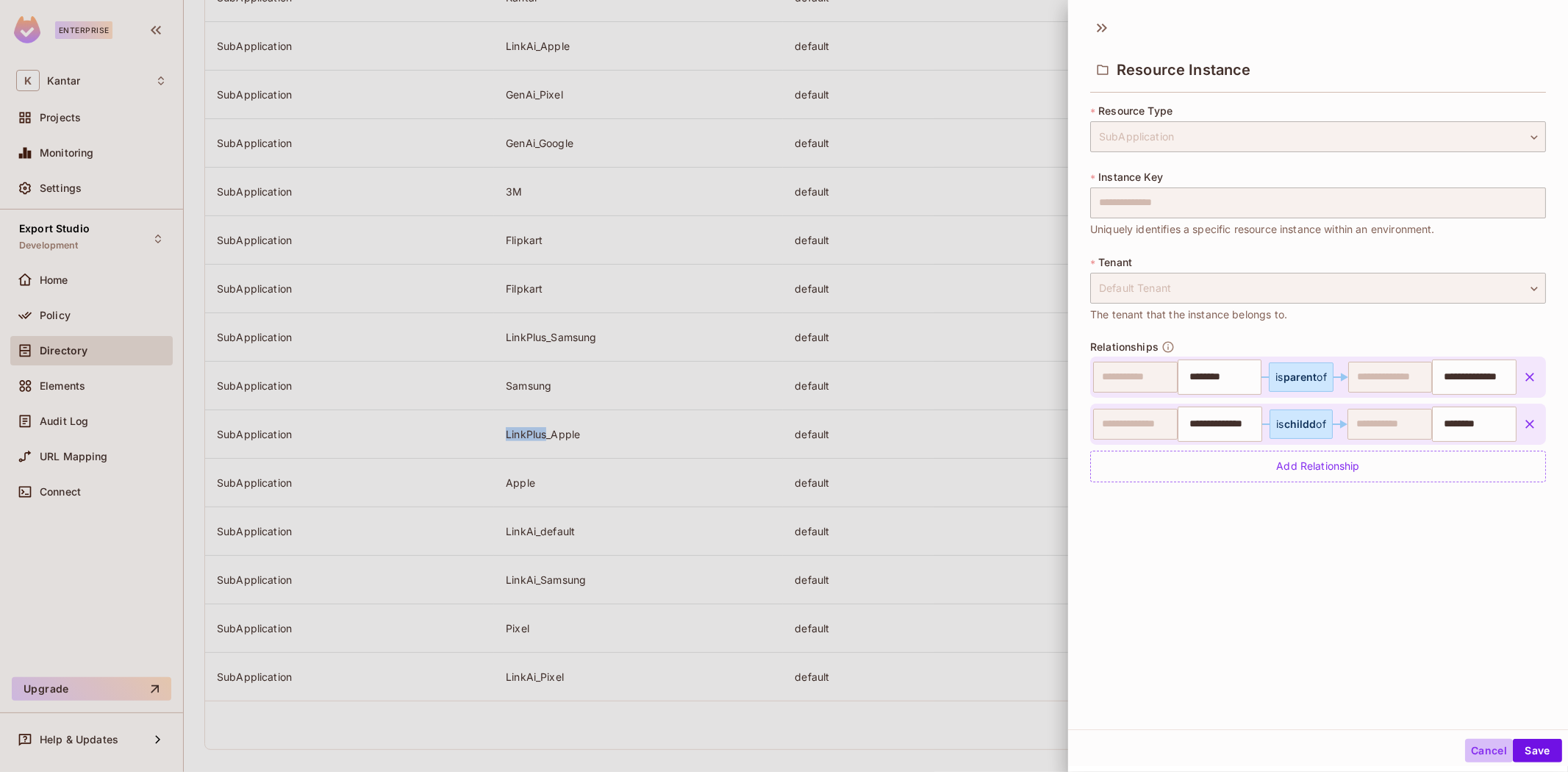 click on "Cancel" at bounding box center [1489, 751] 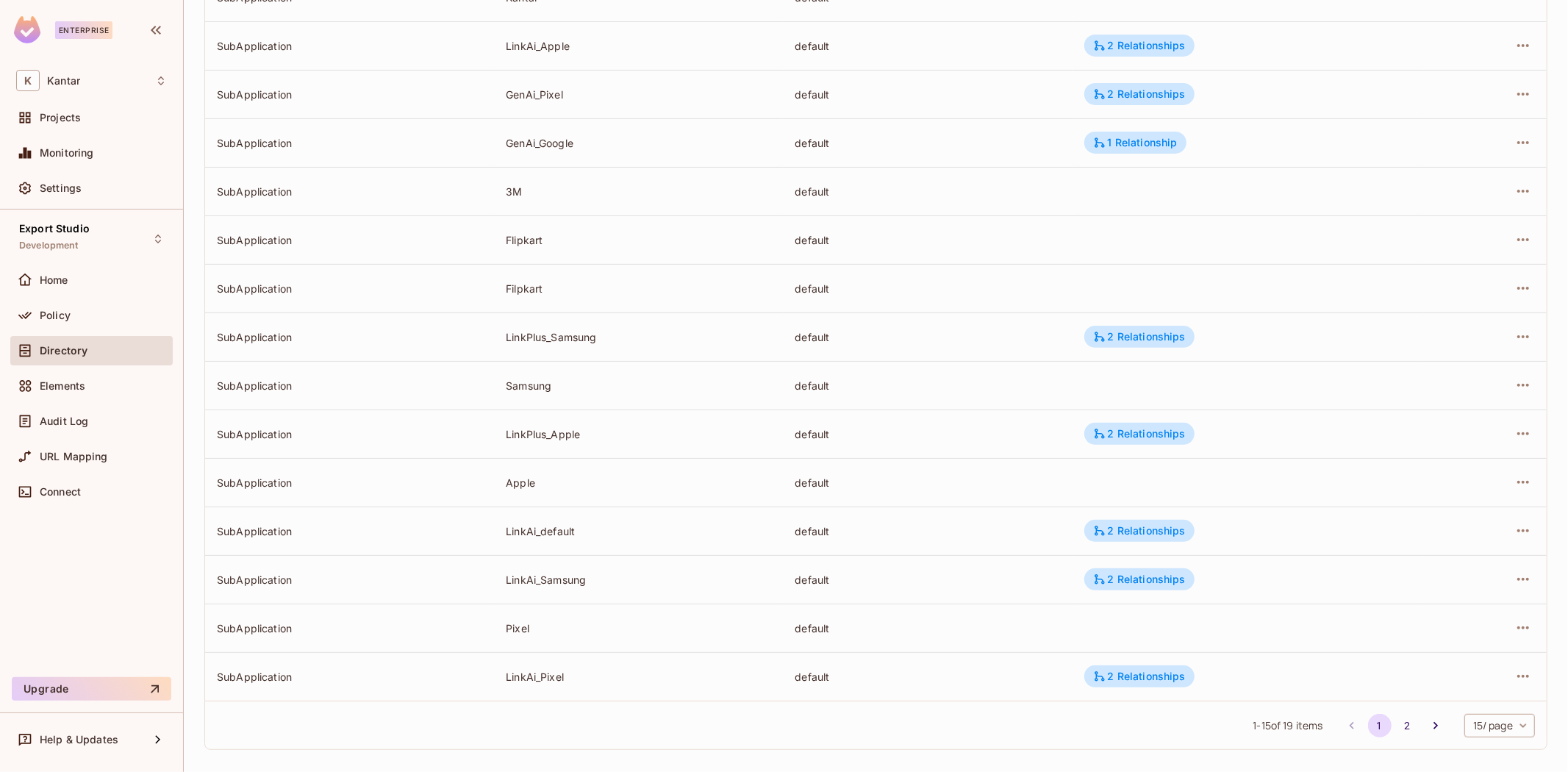 click on "LinkPlus_Apple" at bounding box center [638, 434] 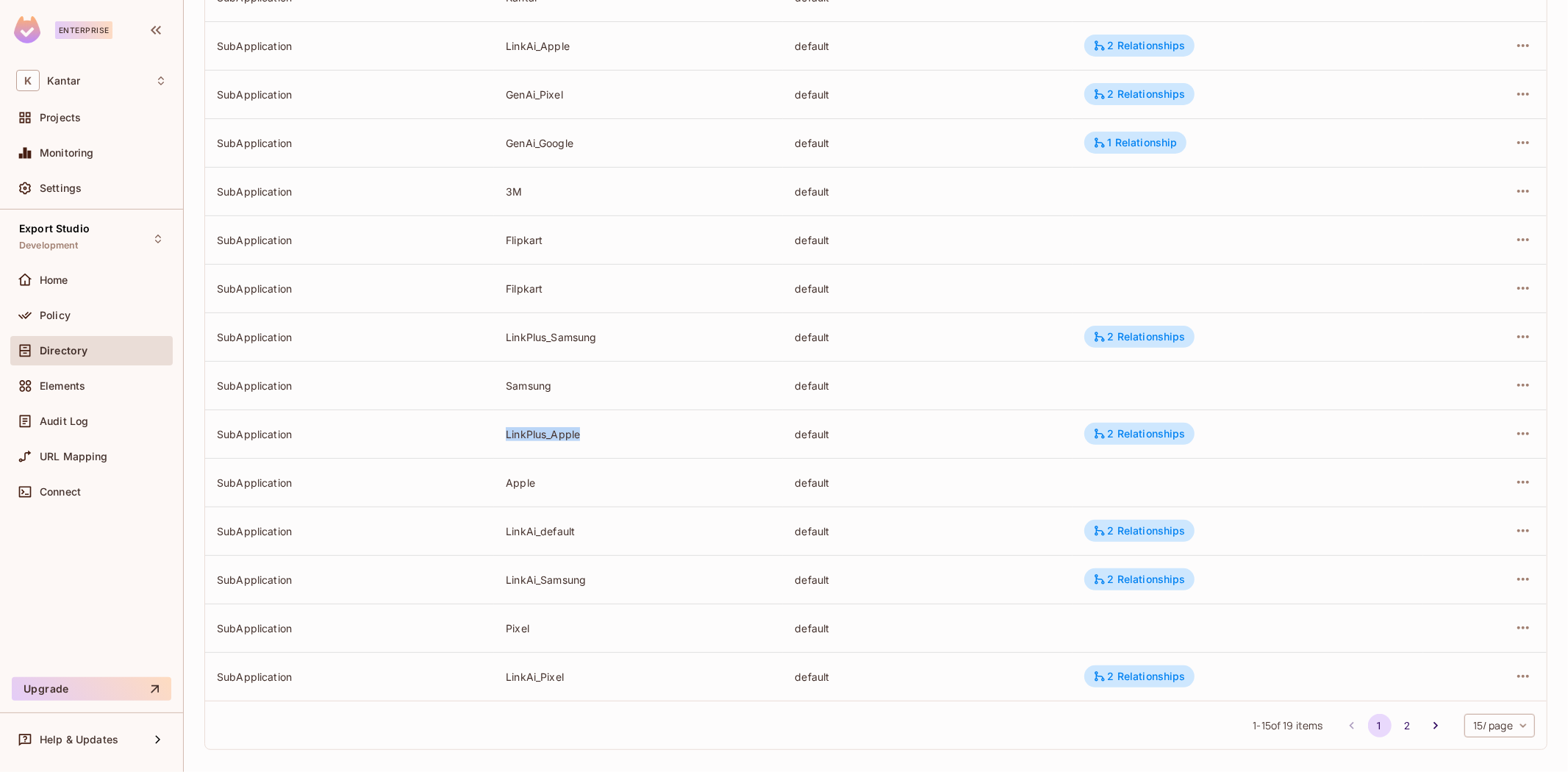 drag, startPoint x: 495, startPoint y: 431, endPoint x: 585, endPoint y: 436, distance: 90.13878 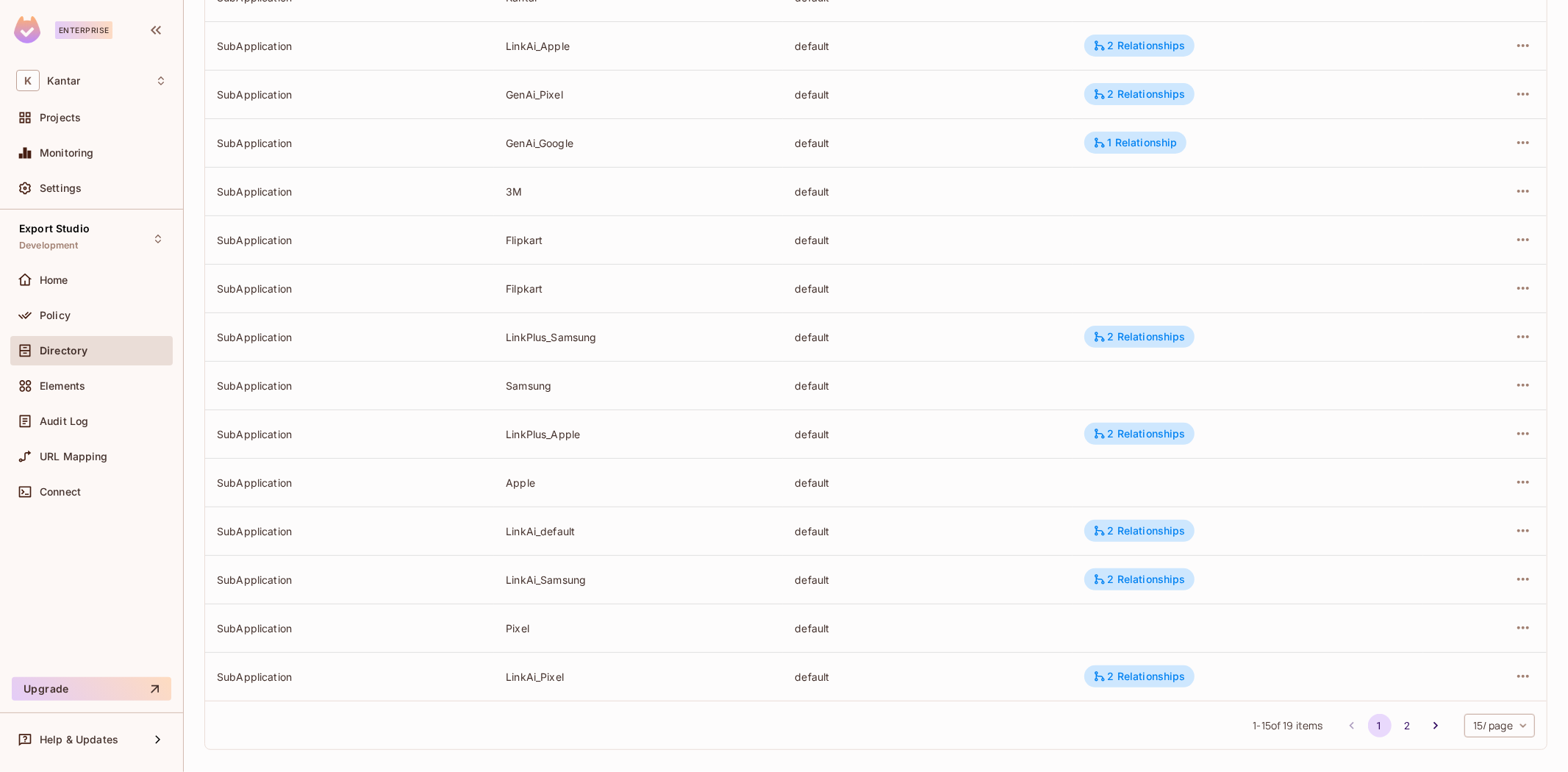 click on "SubApplication" at bounding box center [349, 434] 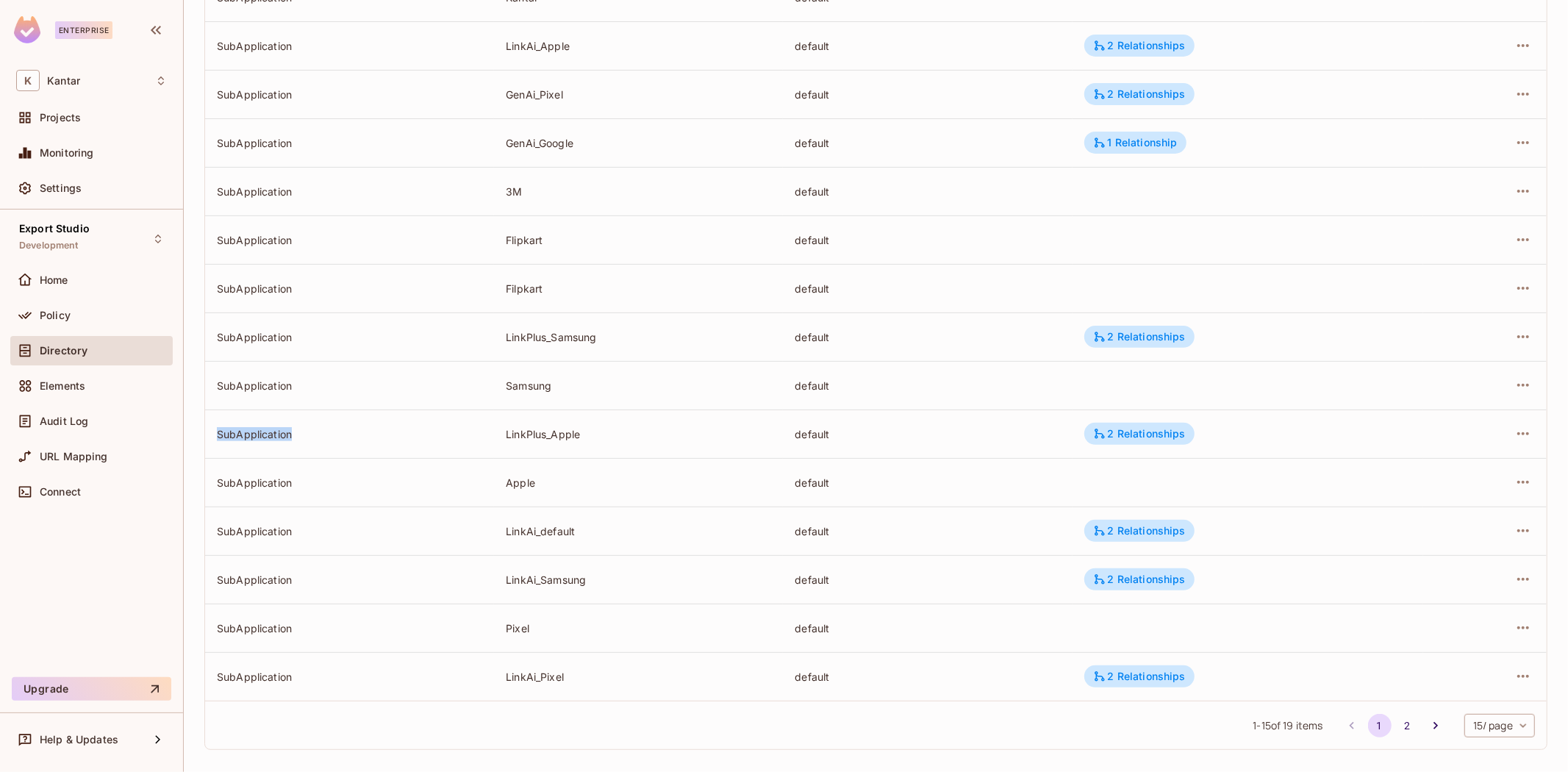 drag, startPoint x: 307, startPoint y: 431, endPoint x: 208, endPoint y: 427, distance: 99.08078 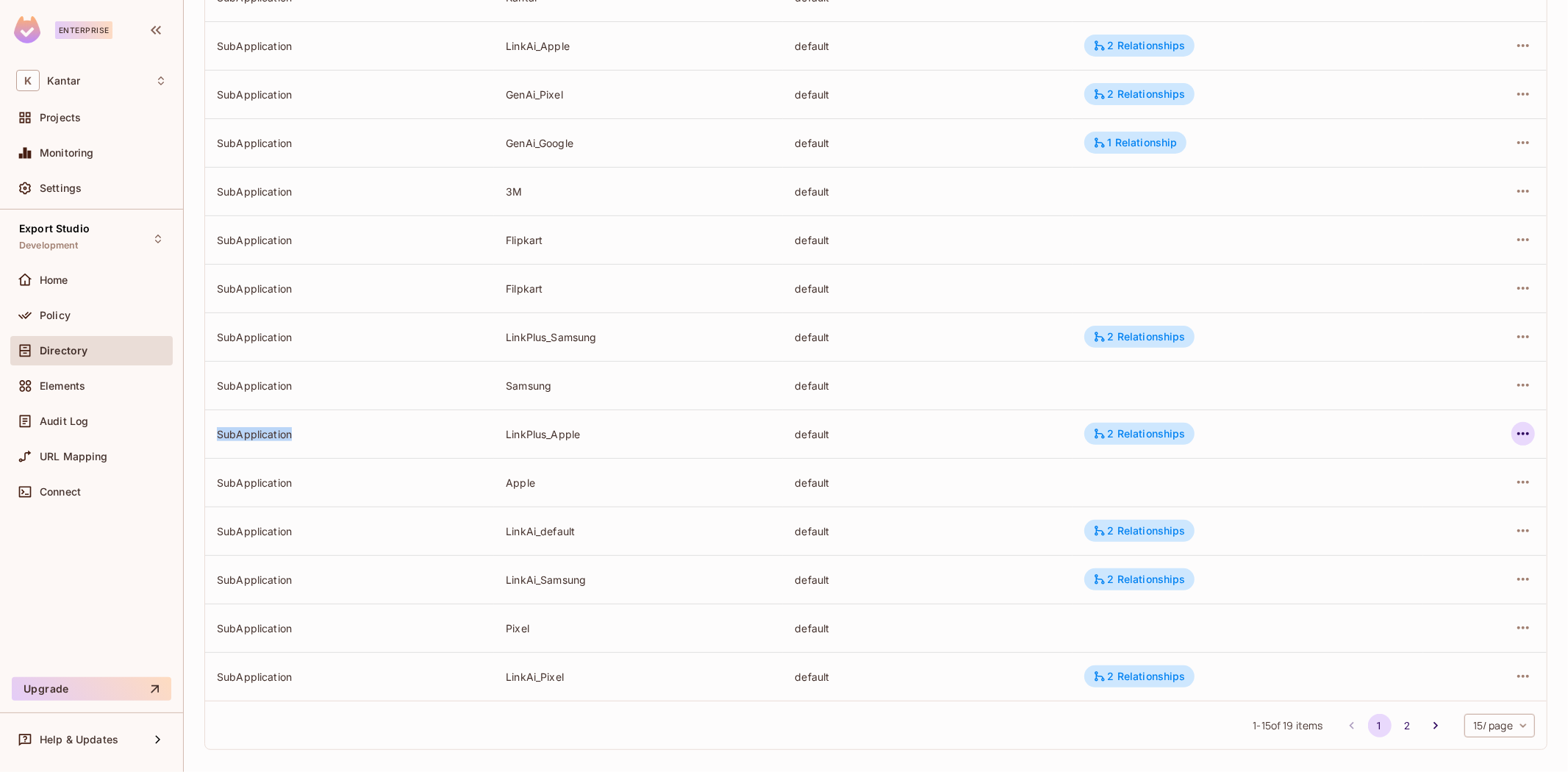 click 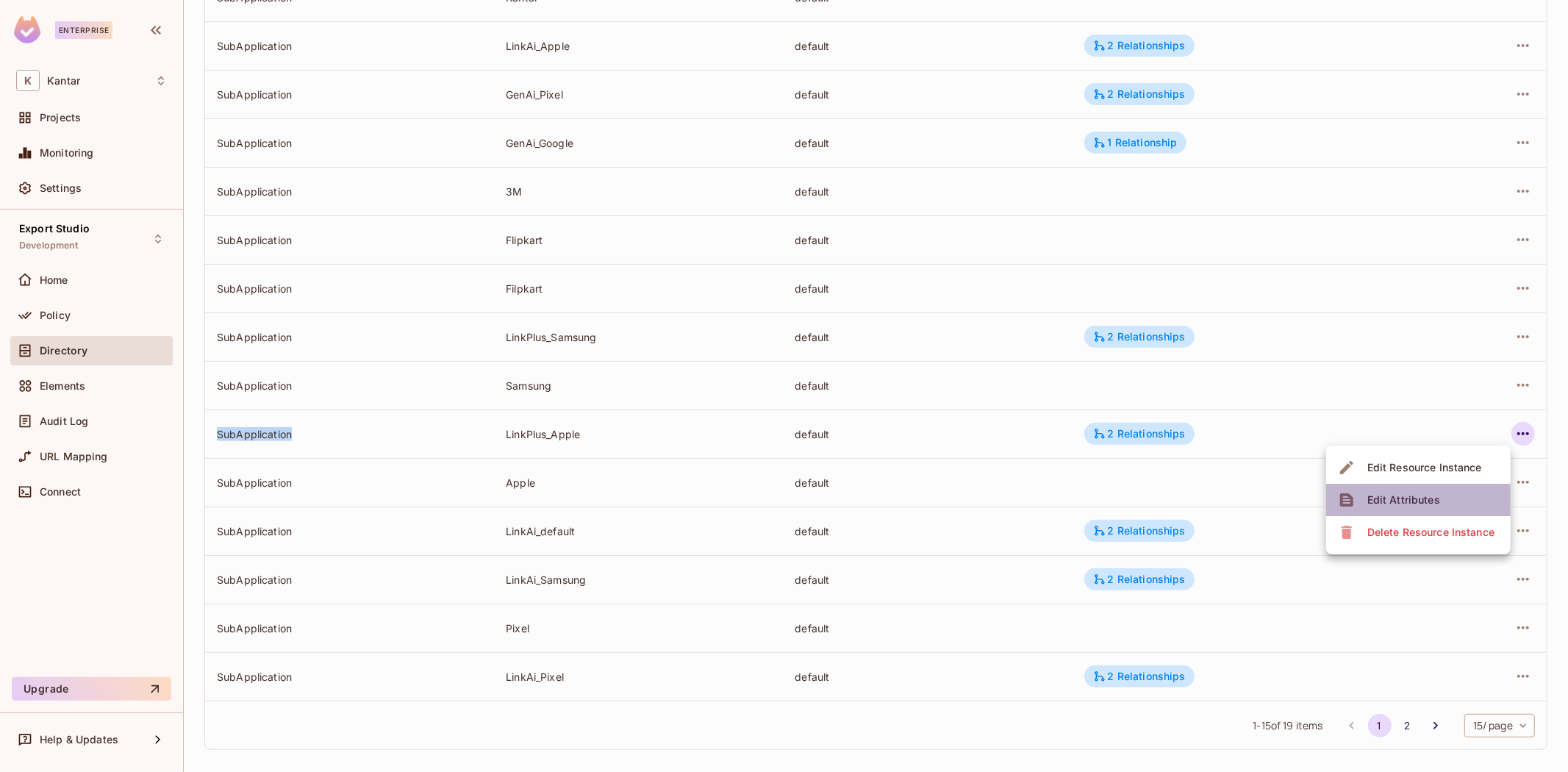 click on "Edit Attributes" at bounding box center (1403, 500) 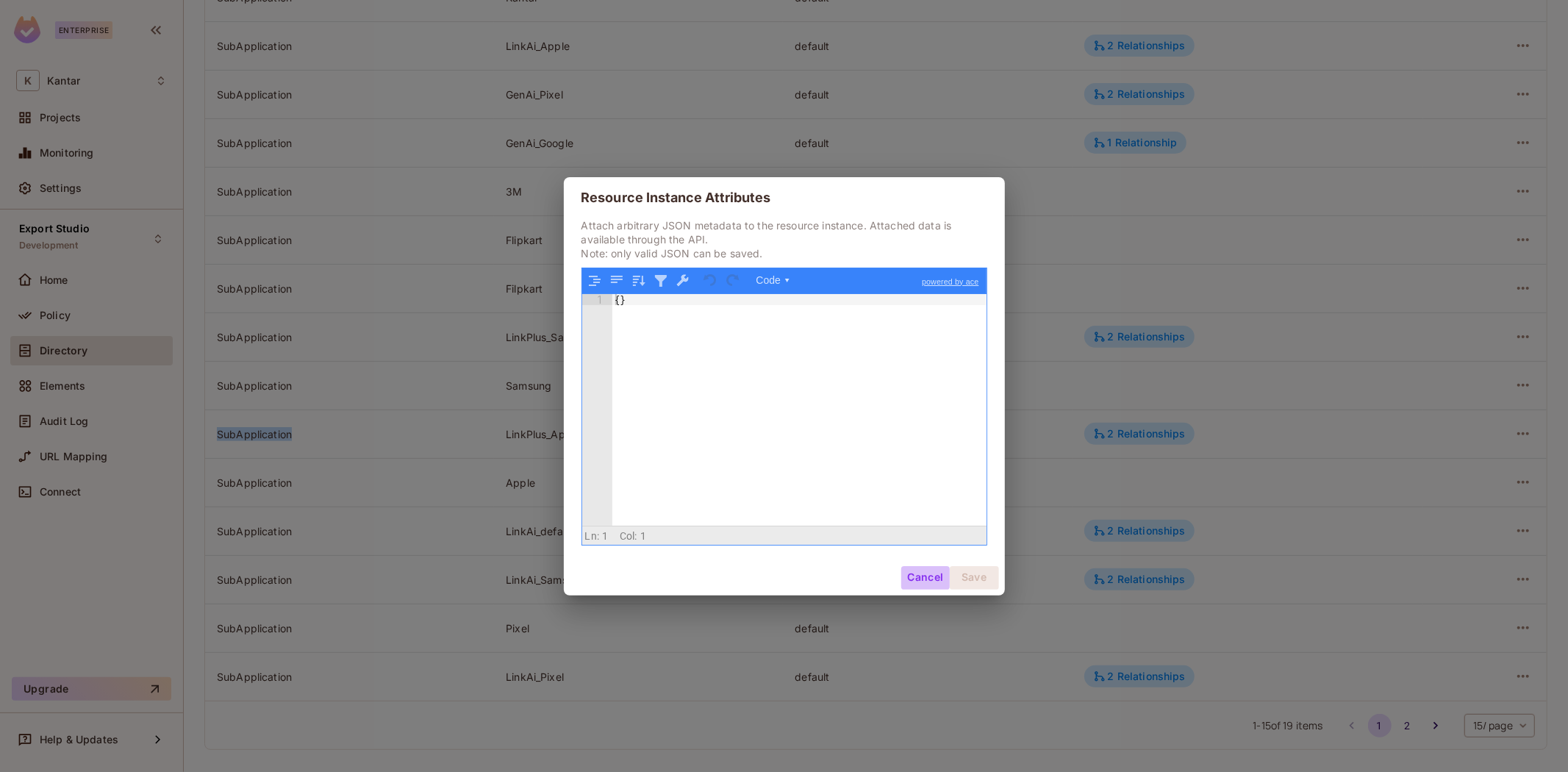 click on "Cancel" at bounding box center [925, 578] 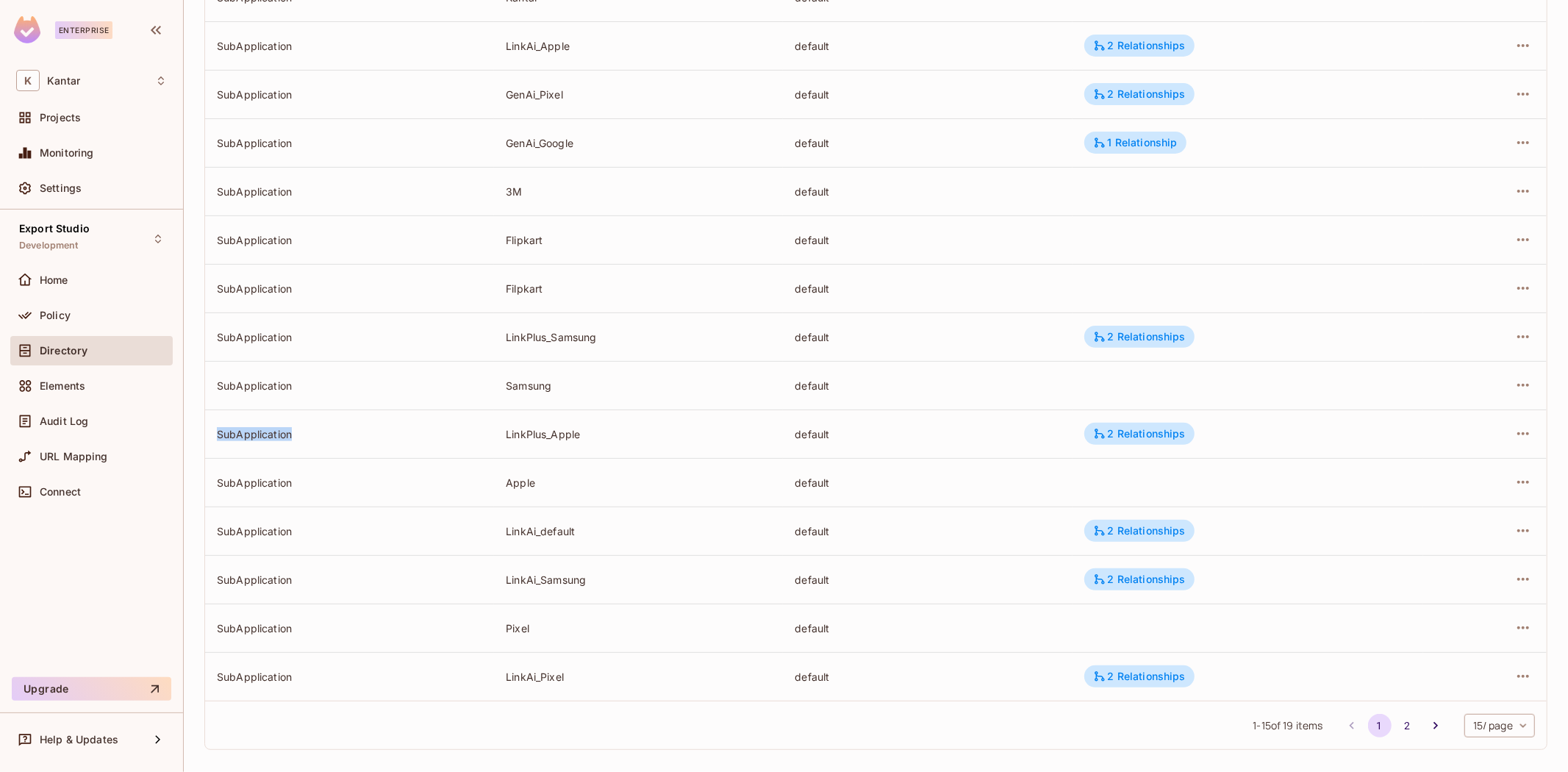 type 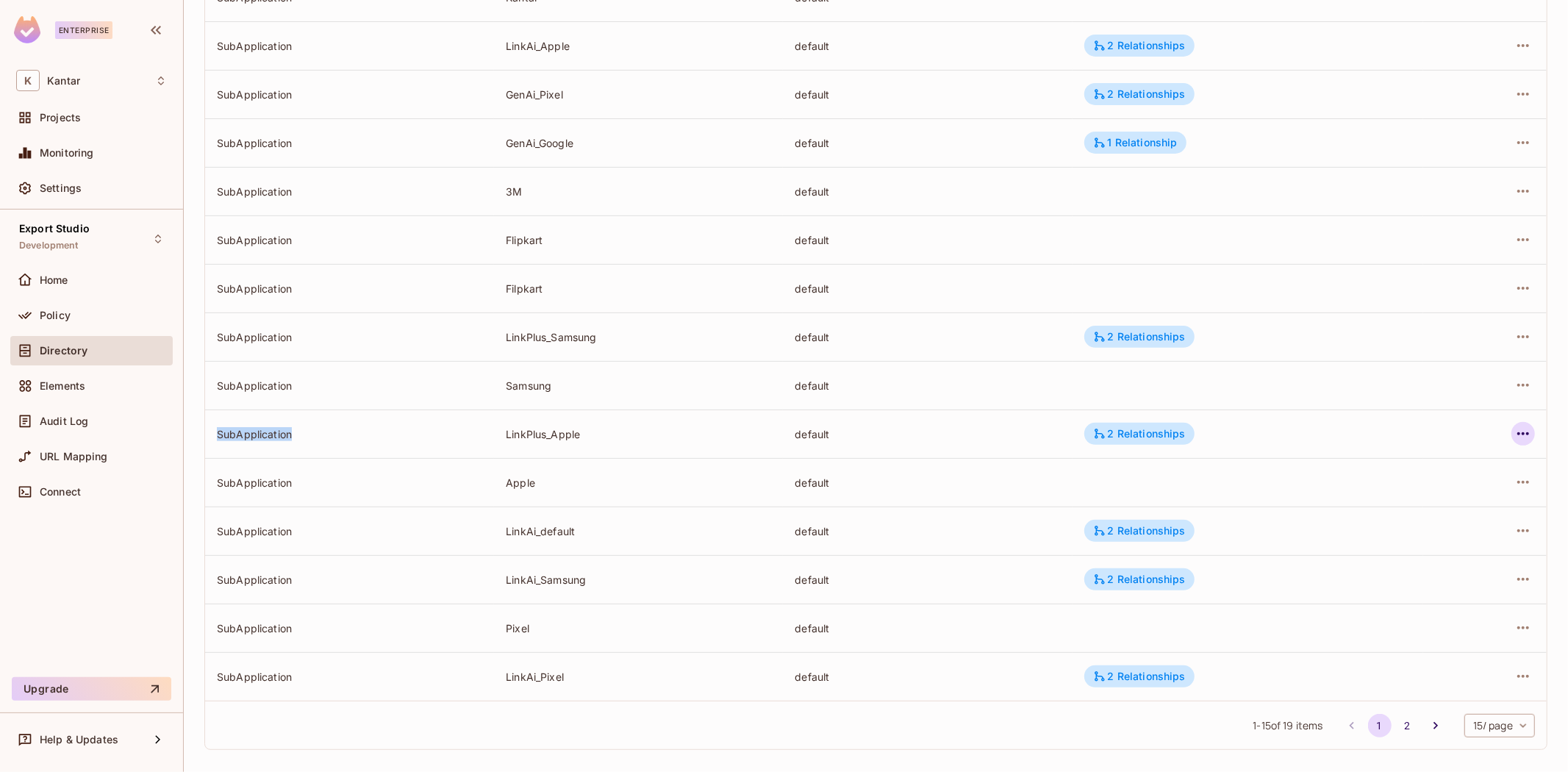 click at bounding box center (1523, 434) 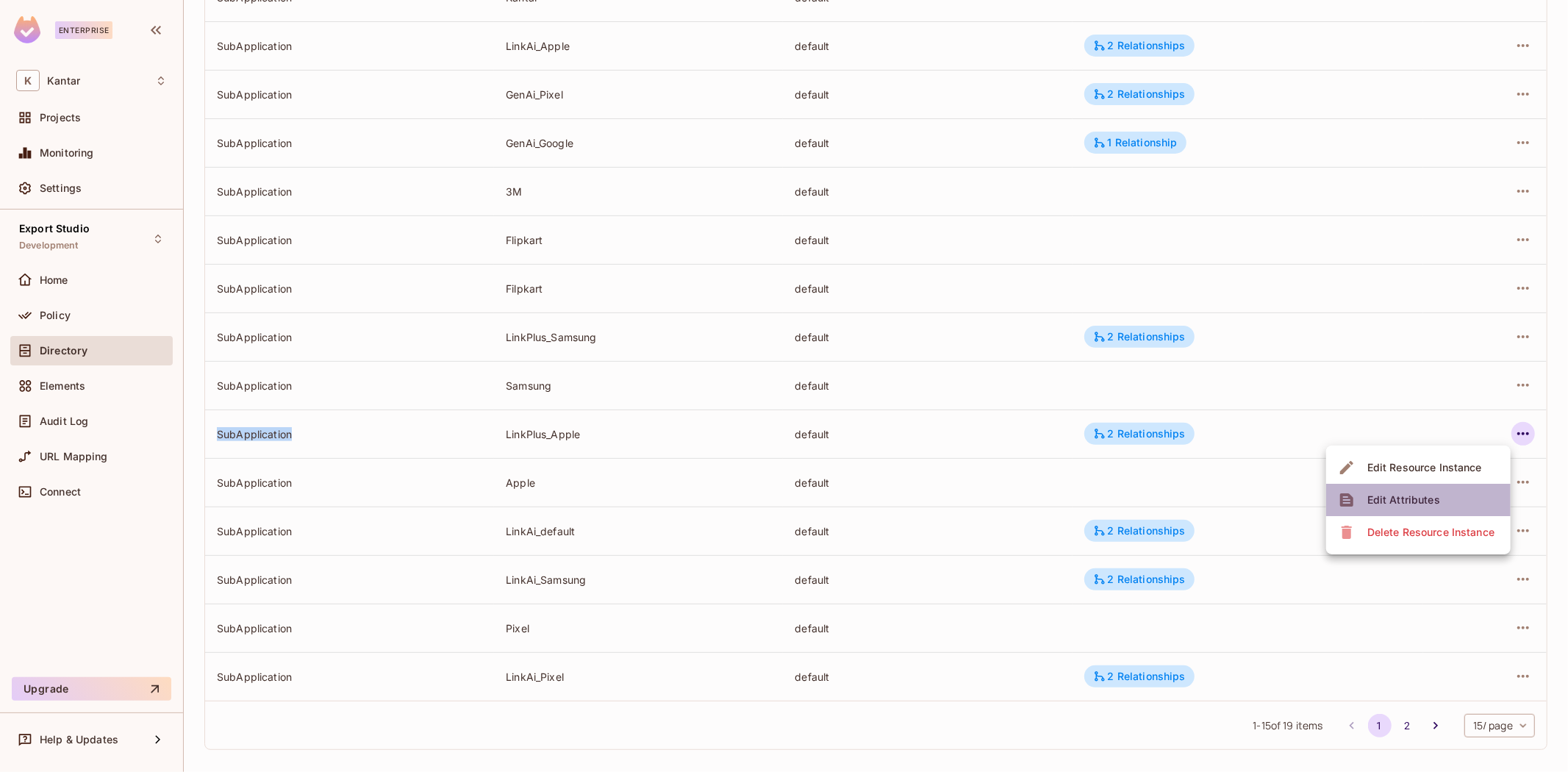 click on "Edit Attributes" at bounding box center [1418, 500] 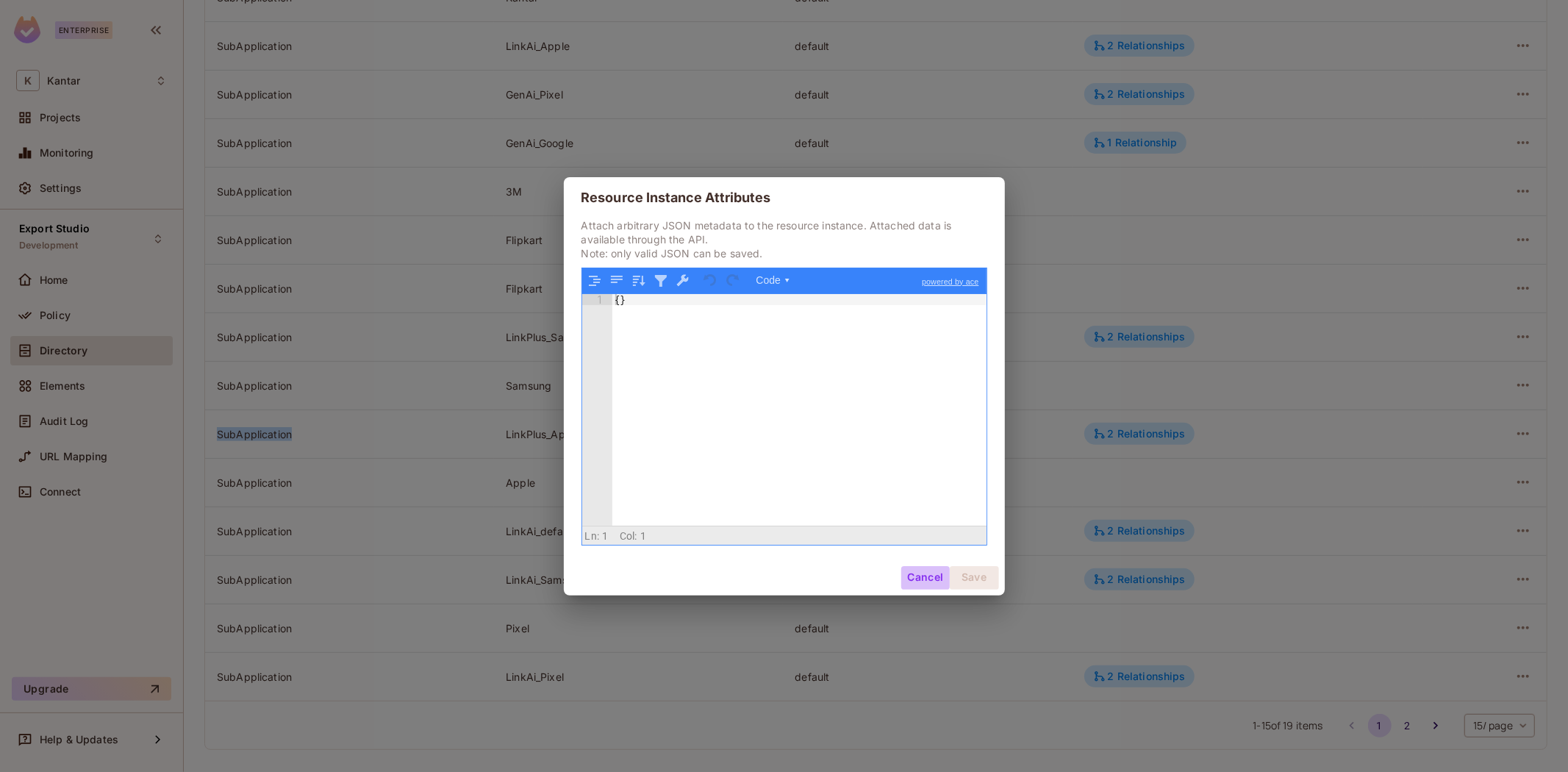 click on "Cancel" at bounding box center [925, 578] 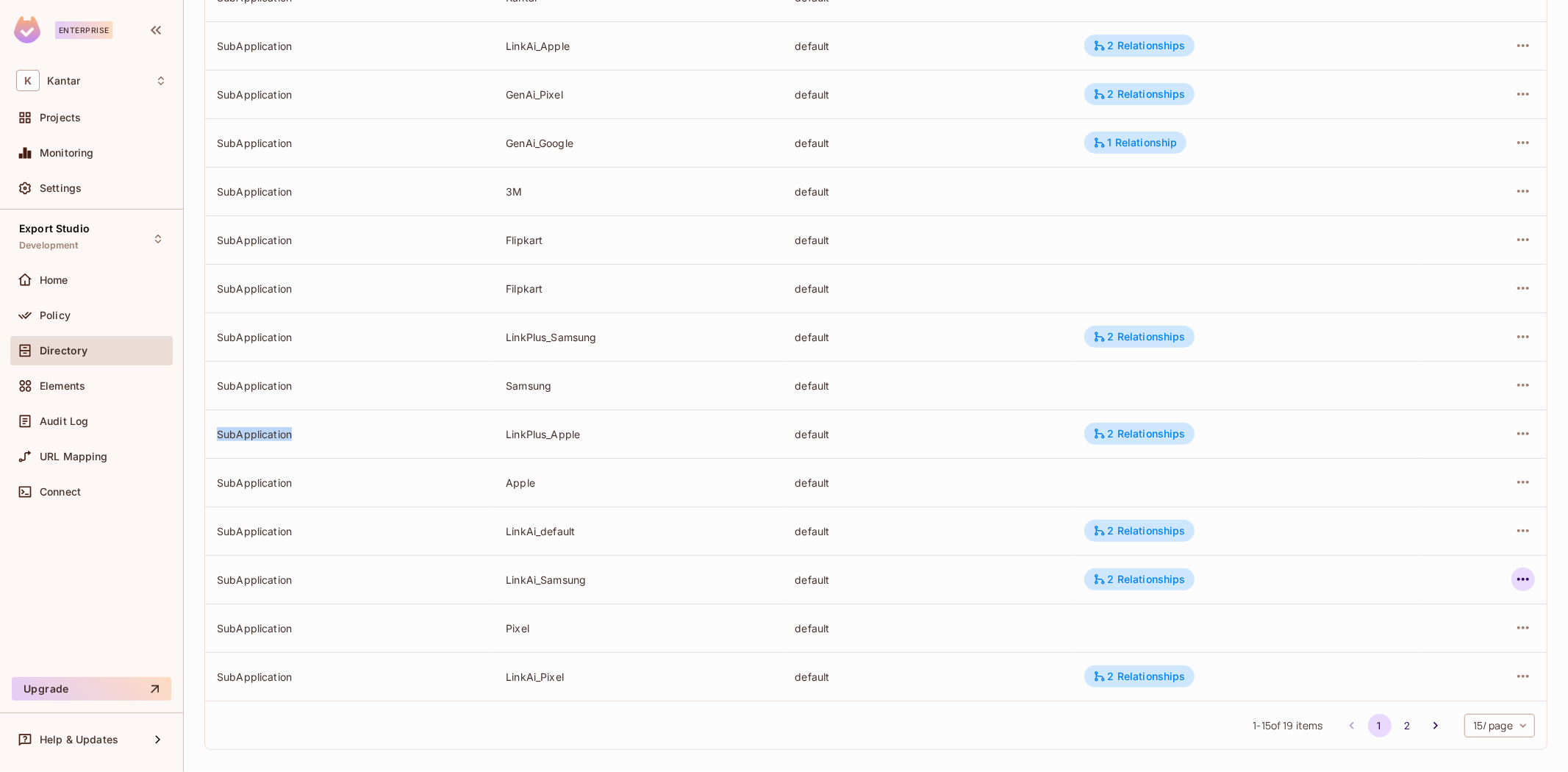click 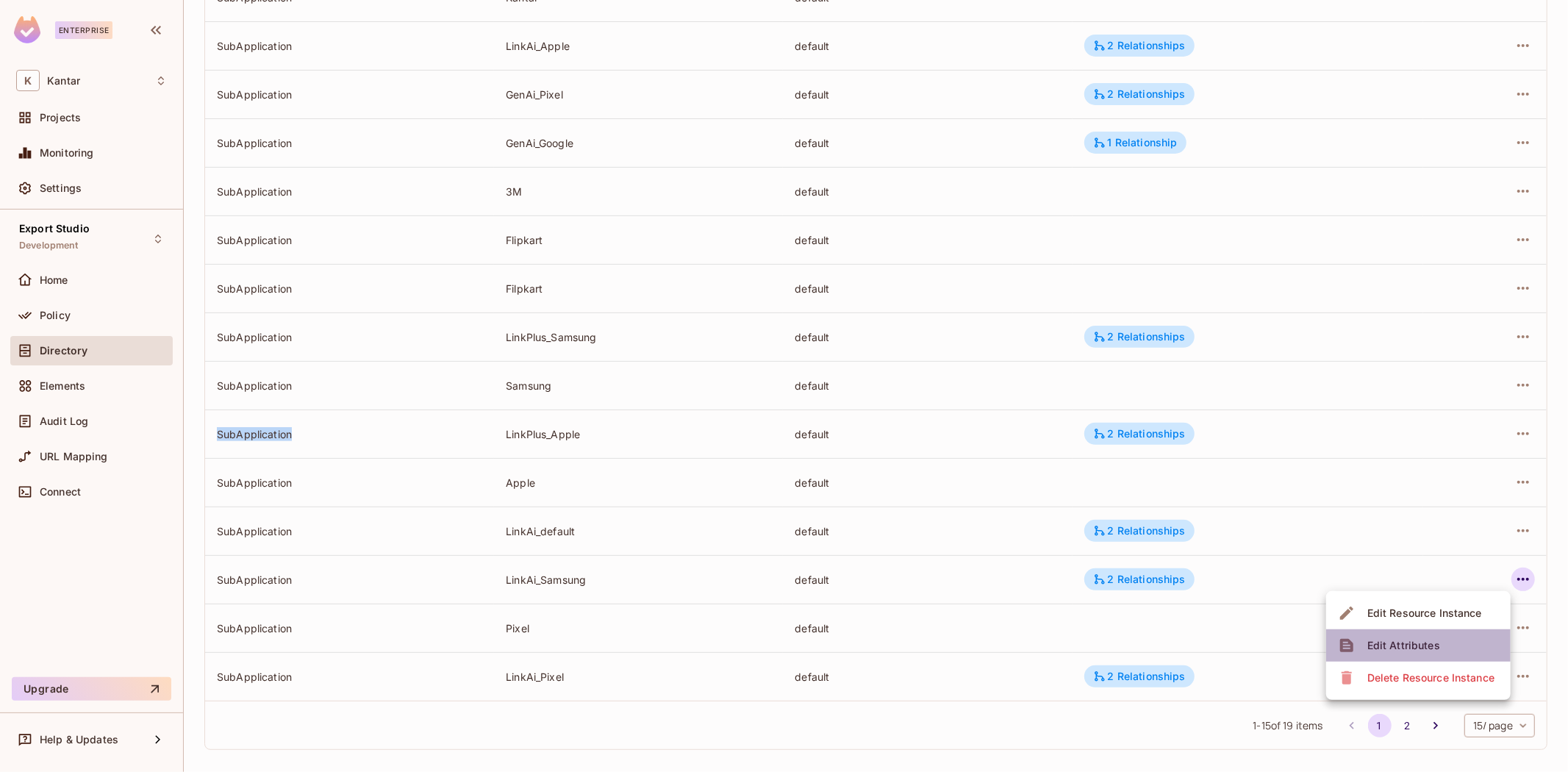 click on "Edit Attributes" at bounding box center [1418, 646] 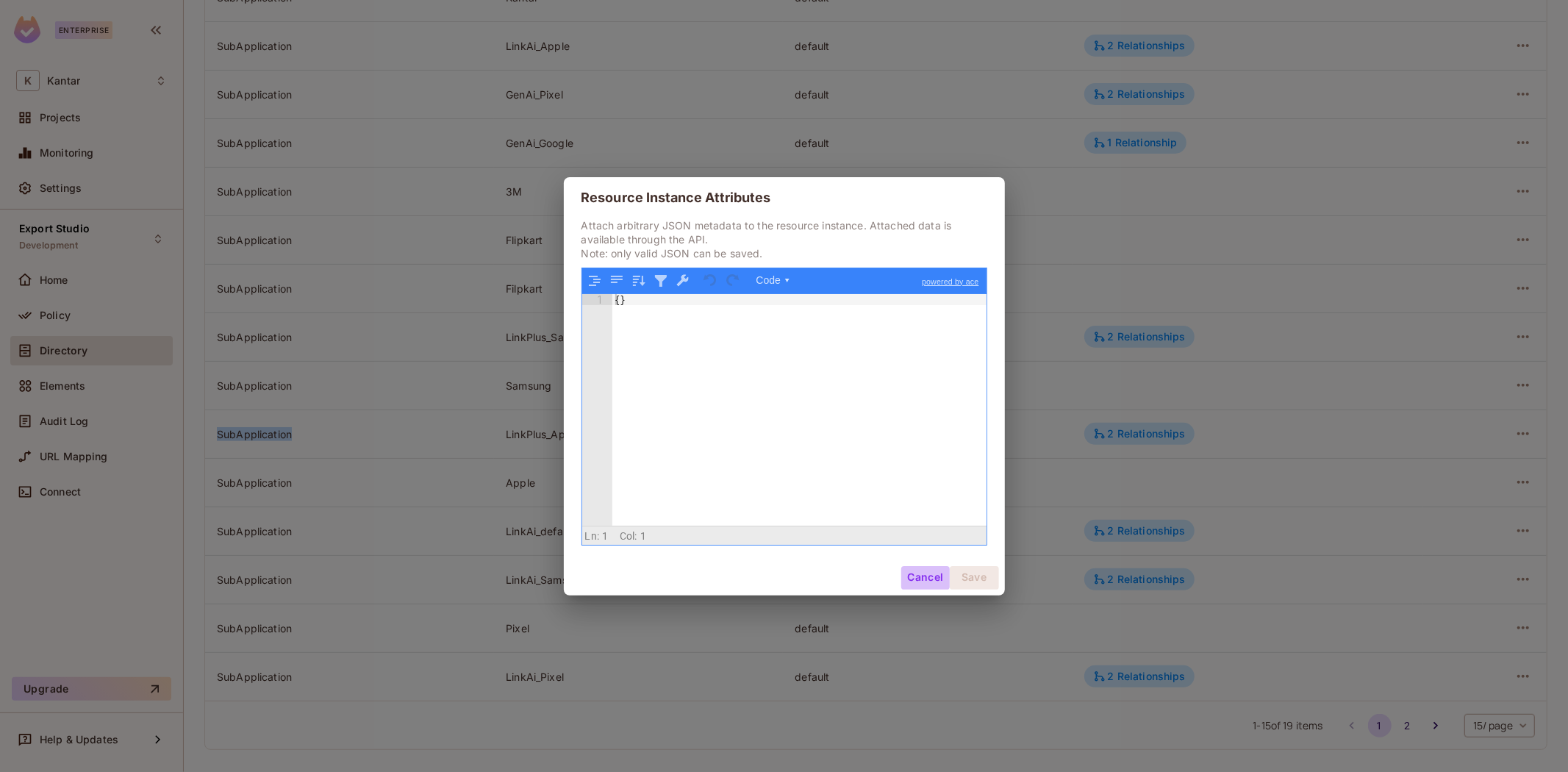 click on "Cancel" at bounding box center [925, 578] 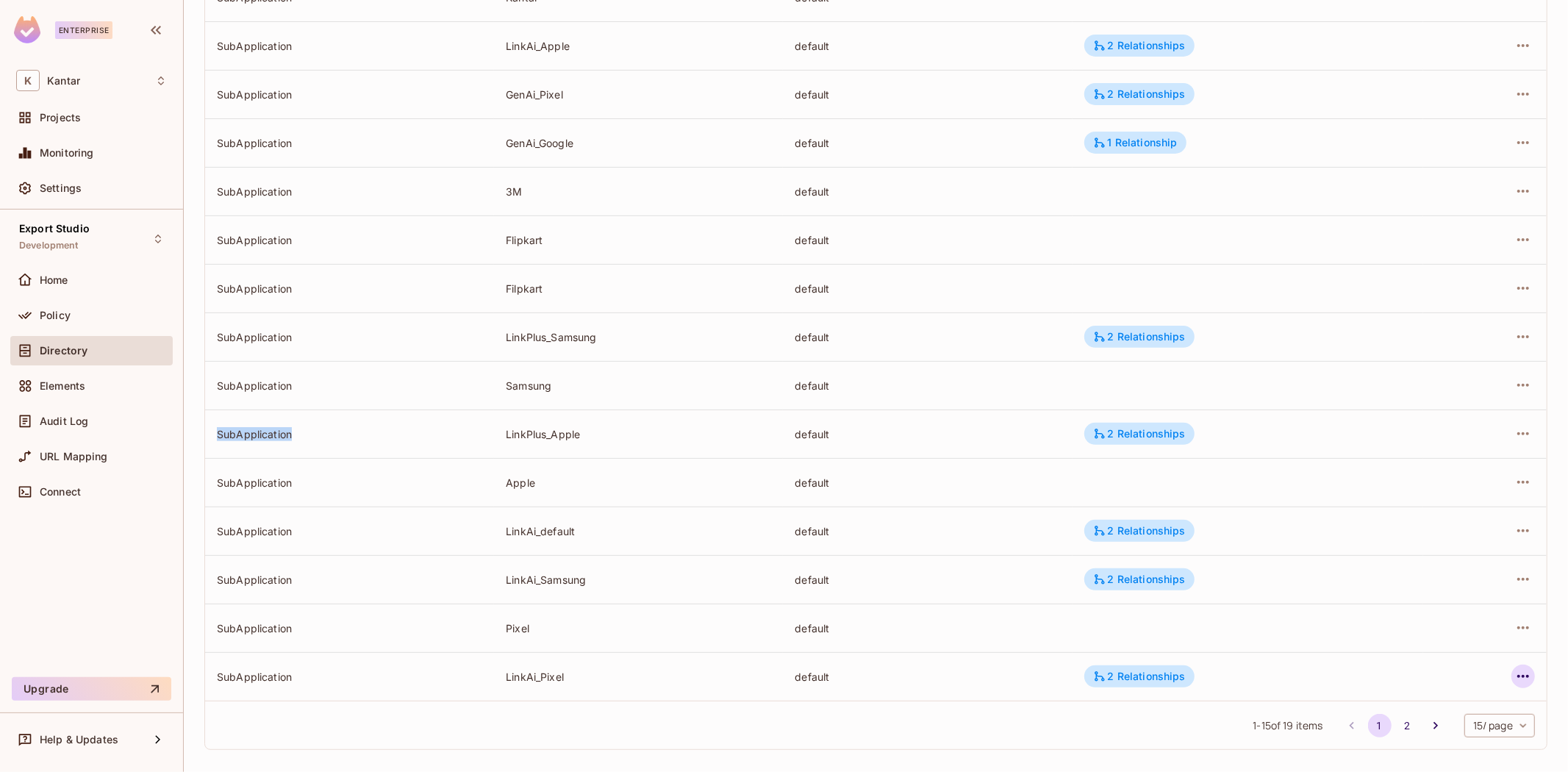 click 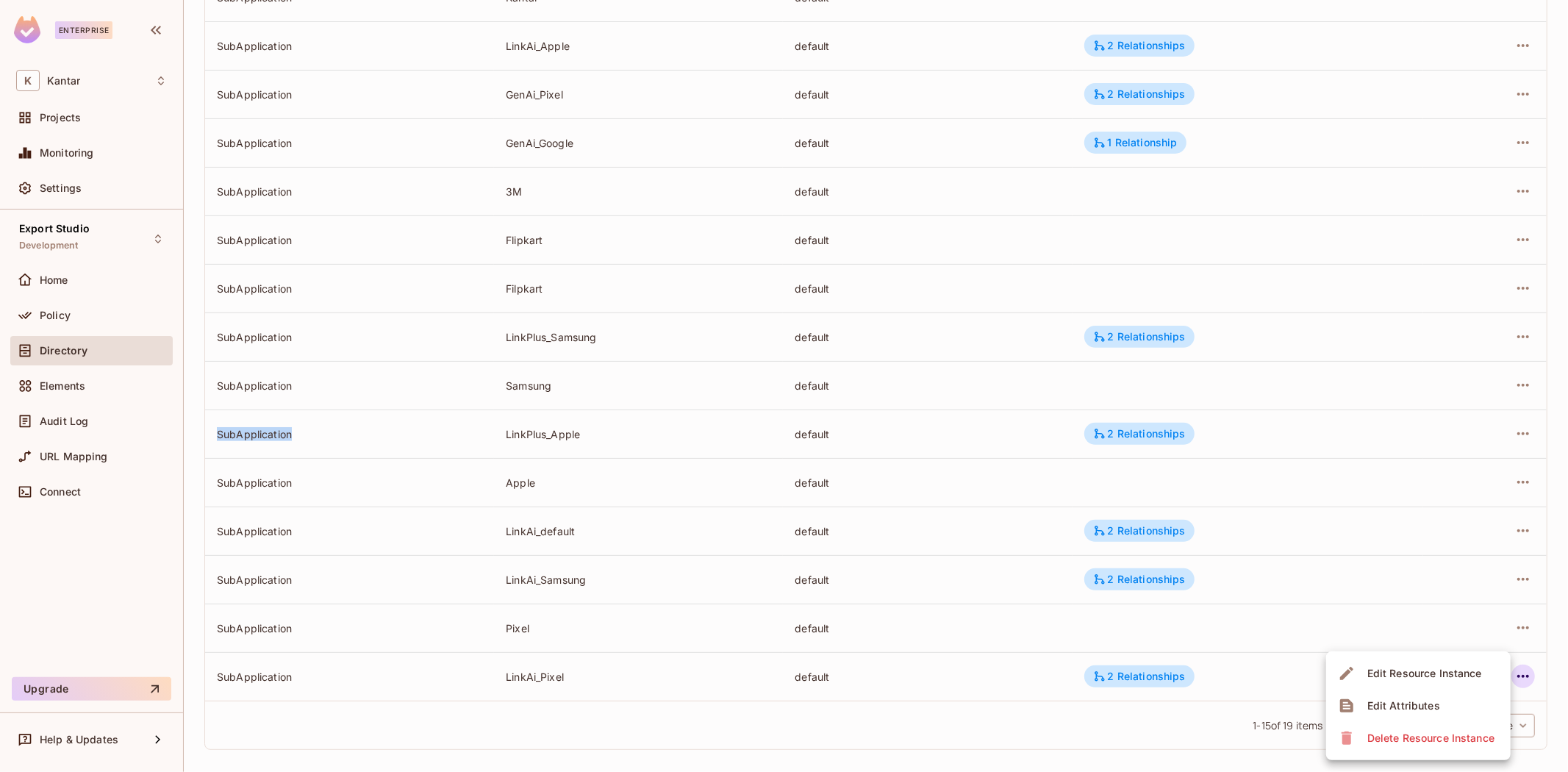click on "Edit Attributes" at bounding box center (1418, 706) 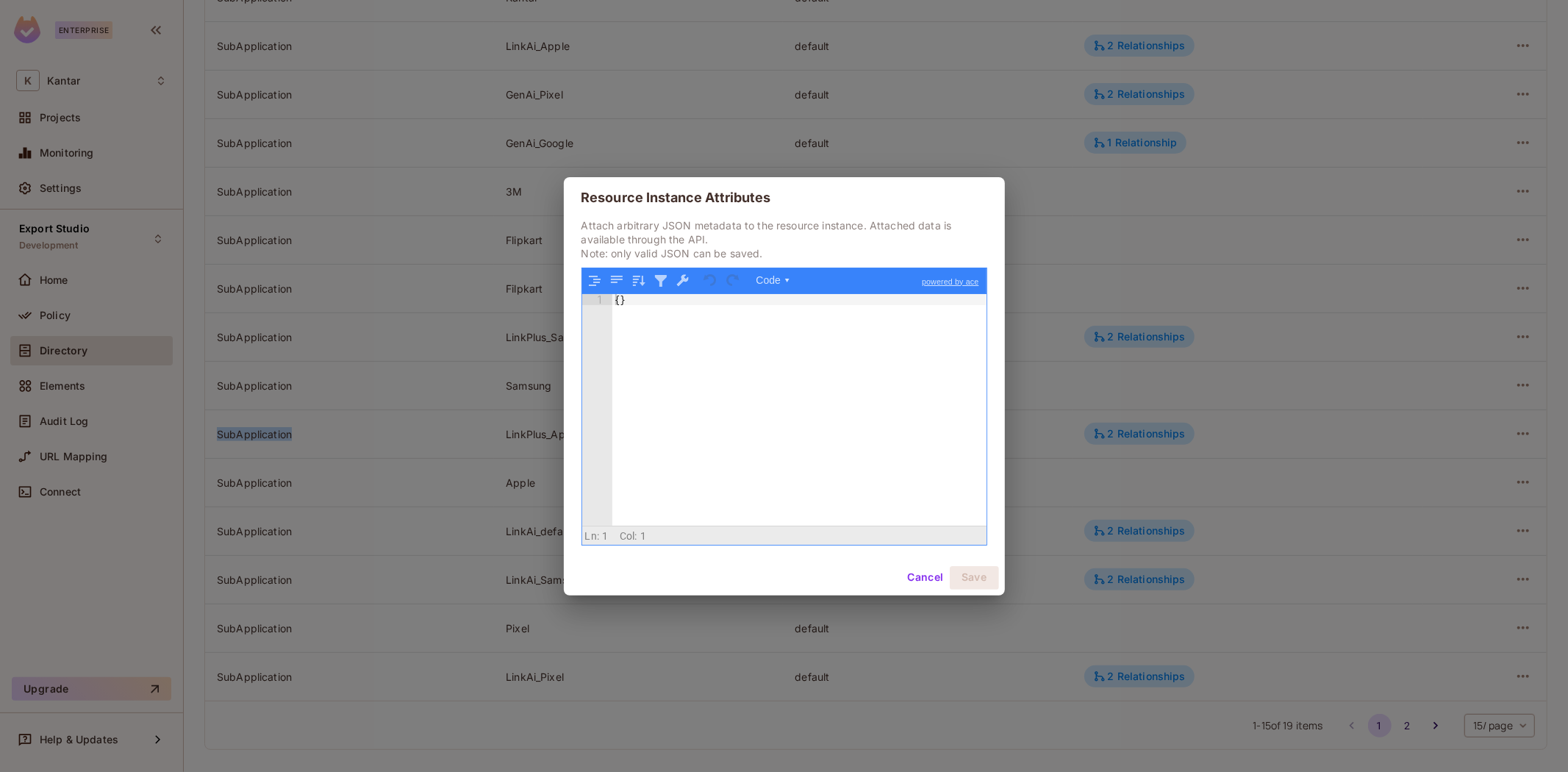 click on "Cancel" at bounding box center [925, 578] 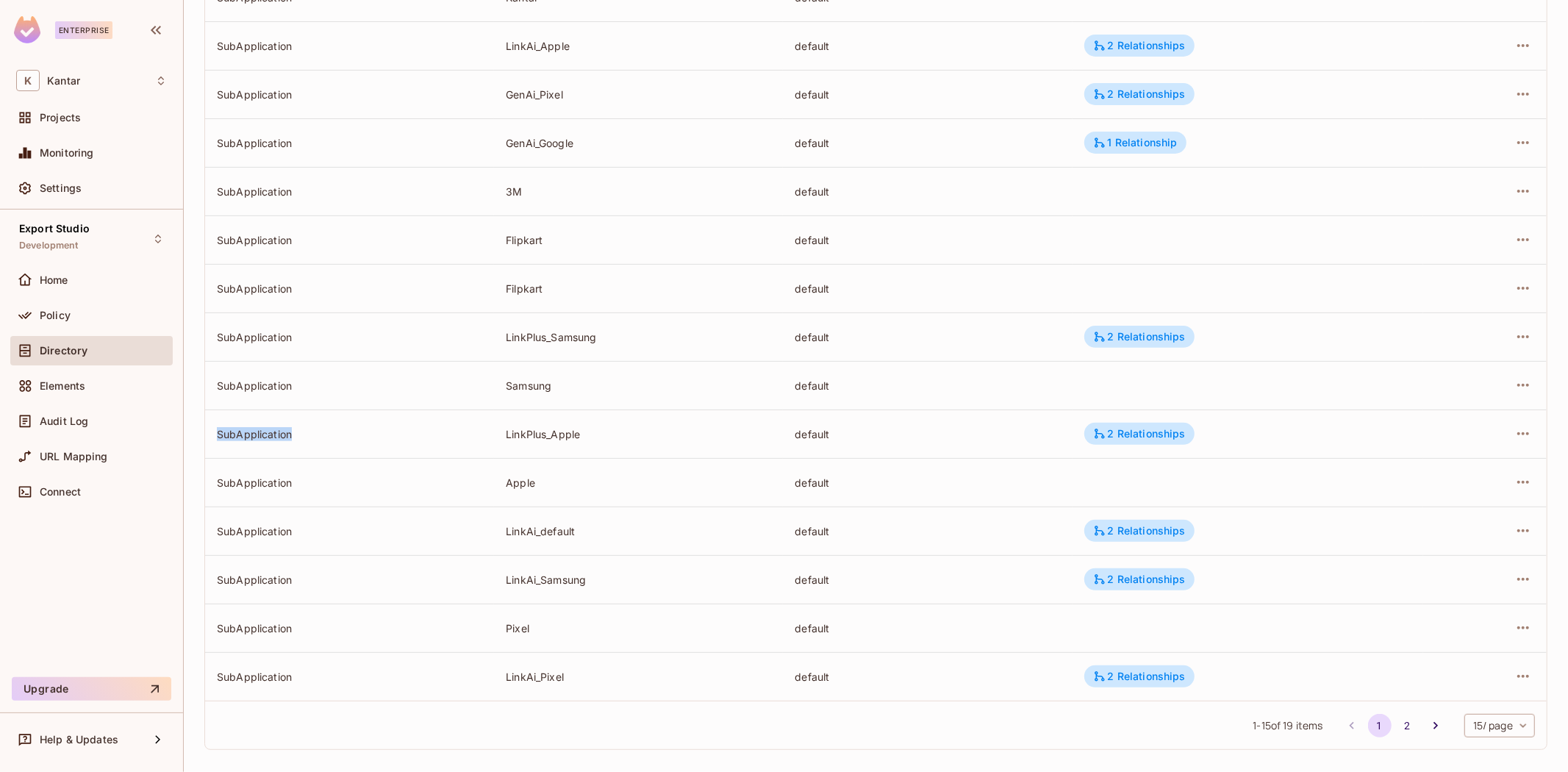 scroll, scrollTop: 82, scrollLeft: 0, axis: vertical 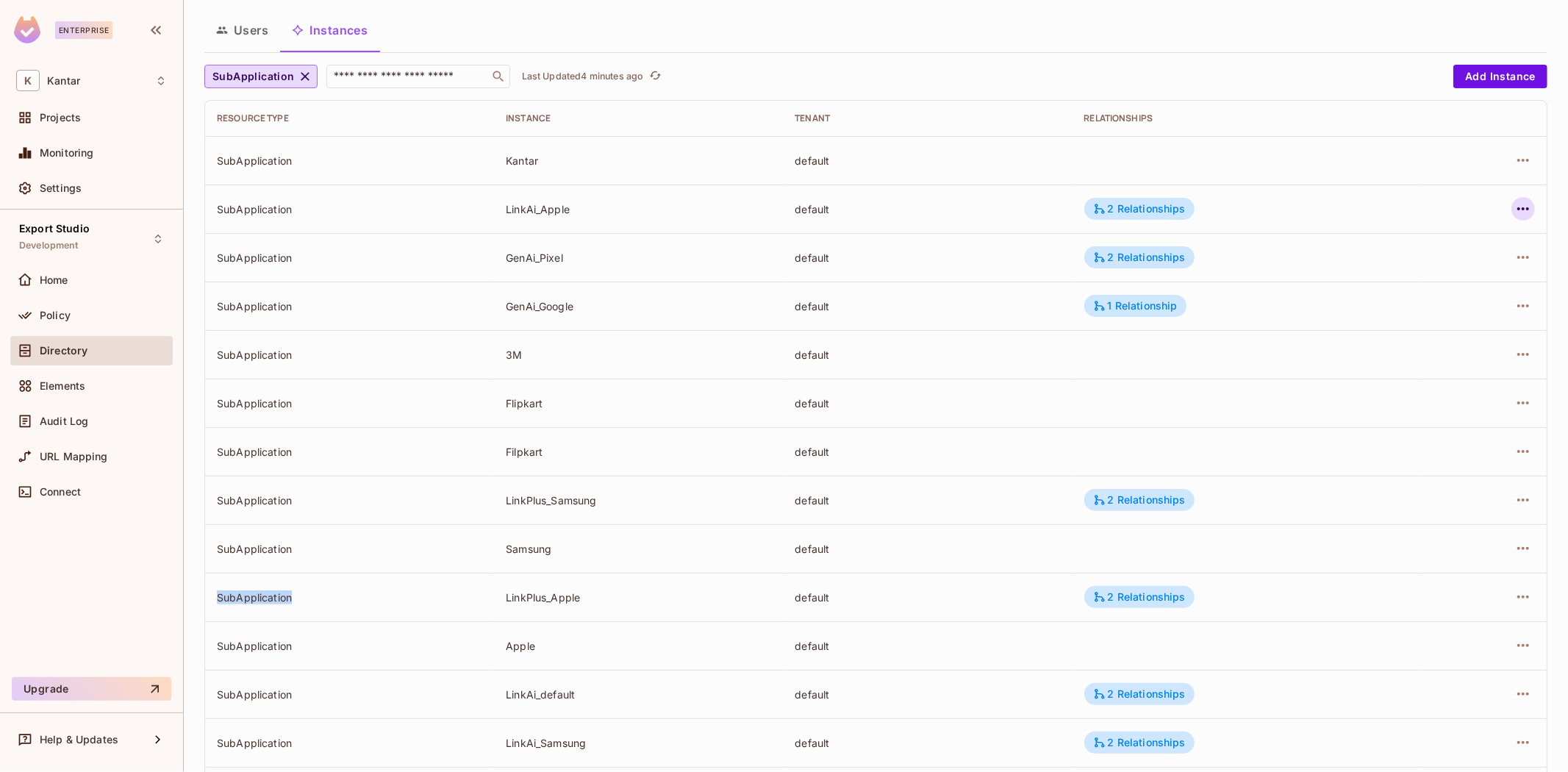 click 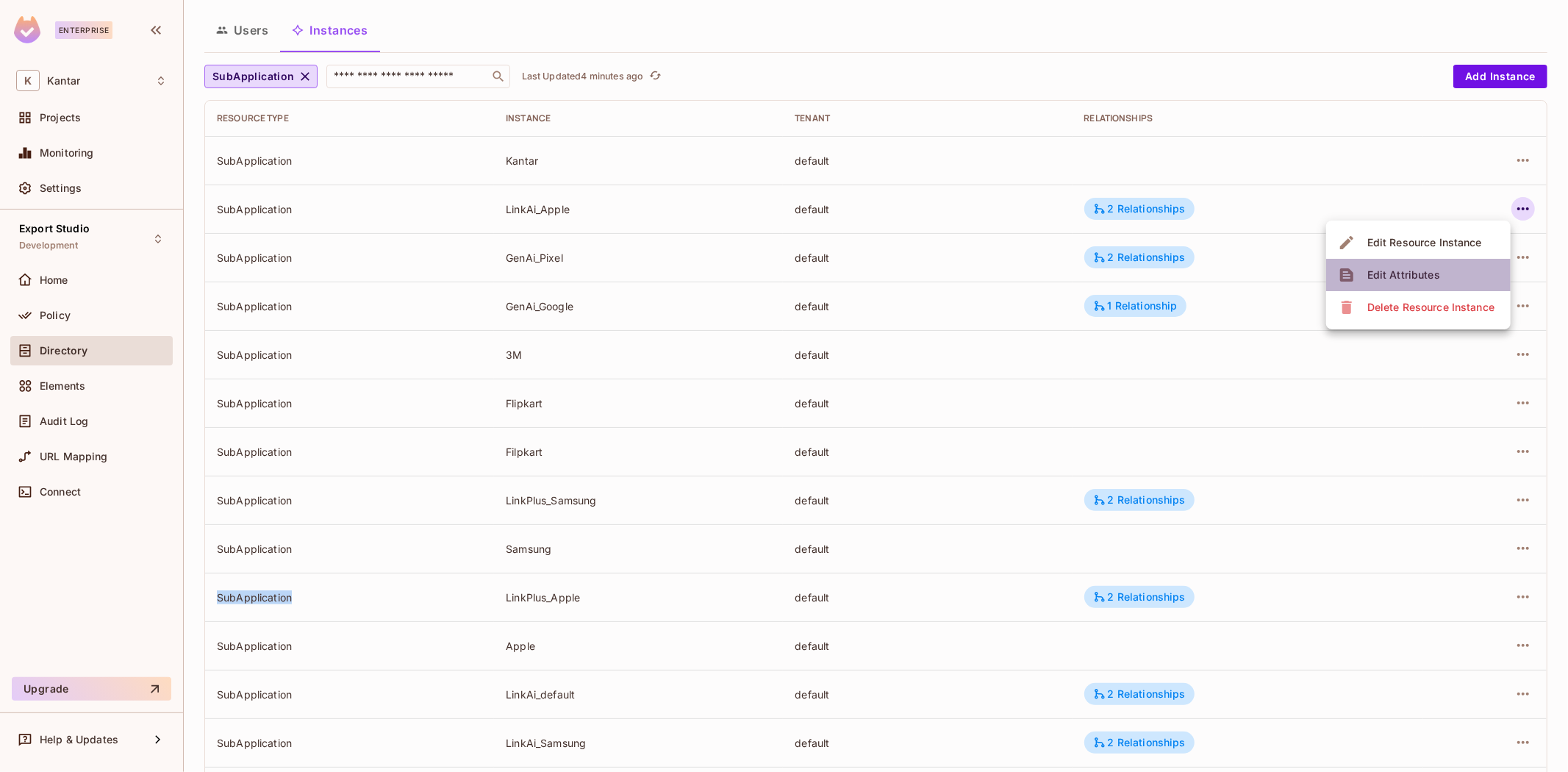 click on "Edit Attributes" at bounding box center (1403, 275) 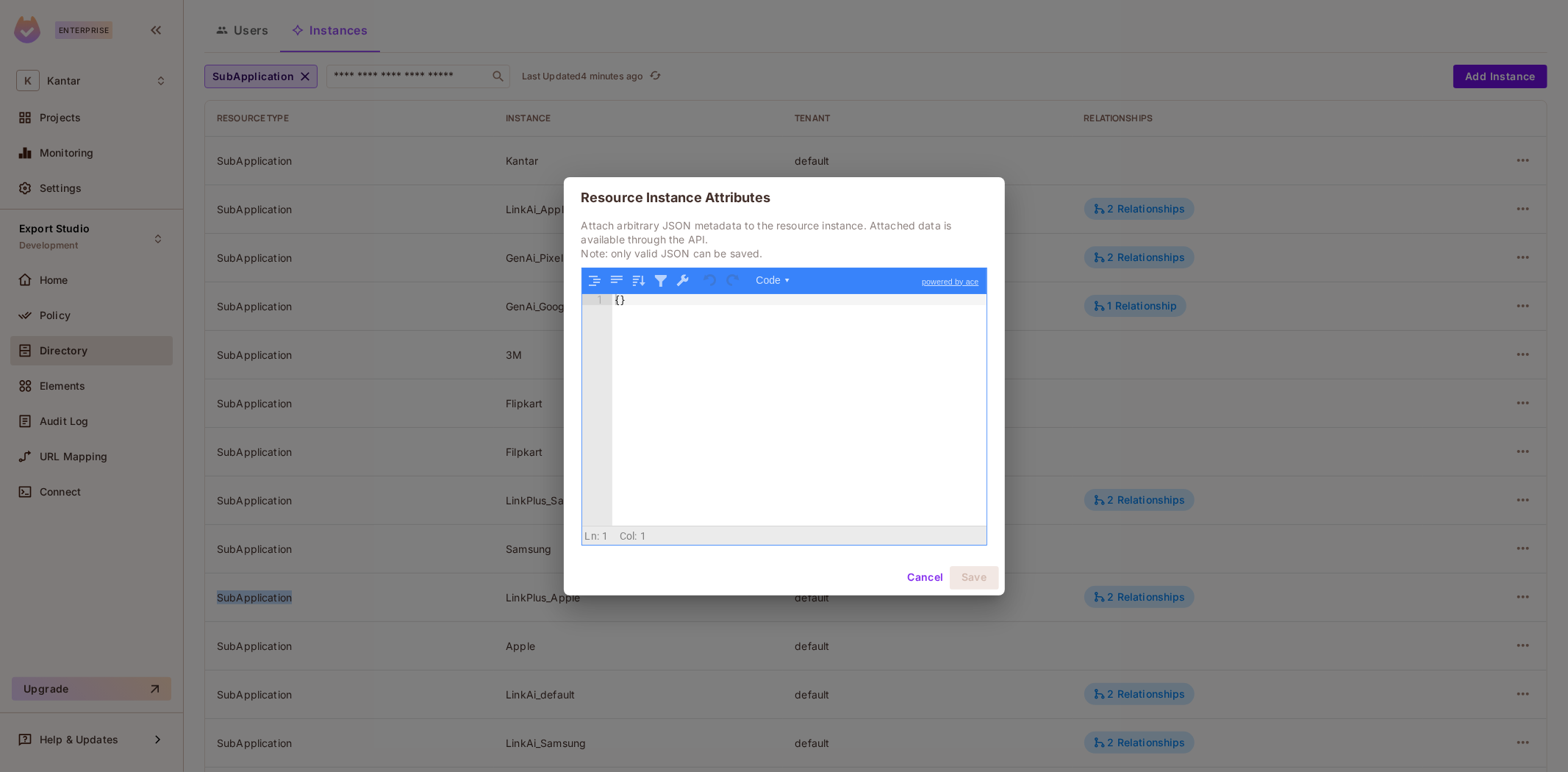 click on "Cancel" at bounding box center [925, 578] 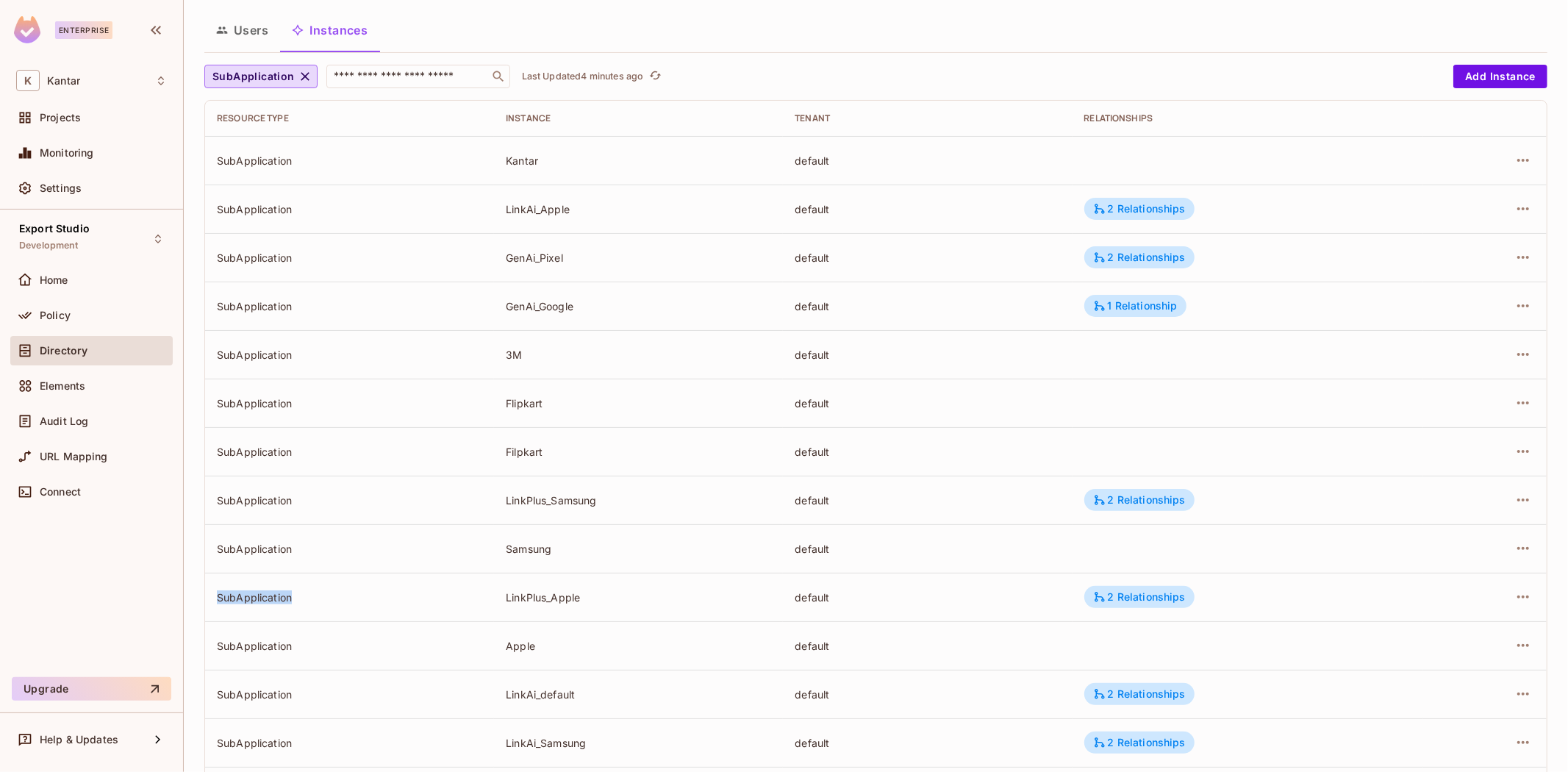 scroll, scrollTop: 0, scrollLeft: 0, axis: both 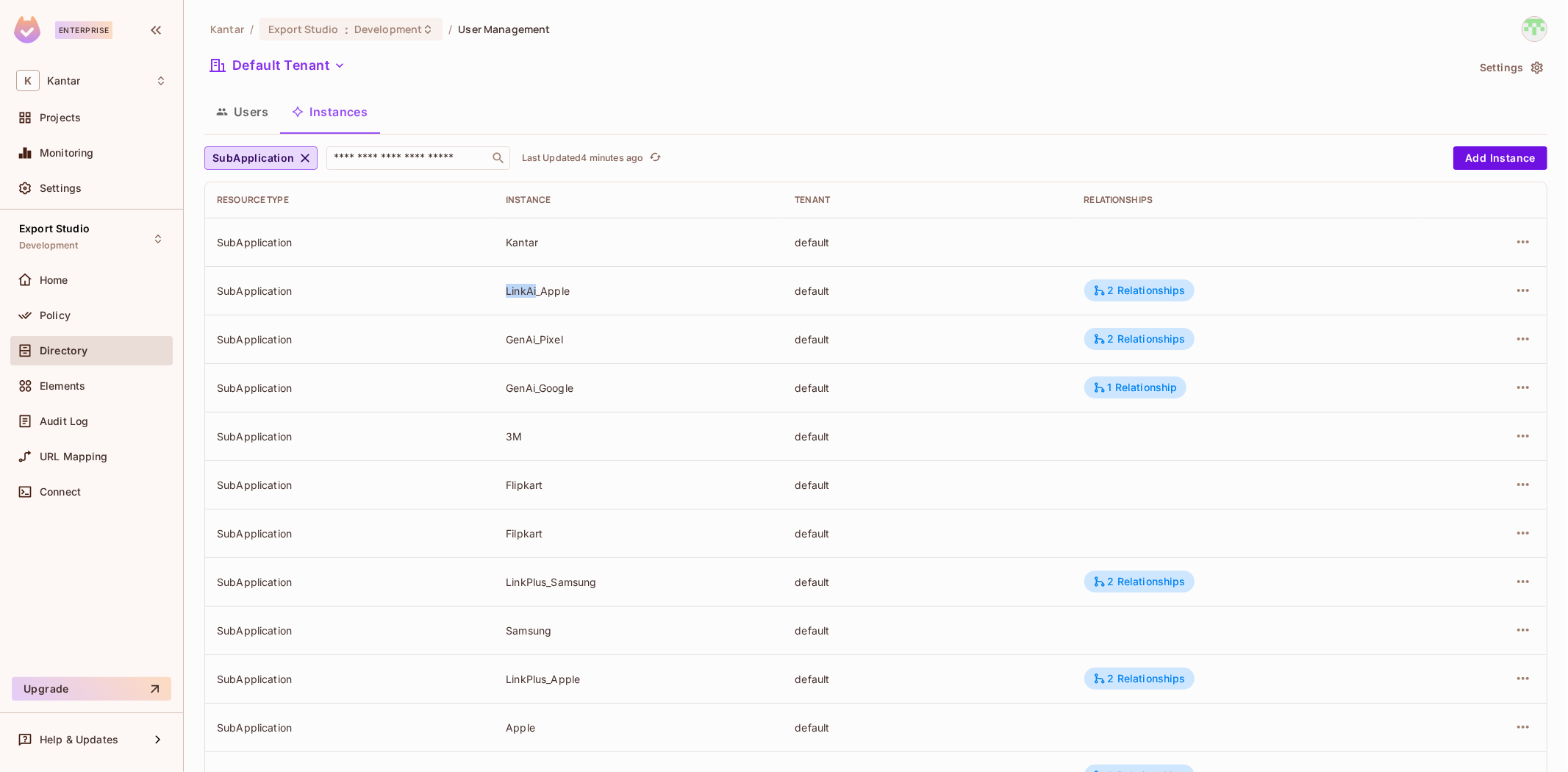 drag, startPoint x: 501, startPoint y: 287, endPoint x: 534, endPoint y: 287, distance: 33 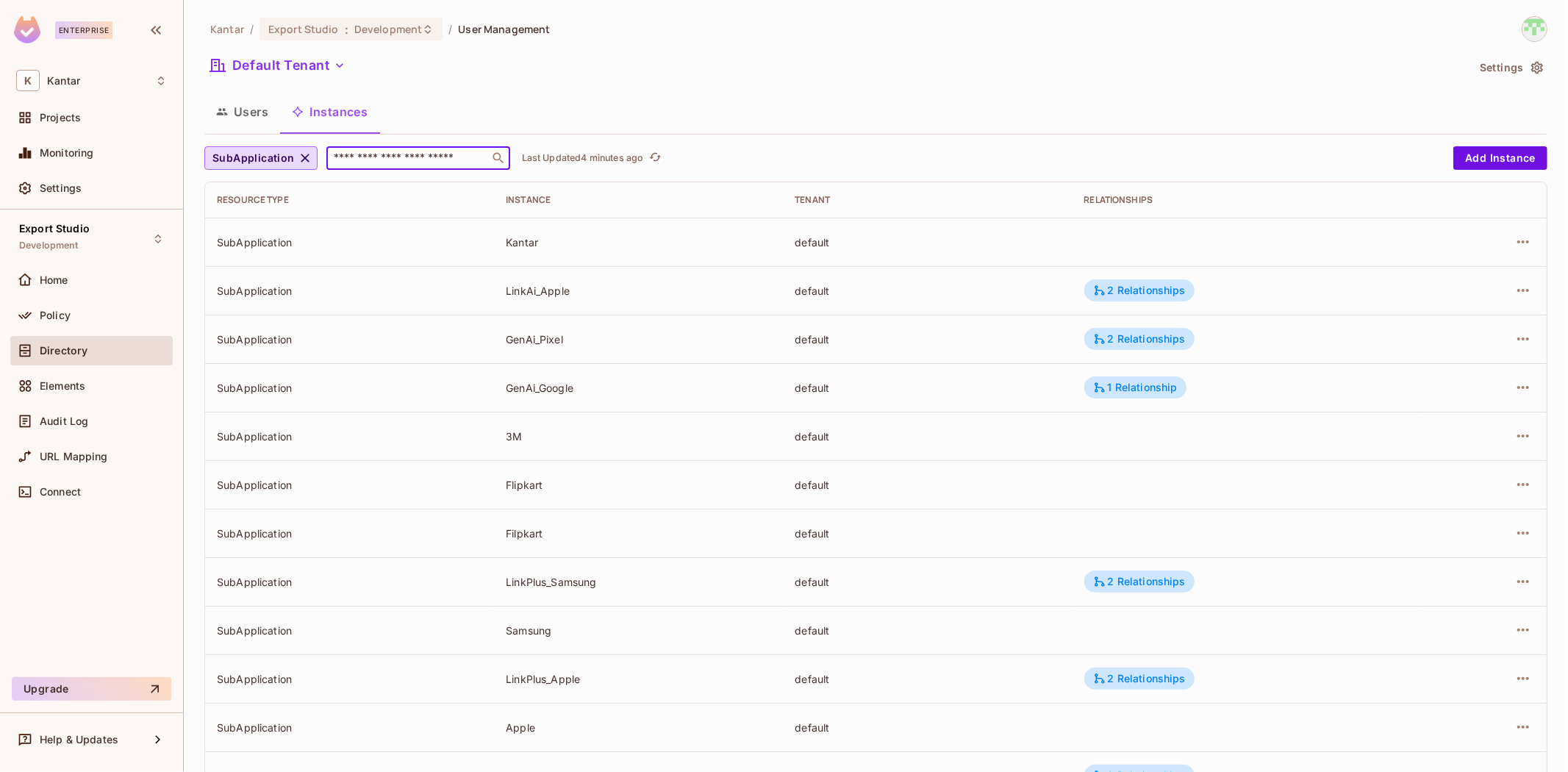 click at bounding box center [408, 158] 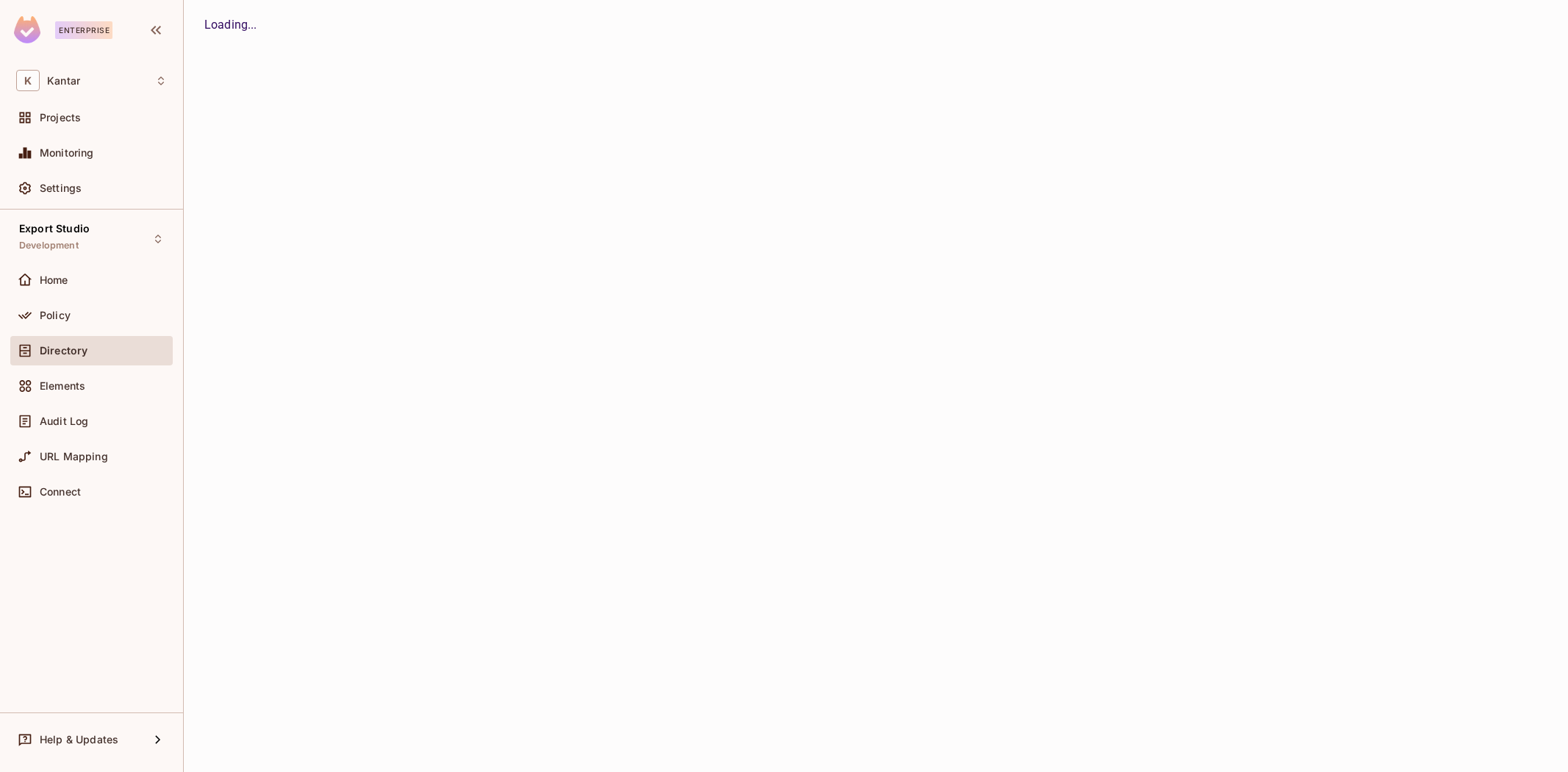 scroll, scrollTop: 0, scrollLeft: 0, axis: both 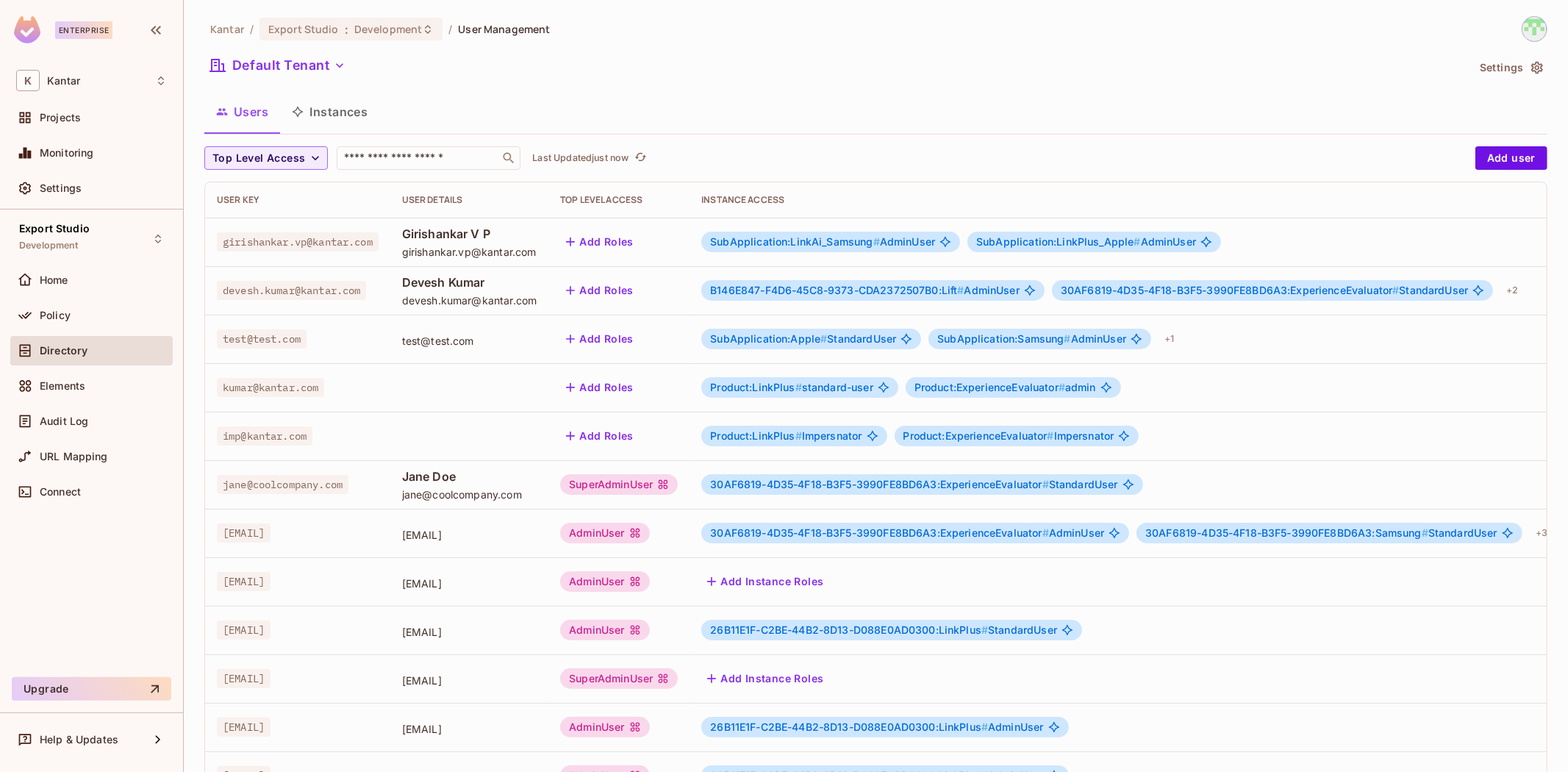 click on "Instances" at bounding box center (329, 112) 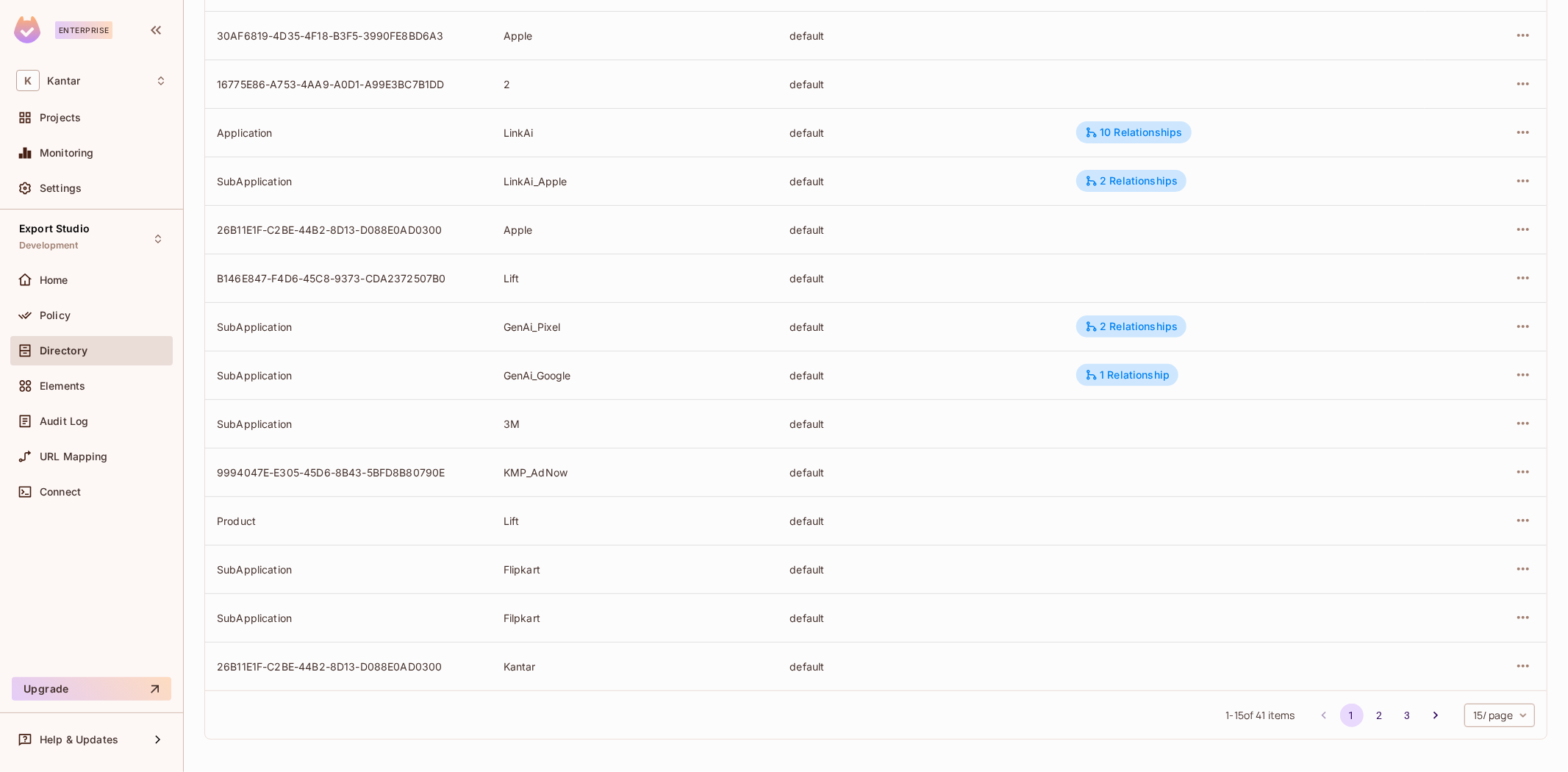 scroll, scrollTop: 0, scrollLeft: 0, axis: both 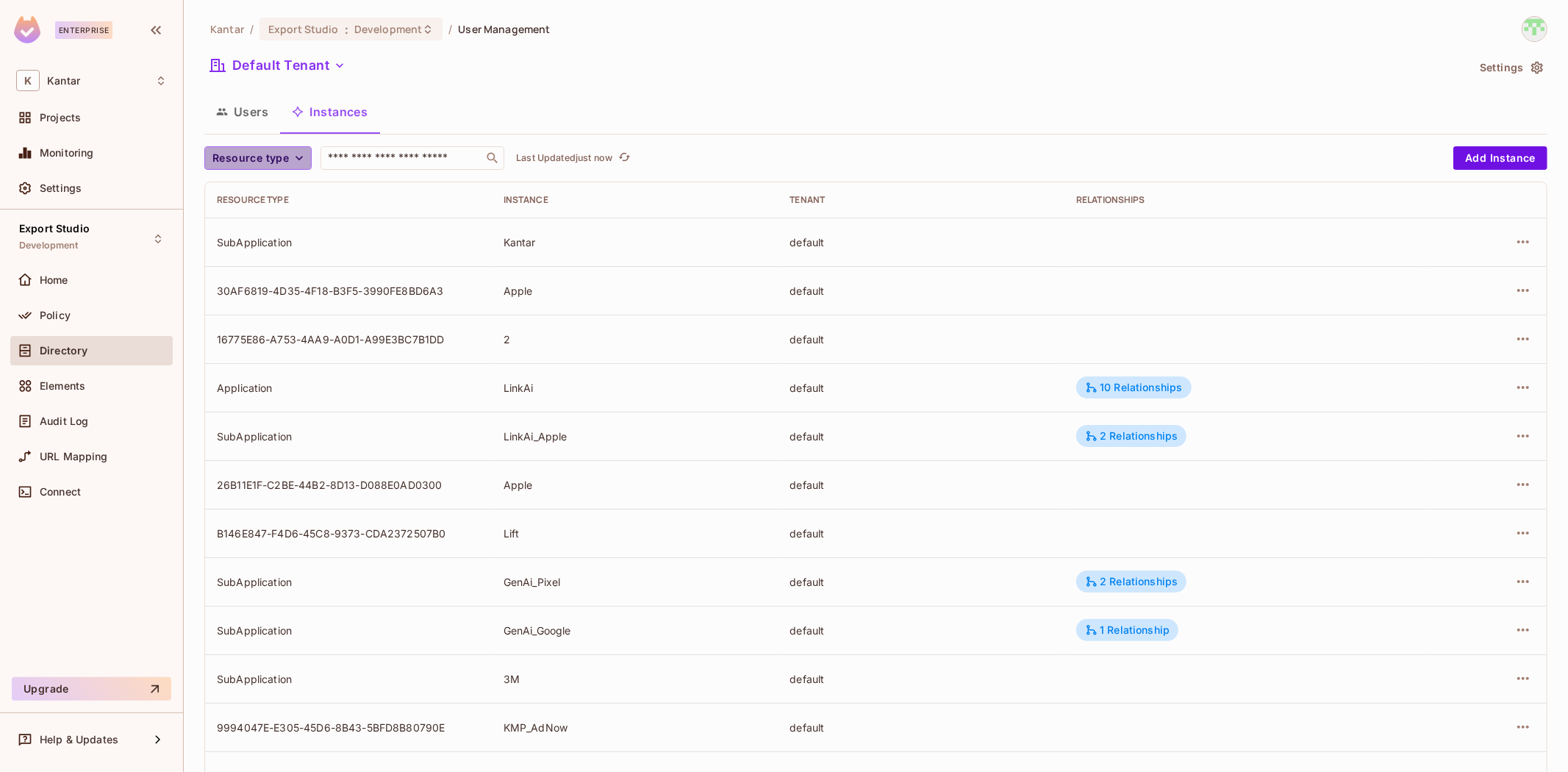 click on "Resource type" at bounding box center (251, 158) 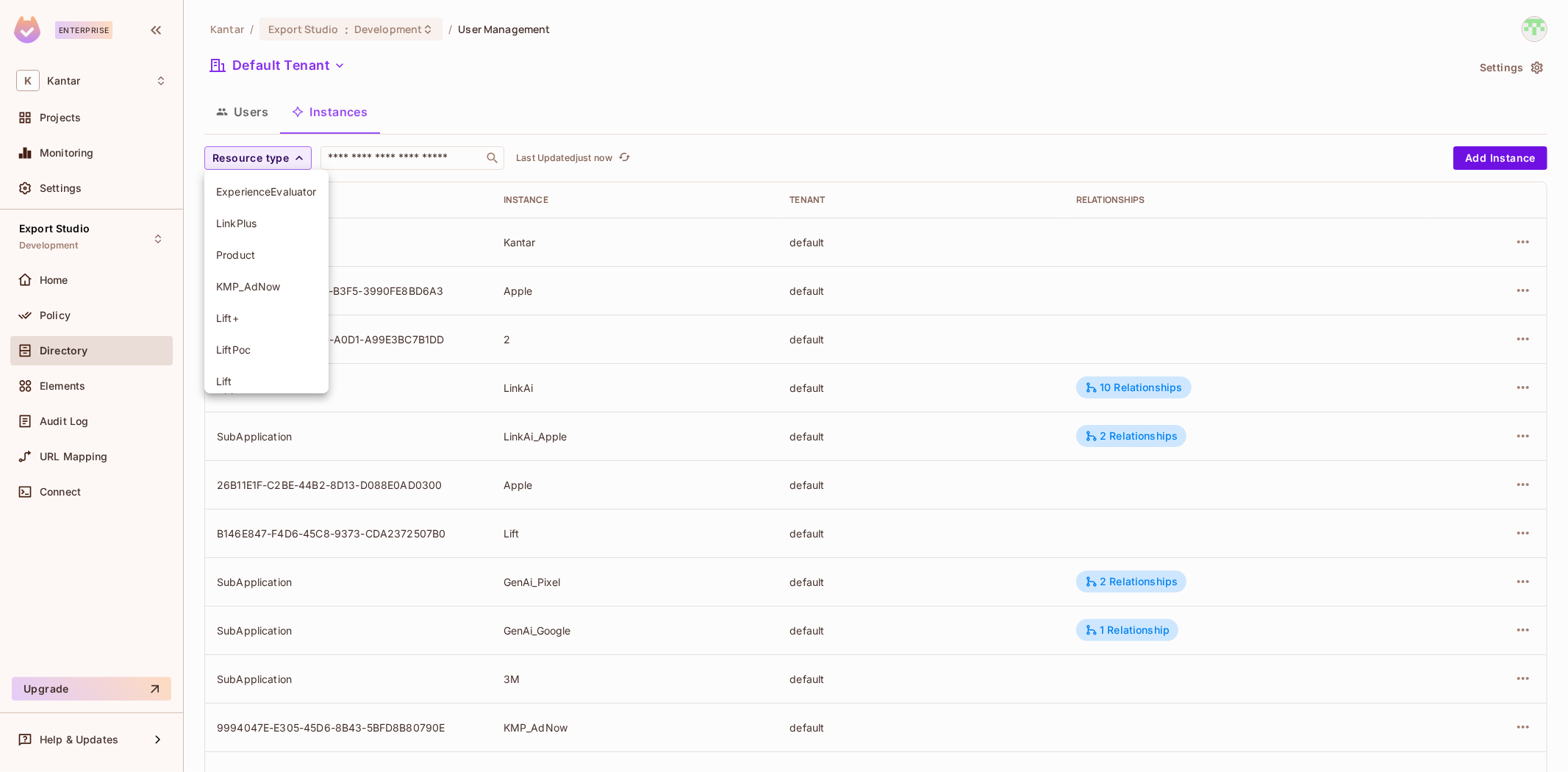 scroll, scrollTop: 167, scrollLeft: 0, axis: vertical 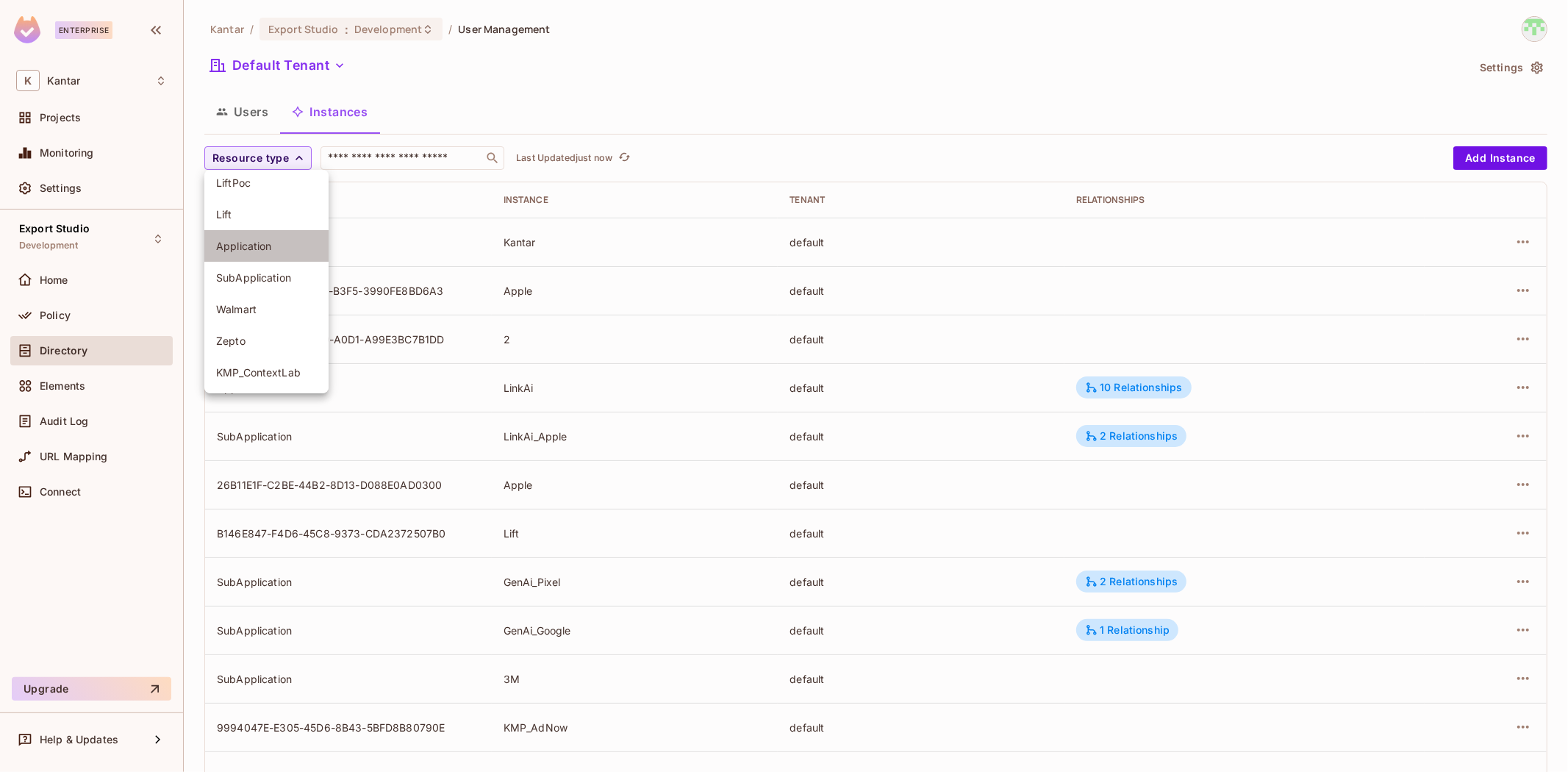 click on "Application" at bounding box center (266, 246) 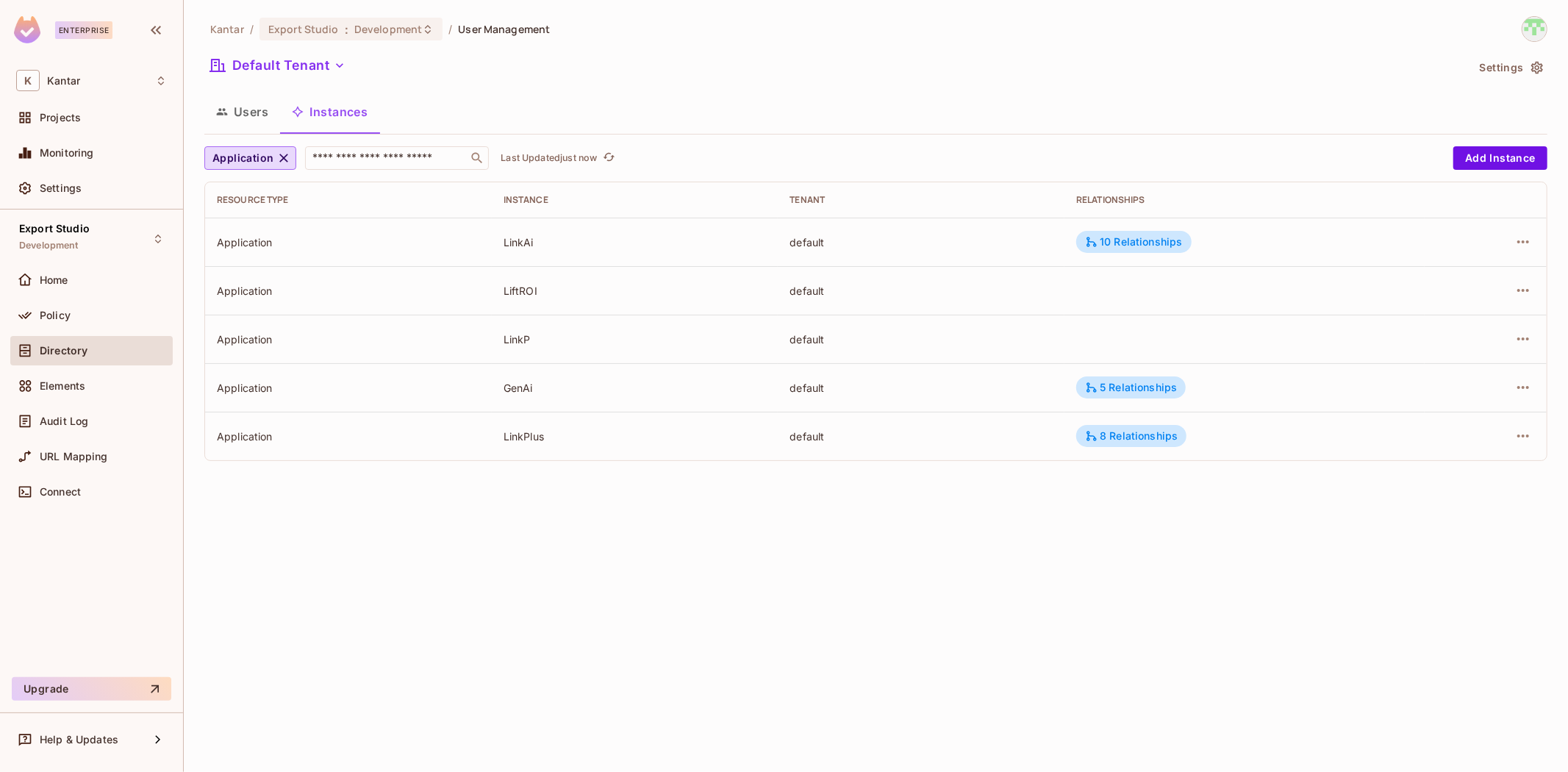 click on "Kantar / Export Studio : Development / User Management Default Tenant Settings Users Instances Application ​ Last Updated  just now Add Instance Resource type Instance Tenant Relationships Application LinkAi default 10 Relationships Application LiftROI default Application LinkP default Application GenAi default 5 Relationships Application LinkPlus default 8 Relationships" at bounding box center (876, 386) 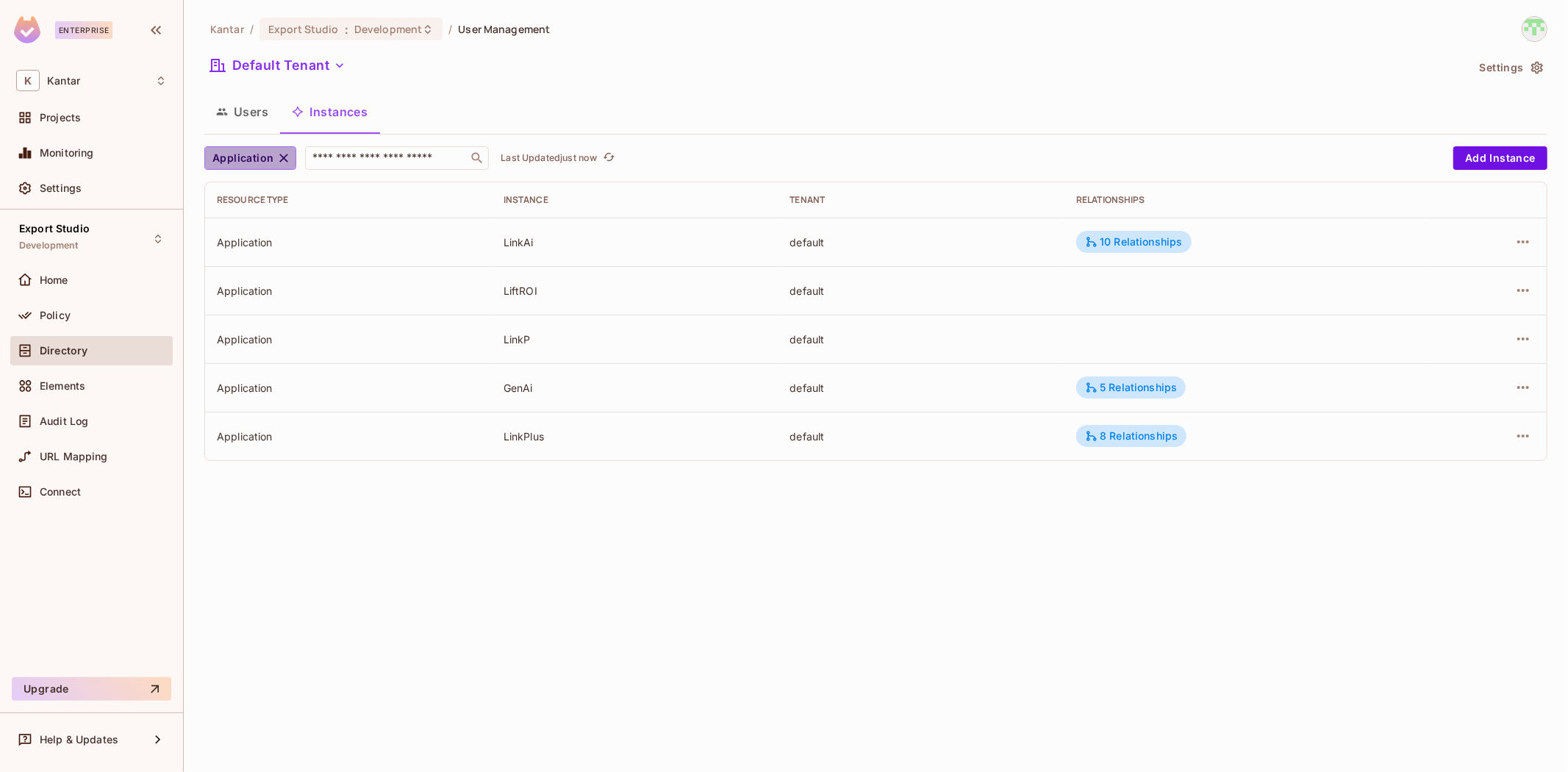 click 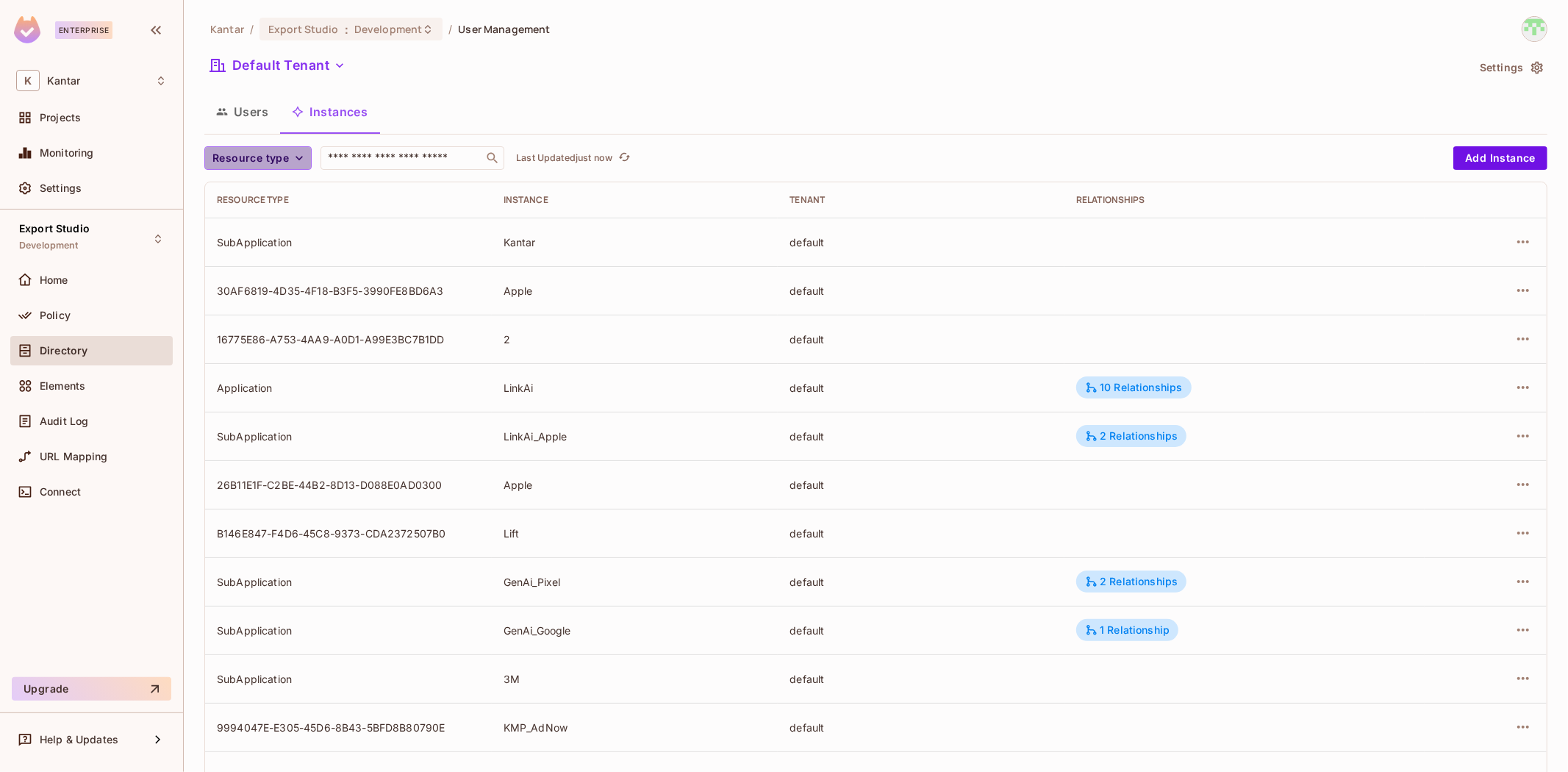 click on "Resource type" at bounding box center [251, 158] 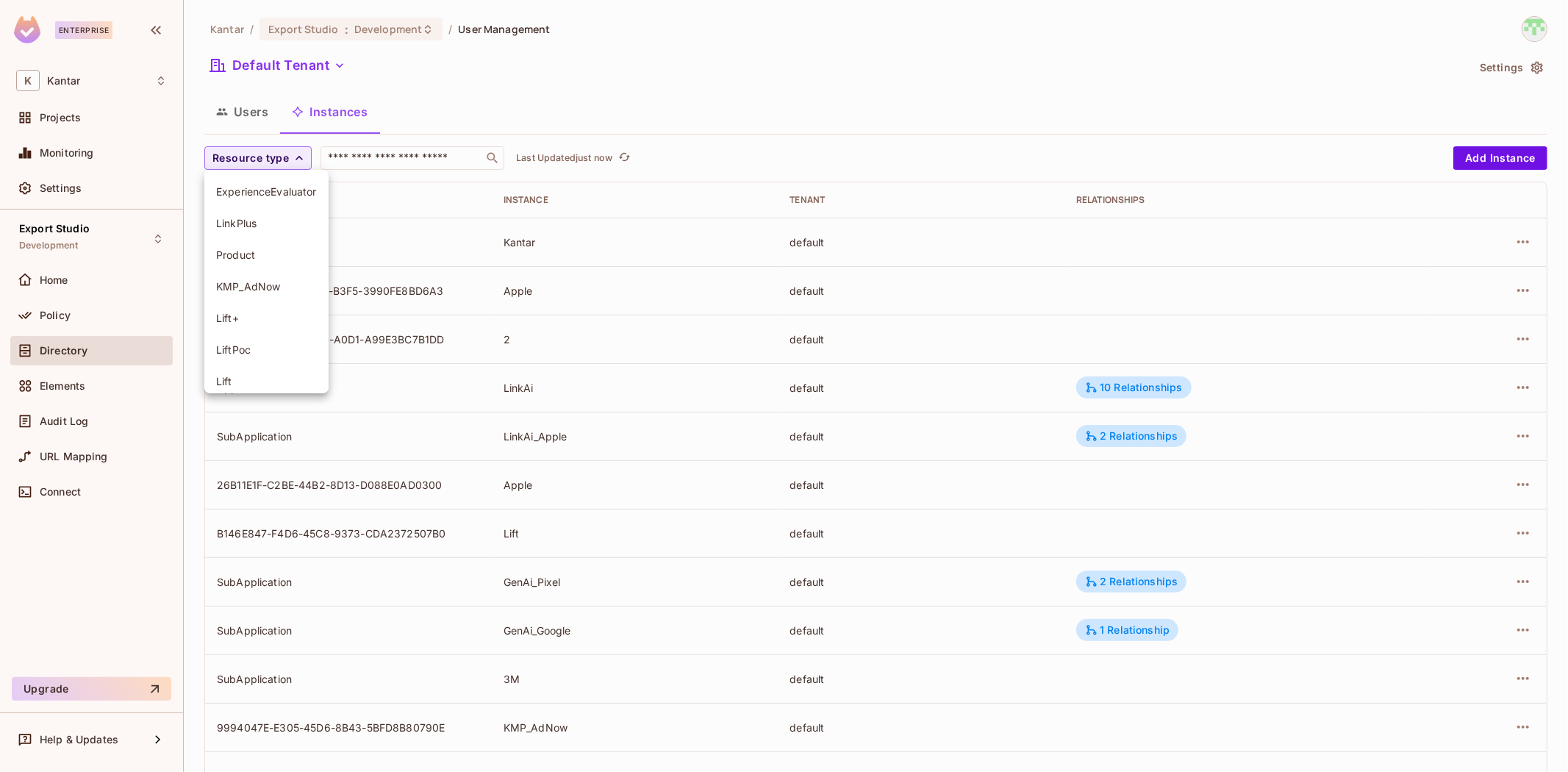 scroll, scrollTop: 167, scrollLeft: 0, axis: vertical 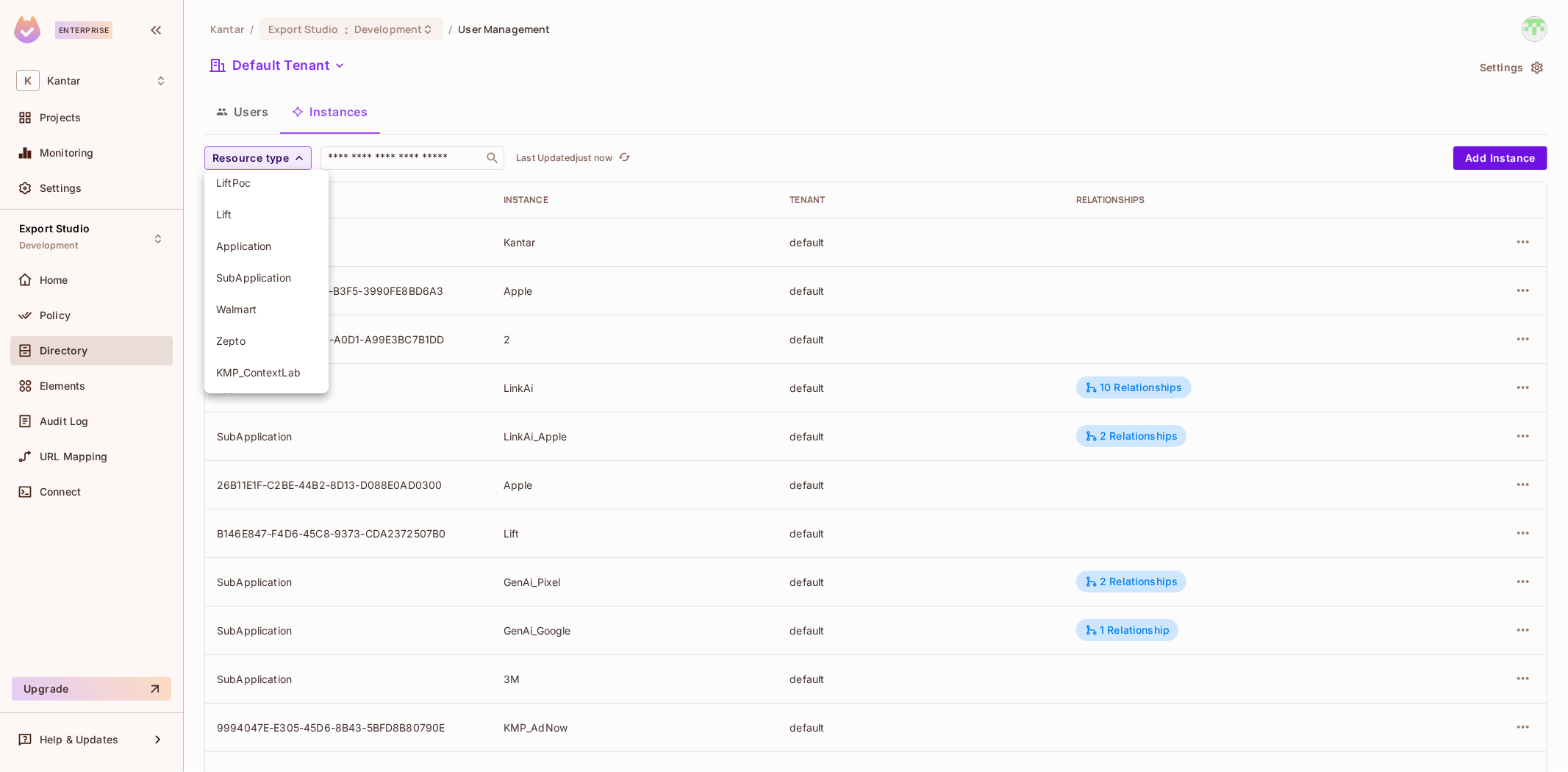 click on "SubApplication" at bounding box center [266, 277] 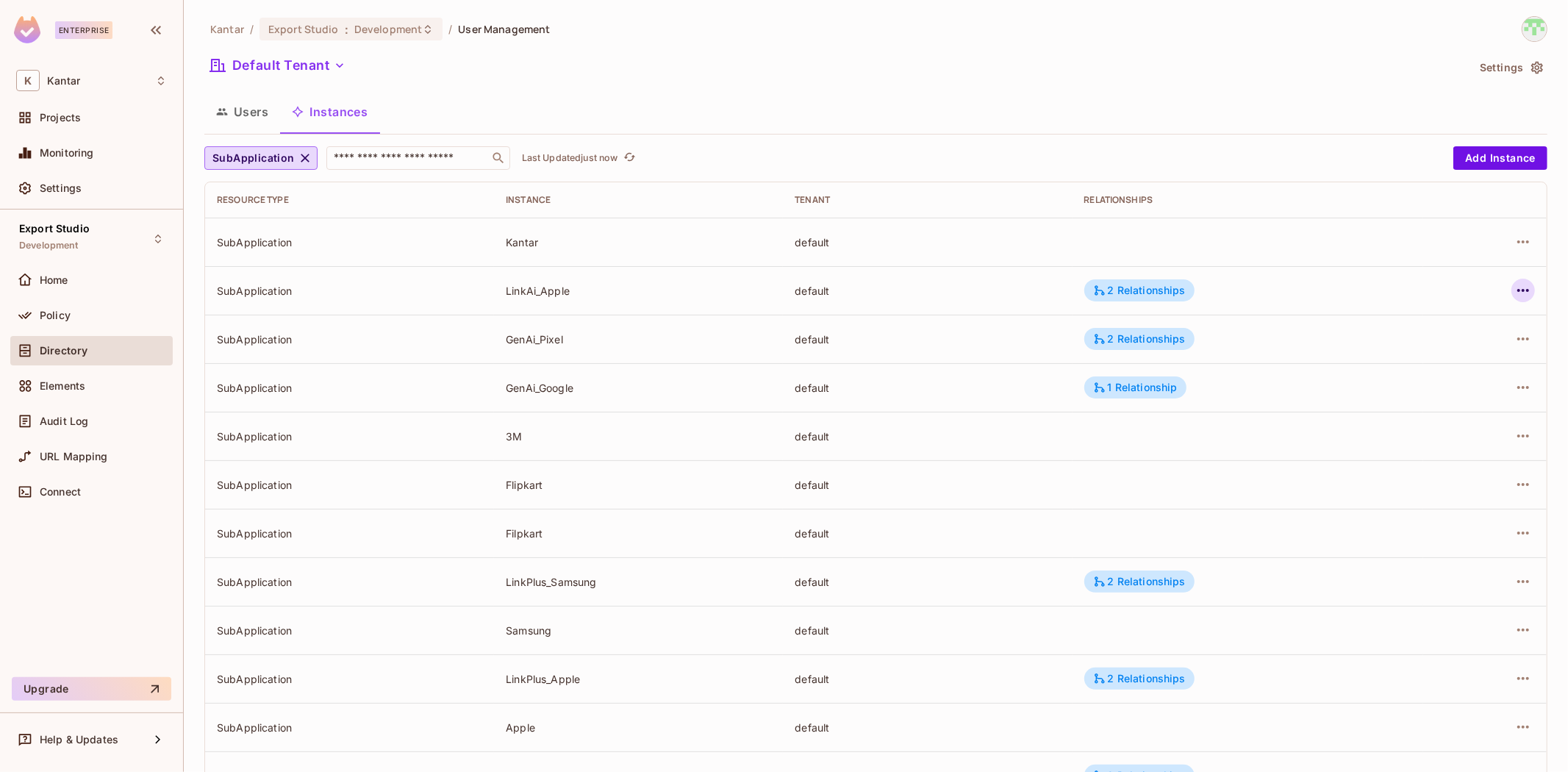 click 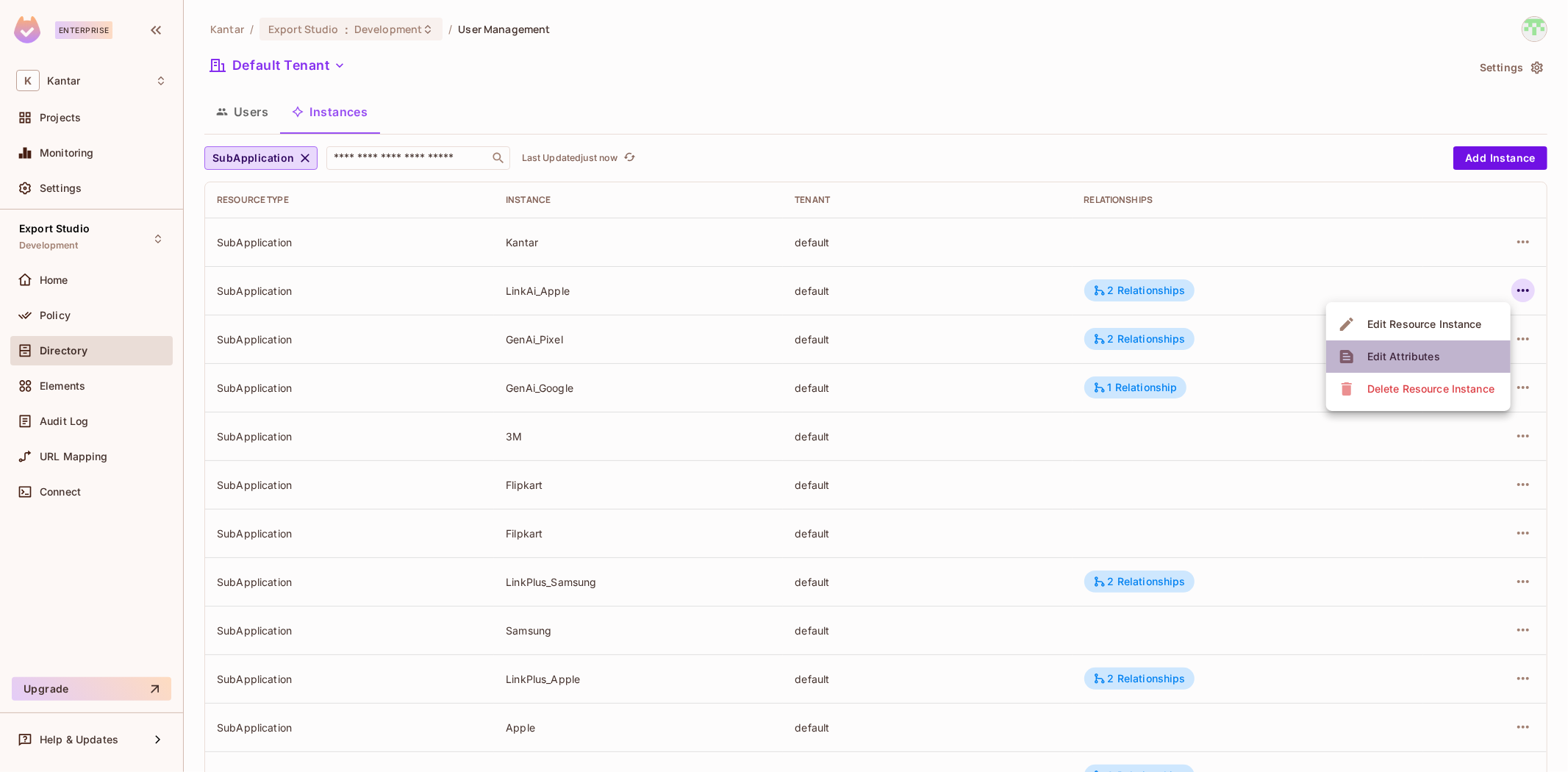 click on "Edit Attributes" at bounding box center [1403, 357] 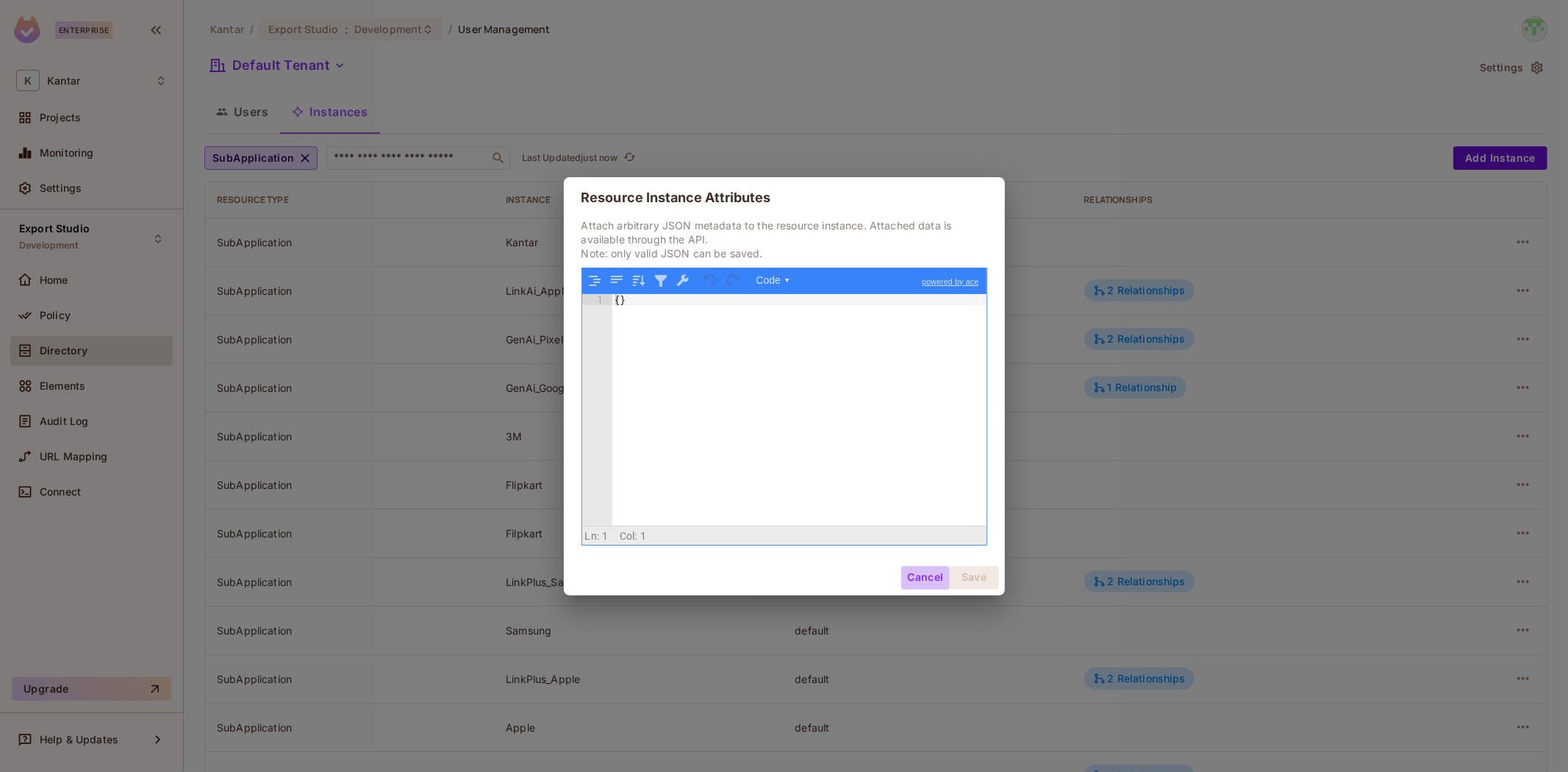 click on "Cancel" at bounding box center (925, 578) 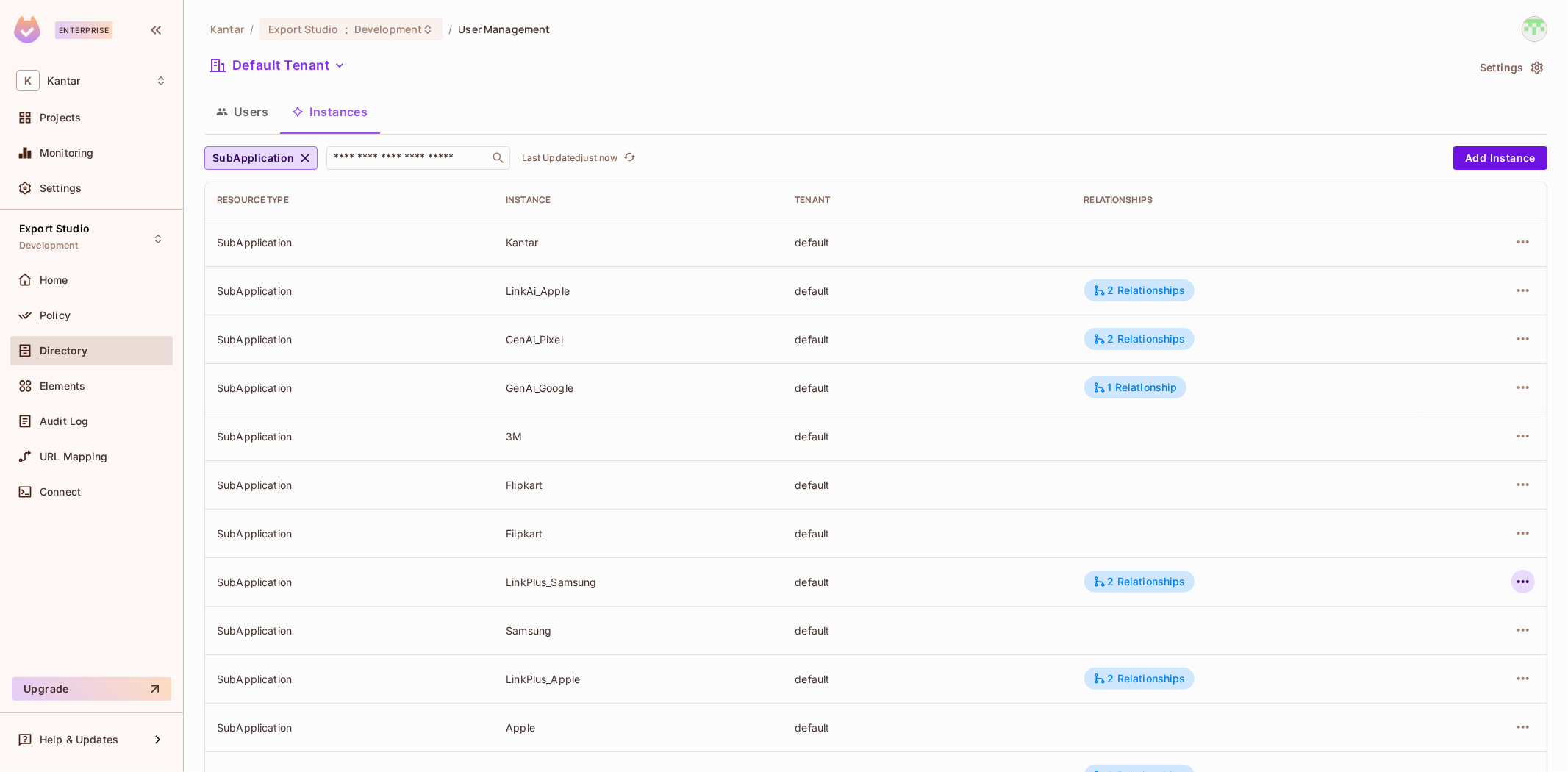 click 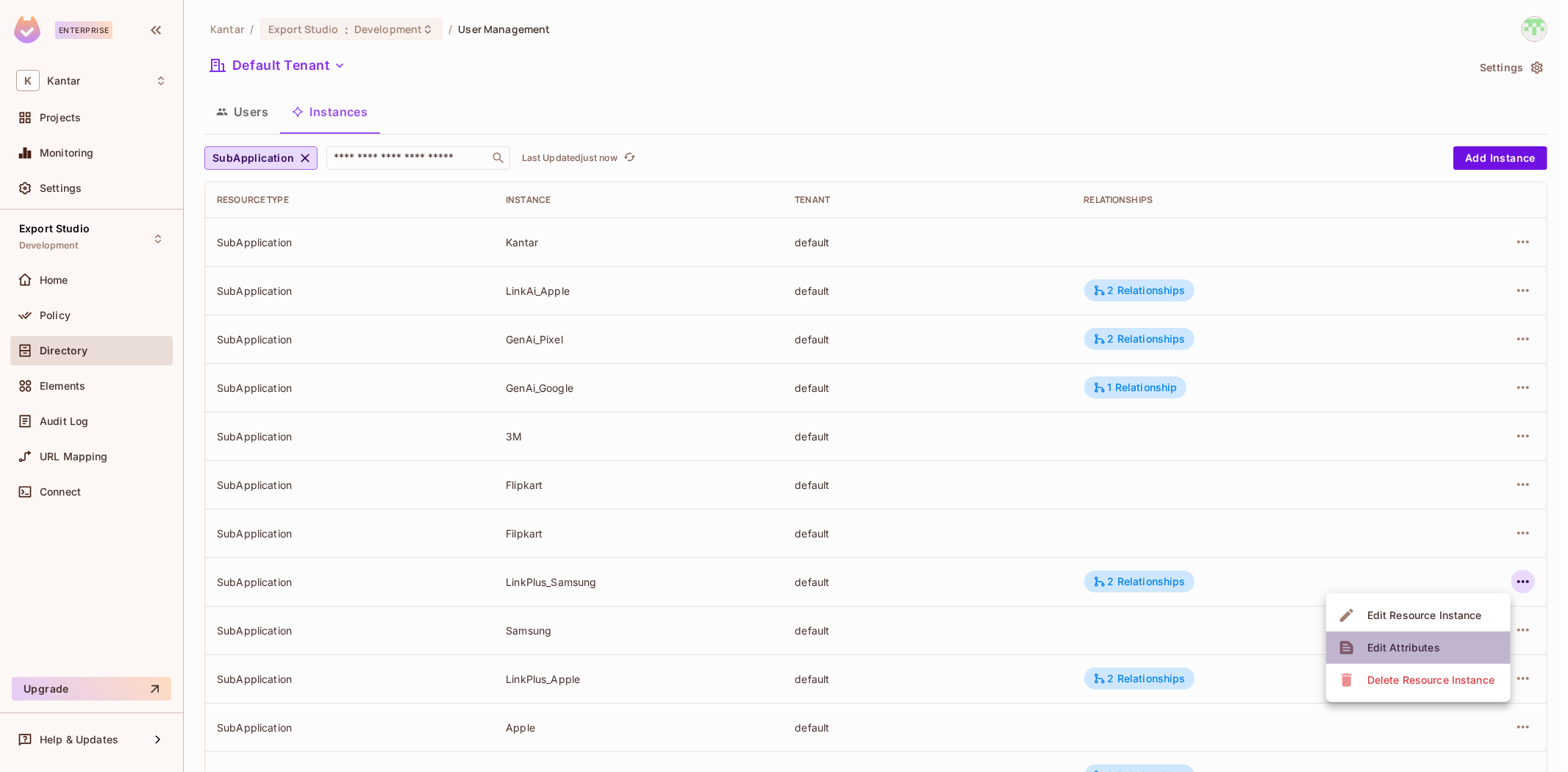 click on "Edit Attributes" at bounding box center [1403, 648] 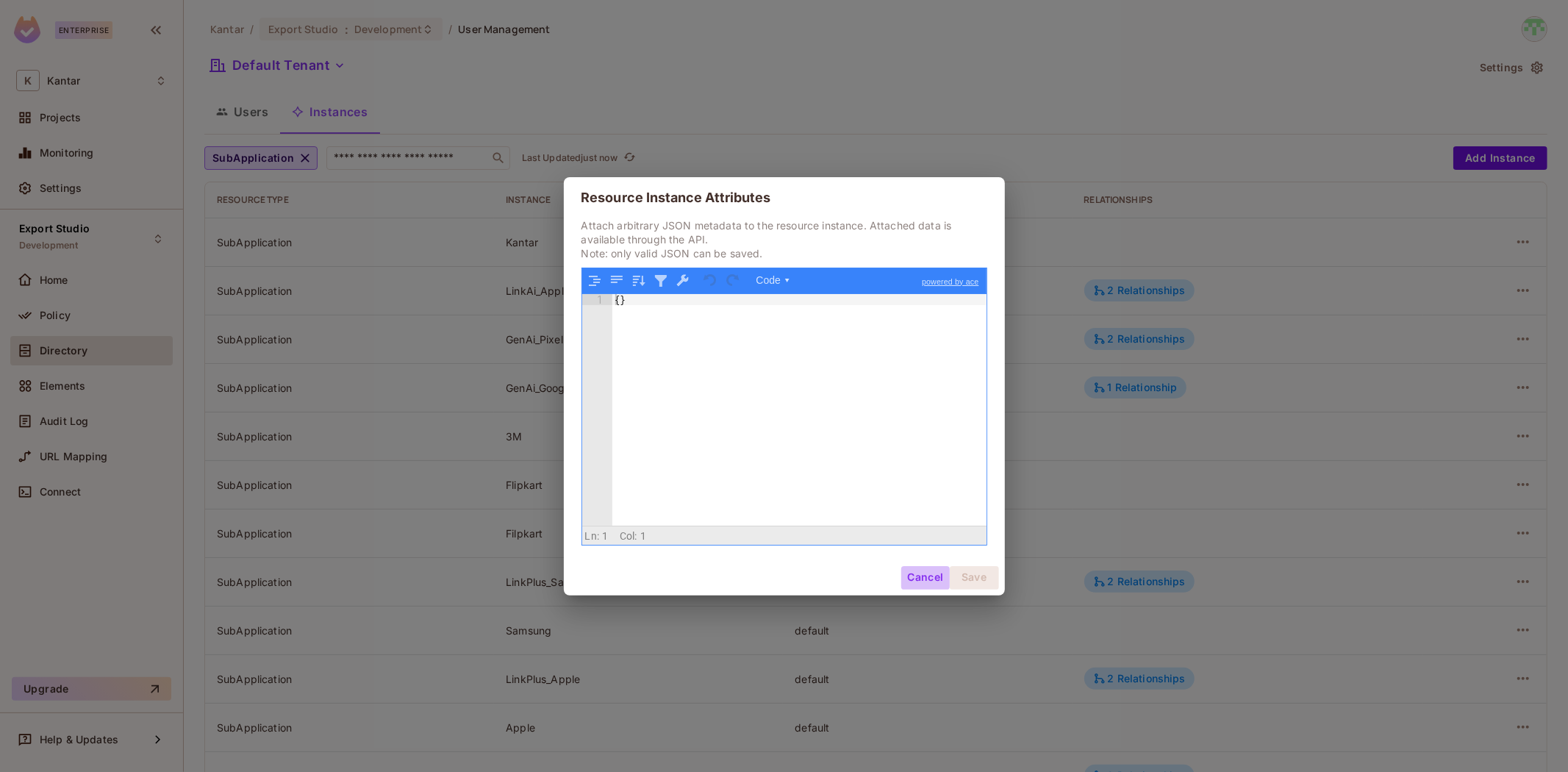 click on "Cancel" at bounding box center [925, 578] 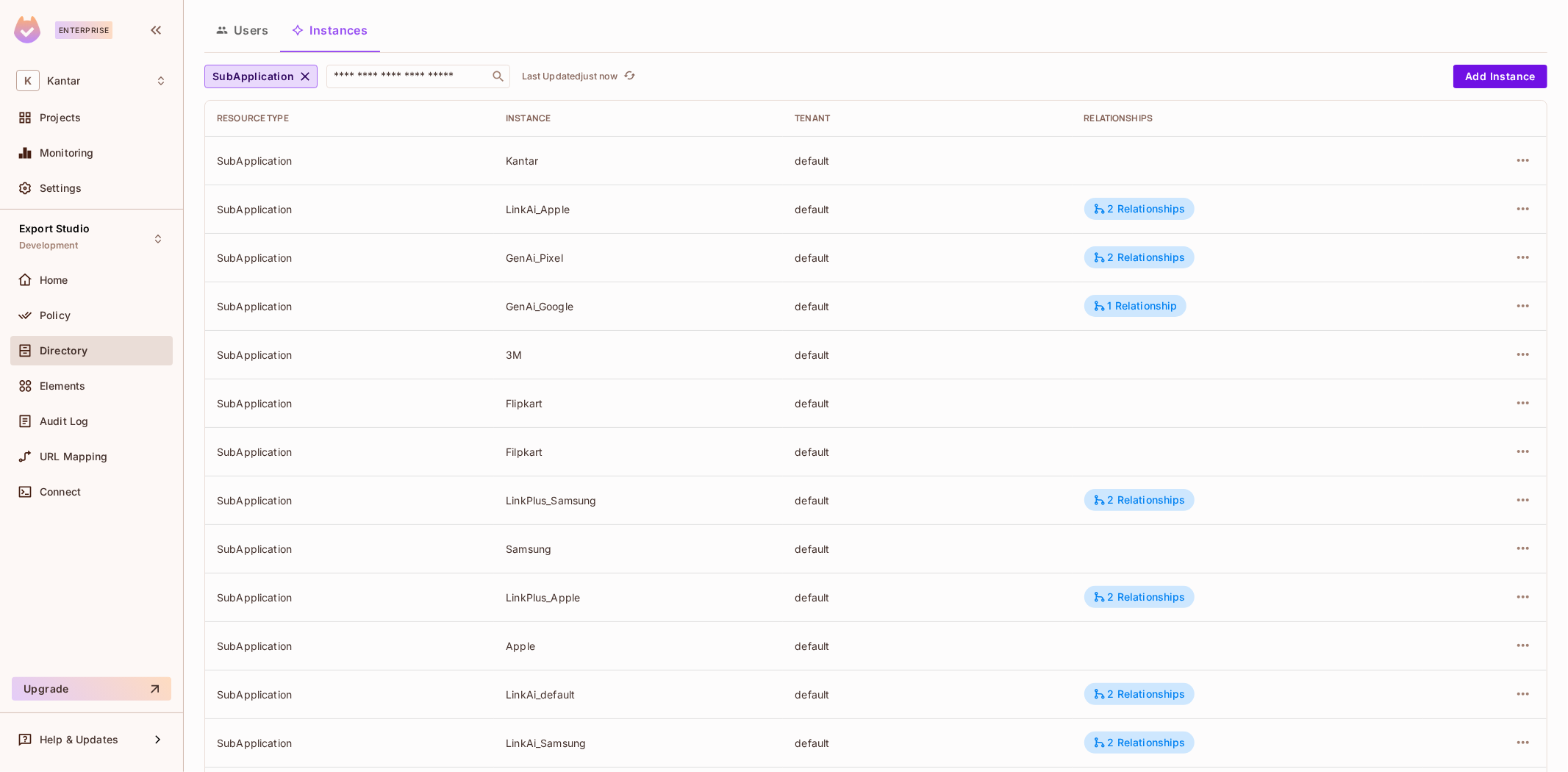 scroll, scrollTop: 163, scrollLeft: 0, axis: vertical 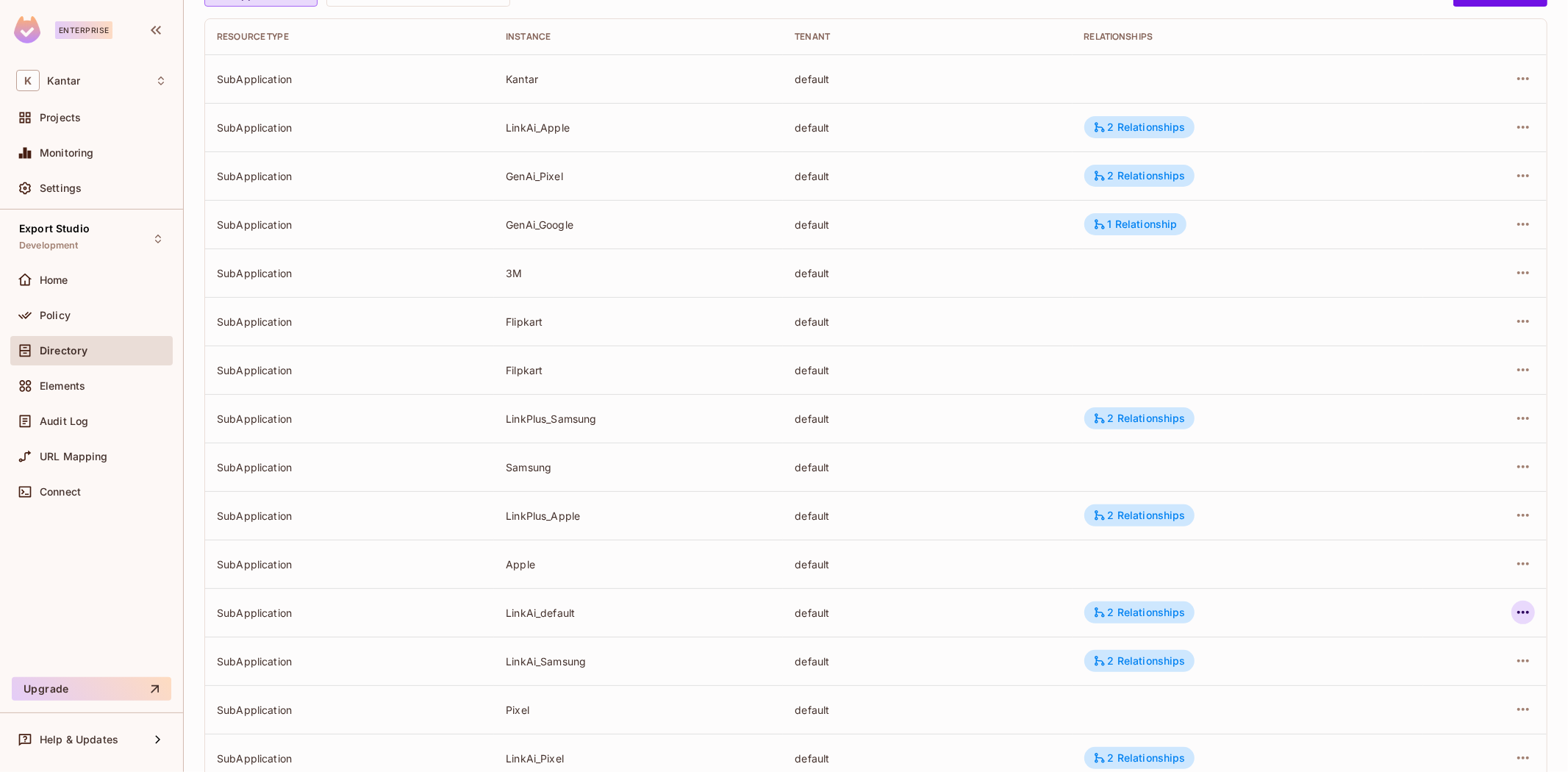 click 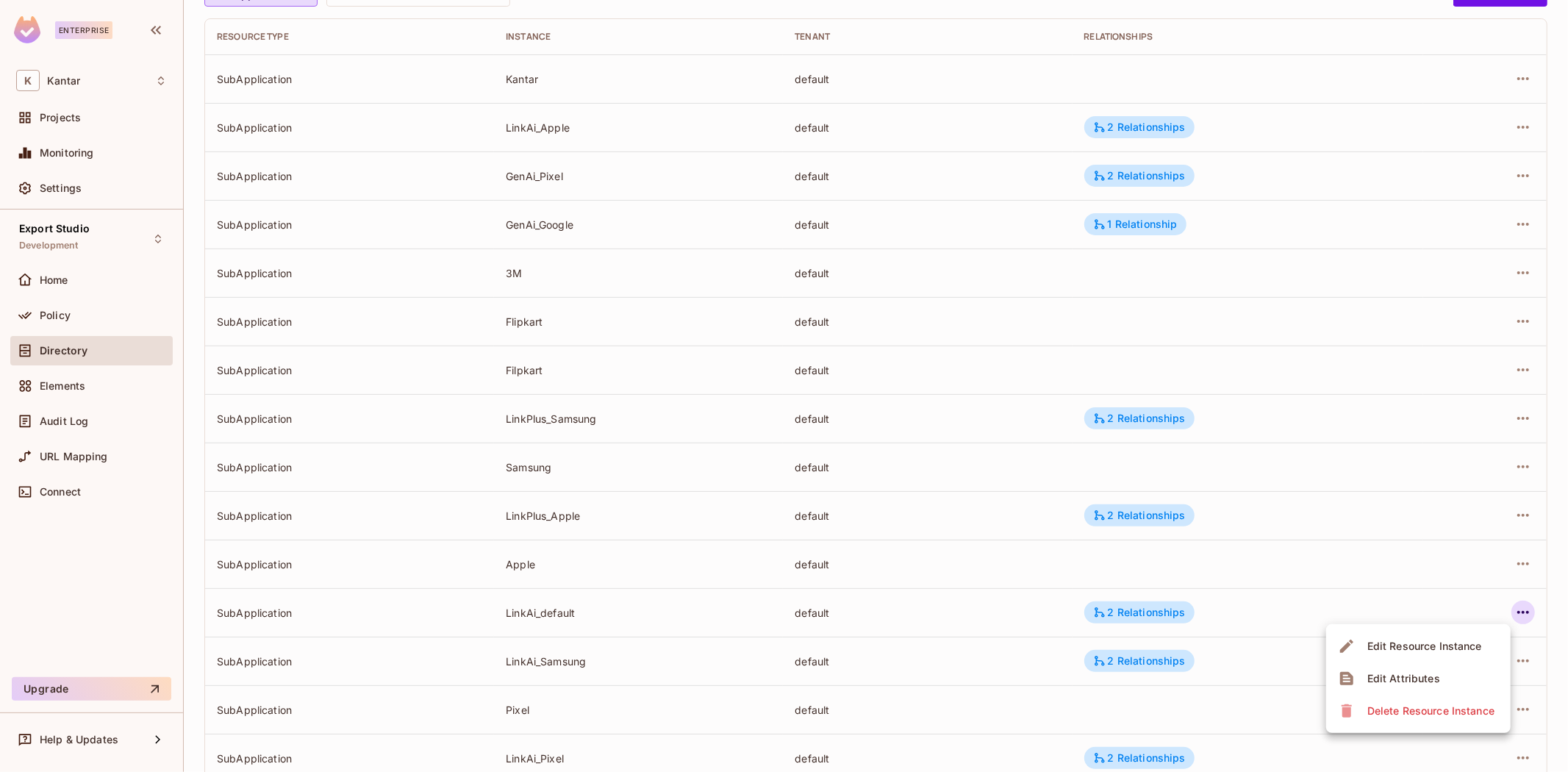 click on "Edit Attributes" at bounding box center [1403, 679] 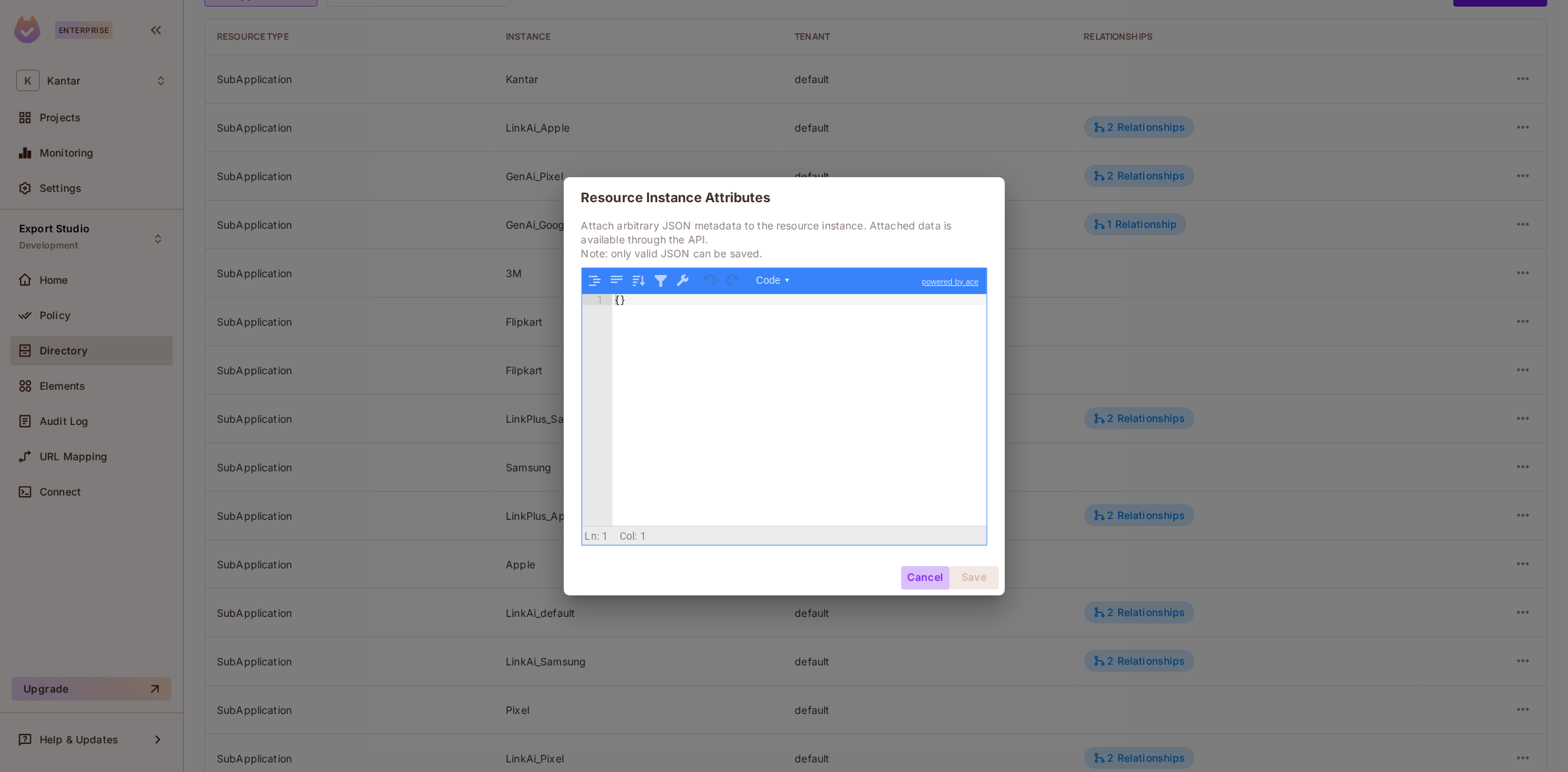 click on "Cancel" at bounding box center (925, 578) 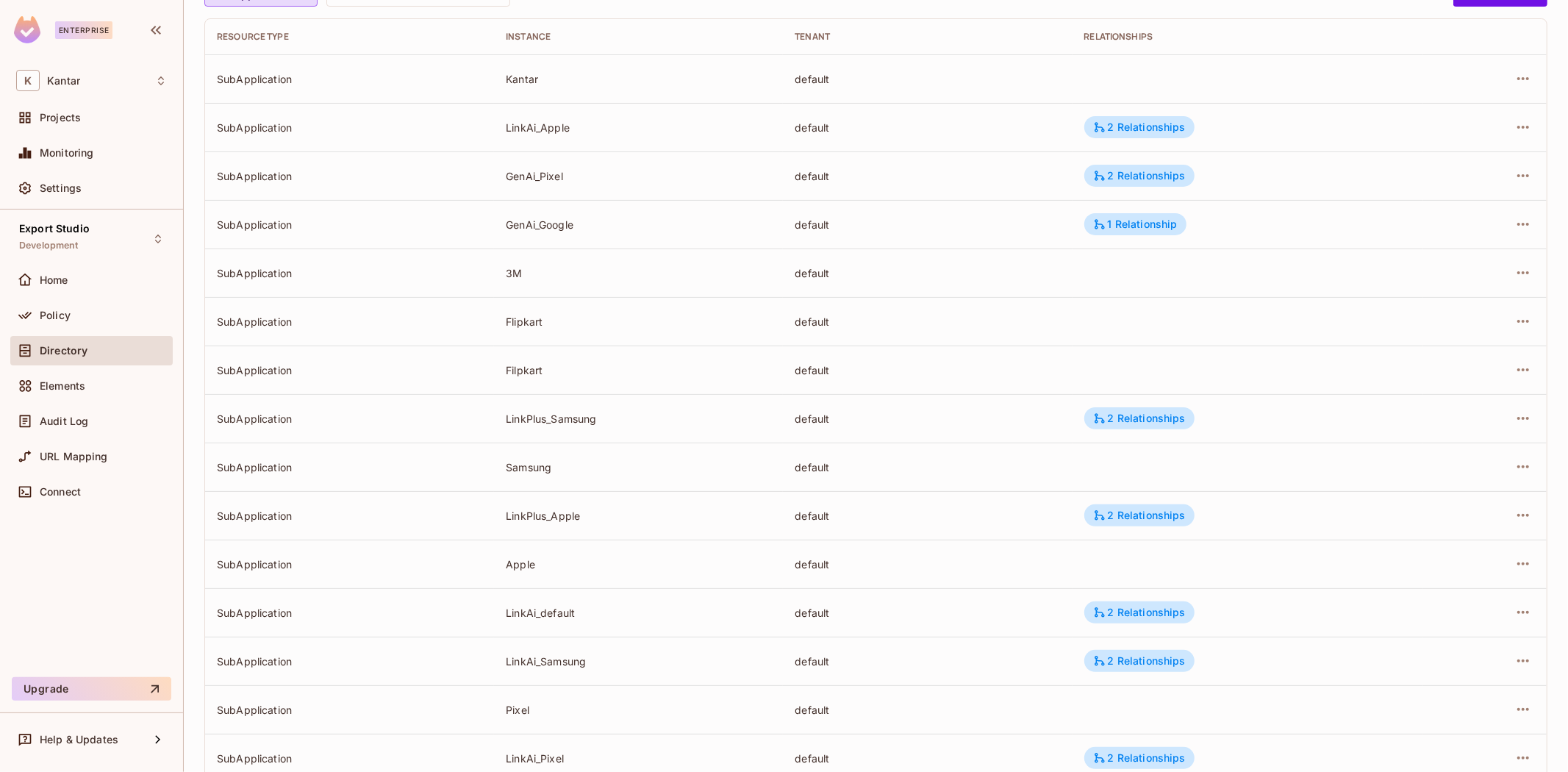scroll, scrollTop: 245, scrollLeft: 0, axis: vertical 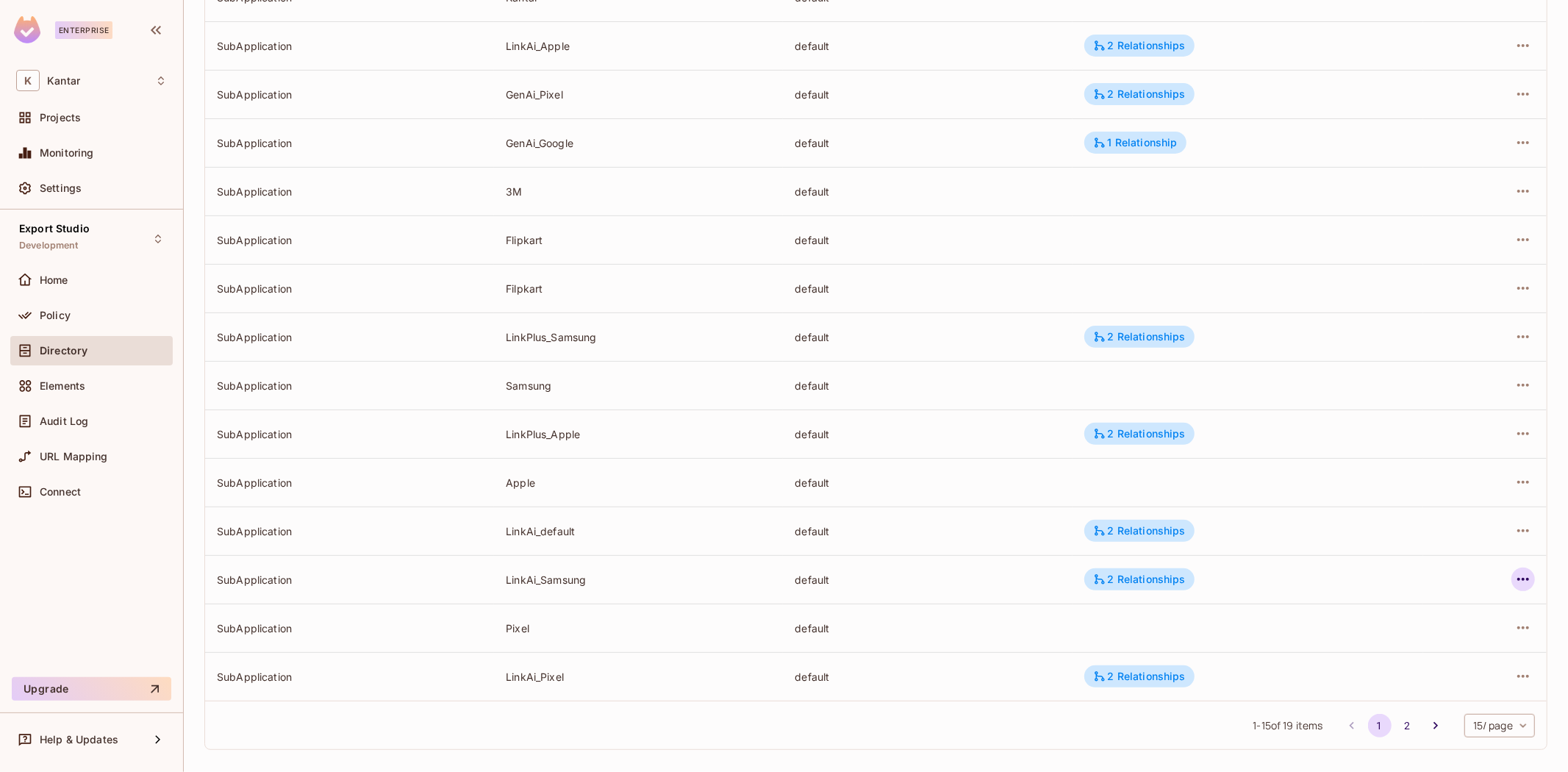 click 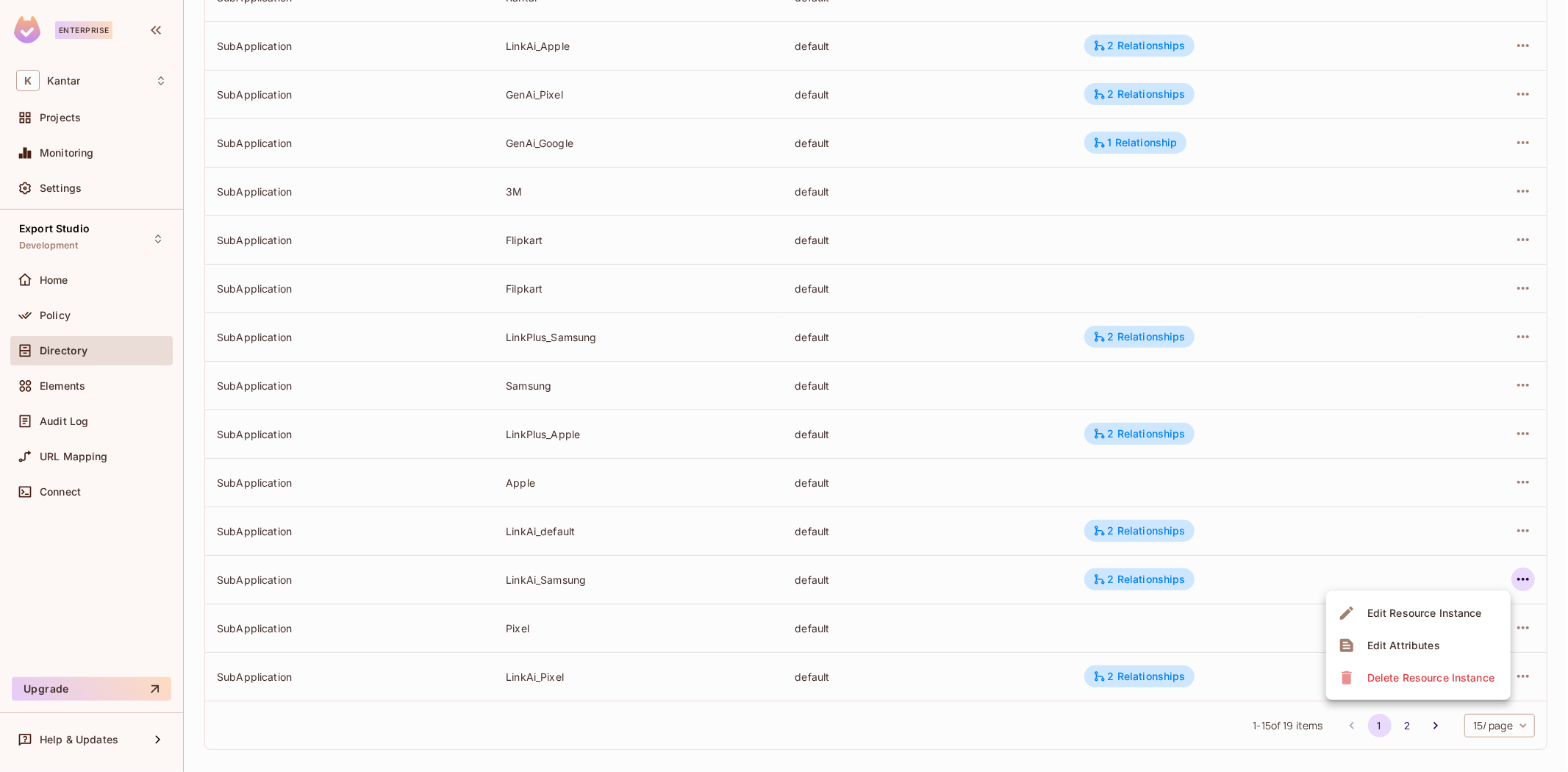 click on "Edit Attributes" at bounding box center [1403, 646] 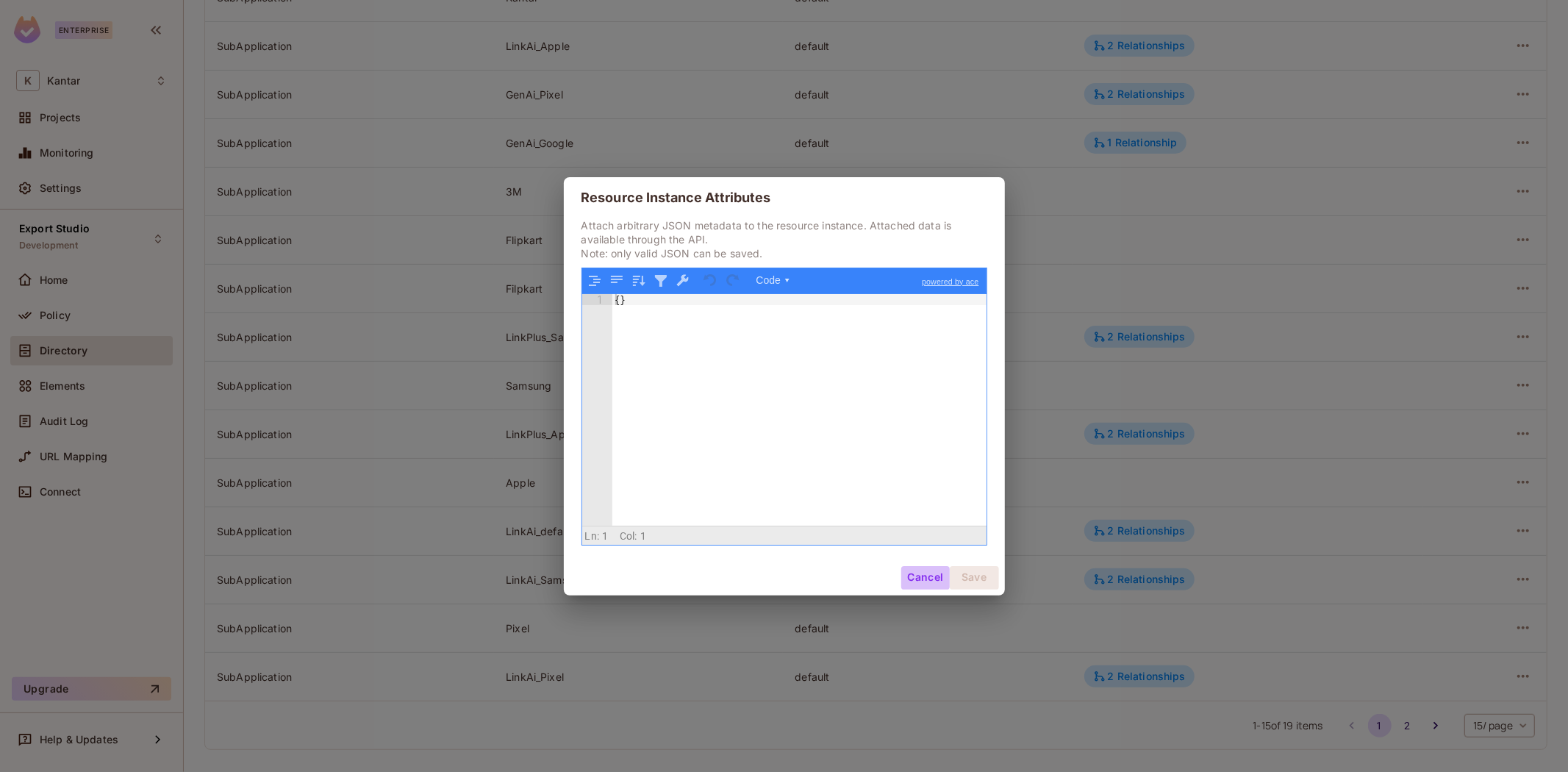 click on "Cancel" at bounding box center [925, 578] 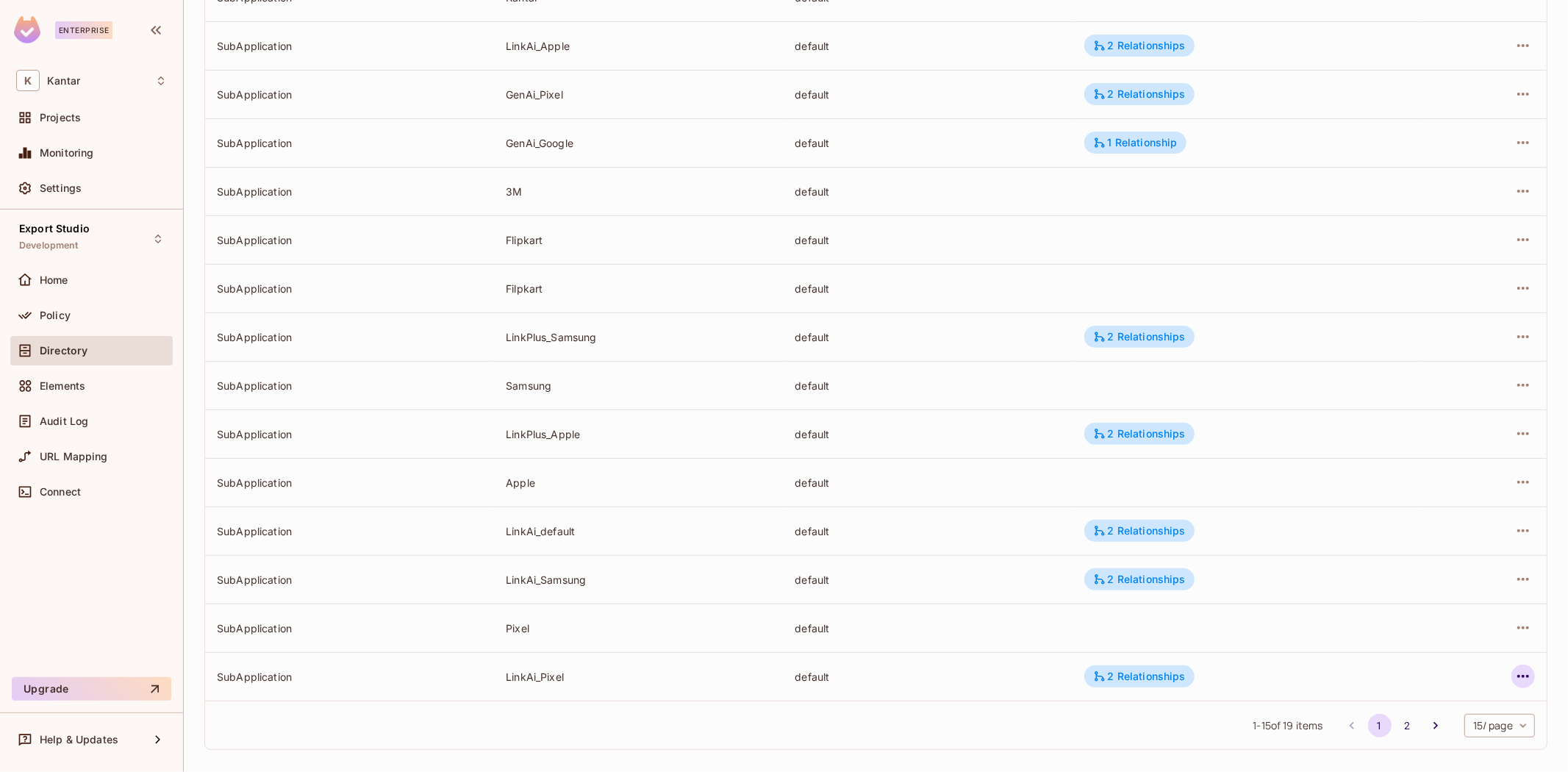 click 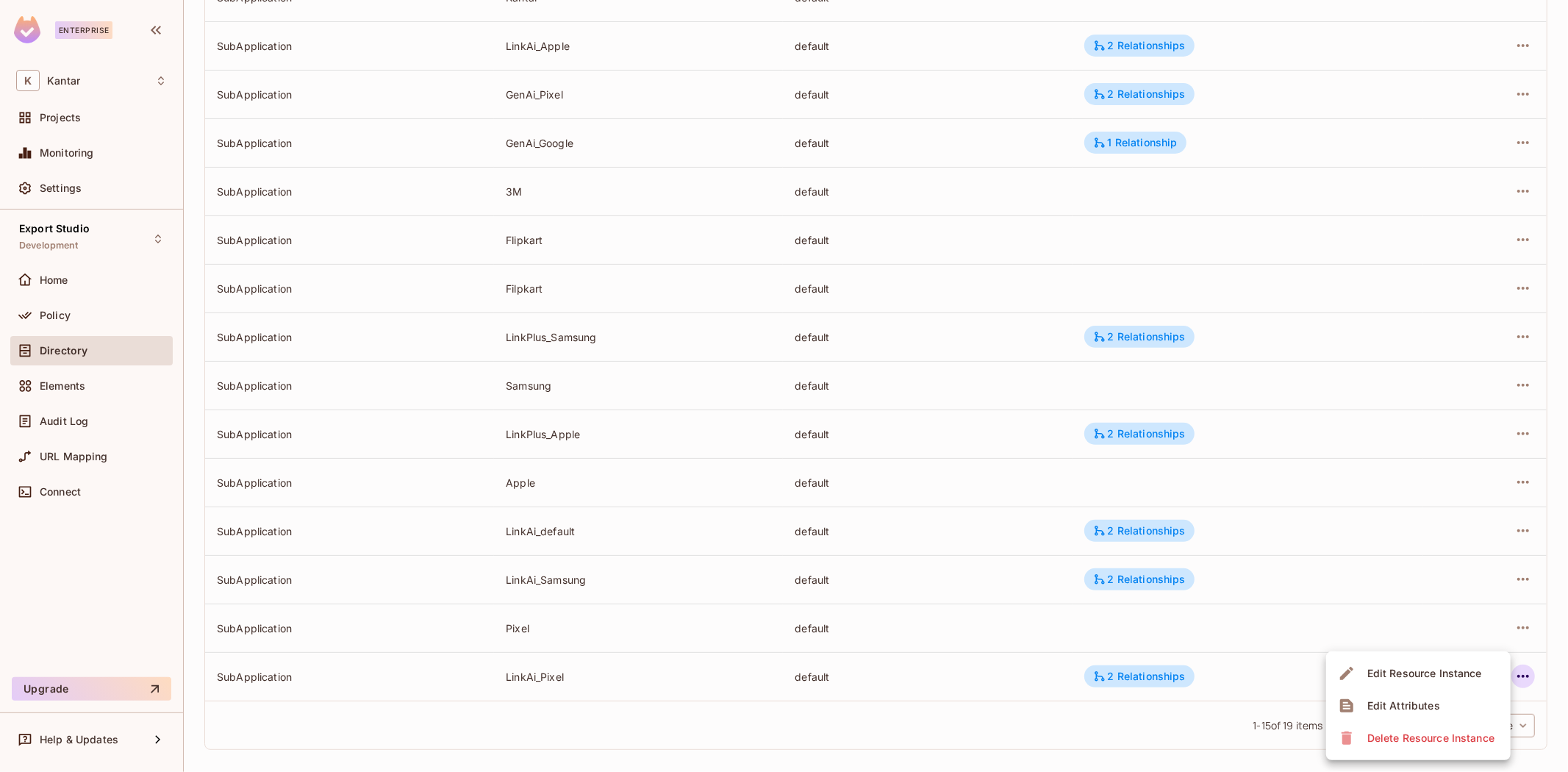 click on "Edit Attributes" at bounding box center (1403, 706) 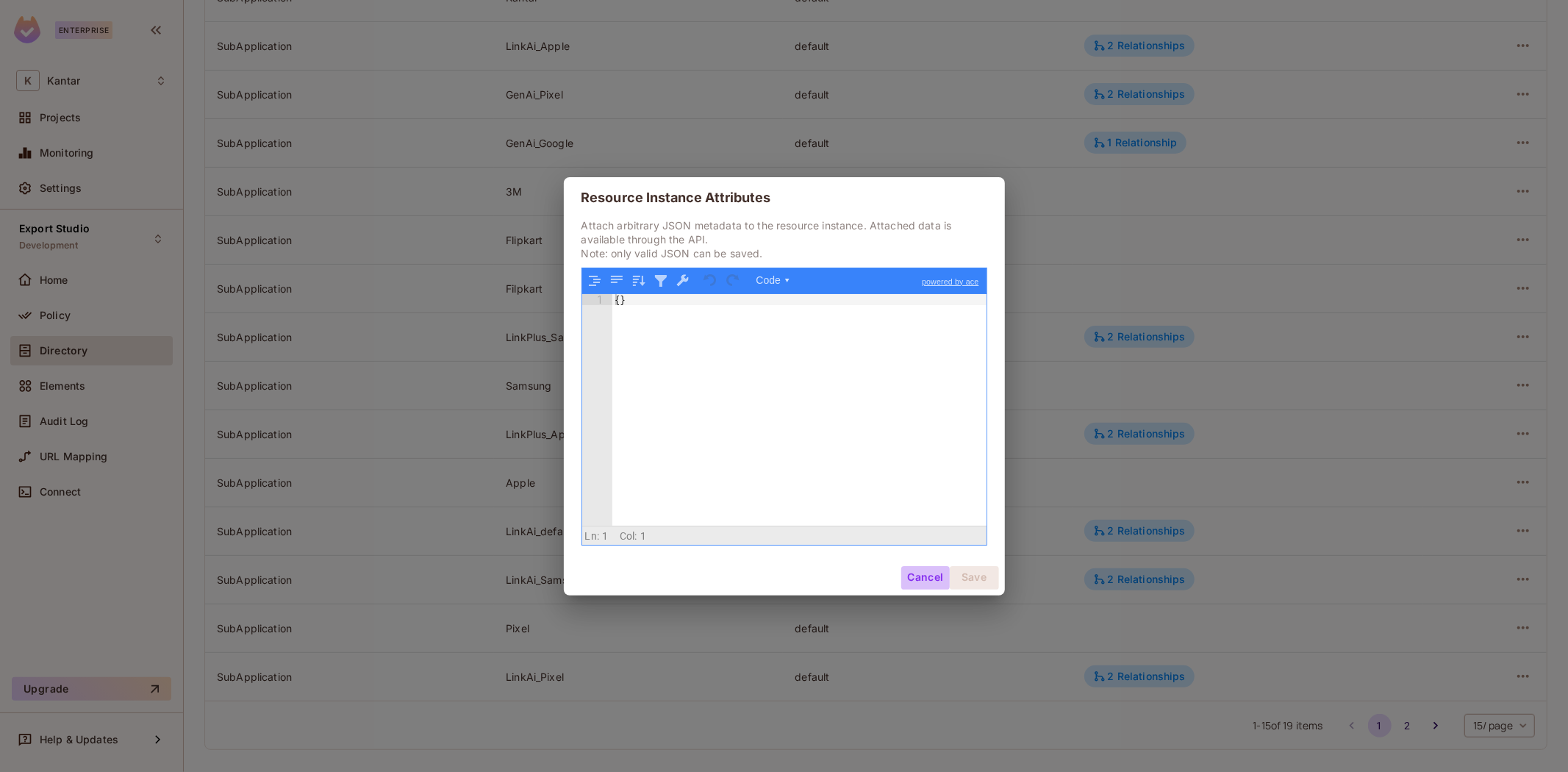 click on "Cancel" at bounding box center (925, 578) 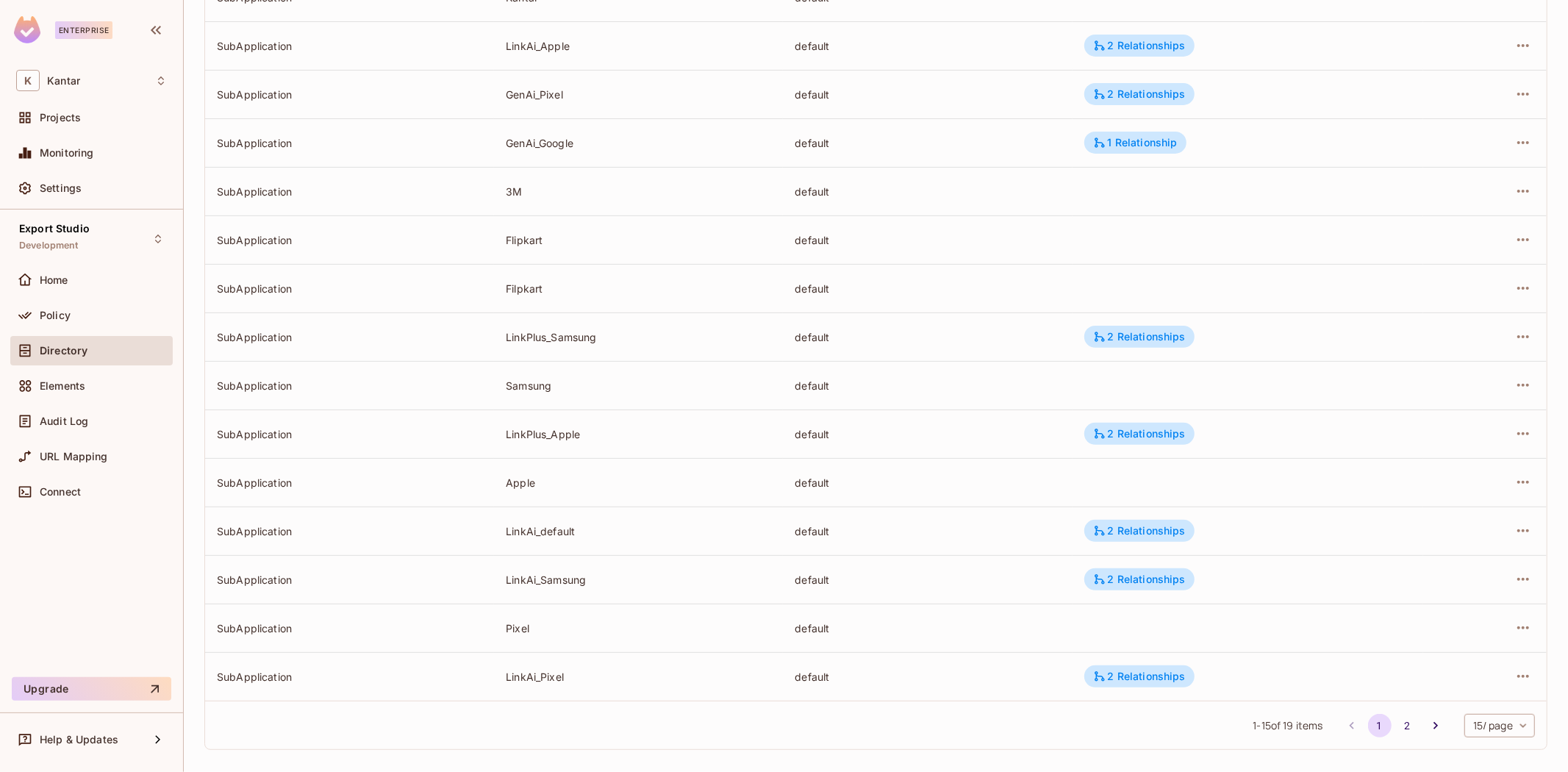 type 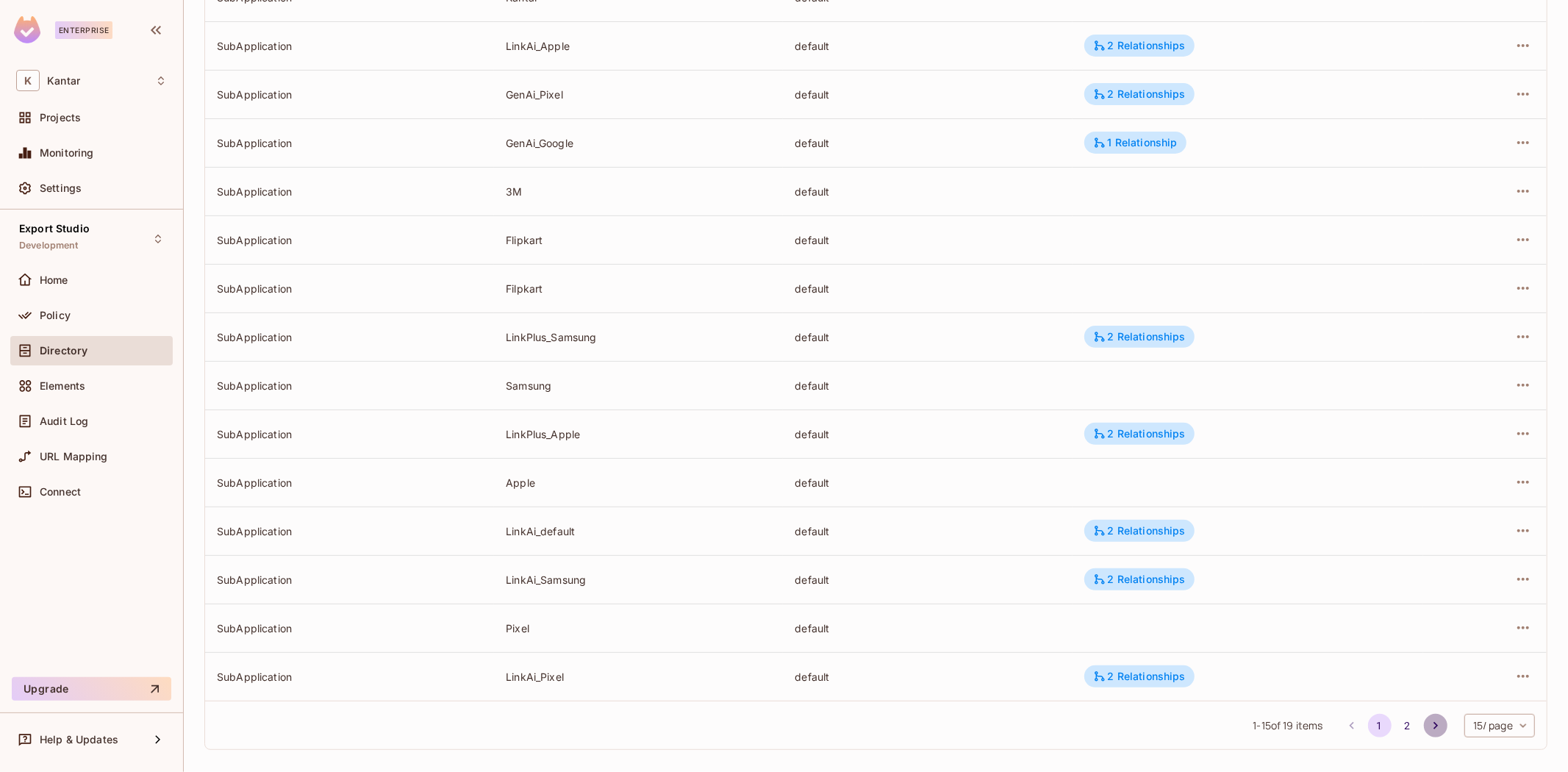 click 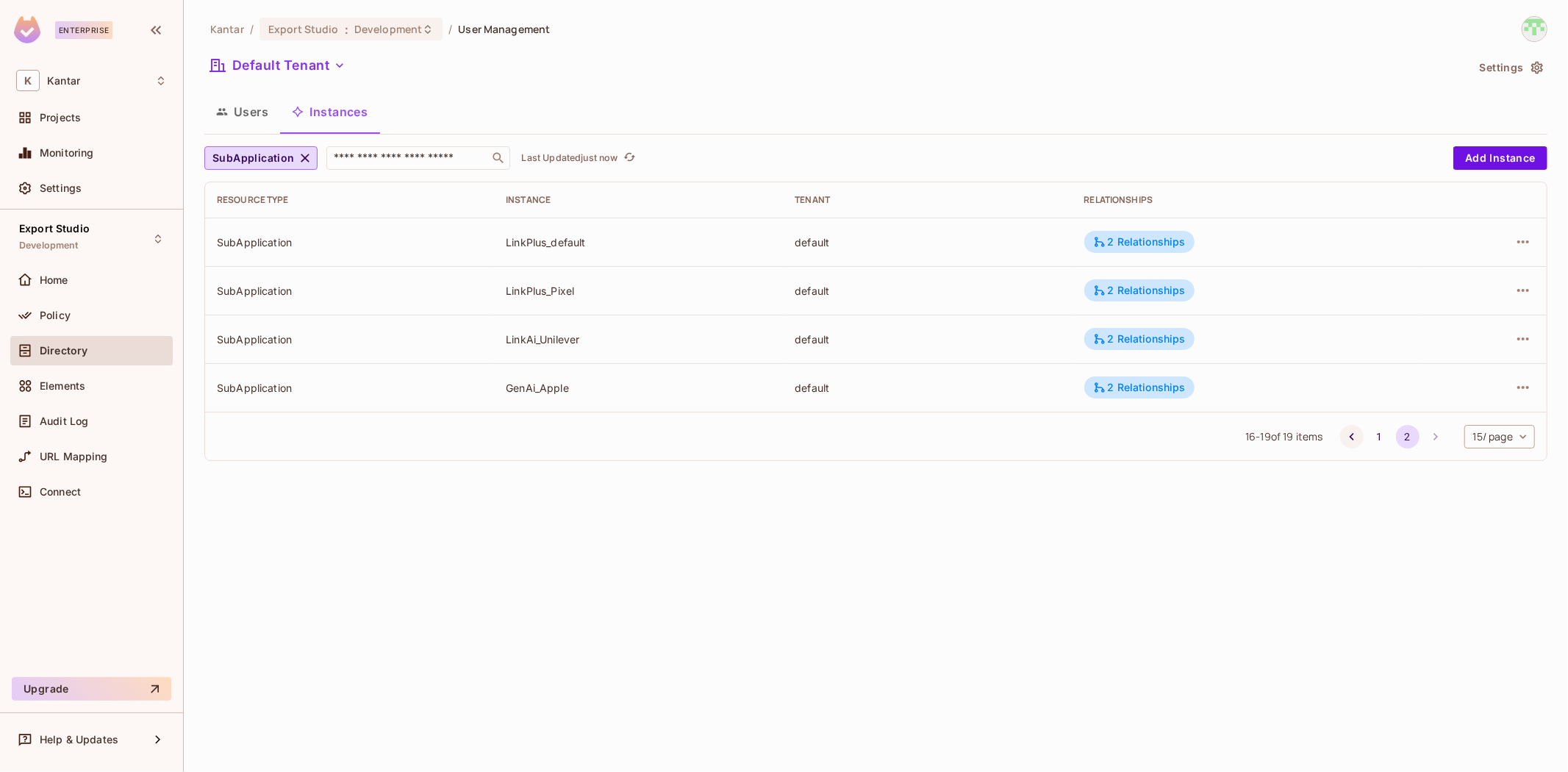 click 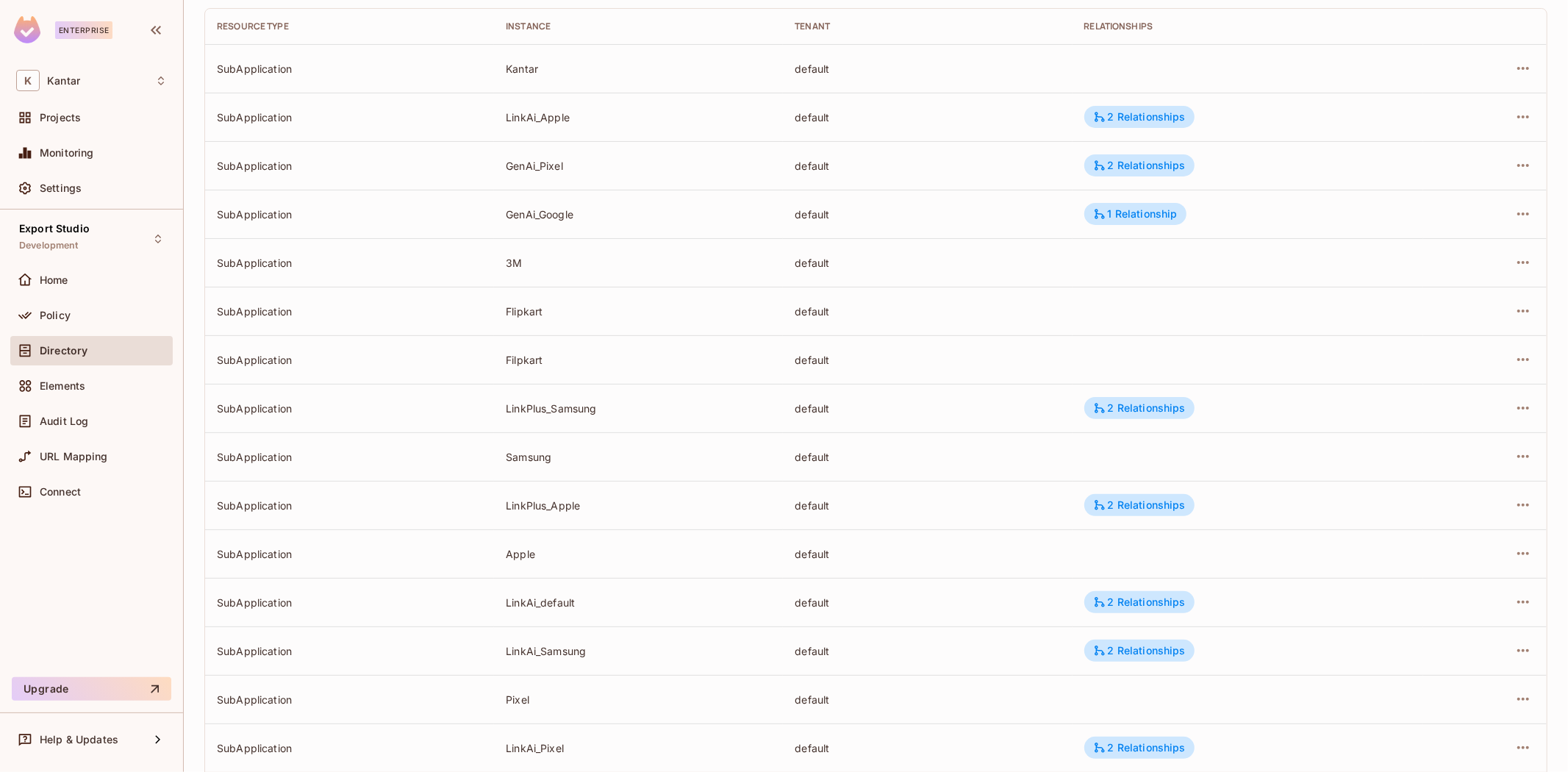 scroll, scrollTop: 255, scrollLeft: 0, axis: vertical 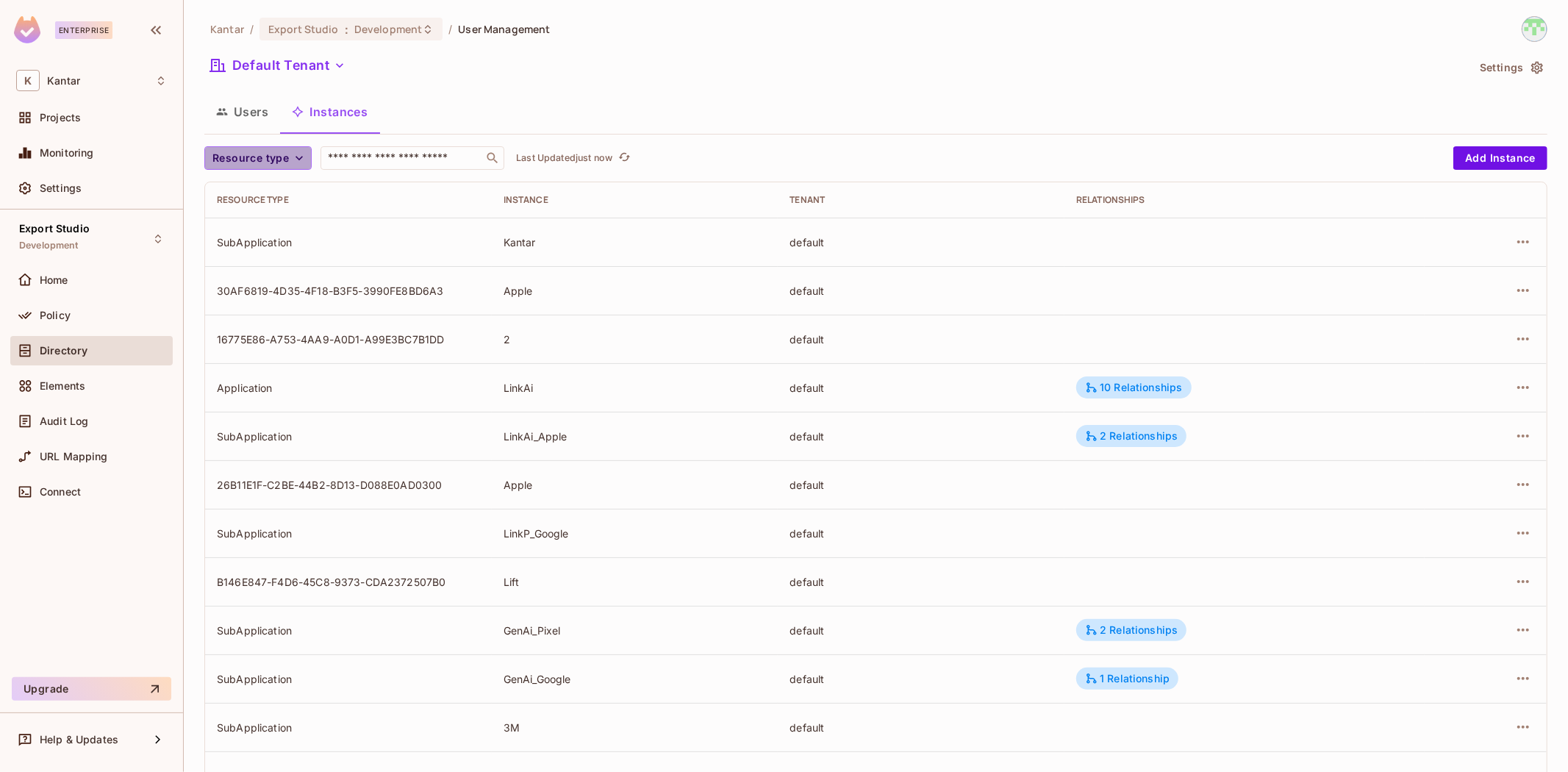 click 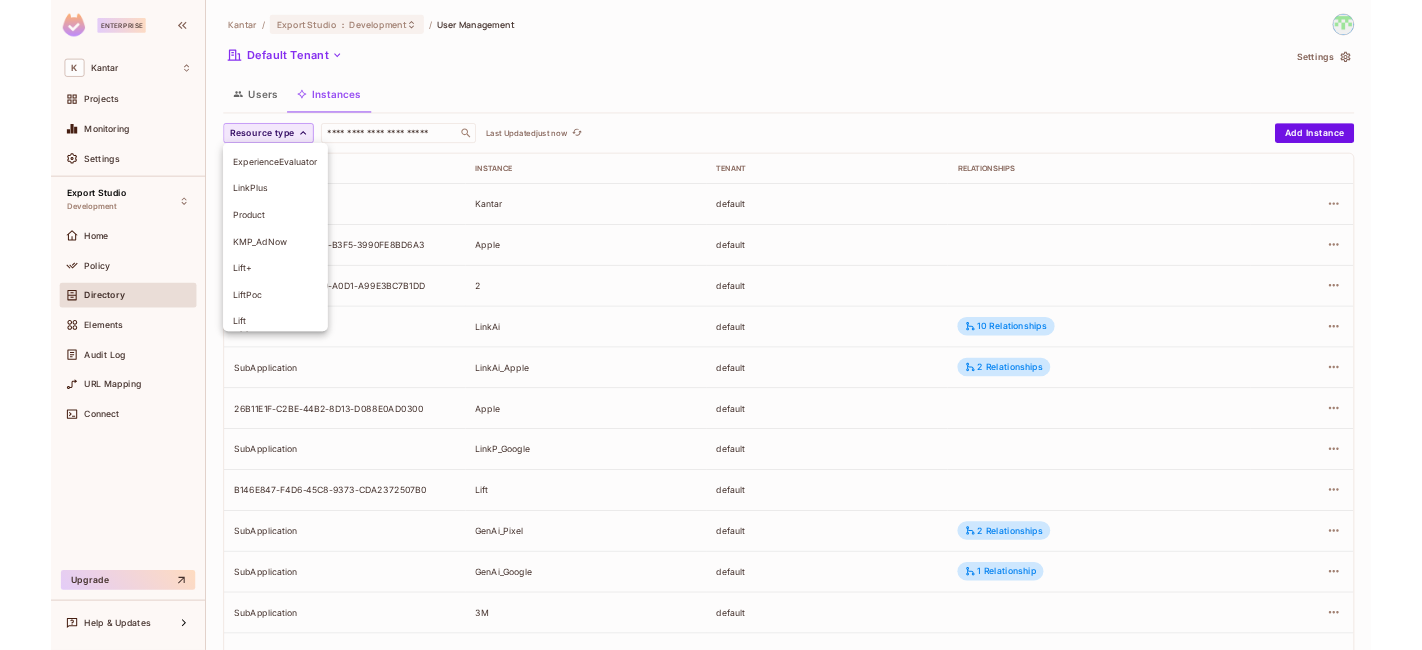 scroll, scrollTop: 227, scrollLeft: 0, axis: vertical 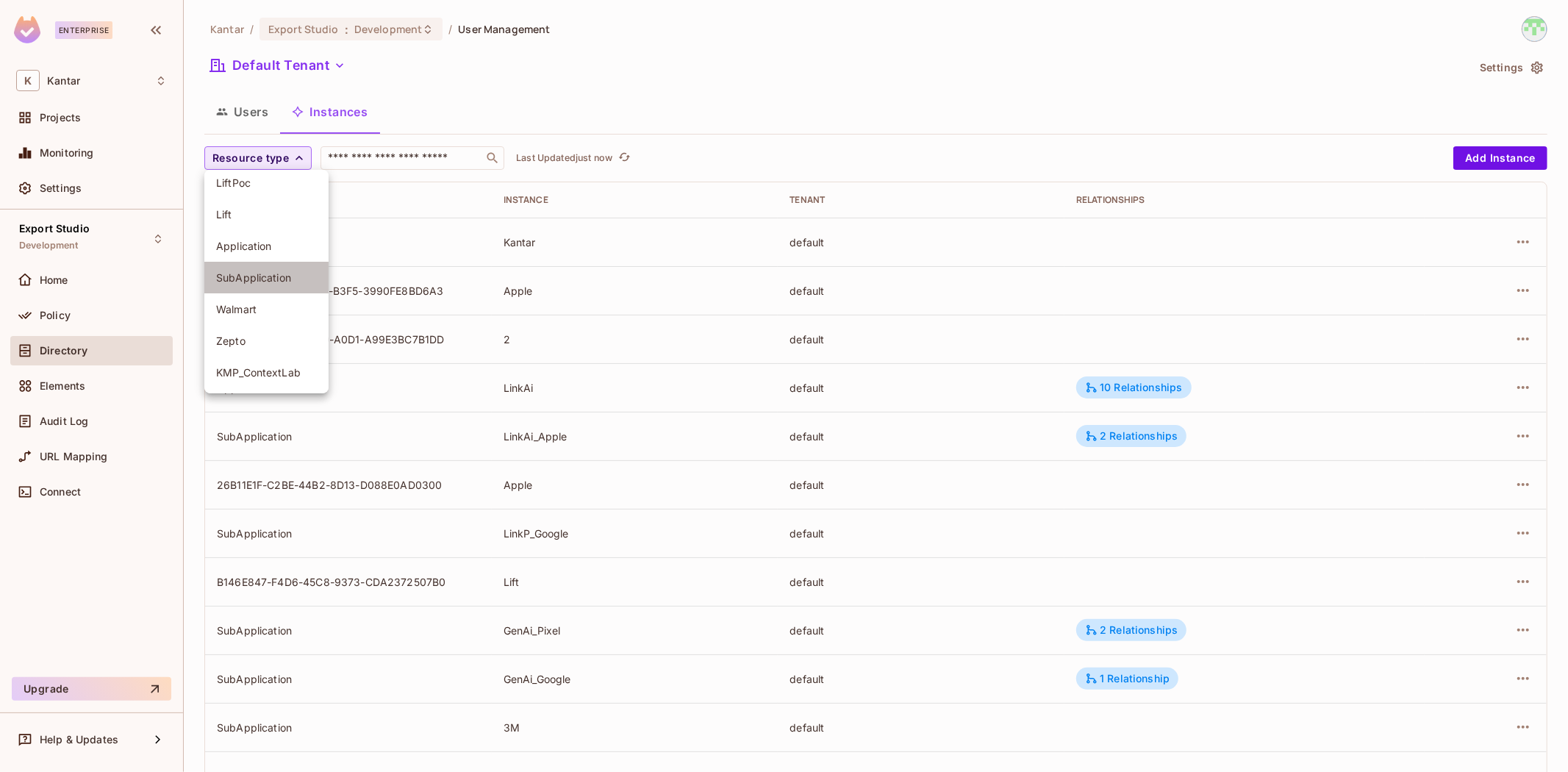 click on "SubApplication" at bounding box center [266, 277] 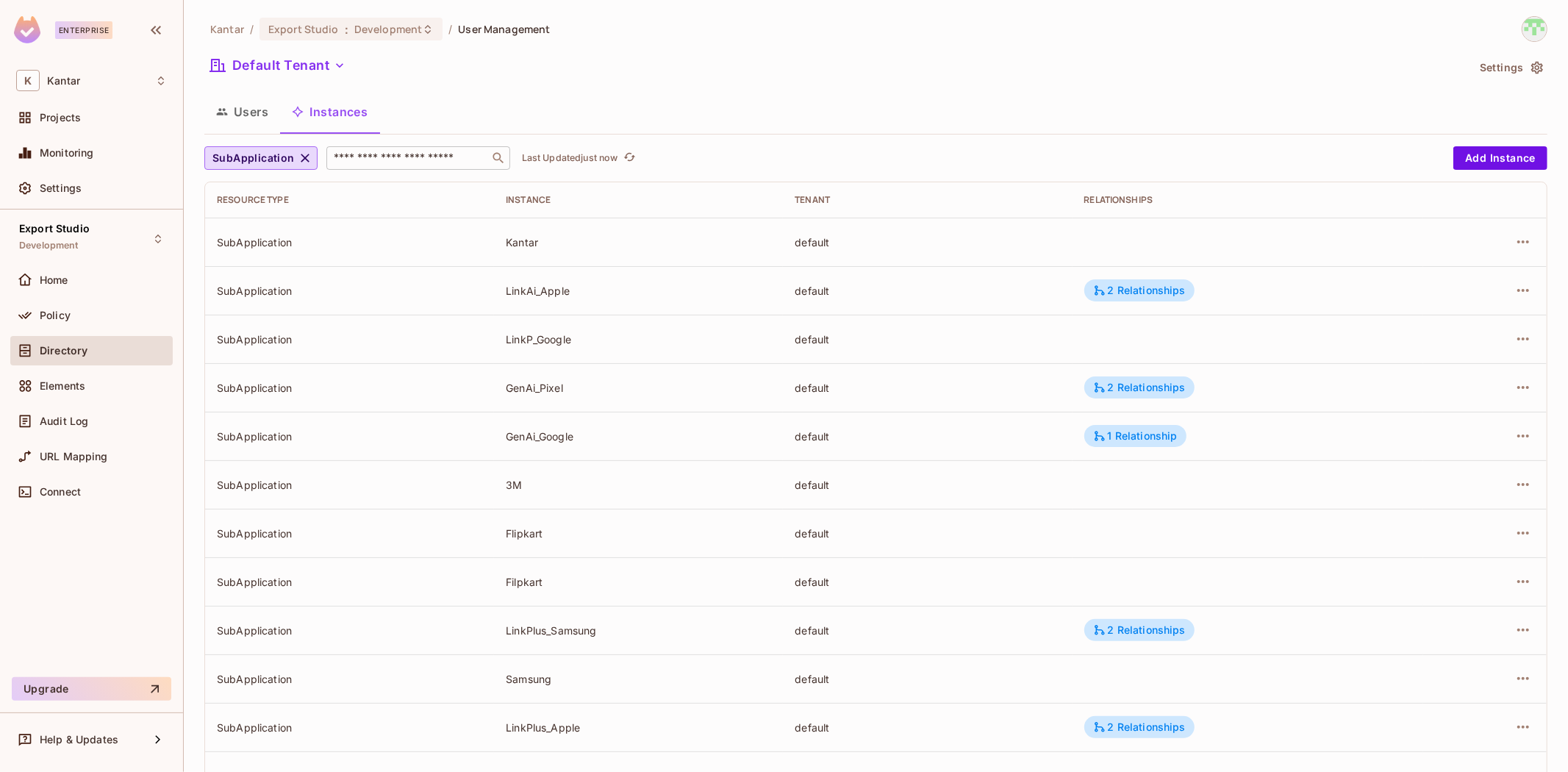 click at bounding box center (408, 158) 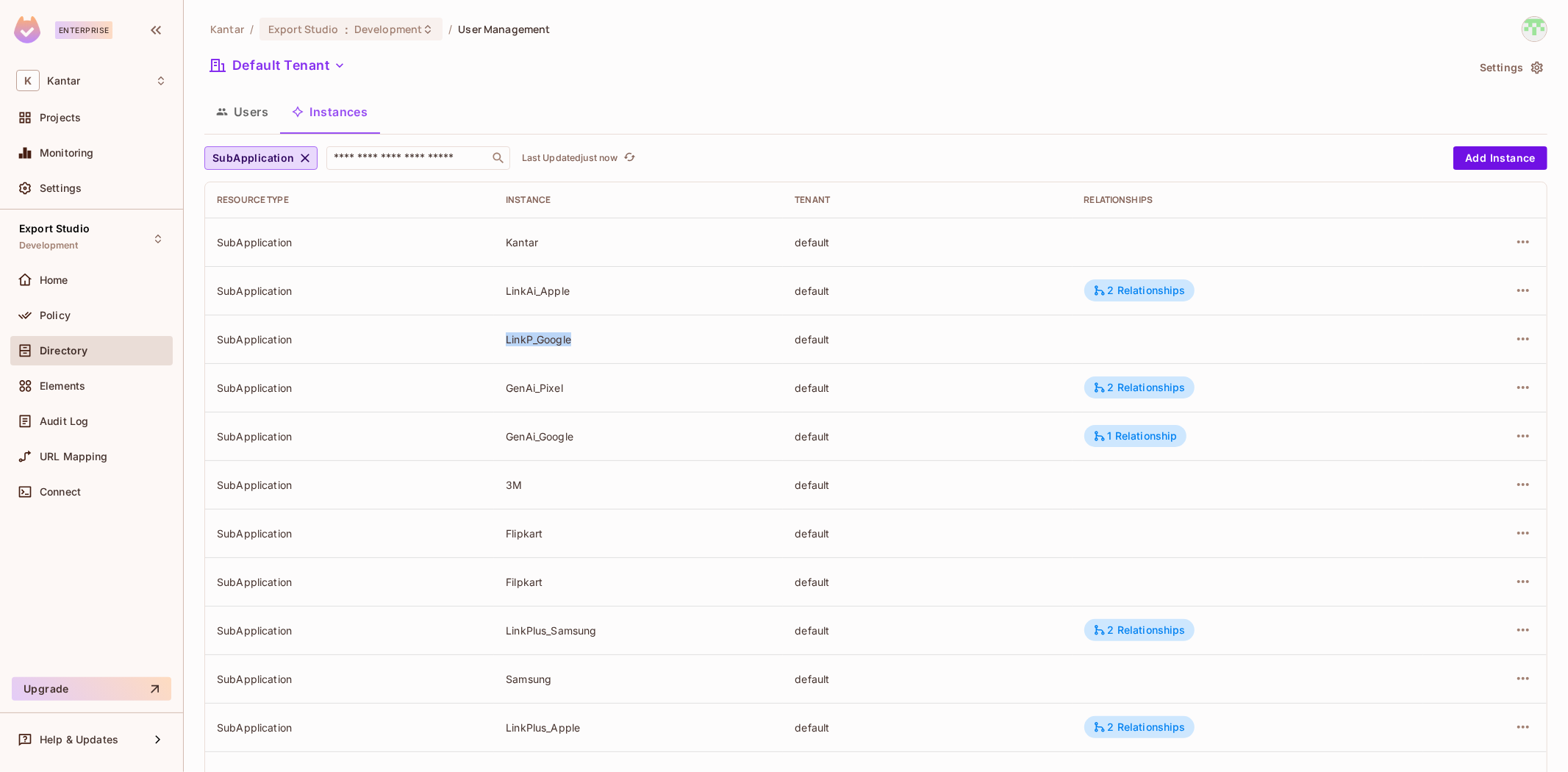 drag, startPoint x: 496, startPoint y: 335, endPoint x: 578, endPoint y: 339, distance: 82.0975 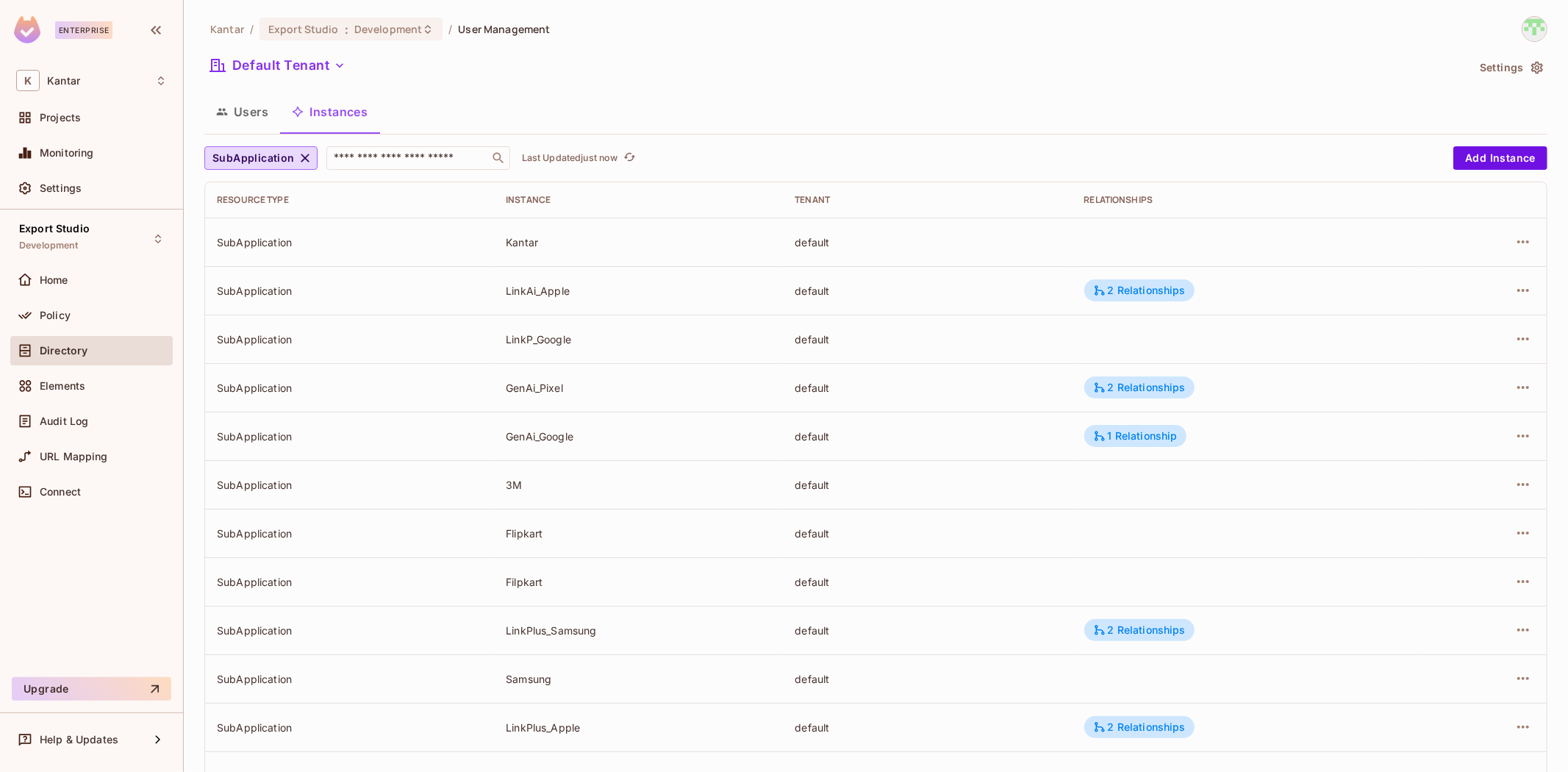 click at bounding box center (1485, 339) 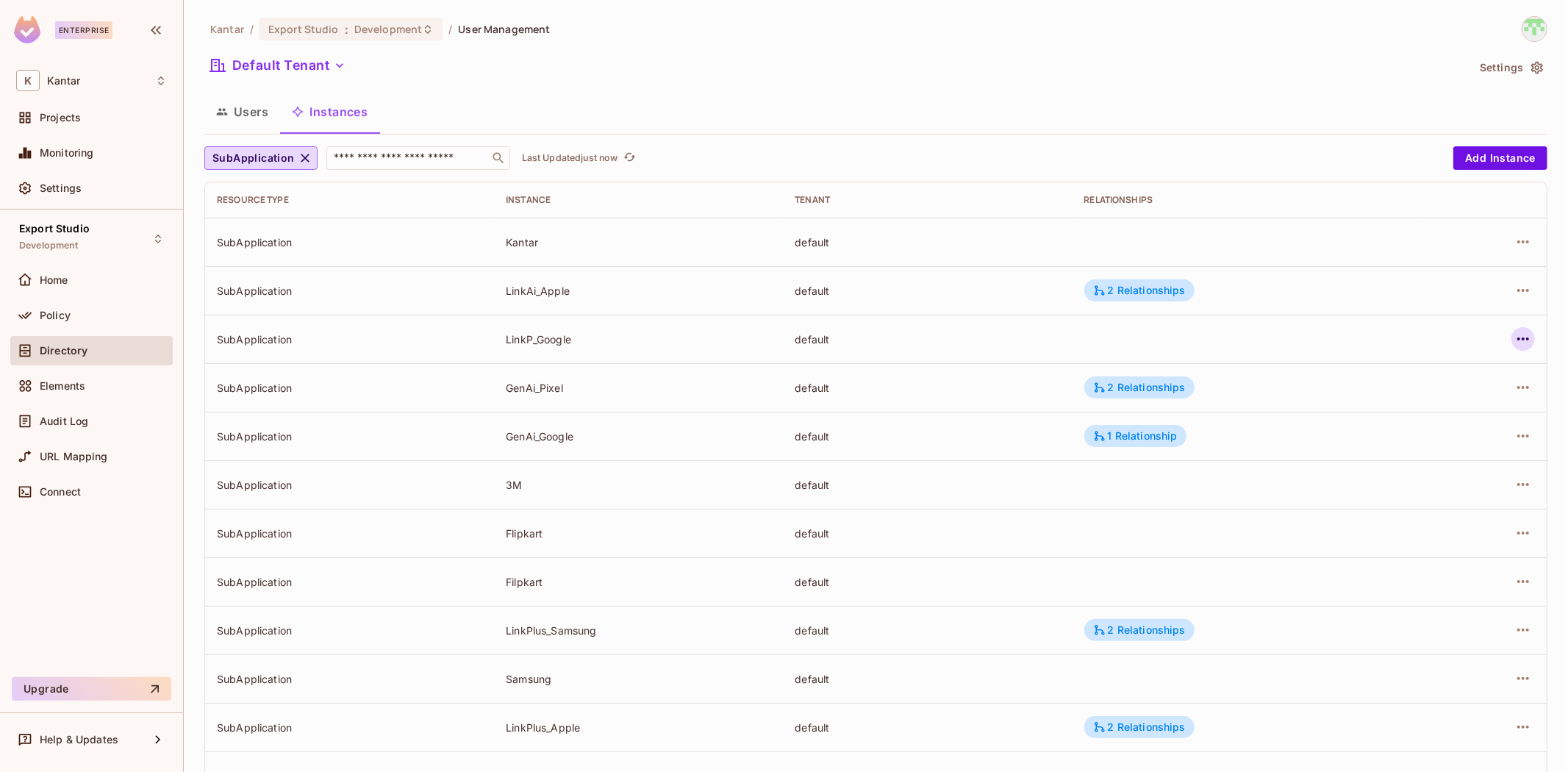 click 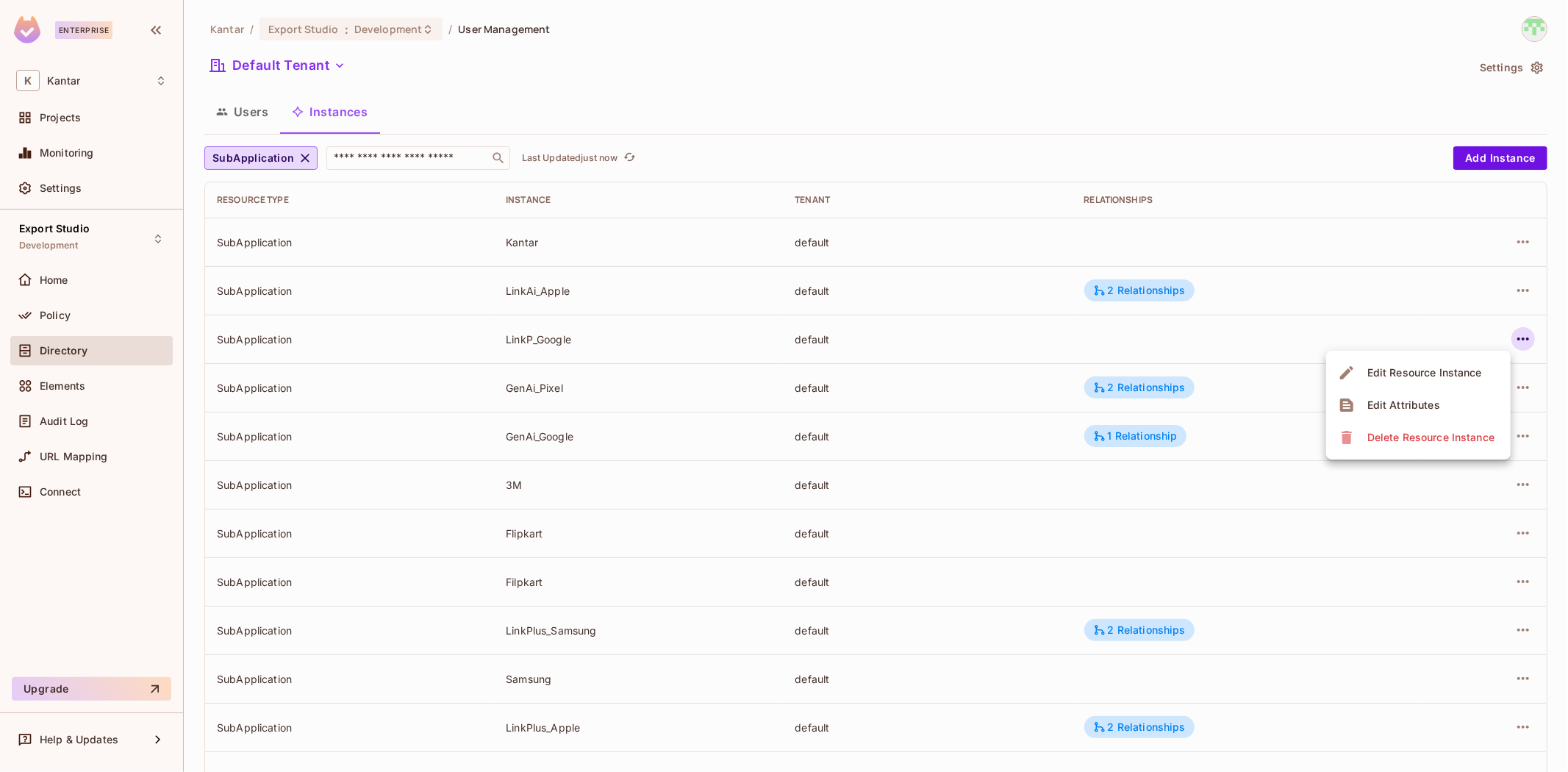 click on "Edit Attributes" at bounding box center (1418, 405) 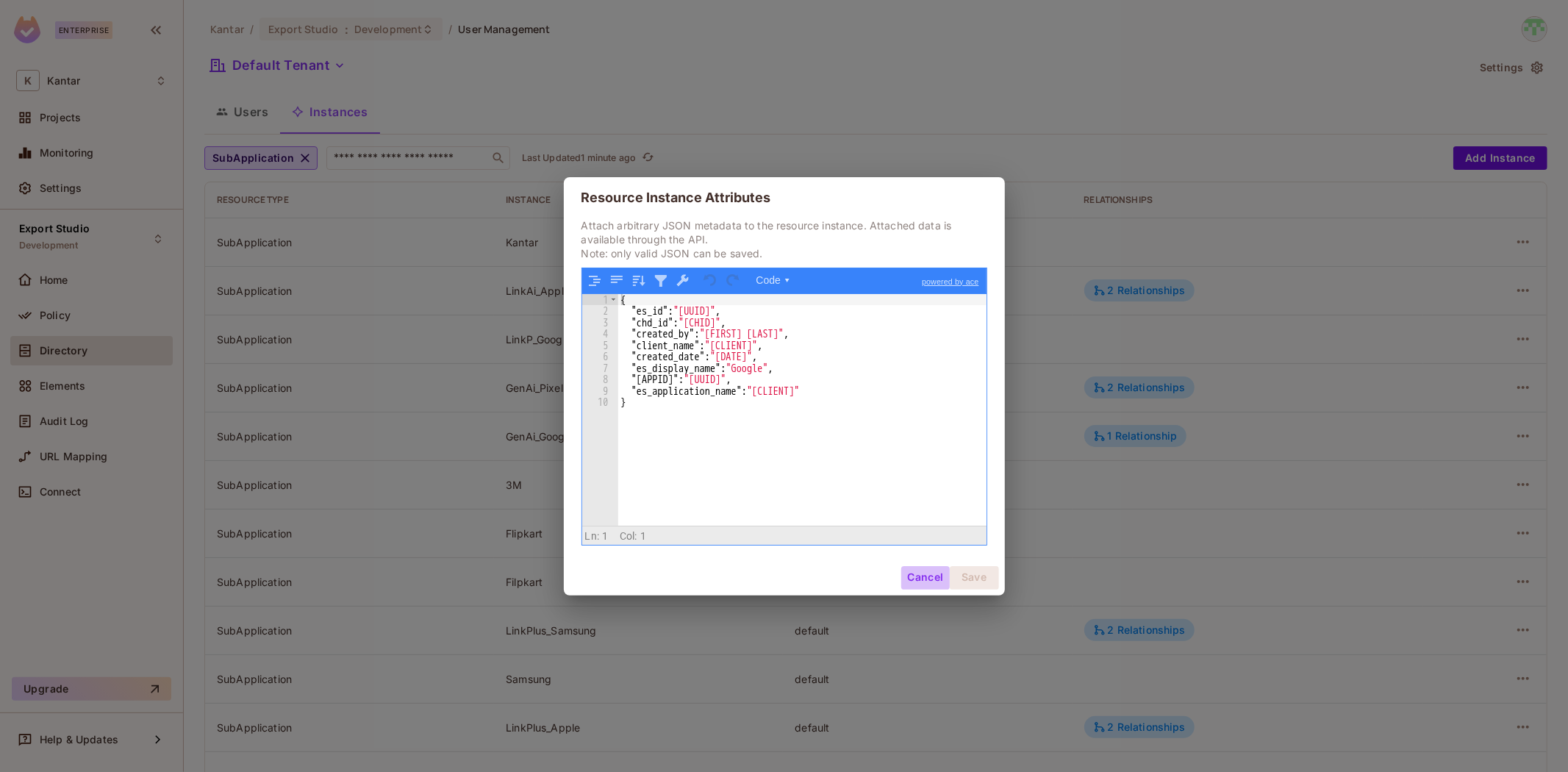 click on "Cancel" at bounding box center [925, 578] 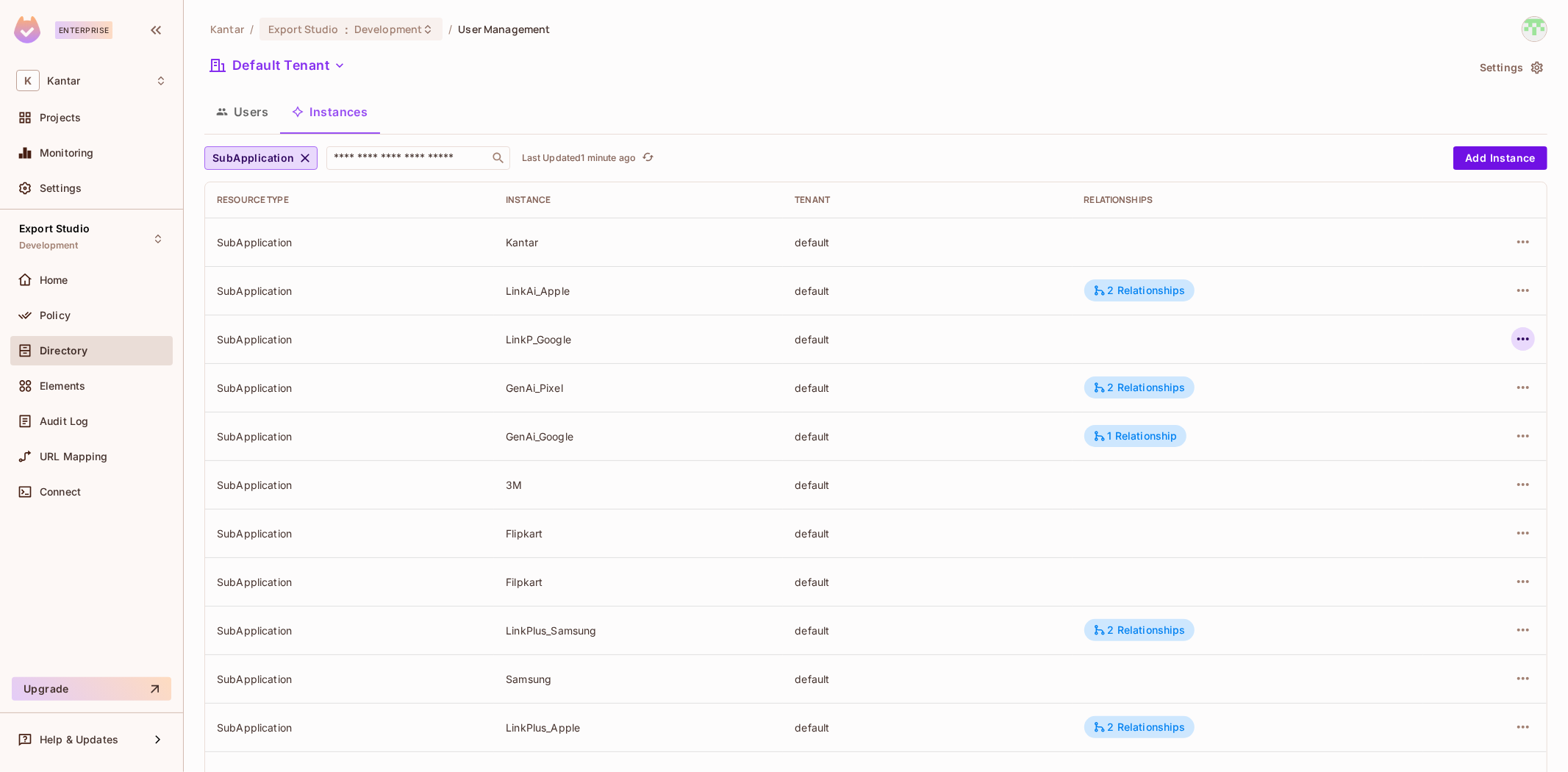 click 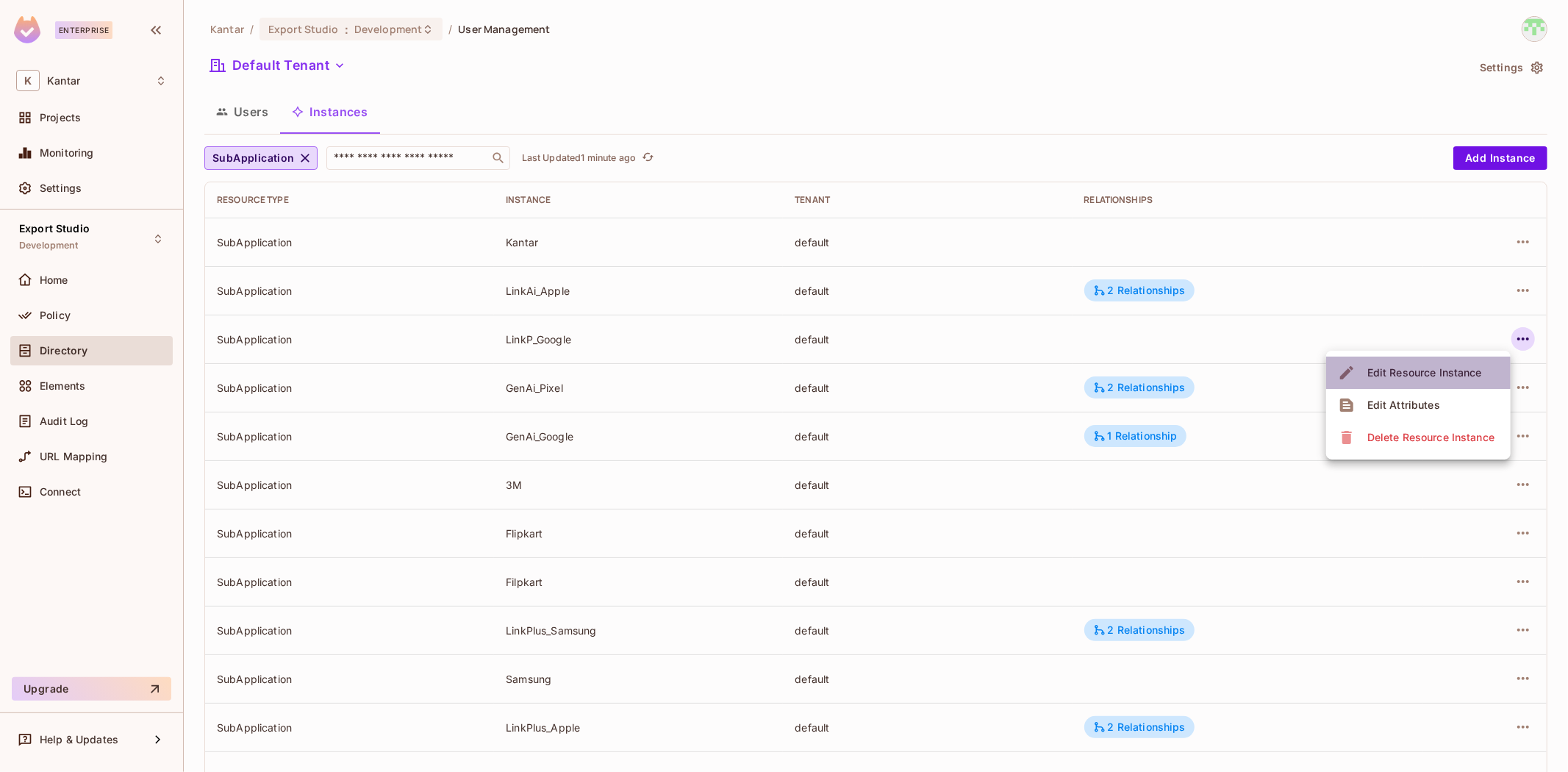 click on "Edit Resource Instance" at bounding box center (1425, 373) 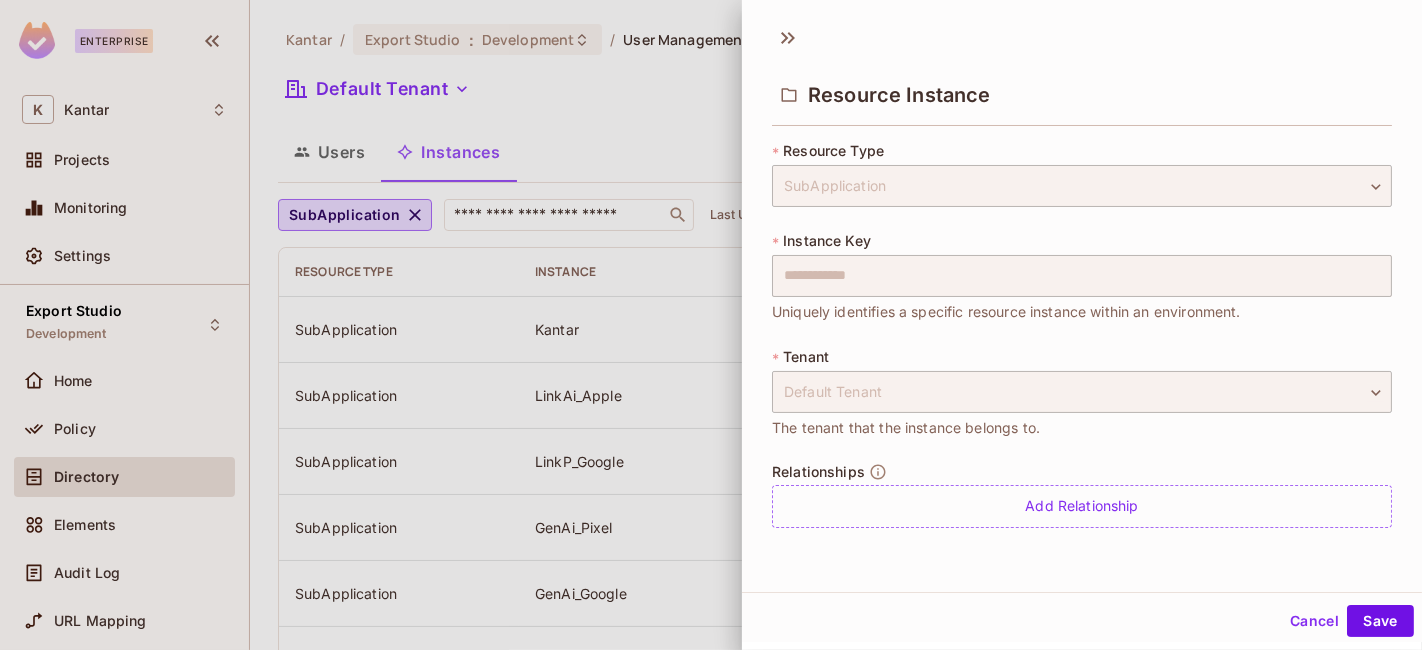 click at bounding box center [711, 325] 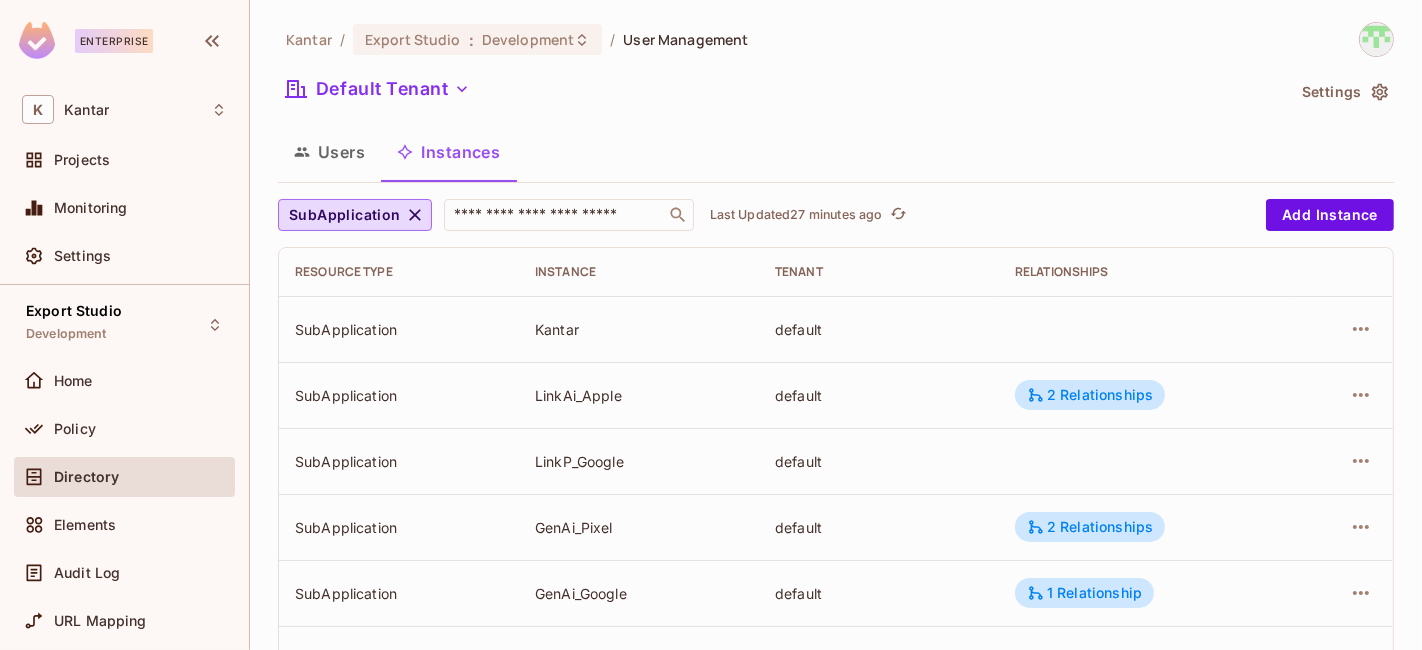 scroll, scrollTop: 111, scrollLeft: 0, axis: vertical 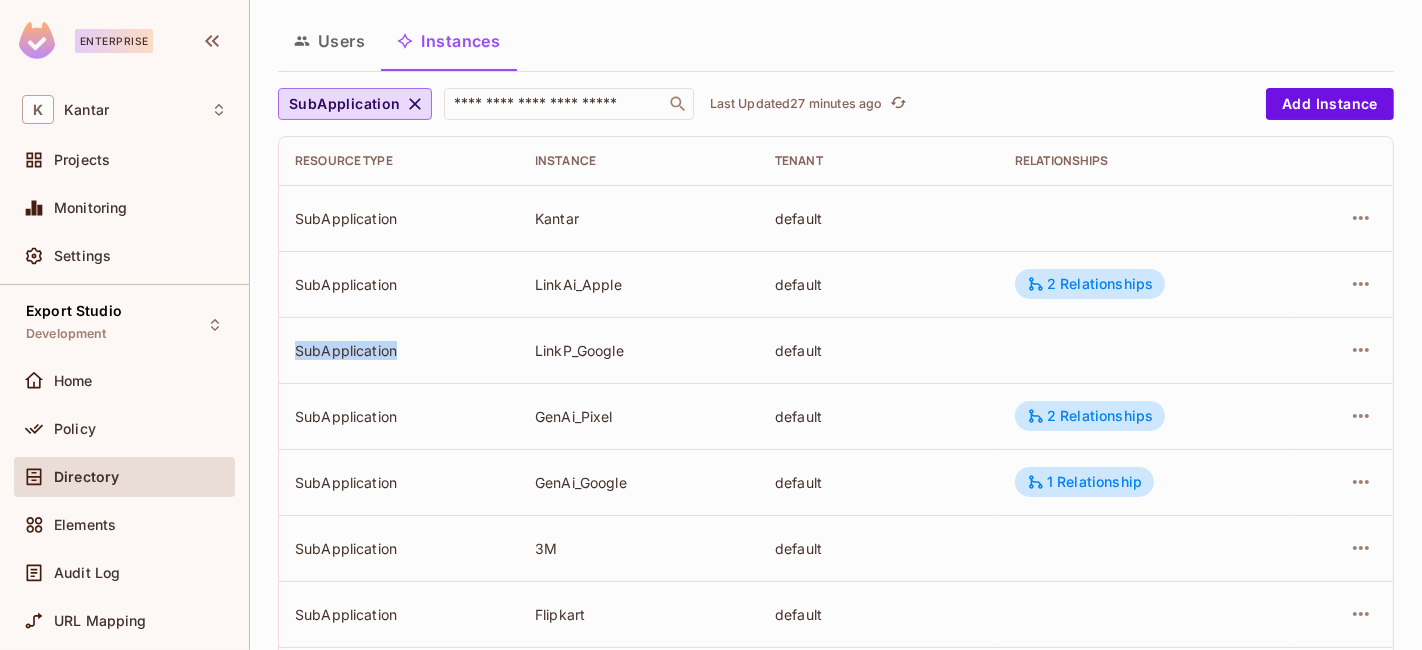 drag, startPoint x: 409, startPoint y: 361, endPoint x: 318, endPoint y: 338, distance: 93.8616 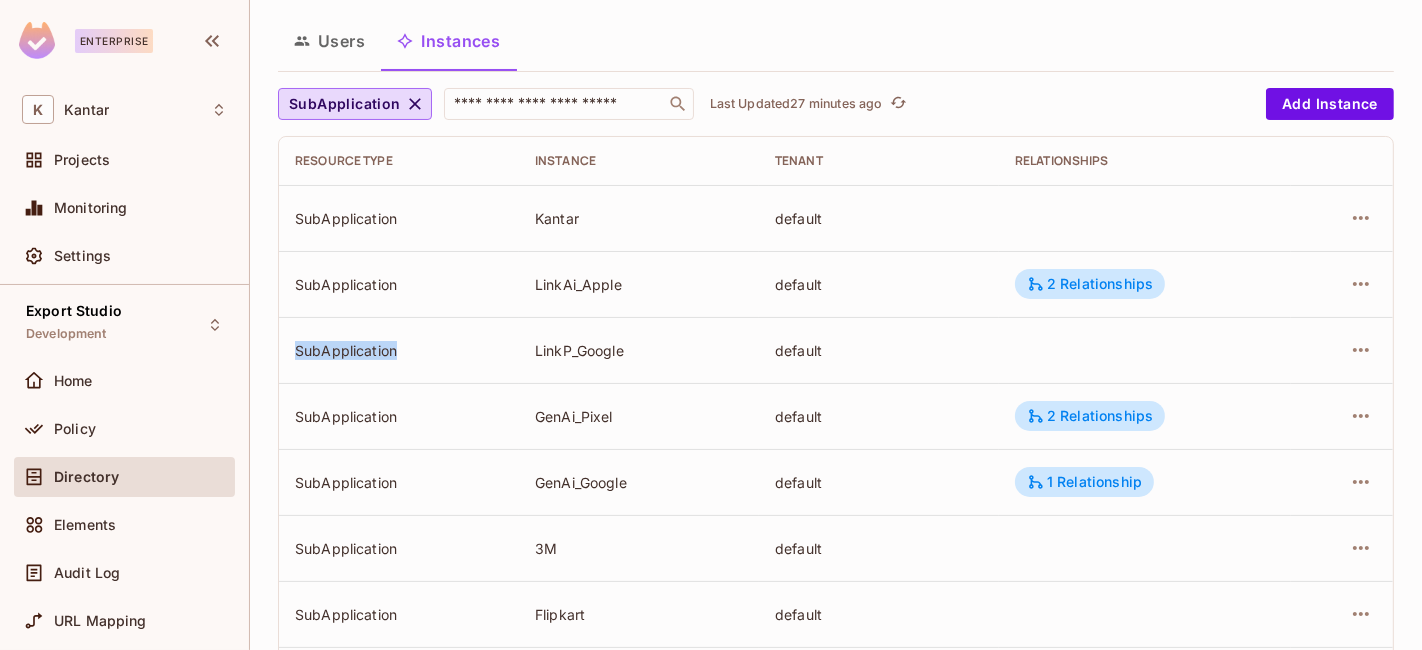 click on "SubApplication" at bounding box center [399, 350] 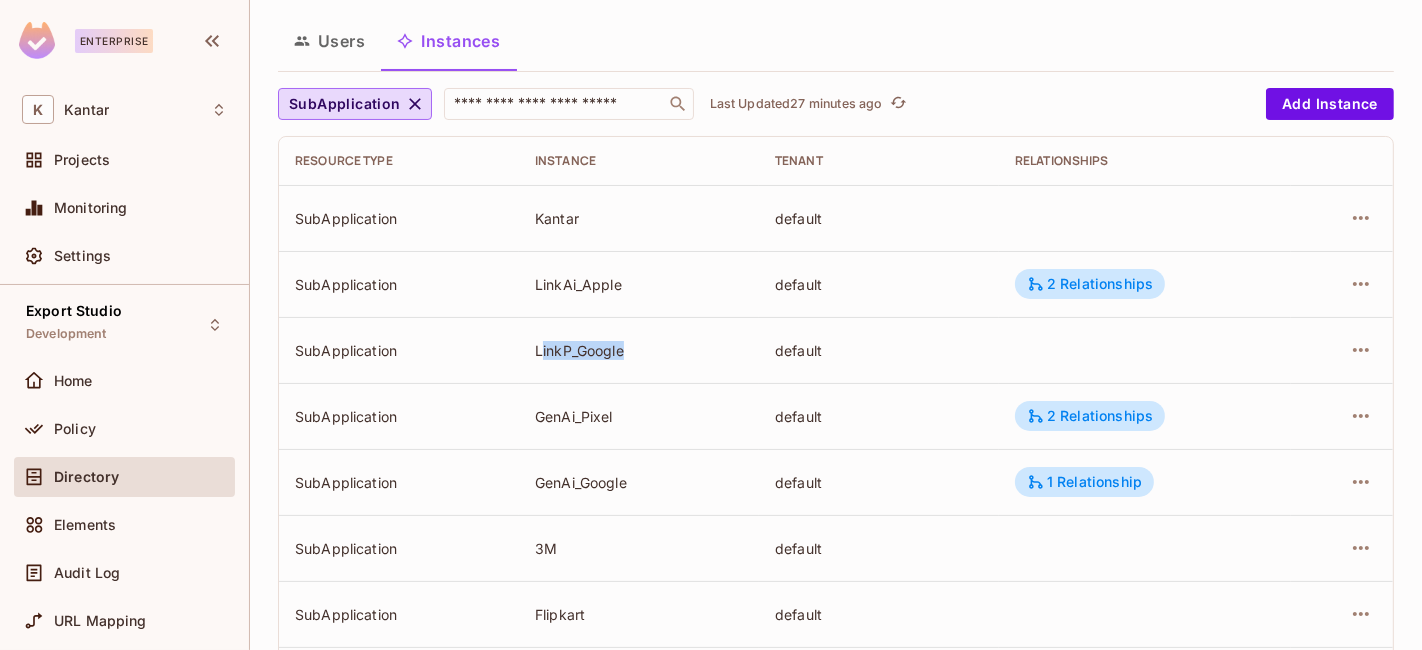 drag, startPoint x: 536, startPoint y: 350, endPoint x: 636, endPoint y: 339, distance: 100.60318 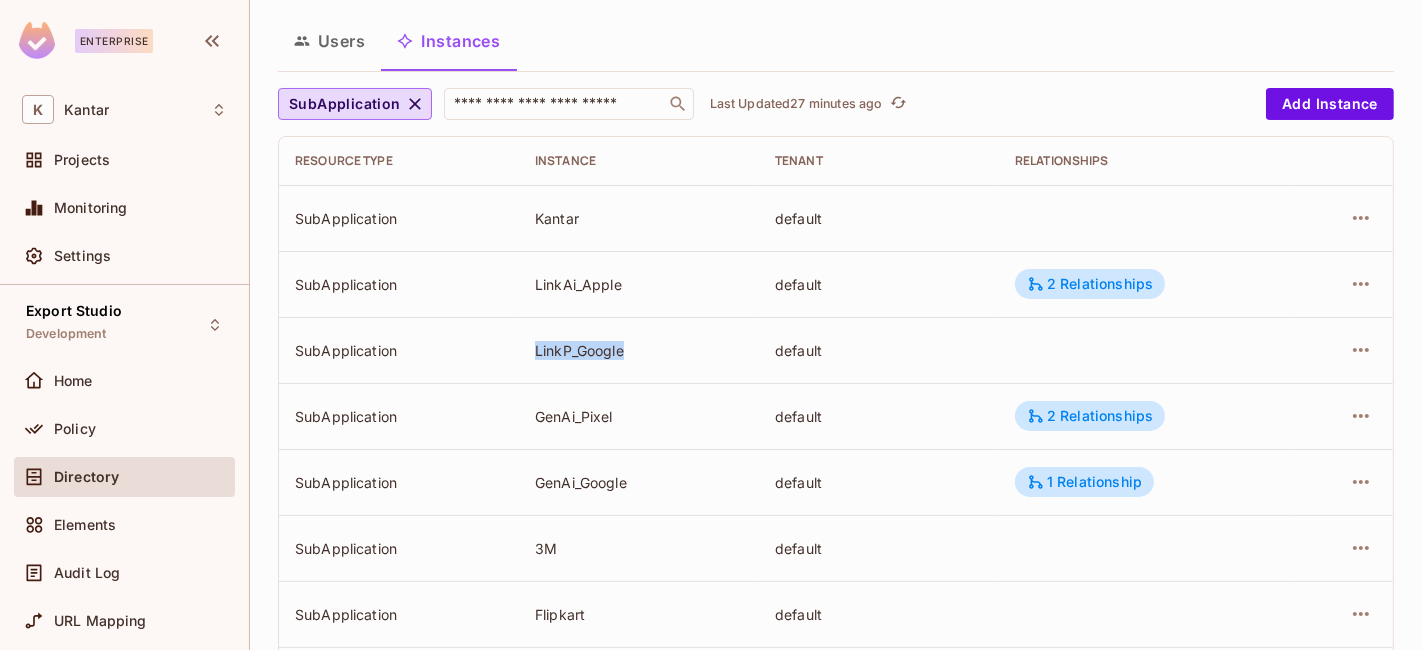 drag, startPoint x: 636, startPoint y: 345, endPoint x: 564, endPoint y: 352, distance: 72.33948 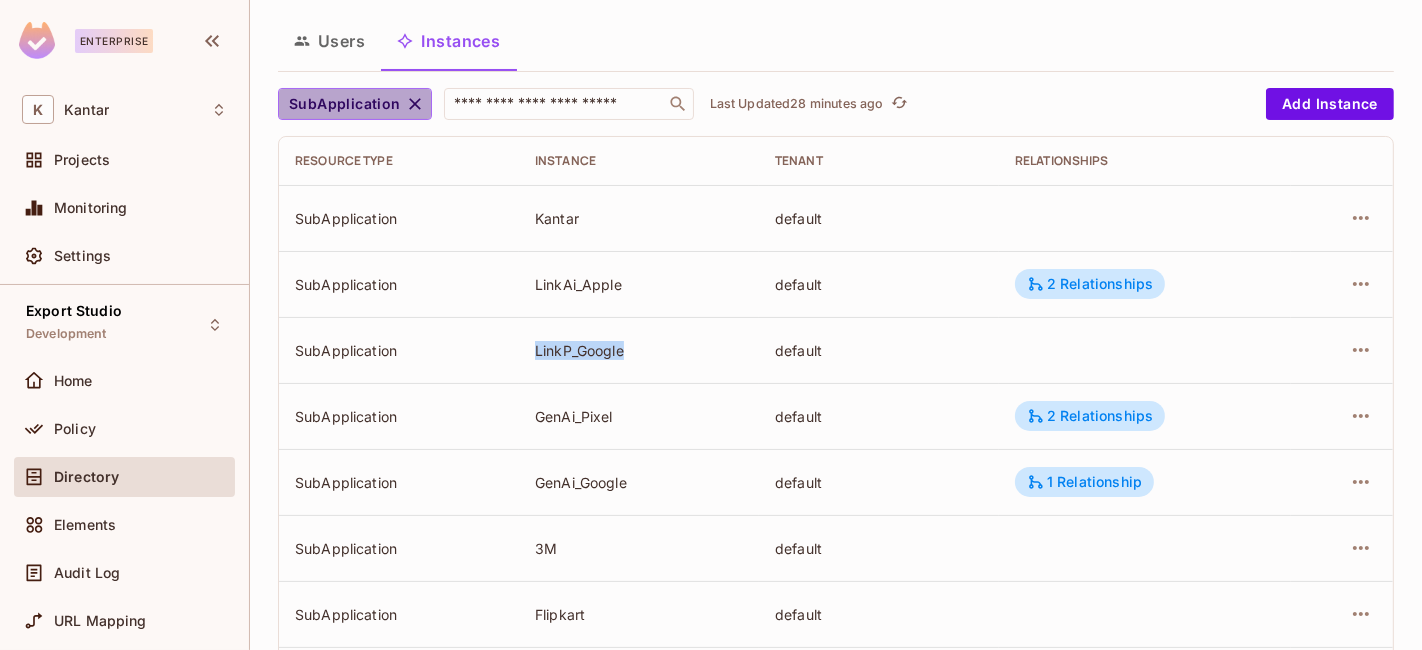 click on "SubApplication" at bounding box center (345, 104) 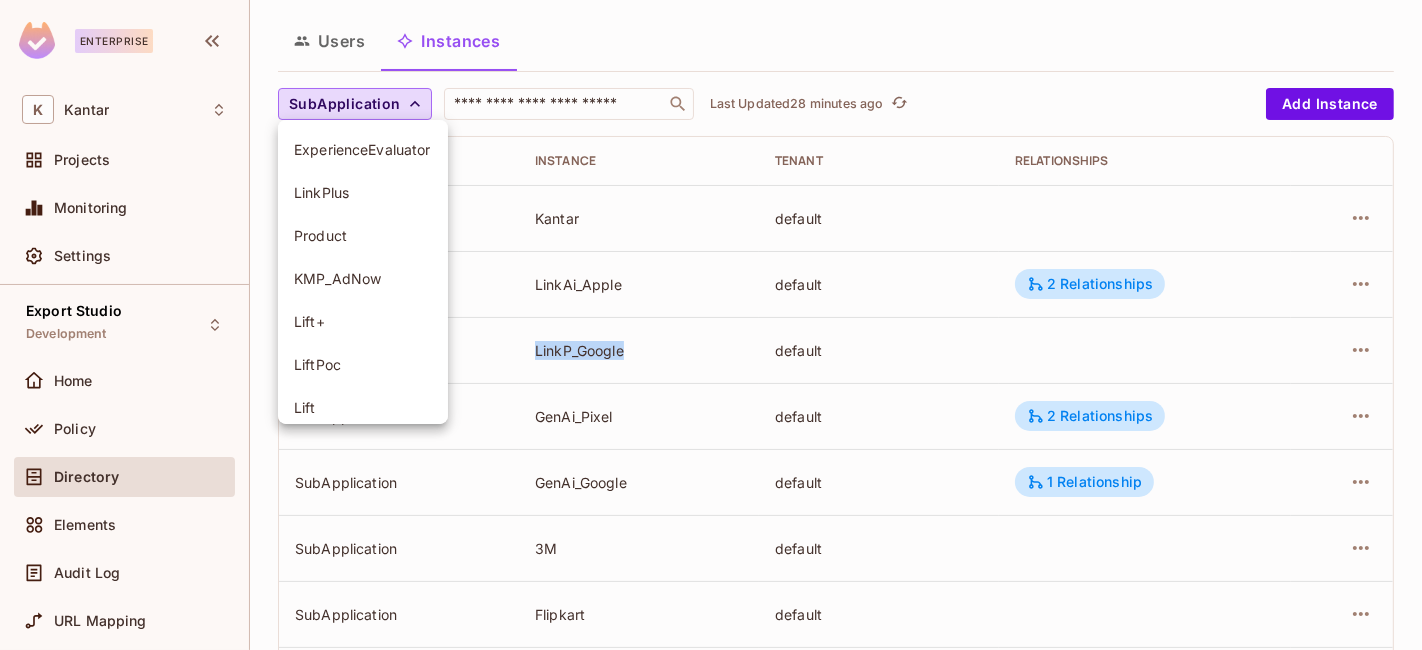 scroll, scrollTop: 223, scrollLeft: 0, axis: vertical 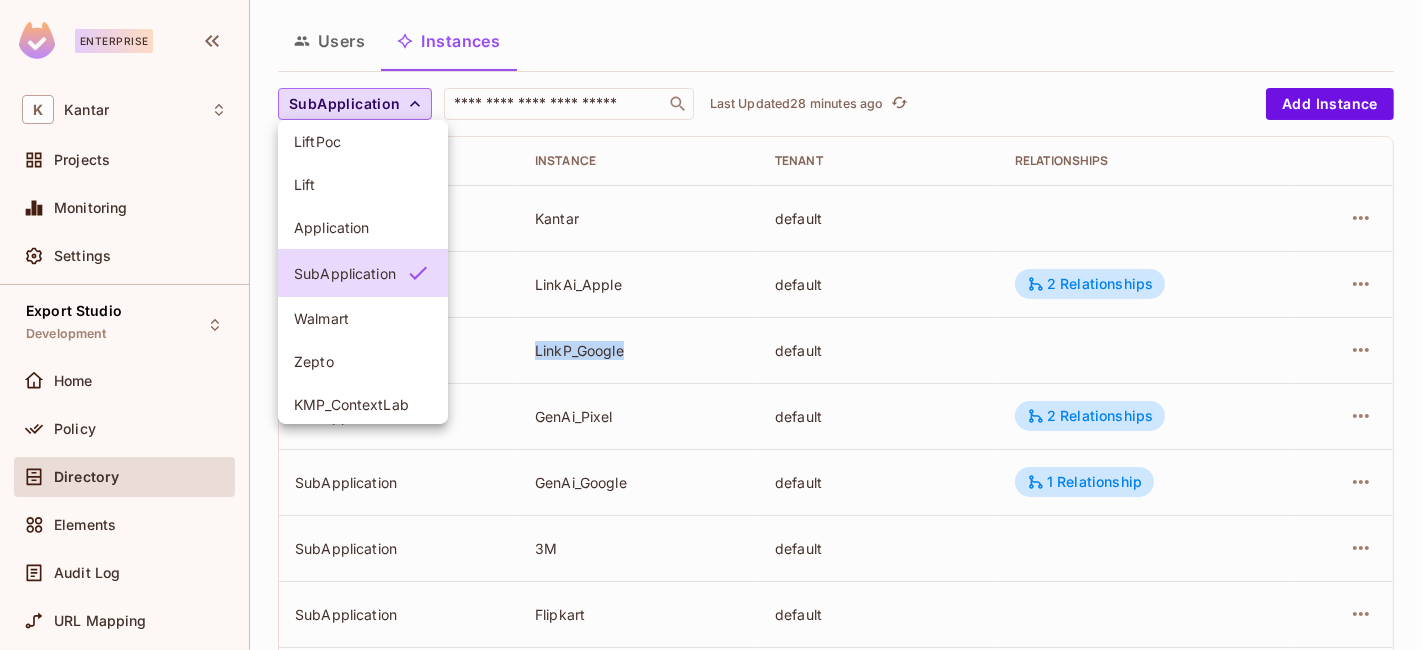 click on "Application" at bounding box center (363, 227) 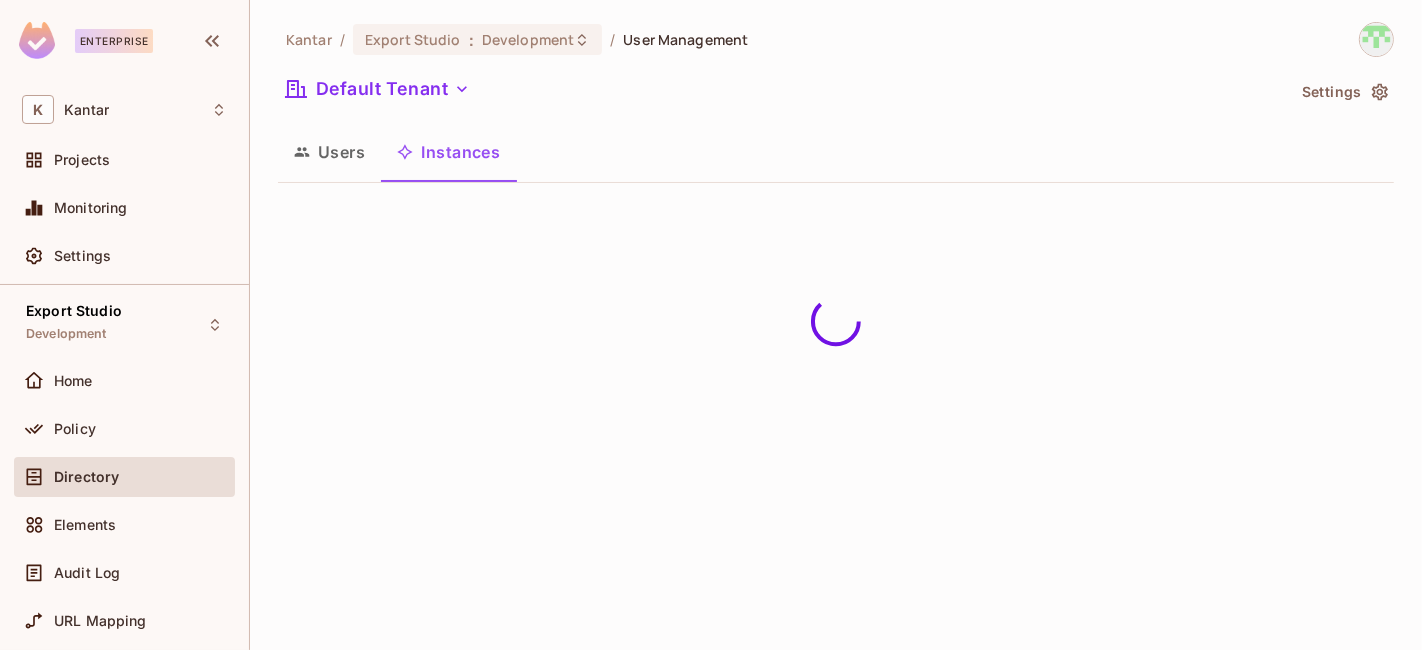 scroll, scrollTop: 0, scrollLeft: 0, axis: both 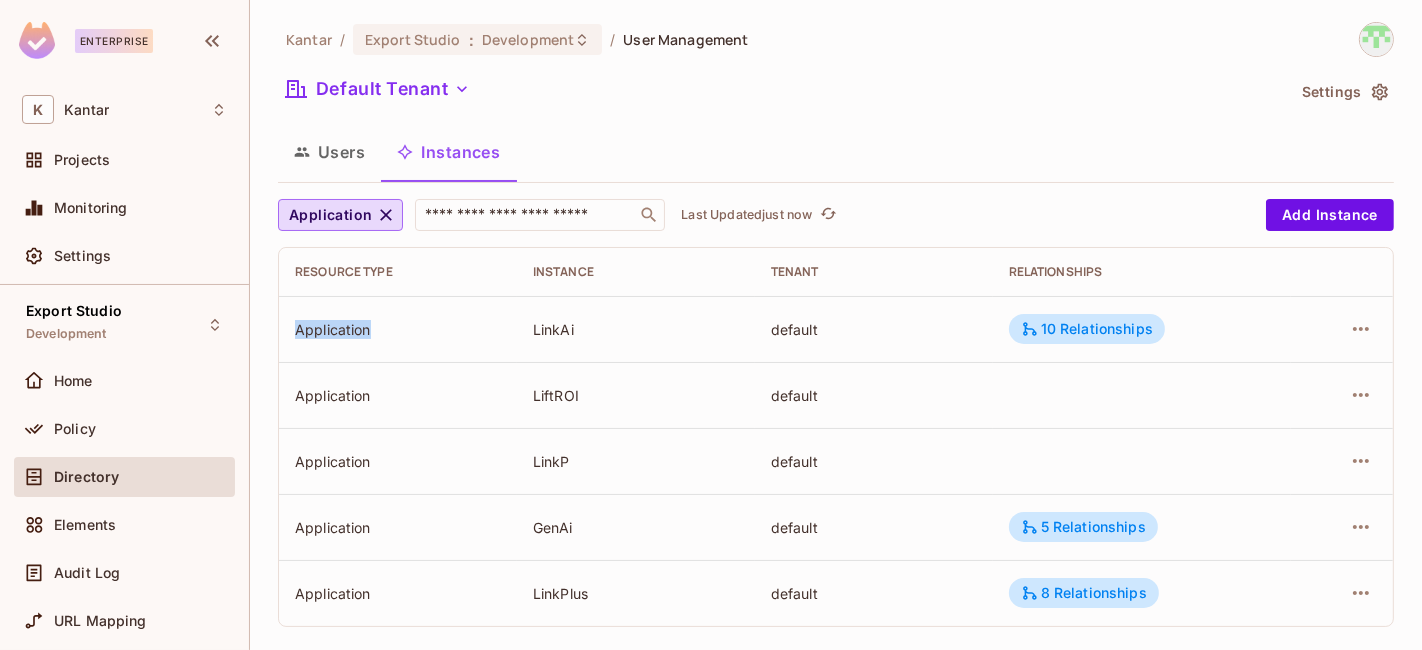 drag, startPoint x: 386, startPoint y: 326, endPoint x: 319, endPoint y: 321, distance: 67.18631 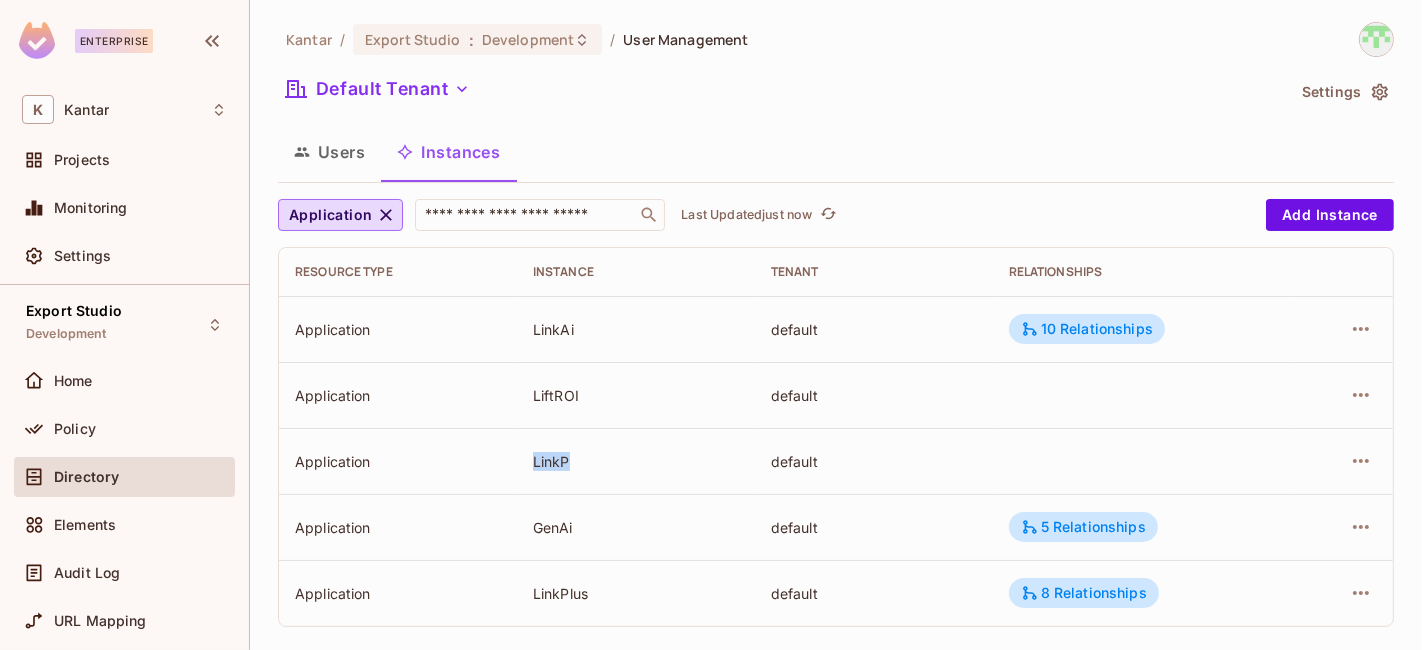 drag, startPoint x: 522, startPoint y: 455, endPoint x: 577, endPoint y: 454, distance: 55.00909 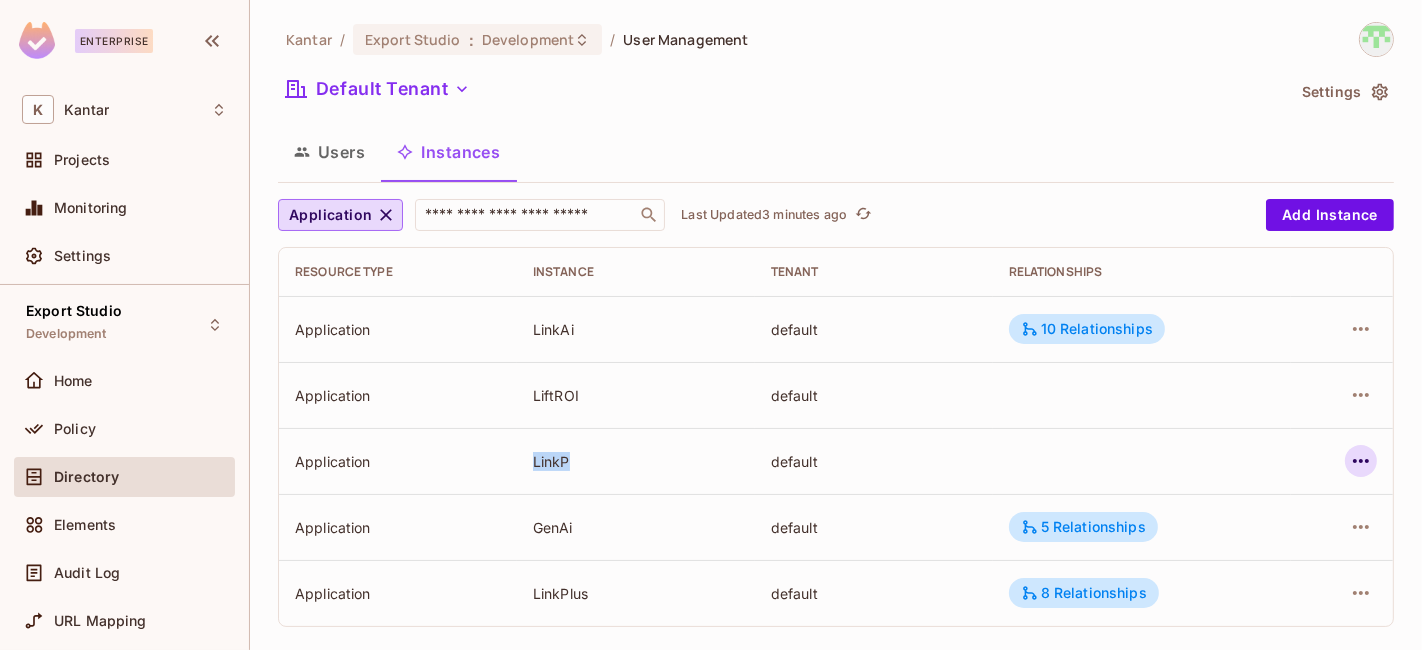 click 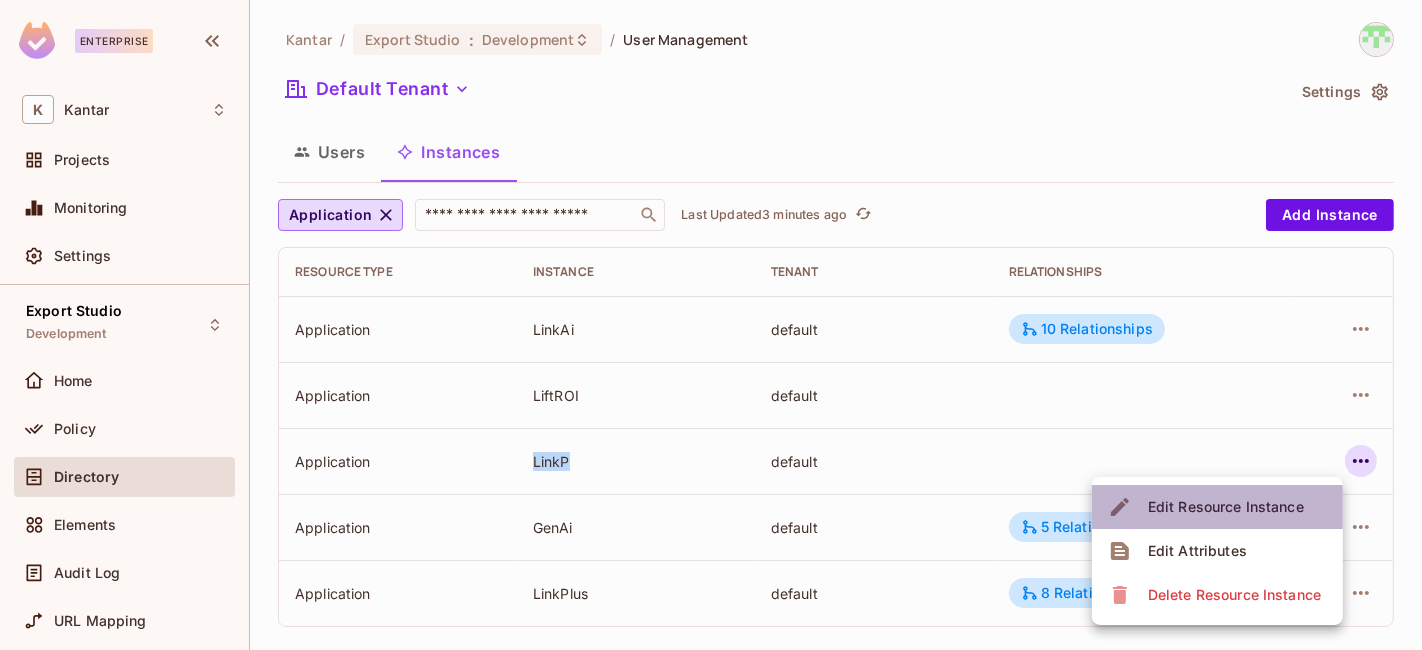 click on "Edit Resource Instance" at bounding box center (1226, 507) 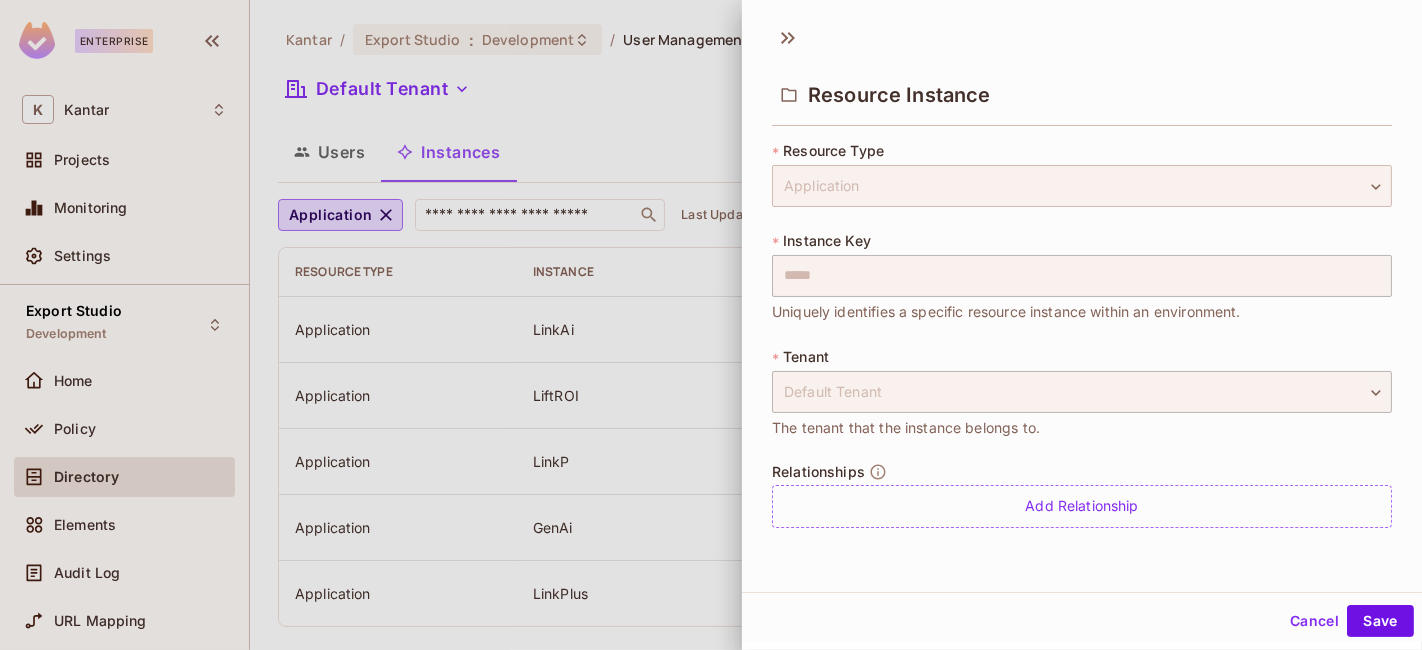 drag, startPoint x: 888, startPoint y: 178, endPoint x: 788, endPoint y: 192, distance: 100.97524 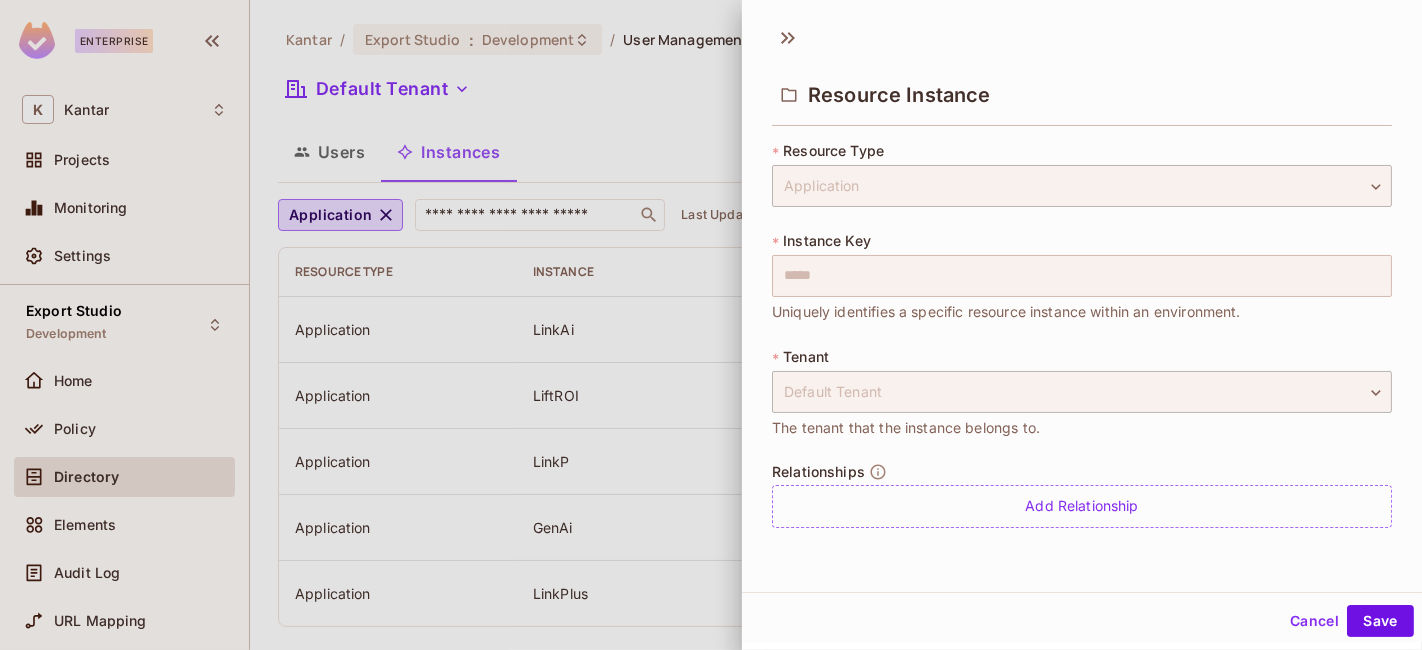 drag, startPoint x: 783, startPoint y: 188, endPoint x: 895, endPoint y: 259, distance: 132.60844 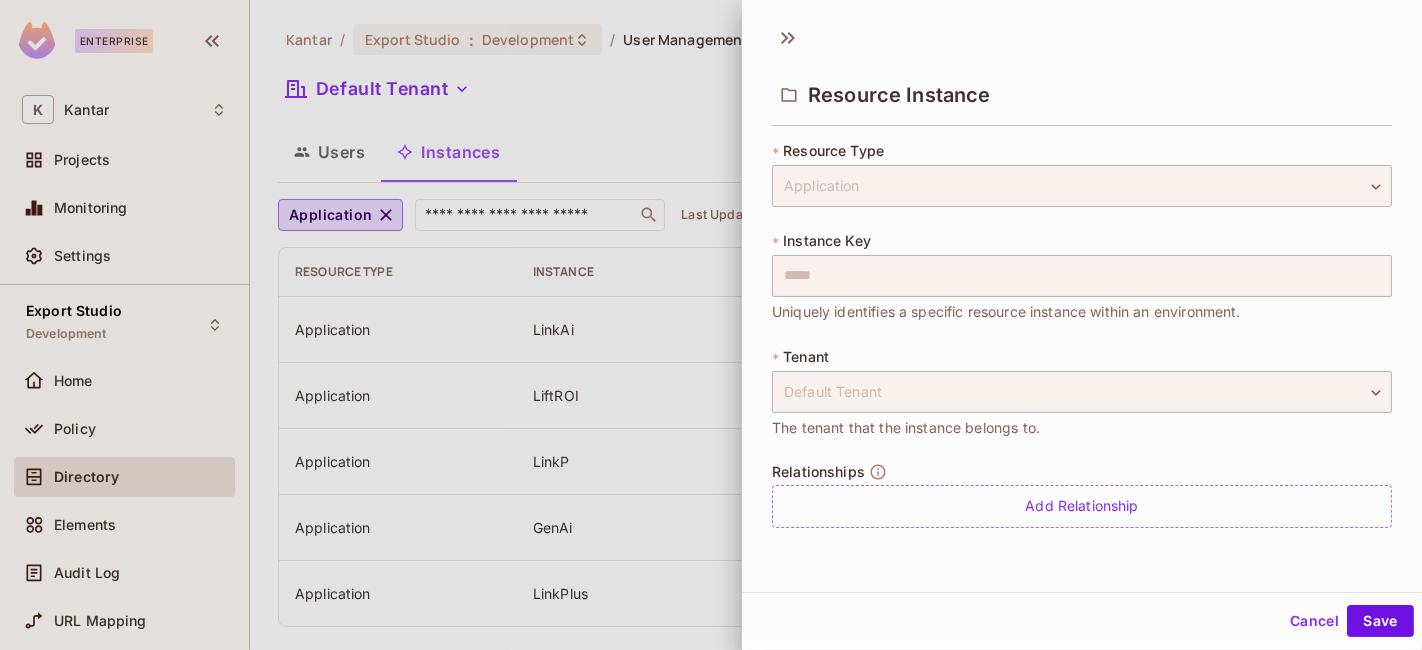 click on "**********" at bounding box center [1082, 346] 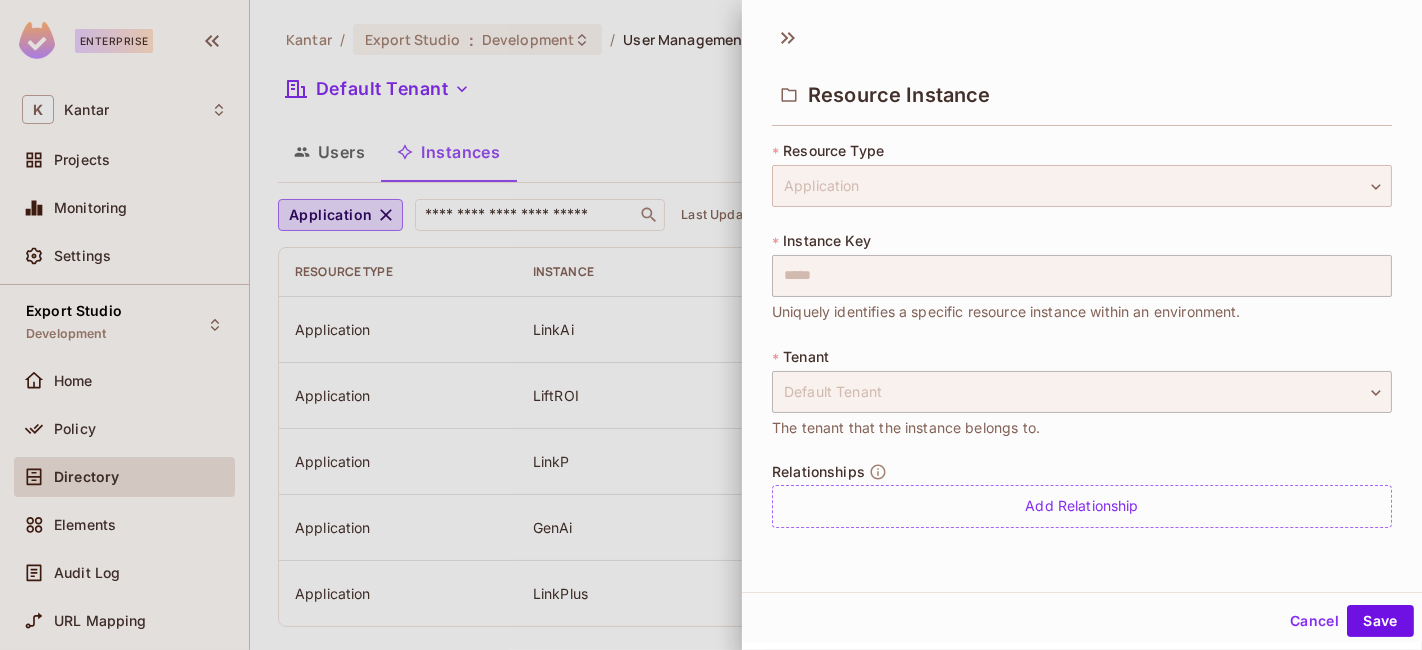 click on "Application" at bounding box center [1082, 186] 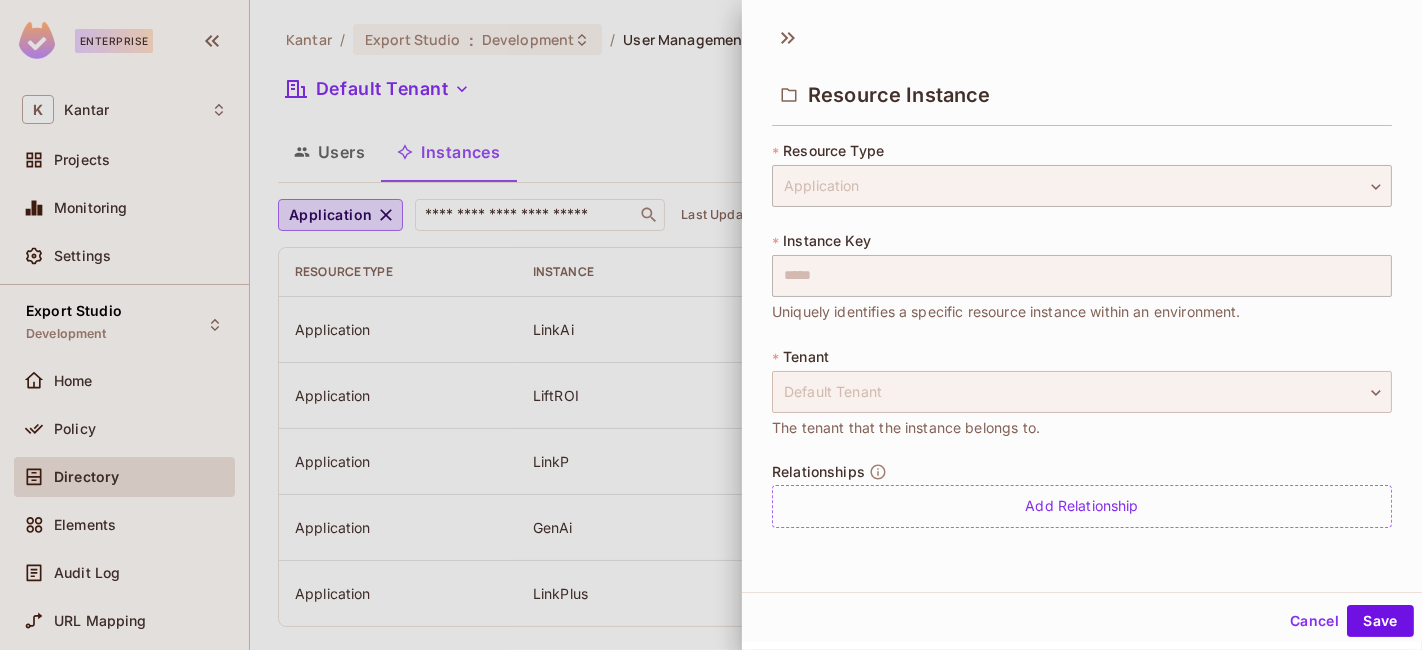 scroll, scrollTop: 2, scrollLeft: 0, axis: vertical 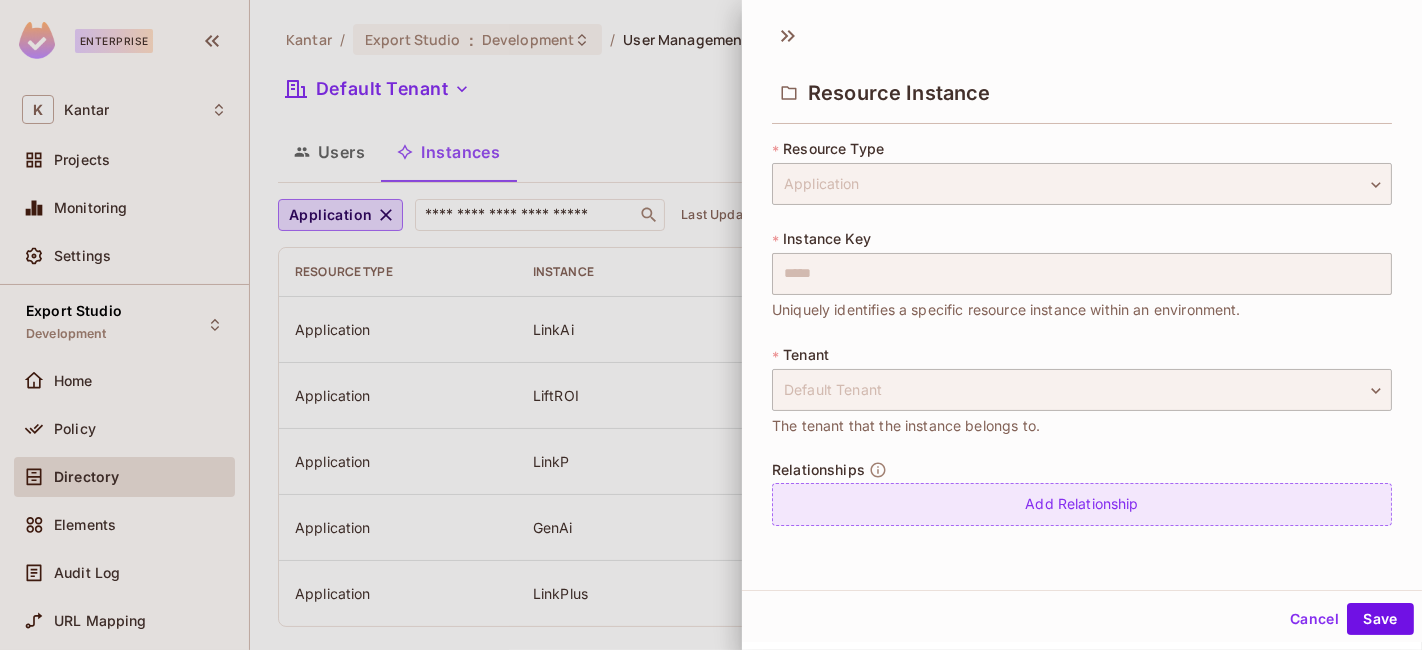click on "Add Relationship" at bounding box center [1082, 504] 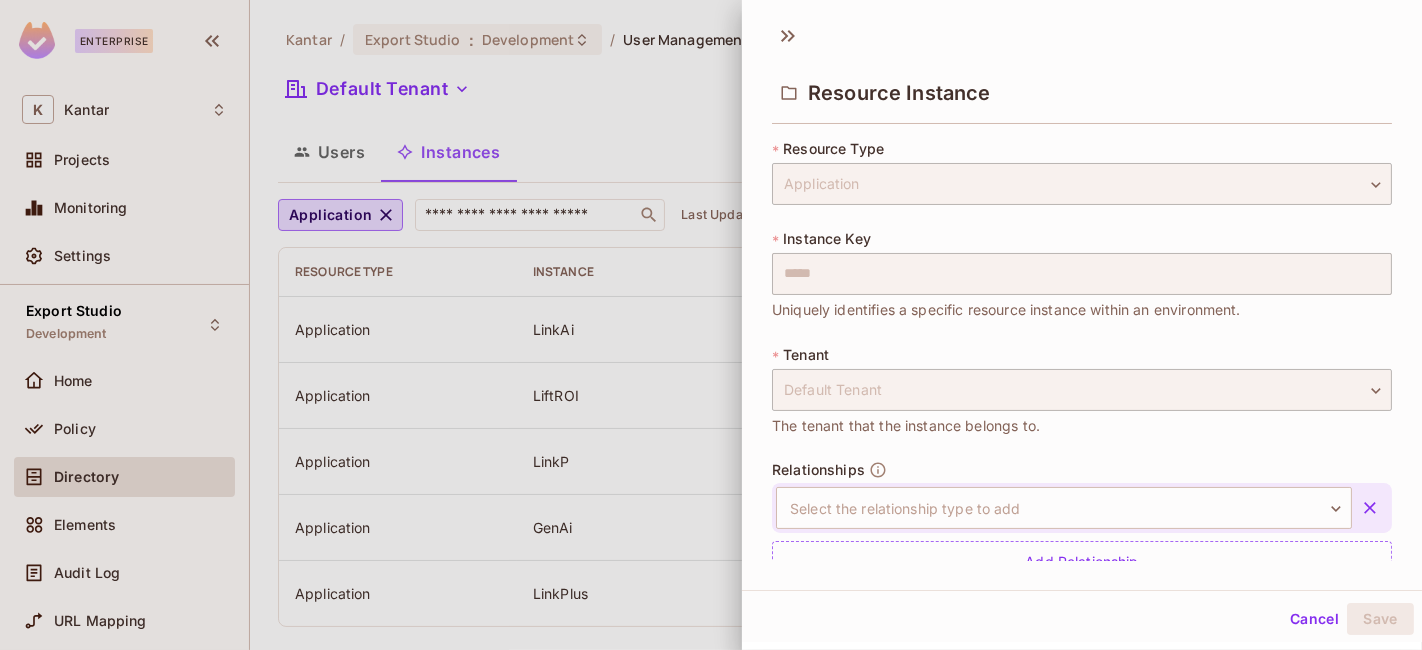 scroll, scrollTop: 46, scrollLeft: 0, axis: vertical 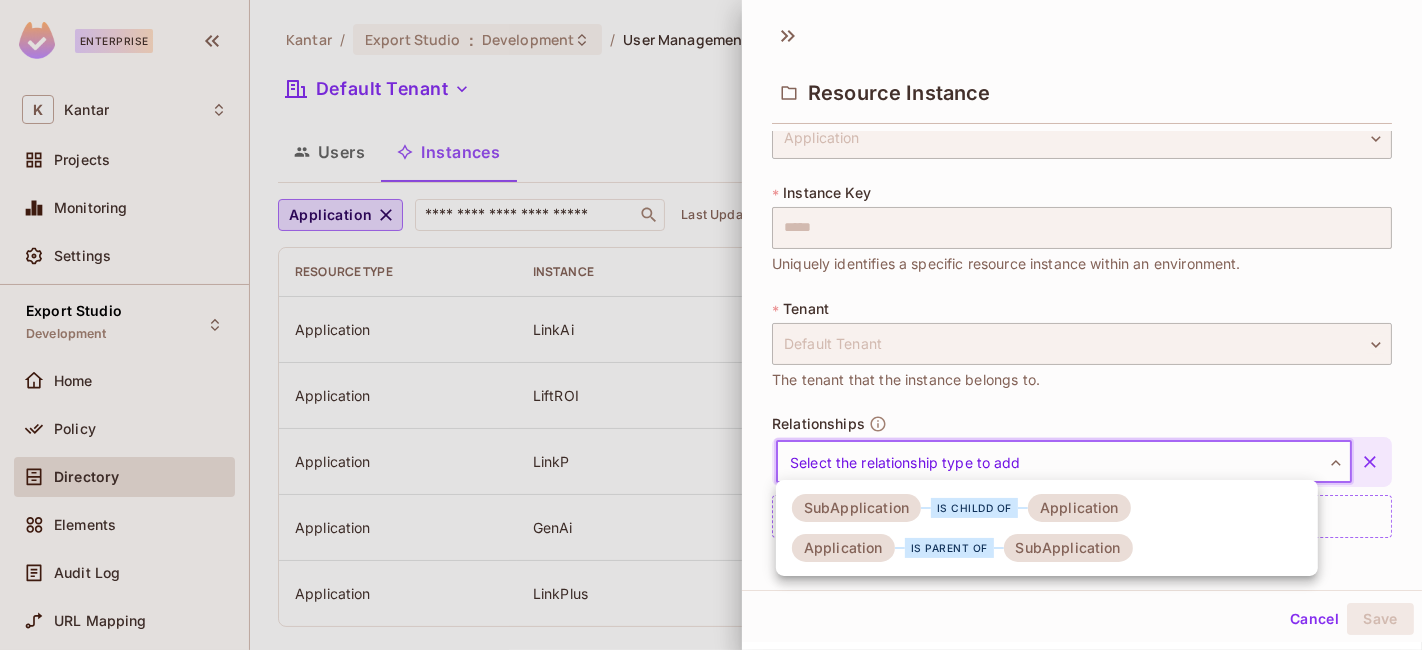 click on "**********" at bounding box center (711, 325) 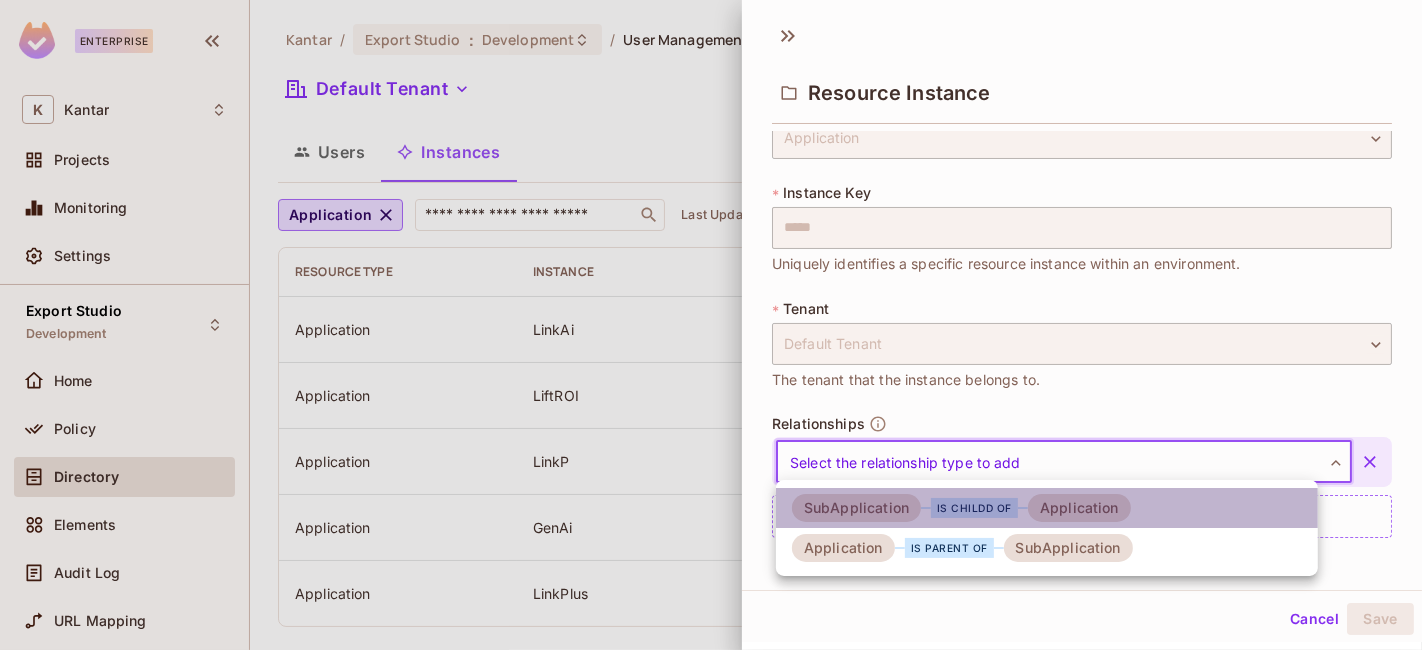 click on "is childd of" at bounding box center [974, 508] 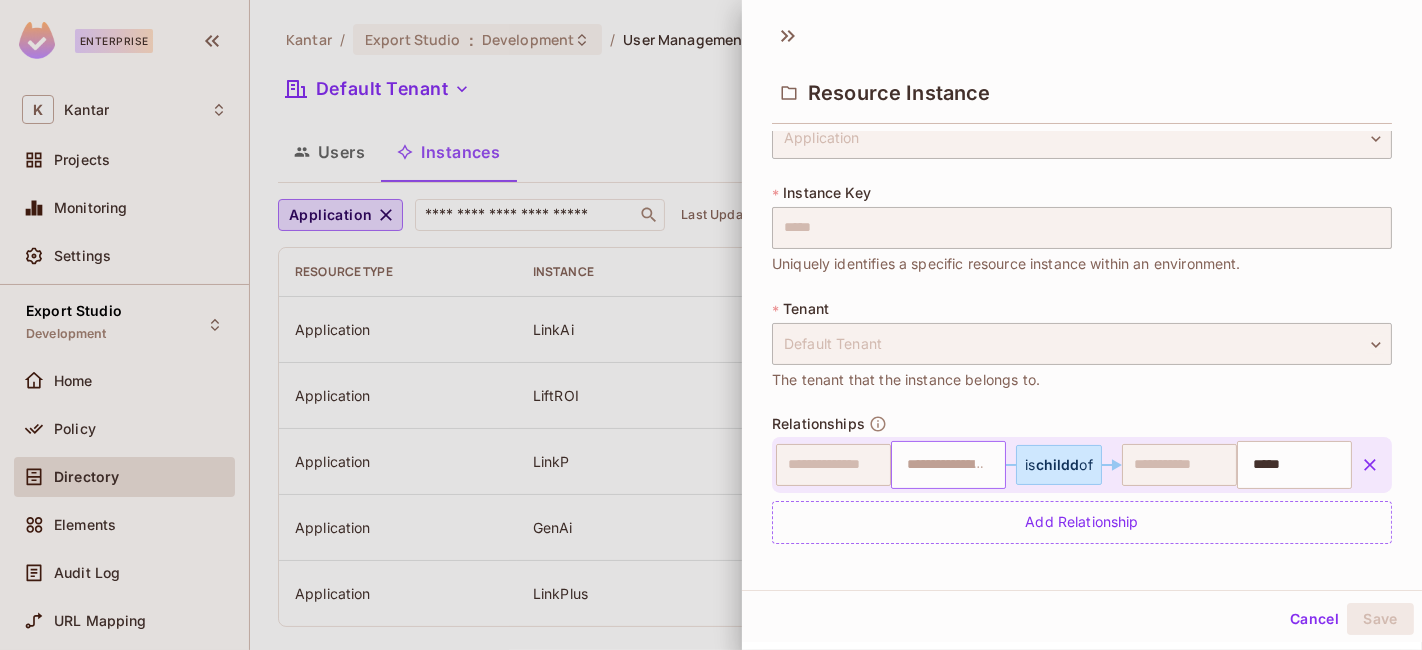 click on "​" at bounding box center (948, 465) 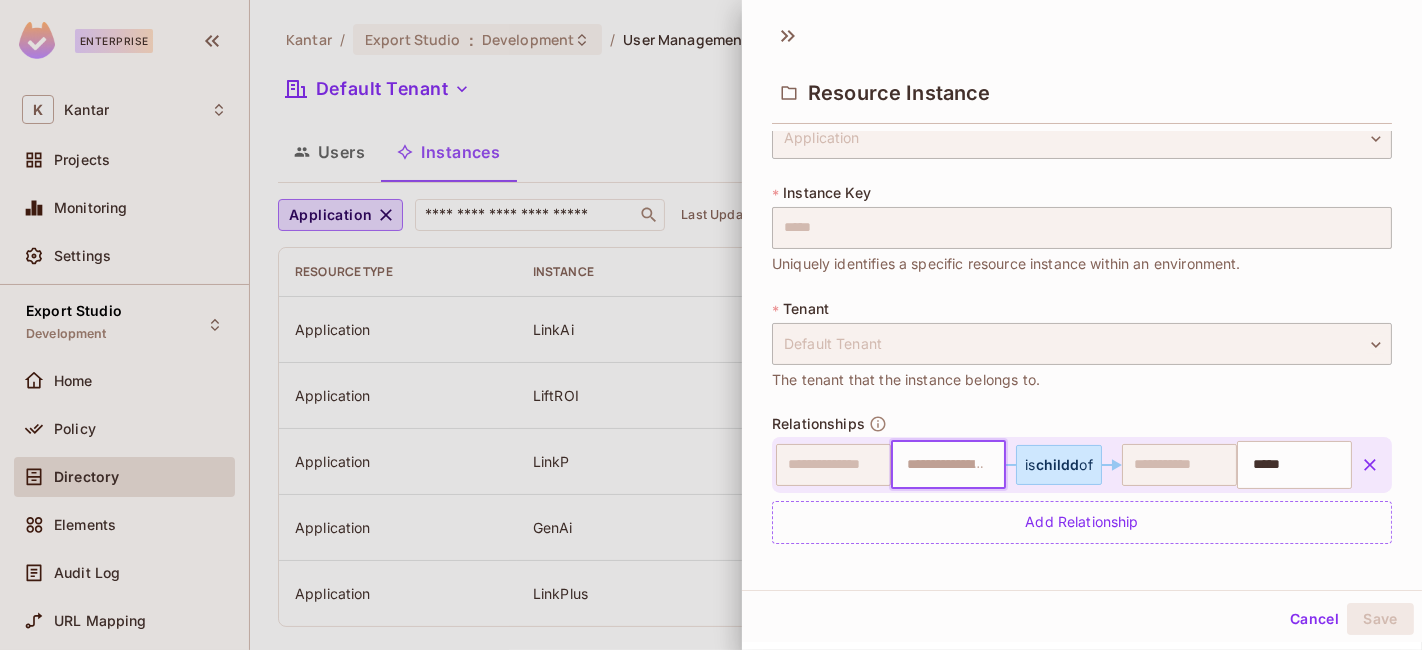 click at bounding box center [946, 465] 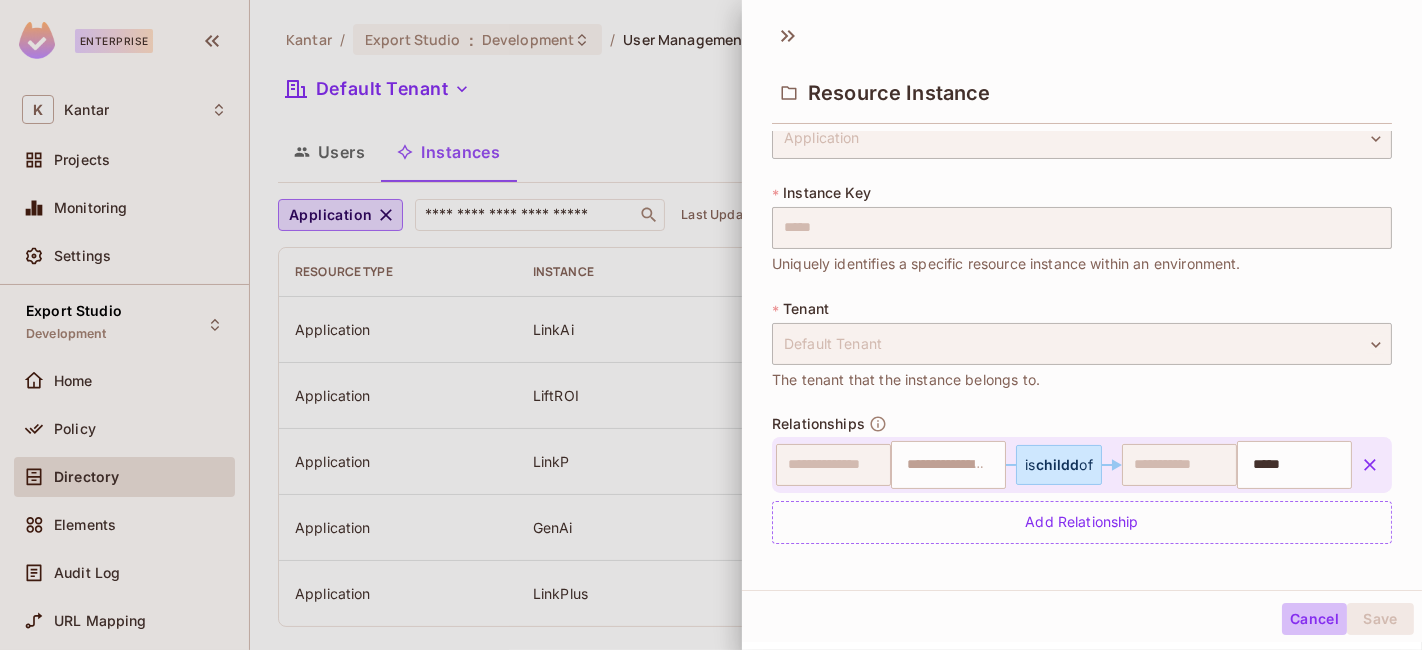 click on "Cancel" at bounding box center (1314, 619) 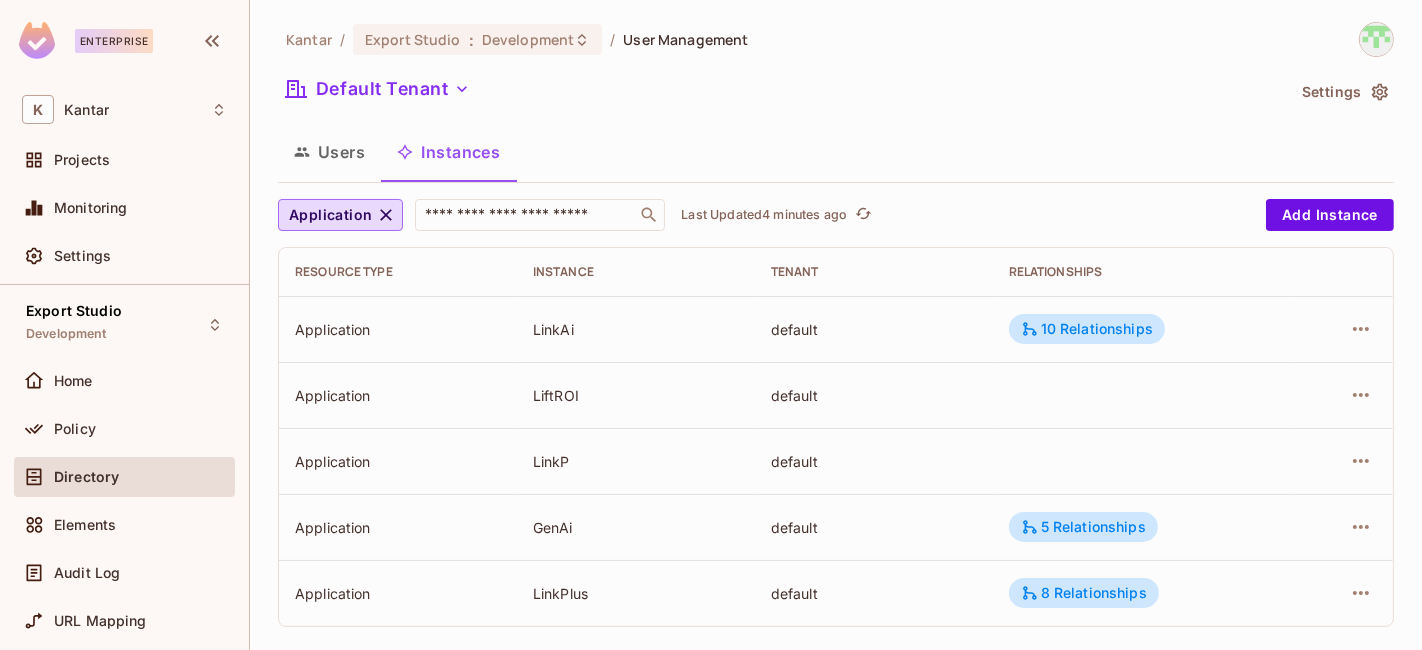 scroll, scrollTop: 20, scrollLeft: 0, axis: vertical 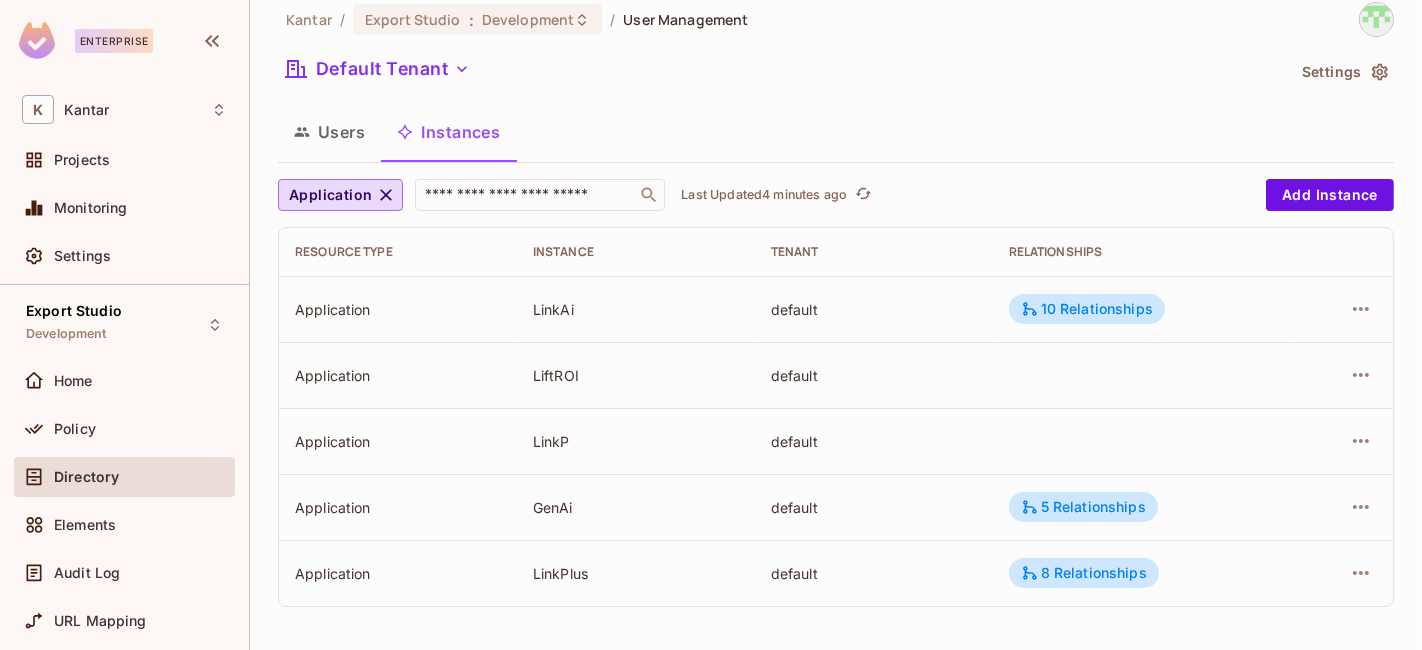 click 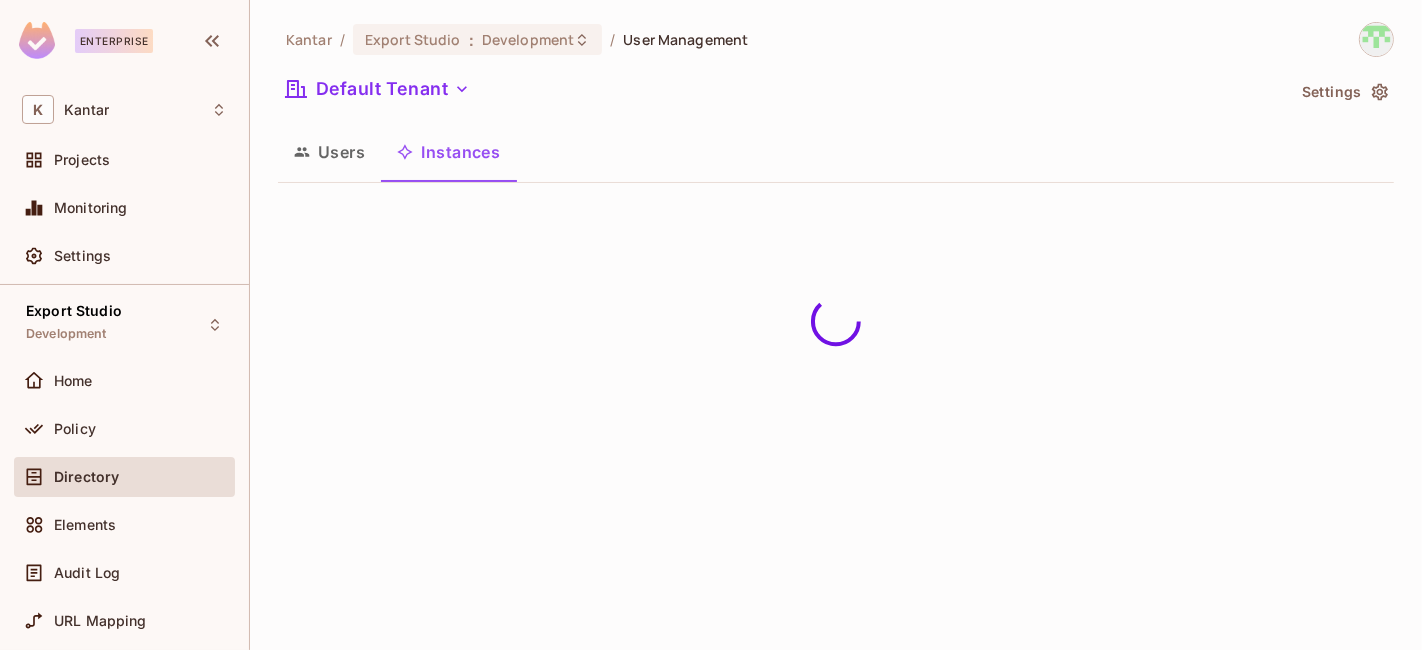 scroll, scrollTop: 0, scrollLeft: 0, axis: both 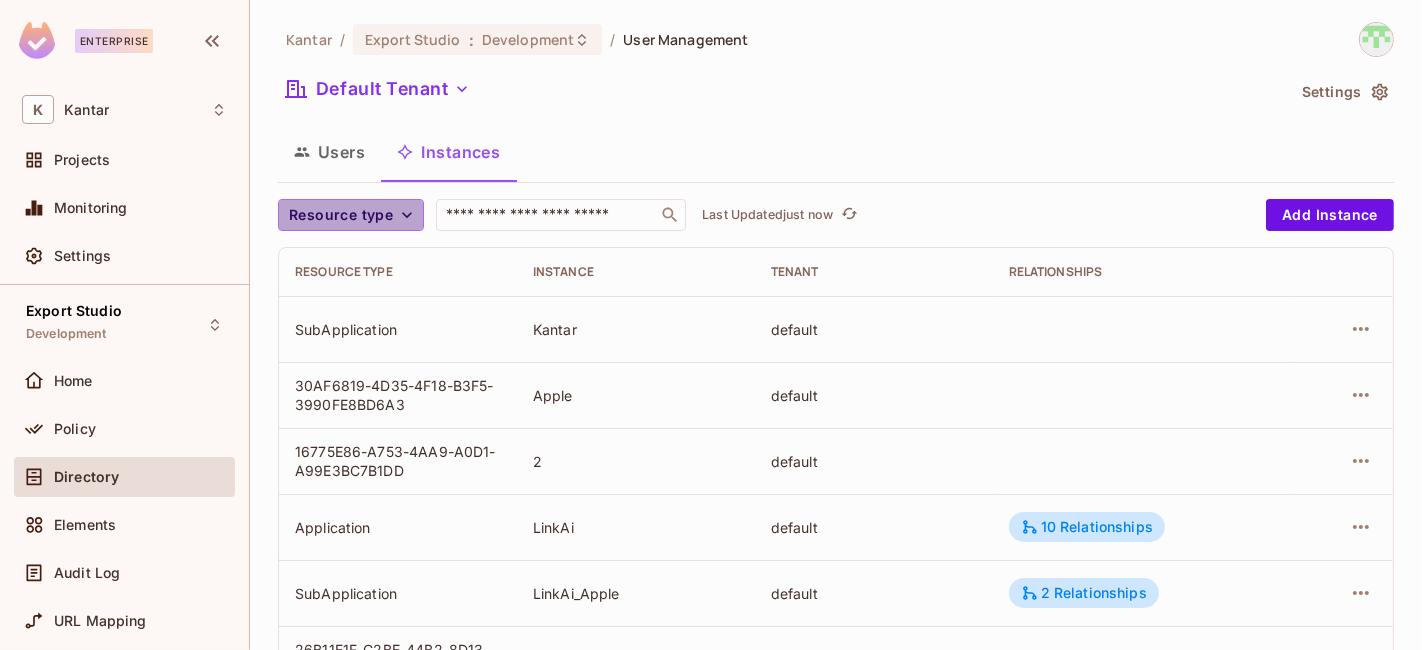 click on "Resource type" at bounding box center [341, 215] 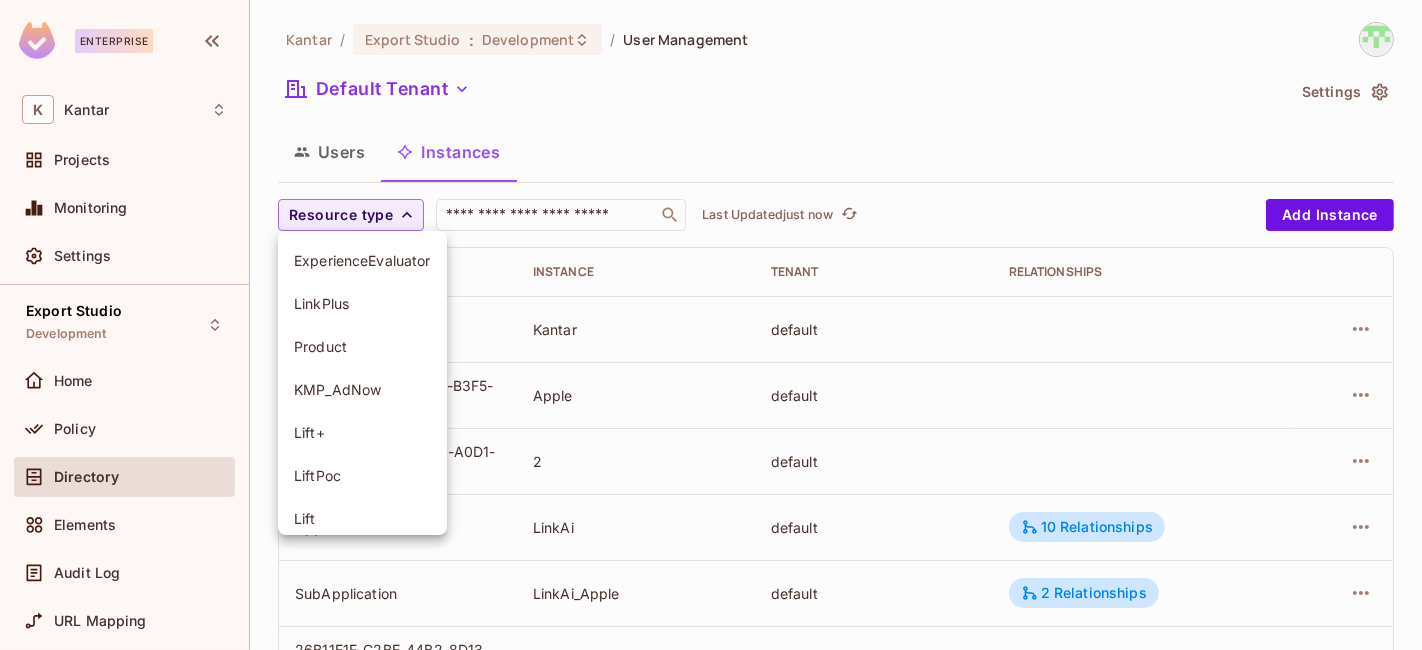 scroll, scrollTop: 228, scrollLeft: 0, axis: vertical 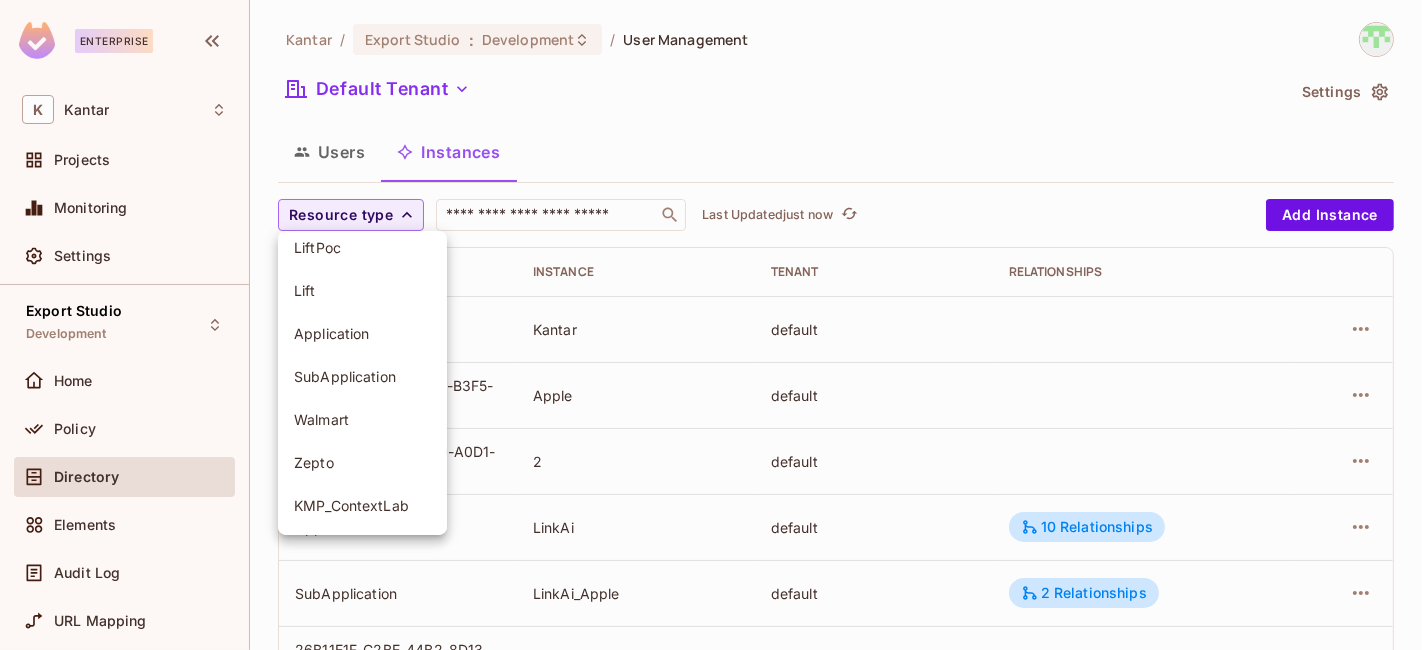 click on "SubApplication" at bounding box center (362, 376) 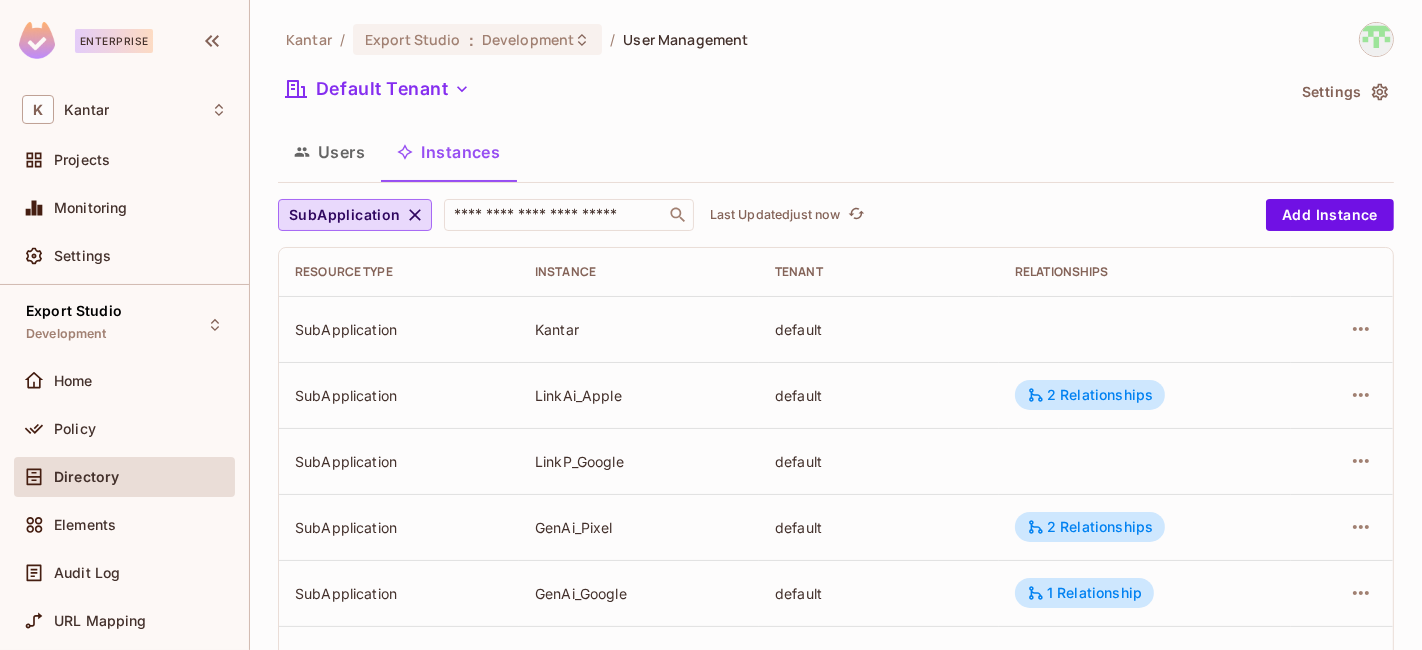 scroll, scrollTop: 111, scrollLeft: 0, axis: vertical 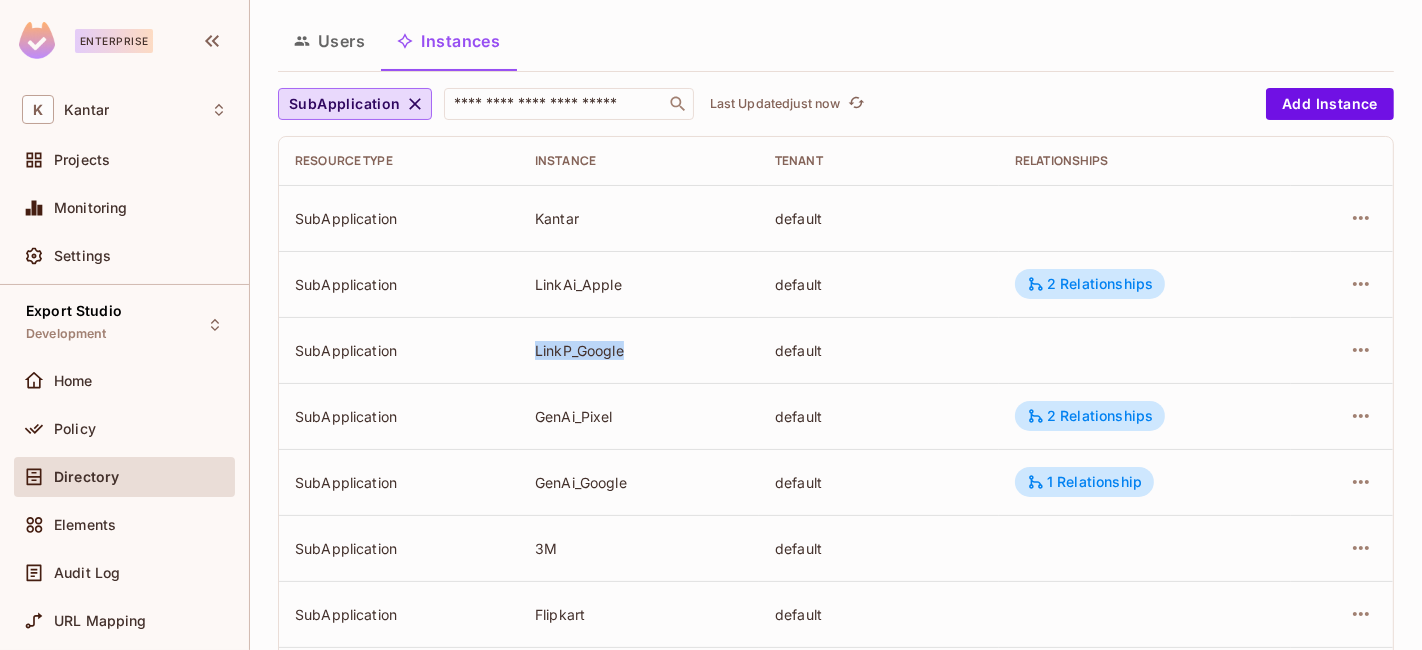 drag, startPoint x: 524, startPoint y: 361, endPoint x: 706, endPoint y: 350, distance: 182.3321 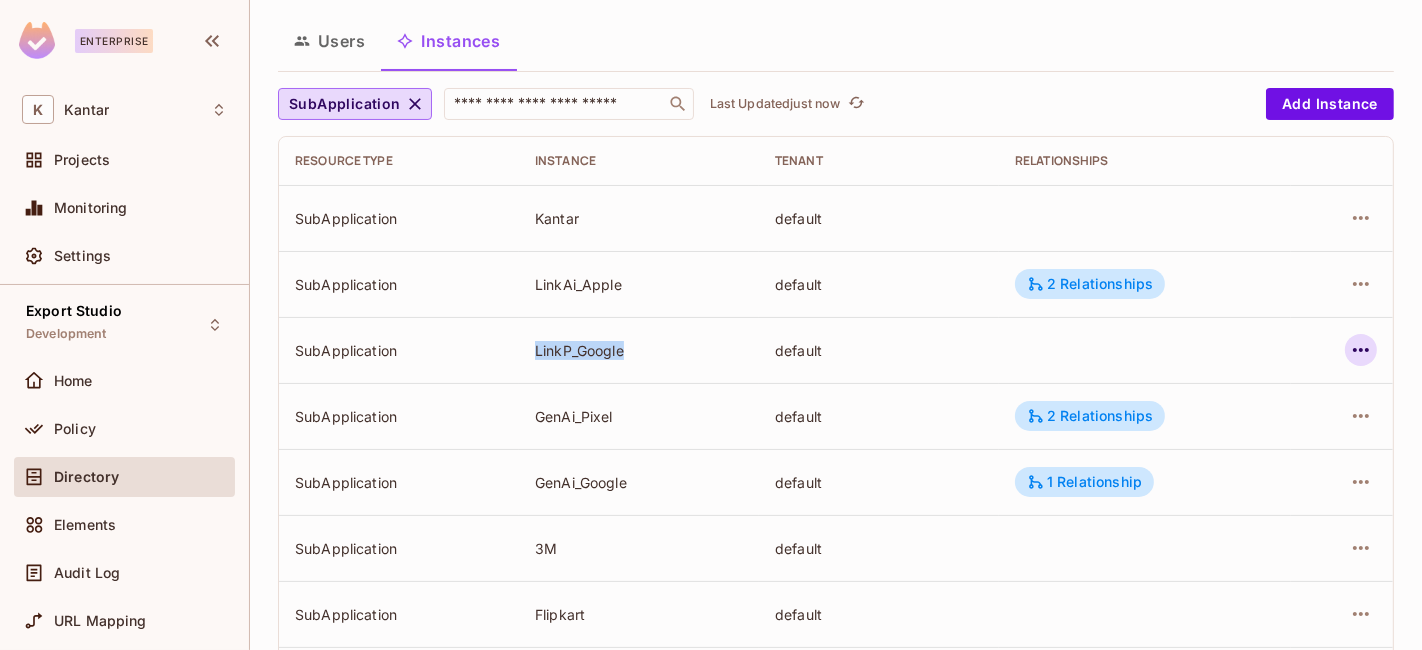 click 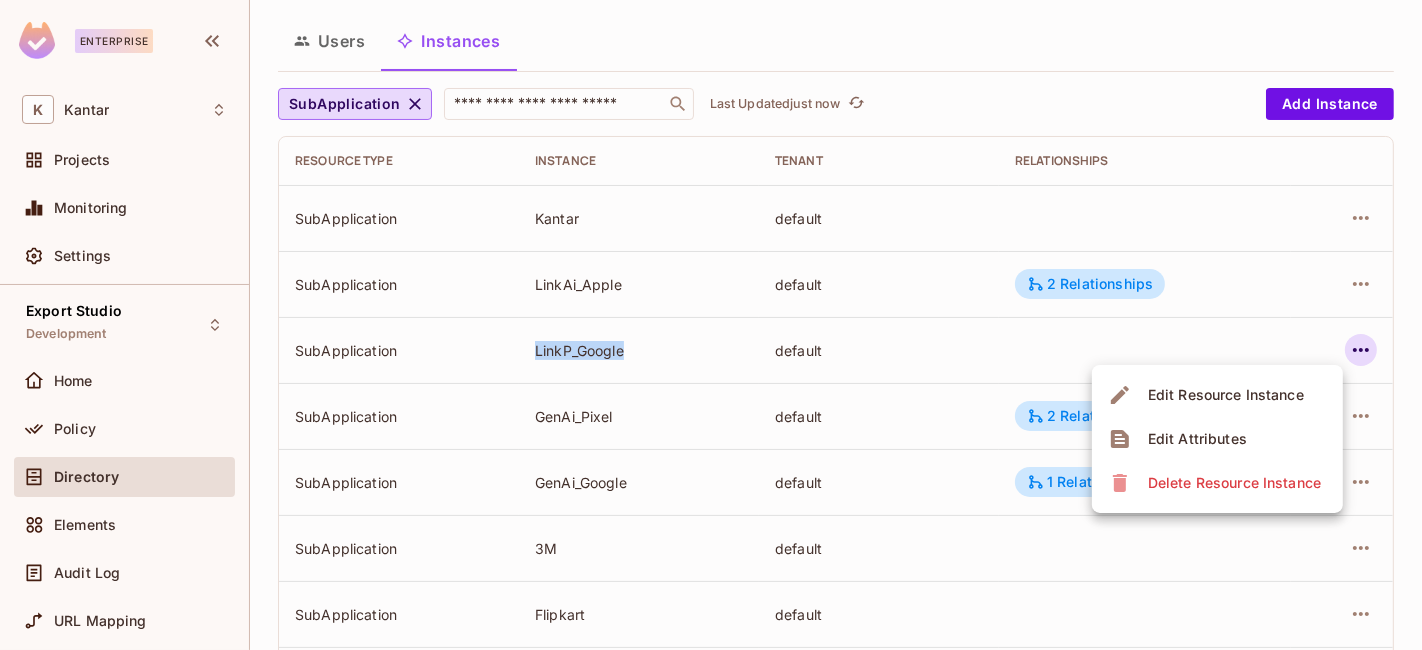 click on "Edit Resource Instance" at bounding box center [1226, 395] 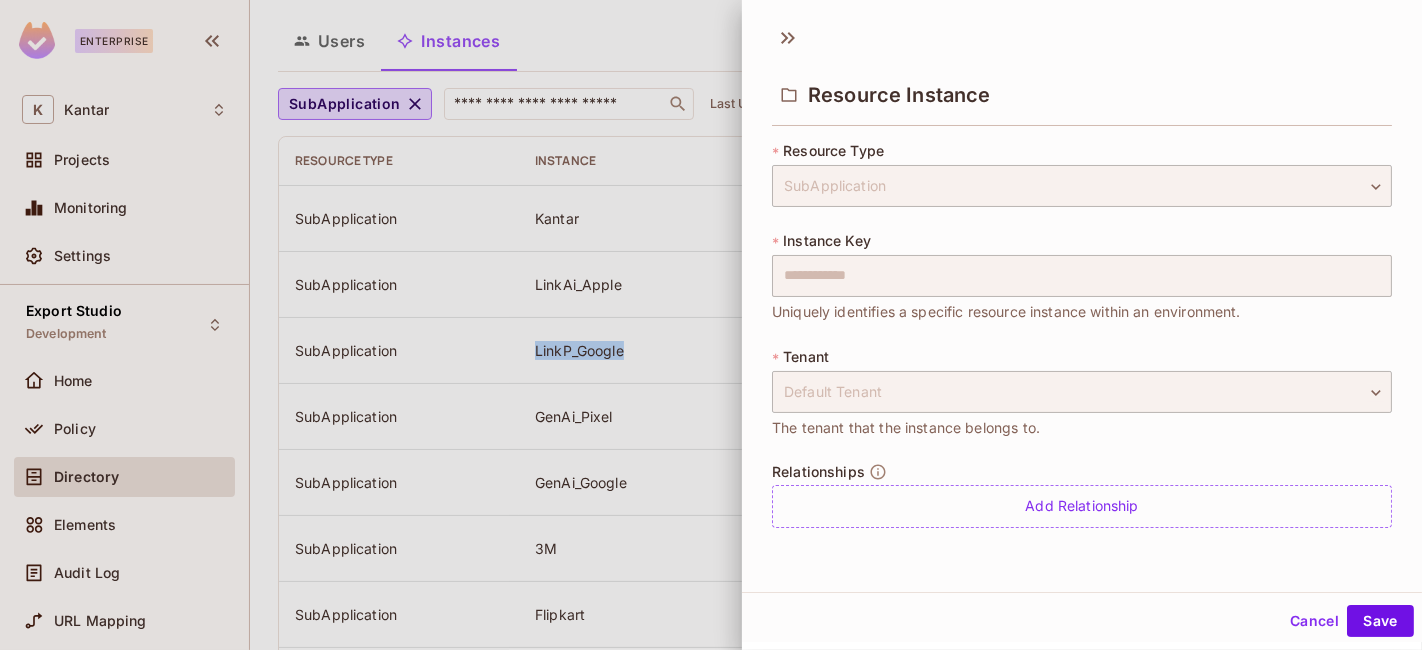 scroll, scrollTop: 2, scrollLeft: 0, axis: vertical 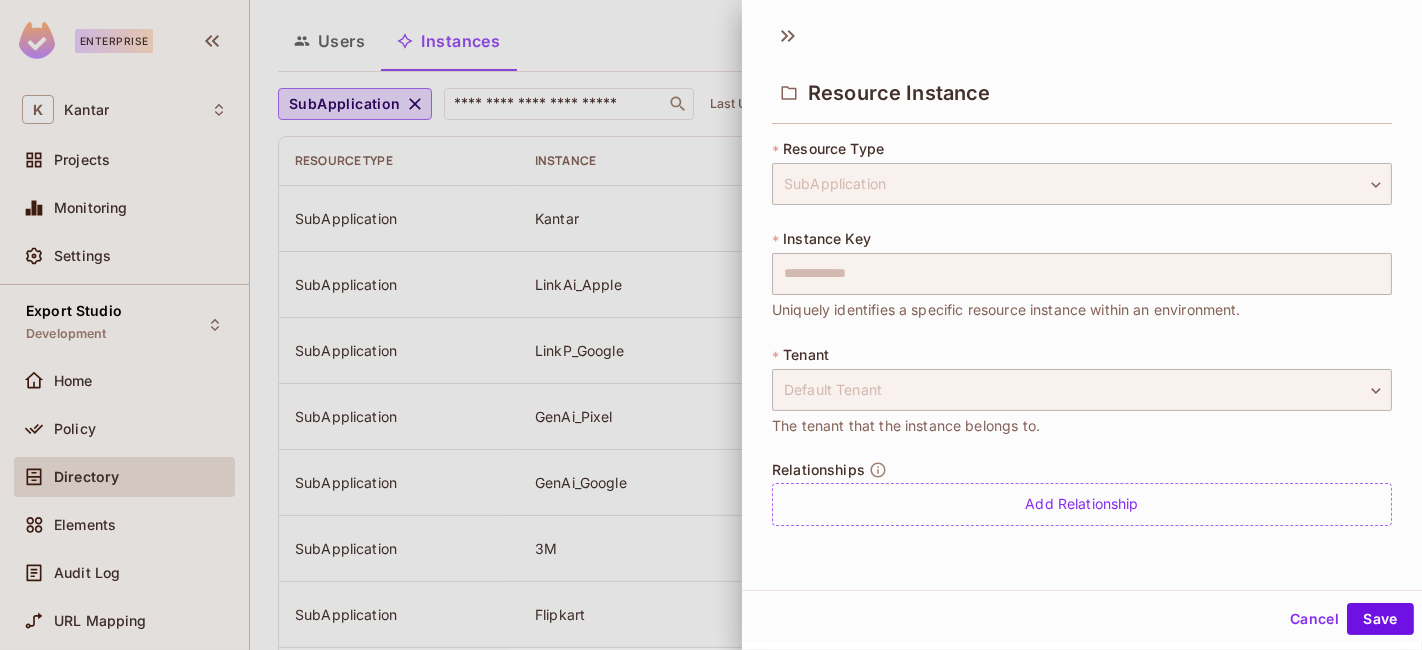 drag, startPoint x: 1052, startPoint y: 498, endPoint x: 1040, endPoint y: 476, distance: 25.059929 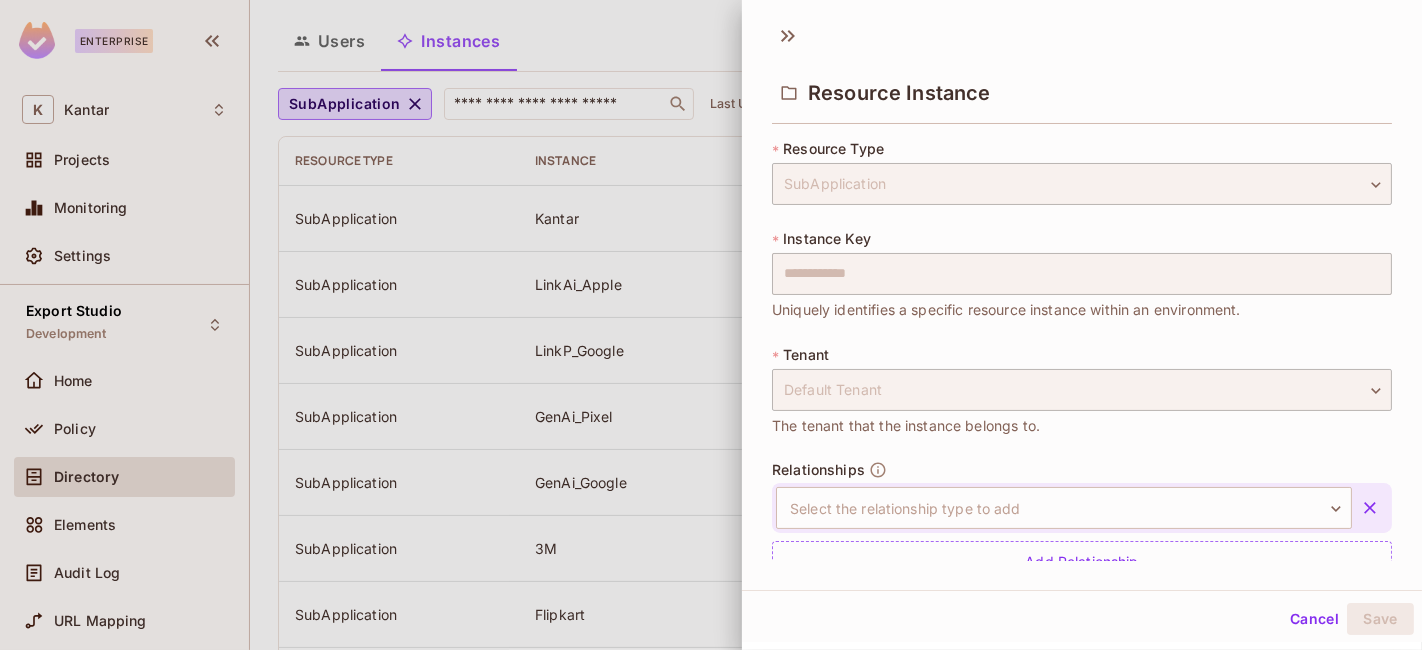 scroll, scrollTop: 46, scrollLeft: 0, axis: vertical 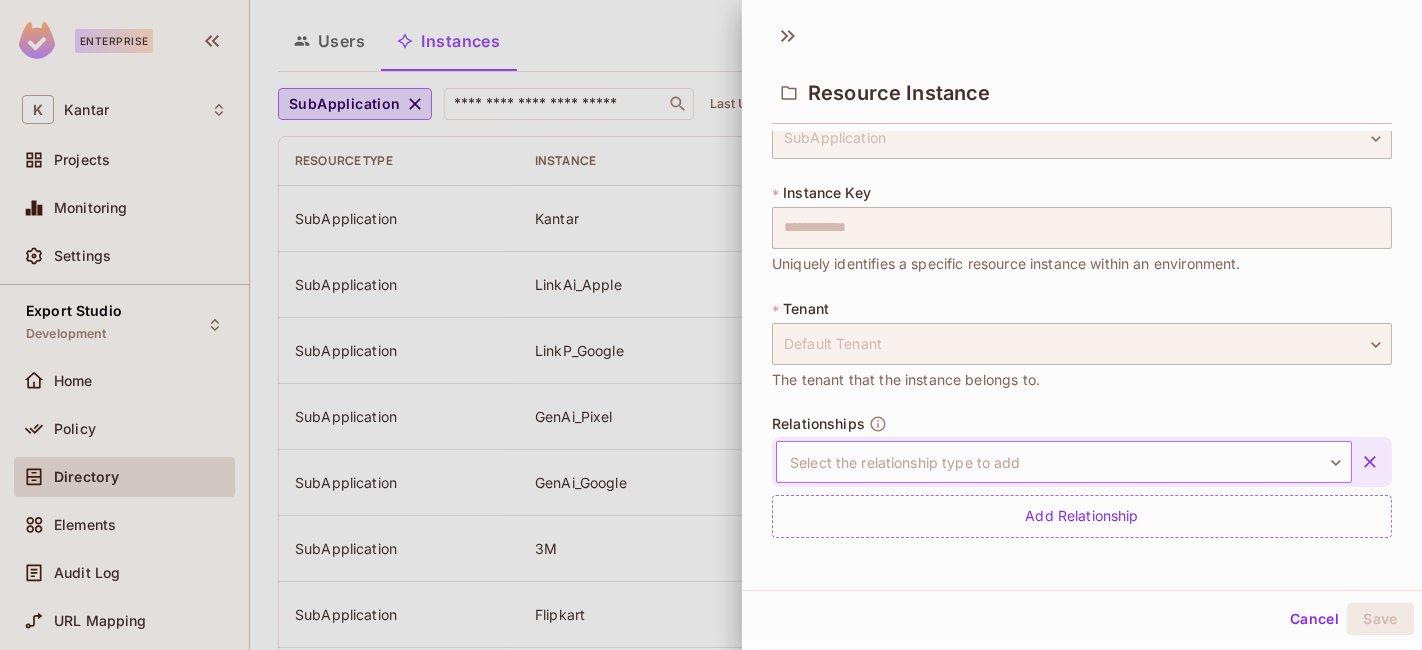 click on "Enterprise K Kantar Projects Monitoring Settings Export Studio Development Home Policy Directory Elements Audit Log URL Mapping Connect Upgrade Help & Updates Kantar / Export Studio : Development / User Management Default Tenant Settings Users Instances SubApplication ​ Last Updated  just now Add Instance Resource type Instance Tenant Relationships SubApplication Kantar default SubApplication LinkAi_Apple default 2 Relationships SubApplication LinkP_Google default SubApplication GenAi_Pixel default 2 Relationships SubApplication GenAi_Google default 1 Relationship SubApplication 3M default SubApplication Flipkart default SubApplication Filpkart default SubApplication LinkPlus_Samsung default 2 Relationships SubApplication Samsung default SubApplication LinkPlus_Apple default 2 Relationships SubApplication Apple default SubApplication LinkAi_default default 2 Relationships SubApplication LinkAi_Samsung default 2 Relationships SubApplication Pixel default 1 - 15  of   20   items 1 2 15  / page ** ​" at bounding box center [711, 325] 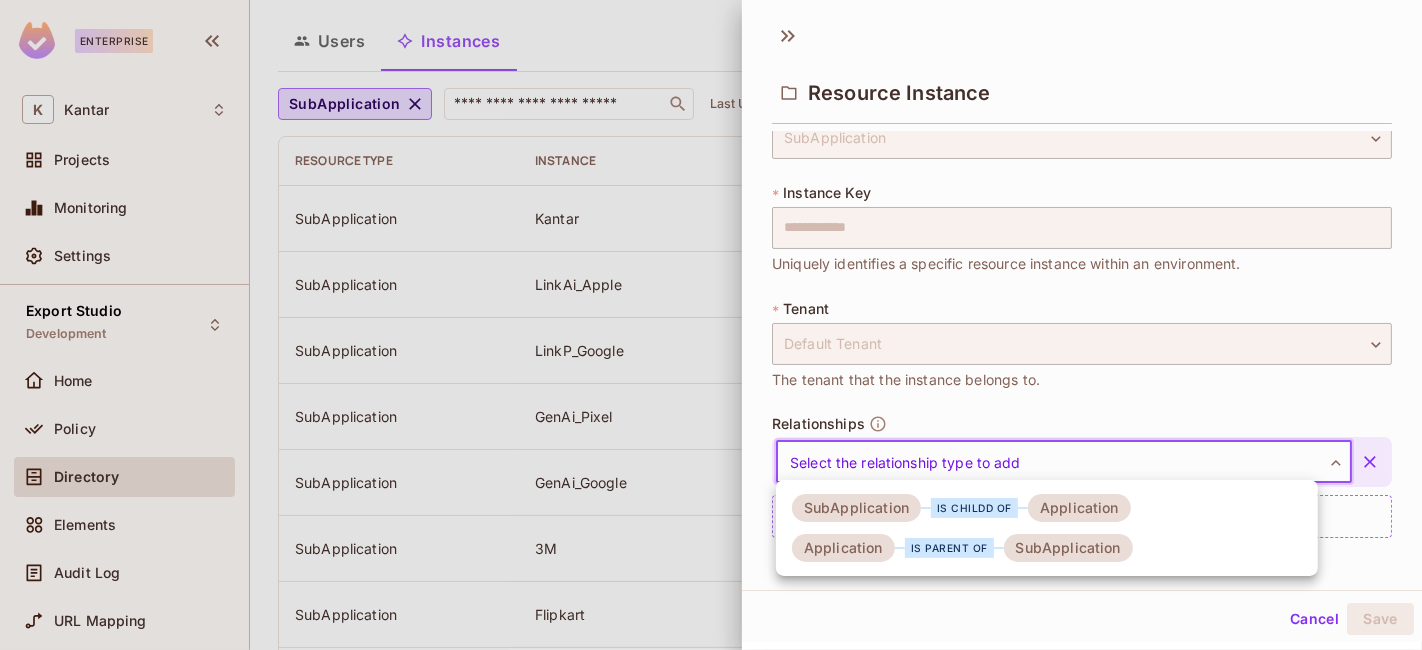 click on "is childd of" at bounding box center (974, 508) 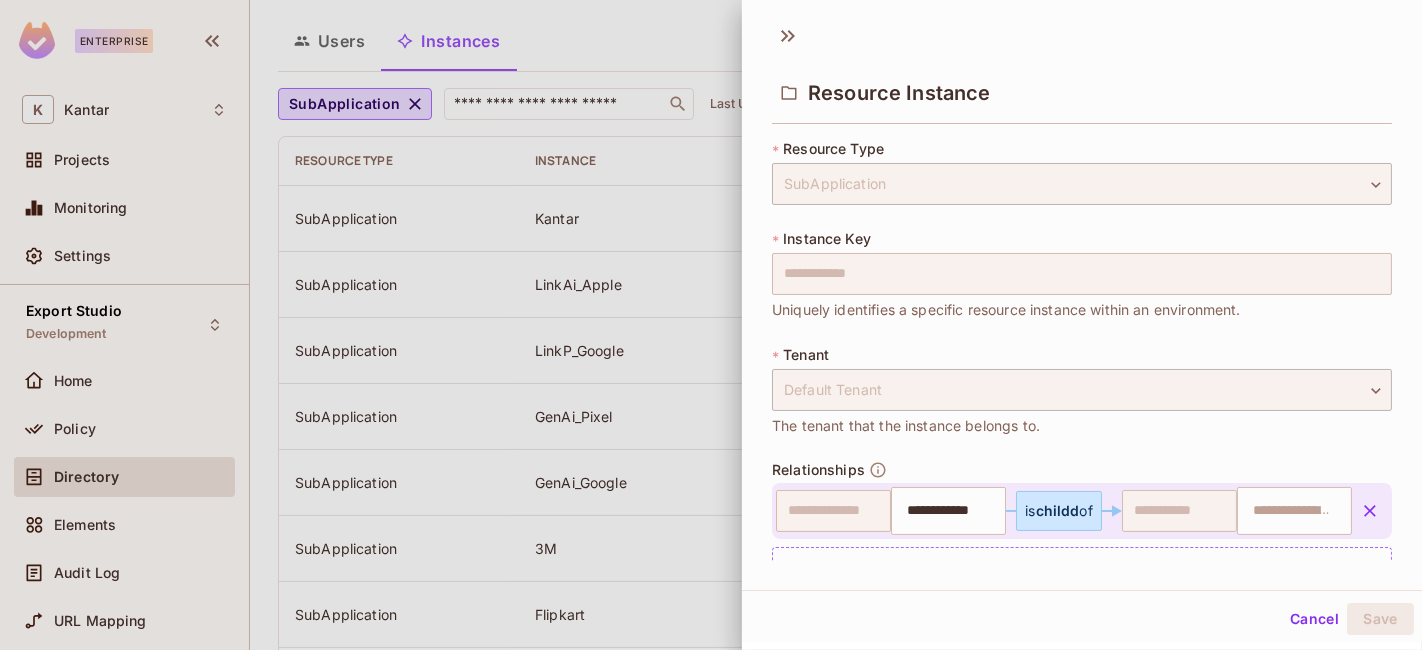 scroll, scrollTop: 52, scrollLeft: 0, axis: vertical 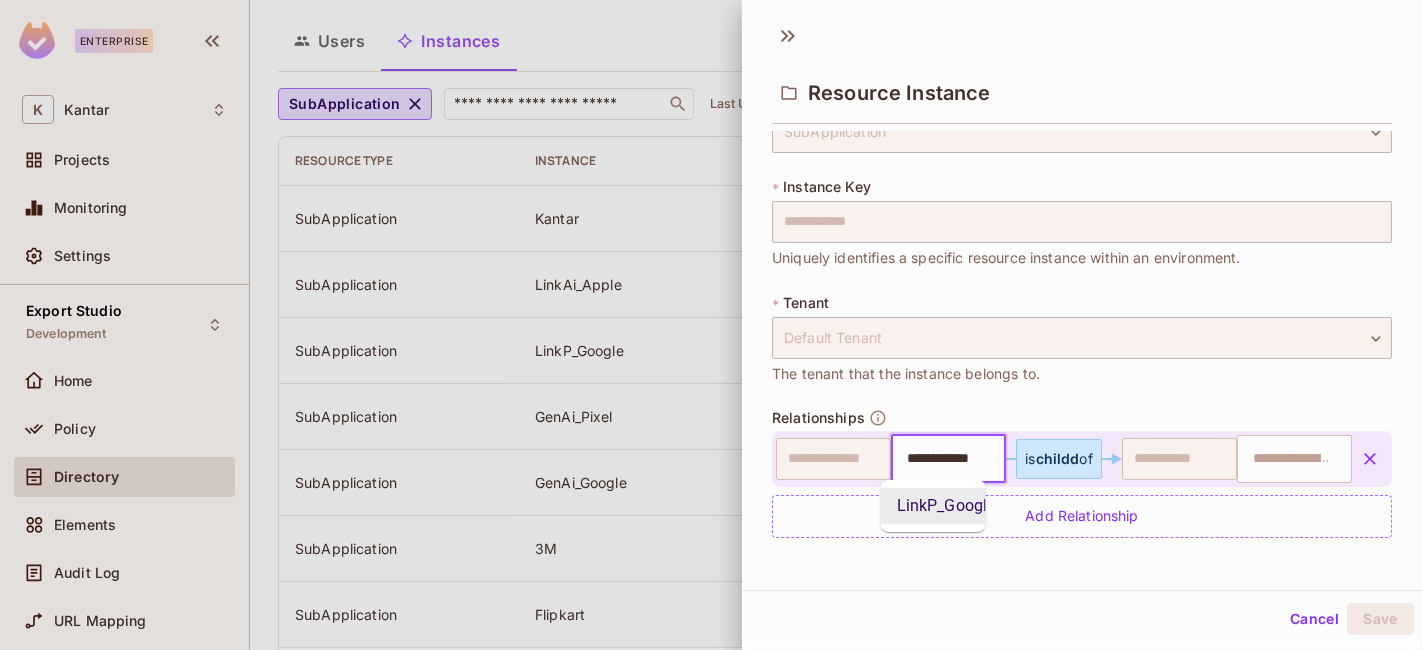 click on "**********" at bounding box center [946, 459] 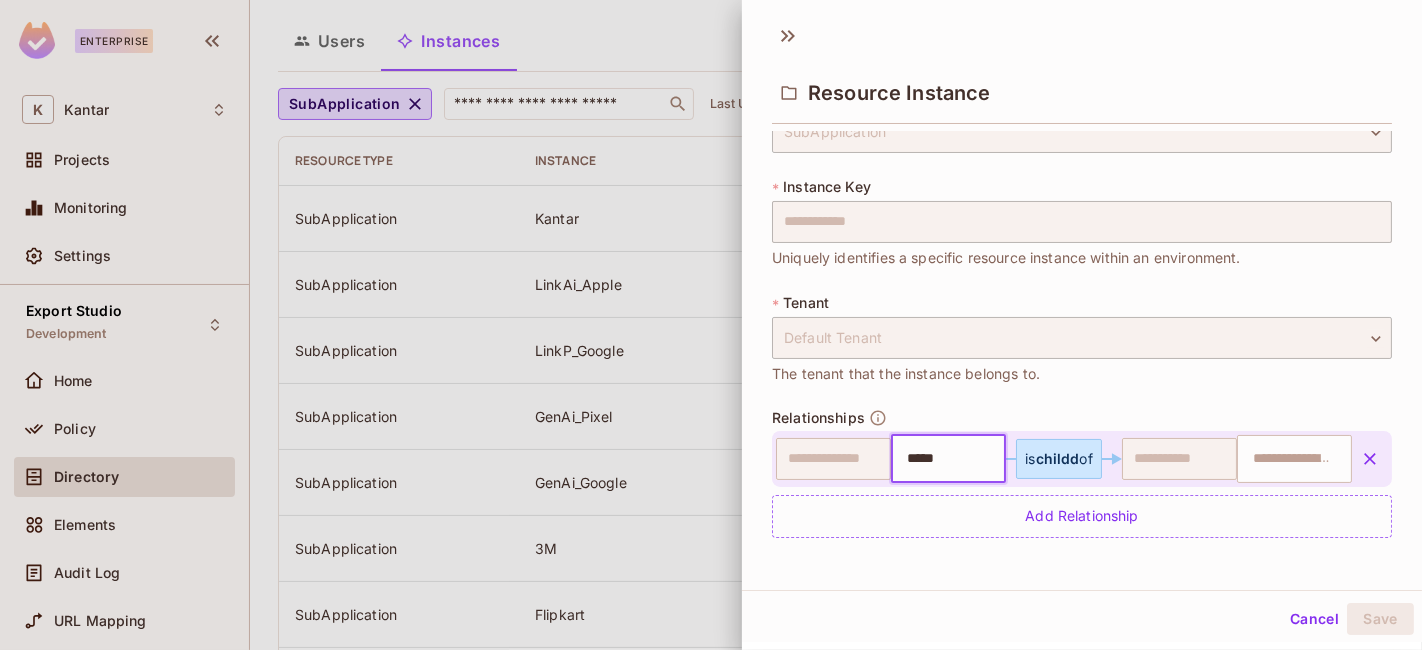 type on "*****" 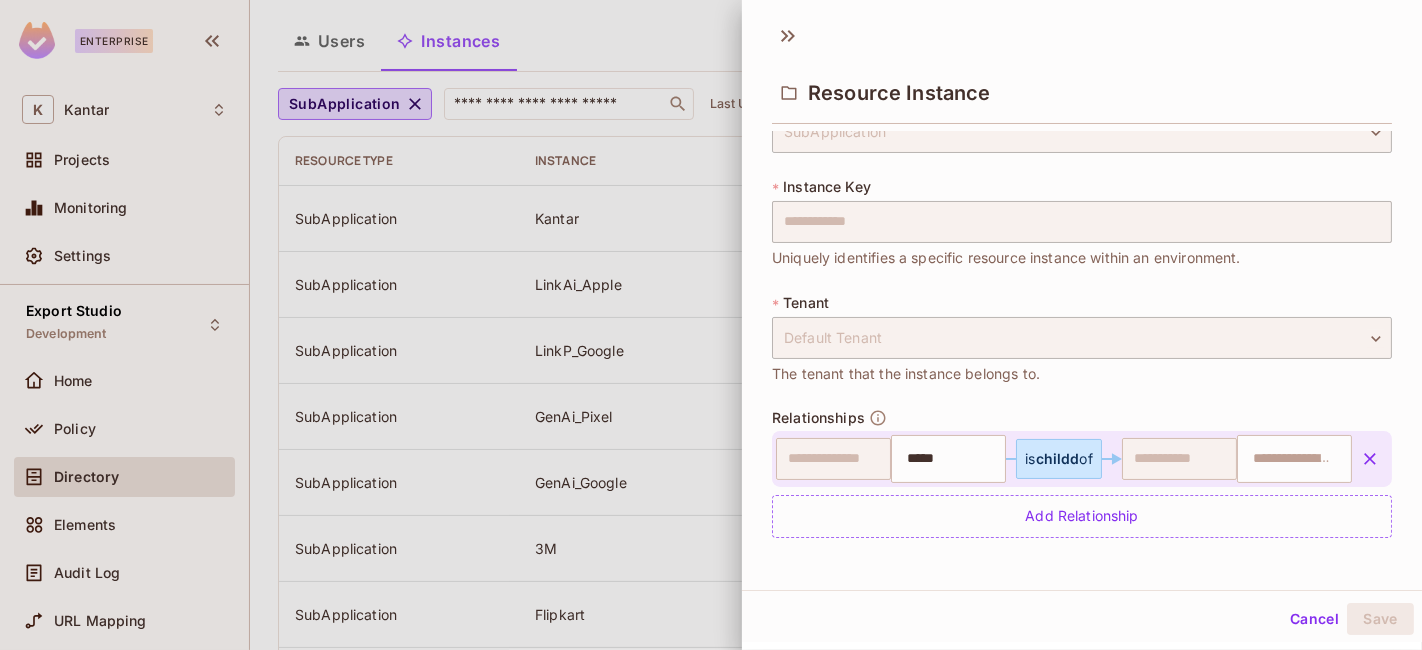 click on "childd" at bounding box center (1058, 458) 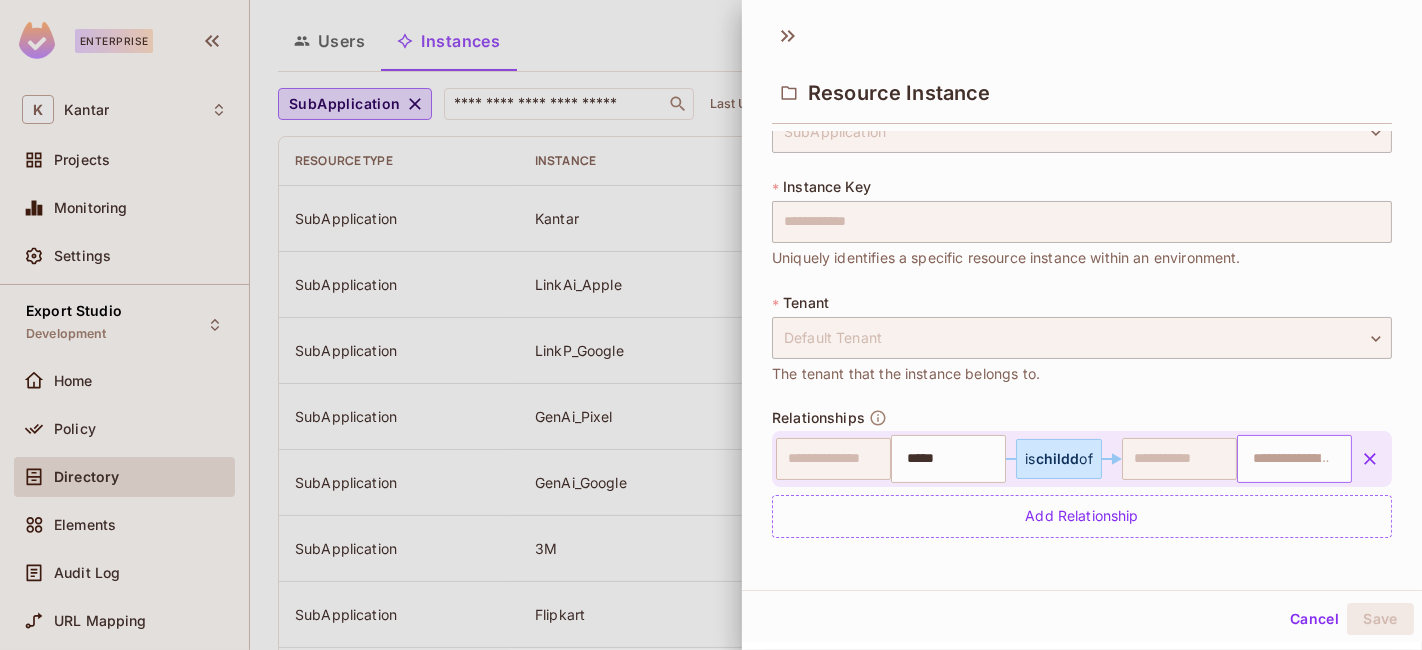 click on "​" at bounding box center (1294, 459) 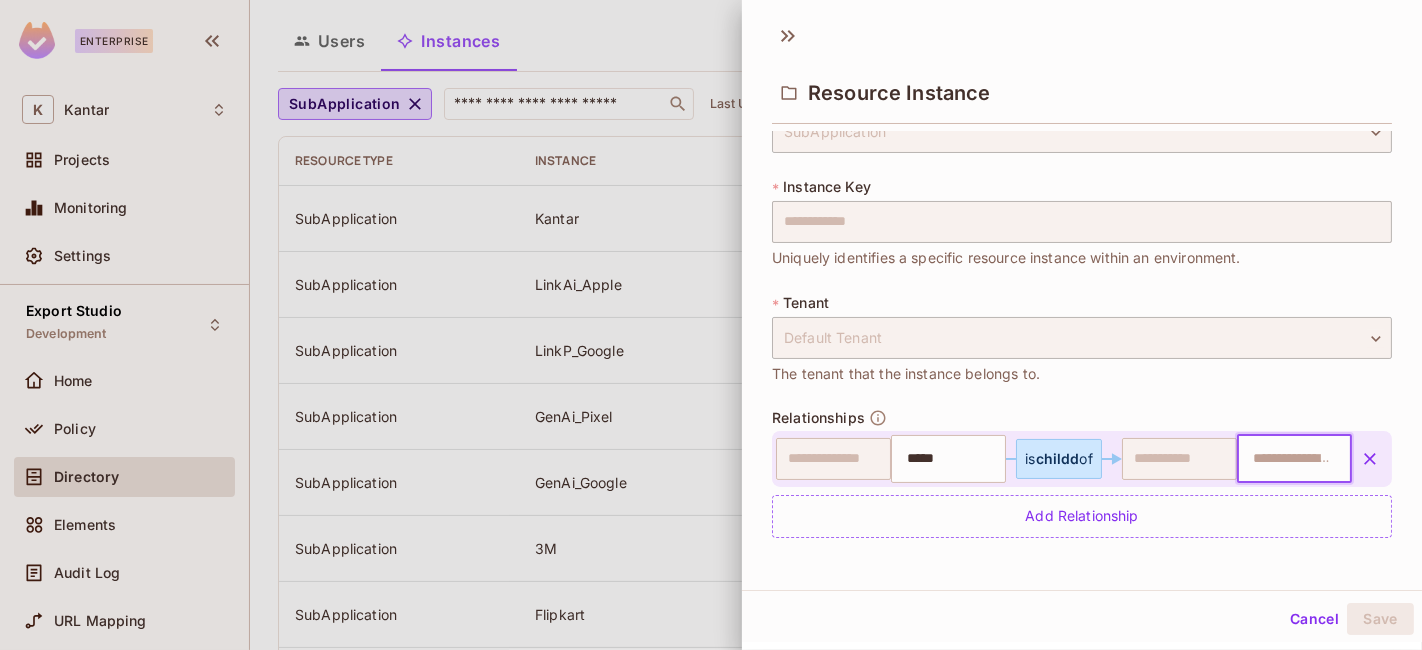 drag, startPoint x: 1351, startPoint y: 450, endPoint x: 1322, endPoint y: 460, distance: 30.675724 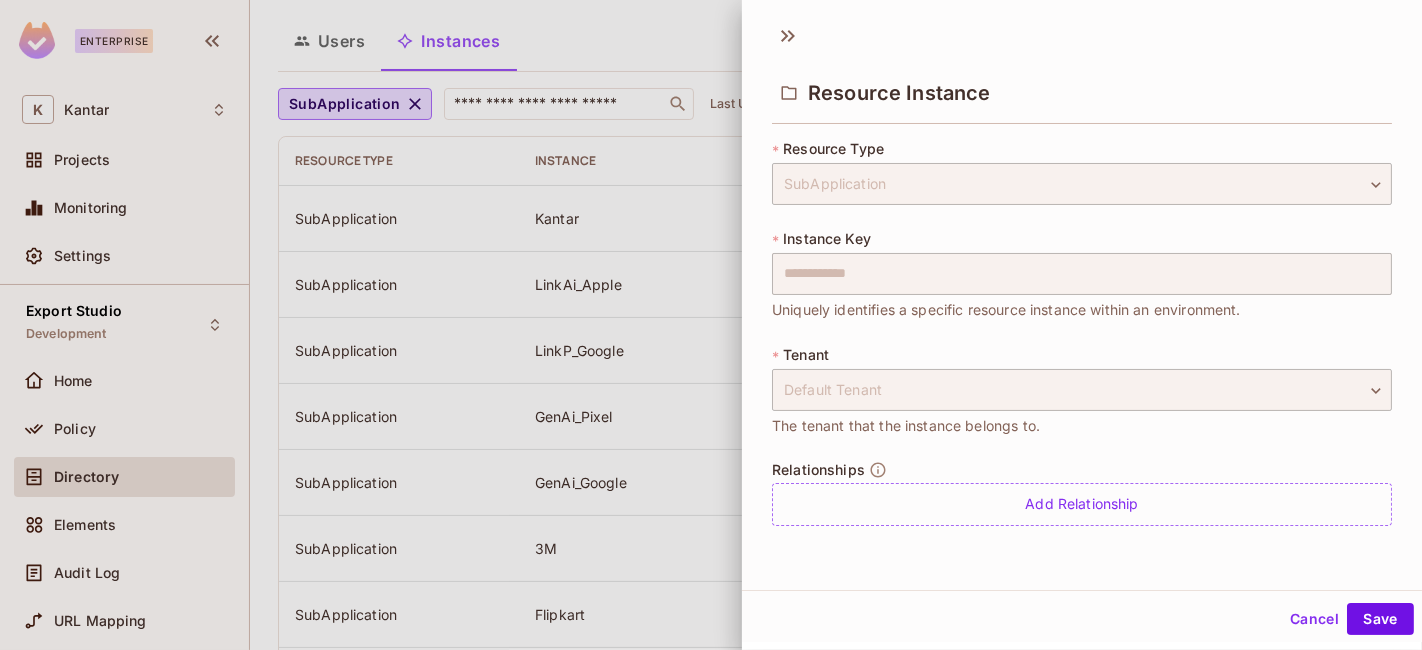 scroll, scrollTop: 0, scrollLeft: 0, axis: both 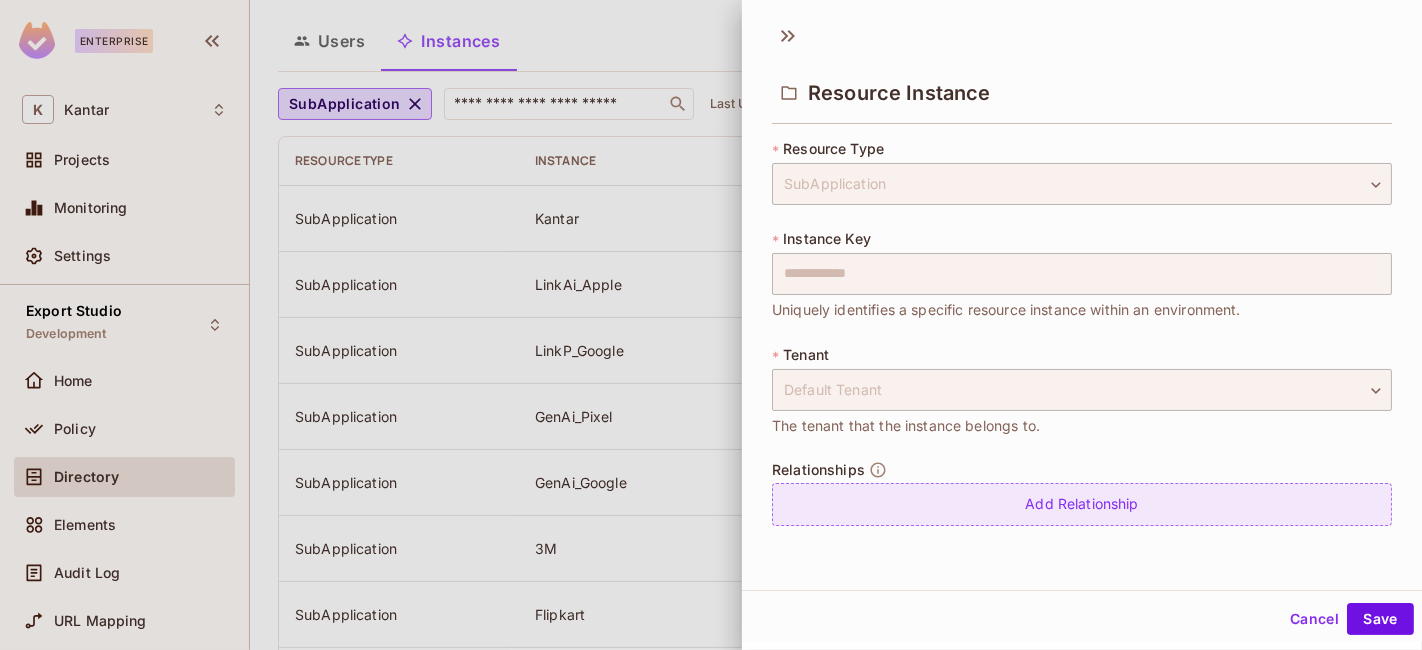 click on "Add Relationship" at bounding box center (1082, 504) 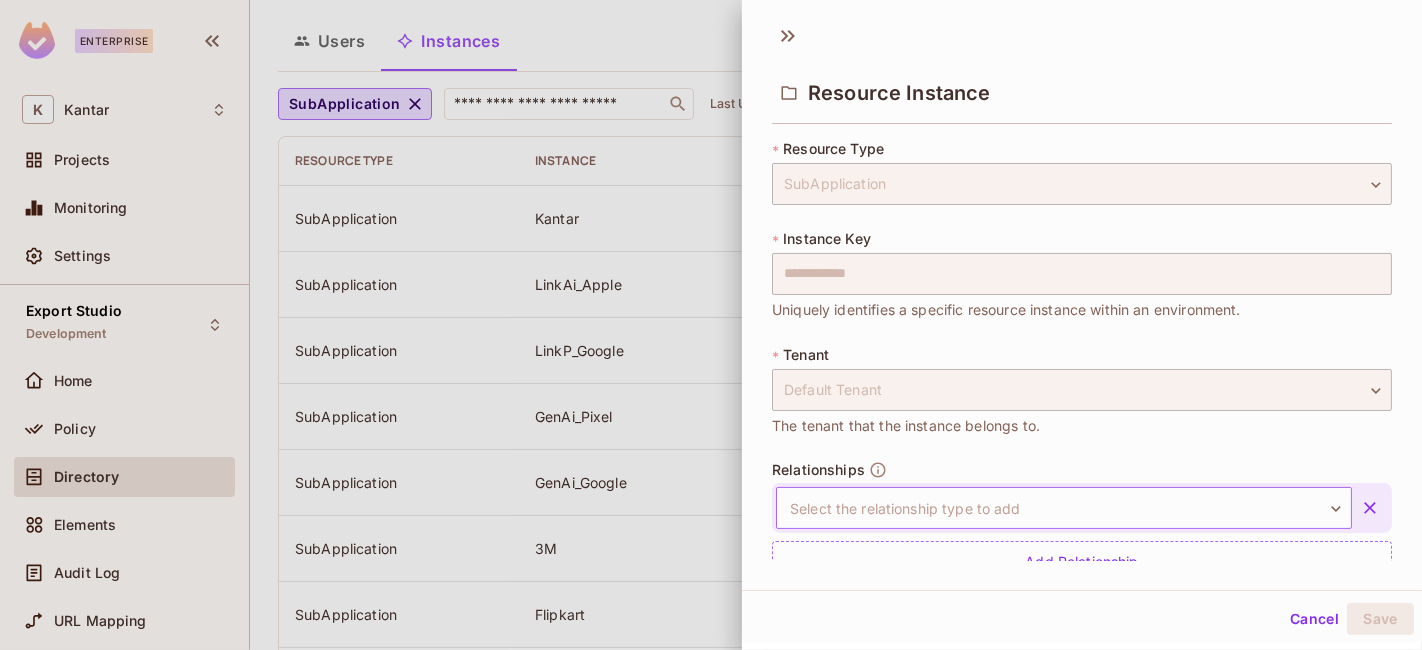 scroll, scrollTop: 46, scrollLeft: 0, axis: vertical 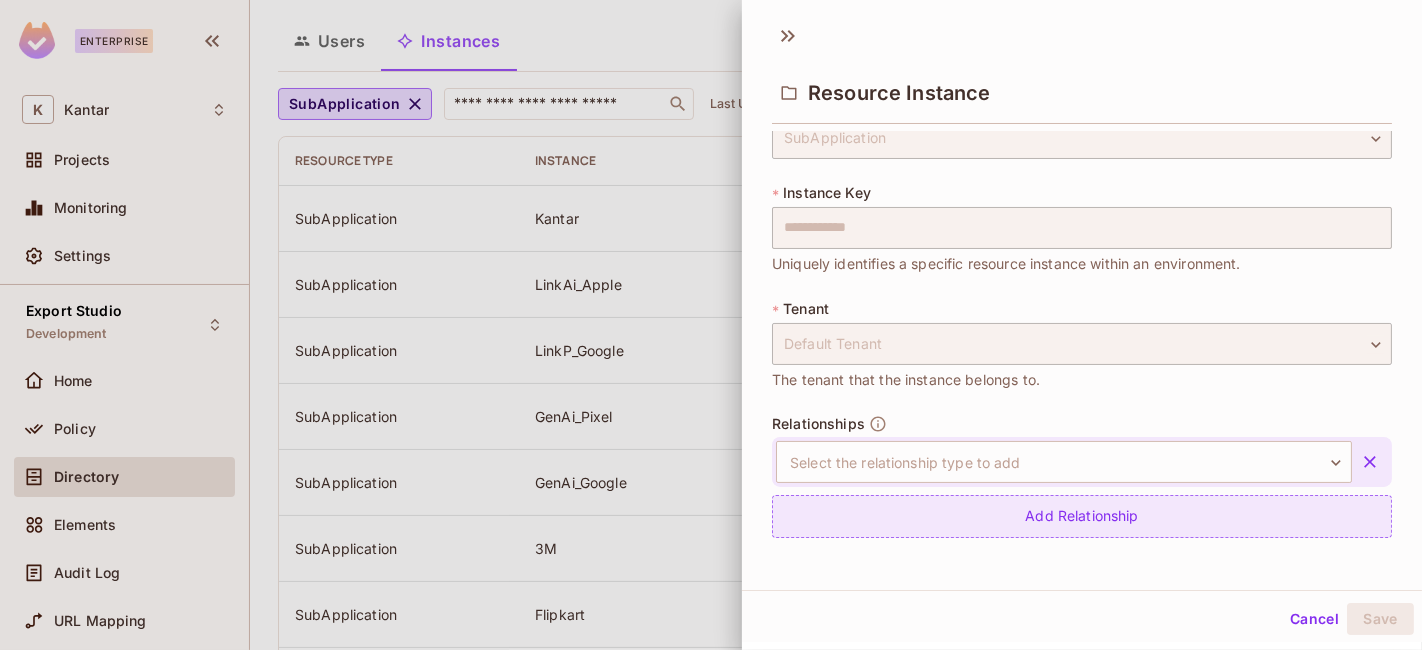 click on "Add Relationship" at bounding box center (1082, 516) 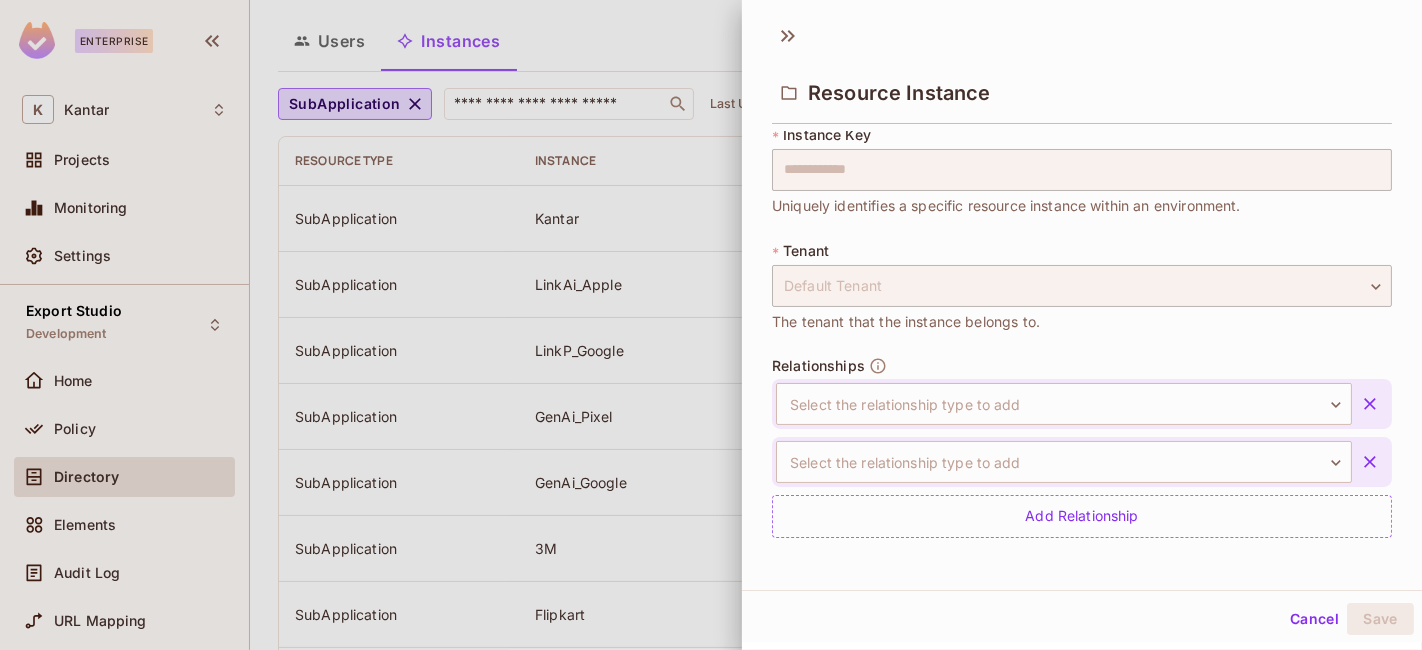 drag, startPoint x: 1340, startPoint y: 451, endPoint x: 1328, endPoint y: 435, distance: 20 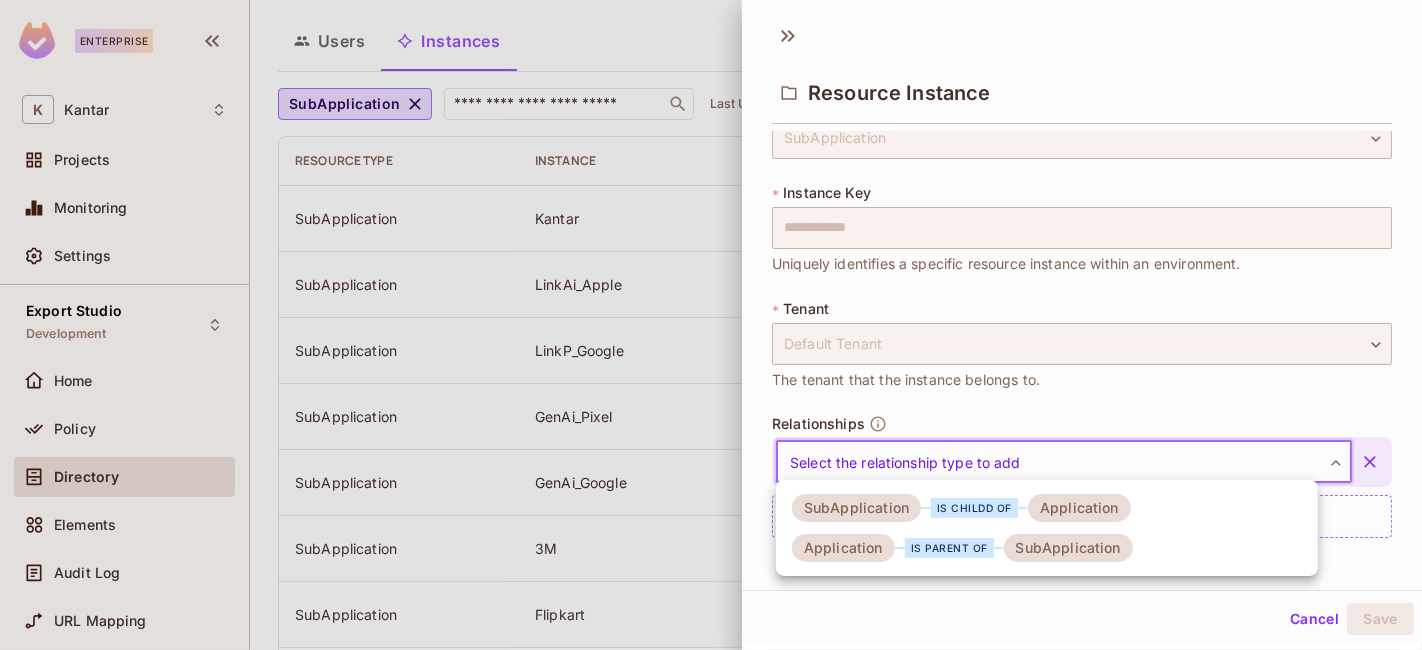 click on "Enterprise K Kantar Projects Monitoring Settings Export Studio Development Home Policy Directory Elements Audit Log URL Mapping Connect Upgrade Help & Updates Kantar / Export Studio : Development / User Management Default Tenant Settings Users Instances SubApplication ​ Last Updated  just now Add Instance Resource type Instance Tenant Relationships SubApplication Kantar default SubApplication LinkAi_Apple default 2 Relationships SubApplication LinkP_Google default SubApplication GenAi_Pixel default 2 Relationships SubApplication GenAi_Google default 1 Relationship SubApplication 3M default SubApplication Flipkart default SubApplication Filpkart default SubApplication LinkPlus_Samsung default 2 Relationships SubApplication Samsung default SubApplication LinkPlus_Apple default 2 Relationships SubApplication Apple default SubApplication LinkAi_default default 2 Relationships SubApplication LinkAi_Samsung default 2 Relationships SubApplication Pixel default 1 - 15  of   20   items 1 2 15  / page ** ​" at bounding box center [711, 325] 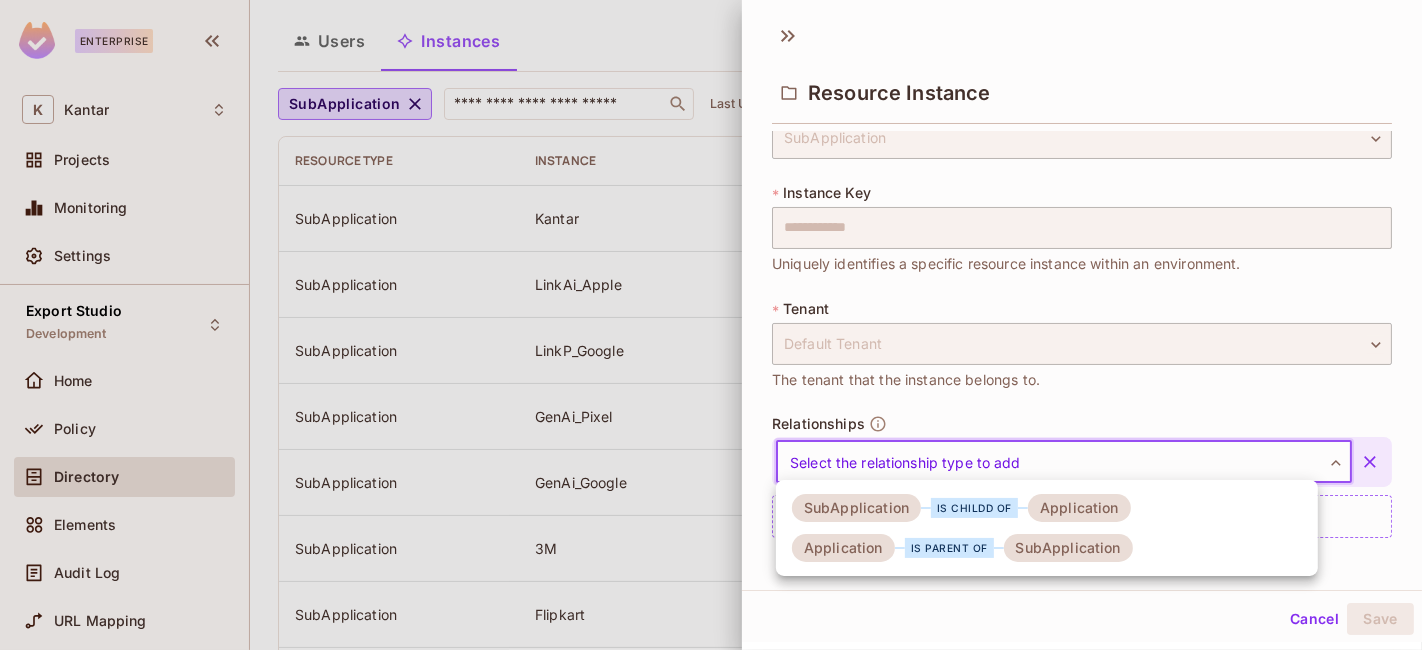 click on "is parent of" at bounding box center (949, 548) 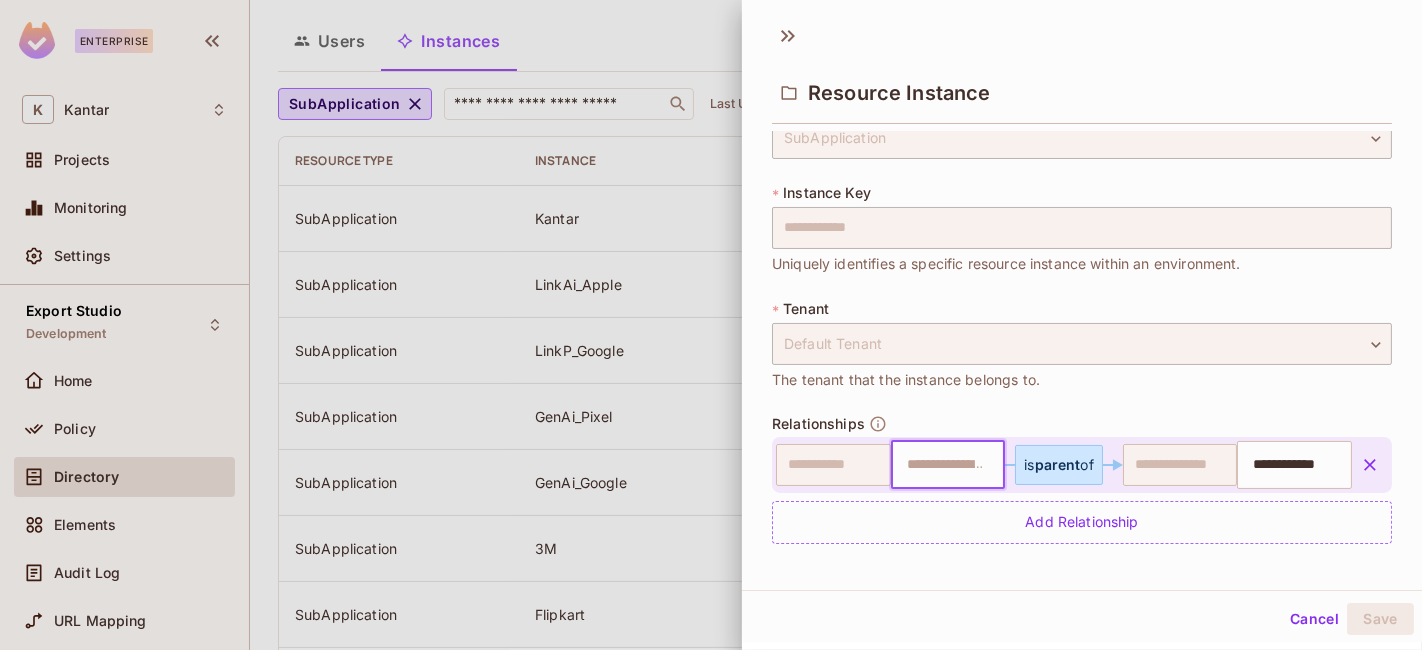 click at bounding box center (946, 465) 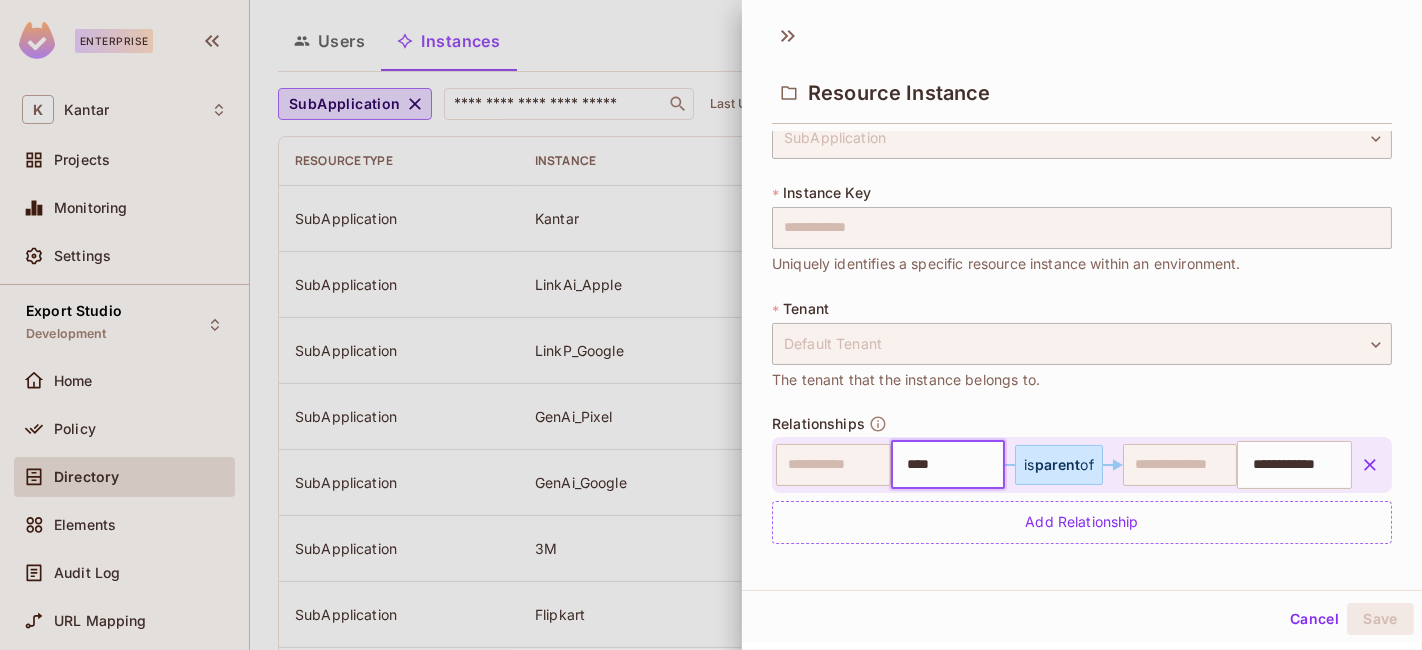 type on "*****" 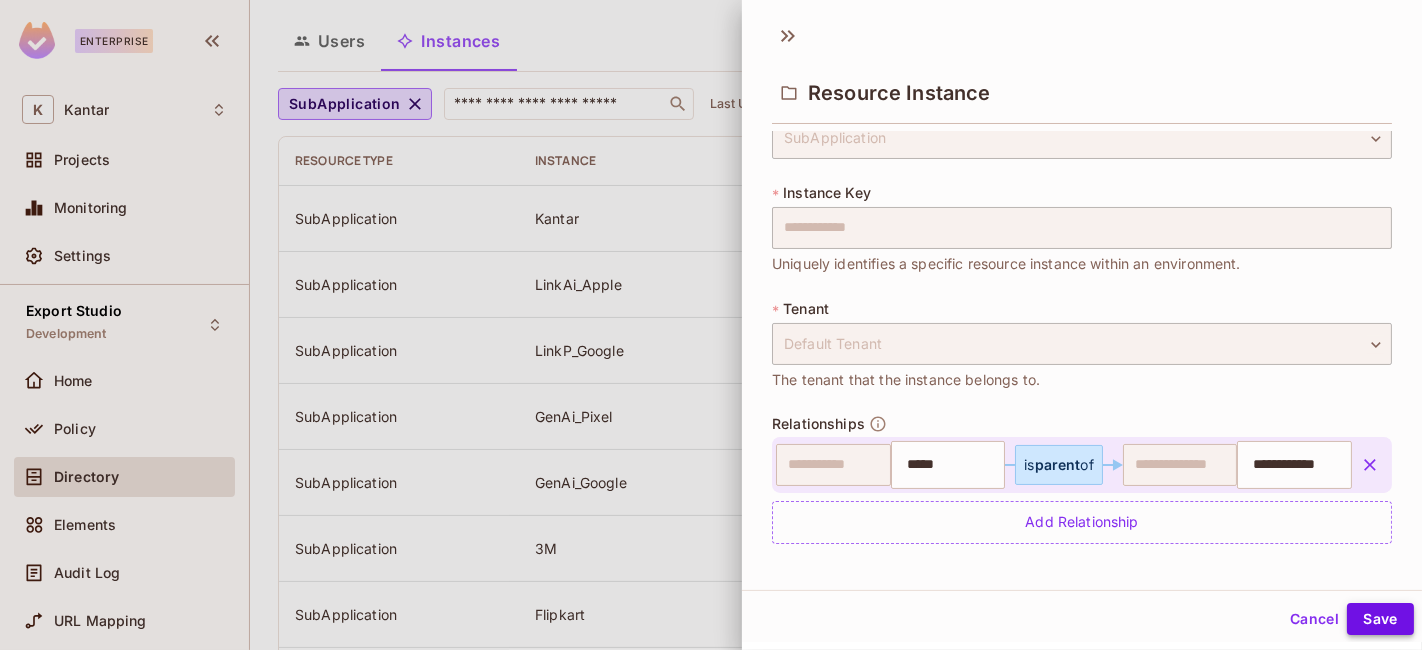 click on "Cancel Save" at bounding box center [1082, 619] 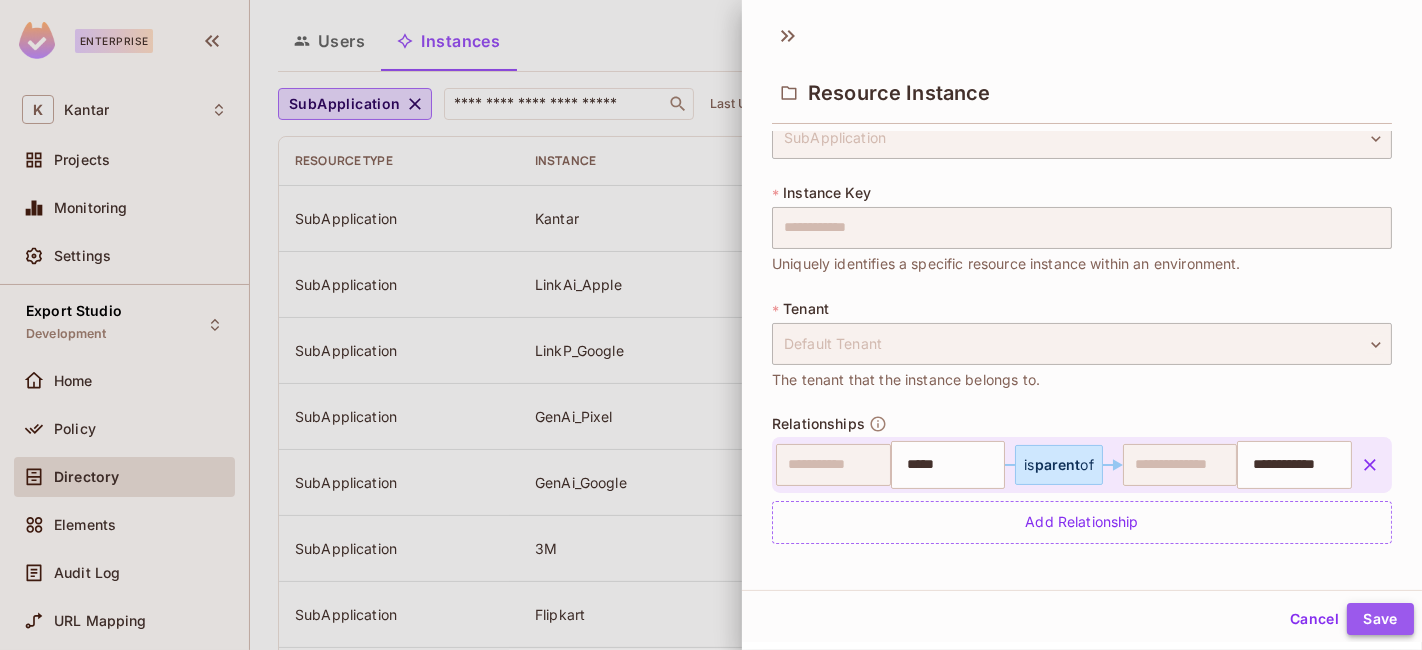 click on "Save" at bounding box center (1380, 619) 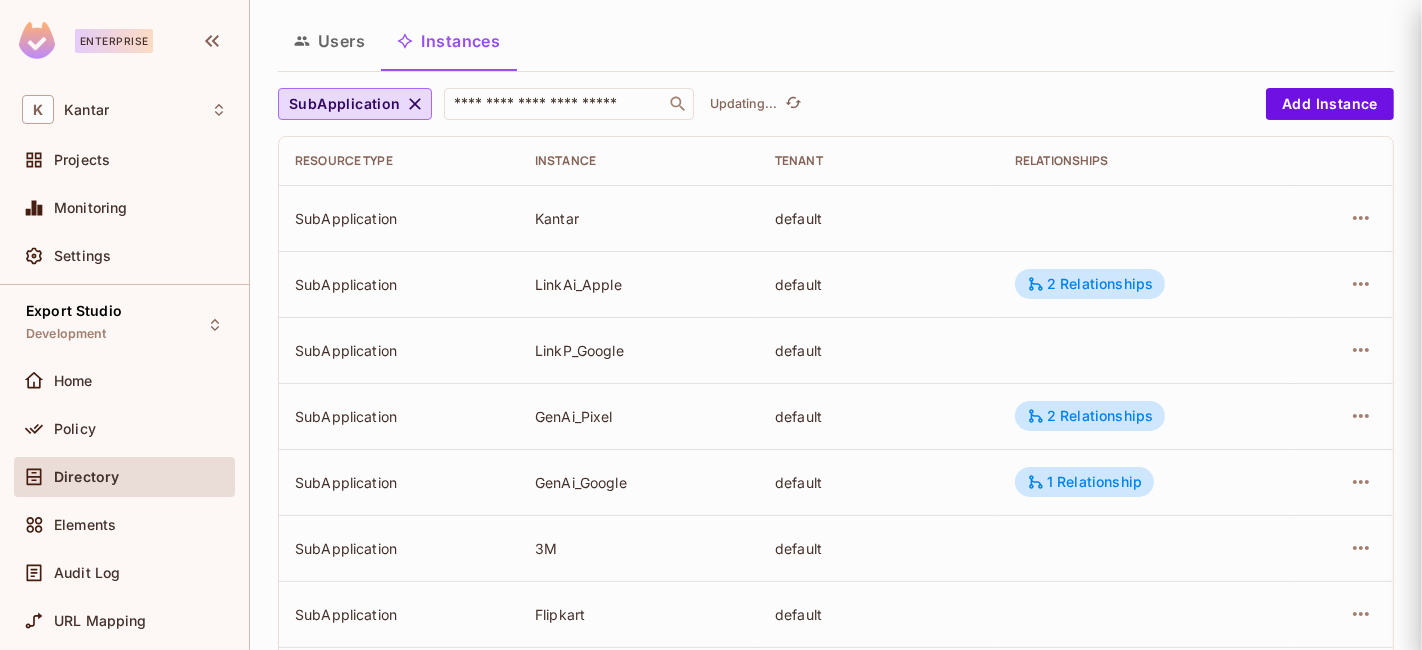 scroll, scrollTop: 0, scrollLeft: 0, axis: both 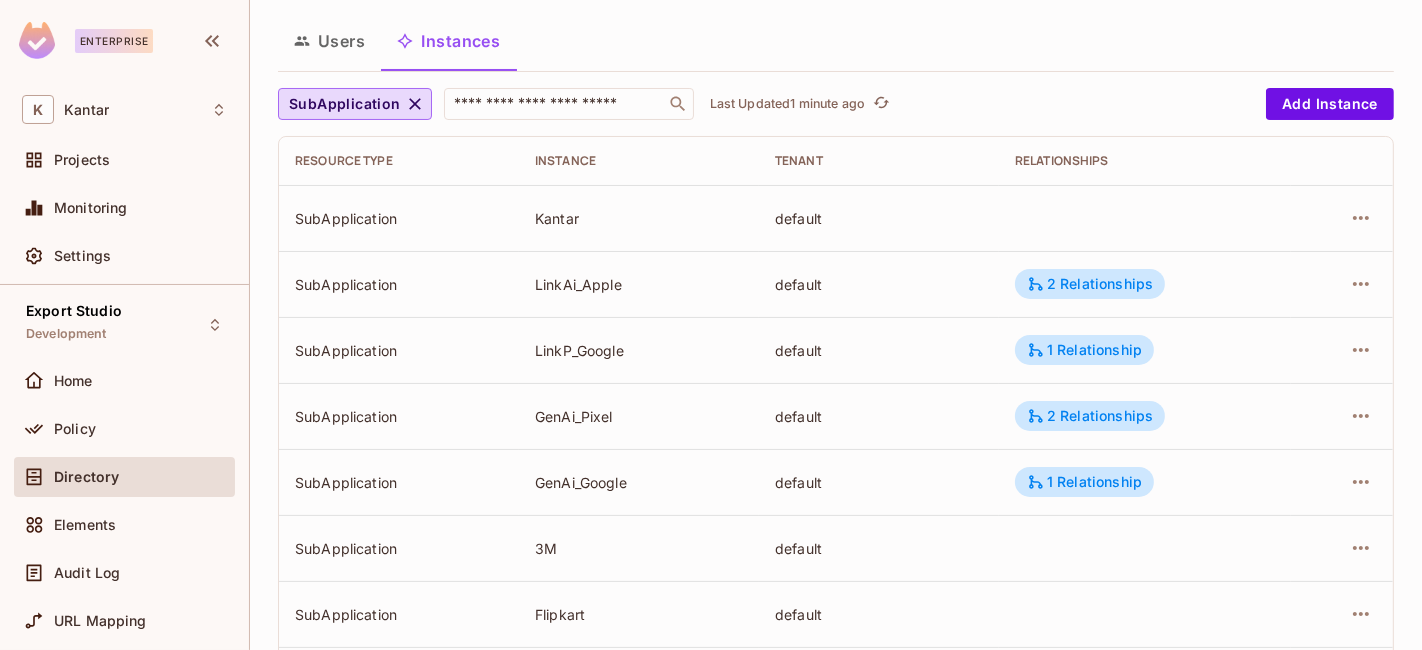 drag, startPoint x: 74, startPoint y: 267, endPoint x: 318, endPoint y: 255, distance: 244.2949 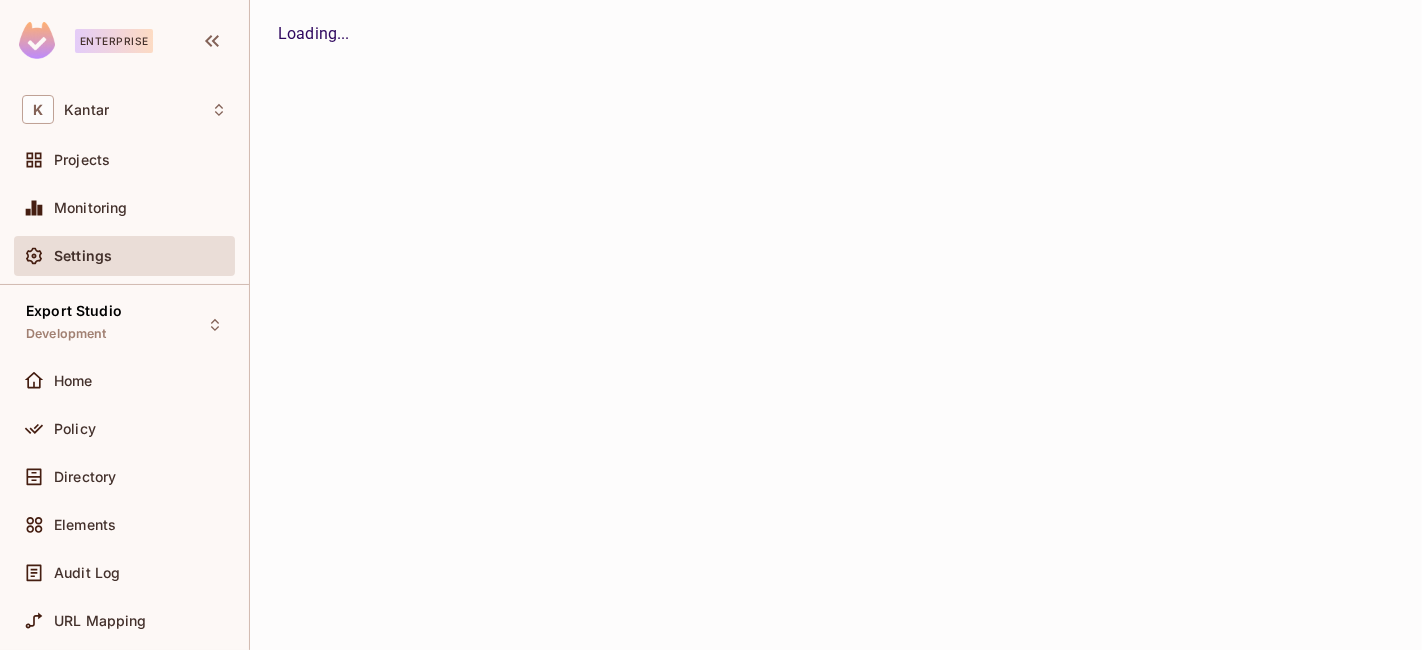 scroll, scrollTop: 0, scrollLeft: 0, axis: both 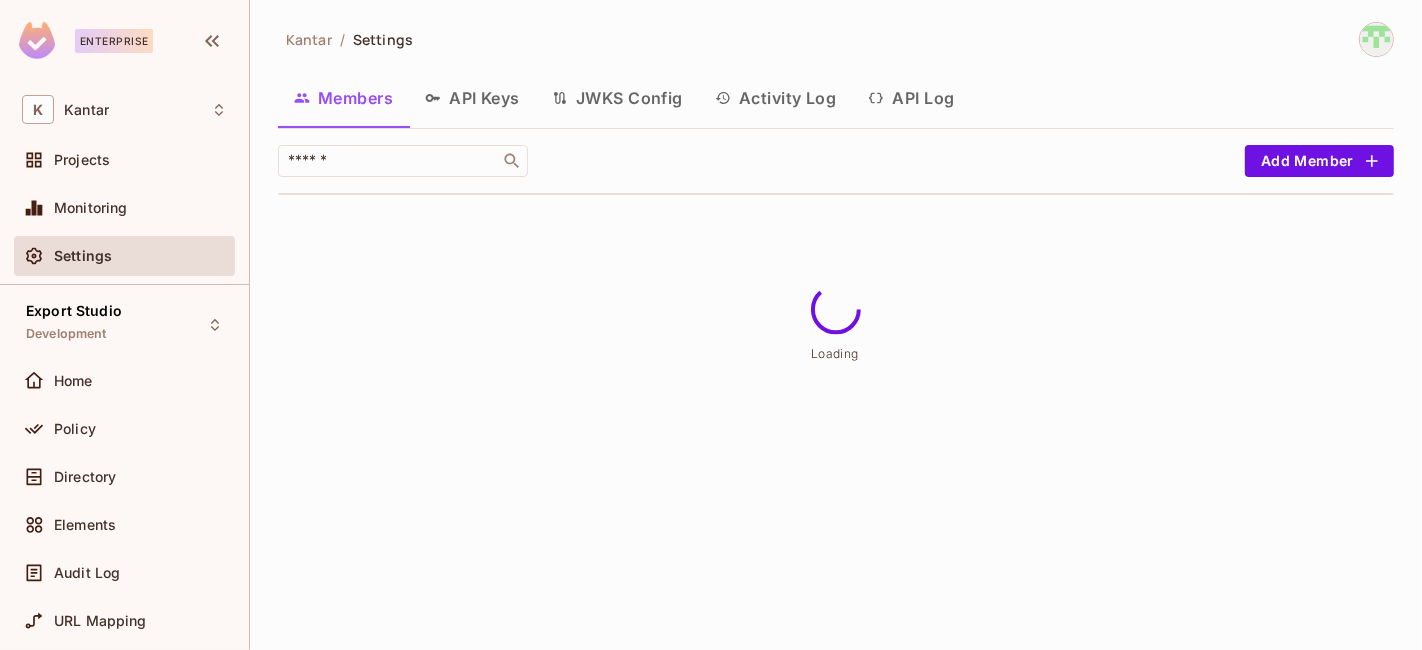 drag, startPoint x: 905, startPoint y: 96, endPoint x: 1161, endPoint y: 198, distance: 275.57214 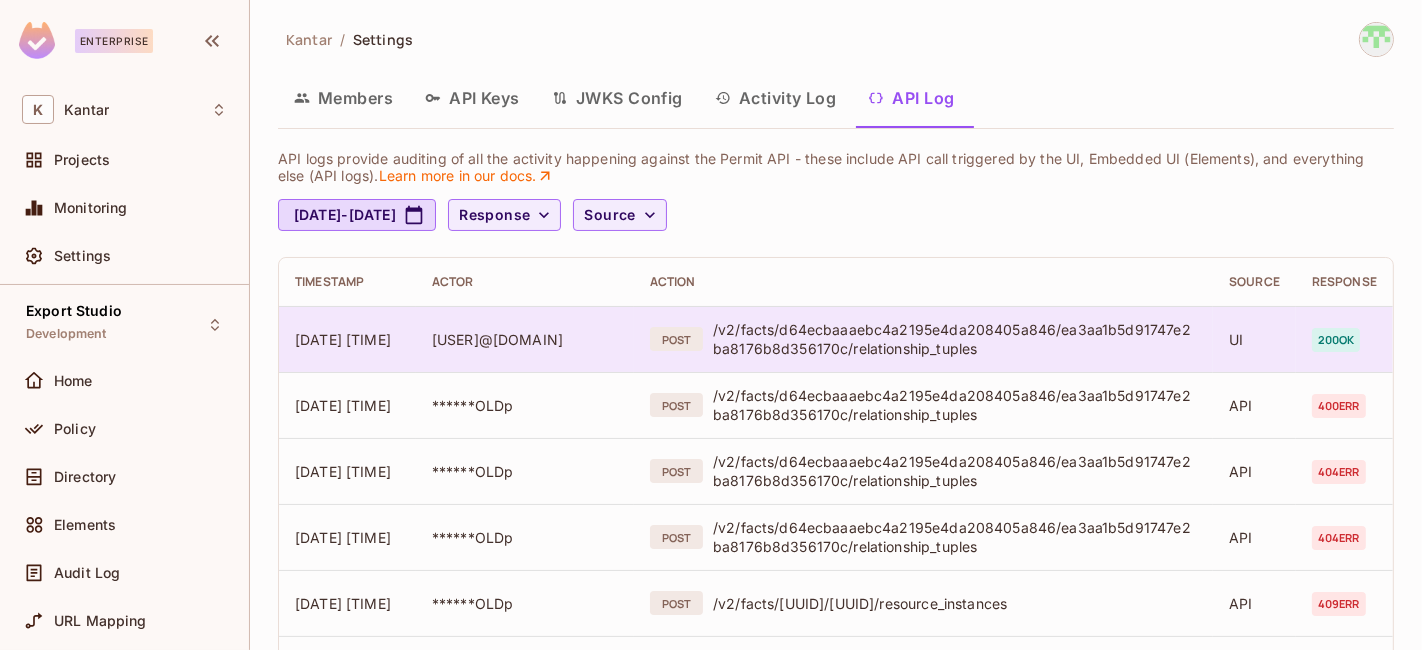 click on "POST /v2/facts/d64ecbaaaebc4a2195e4da208405a846/ea3aa1b5d91747e2ba8176b8d356170c/relationship_tuples" at bounding box center [924, 339] 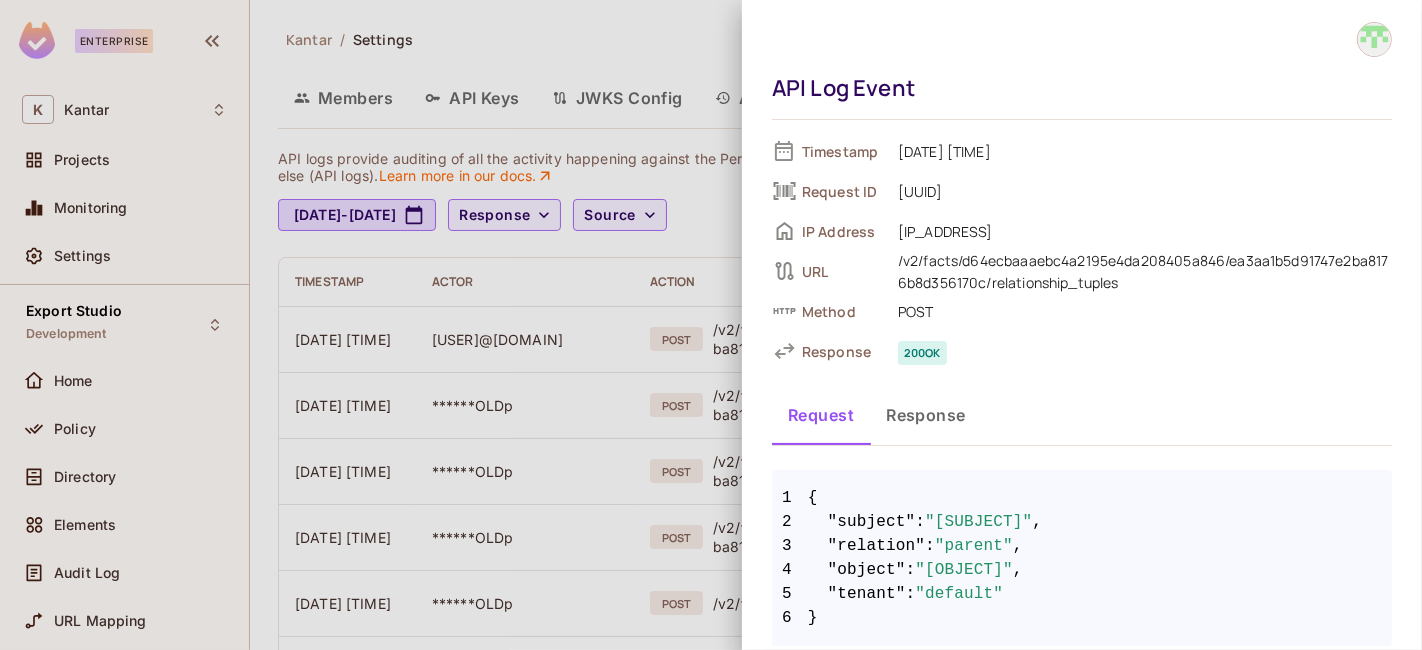 scroll, scrollTop: 12, scrollLeft: 0, axis: vertical 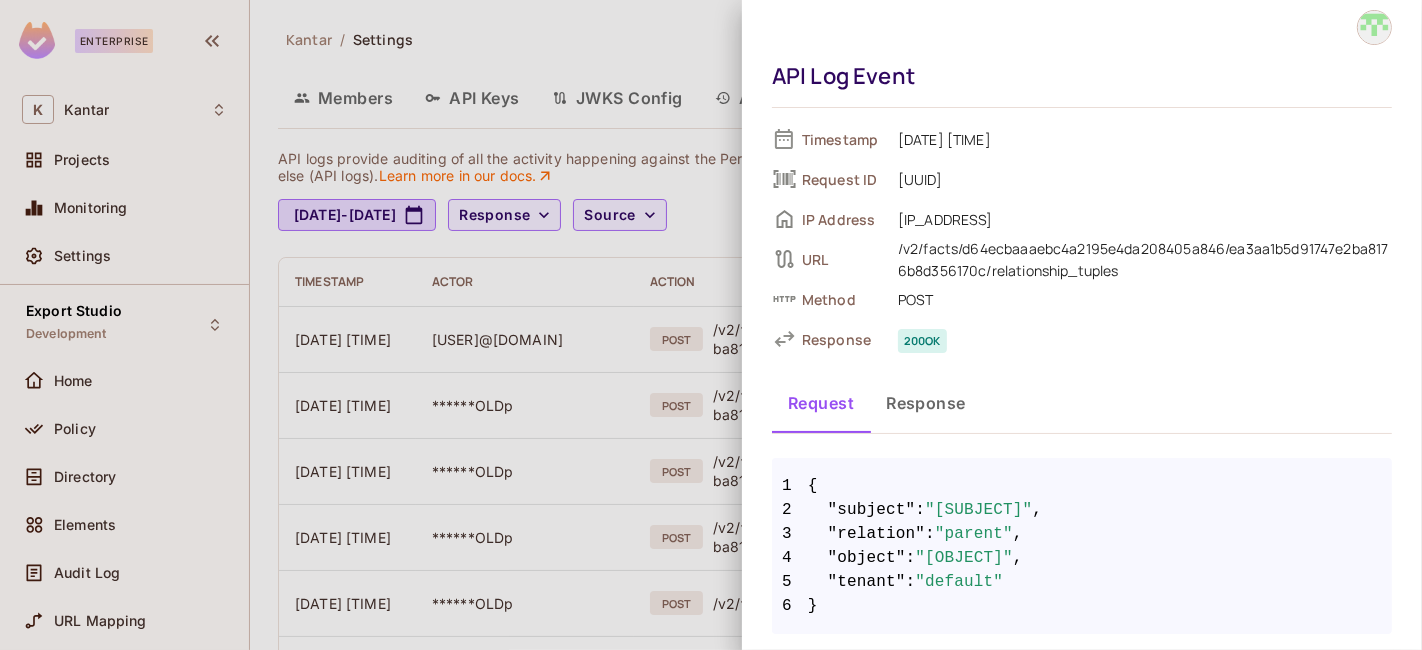 drag, startPoint x: 925, startPoint y: 509, endPoint x: 1088, endPoint y: 509, distance: 163 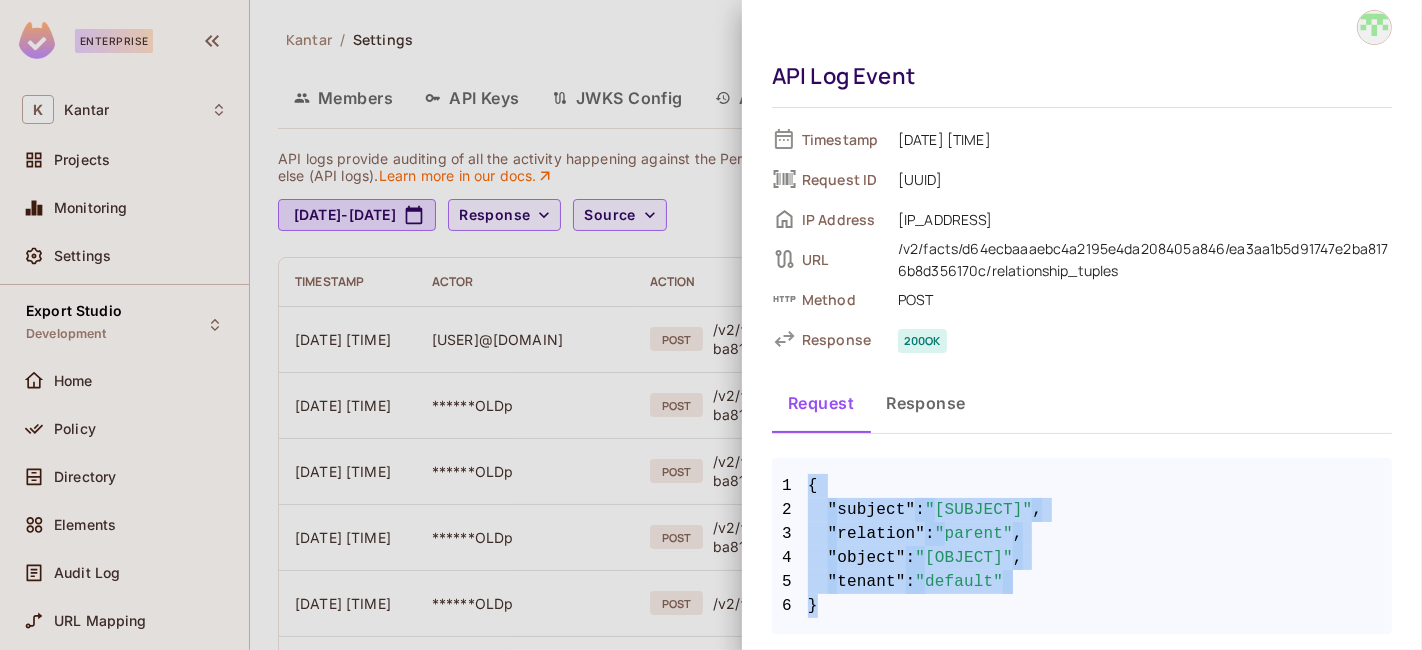 drag, startPoint x: 850, startPoint y: 617, endPoint x: 806, endPoint y: 478, distance: 145.7978 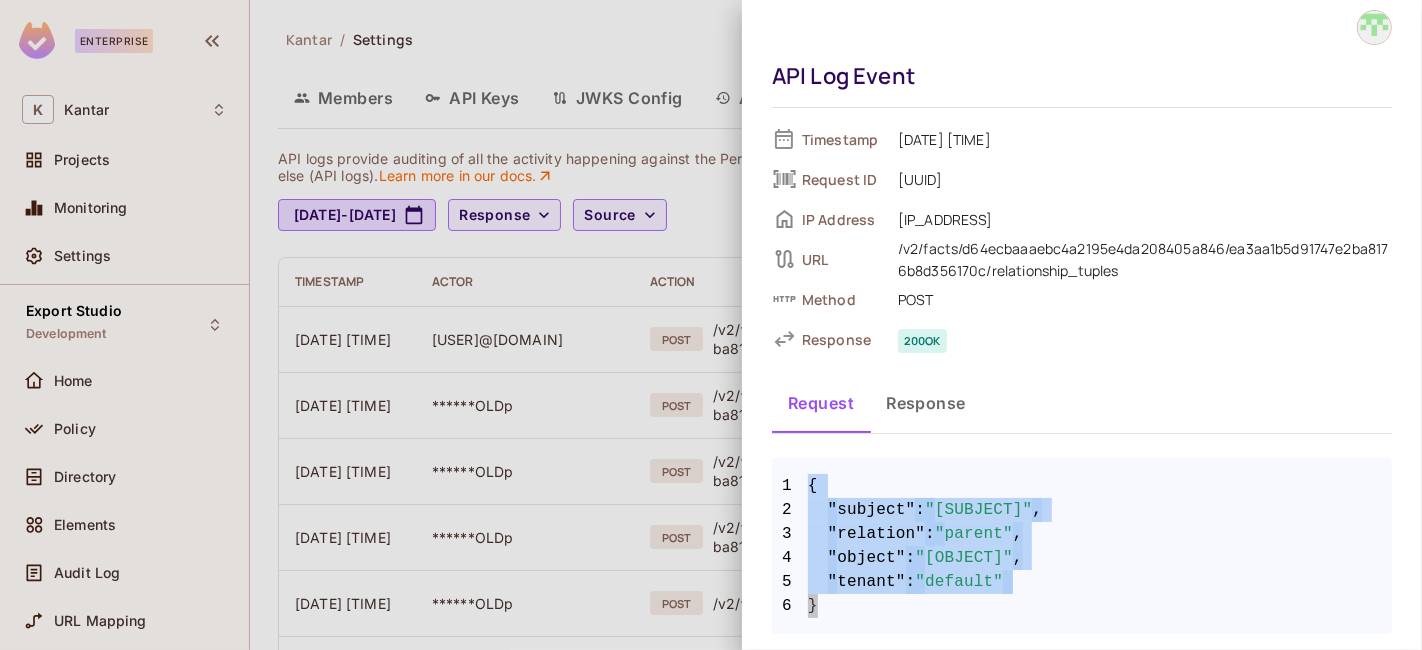click on "3    "relation" :  "parent" ," at bounding box center [1082, 534] 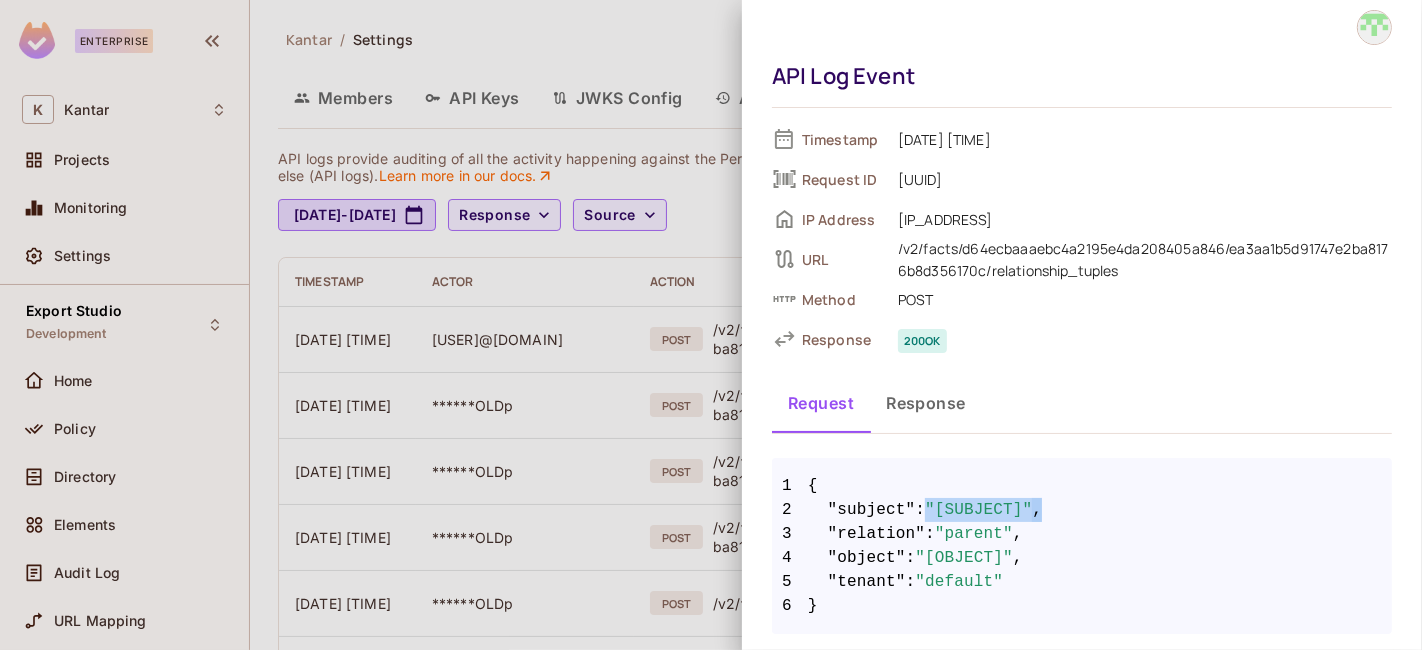 drag, startPoint x: 920, startPoint y: 504, endPoint x: 1123, endPoint y: 507, distance: 203.02217 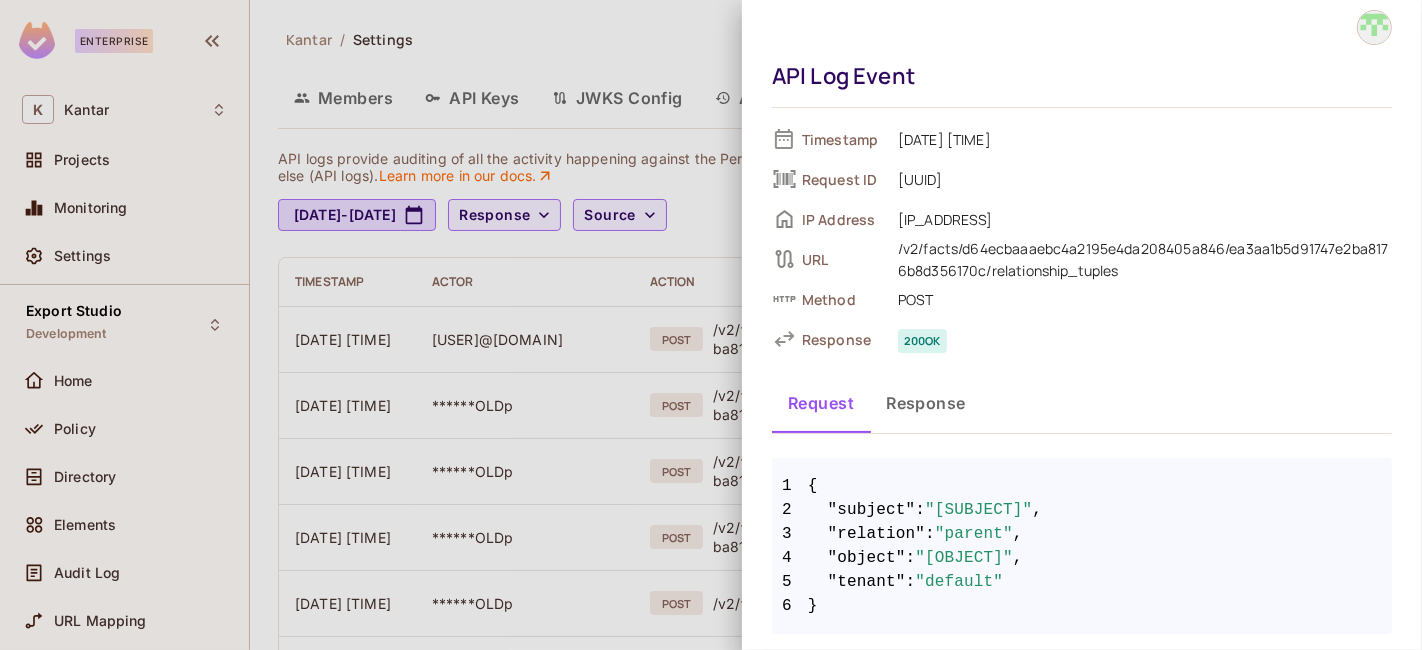 click on "1 {" at bounding box center [1082, 486] 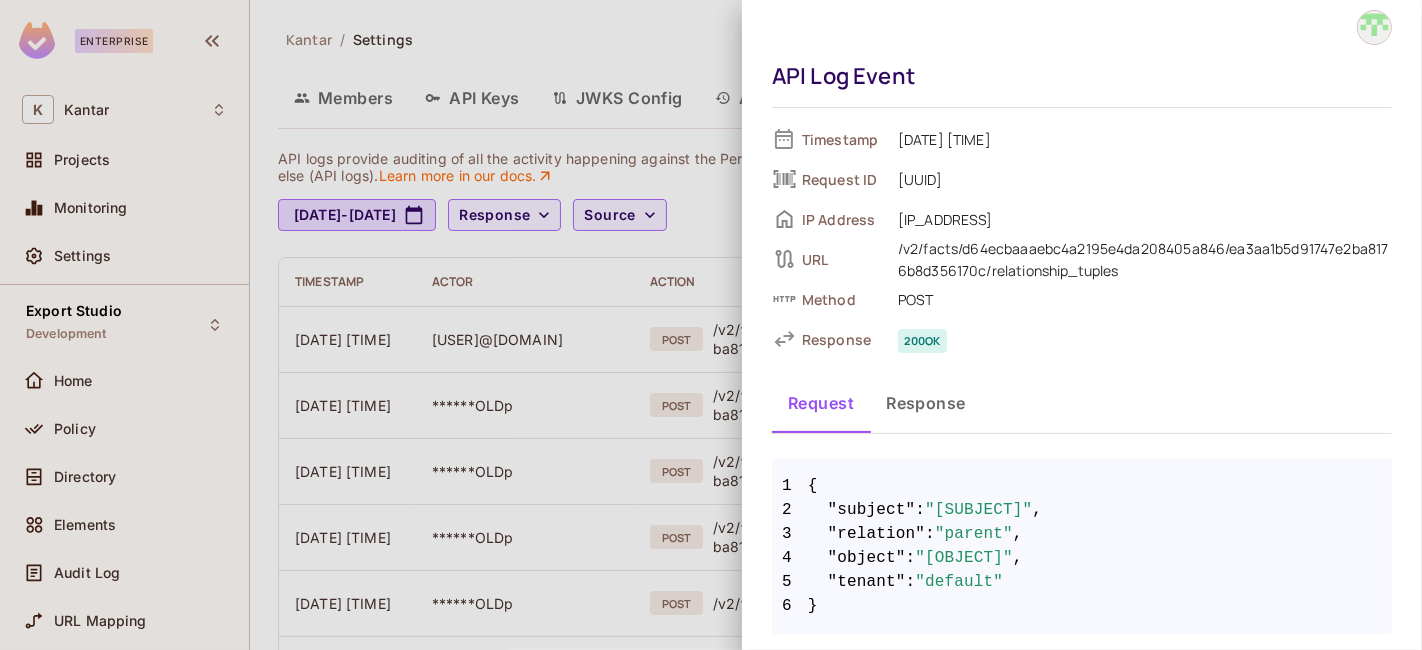 click on ""parent"" at bounding box center (974, 534) 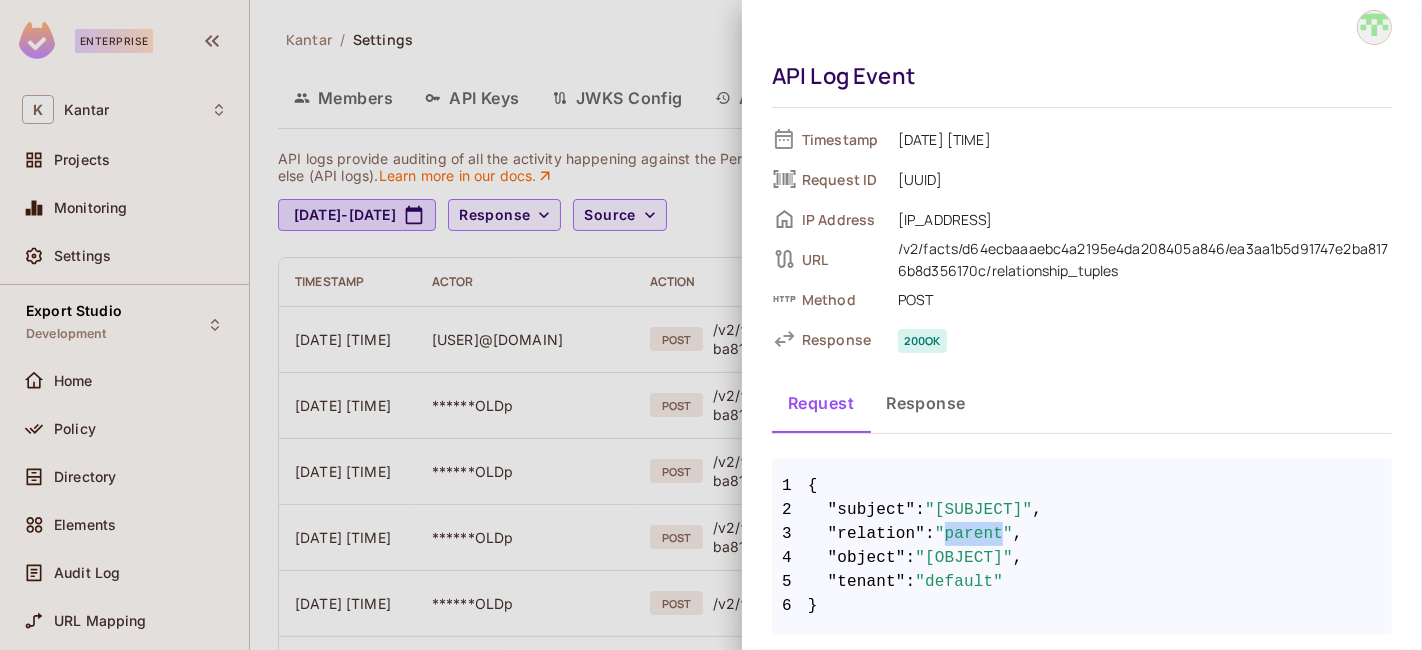 click on ""parent"" at bounding box center (974, 534) 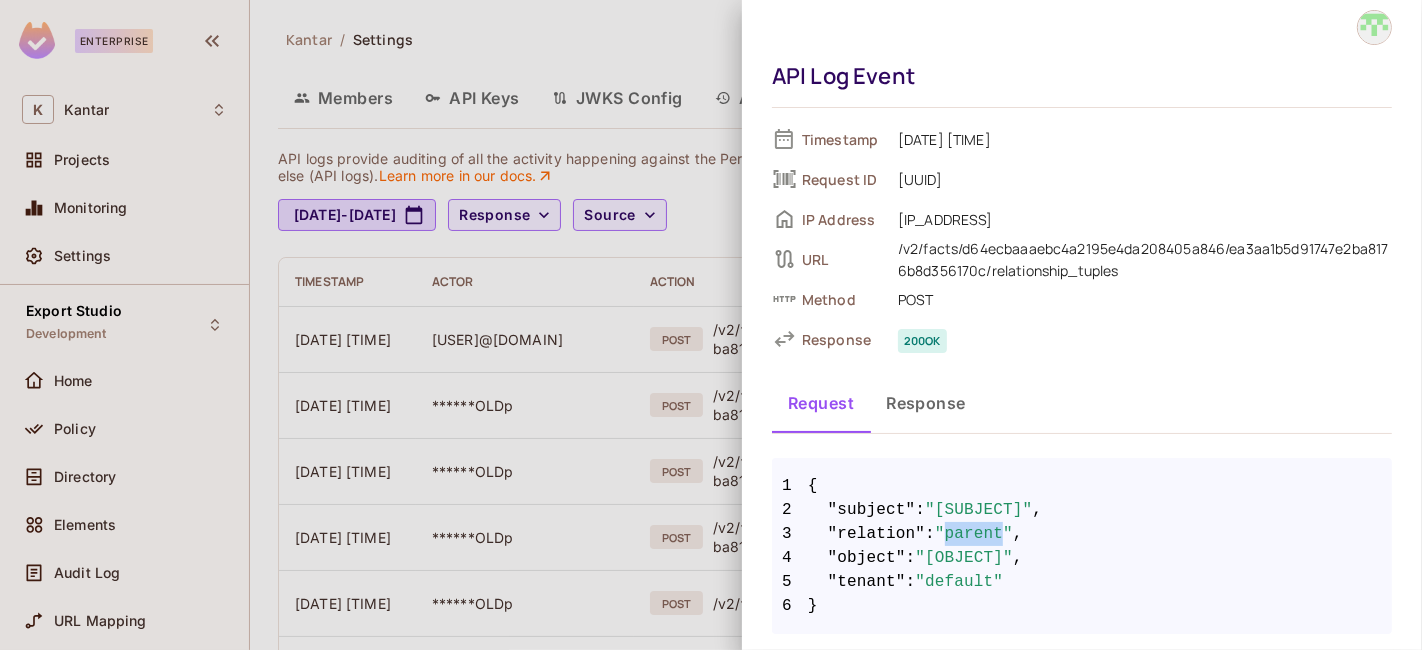 drag, startPoint x: 936, startPoint y: 559, endPoint x: 1172, endPoint y: 556, distance: 236.01907 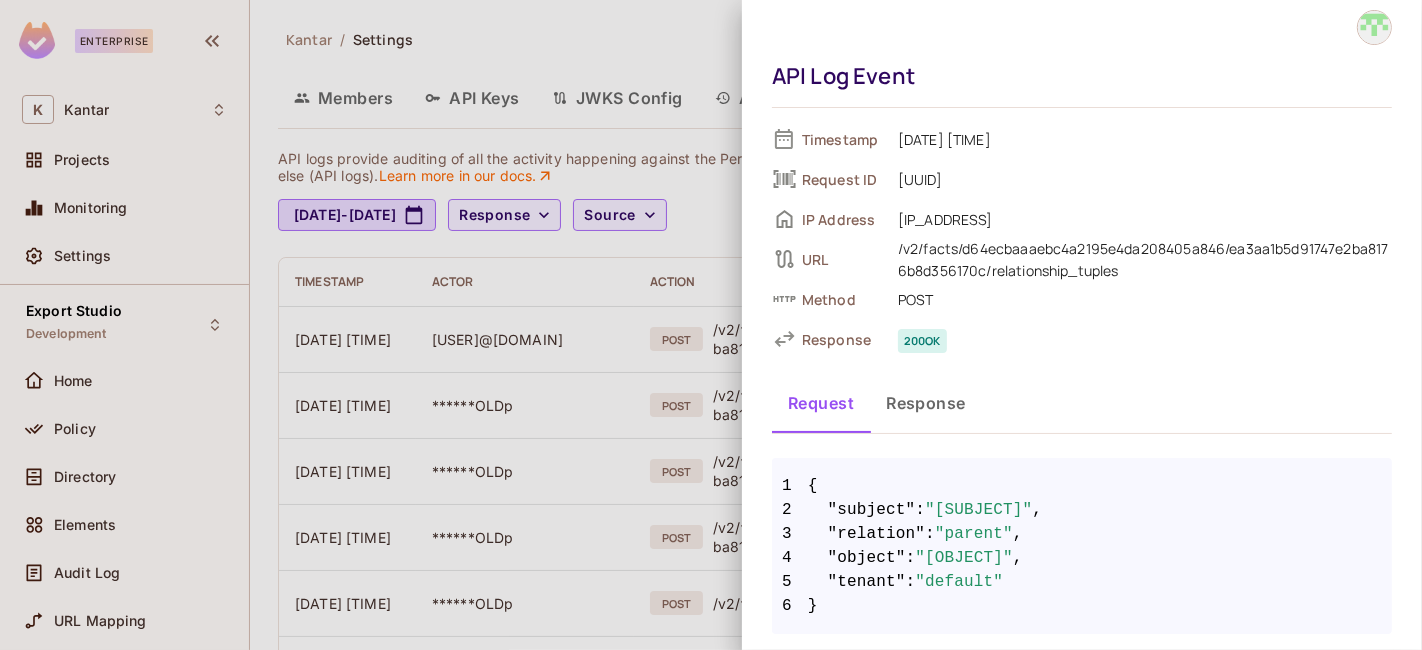 click at bounding box center [711, 325] 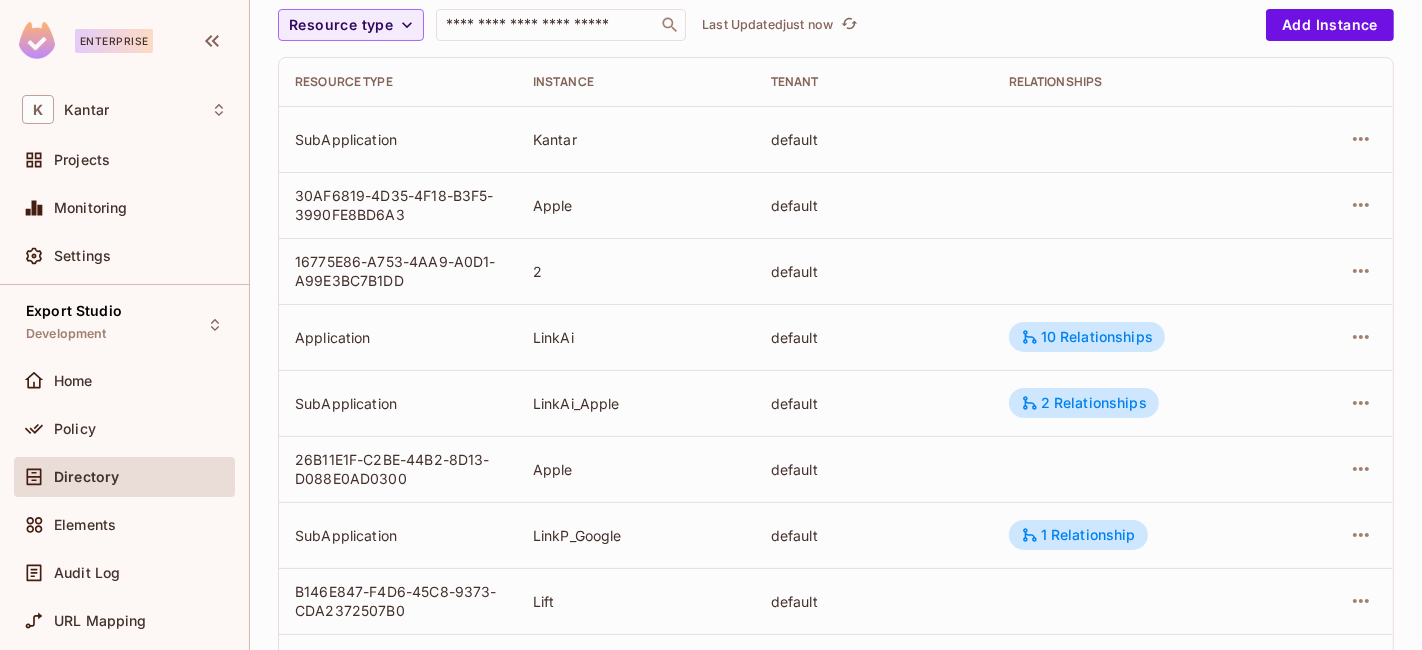scroll, scrollTop: 0, scrollLeft: 0, axis: both 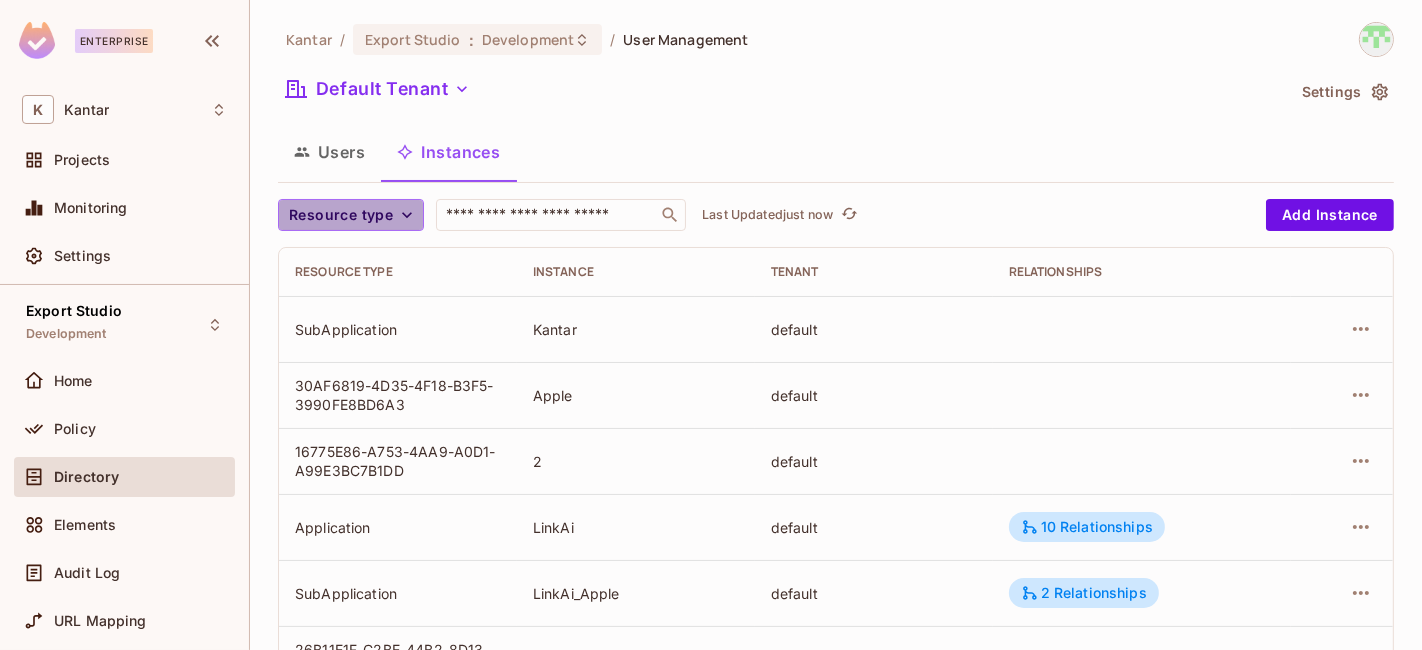 click on "Resource type" at bounding box center (341, 215) 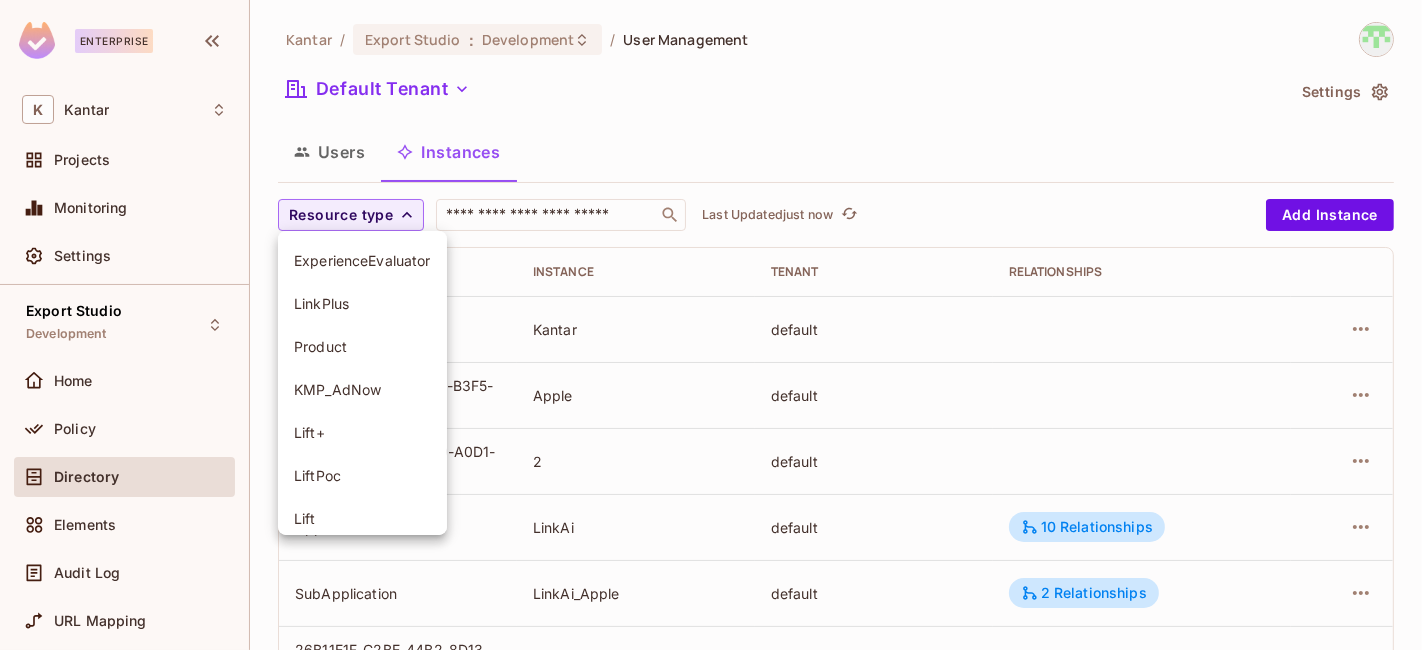 scroll, scrollTop: 228, scrollLeft: 0, axis: vertical 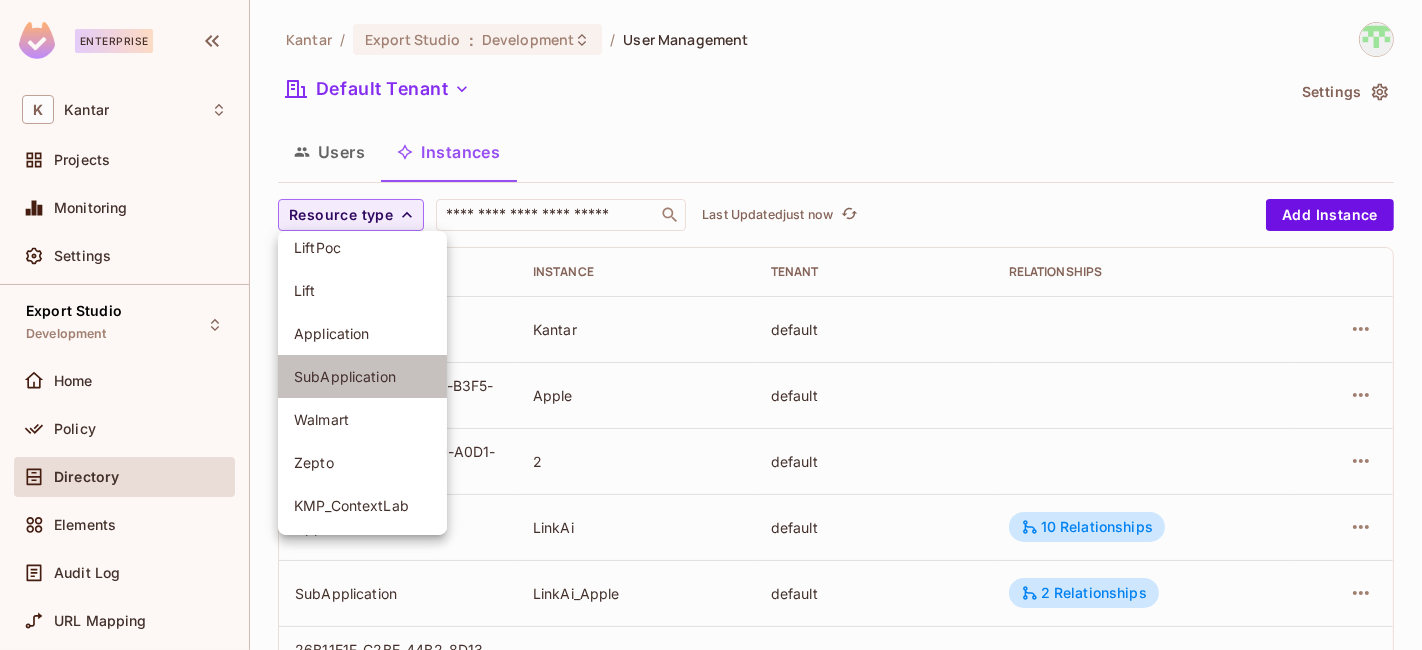 click on "SubApplication" at bounding box center (362, 376) 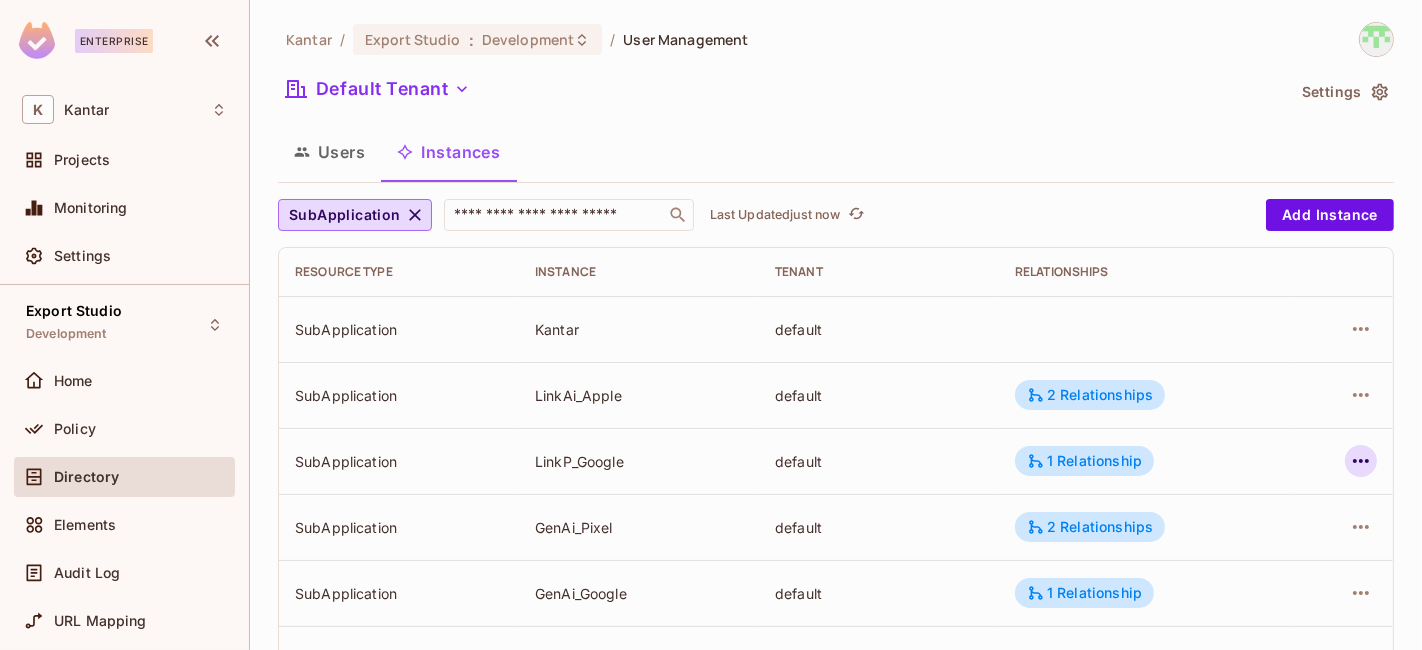 click 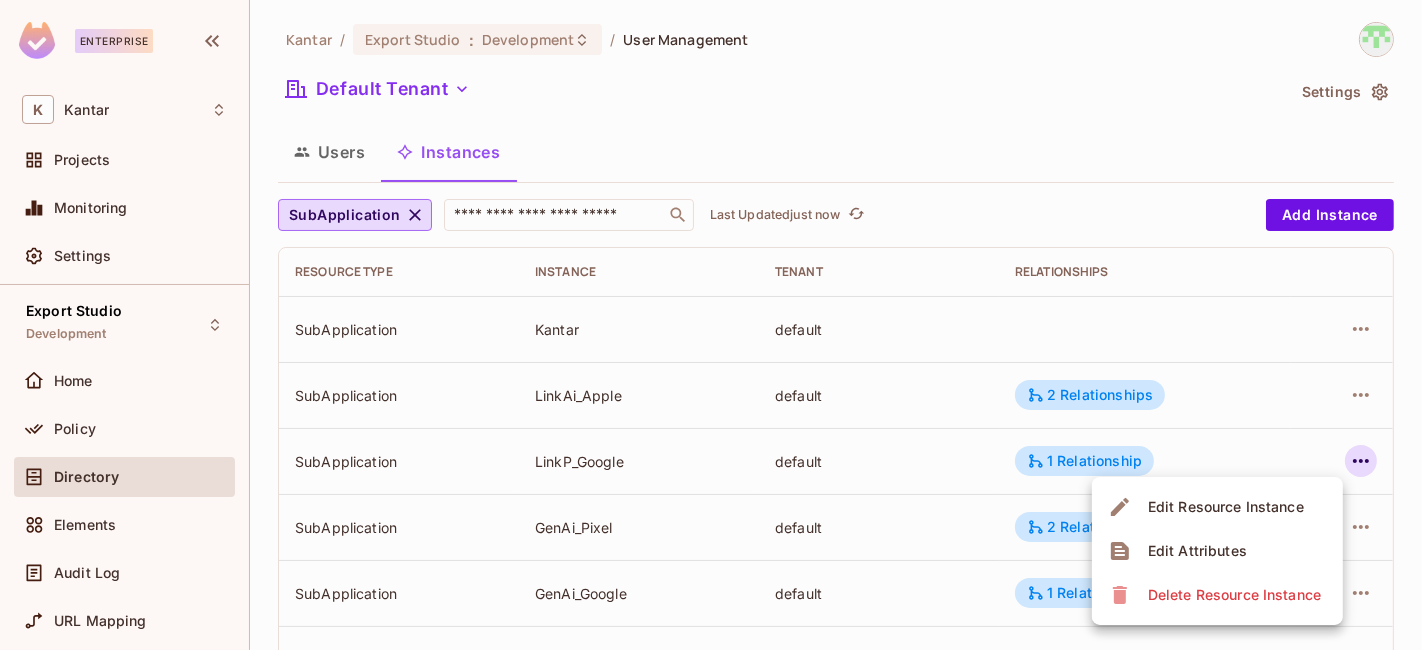 click on "Edit Resource Instance" at bounding box center [1226, 507] 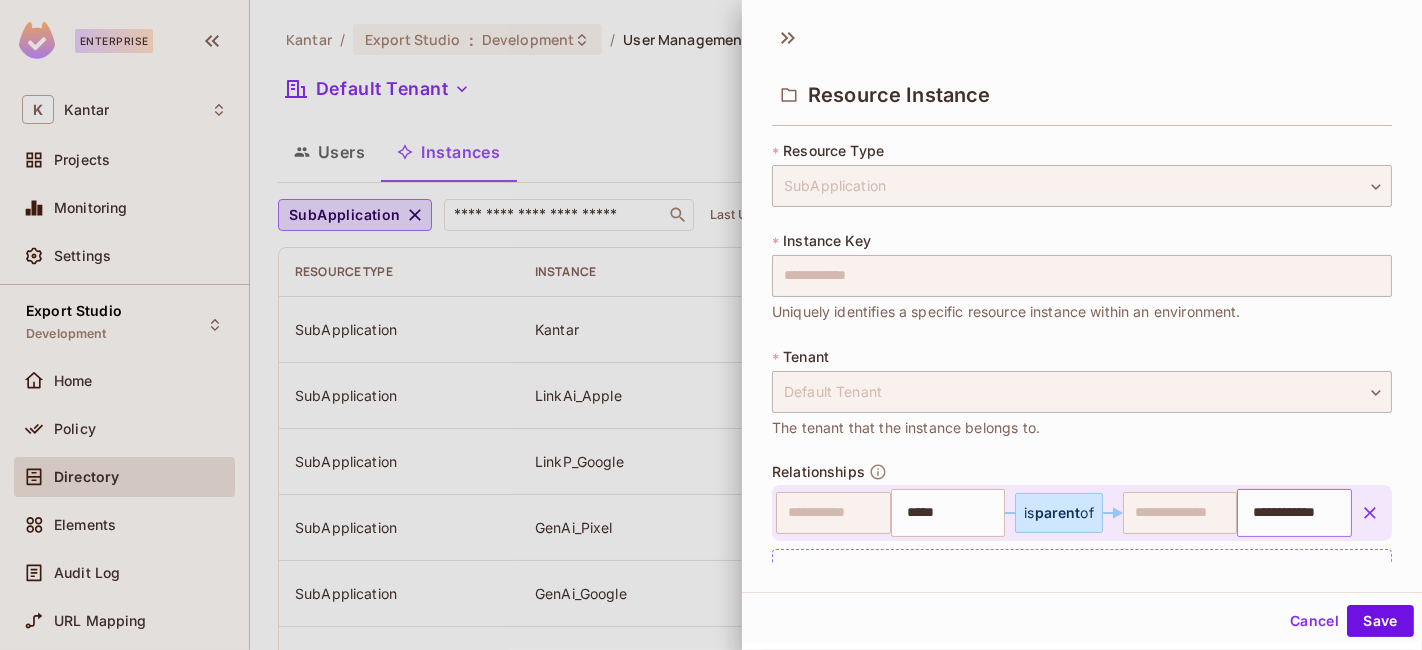 scroll, scrollTop: 52, scrollLeft: 0, axis: vertical 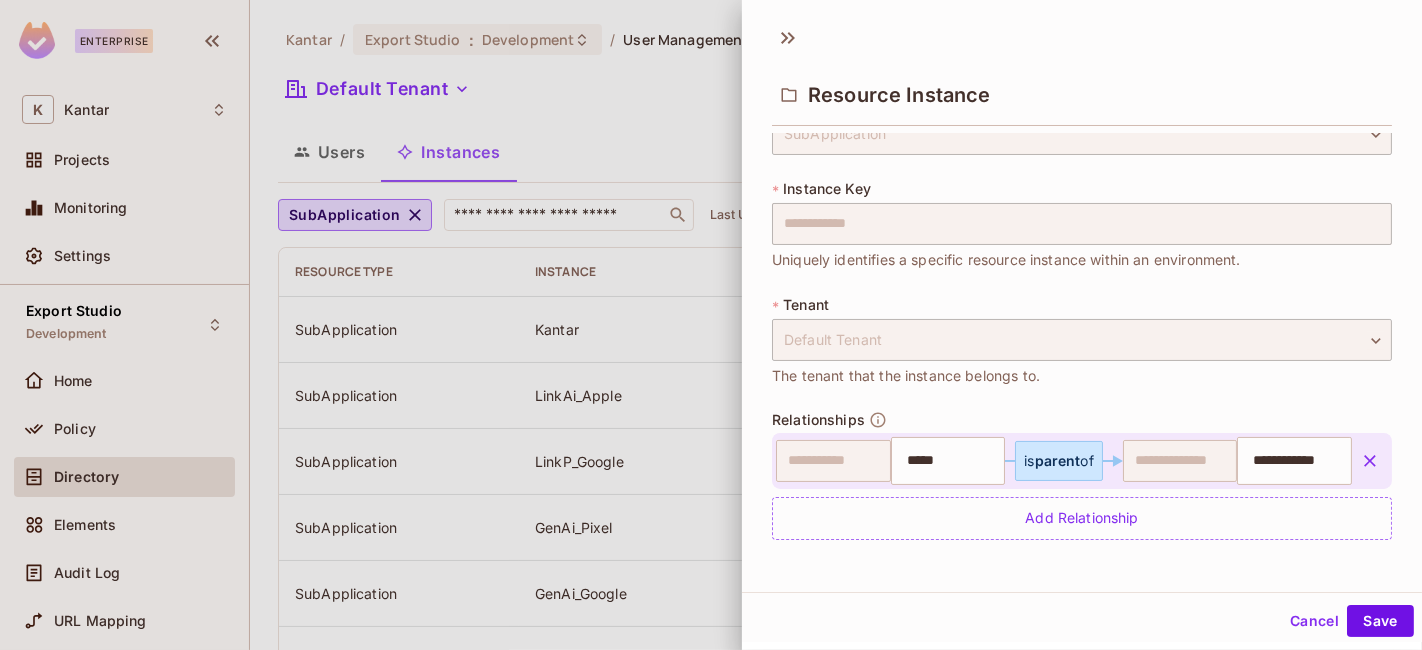 click 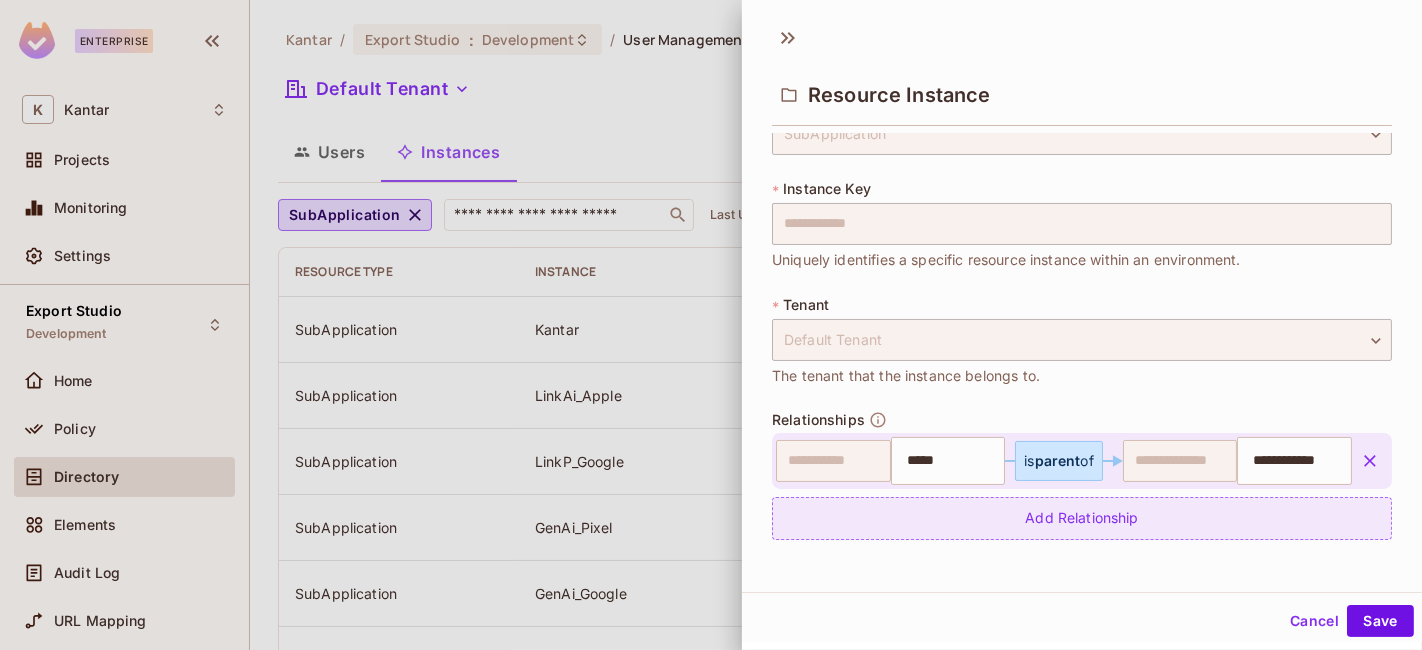 scroll, scrollTop: 0, scrollLeft: 0, axis: both 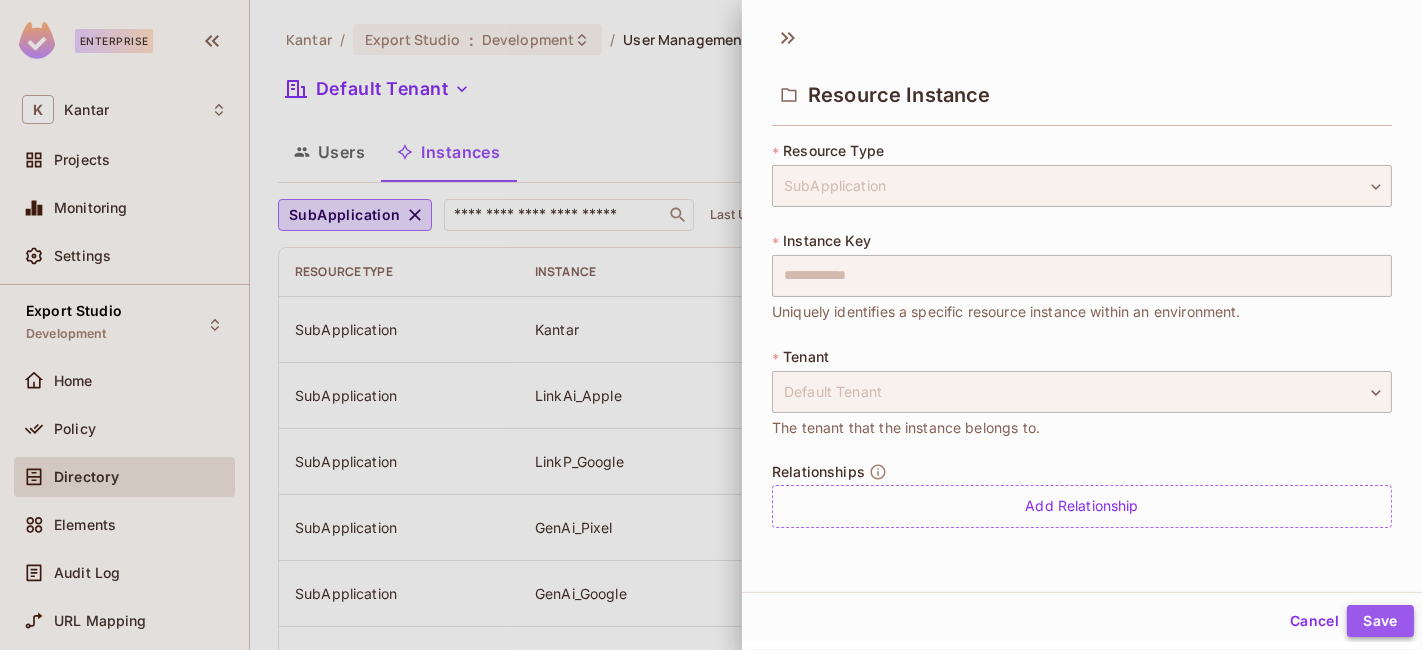 click on "Save" at bounding box center (1380, 621) 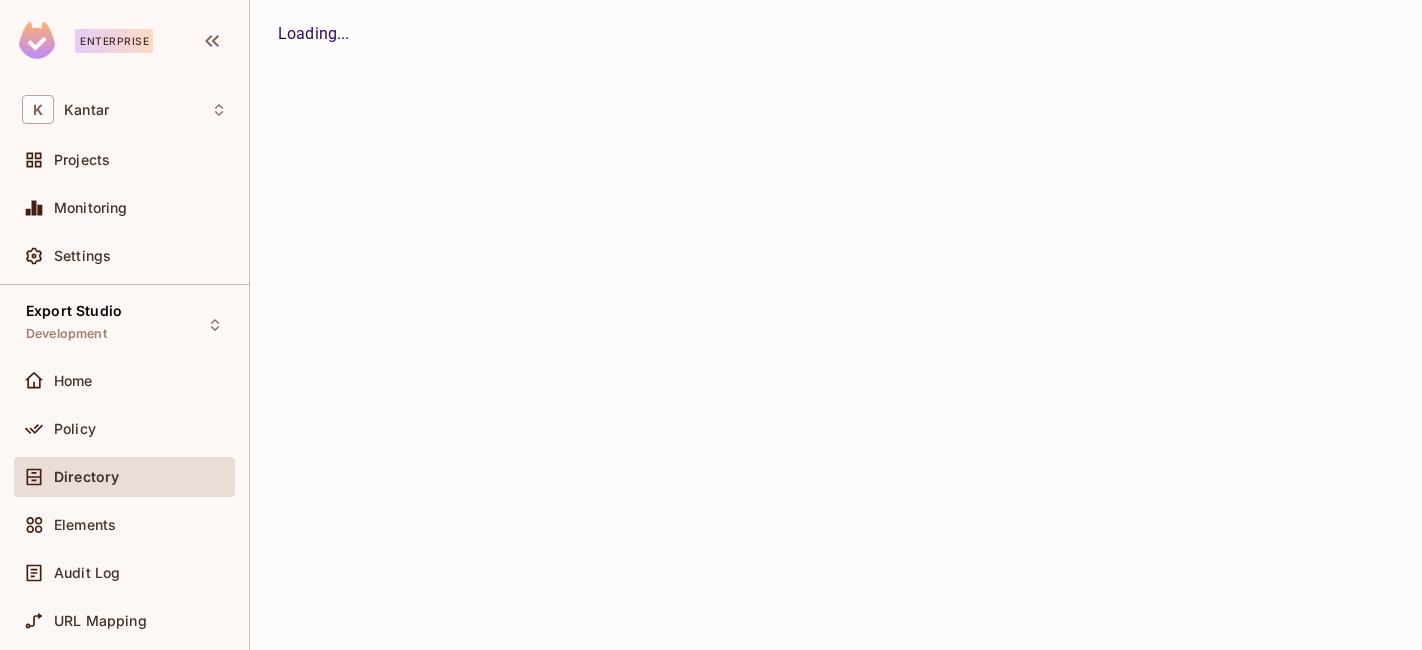 scroll, scrollTop: 0, scrollLeft: 0, axis: both 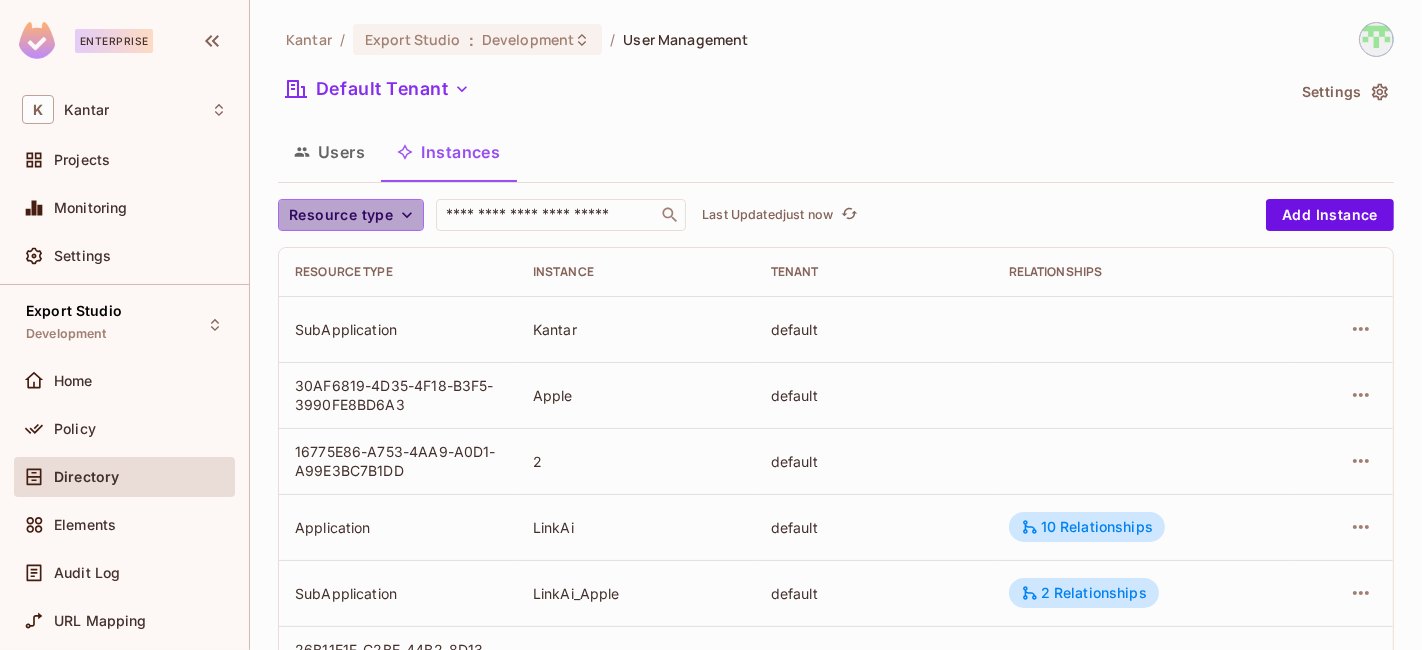 click on "Resource type" at bounding box center [341, 215] 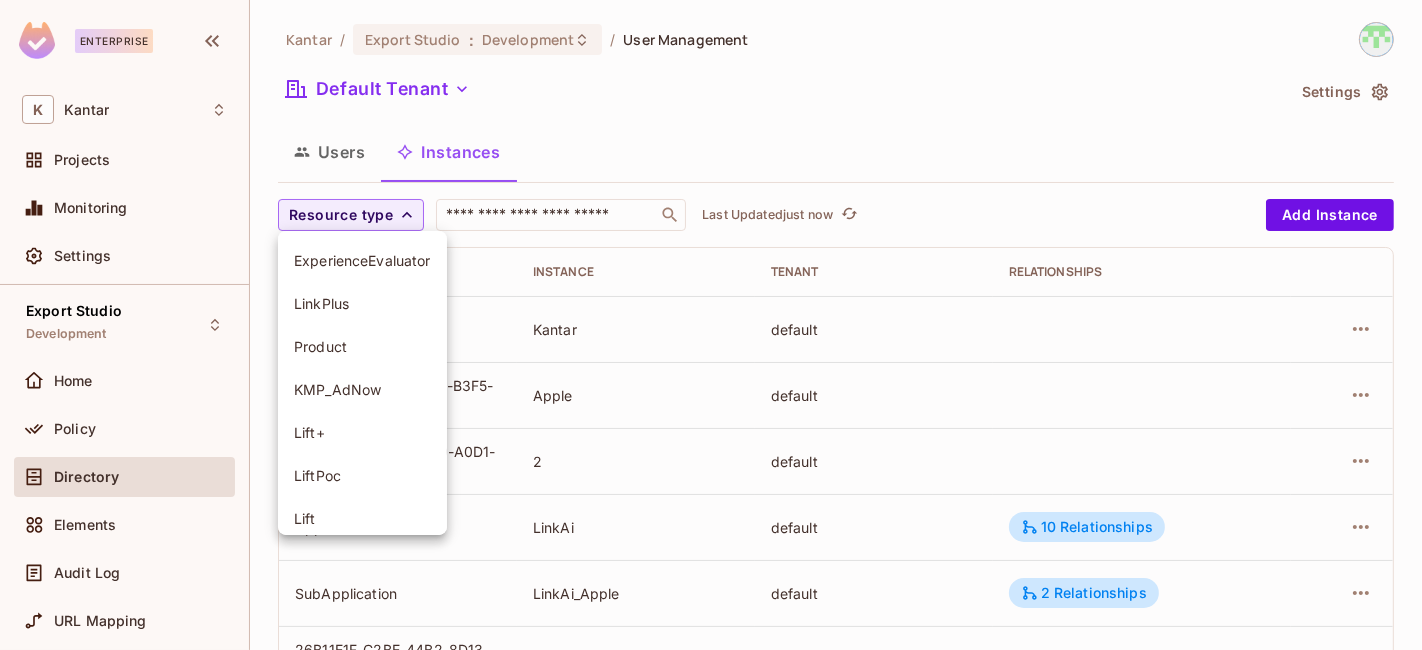 scroll, scrollTop: 228, scrollLeft: 0, axis: vertical 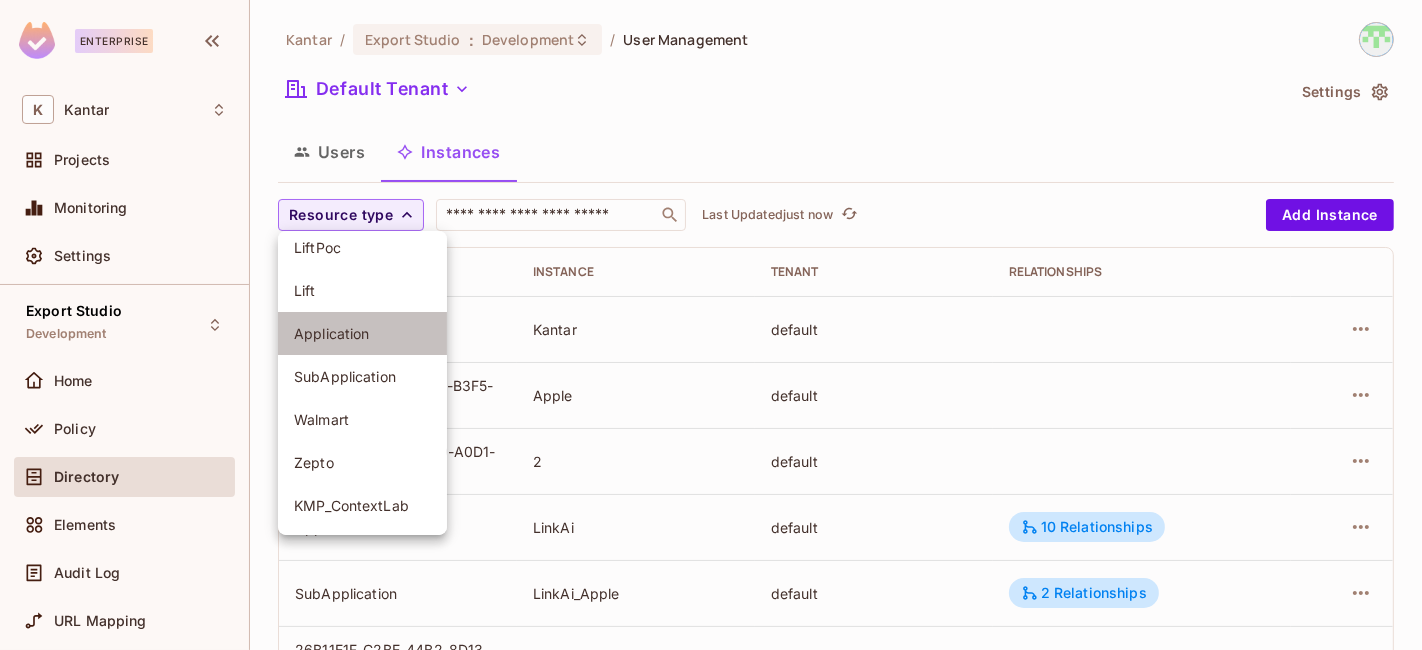 click on "Application" at bounding box center [362, 333] 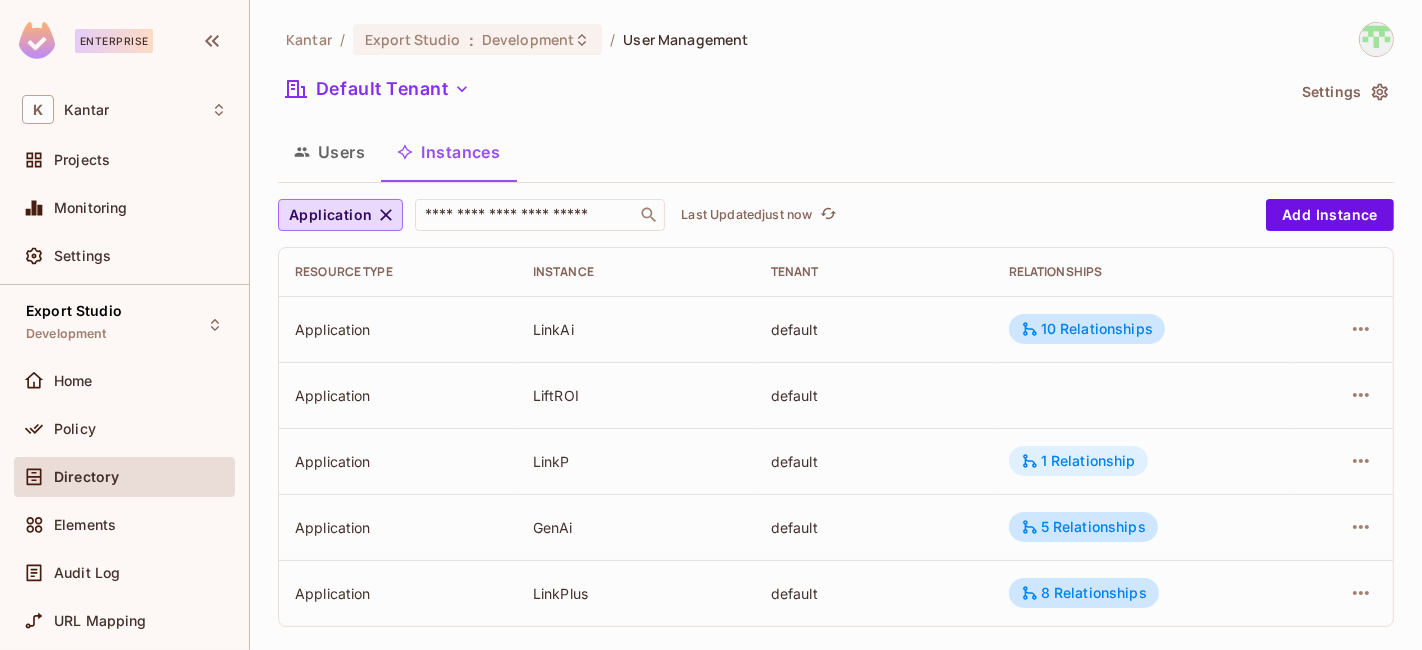 click on "1 Relationship" at bounding box center (1078, 461) 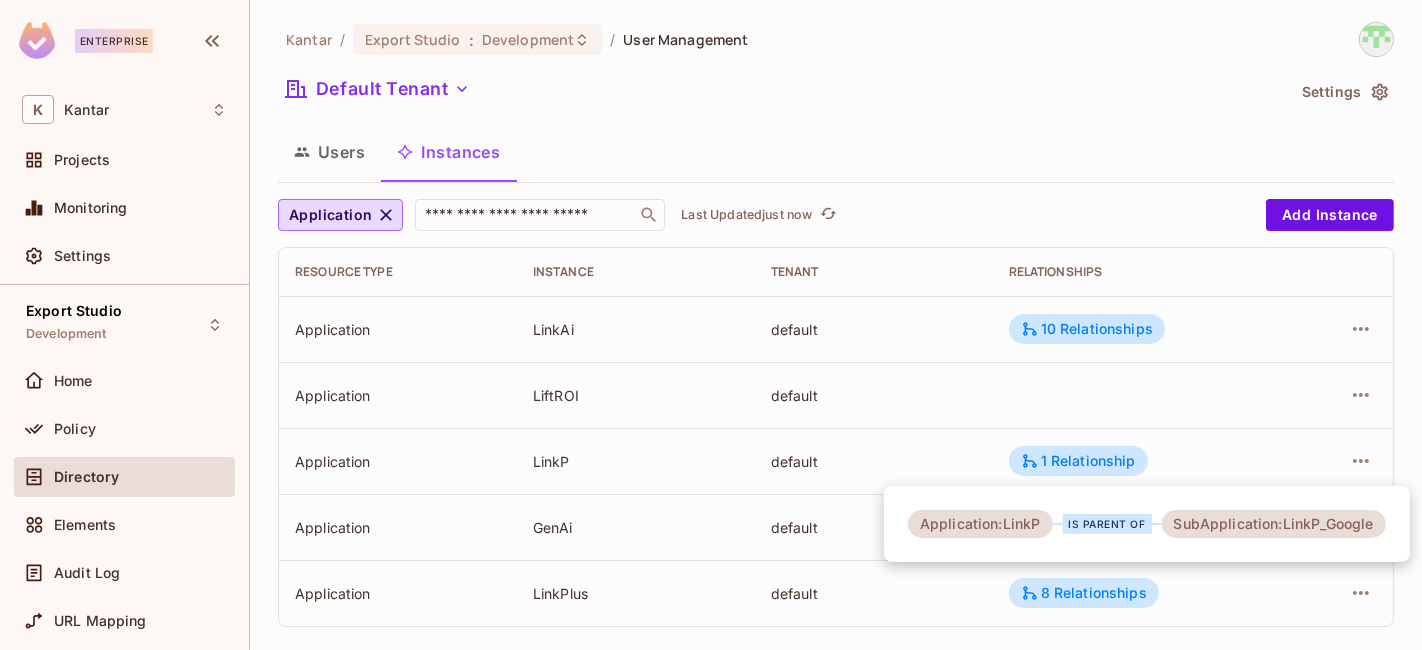 drag, startPoint x: 1340, startPoint y: 457, endPoint x: 1329, endPoint y: 458, distance: 11.045361 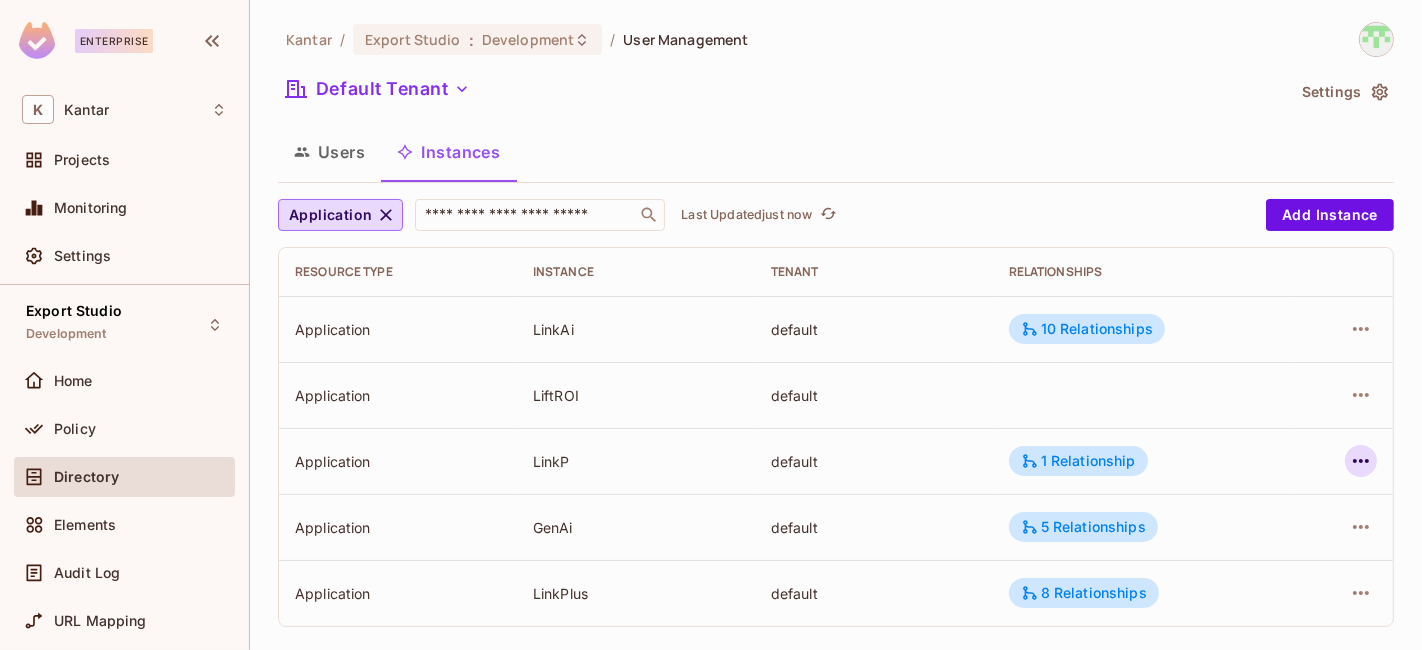 click 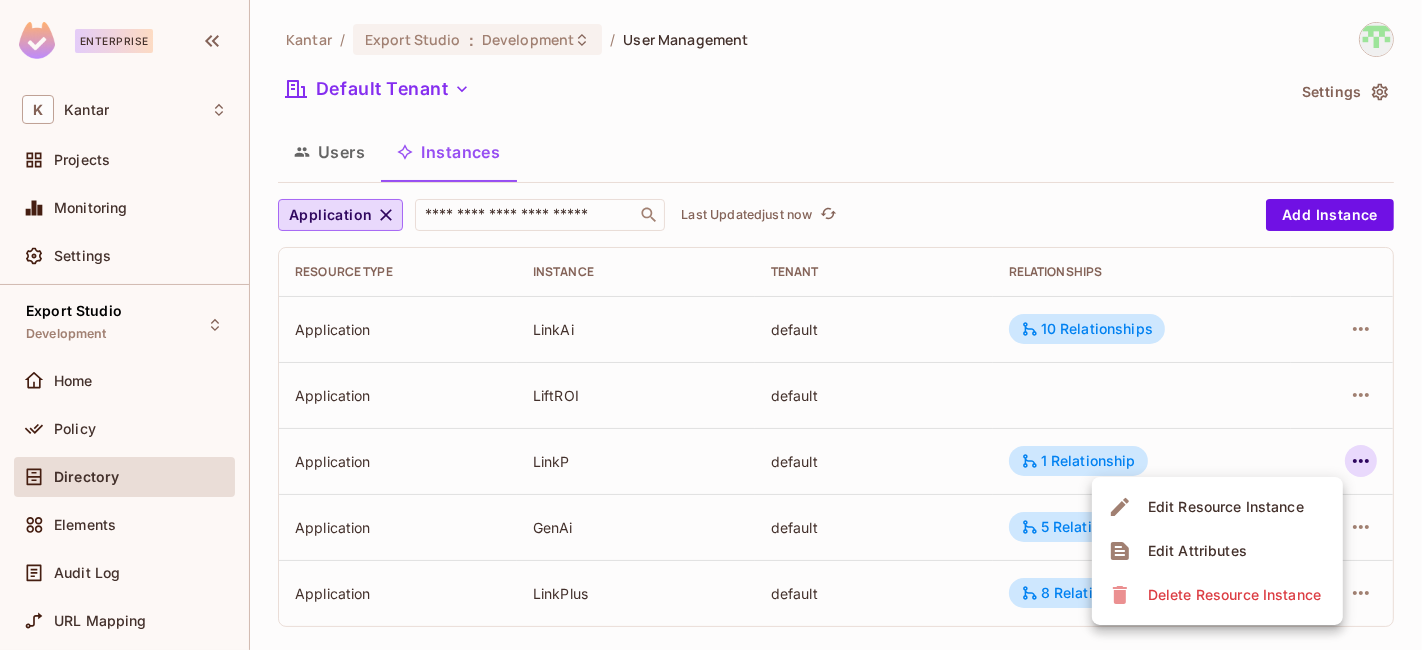 click on "Edit Resource Instance" at bounding box center (1226, 507) 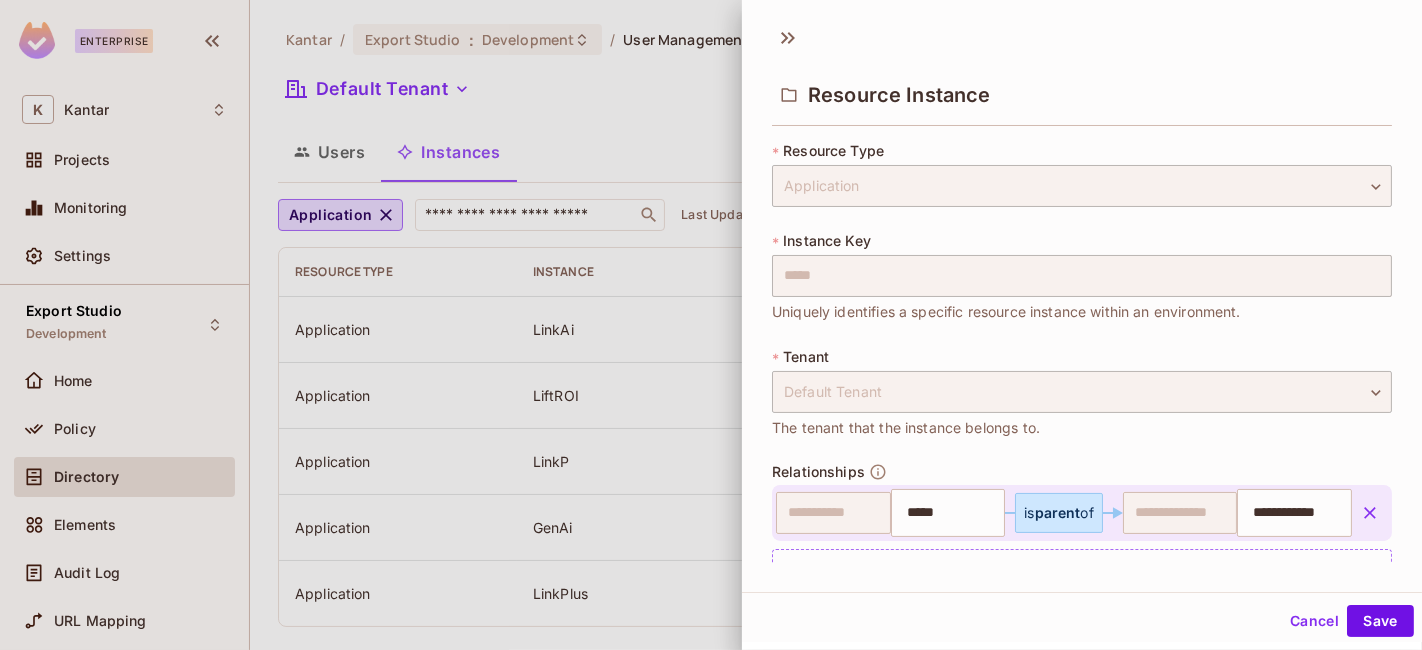 scroll, scrollTop: 52, scrollLeft: 0, axis: vertical 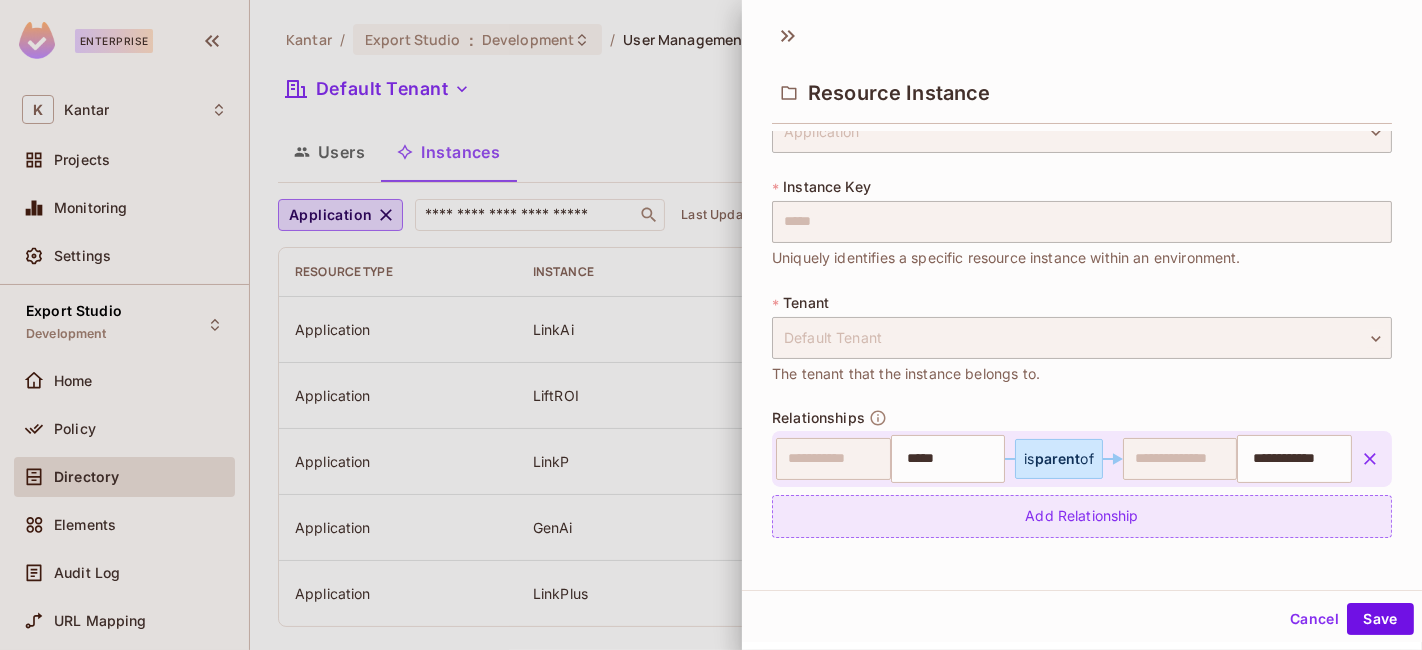click on "Add Relationship" at bounding box center [1082, 516] 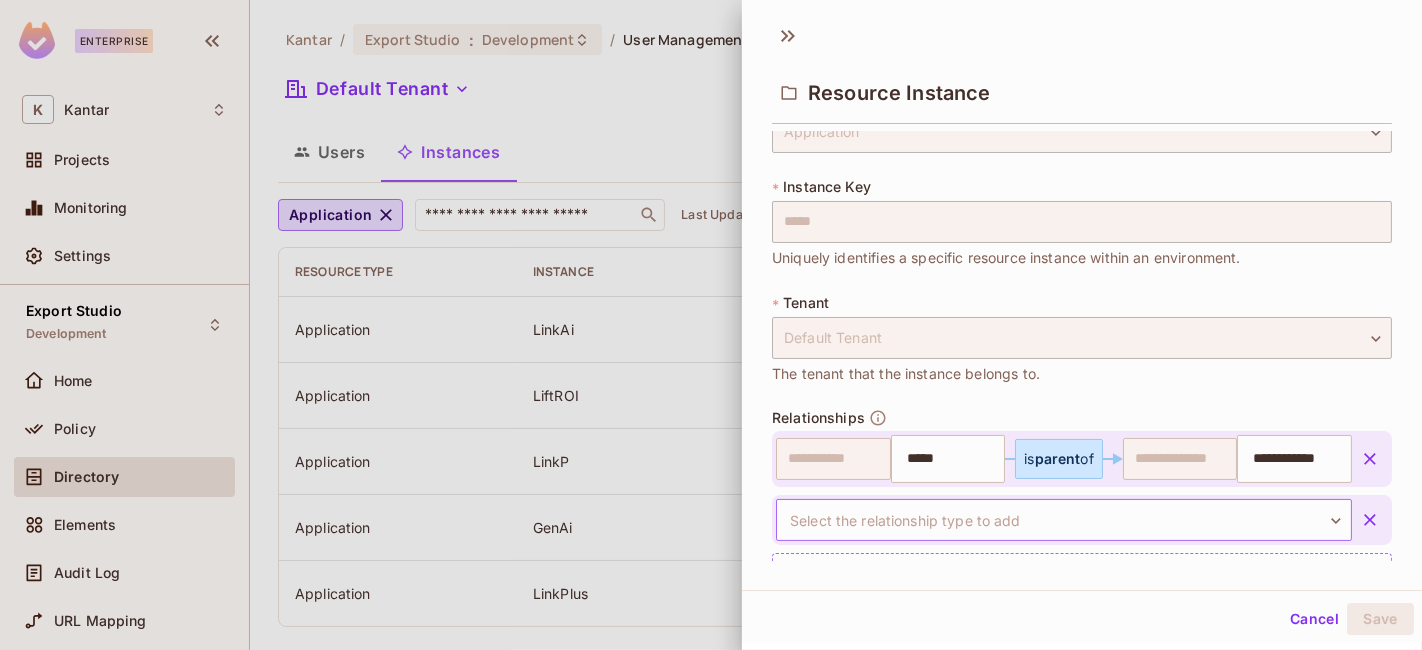 click on "**********" at bounding box center [711, 325] 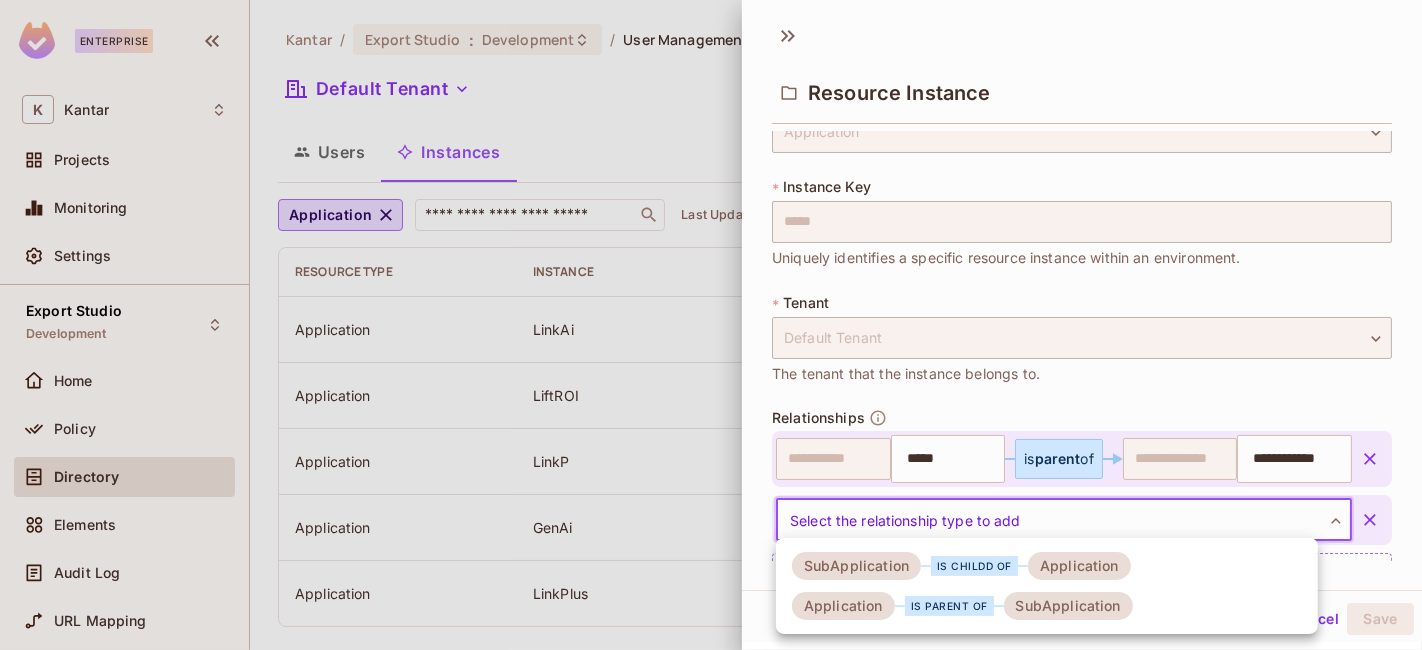 click on "is parent of" at bounding box center [949, 606] 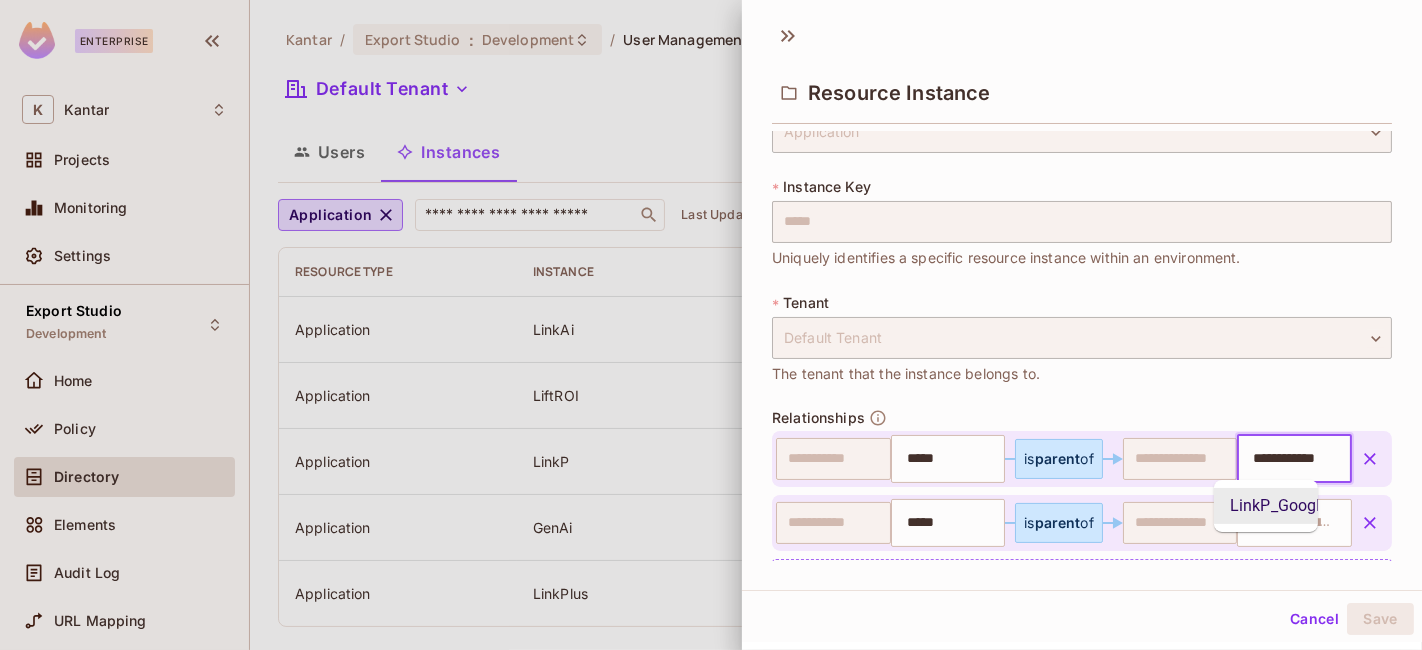 click on "**********" at bounding box center [1292, 459] 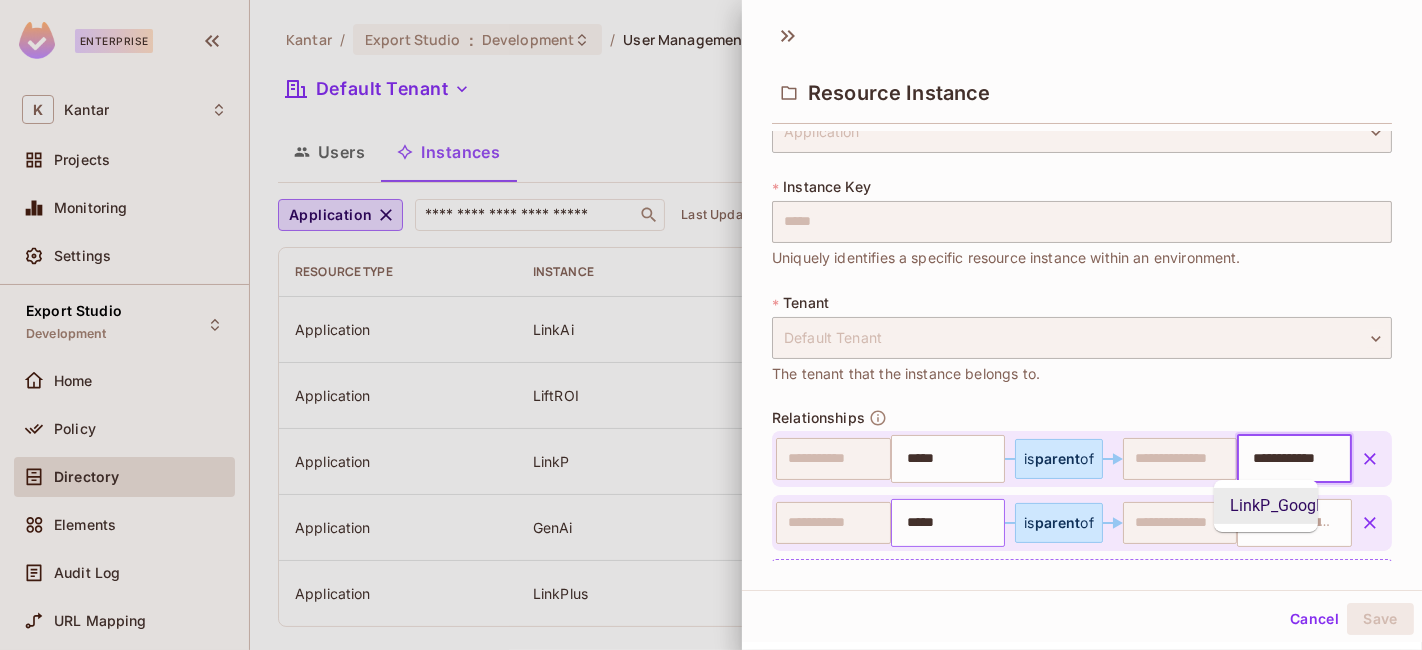 click on "*****" at bounding box center [946, 523] 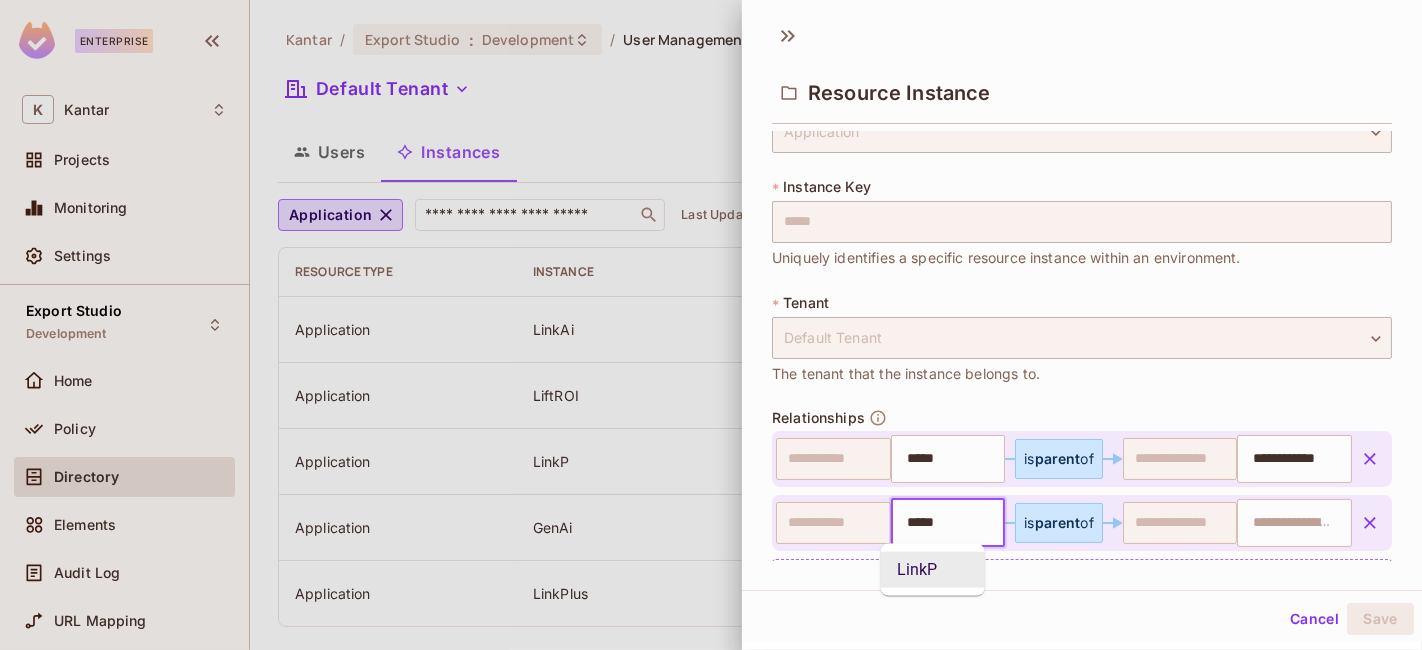 click on "*****" at bounding box center (946, 523) 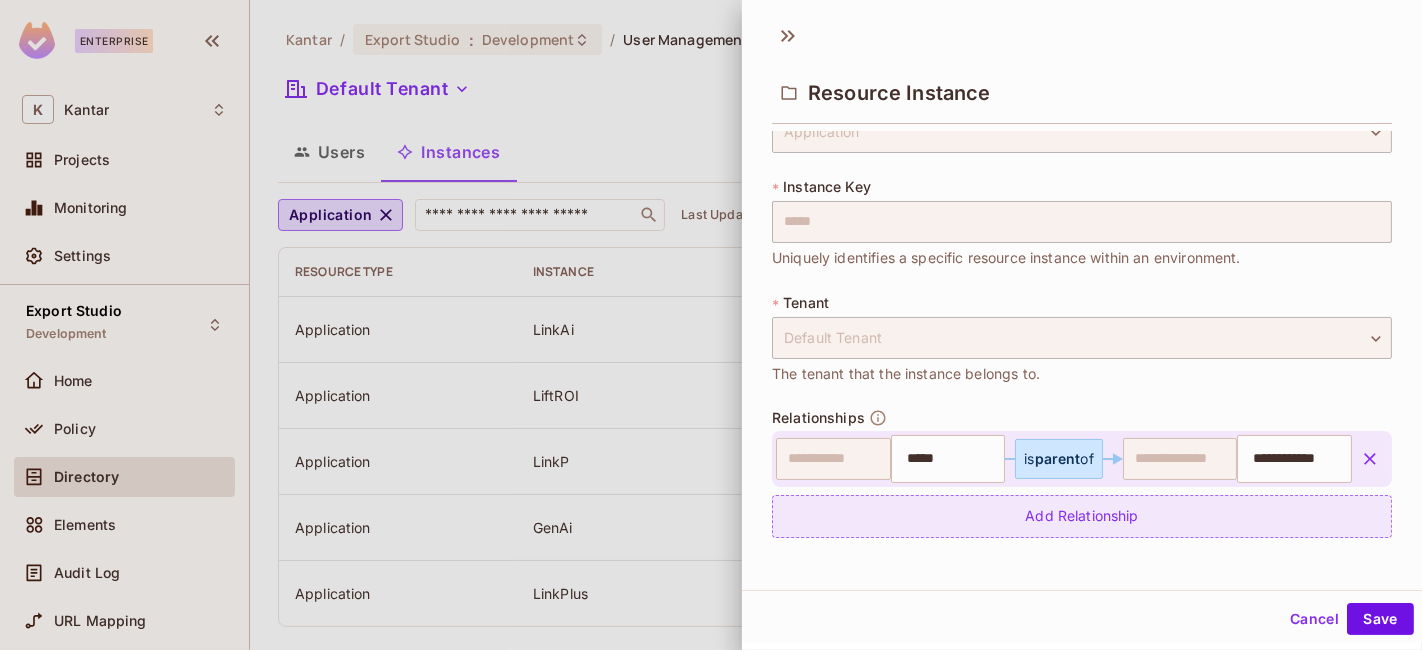 click on "Add Relationship" at bounding box center (1082, 516) 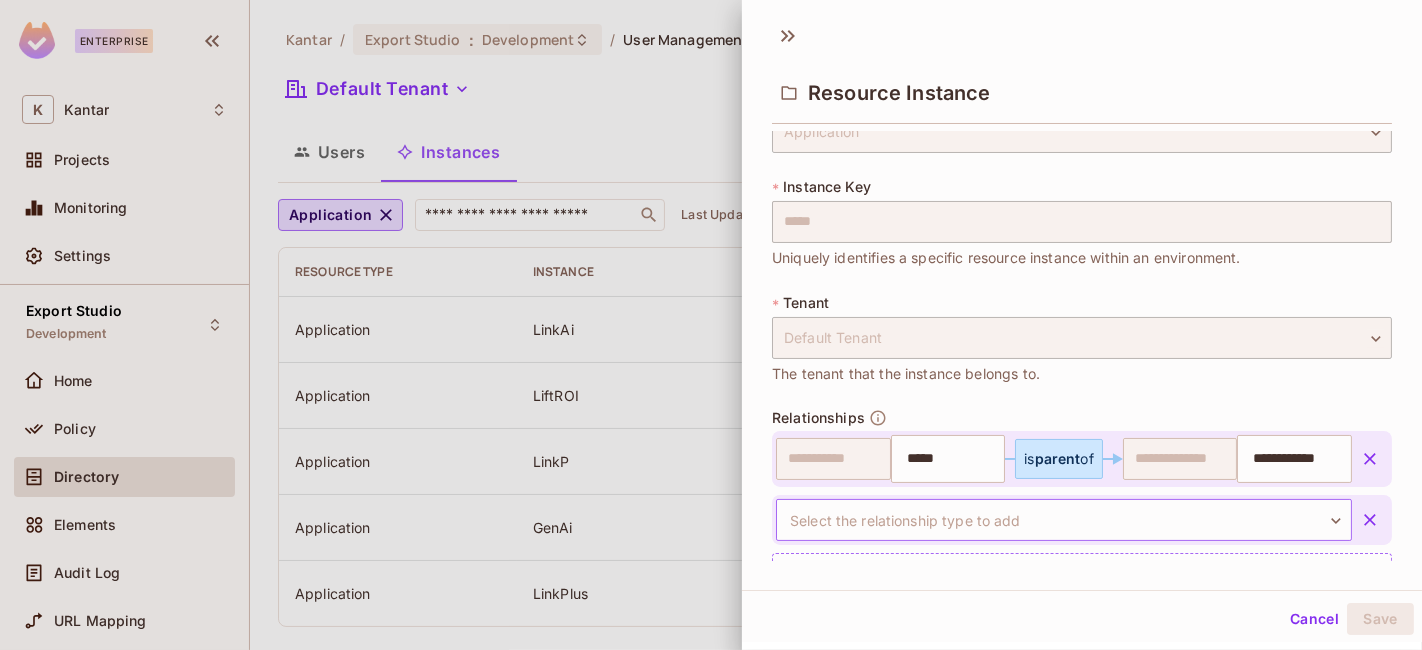 click on "**********" at bounding box center [711, 325] 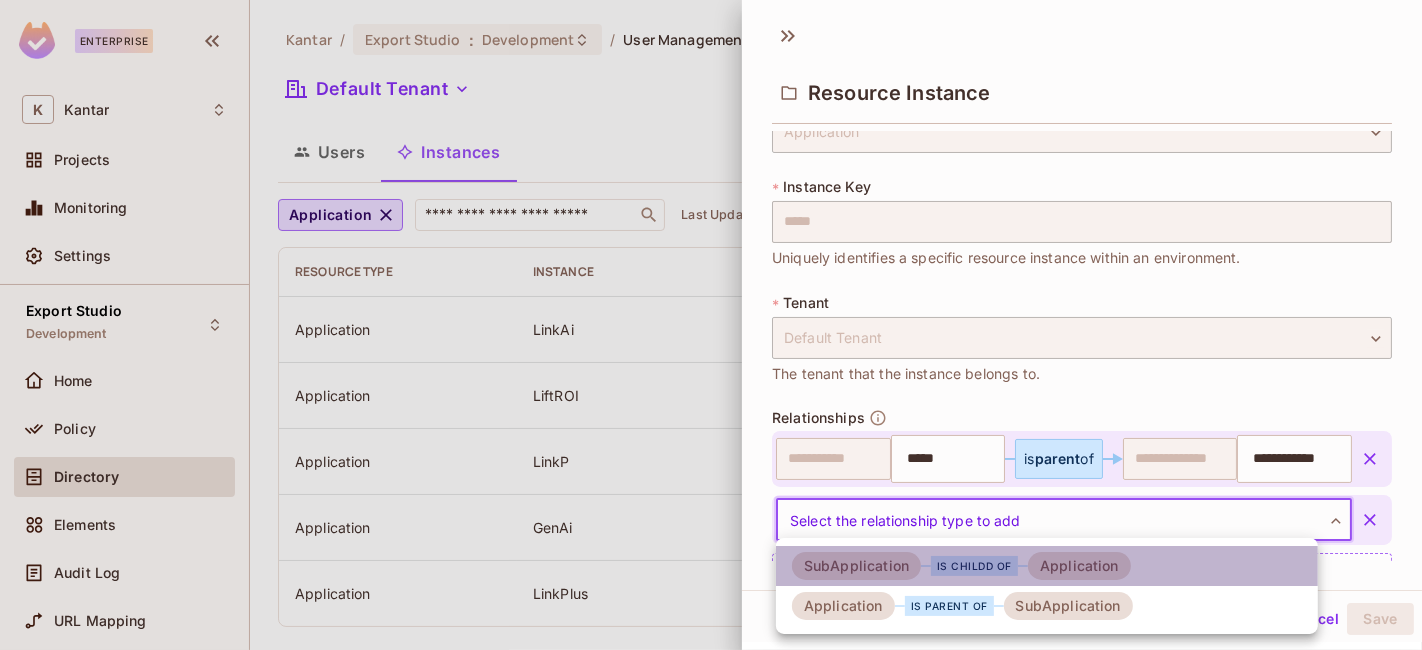 click on "Application" at bounding box center [1079, 566] 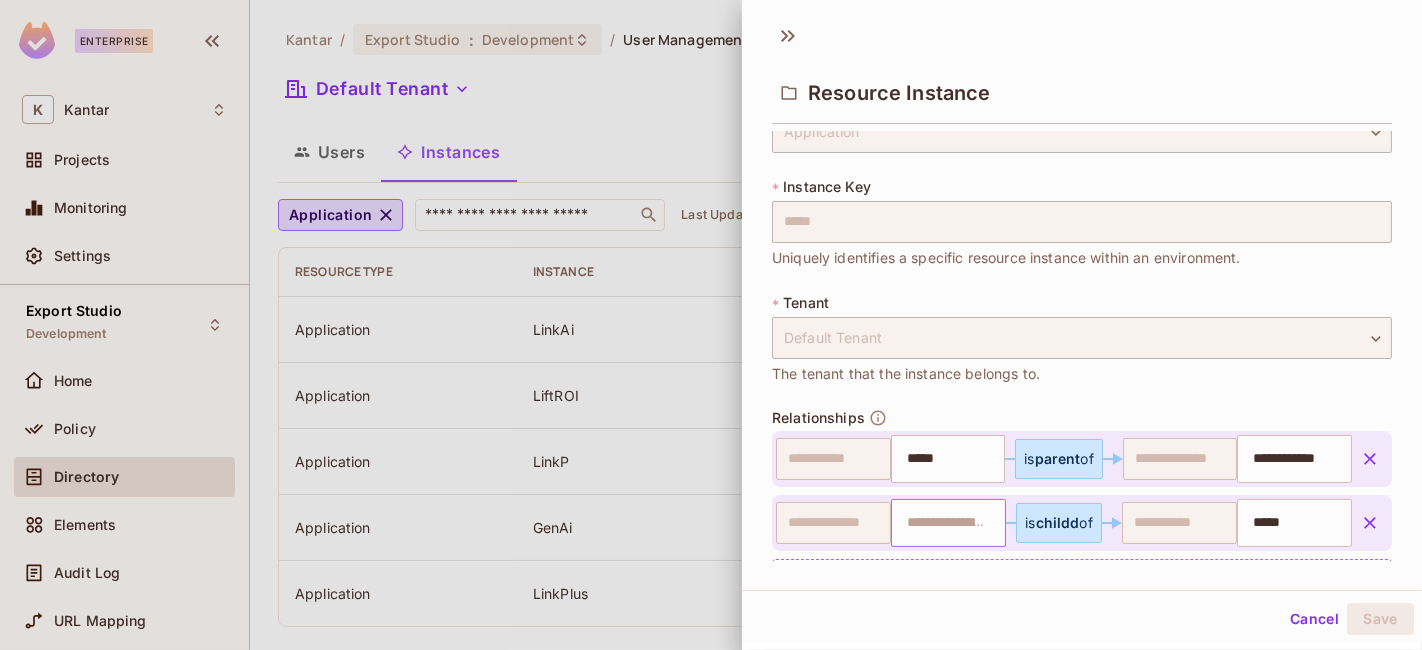 click at bounding box center [946, 523] 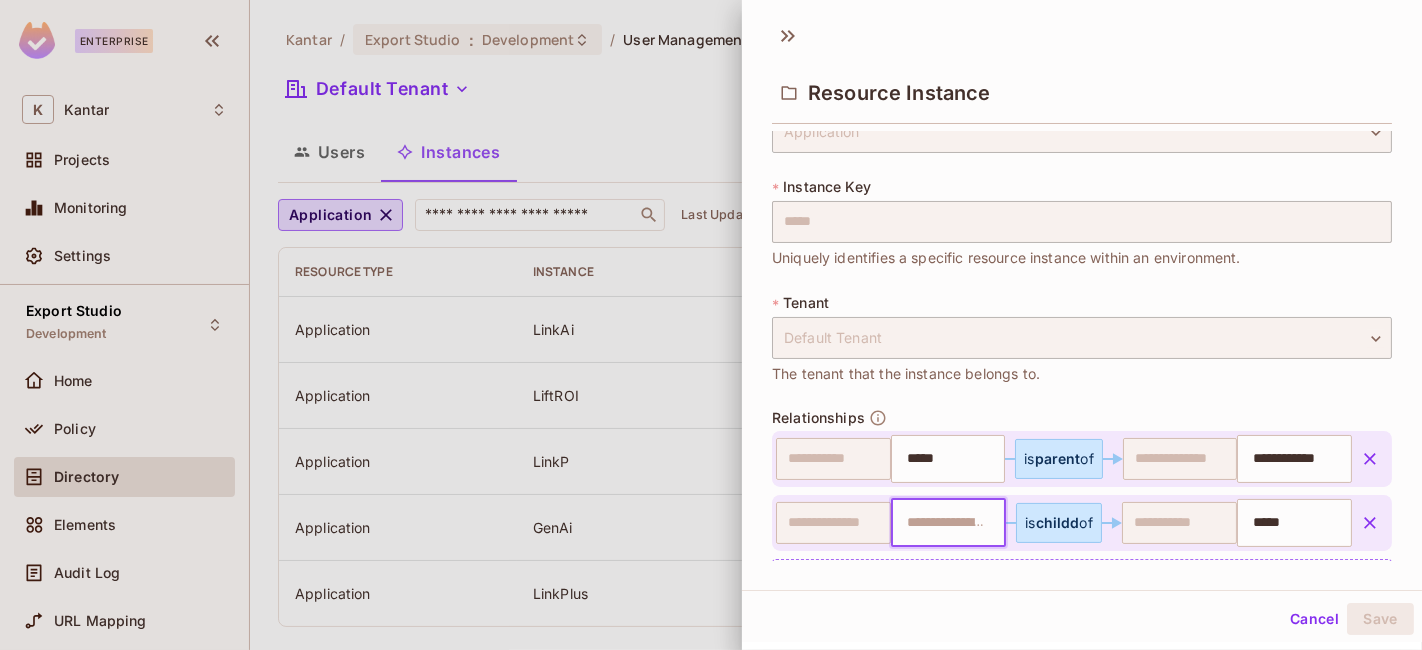 click at bounding box center (946, 523) 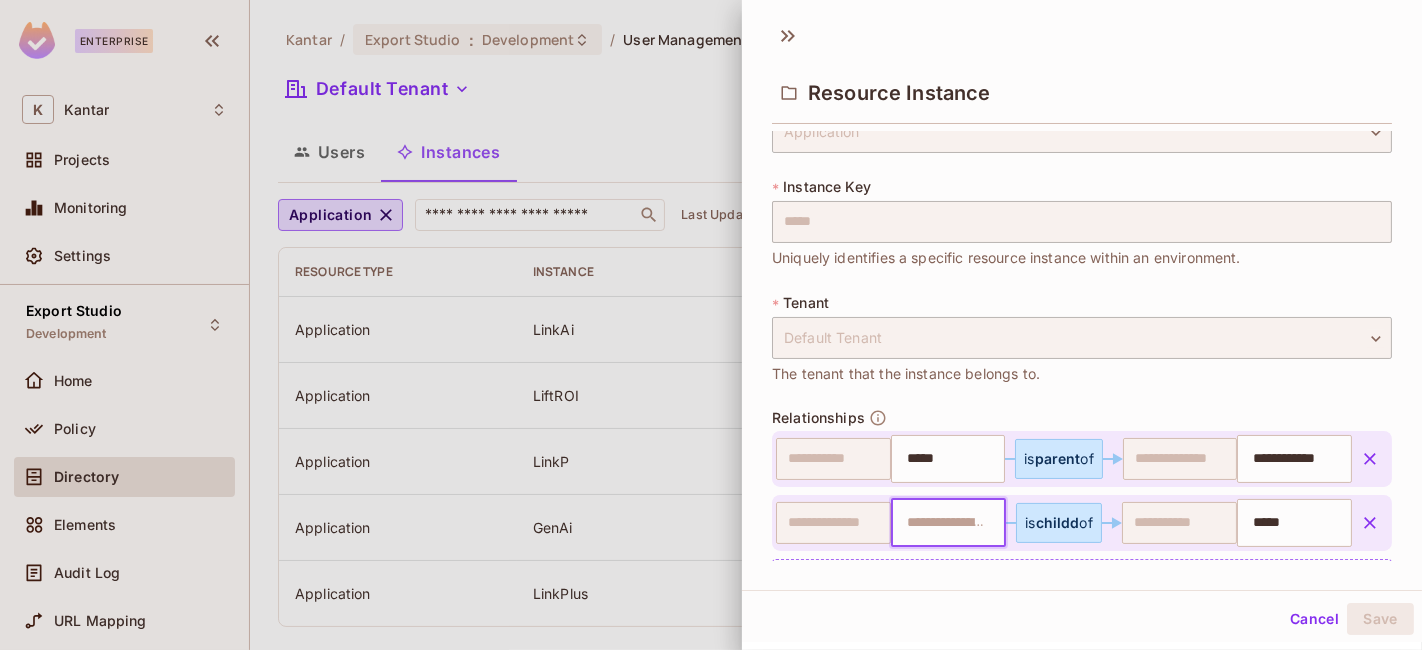 paste on "**********" 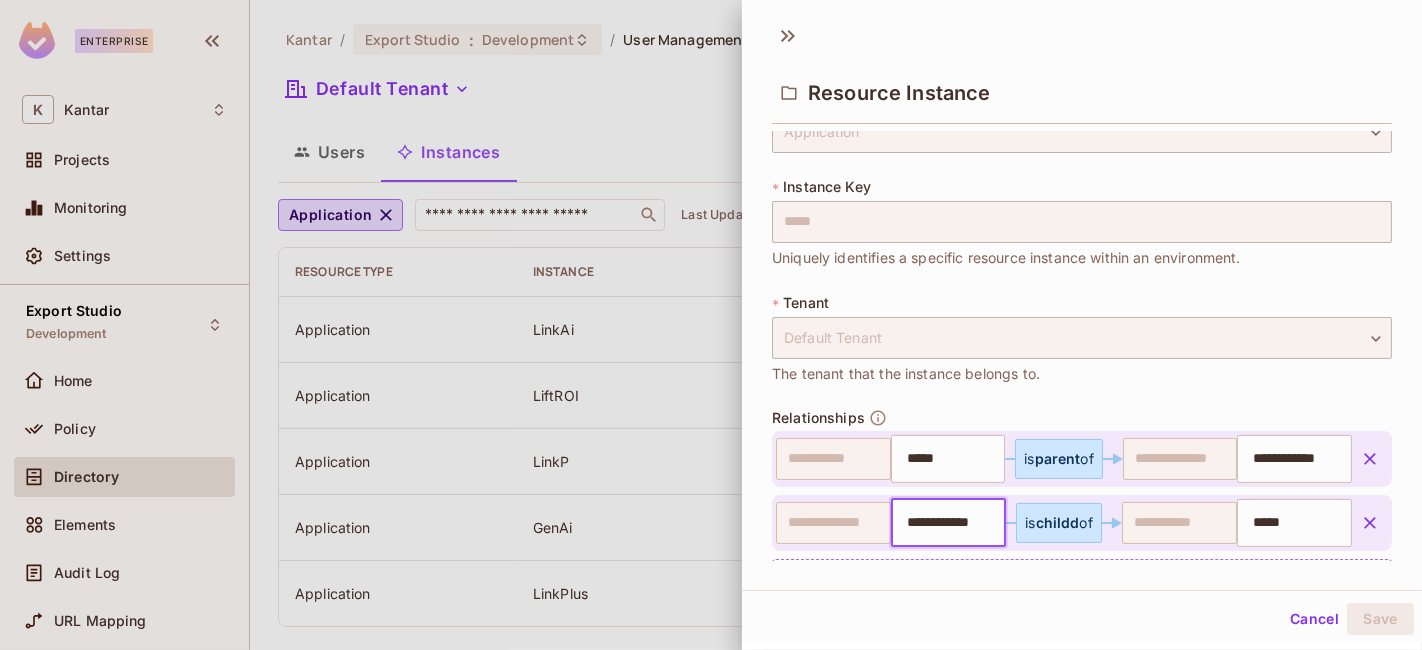 scroll, scrollTop: 0, scrollLeft: 22, axis: horizontal 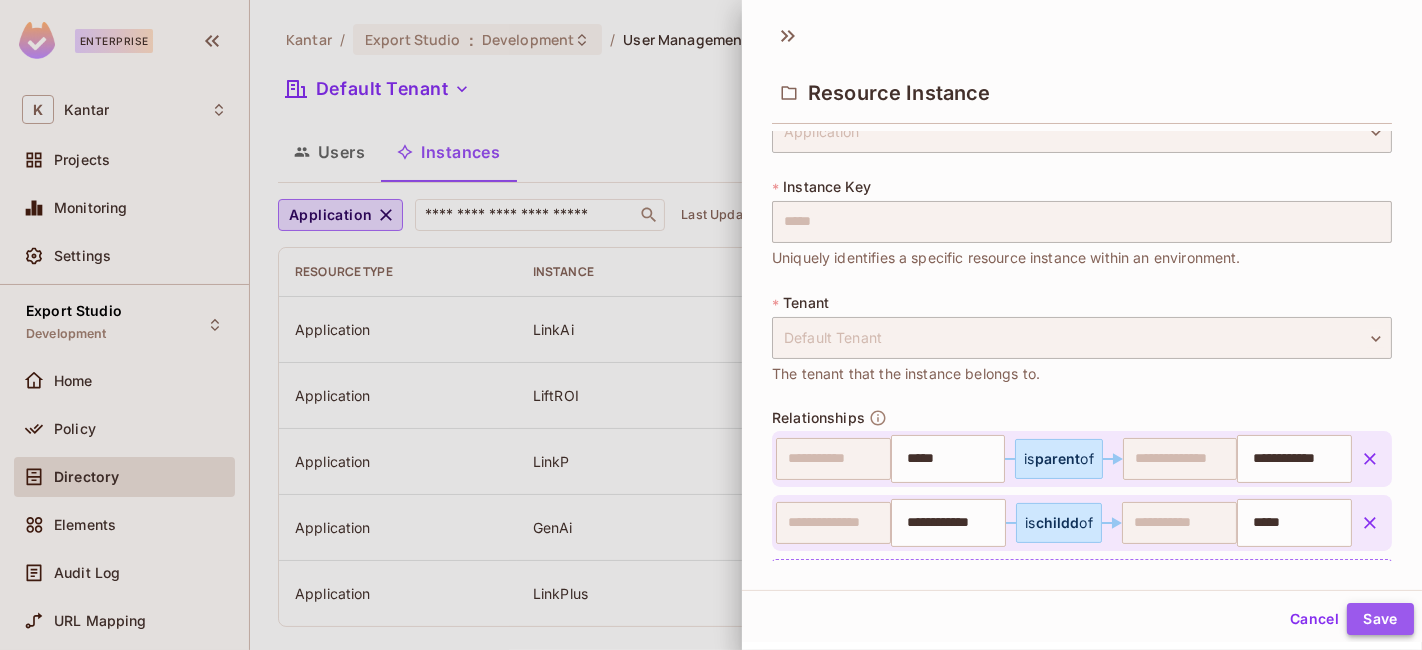 drag, startPoint x: 1349, startPoint y: 613, endPoint x: 1331, endPoint y: 611, distance: 18.110771 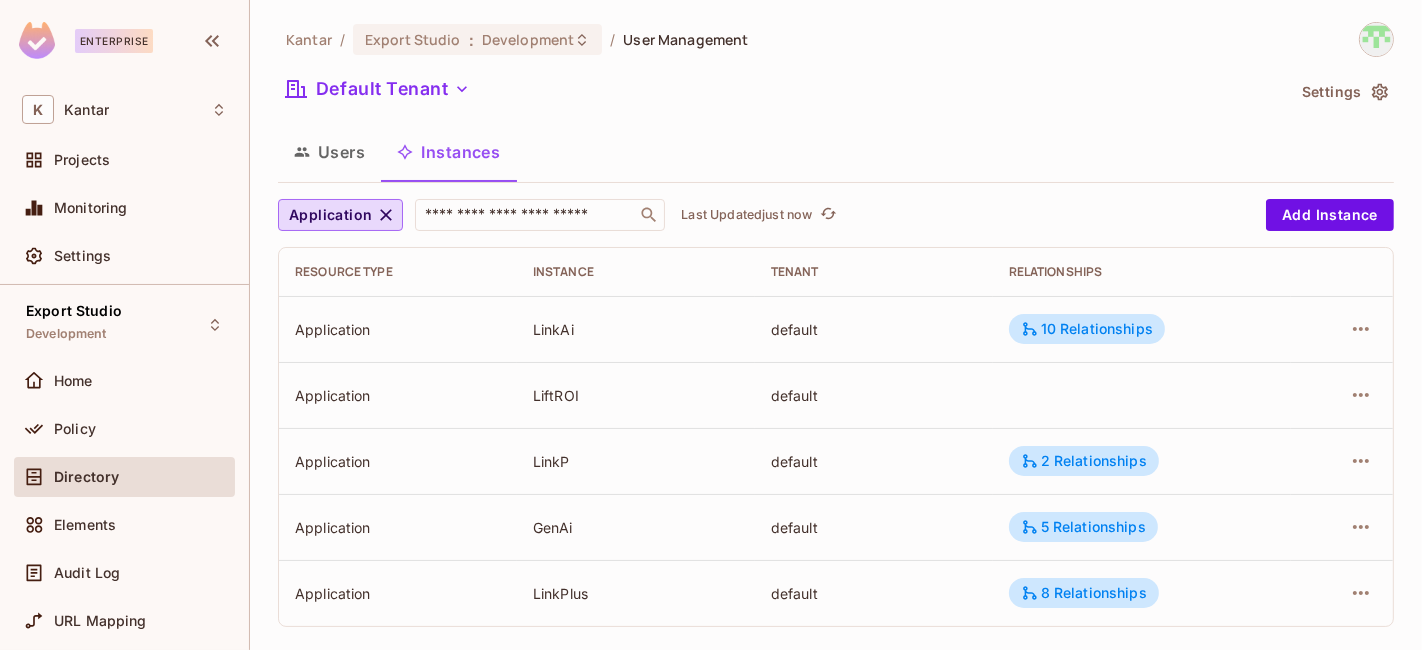 drag, startPoint x: 152, startPoint y: 256, endPoint x: 267, endPoint y: 203, distance: 126.625435 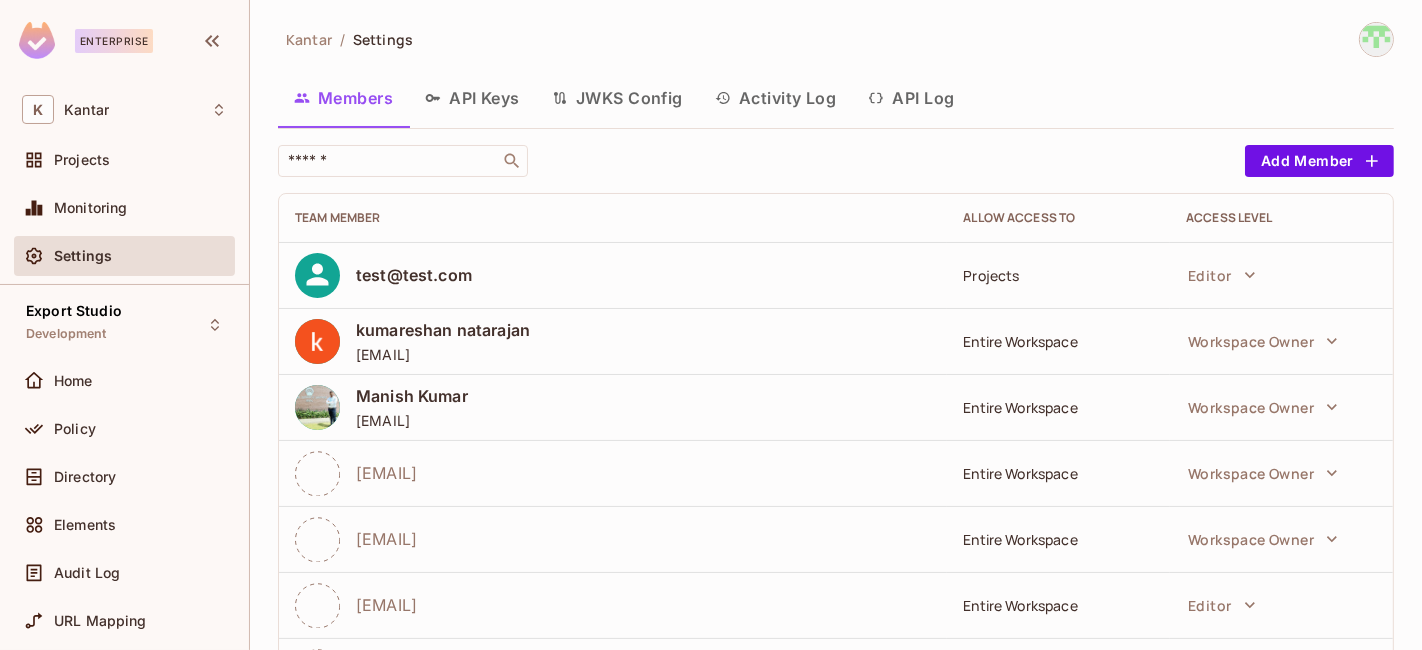 click on "API Log" at bounding box center [911, 98] 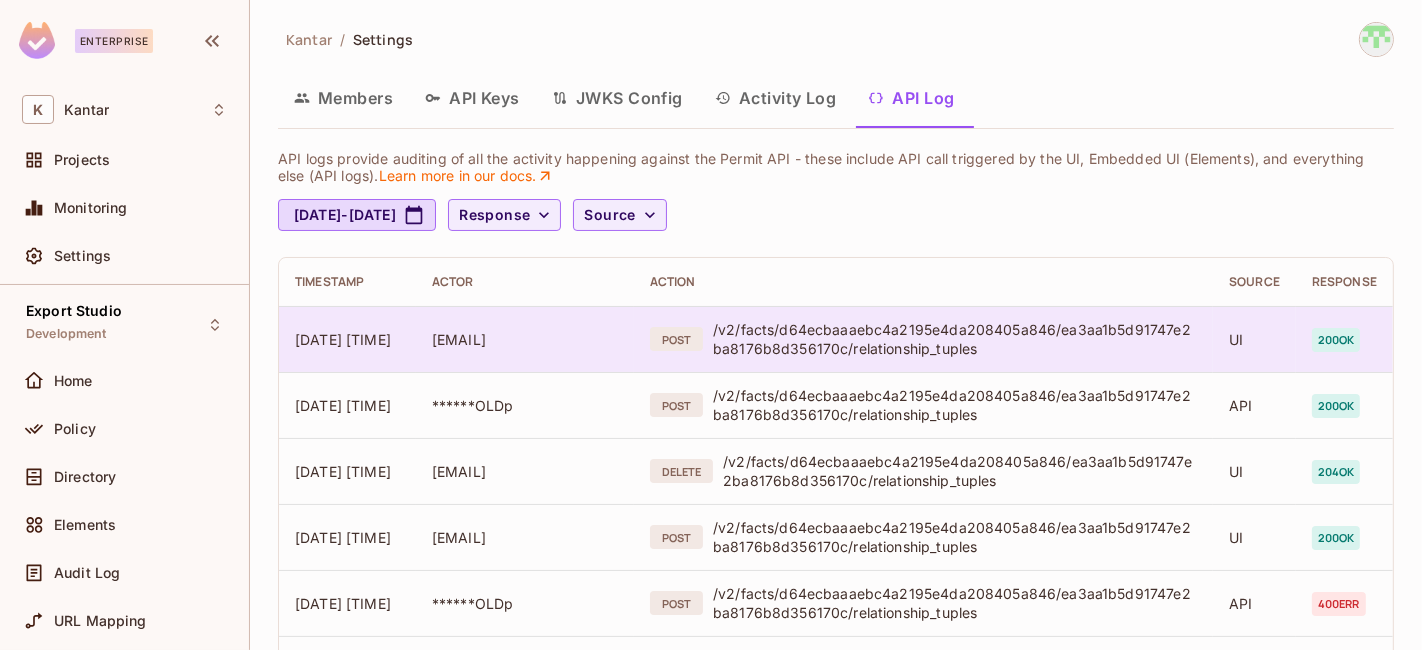 click on "/v2/facts/d64ecbaaaebc4a2195e4da208405a846/ea3aa1b5d91747e2ba8176b8d356170c/relationship_tuples" at bounding box center (955, 339) 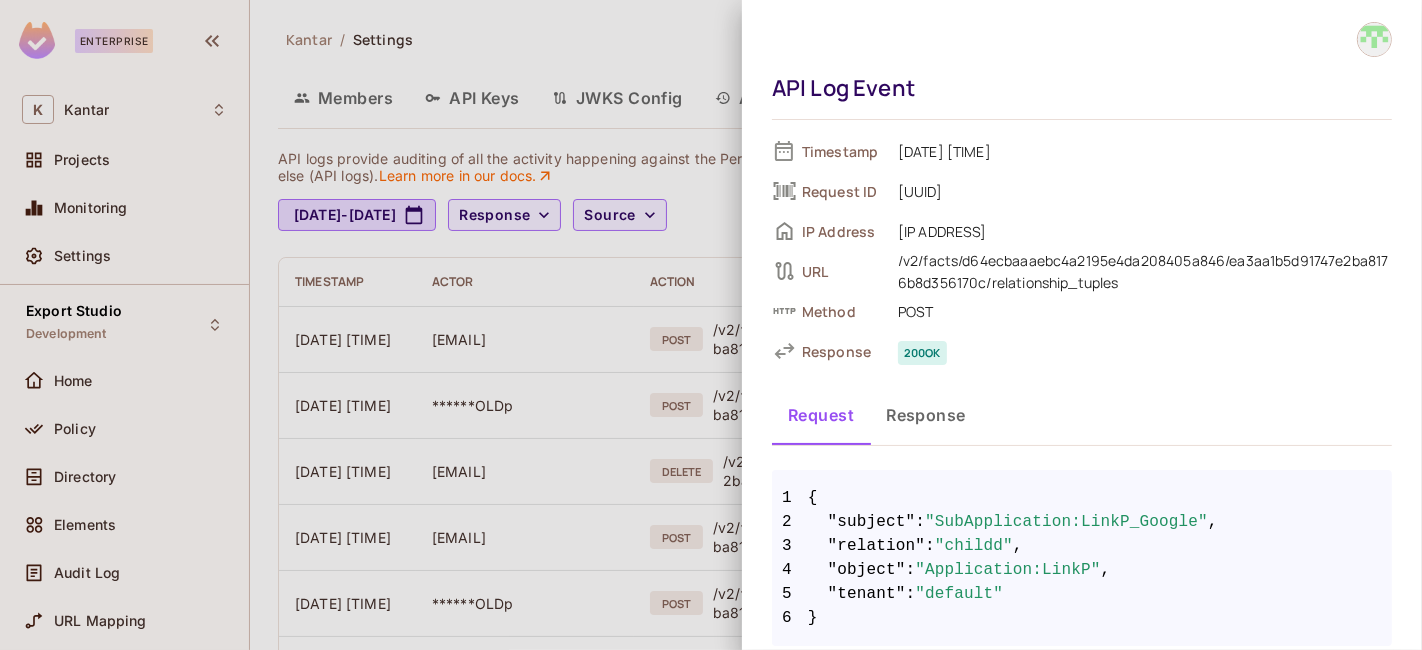 scroll, scrollTop: 12, scrollLeft: 0, axis: vertical 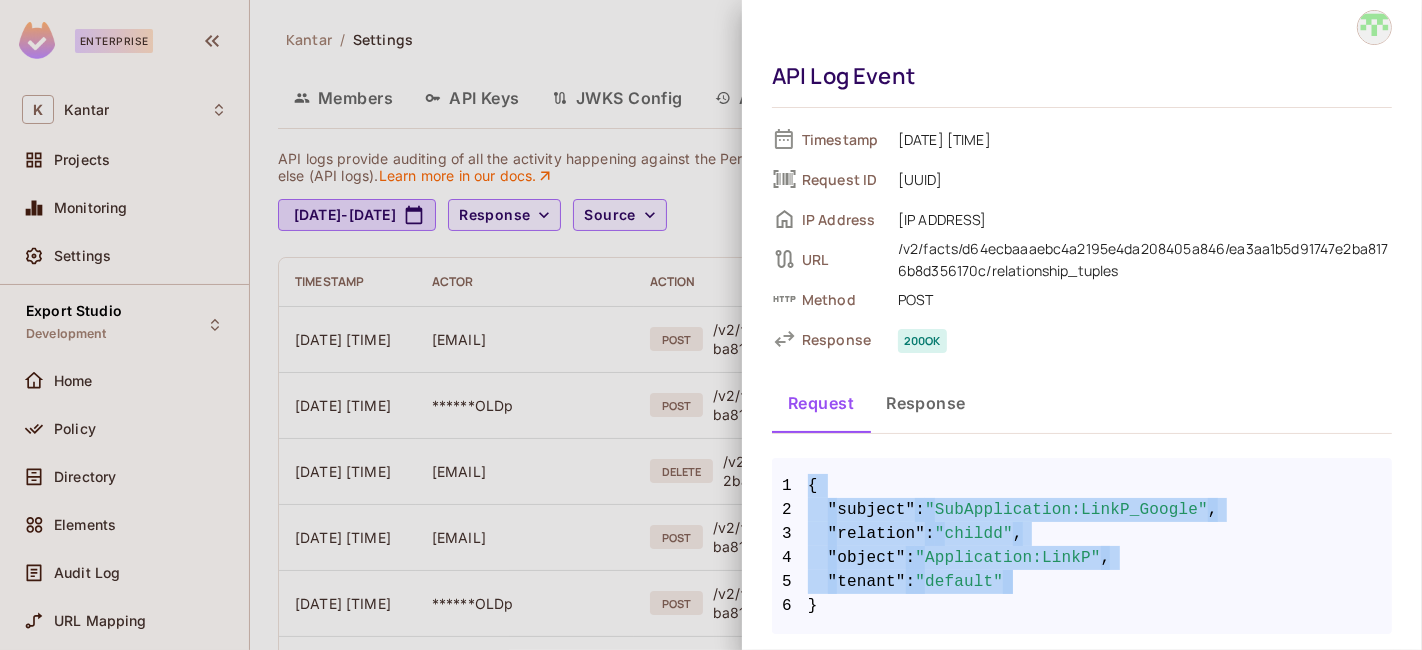 drag, startPoint x: 814, startPoint y: 546, endPoint x: 785, endPoint y: 478, distance: 73.92564 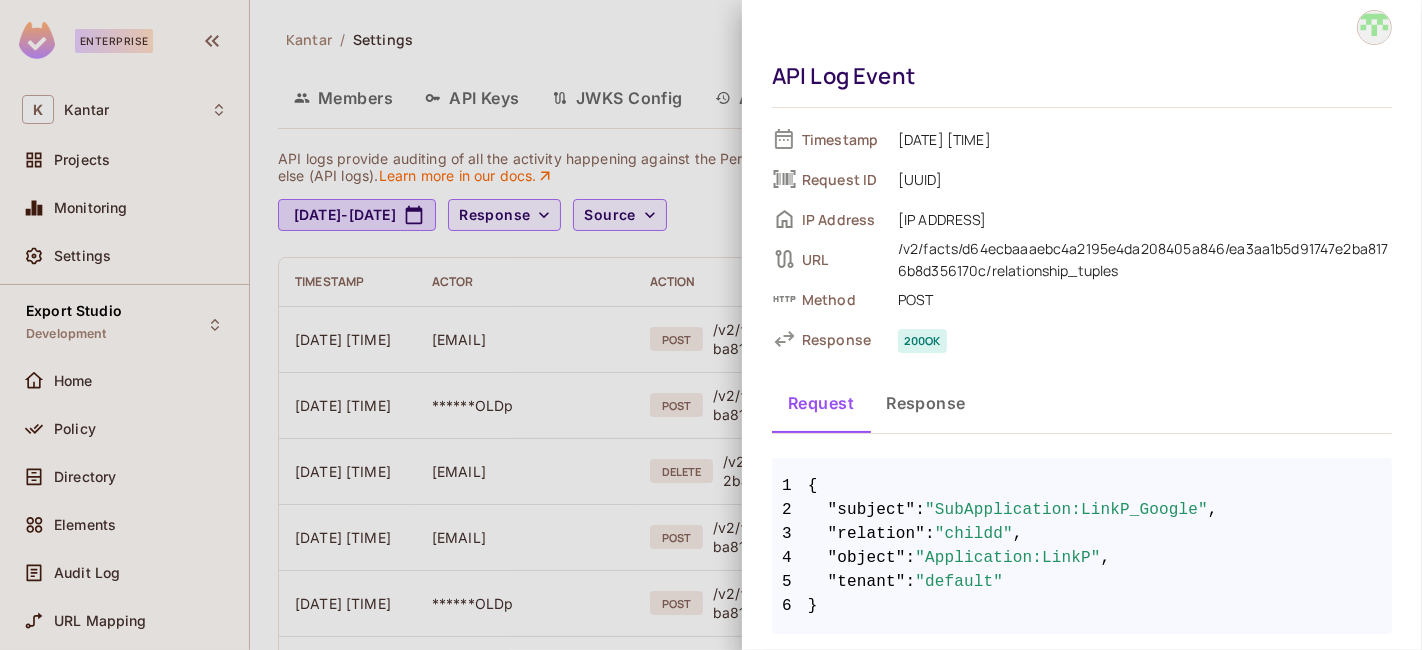 click at bounding box center (711, 325) 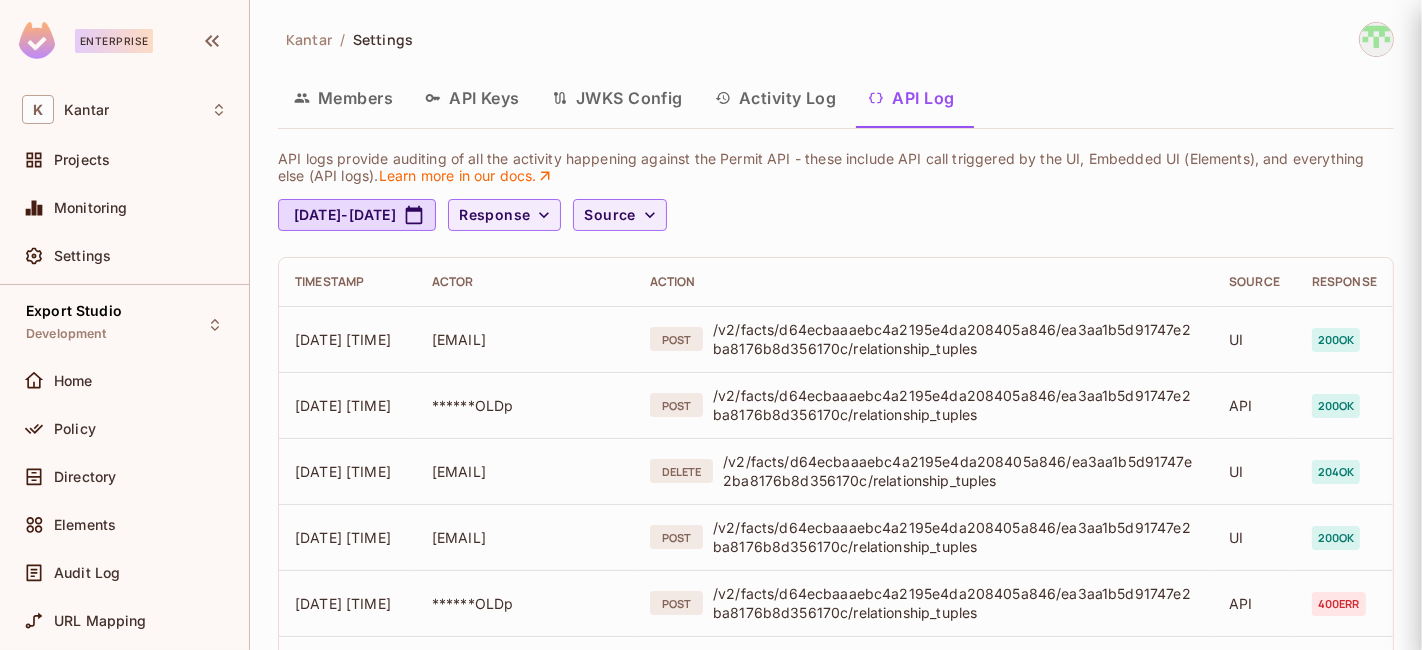 scroll, scrollTop: 0, scrollLeft: 0, axis: both 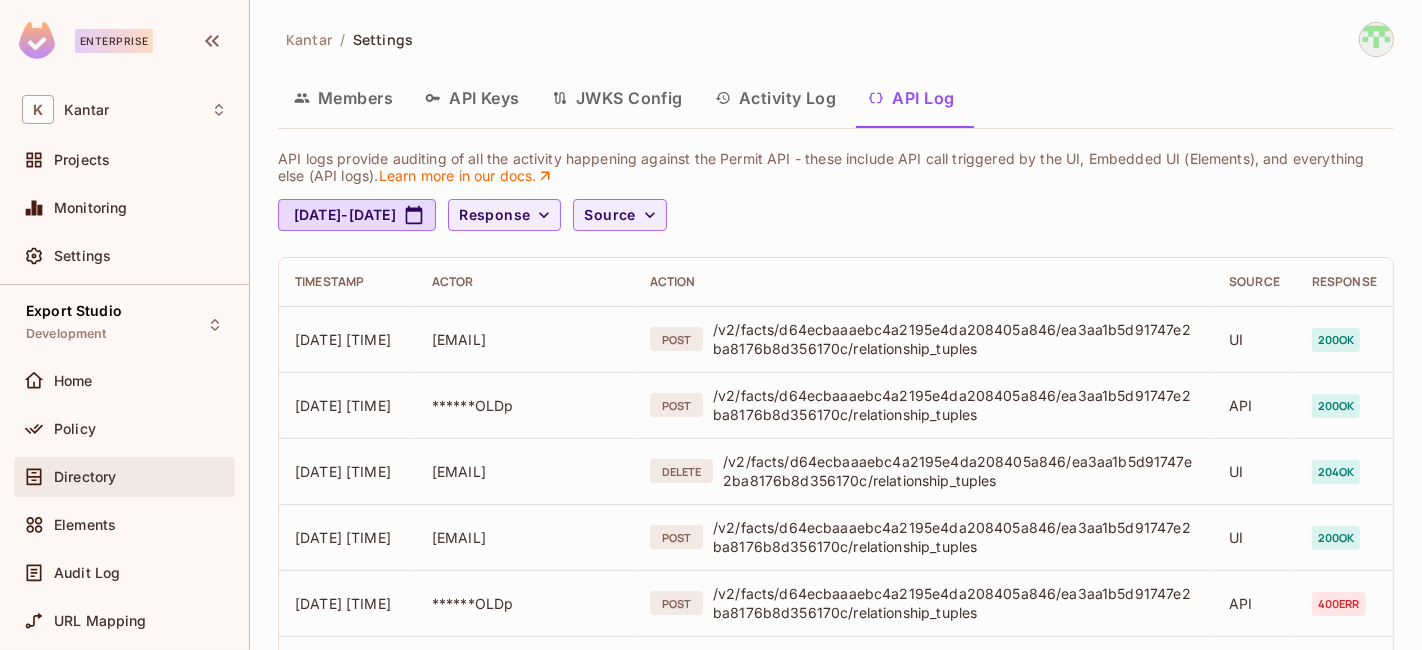 click on "Directory" at bounding box center [85, 477] 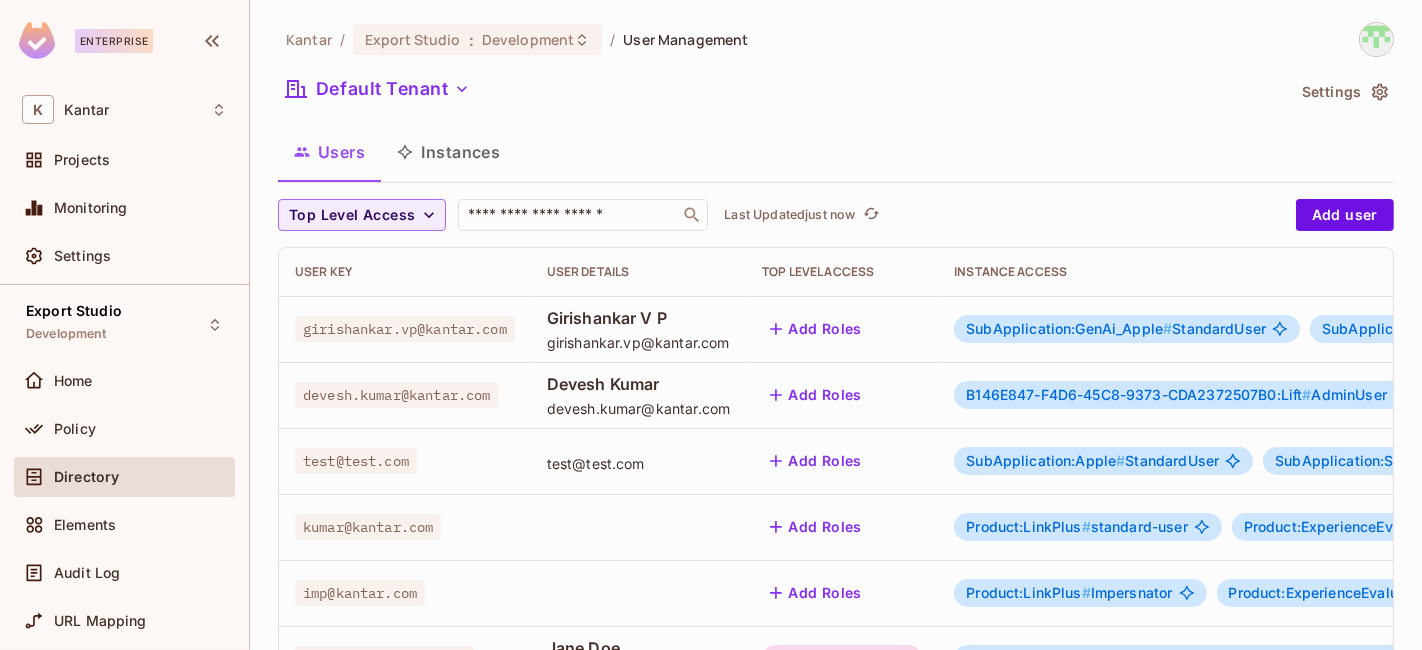 click on "Instances" at bounding box center [448, 152] 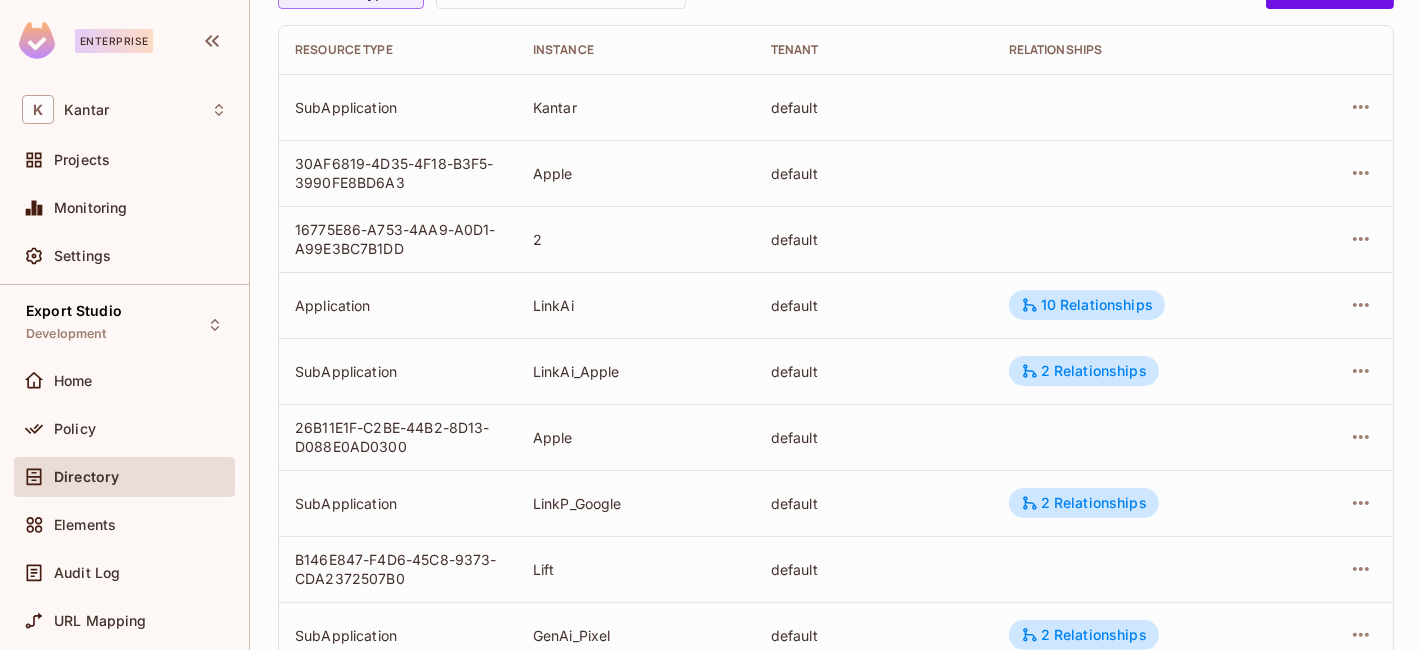 scroll, scrollTop: 444, scrollLeft: 0, axis: vertical 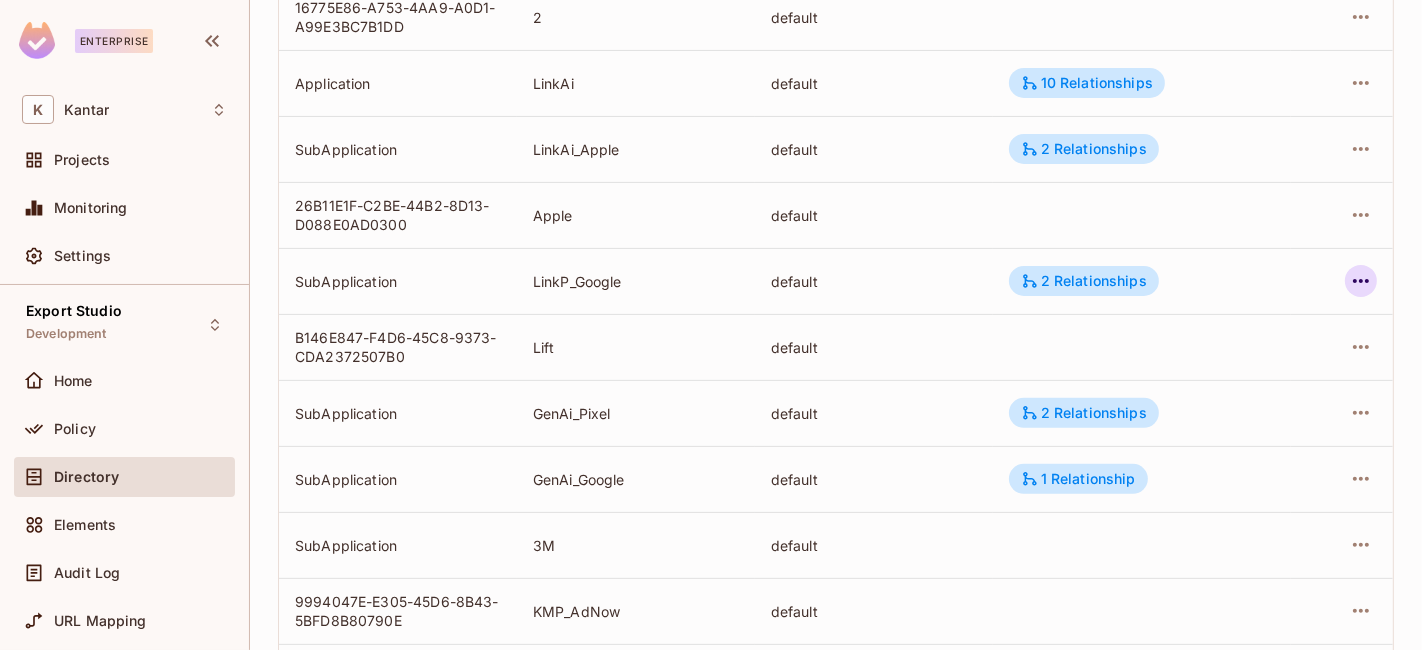 click 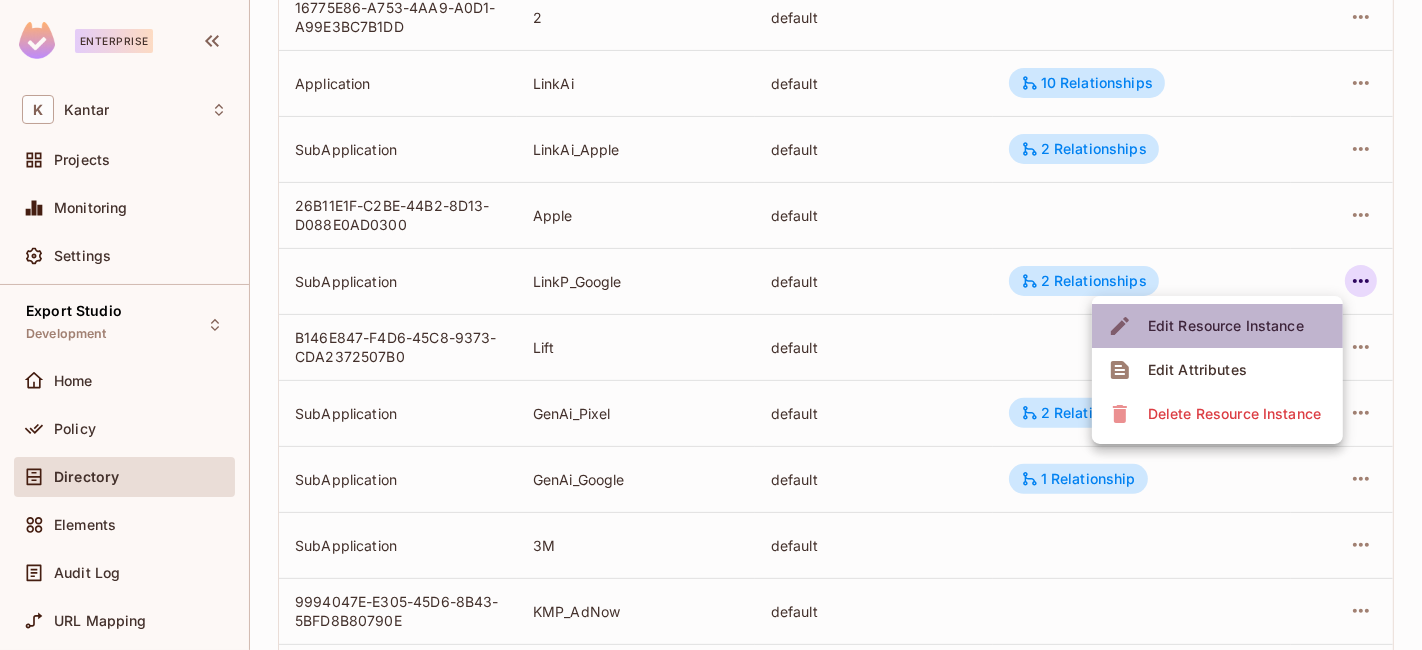 click on "Edit Resource Instance" at bounding box center [1226, 326] 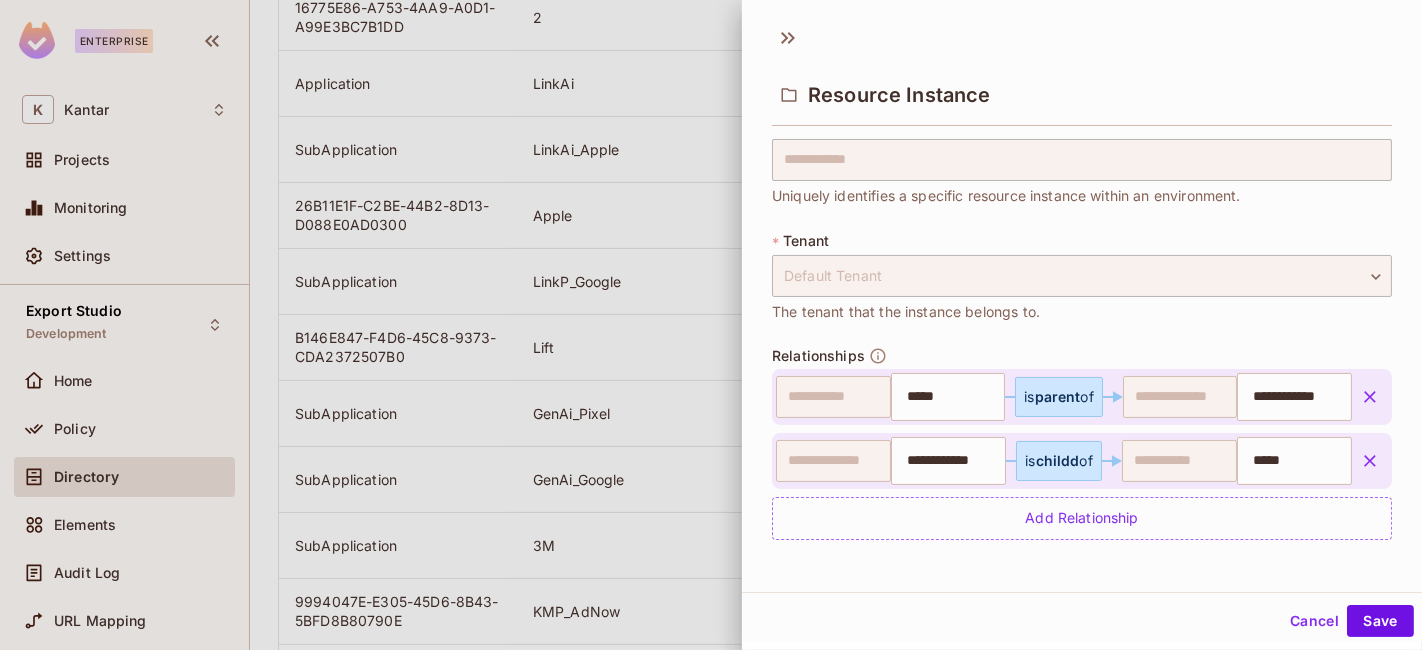 click 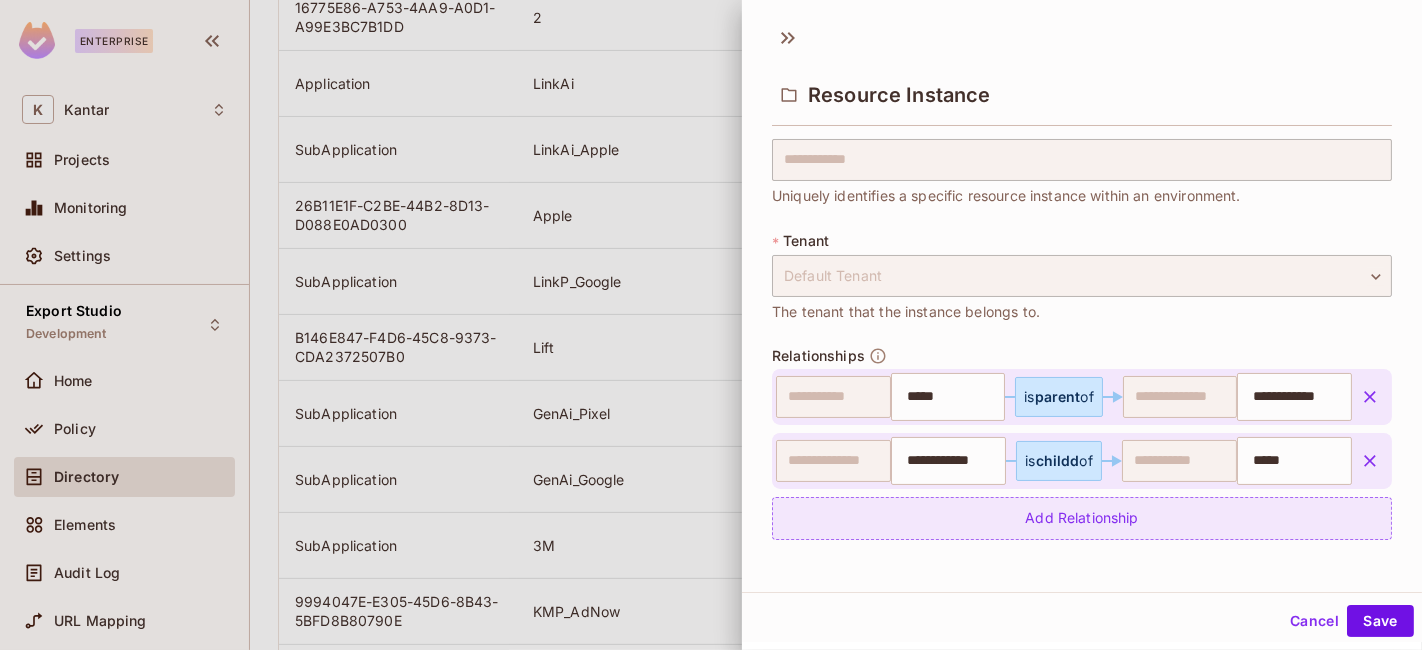 scroll, scrollTop: 52, scrollLeft: 0, axis: vertical 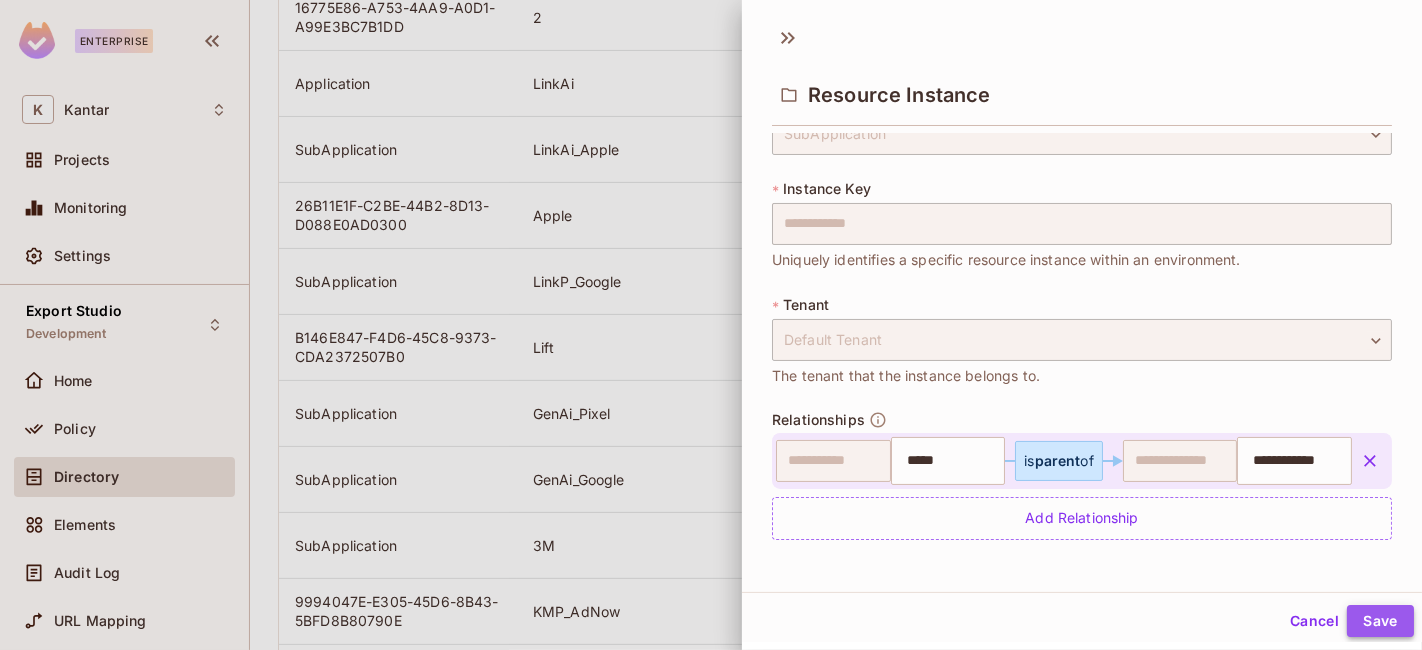 click on "Save" at bounding box center (1380, 621) 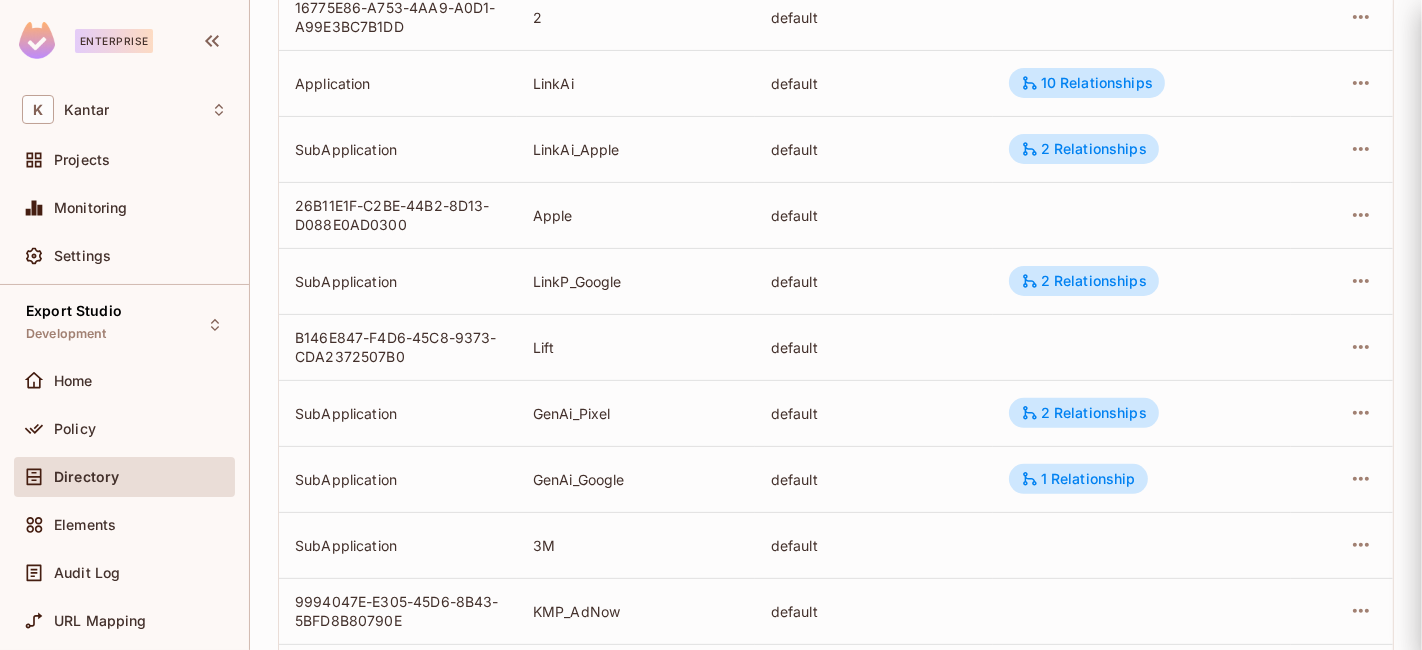 scroll, scrollTop: 116, scrollLeft: 0, axis: vertical 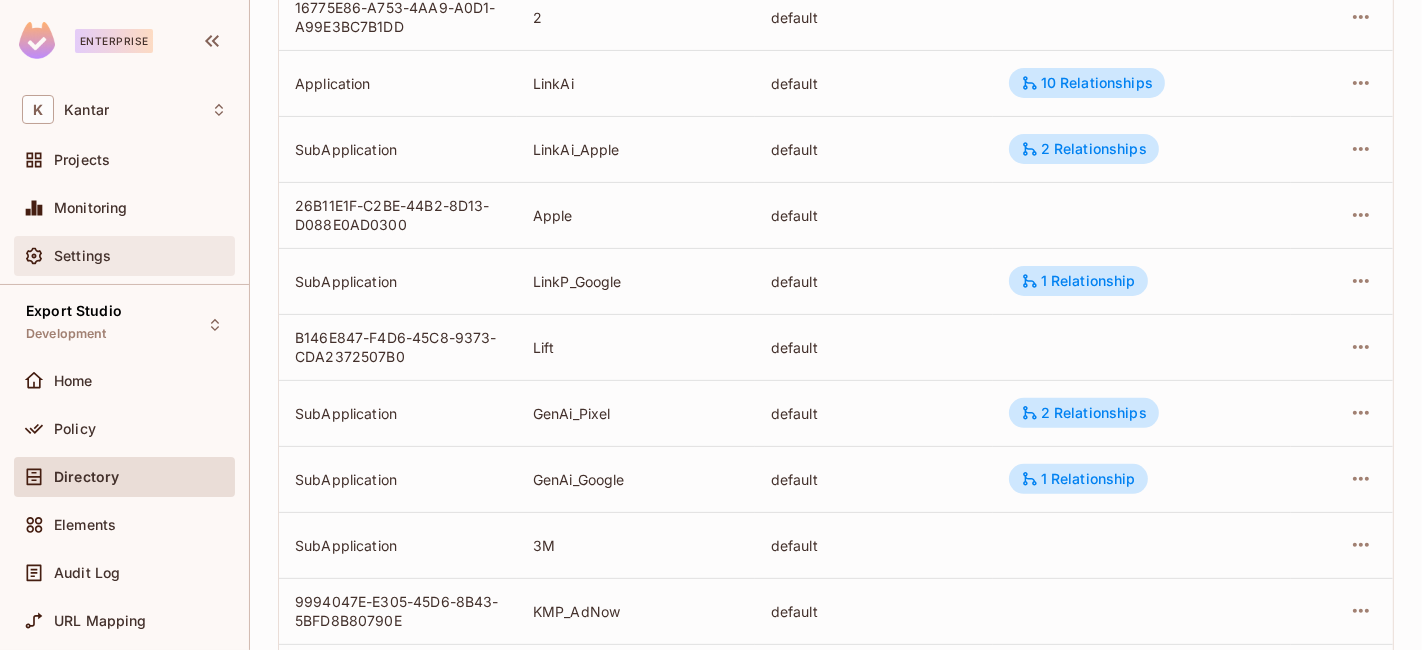 click on "Settings" at bounding box center [140, 256] 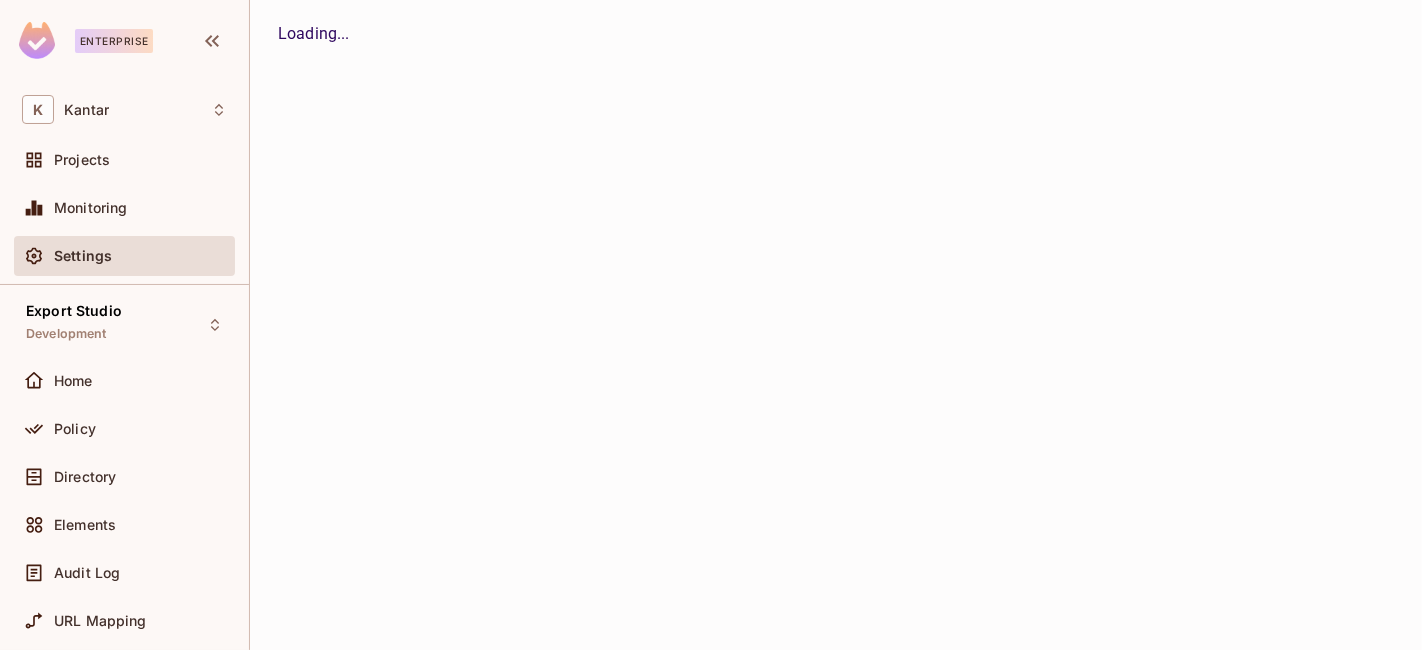 scroll, scrollTop: 0, scrollLeft: 0, axis: both 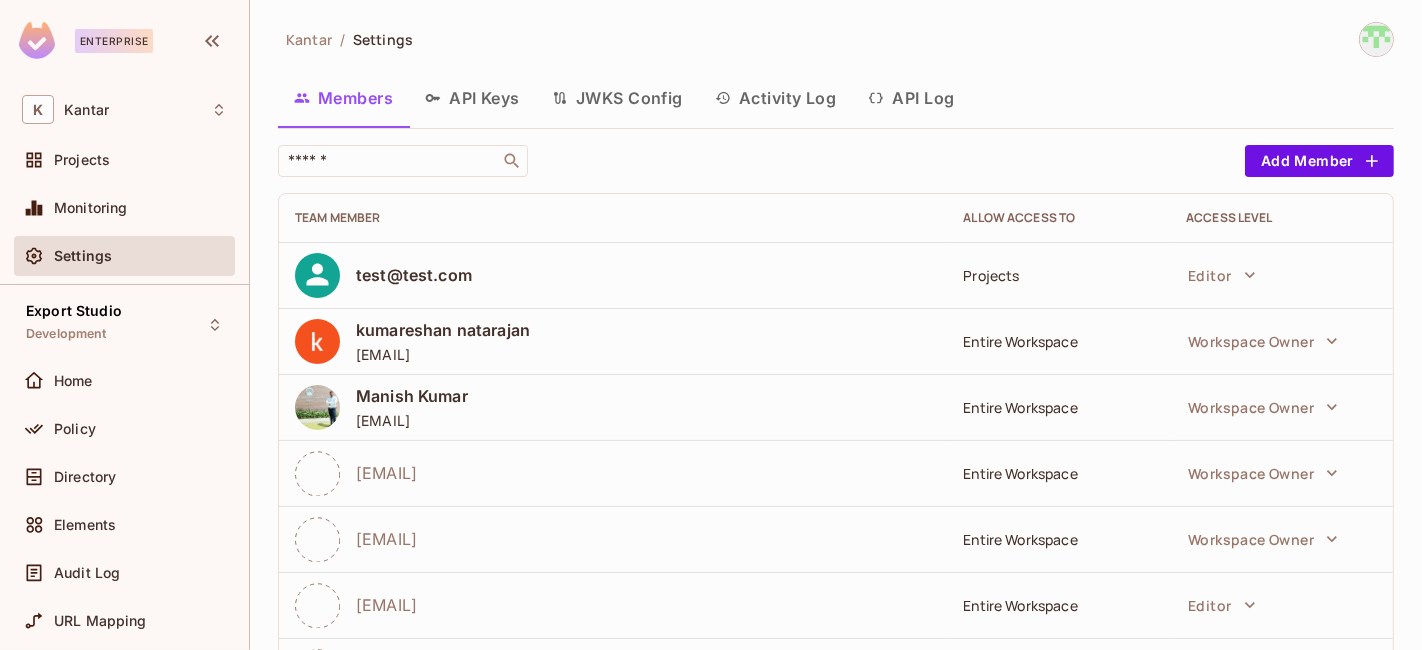 drag, startPoint x: 920, startPoint y: 82, endPoint x: 1025, endPoint y: 152, distance: 126.1943 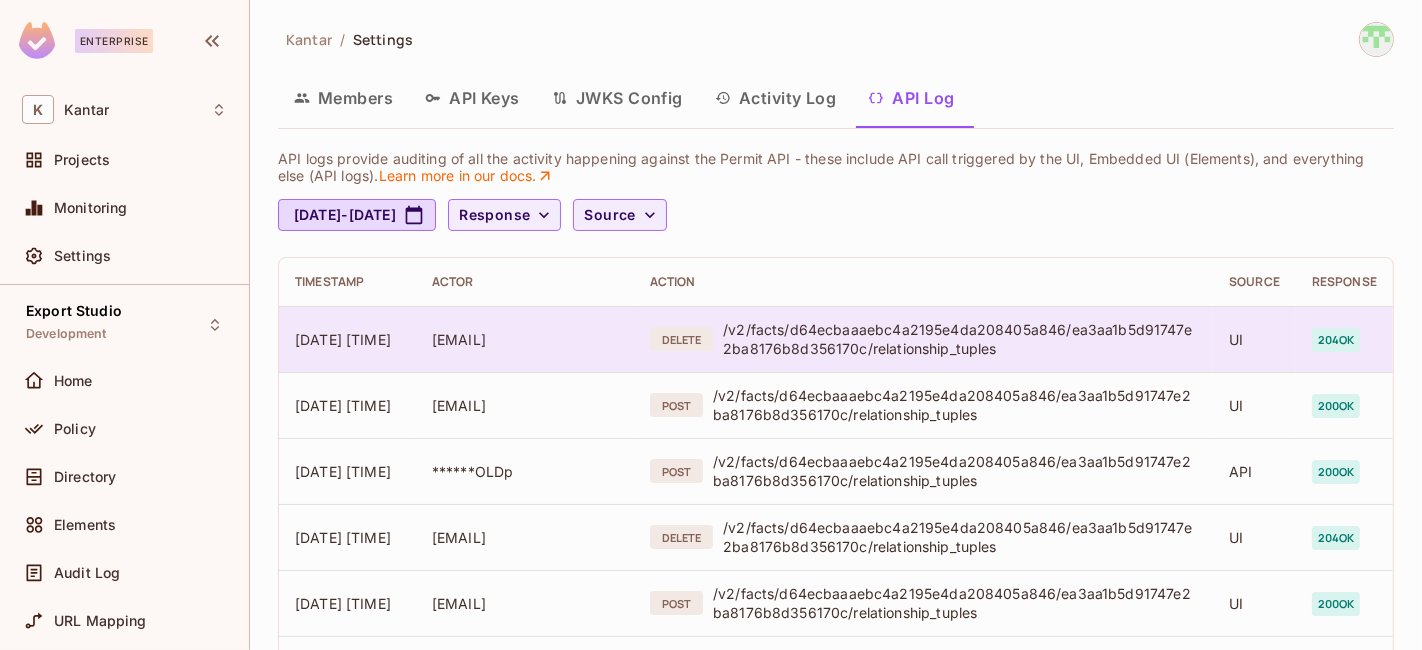 click on "DELETE /v2/facts/[UUID]/[UUID]/relationship_tuples" at bounding box center (924, 339) 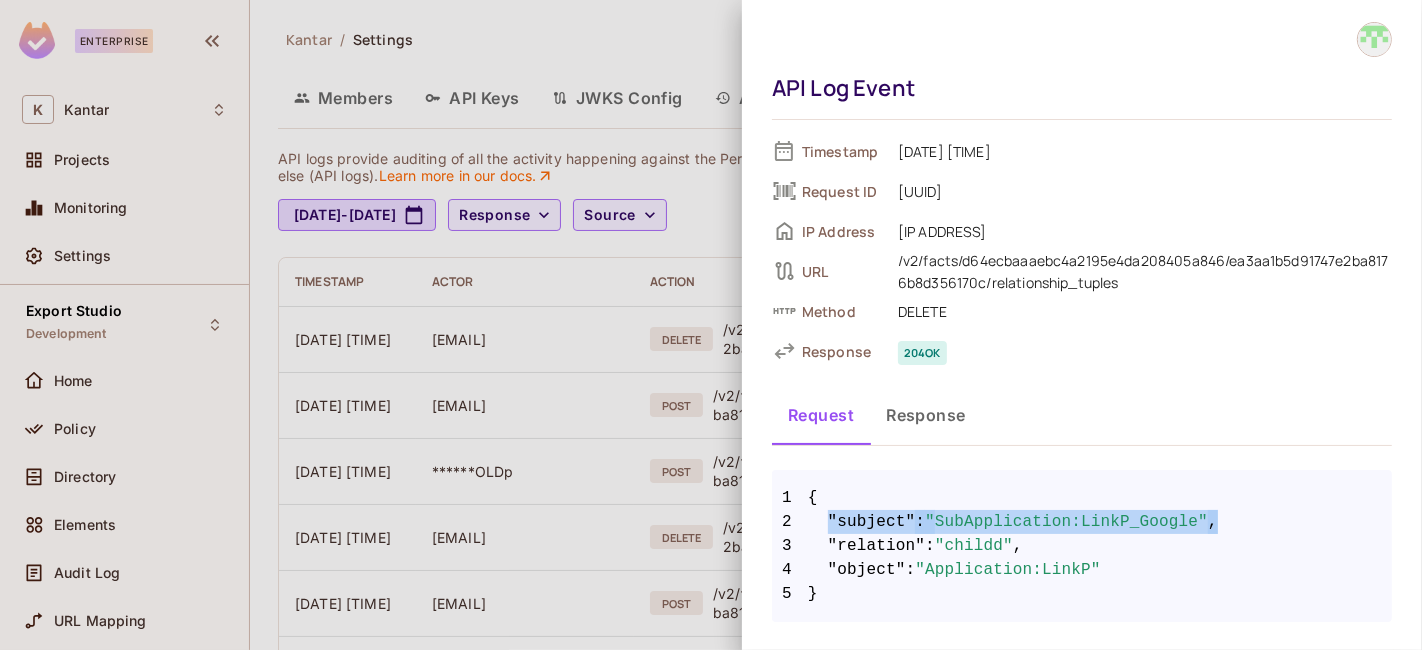 drag, startPoint x: 825, startPoint y: 515, endPoint x: 1209, endPoint y: 512, distance: 384.01172 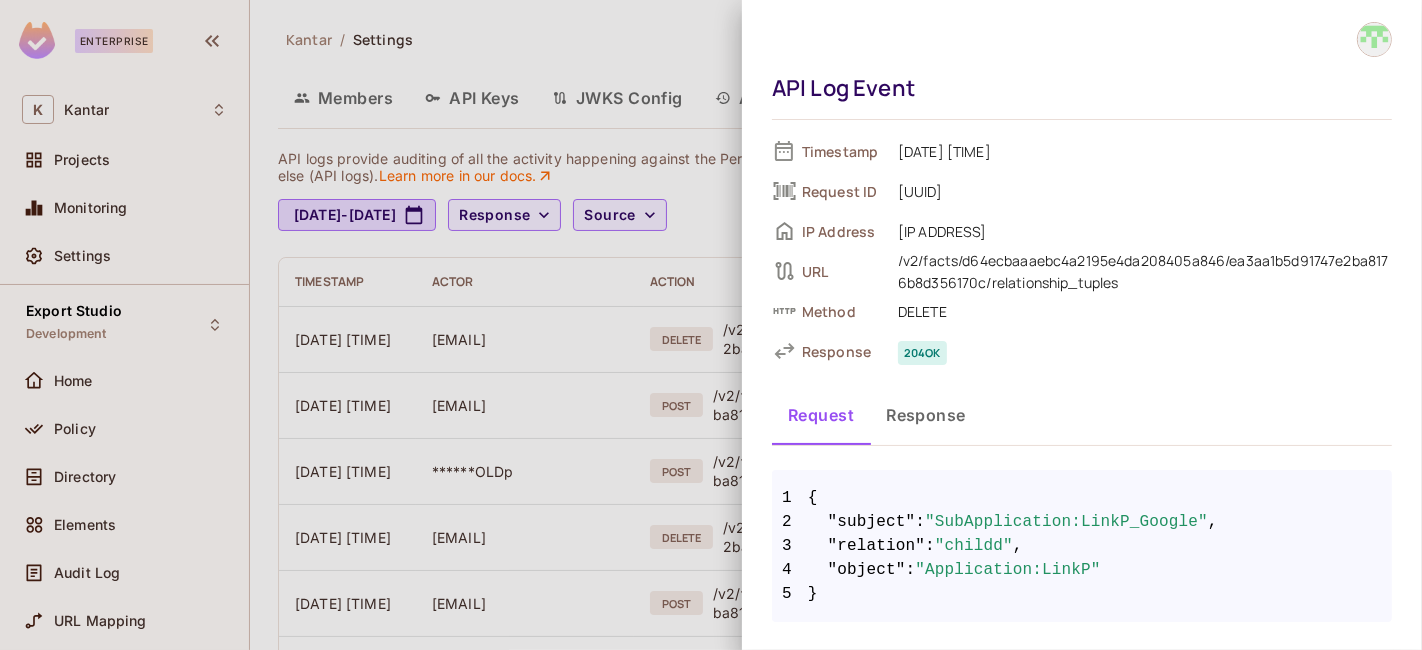 click on "3    "relation" :  "childd" ," at bounding box center (1082, 546) 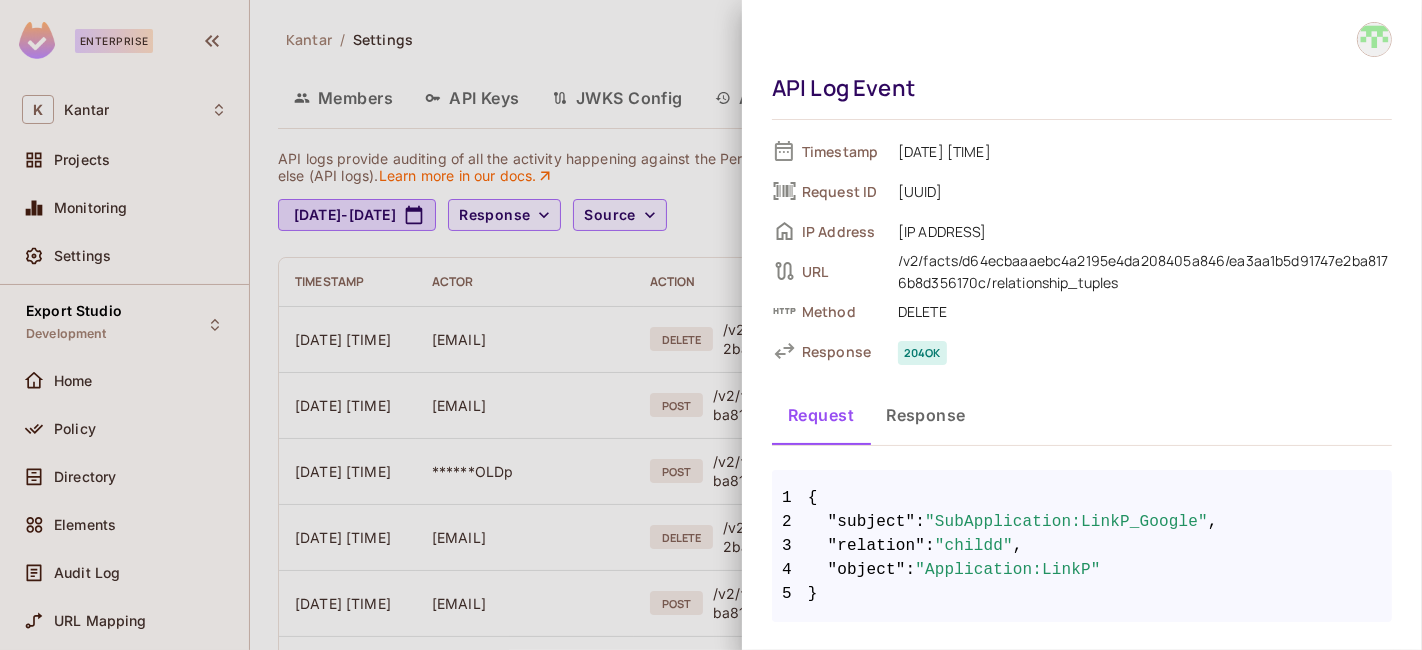 drag, startPoint x: 923, startPoint y: 524, endPoint x: 1152, endPoint y: 515, distance: 229.17679 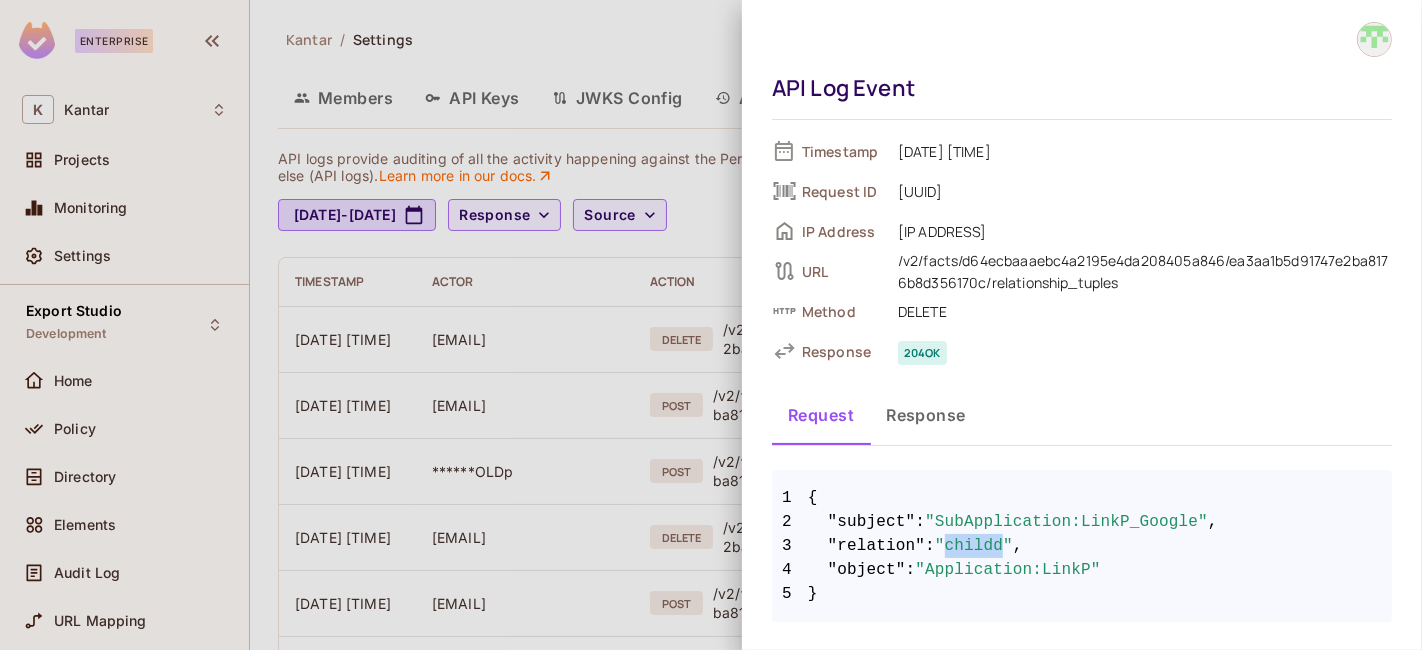 click on ""childd"" at bounding box center [974, 546] 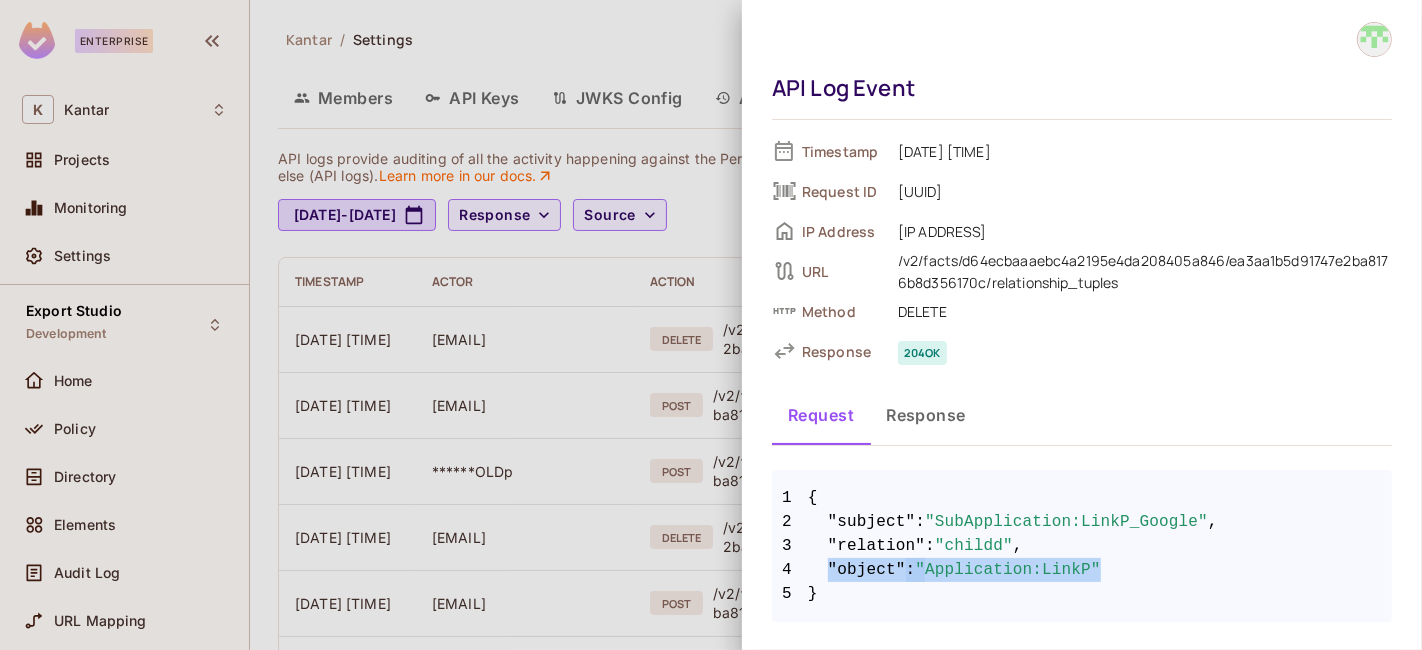 drag, startPoint x: 822, startPoint y: 567, endPoint x: 1152, endPoint y: 567, distance: 330 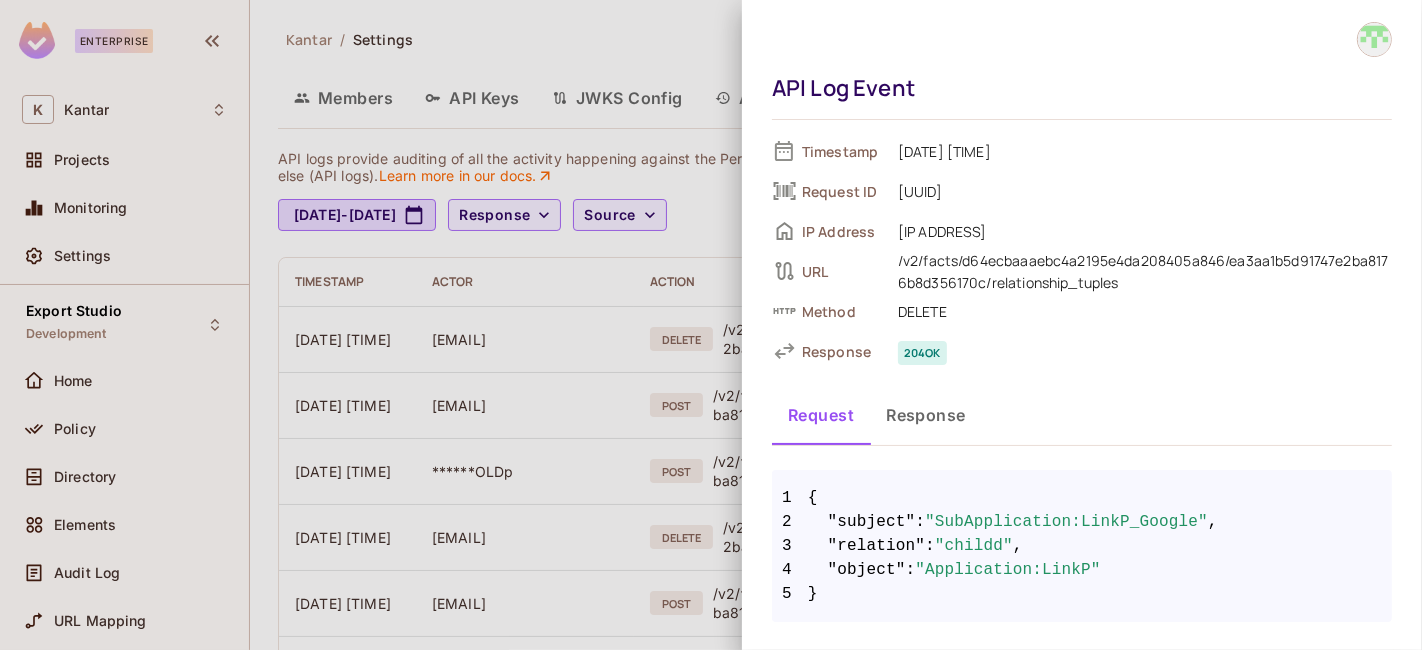 click on "5 }" at bounding box center [1082, 594] 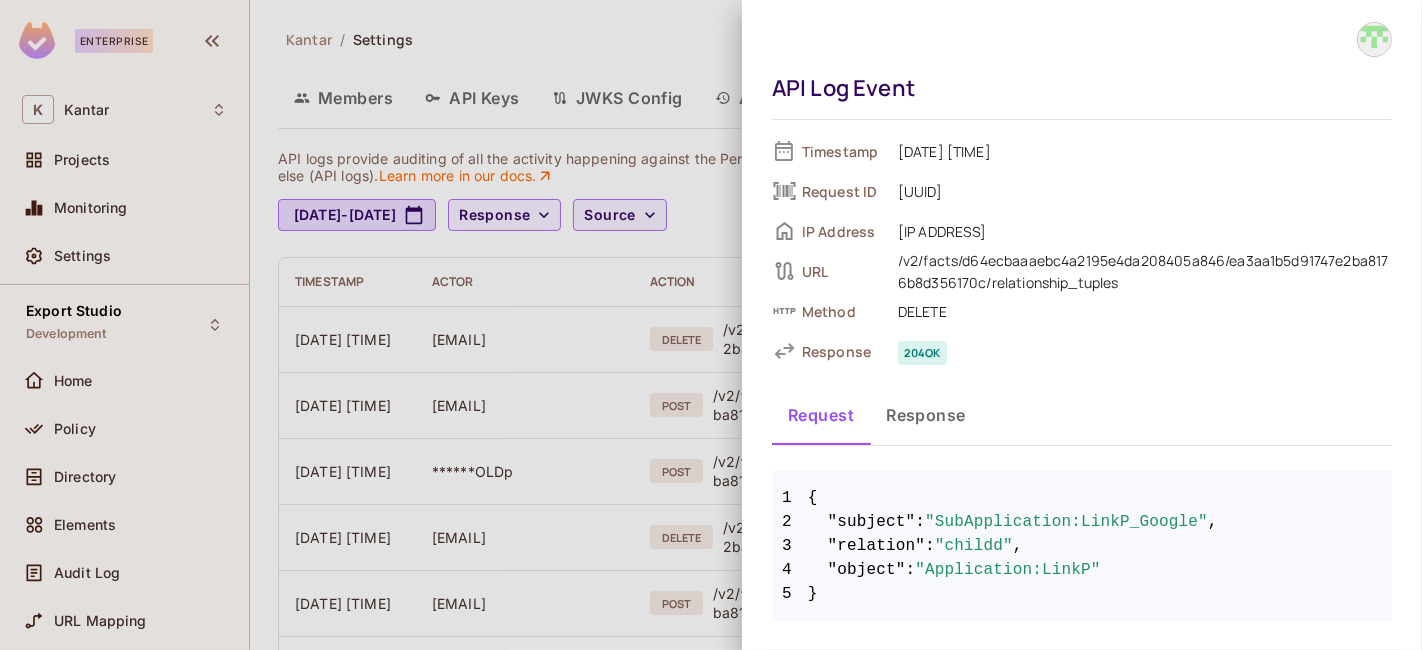 click on ""object" :  "Application:LinkP"" at bounding box center (1082, 570) 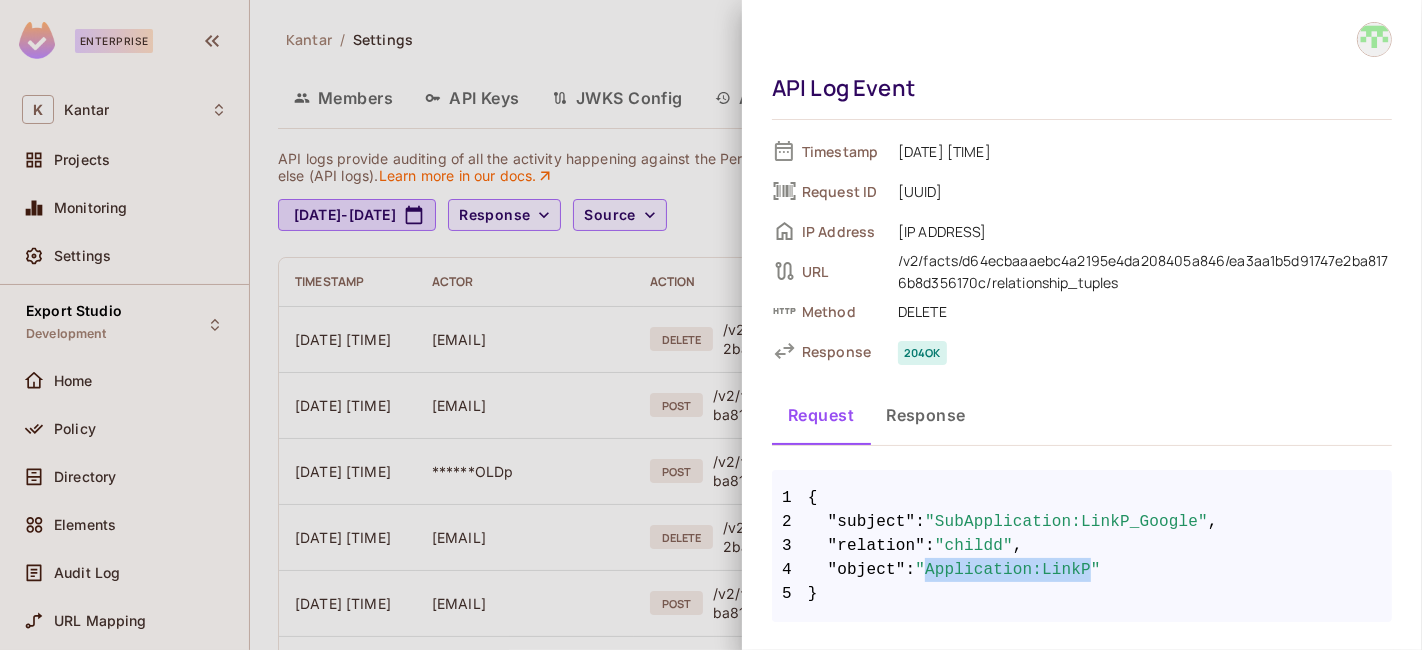 drag, startPoint x: 1072, startPoint y: 570, endPoint x: 928, endPoint y: 572, distance: 144.01389 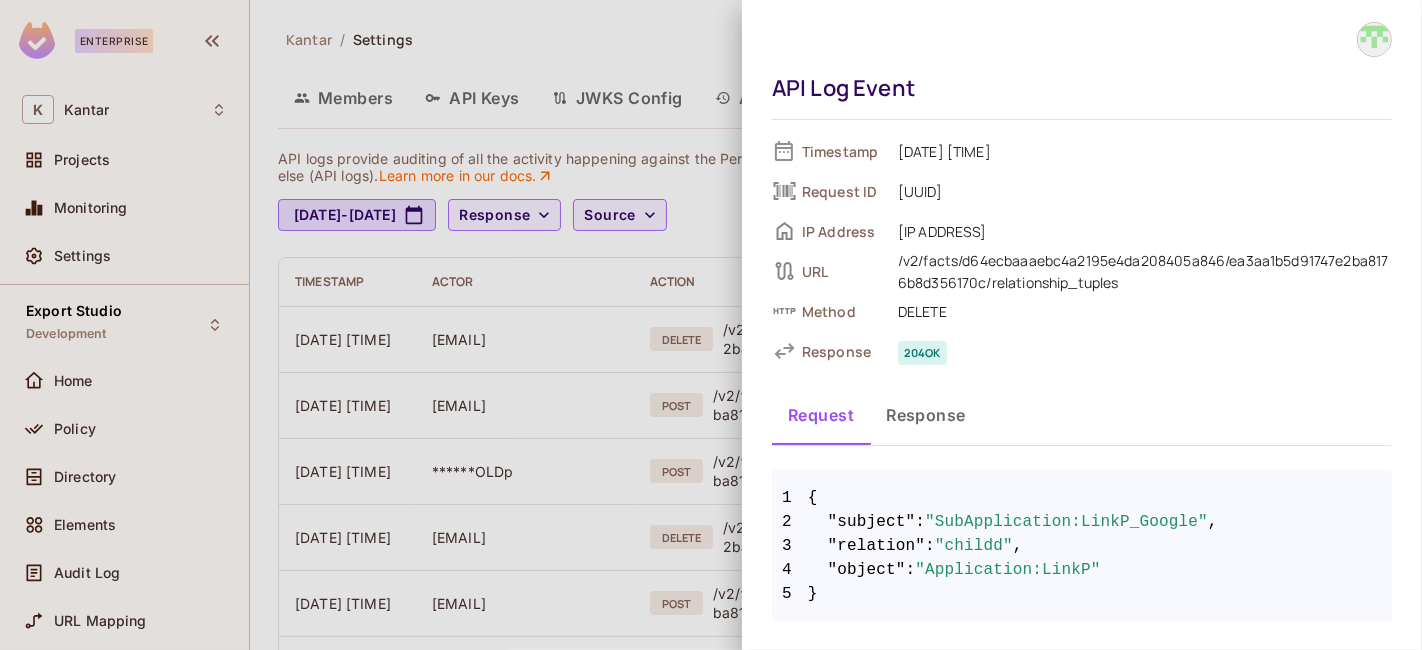 click at bounding box center [711, 325] 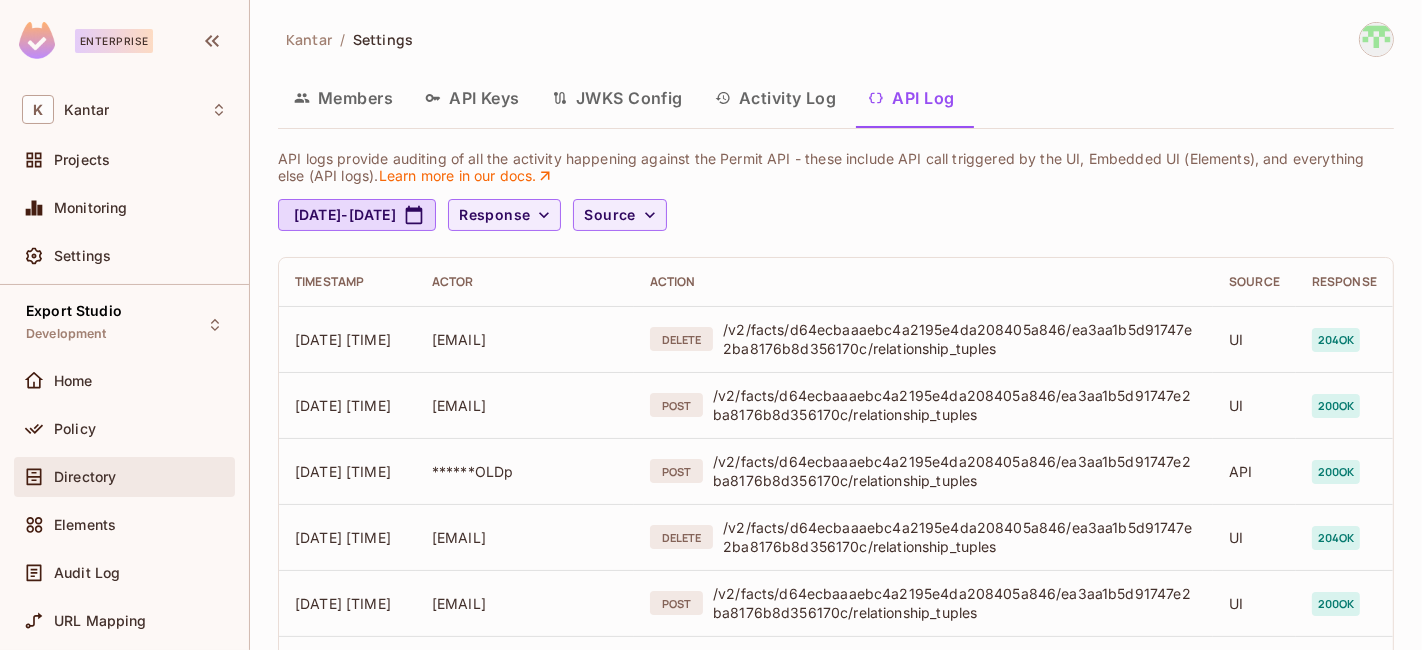 click on "Directory" at bounding box center (124, 477) 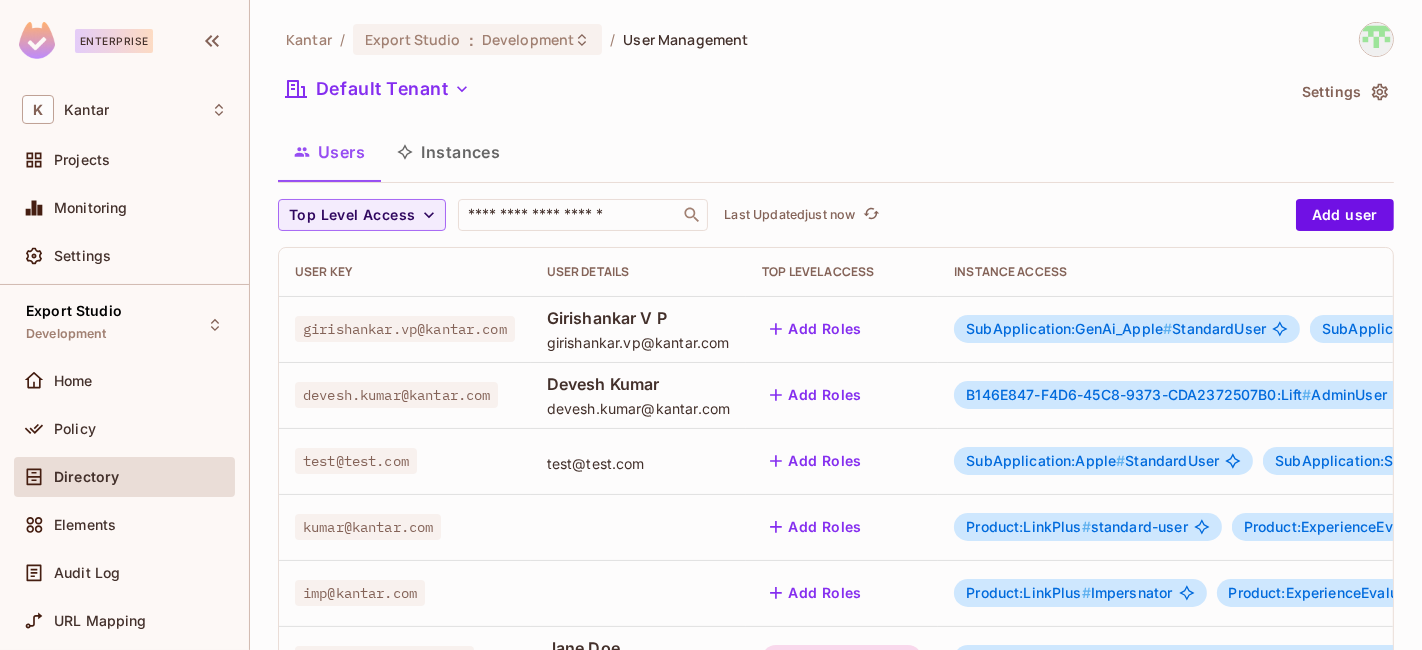 click on "Instances" at bounding box center [448, 152] 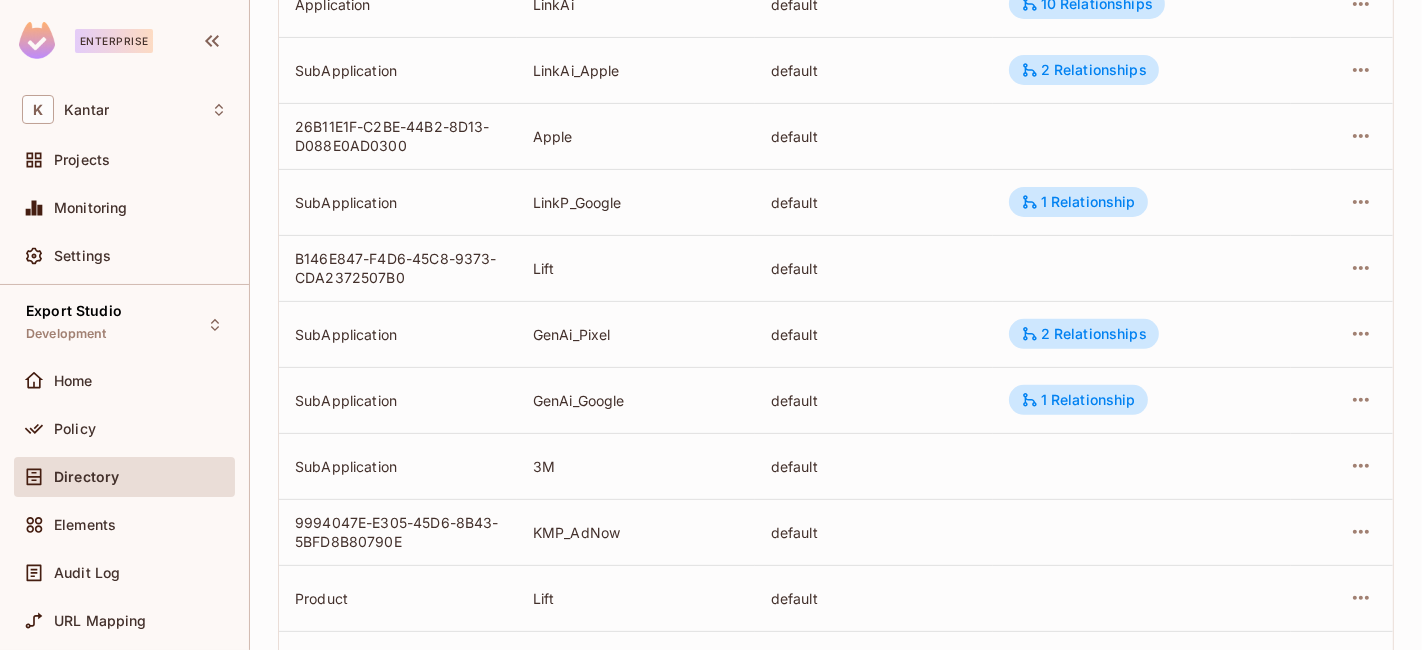 scroll, scrollTop: 745, scrollLeft: 0, axis: vertical 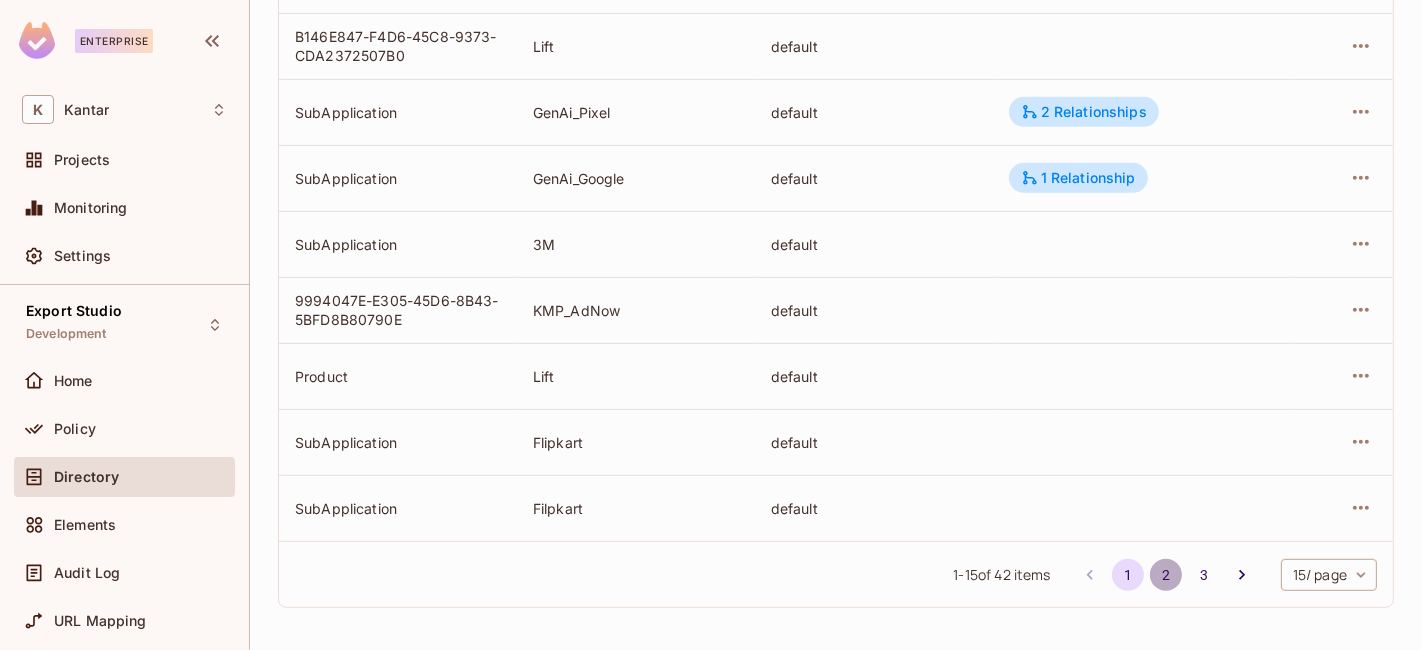 click on "2" at bounding box center (1166, 575) 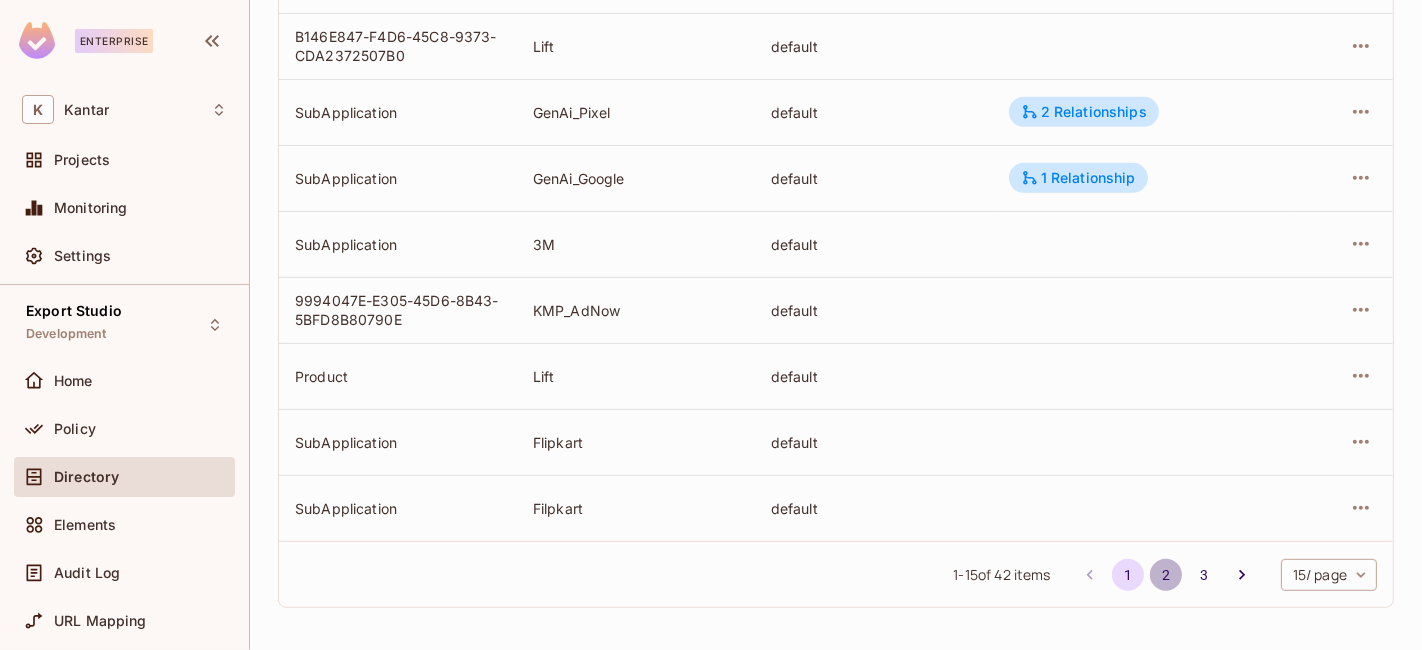 scroll, scrollTop: 0, scrollLeft: 0, axis: both 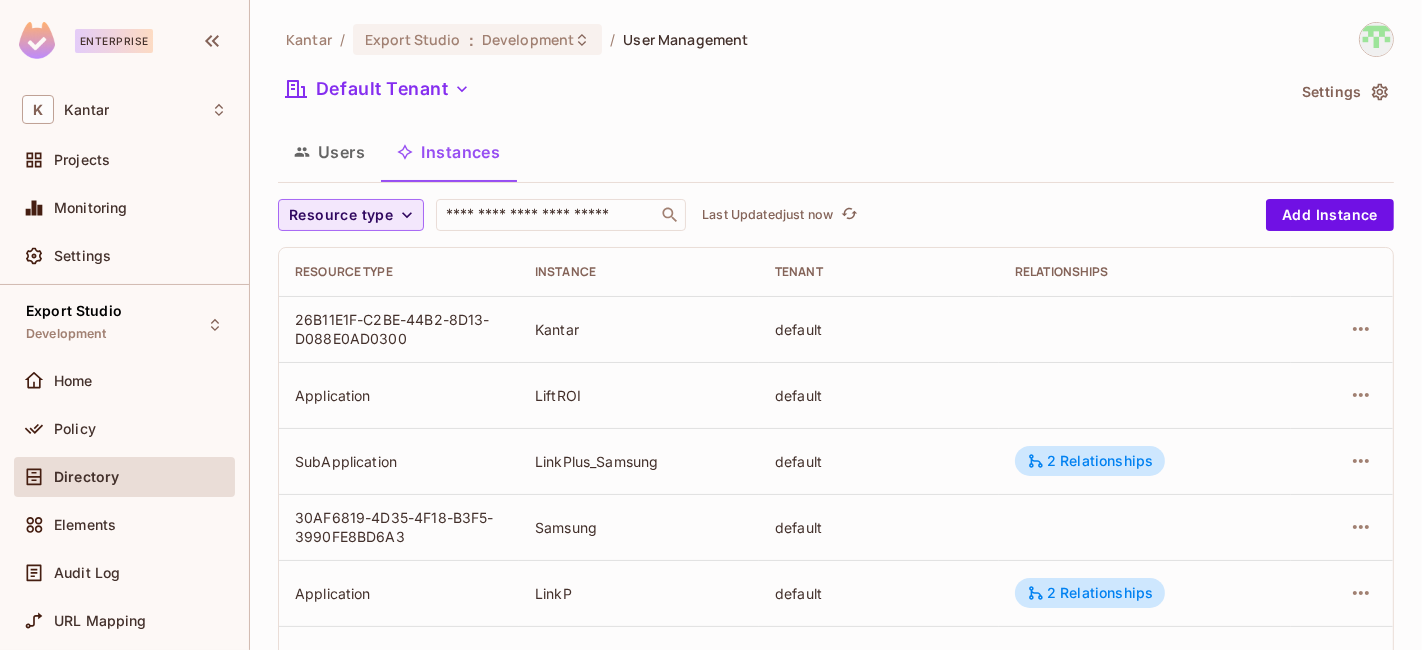 click on "Resource type" at bounding box center [341, 215] 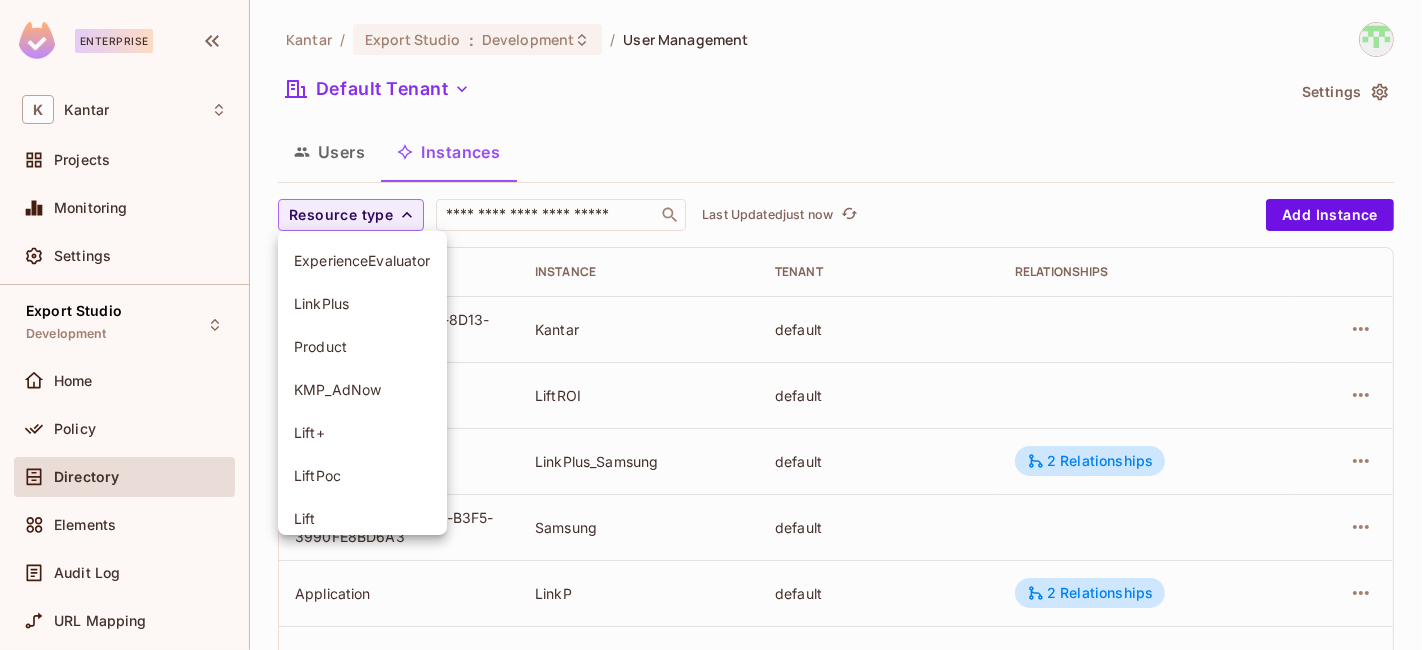 scroll, scrollTop: 228, scrollLeft: 0, axis: vertical 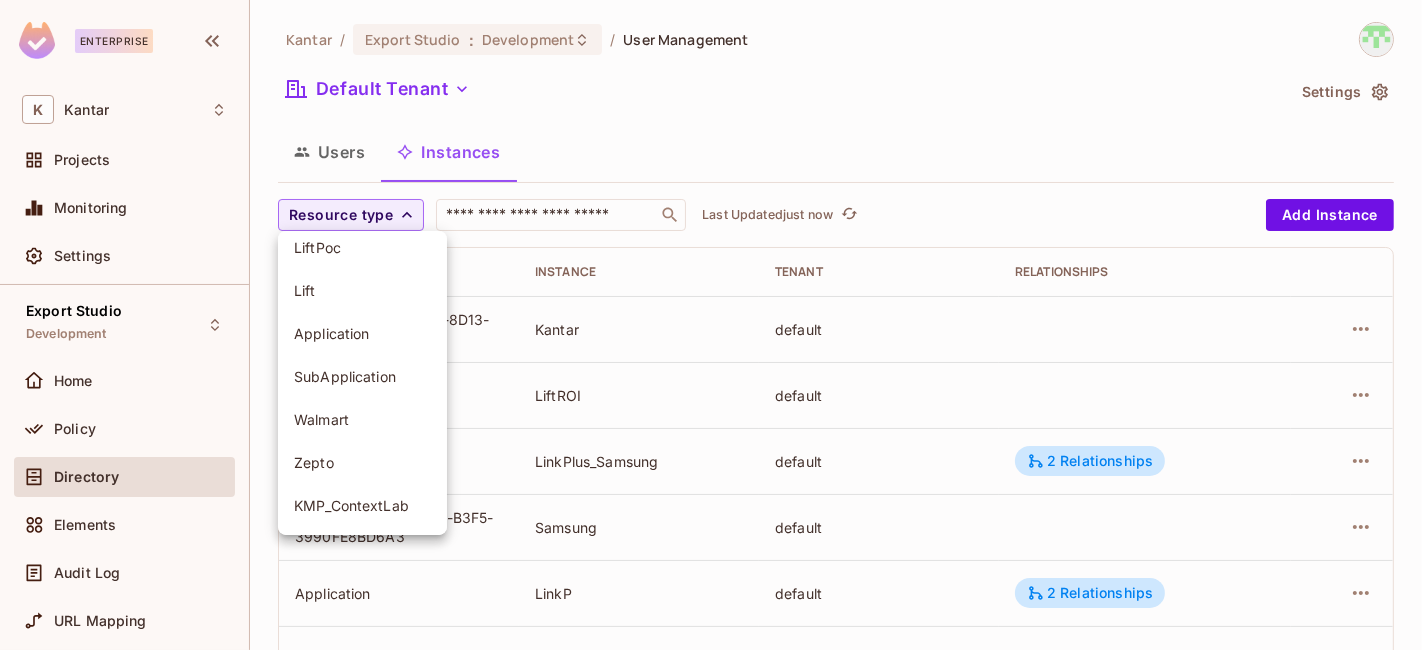 click on "Application" at bounding box center [362, 333] 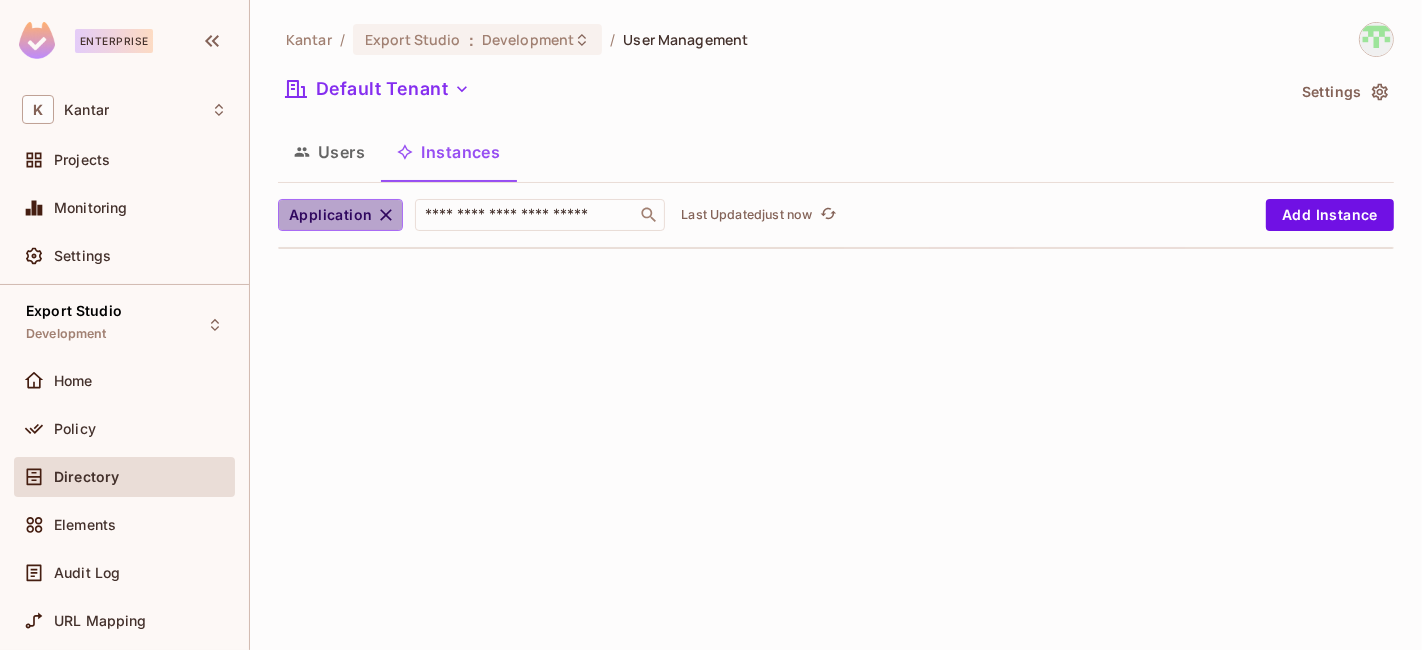 click 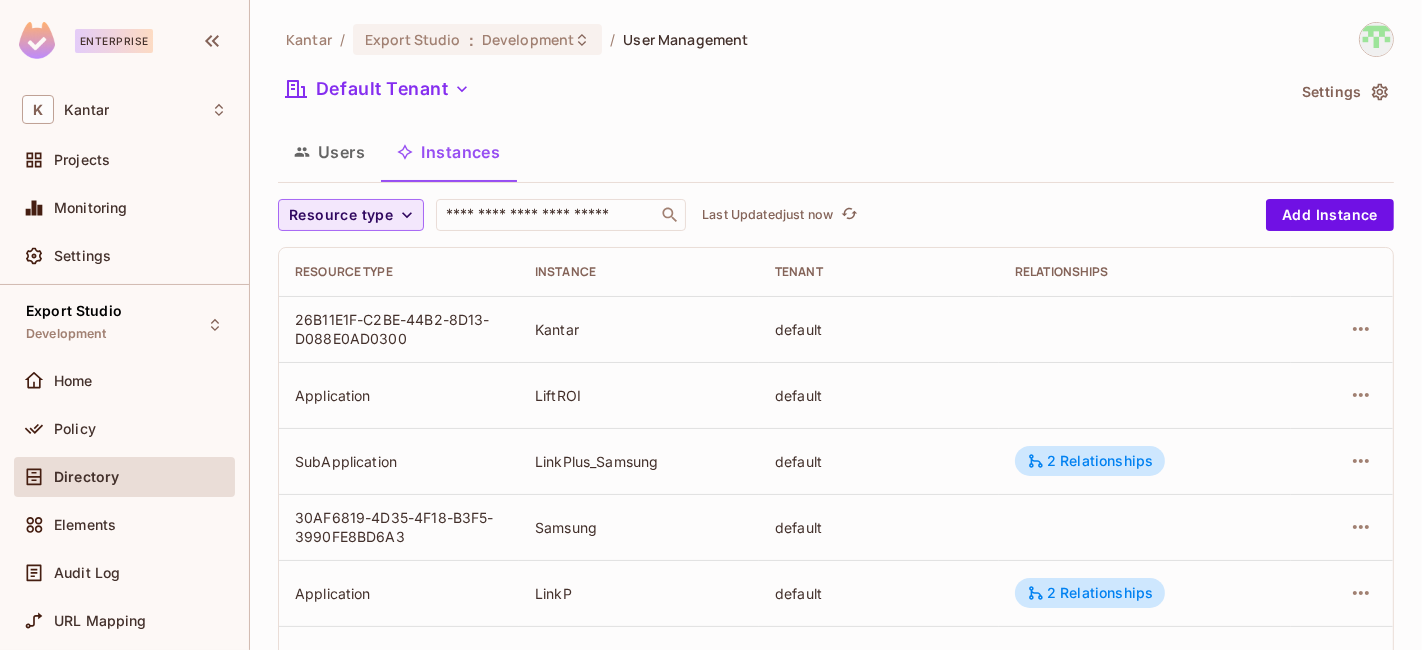 scroll, scrollTop: 745, scrollLeft: 0, axis: vertical 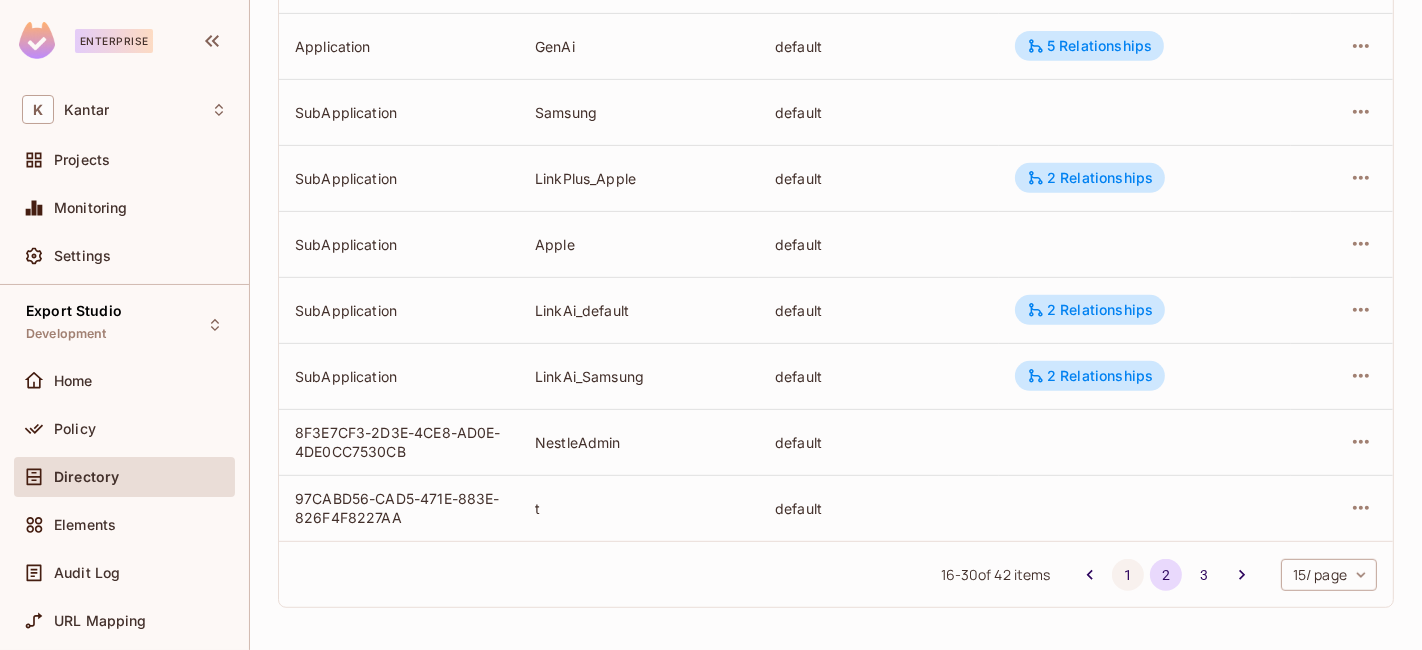 click on "1" at bounding box center (1128, 575) 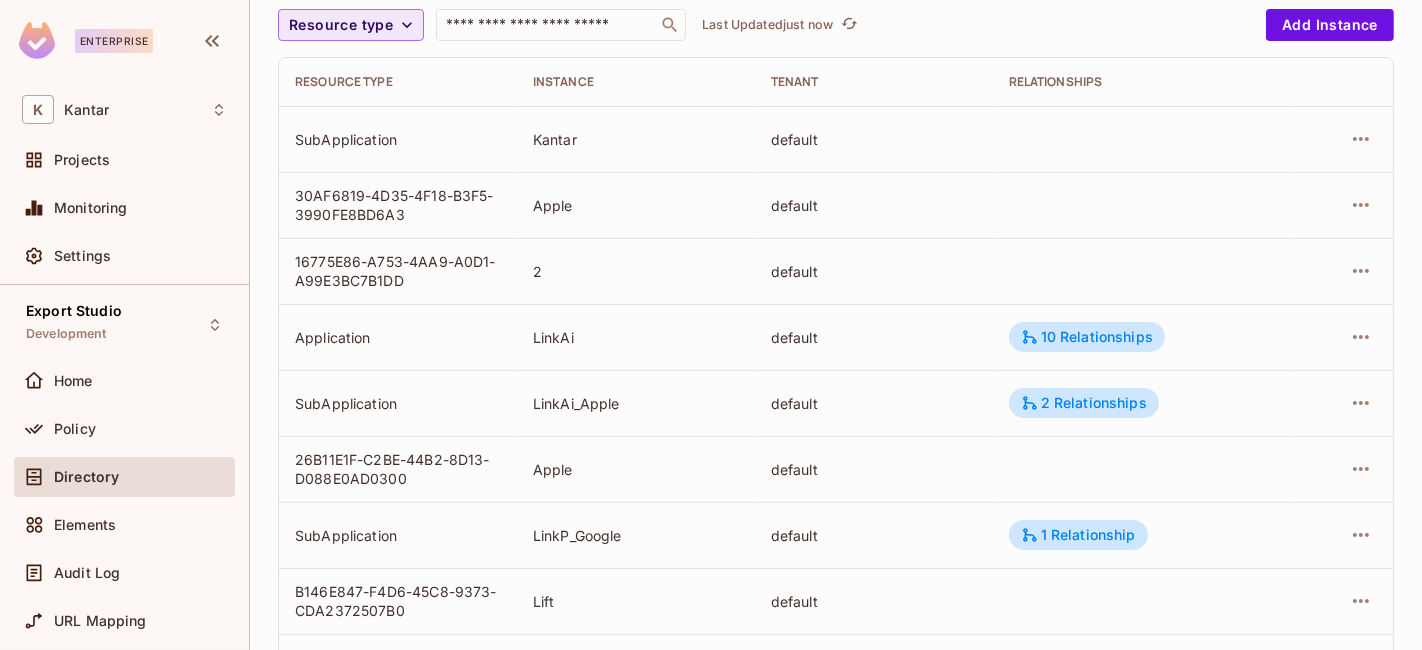 scroll, scrollTop: 0, scrollLeft: 0, axis: both 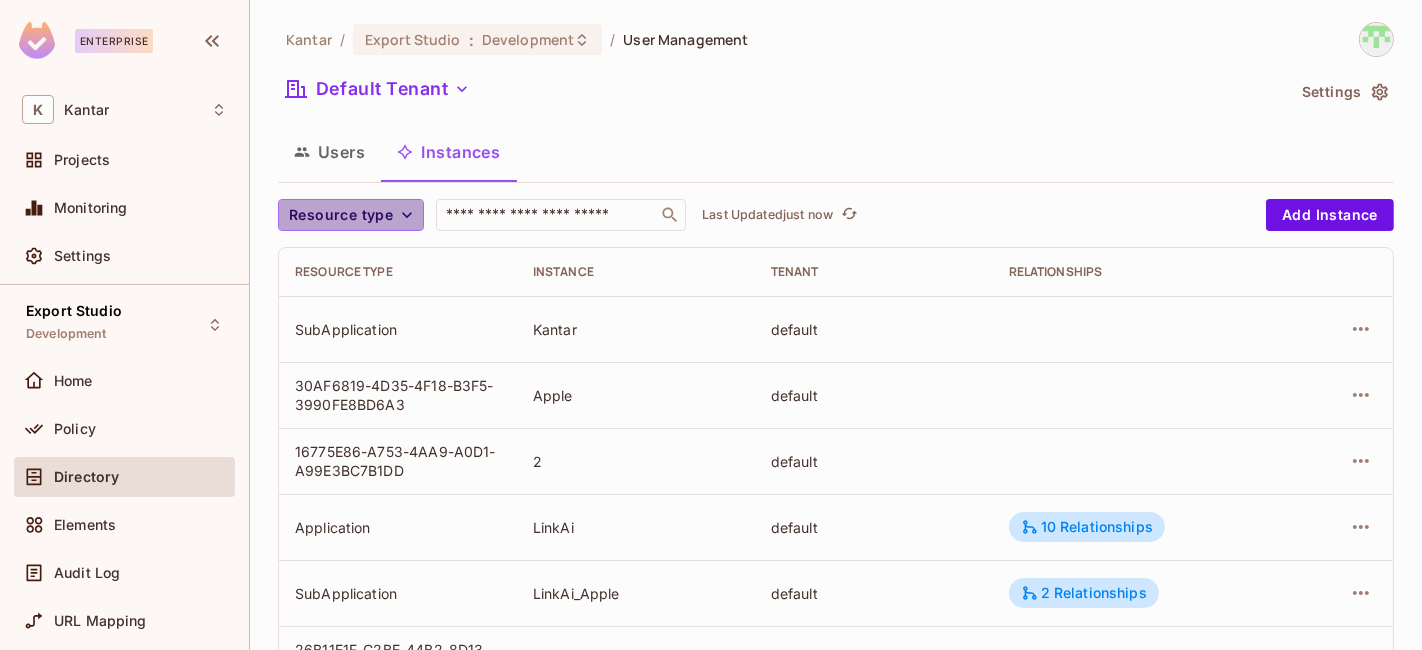 click 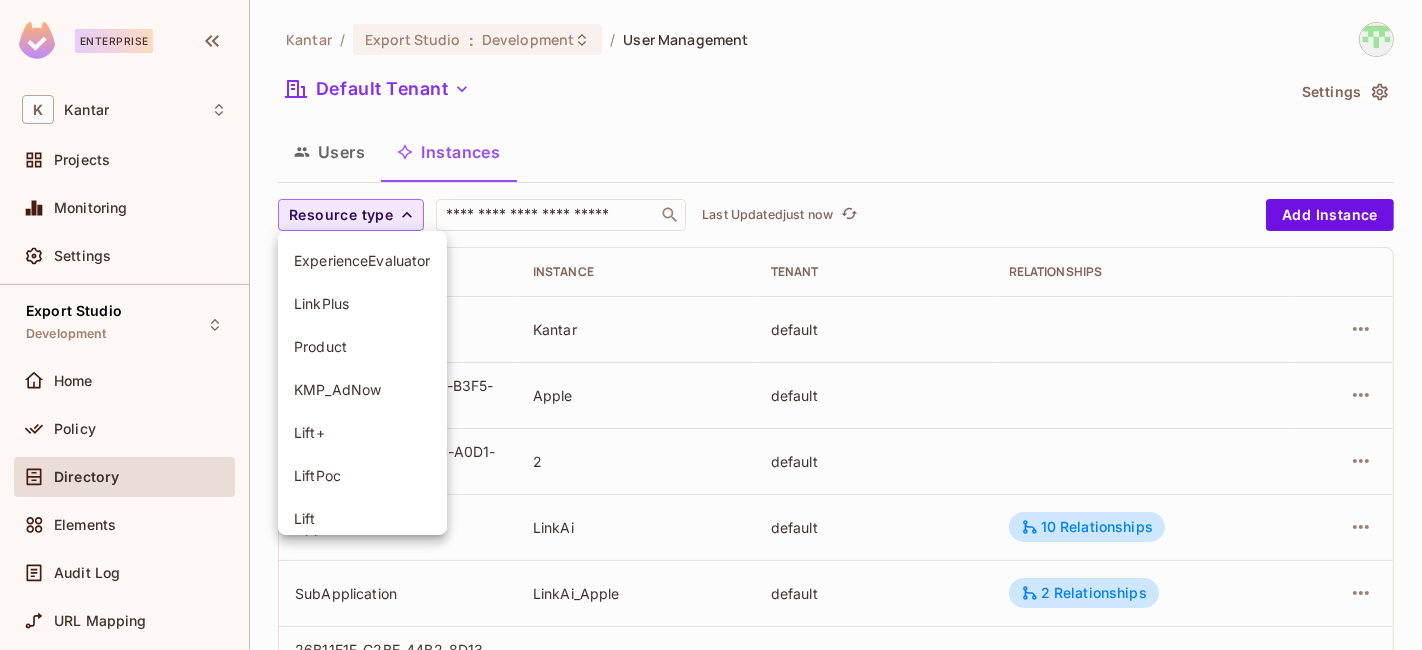 scroll, scrollTop: 228, scrollLeft: 0, axis: vertical 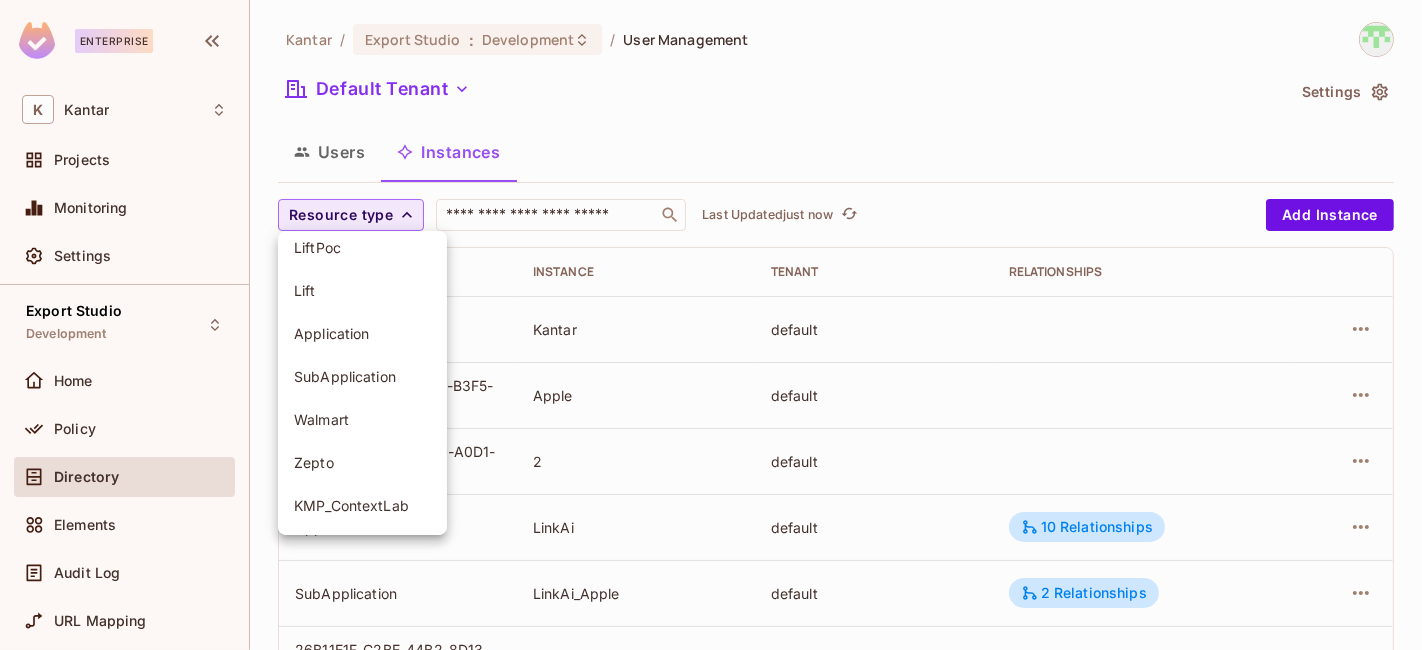 click on "Application" at bounding box center (362, 333) 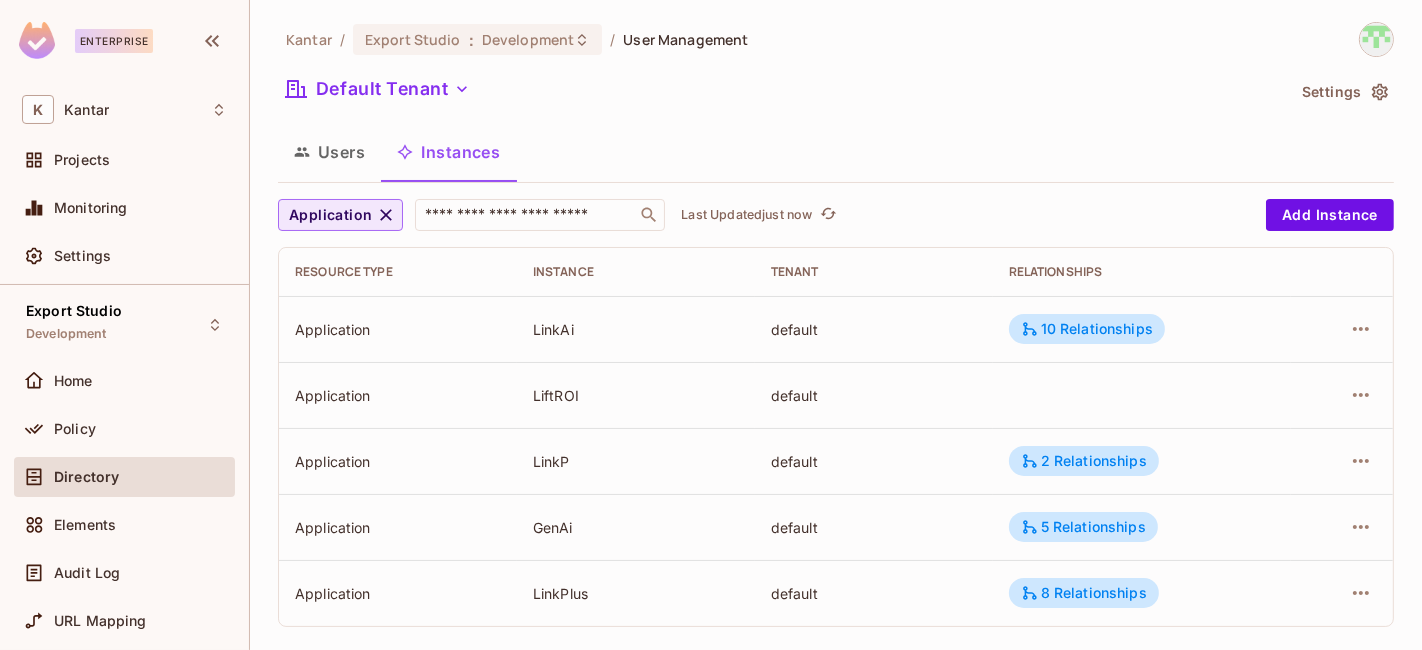 click 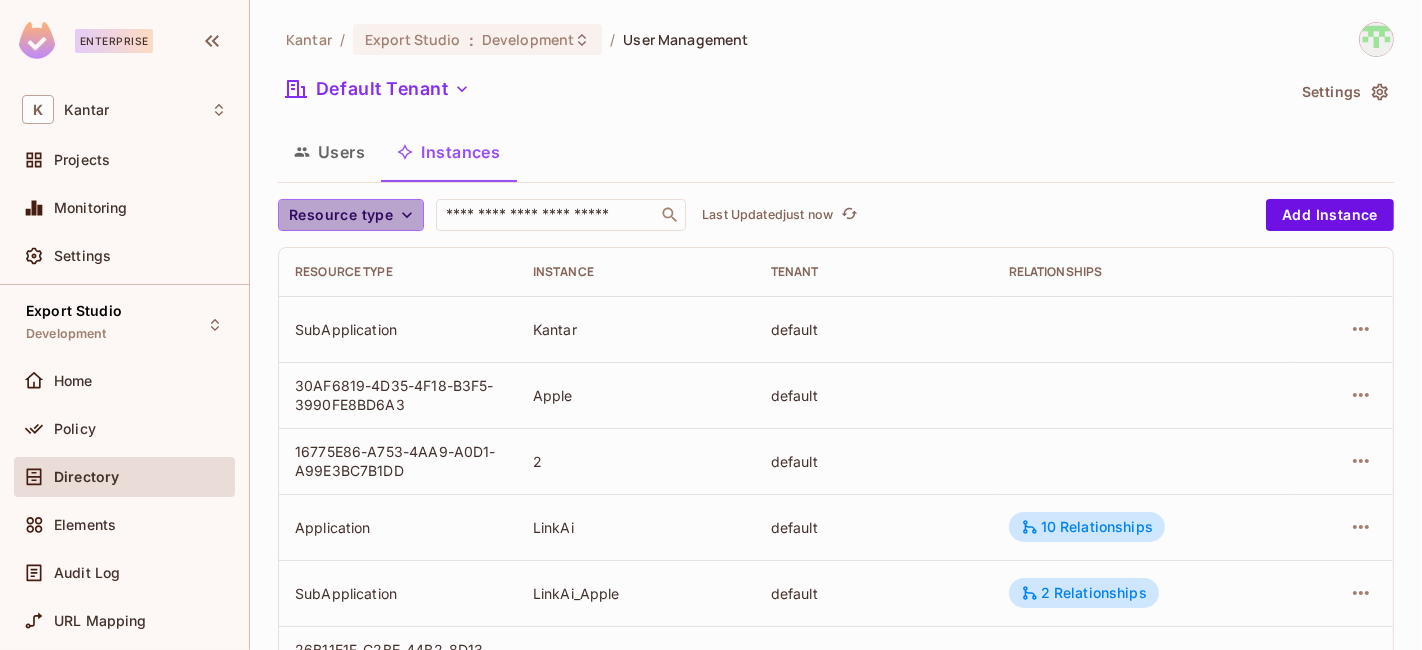 click on "Resource type" at bounding box center (341, 215) 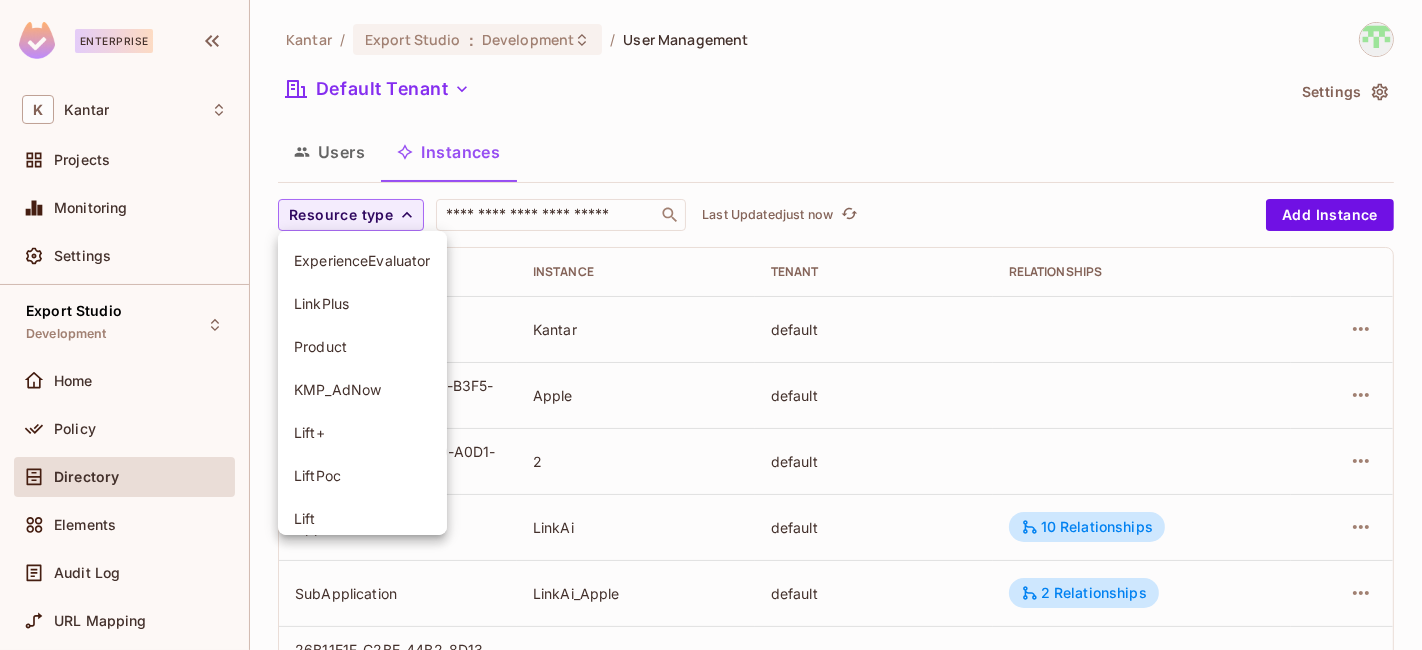 scroll, scrollTop: 228, scrollLeft: 0, axis: vertical 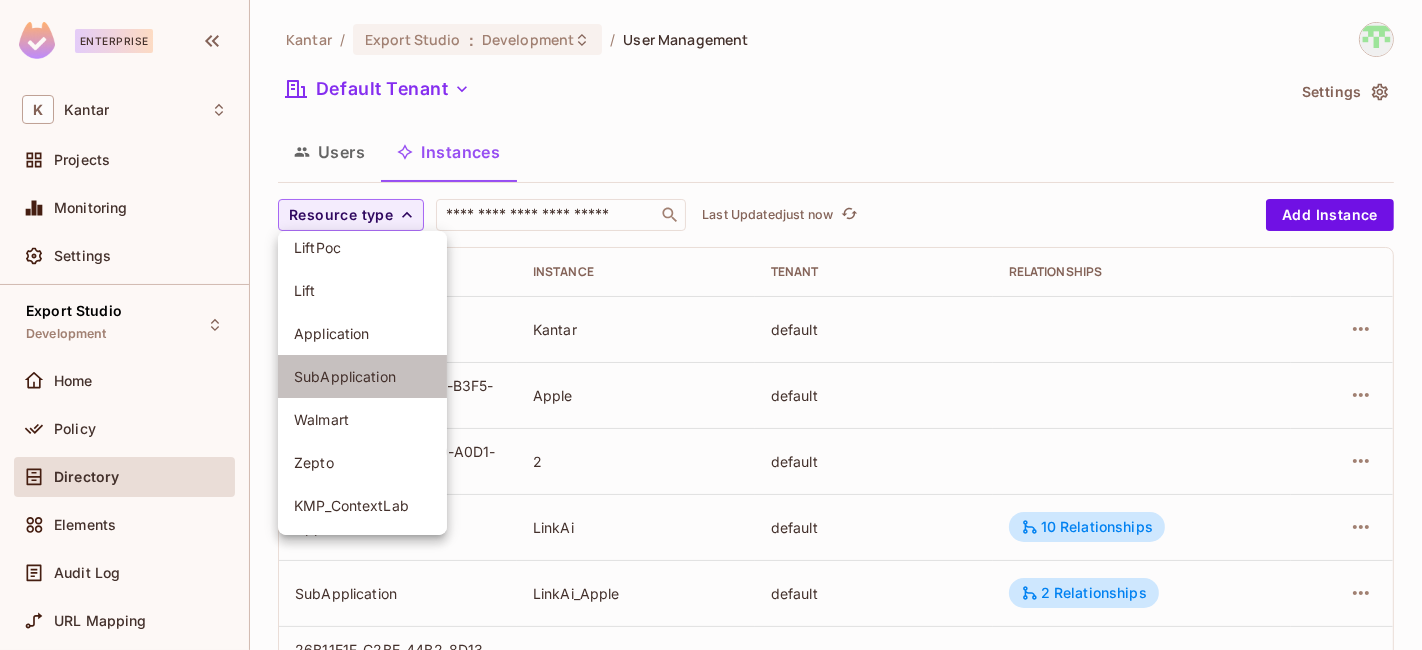 click on "SubApplication" at bounding box center (362, 376) 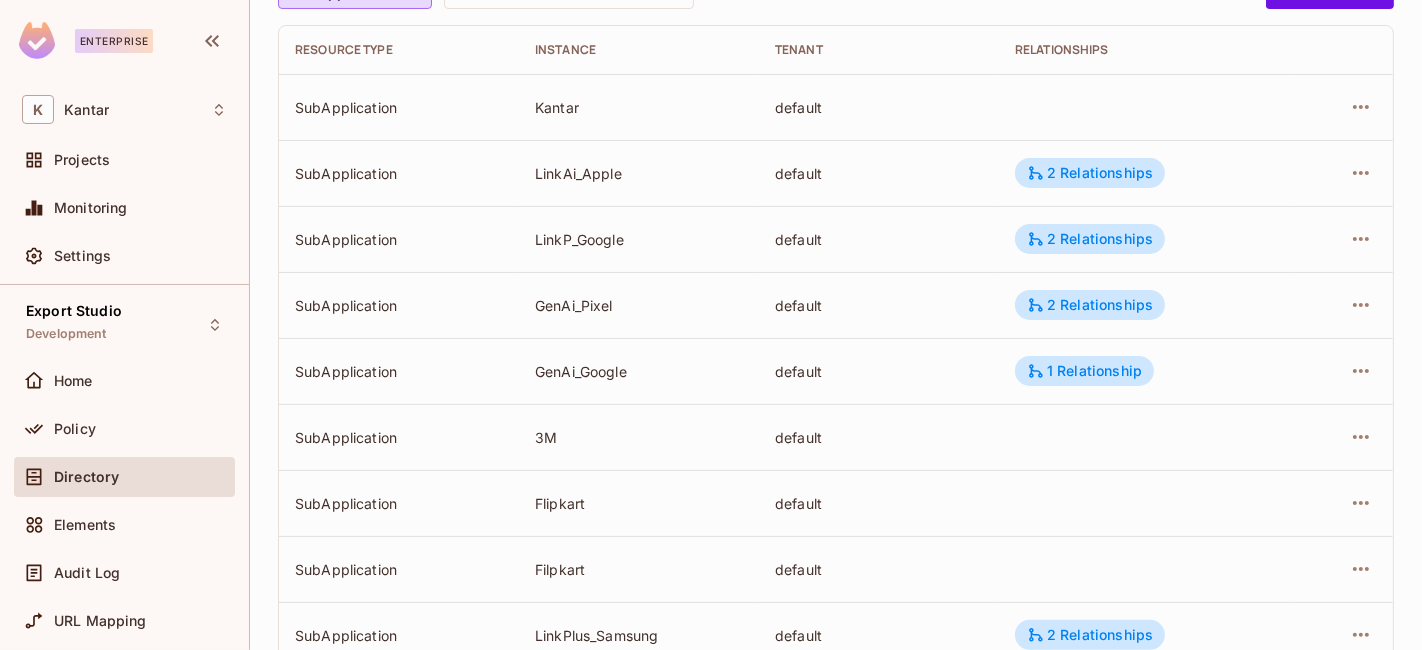 scroll, scrollTop: 111, scrollLeft: 0, axis: vertical 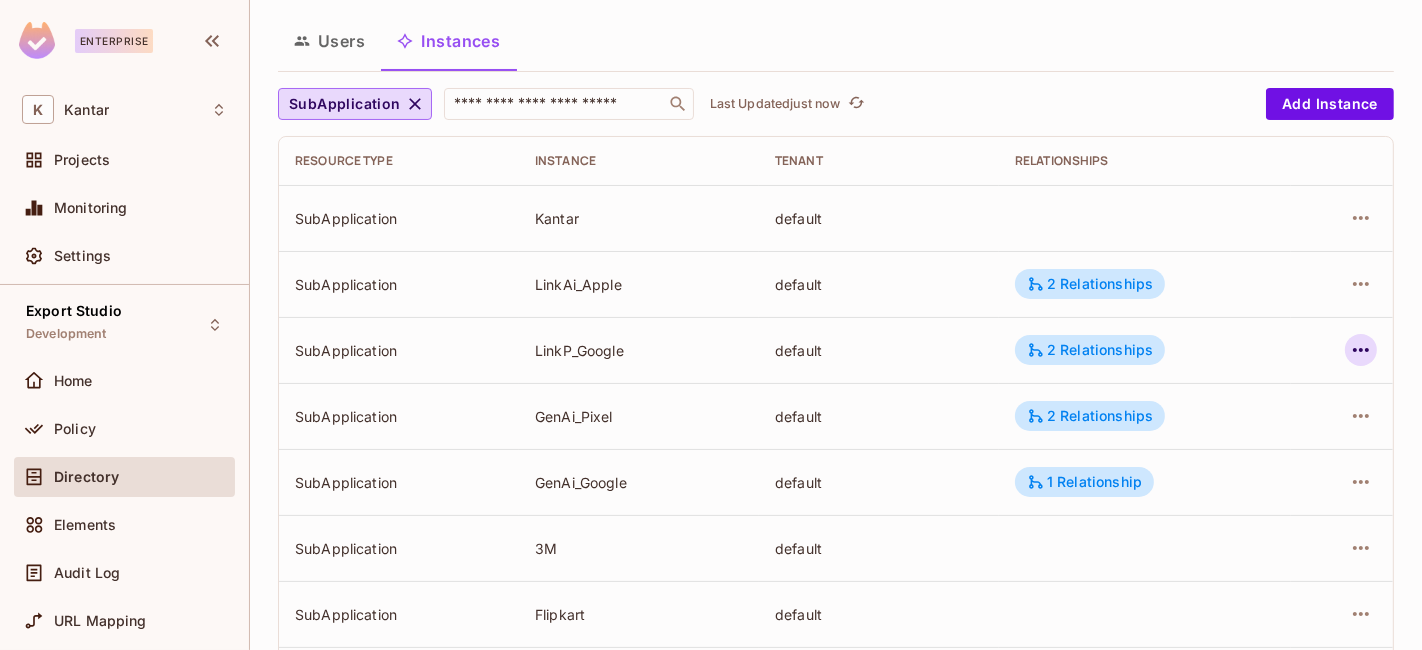 click 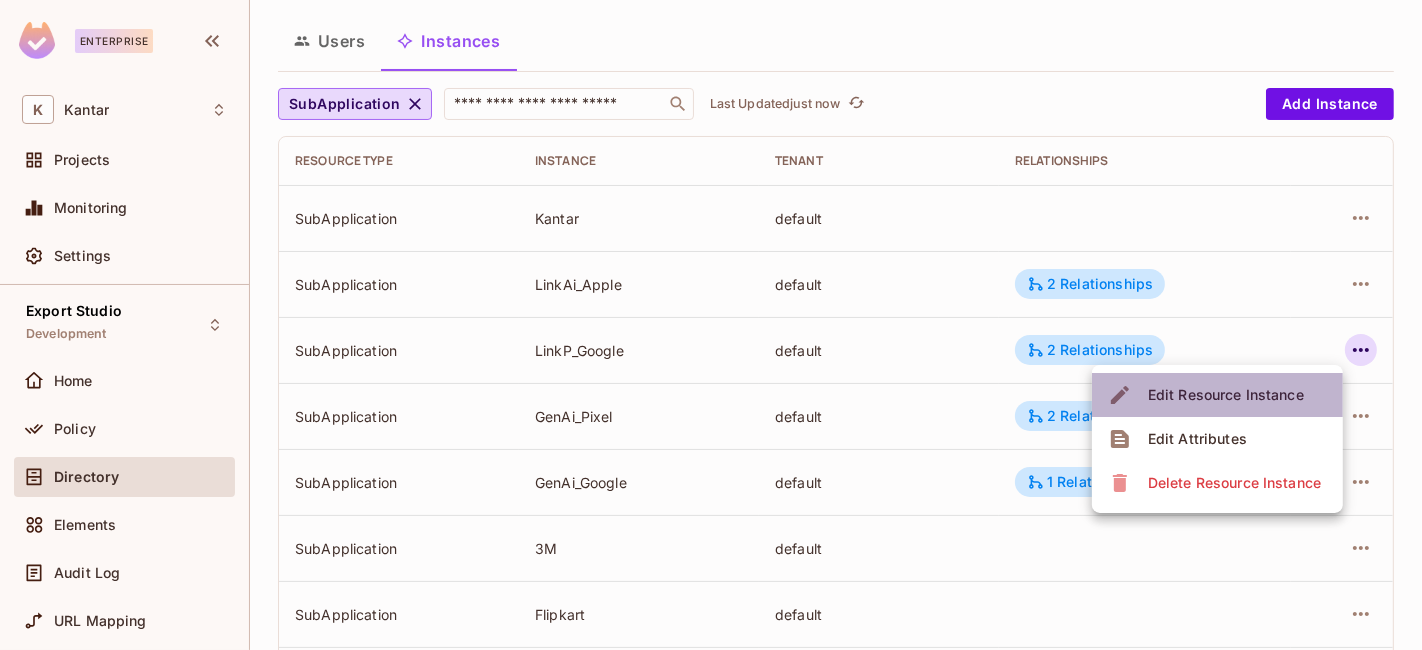 click on "Edit Resource Instance" at bounding box center [1226, 395] 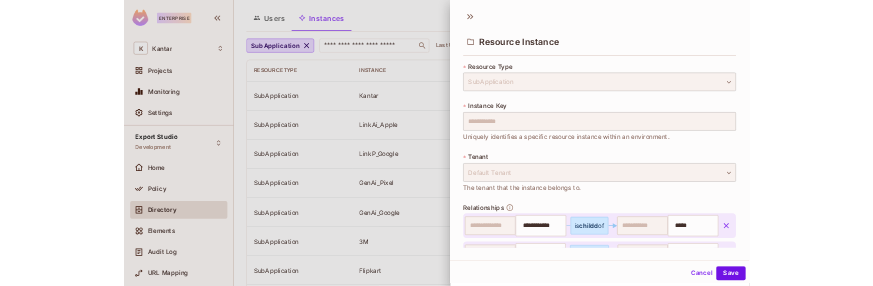 scroll, scrollTop: 116, scrollLeft: 0, axis: vertical 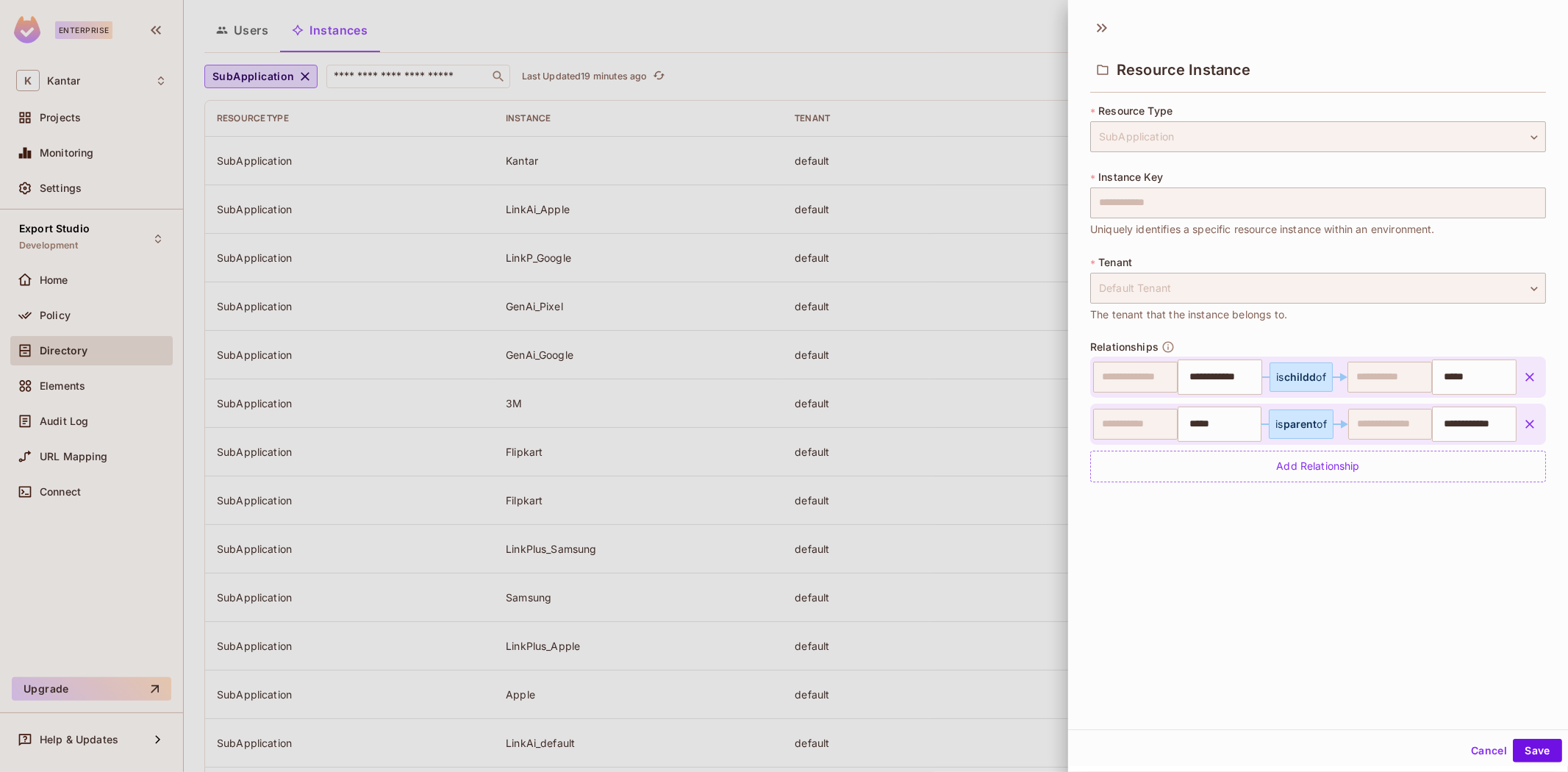 drag, startPoint x: 543, startPoint y: 307, endPoint x: 752, endPoint y: 272, distance: 211.91036 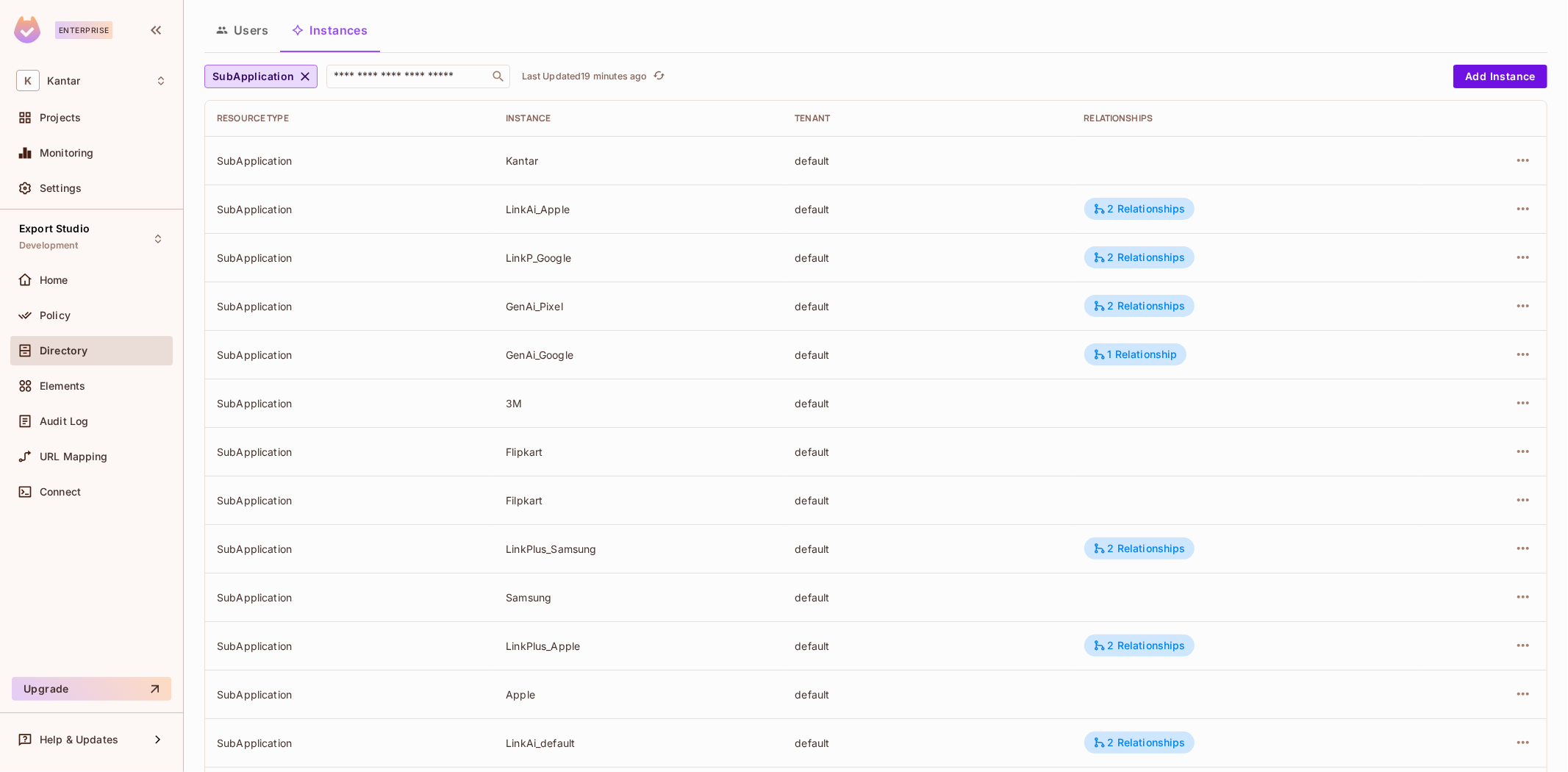 scroll, scrollTop: 245, scrollLeft: 0, axis: vertical 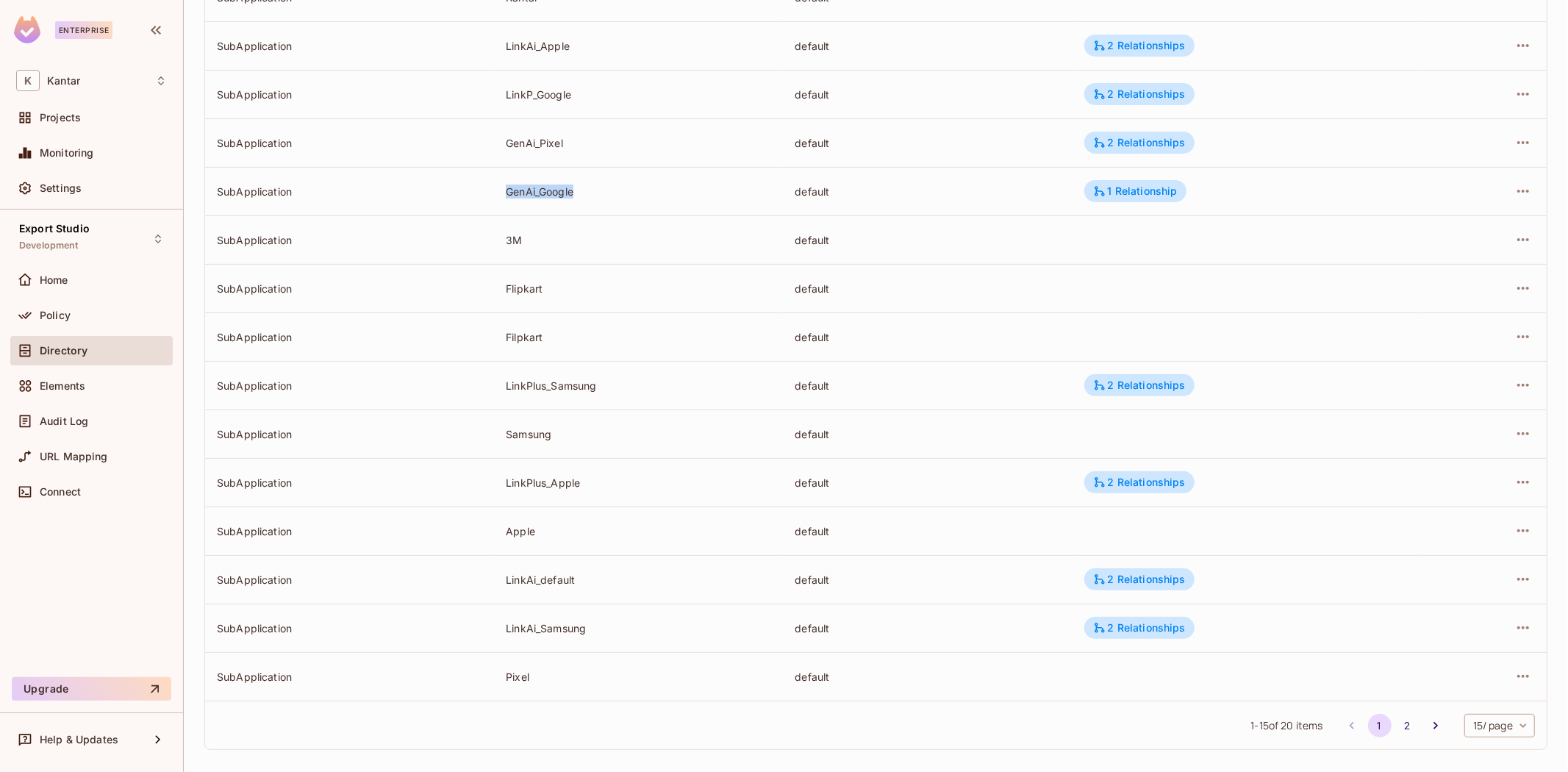 drag, startPoint x: 496, startPoint y: 177, endPoint x: 588, endPoint y: 179, distance: 92.022 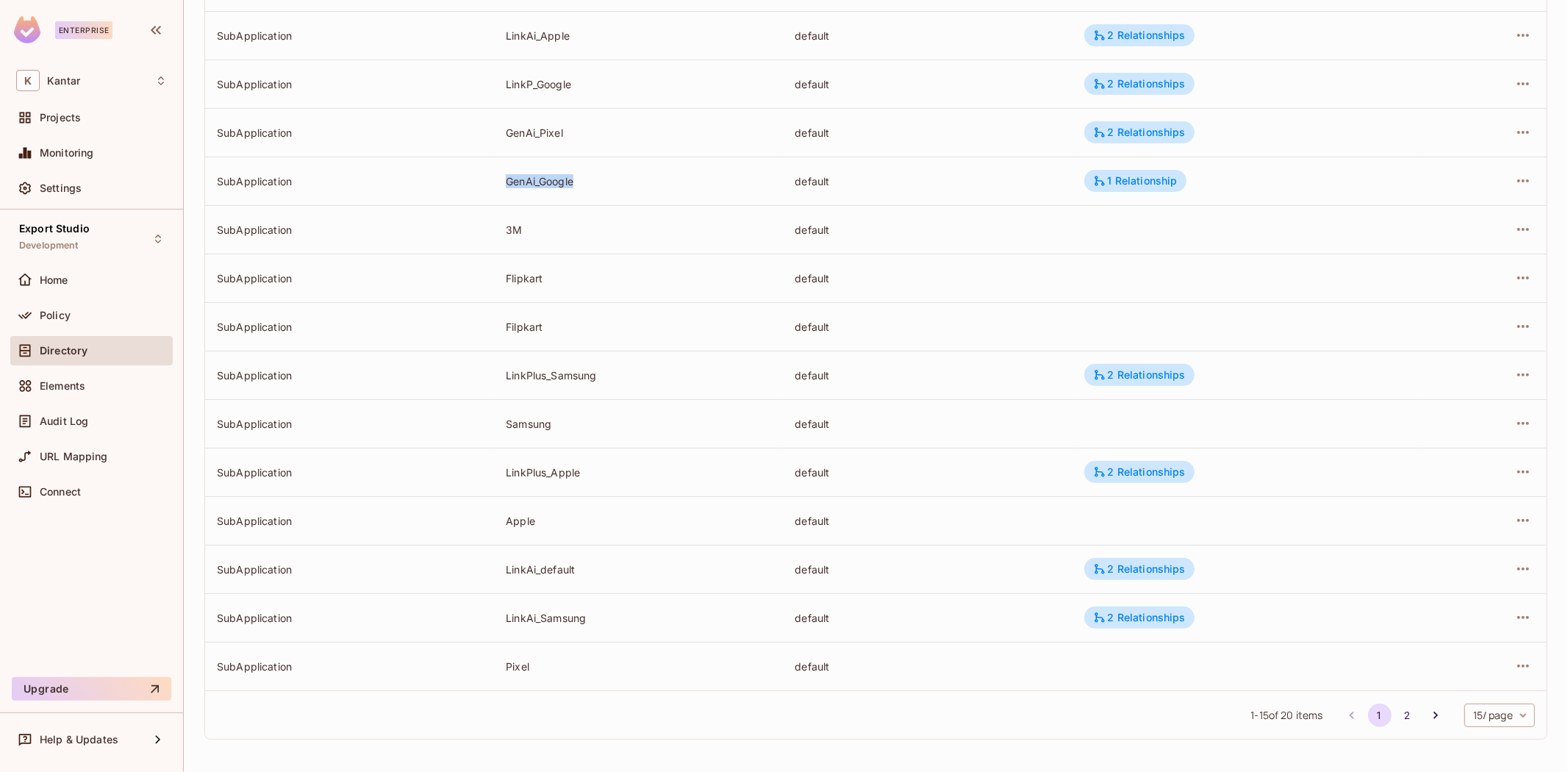 scroll, scrollTop: 174, scrollLeft: 0, axis: vertical 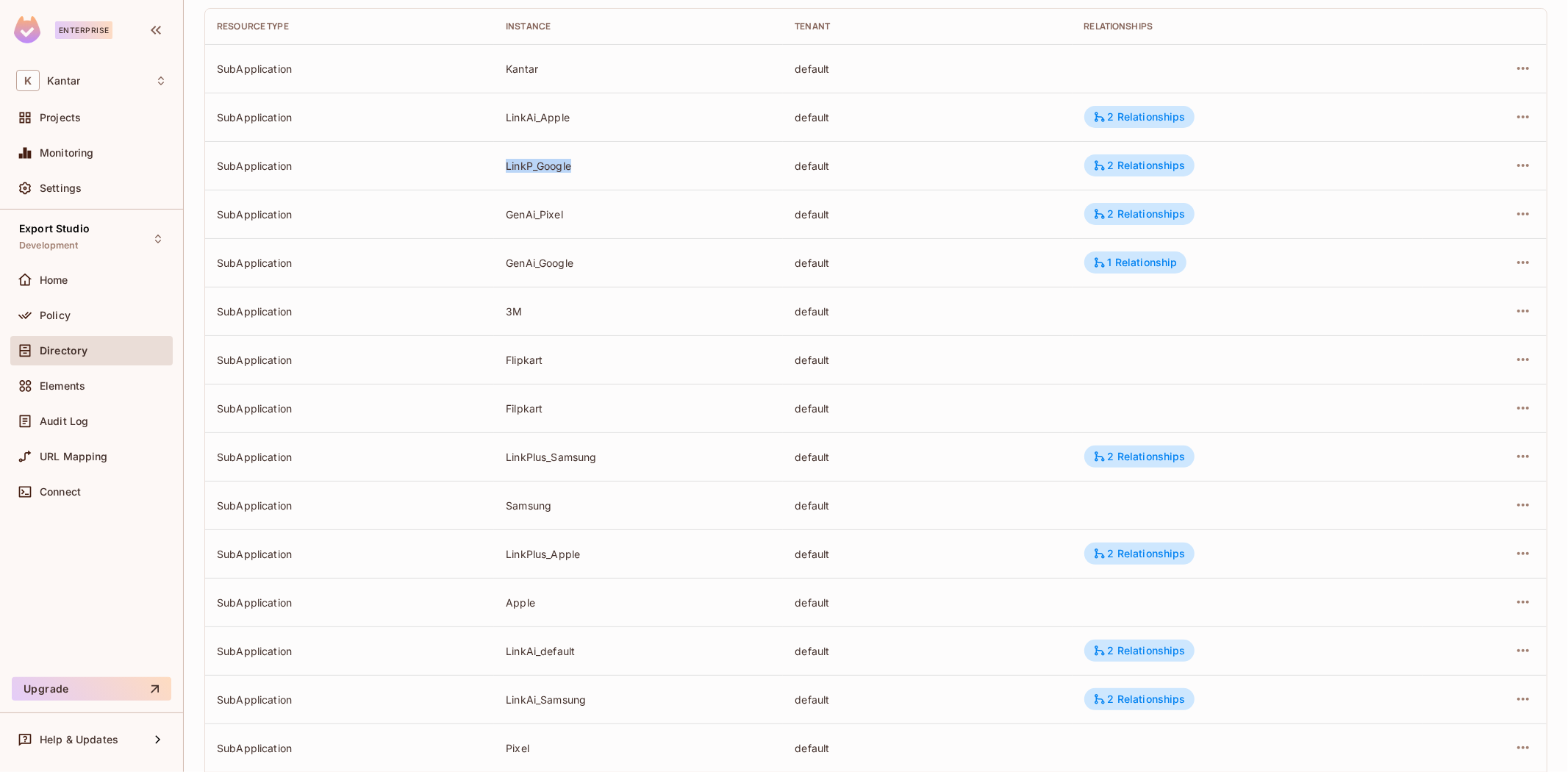 drag, startPoint x: 493, startPoint y: 166, endPoint x: 606, endPoint y: 167, distance: 113.00442 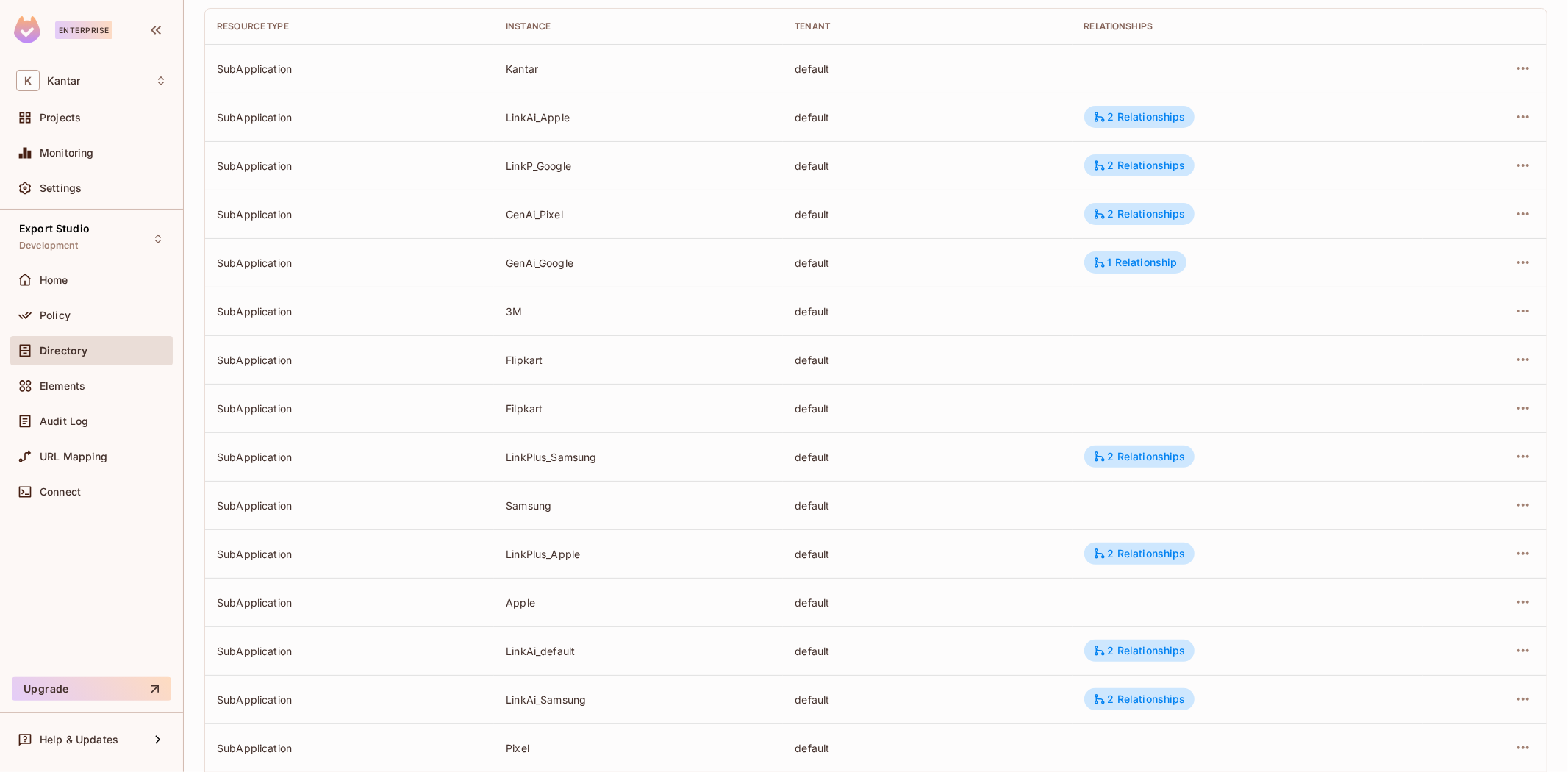 click at bounding box center (1485, 165) 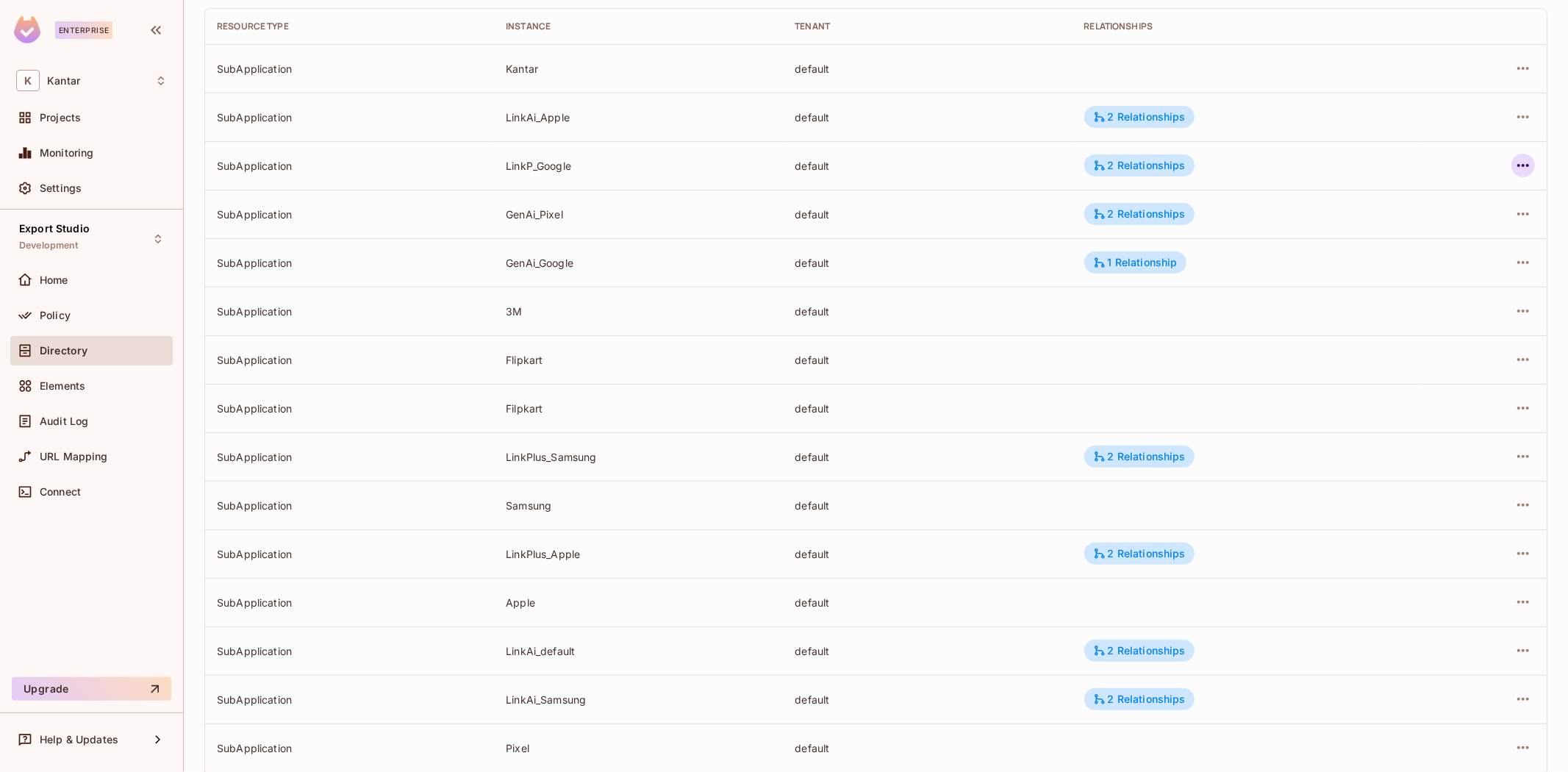 click 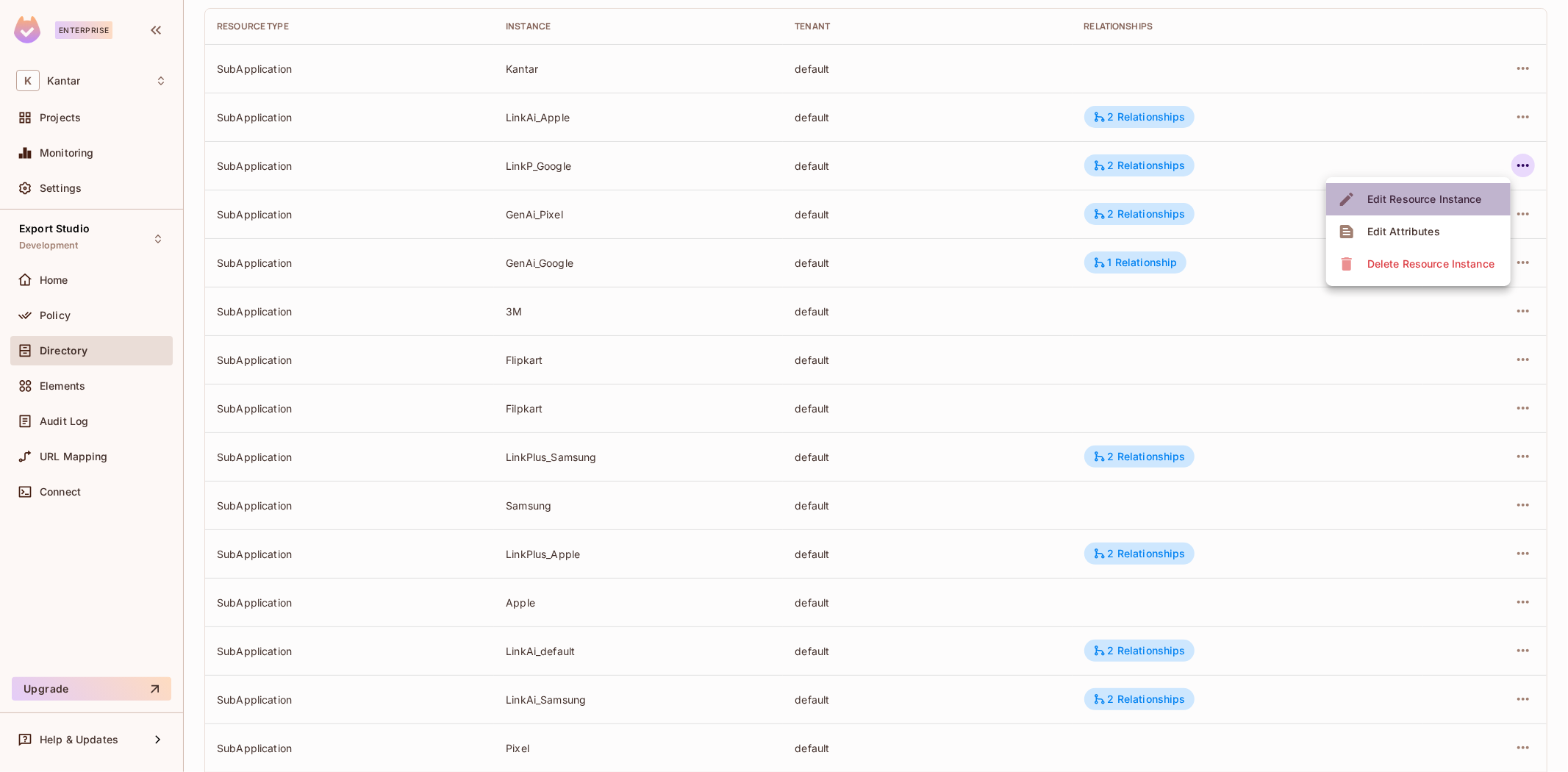 click on "Edit Resource Instance" at bounding box center (1425, 199) 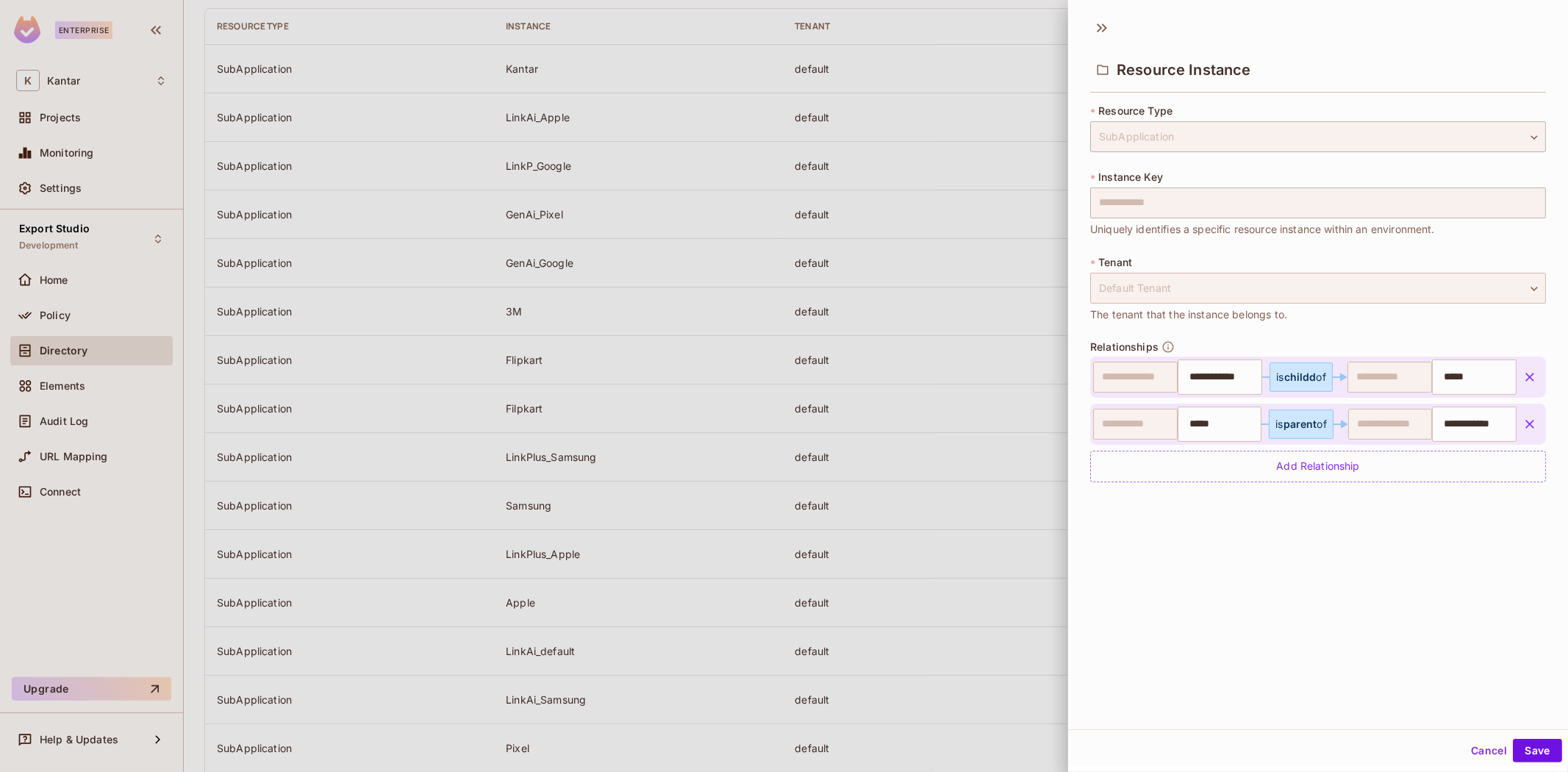 scroll, scrollTop: 2, scrollLeft: 0, axis: vertical 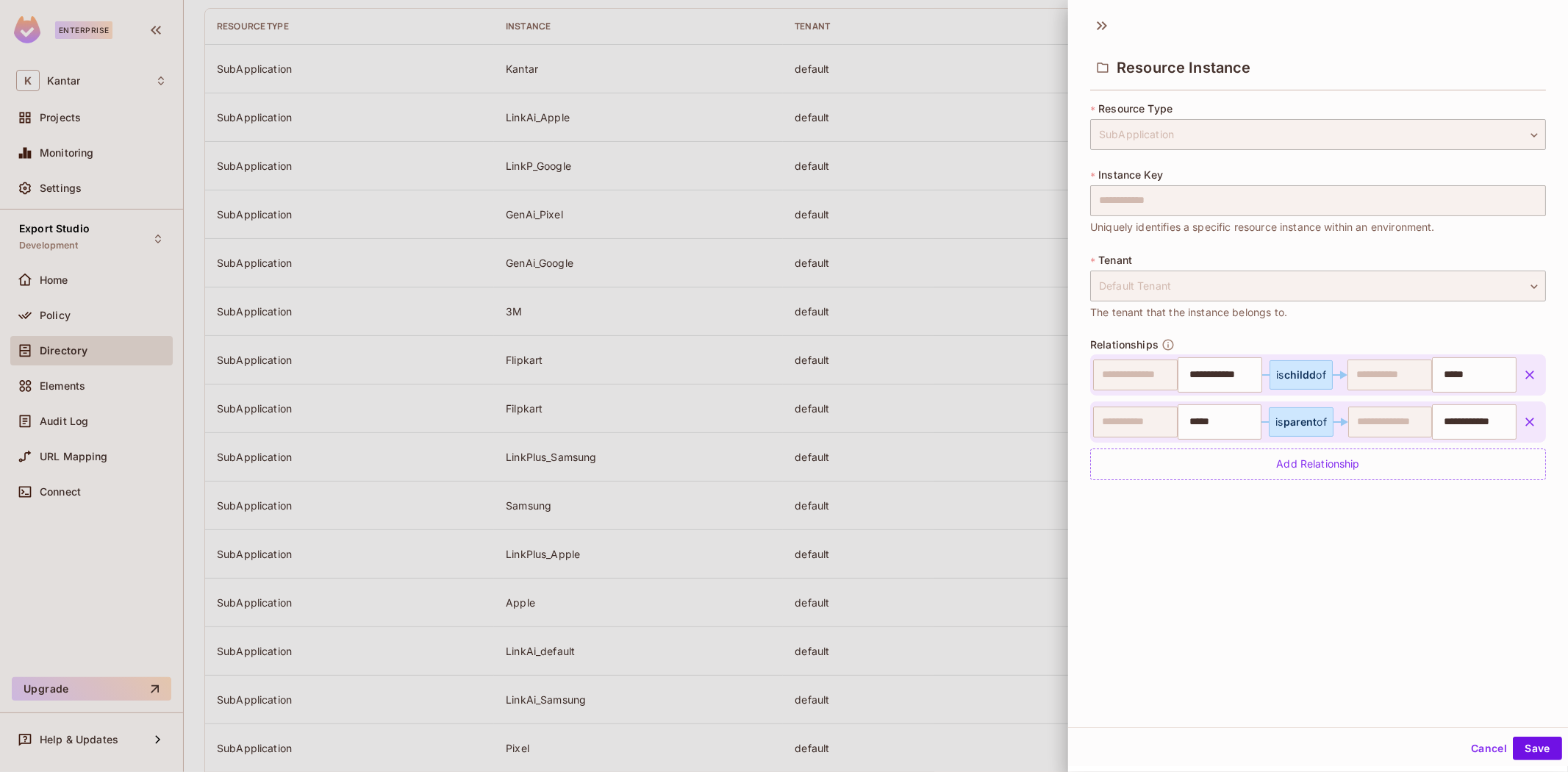 click on "childd" at bounding box center [1300, 374] 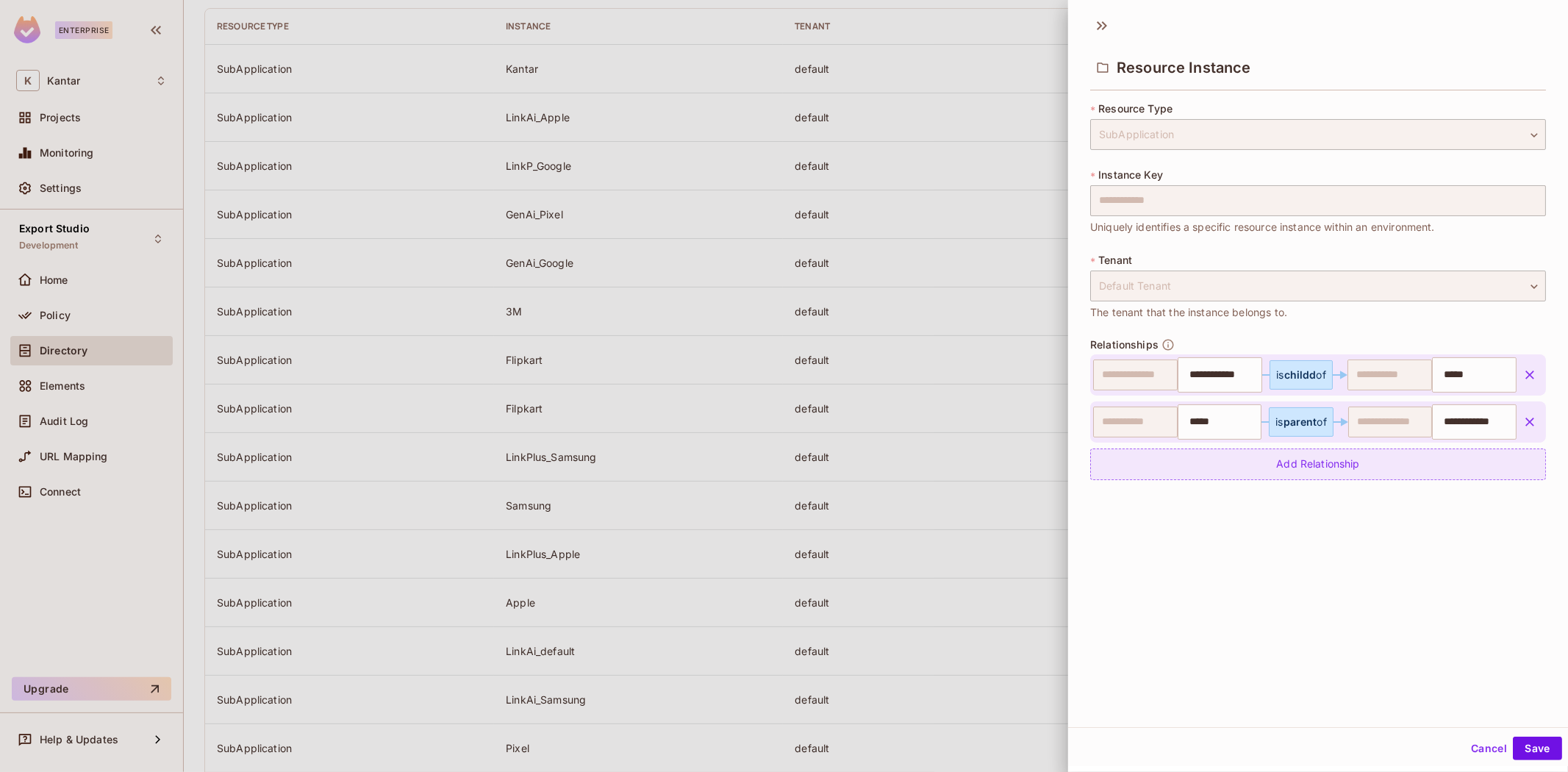 click on "Add Relationship" at bounding box center [1318, 464] 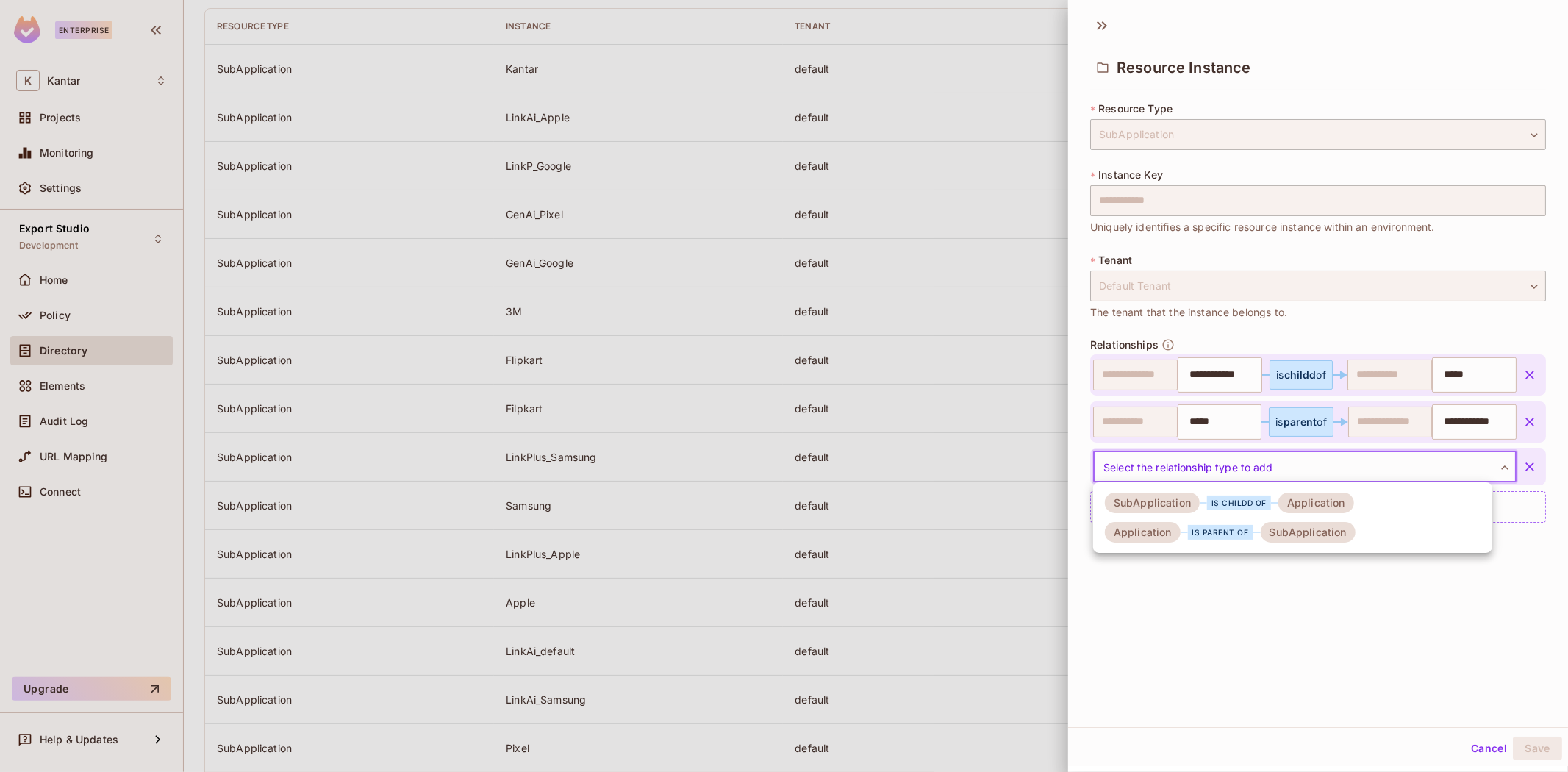 click on "Enterprise K Kantar Projects Monitoring Settings Export Studio Development Home Policy Directory Elements Audit Log URL Mapping Connect Upgrade Help & Updates Kantar / Export Studio : Development / User Management Default Tenant Settings Users Instances SubApplication ​ Last Updated  21 minutes ago Add Instance Resource type Instance Tenant Relationships SubApplication Kantar default SubApplication LinkAi_Apple default 2 Relationships SubApplication LinkP_Google default 2 Relationships SubApplication GenAi_Pixel default 2 Relationships SubApplication GenAi_Google default 1 Relationship SubApplication 3M default SubApplication Flipkart default SubApplication Filpkart default SubApplication LinkPlus_Samsung default 2 Relationships SubApplication Samsung default SubApplication LinkPlus_Apple default 2 Relationships SubApplication Apple default SubApplication LinkAi_default default 2 Relationships SubApplication LinkAi_Samsung default 2 Relationships SubApplication Pixel default 1 - 15  of   20   items 1 2 15" at bounding box center (784, 386) 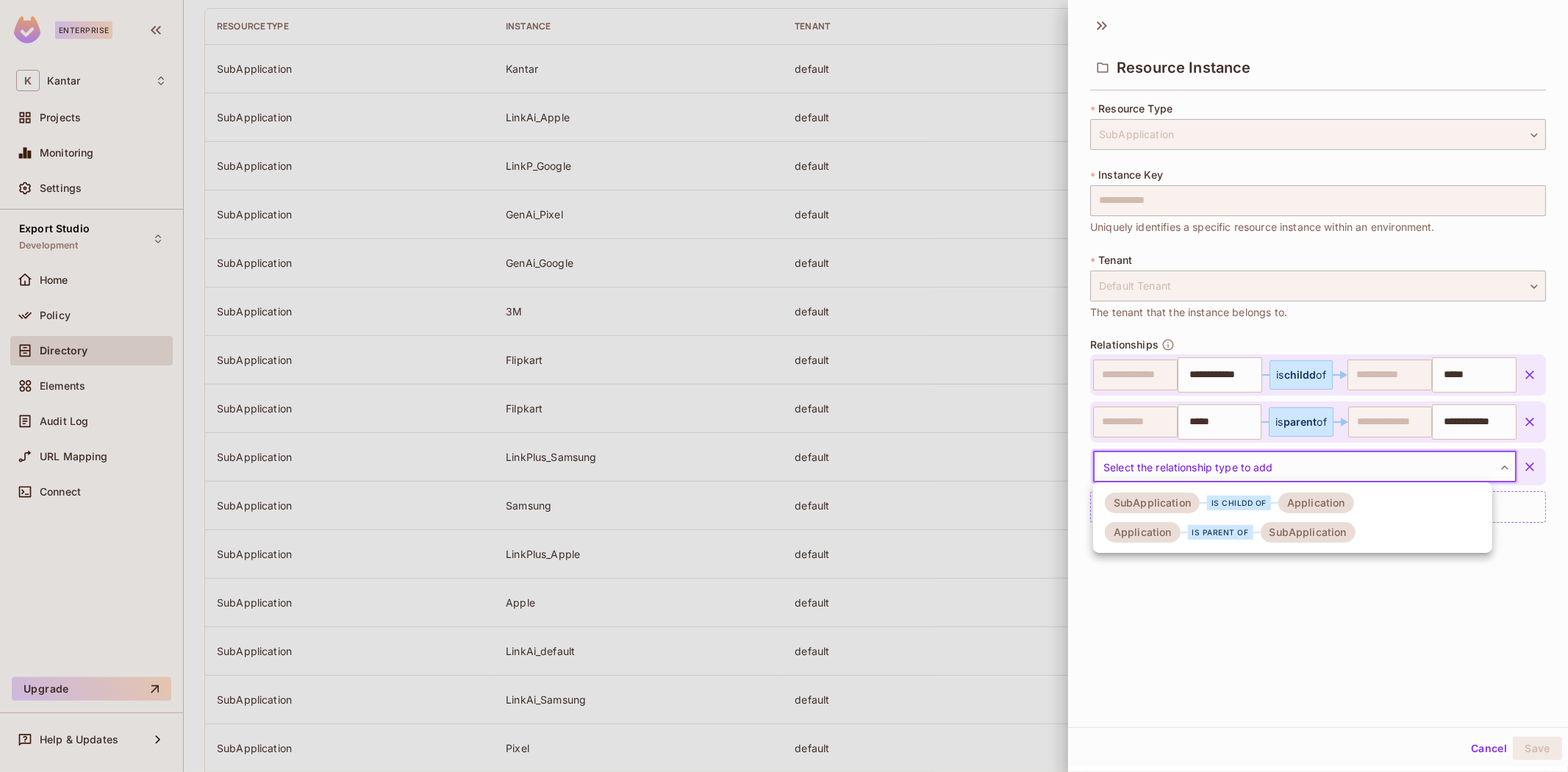 click at bounding box center (784, 386) 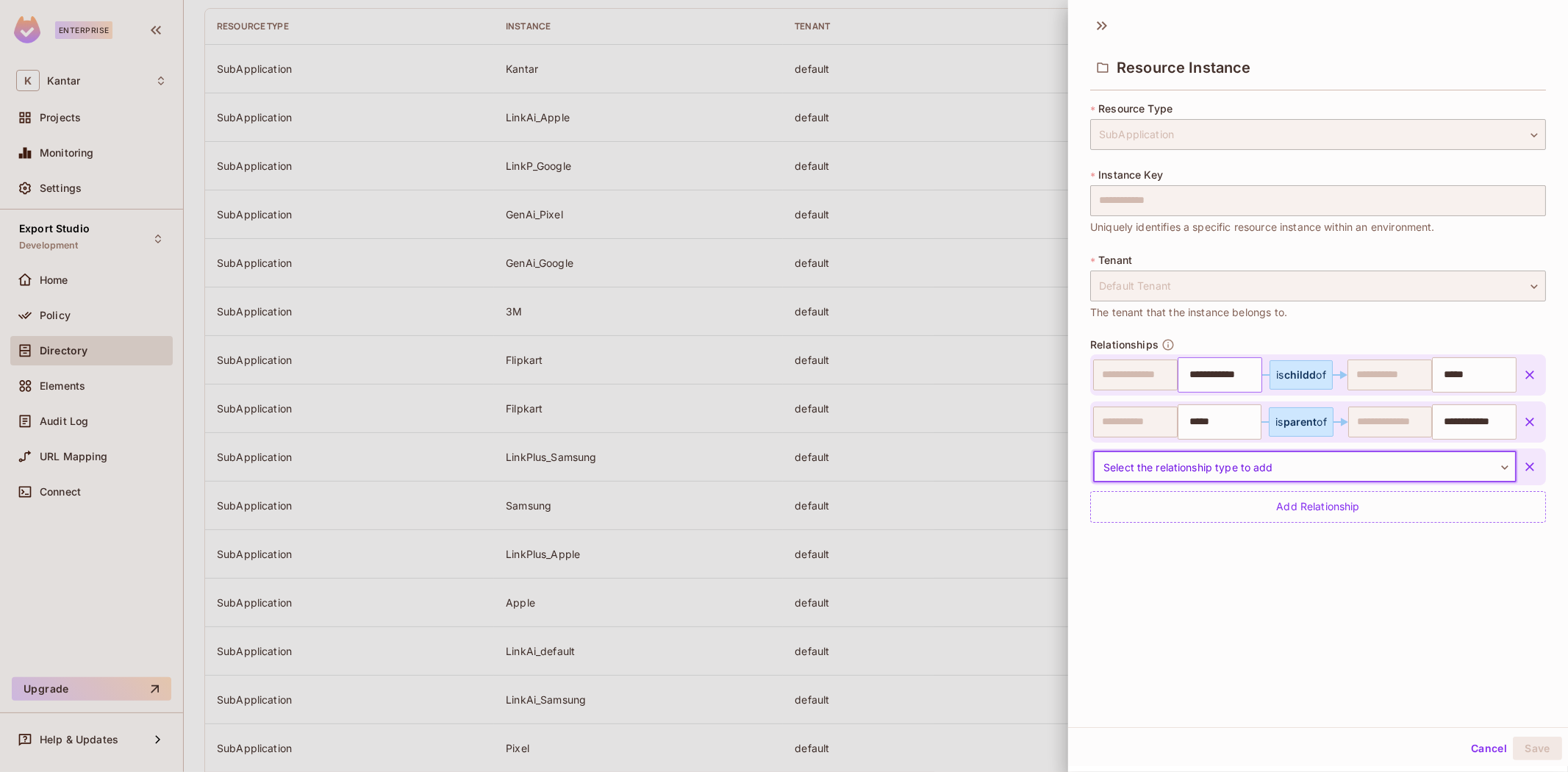 scroll, scrollTop: 0, scrollLeft: 0, axis: both 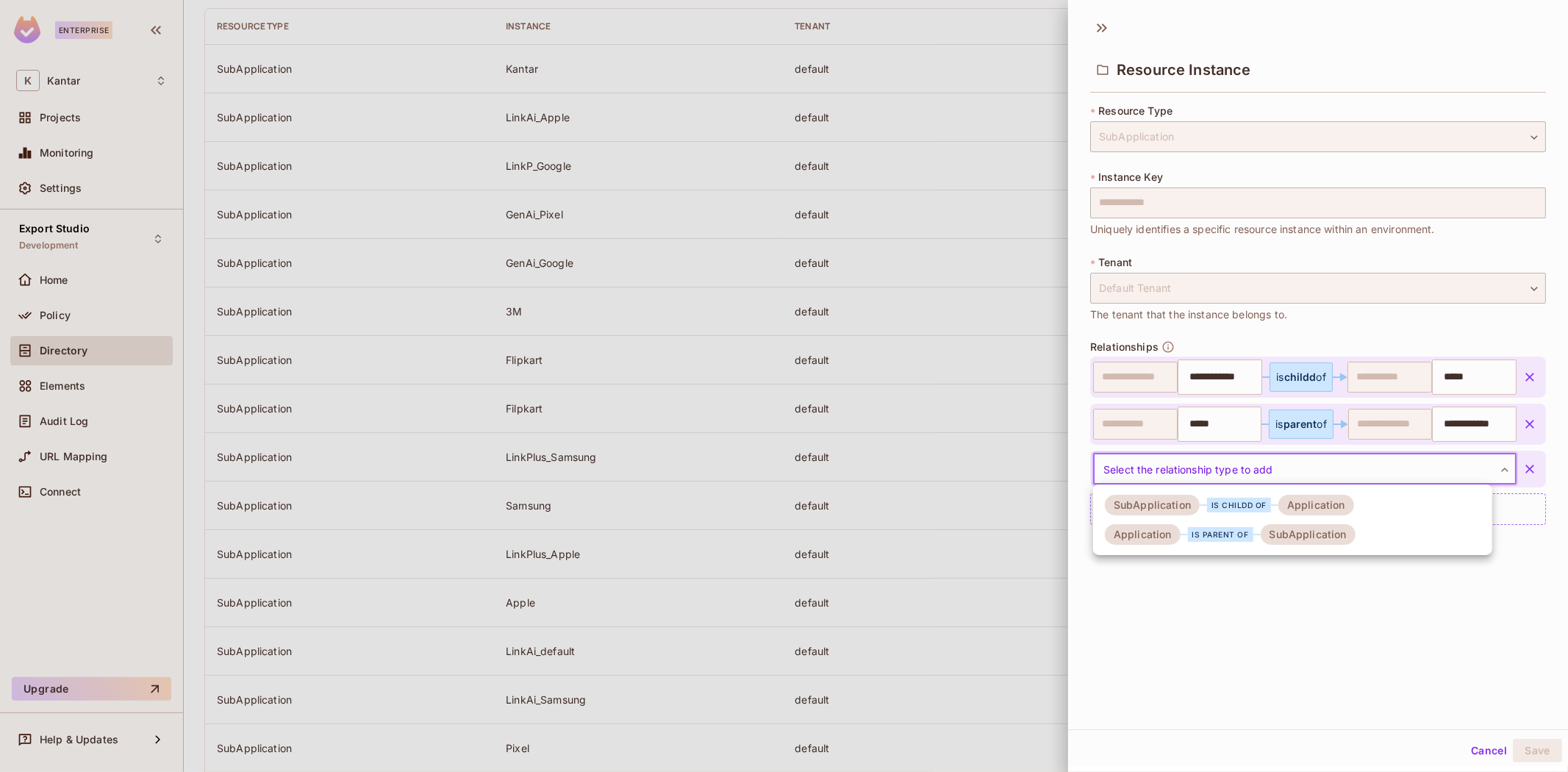 click on "Enterprise K Kantar Projects Monitoring Settings Export Studio Development Home Policy Directory Elements Audit Log URL Mapping Connect Upgrade Help & Updates Kantar / Export Studio : Development / User Management Default Tenant Settings Users Instances SubApplication ​ Last Updated  21 minutes ago Add Instance Resource type Instance Tenant Relationships SubApplication Kantar default SubApplication LinkAi_Apple default 2 Relationships SubApplication LinkP_Google default 2 Relationships SubApplication GenAi_Pixel default 2 Relationships SubApplication GenAi_Google default 1 Relationship SubApplication 3M default SubApplication Flipkart default SubApplication Filpkart default SubApplication LinkPlus_Samsung default 2 Relationships SubApplication Samsung default SubApplication LinkPlus_Apple default 2 Relationships SubApplication Apple default SubApplication LinkAi_default default 2 Relationships SubApplication LinkAi_Samsung default 2 Relationships SubApplication Pixel default 1 - 15  of   20   items 1 2 15" at bounding box center (784, 386) 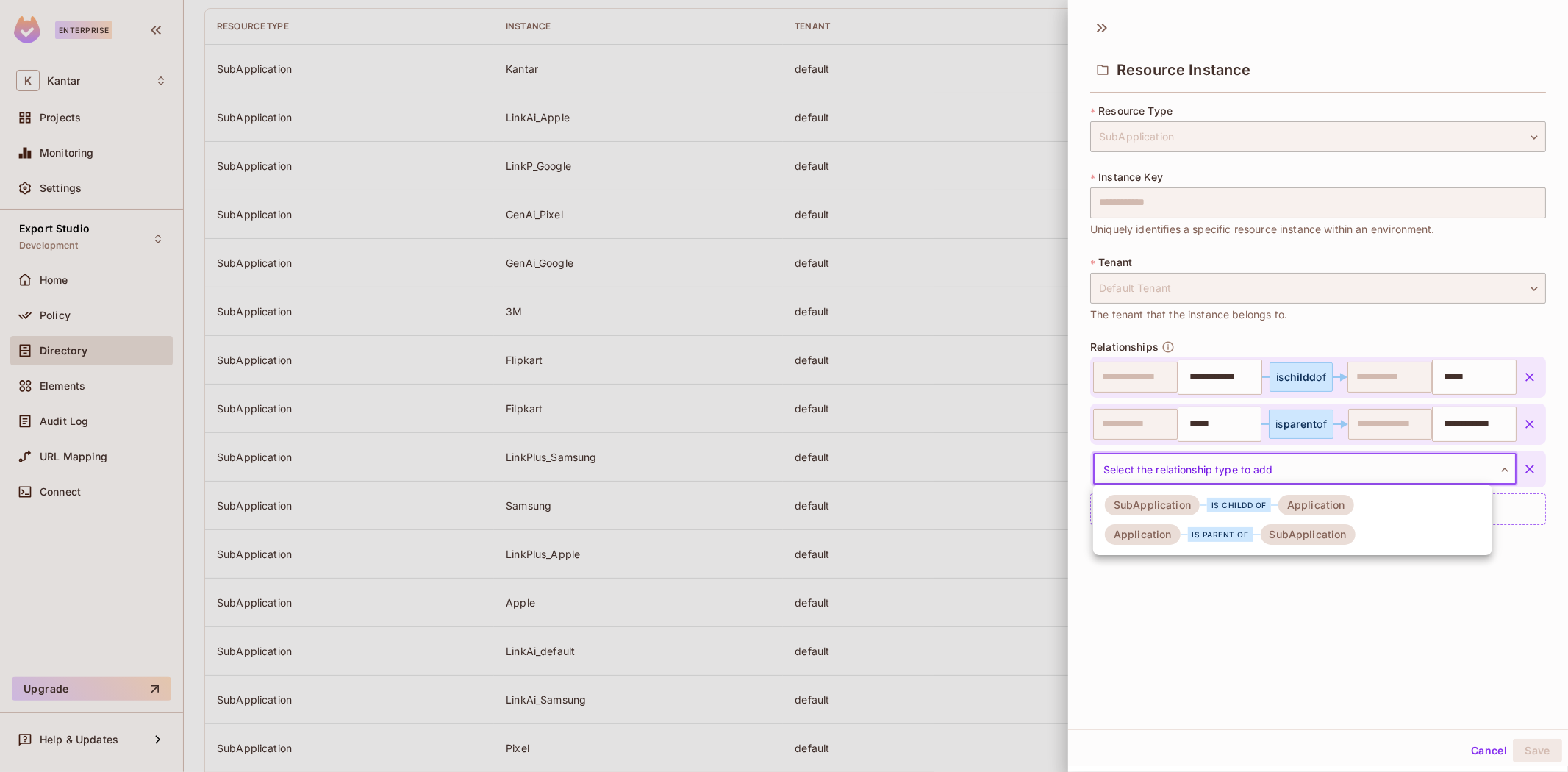 click at bounding box center (784, 386) 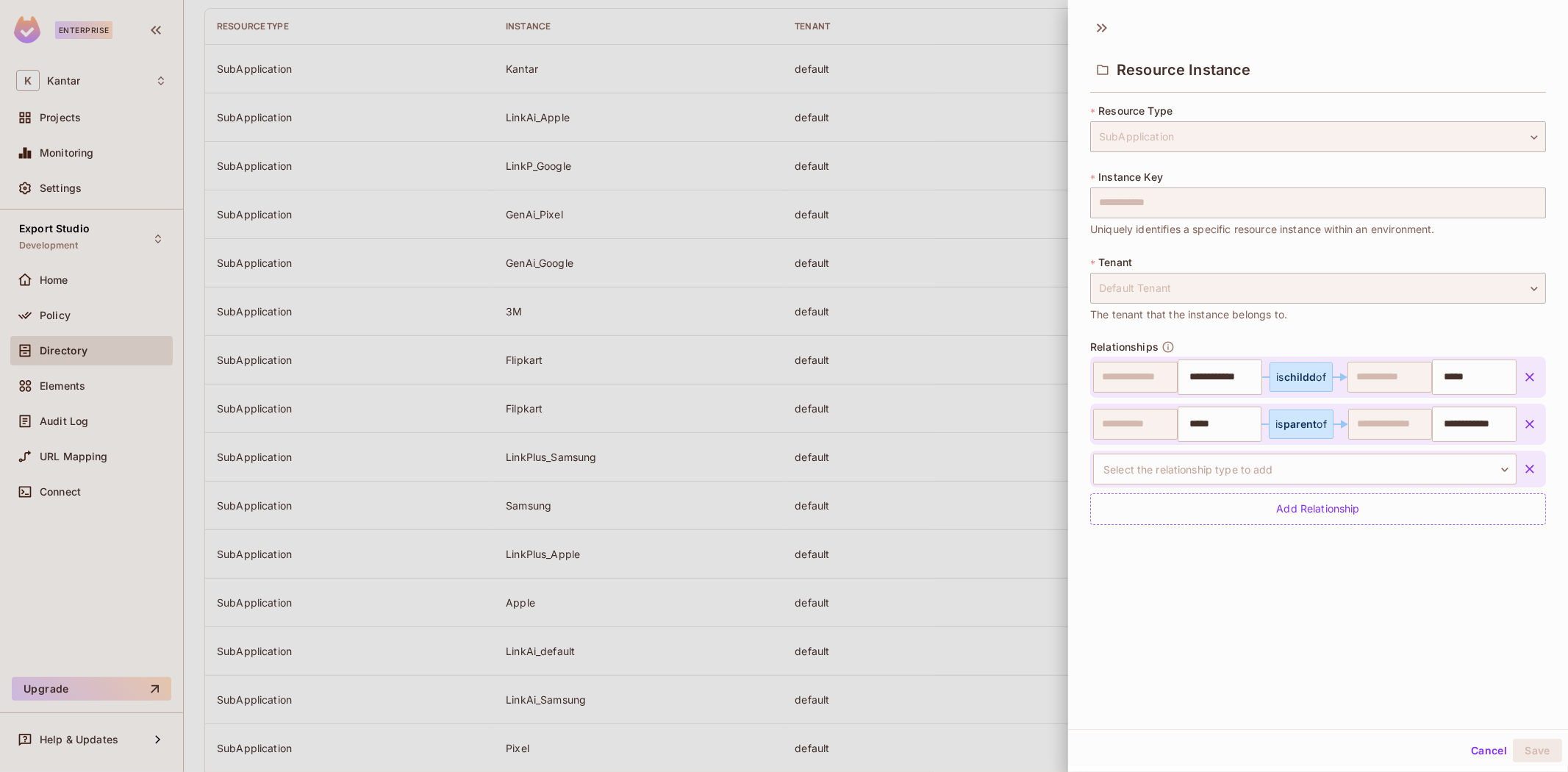 click 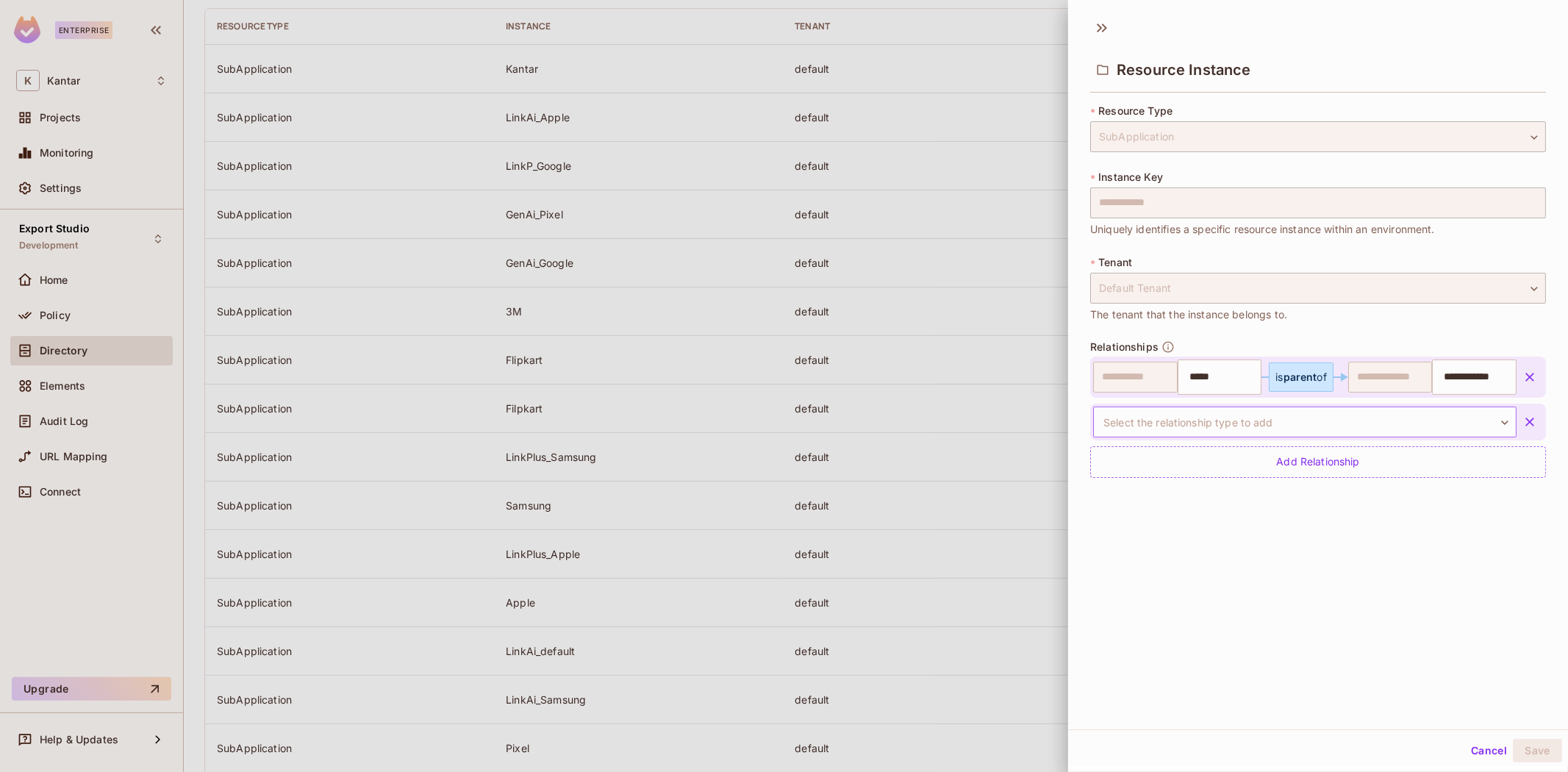 click on "Enterprise K Kantar Projects Monitoring Settings Export Studio Development Home Policy Directory Elements Audit Log URL Mapping Connect Upgrade Help & Updates Kantar / Export Studio : Development / User Management Default Tenant Settings Users Instances SubApplication ​ Last Updated  21 minutes ago Add Instance Resource type Instance Tenant Relationships SubApplication Kantar default SubApplication LinkAi_Apple default 2 Relationships SubApplication LinkP_Google default 2 Relationships SubApplication GenAi_Pixel default 2 Relationships SubApplication GenAi_Google default 1 Relationship SubApplication 3M default SubApplication Flipkart default SubApplication Filpkart default SubApplication LinkPlus_Samsung default 2 Relationships SubApplication Samsung default SubApplication LinkPlus_Apple default 2 Relationships SubApplication Apple default SubApplication LinkAi_default default 2 Relationships SubApplication LinkAi_Samsung default 2 Relationships SubApplication Pixel default 1 - 15  of   20   items 1 2 15" at bounding box center (784, 386) 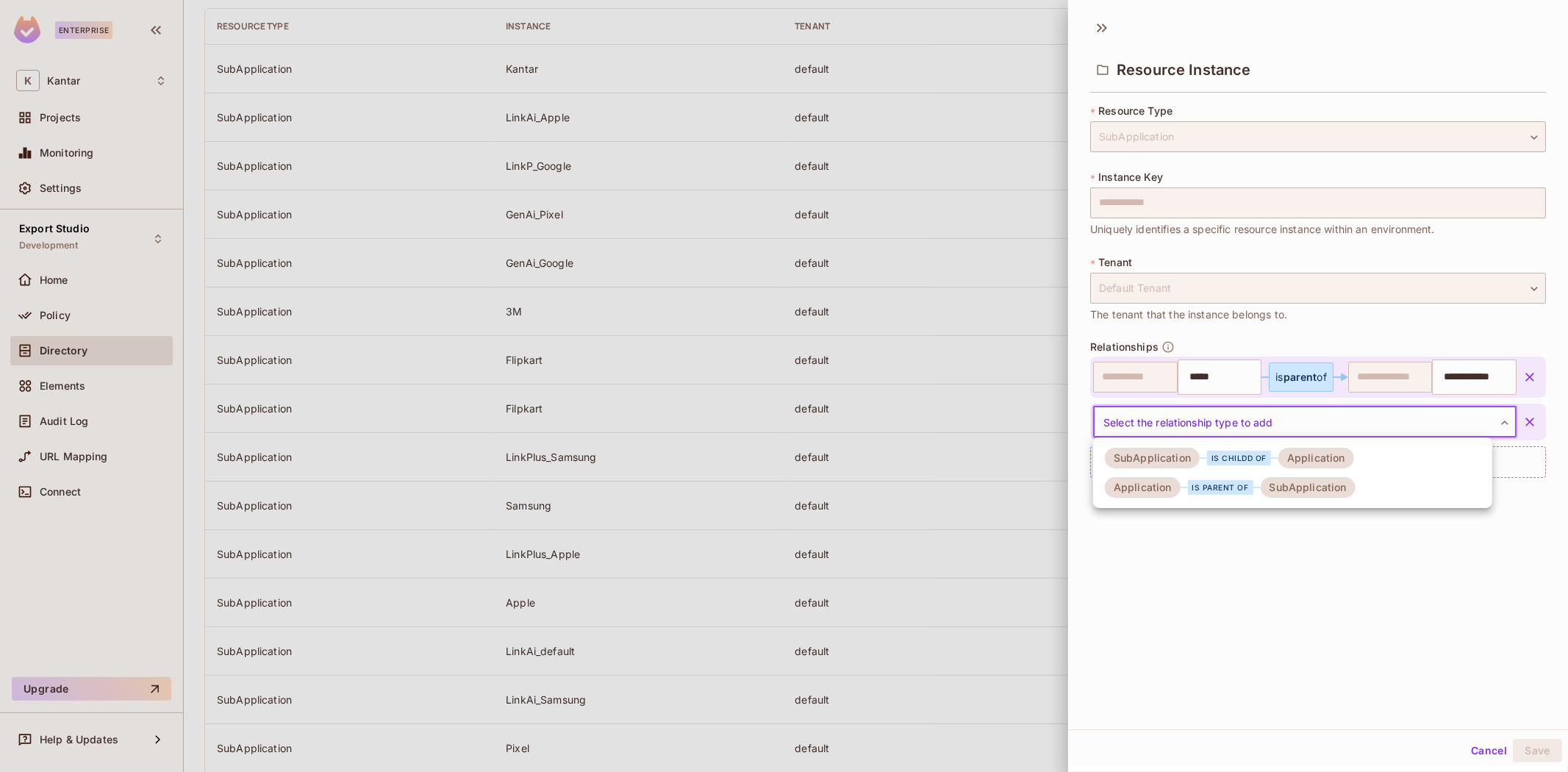 click at bounding box center [784, 386] 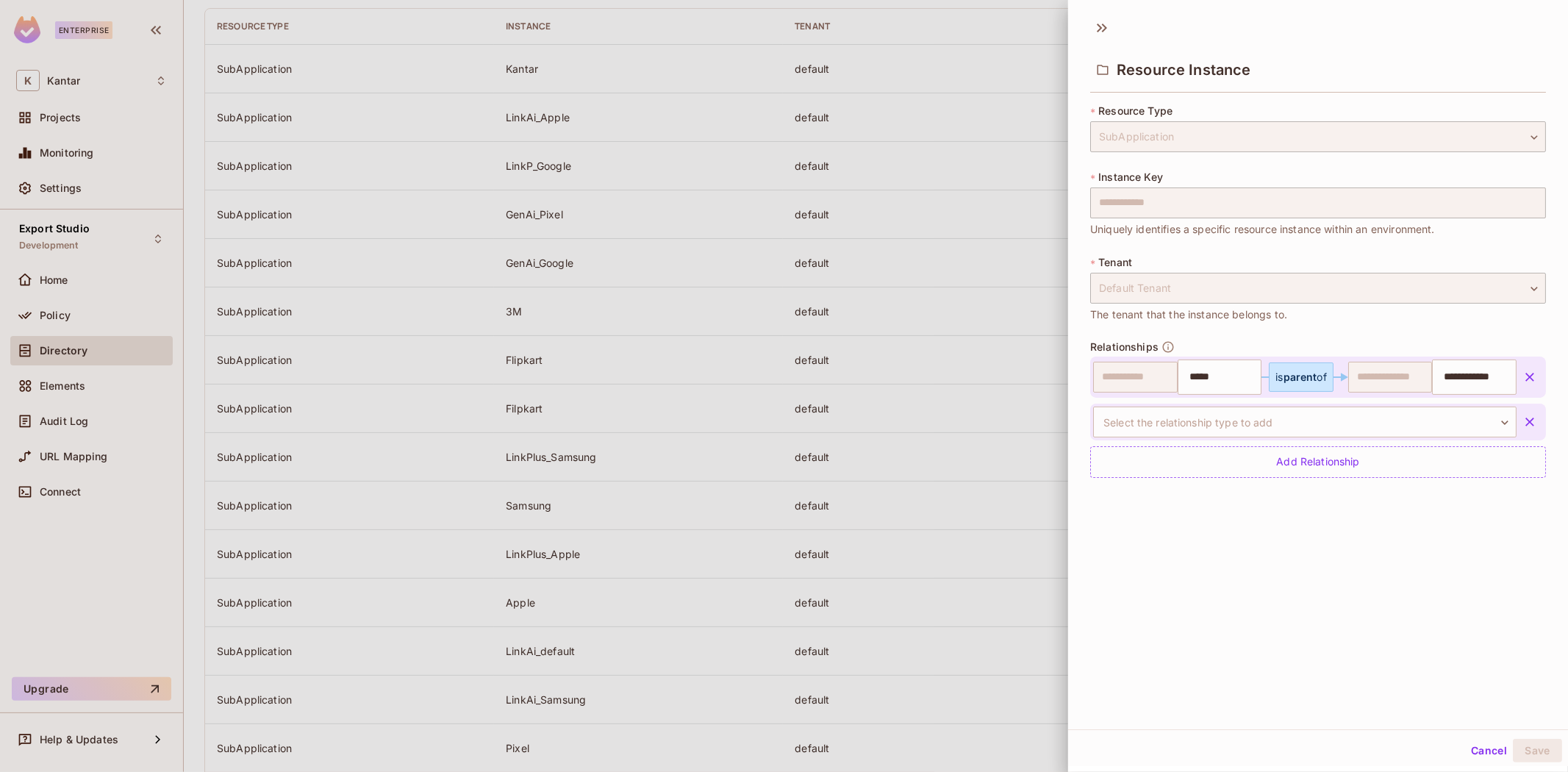 click on "**********" at bounding box center (1318, 370) 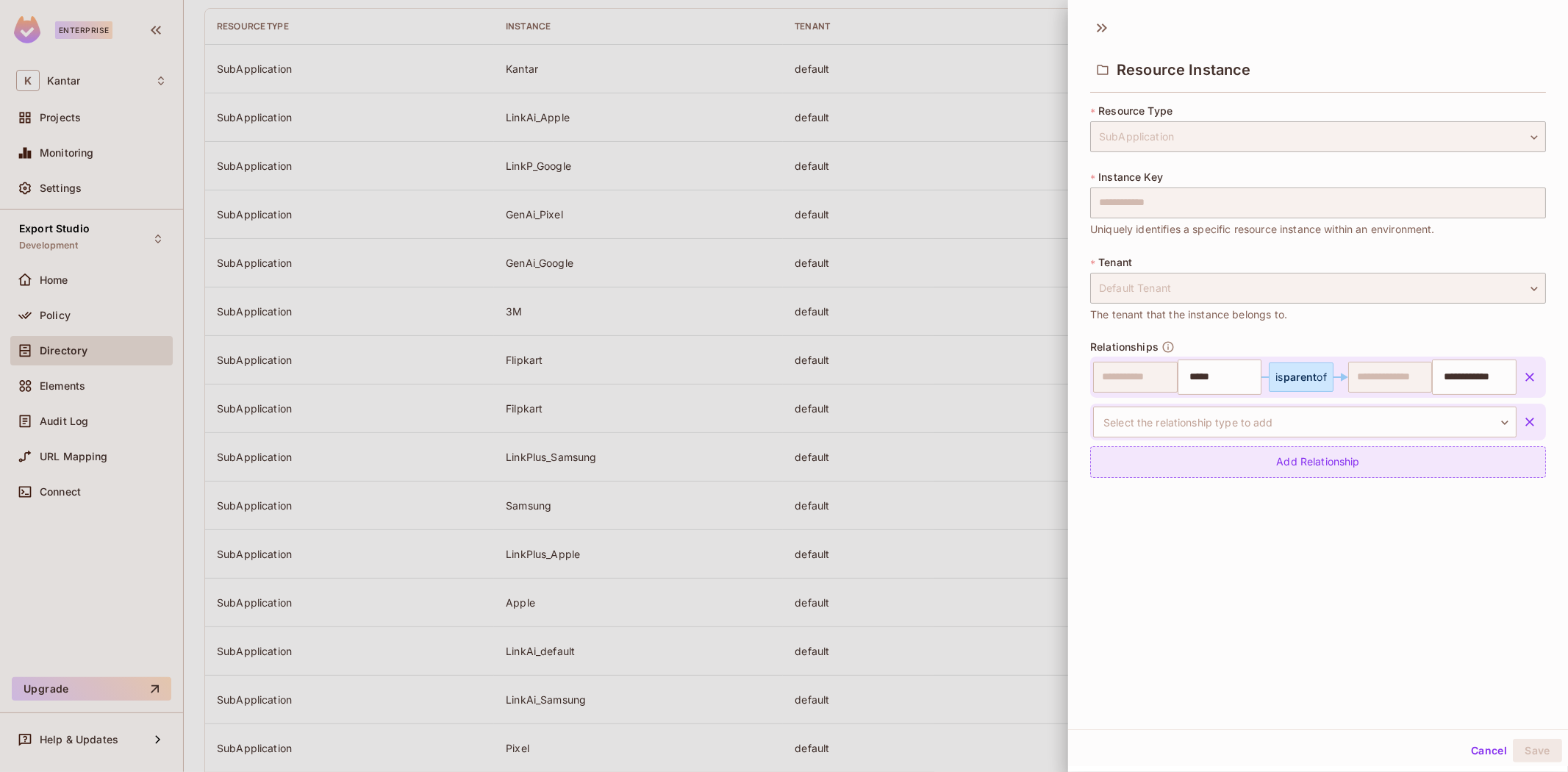 click on "Add Relationship" at bounding box center [1318, 462] 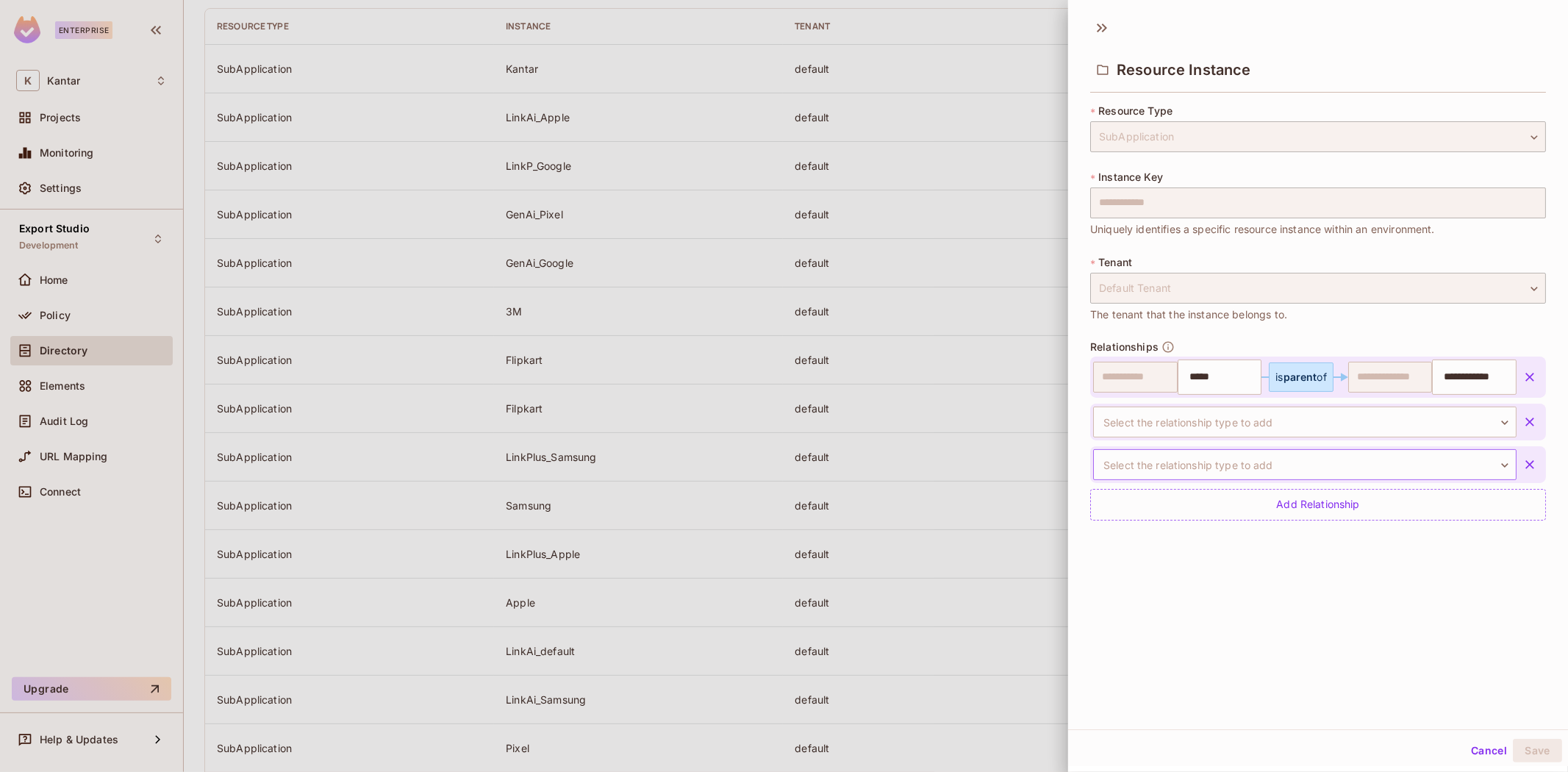 click on "Enterprise K Kantar Projects Monitoring Settings Export Studio Development Home Policy Directory Elements Audit Log URL Mapping Connect Upgrade Help & Updates Kantar / Export Studio : Development / User Management Default Tenant Settings Users Instances SubApplication ​ Last Updated  21 minutes ago Add Instance Resource type Instance Tenant Relationships SubApplication Kantar default SubApplication LinkAi_Apple default 2 Relationships SubApplication LinkP_Google default 2 Relationships SubApplication GenAi_Pixel default 2 Relationships SubApplication GenAi_Google default 1 Relationship SubApplication 3M default SubApplication Flipkart default SubApplication Filpkart default SubApplication LinkPlus_Samsung default 2 Relationships SubApplication Samsung default SubApplication LinkPlus_Apple default 2 Relationships SubApplication Apple default SubApplication LinkAi_default default 2 Relationships SubApplication LinkAi_Samsung default 2 Relationships SubApplication Pixel default 1 - 15  of   20   items 1 2 15" at bounding box center [784, 386] 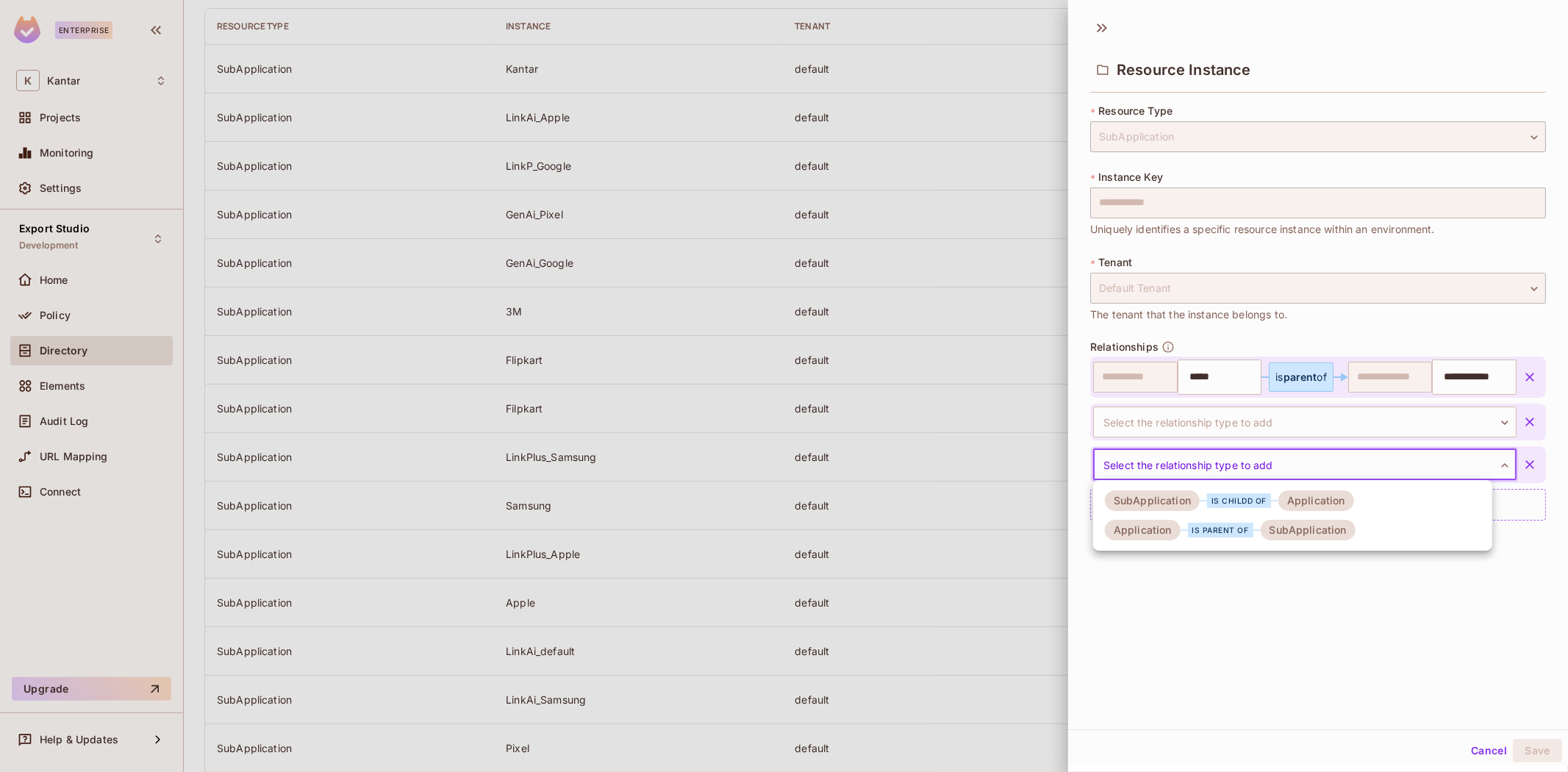 click at bounding box center [784, 386] 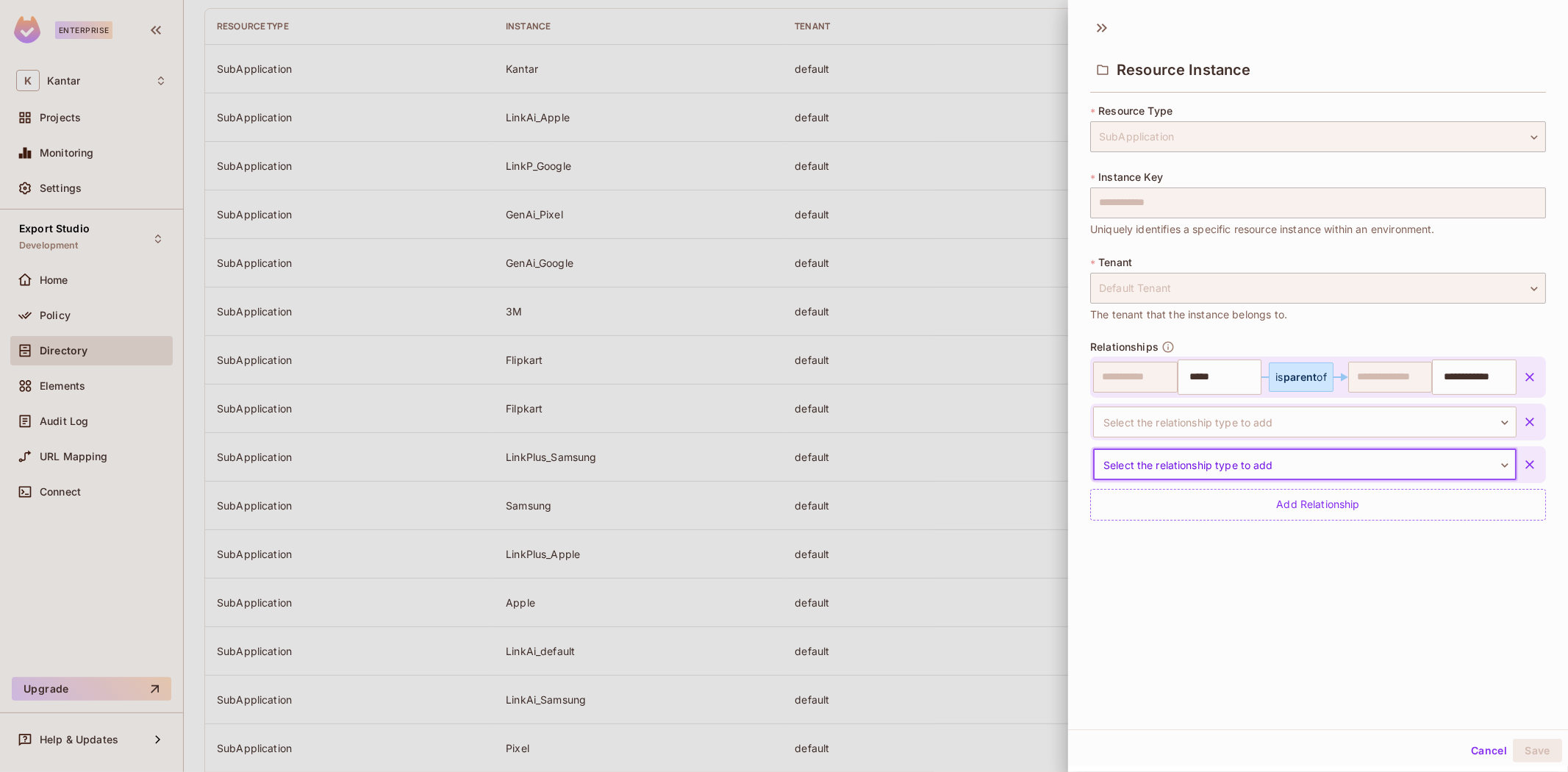 click at bounding box center (784, 386) 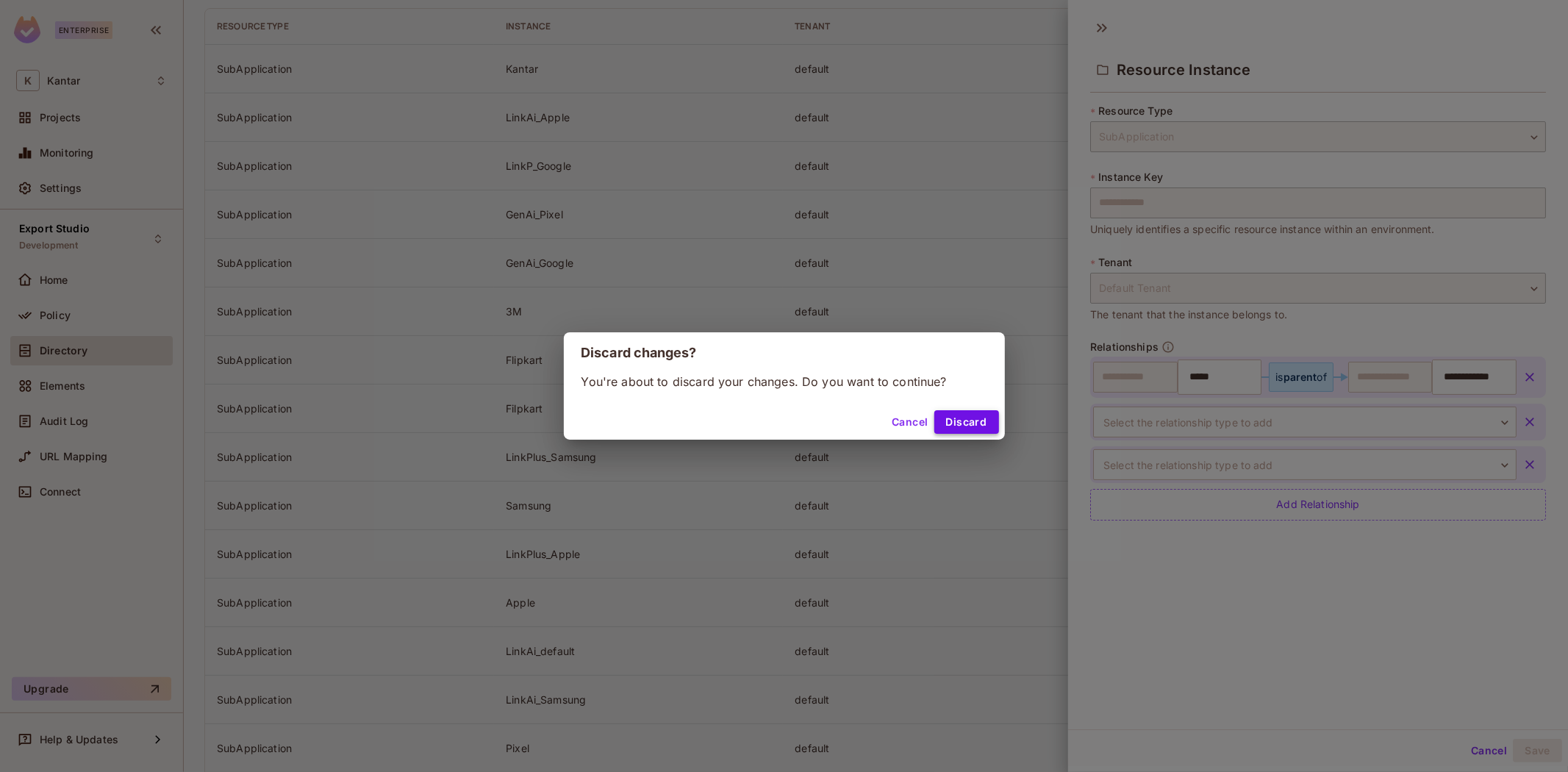 click on "Cancel Discard" at bounding box center [784, 422] 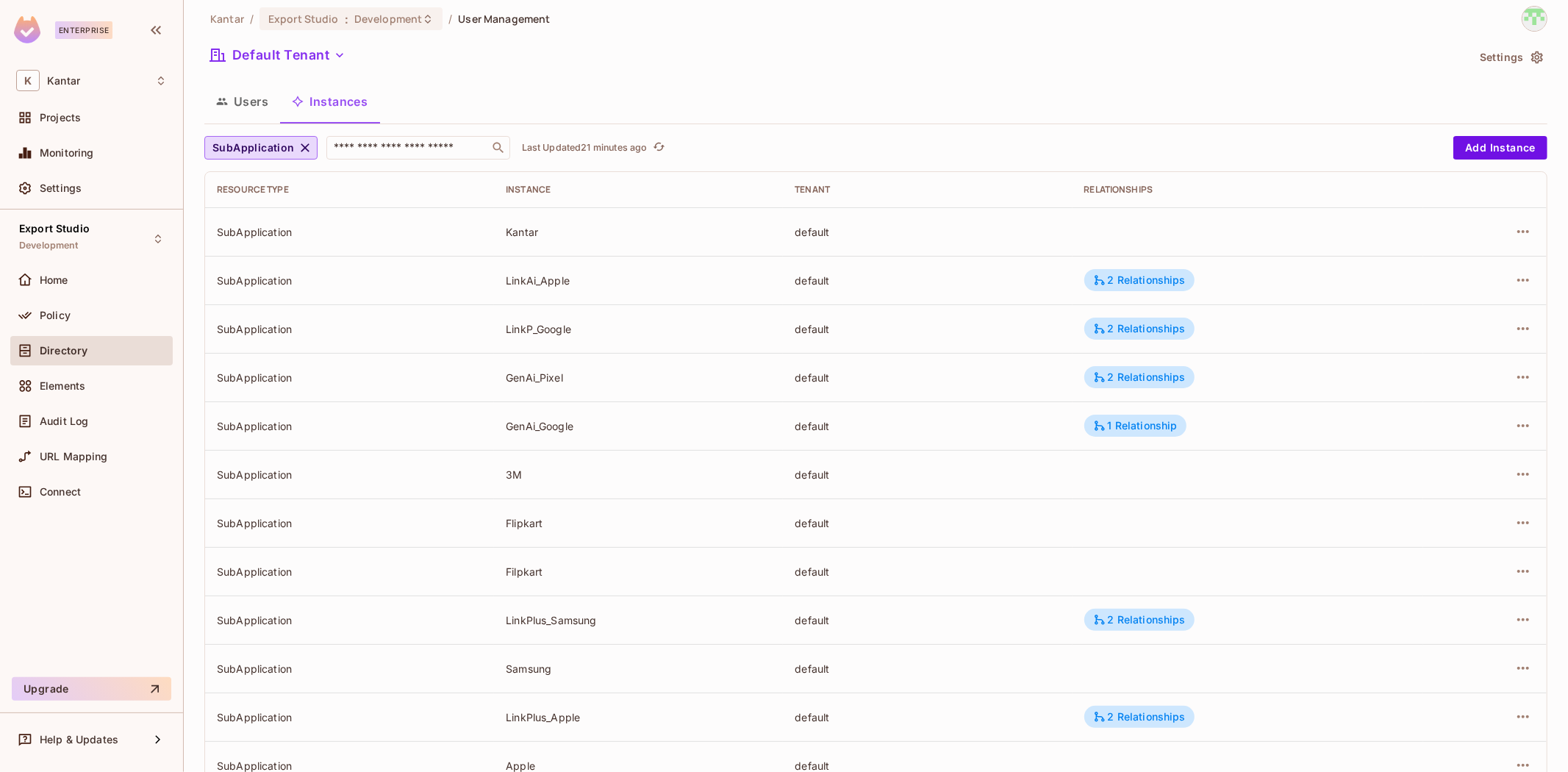 scroll, scrollTop: 92, scrollLeft: 0, axis: vertical 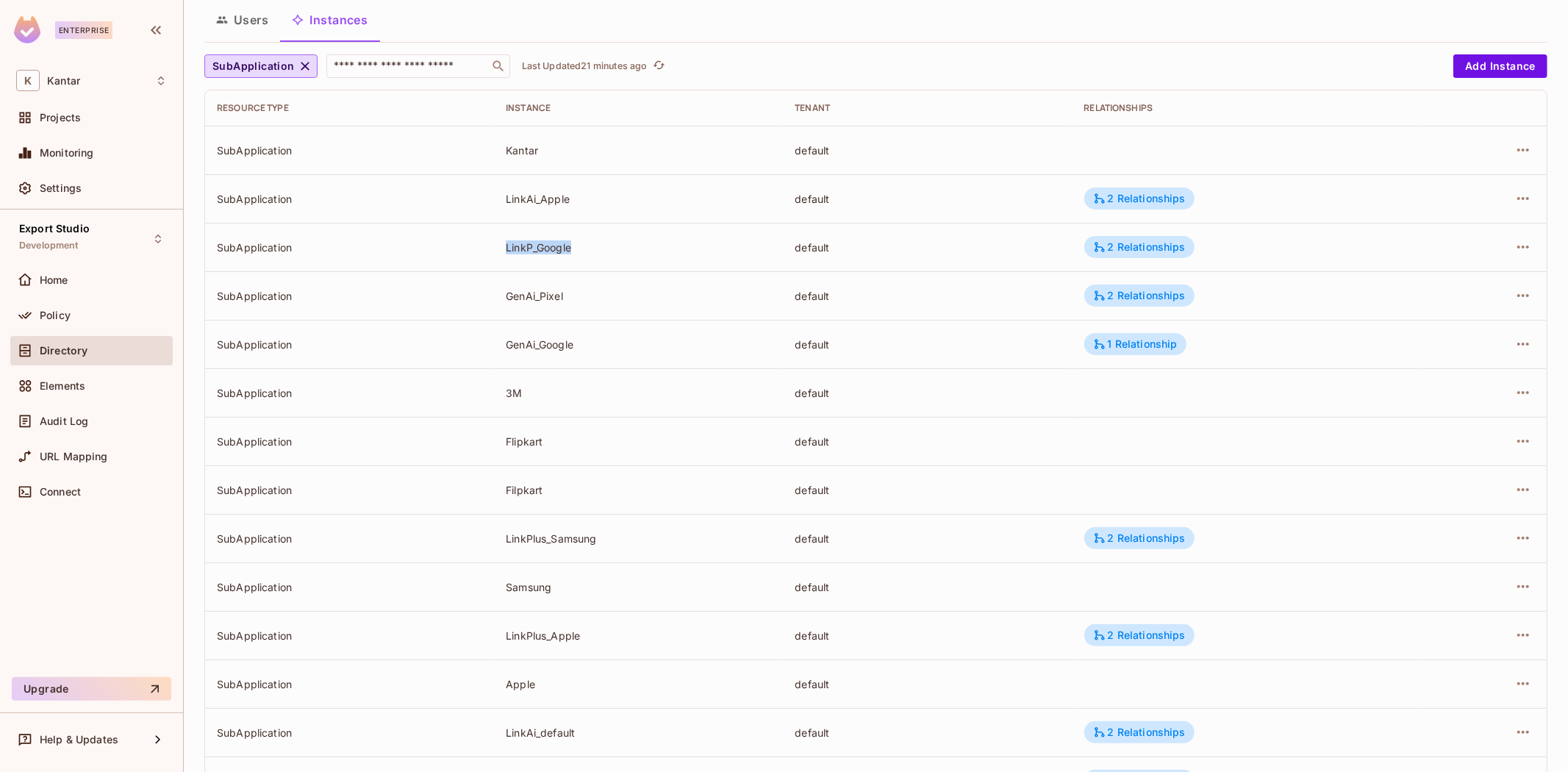 drag, startPoint x: 500, startPoint y: 244, endPoint x: 593, endPoint y: 245, distance: 93.00538 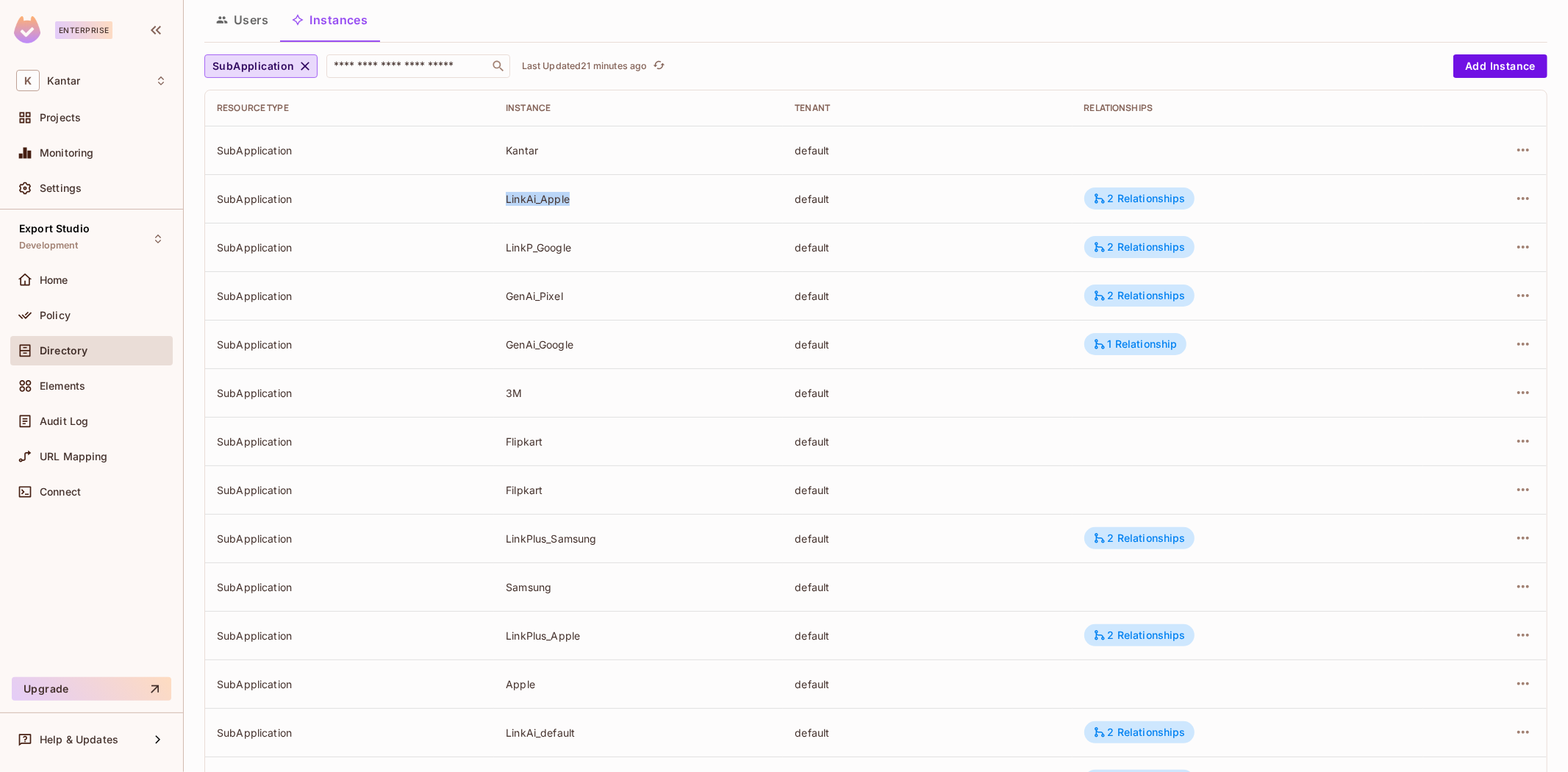 drag, startPoint x: 501, startPoint y: 199, endPoint x: 595, endPoint y: 207, distance: 94.33981 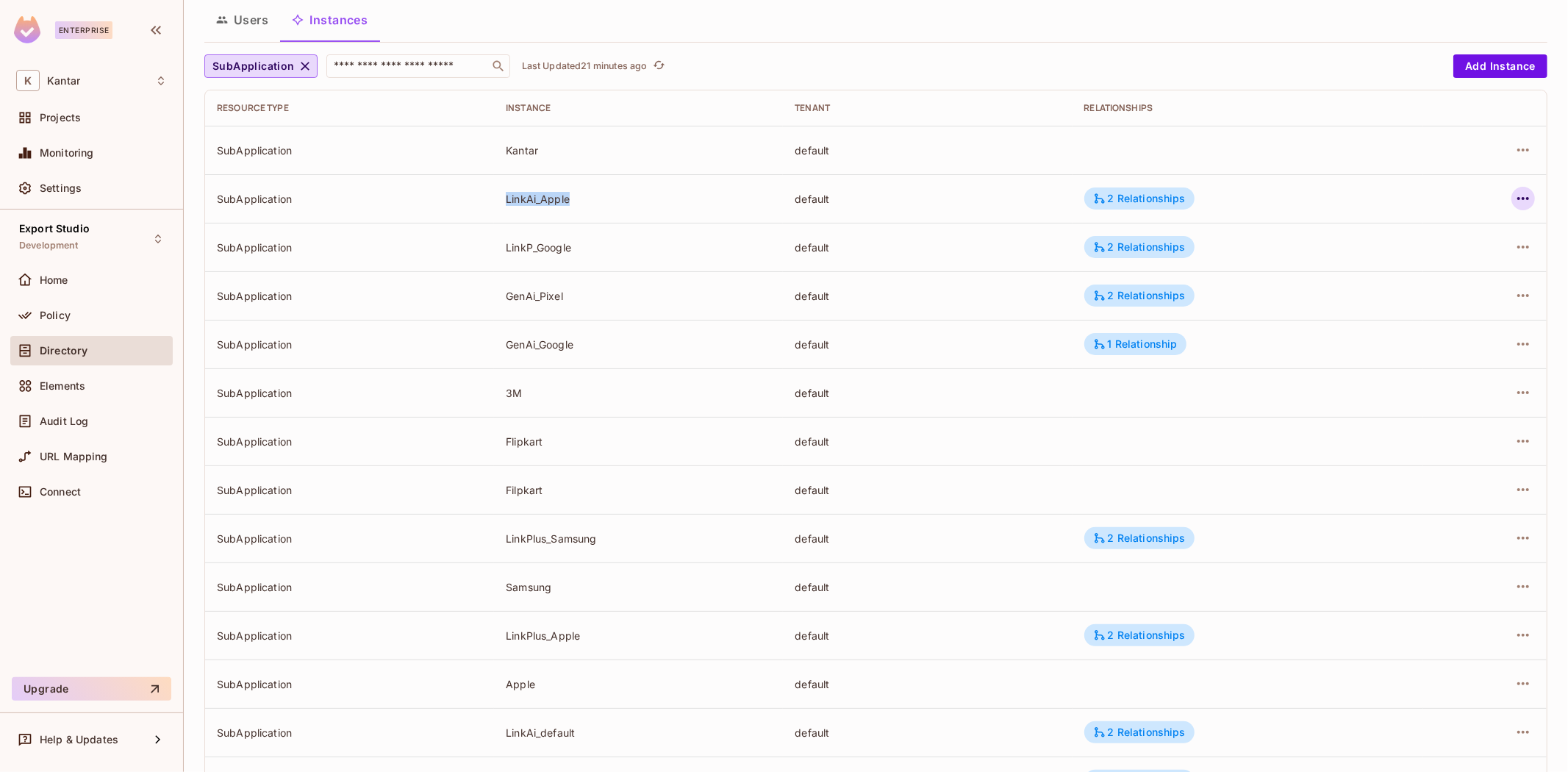 click at bounding box center [1523, 199] 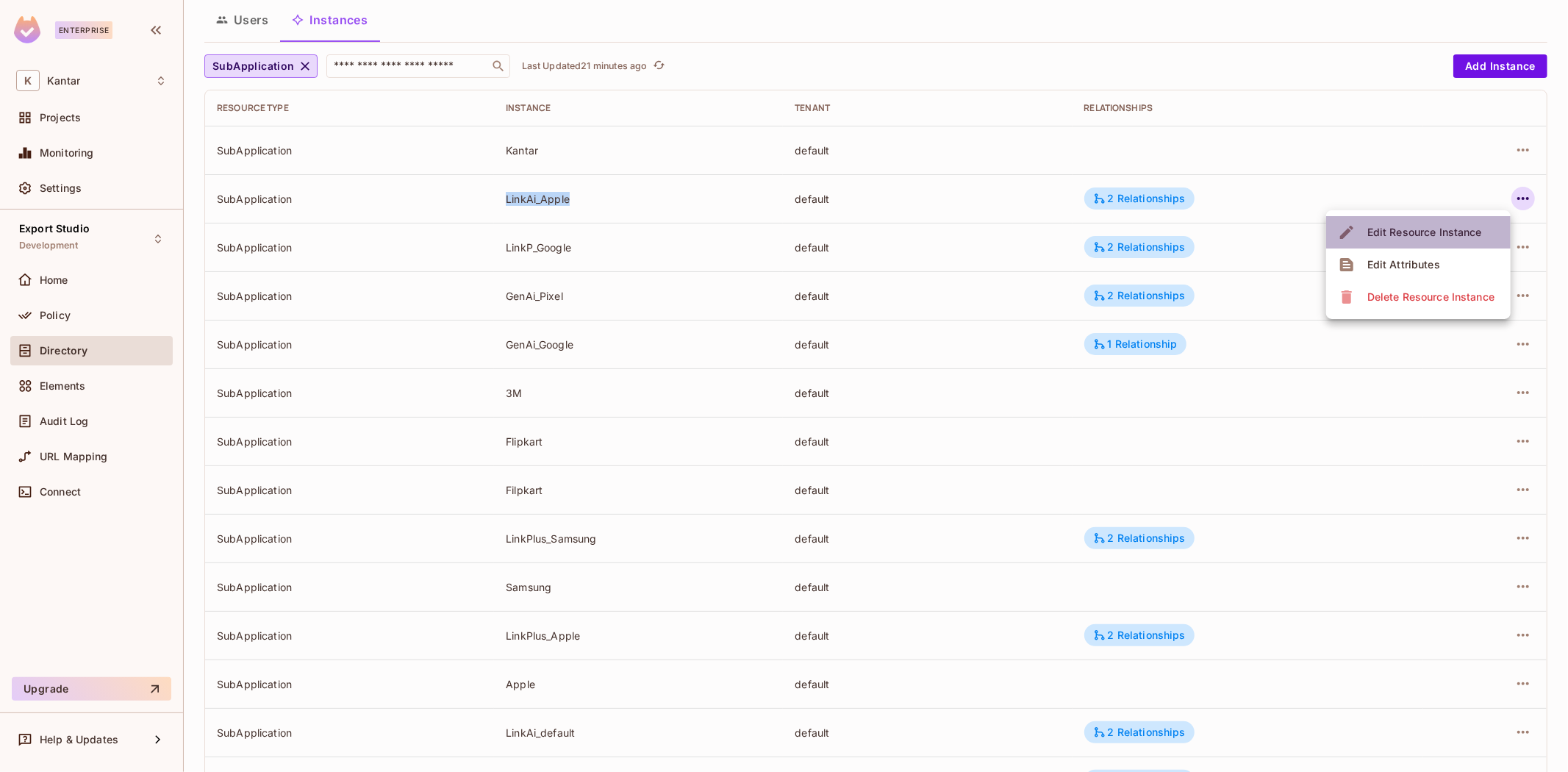 click on "Edit Resource Instance" at bounding box center (1425, 232) 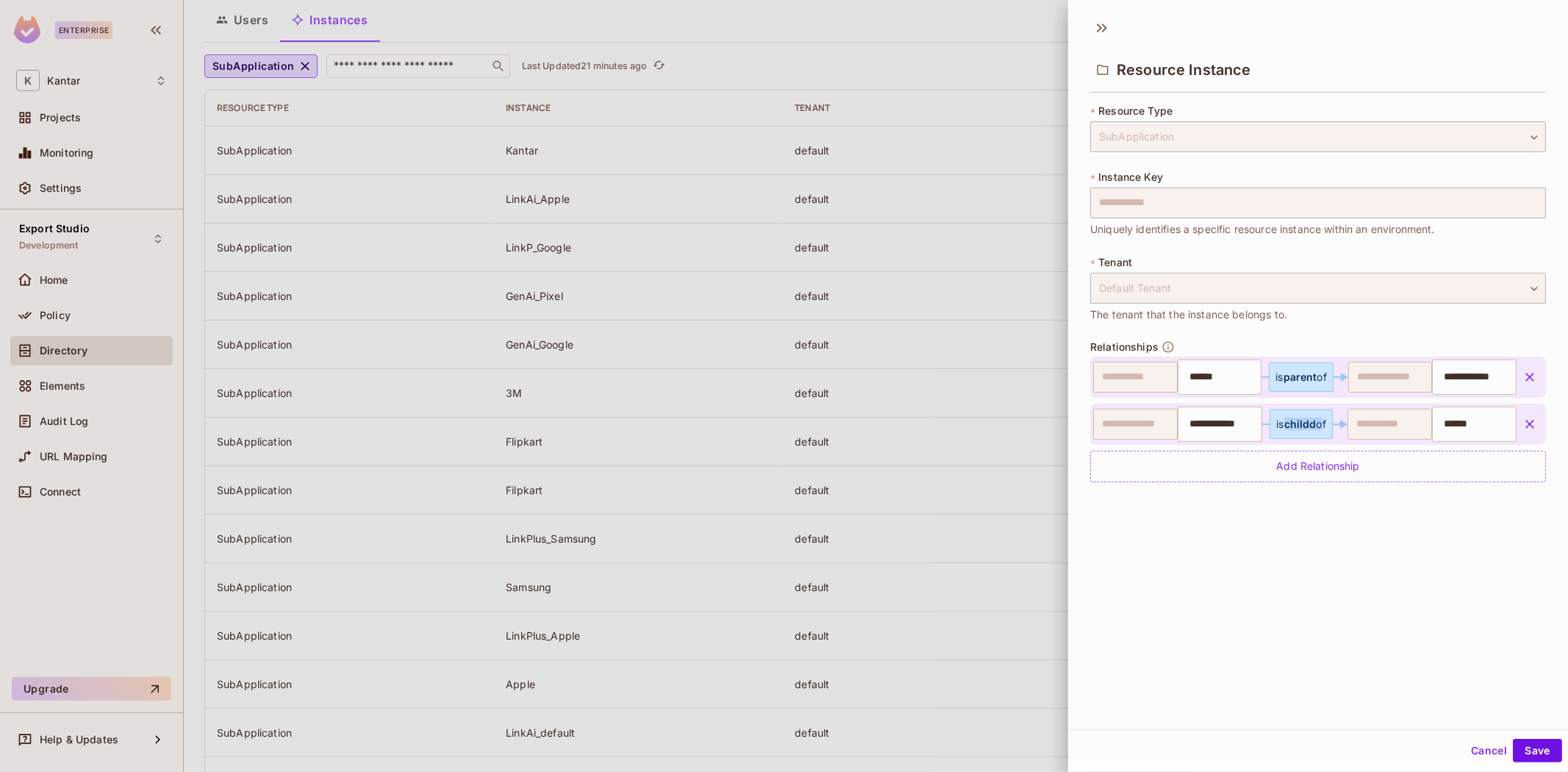drag, startPoint x: 1306, startPoint y: 430, endPoint x: 1272, endPoint y: 426, distance: 34.234486 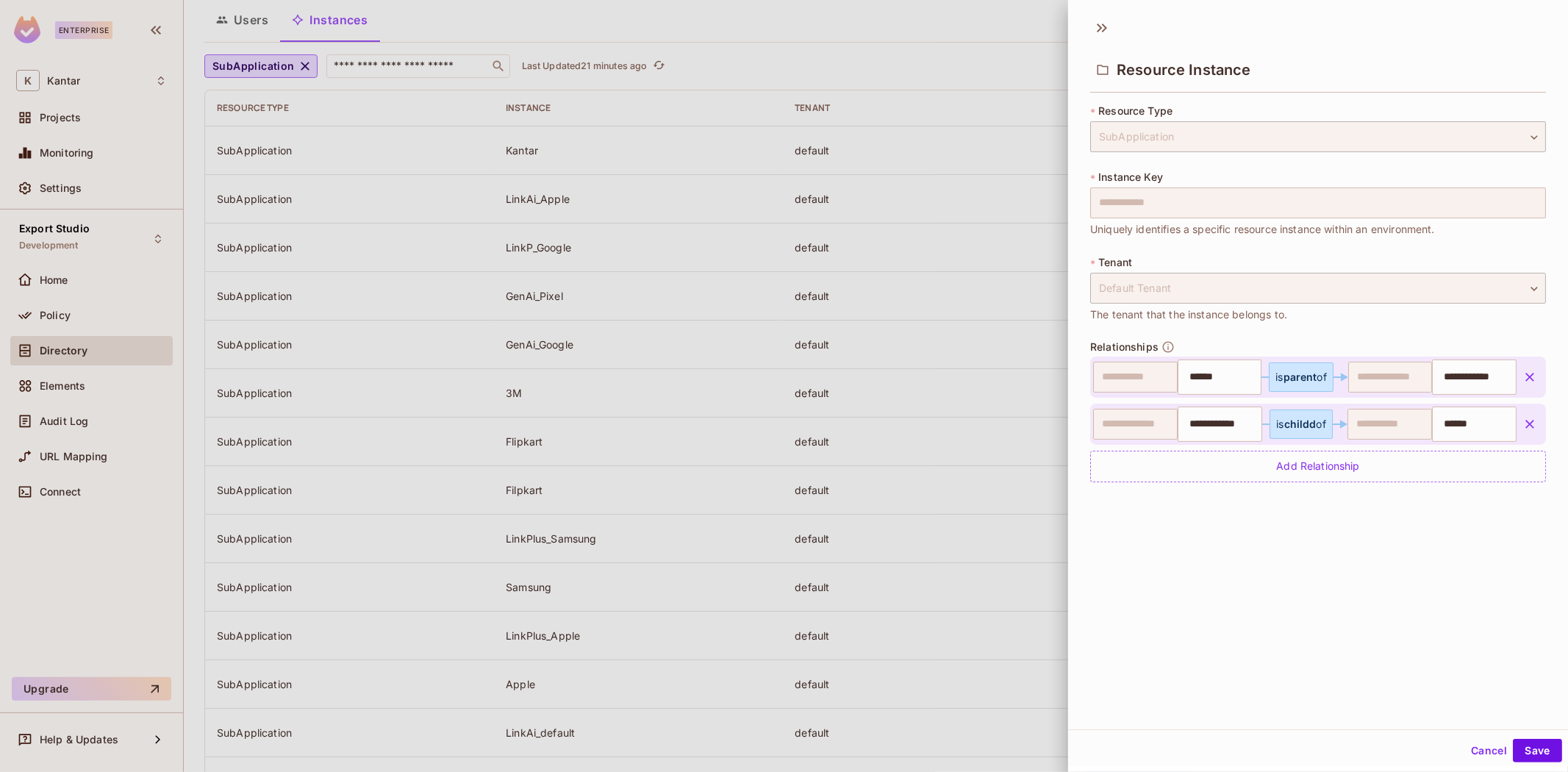 click on "**********" at bounding box center [1318, 299] 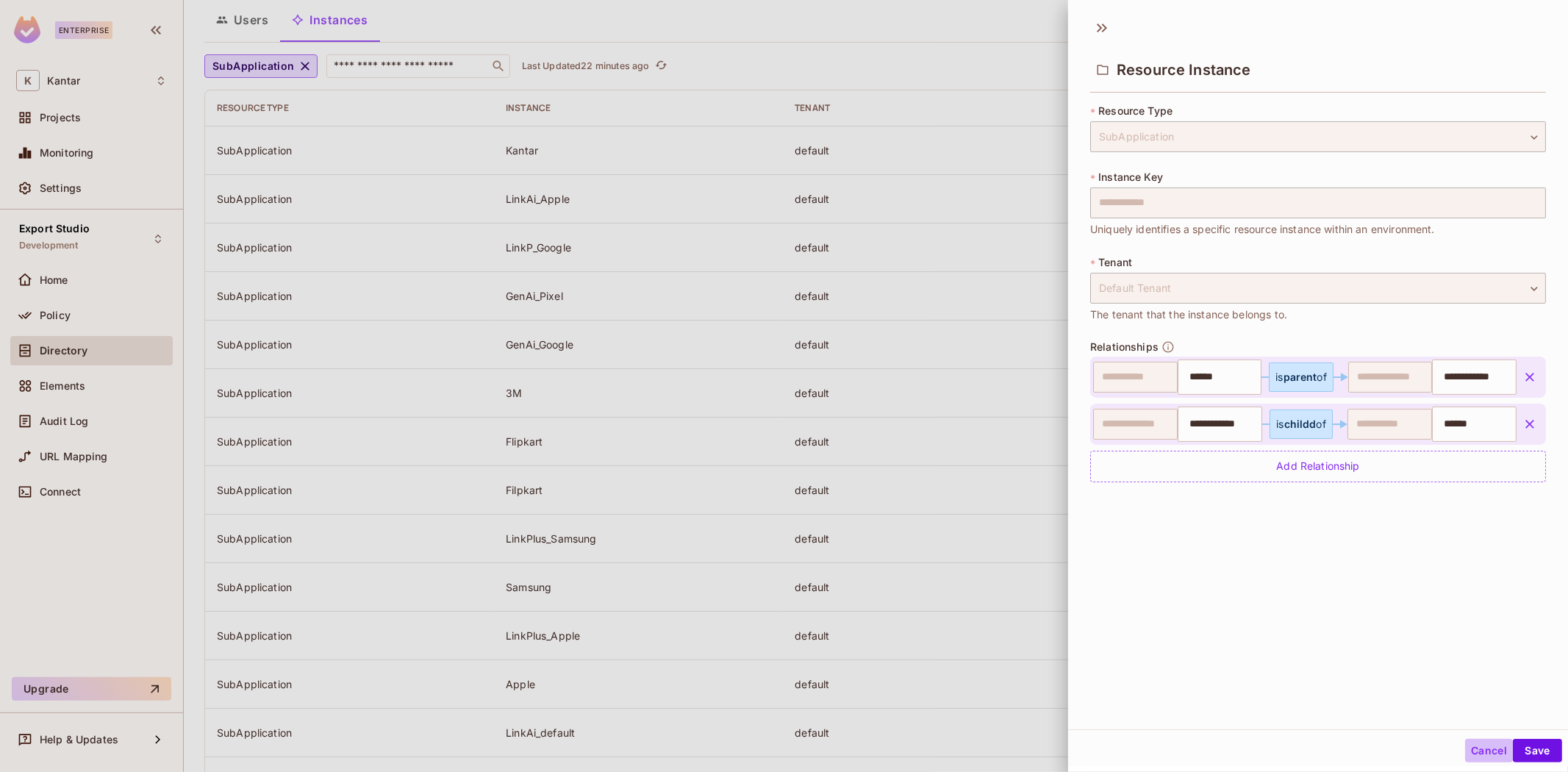 click on "Cancel" at bounding box center [1489, 751] 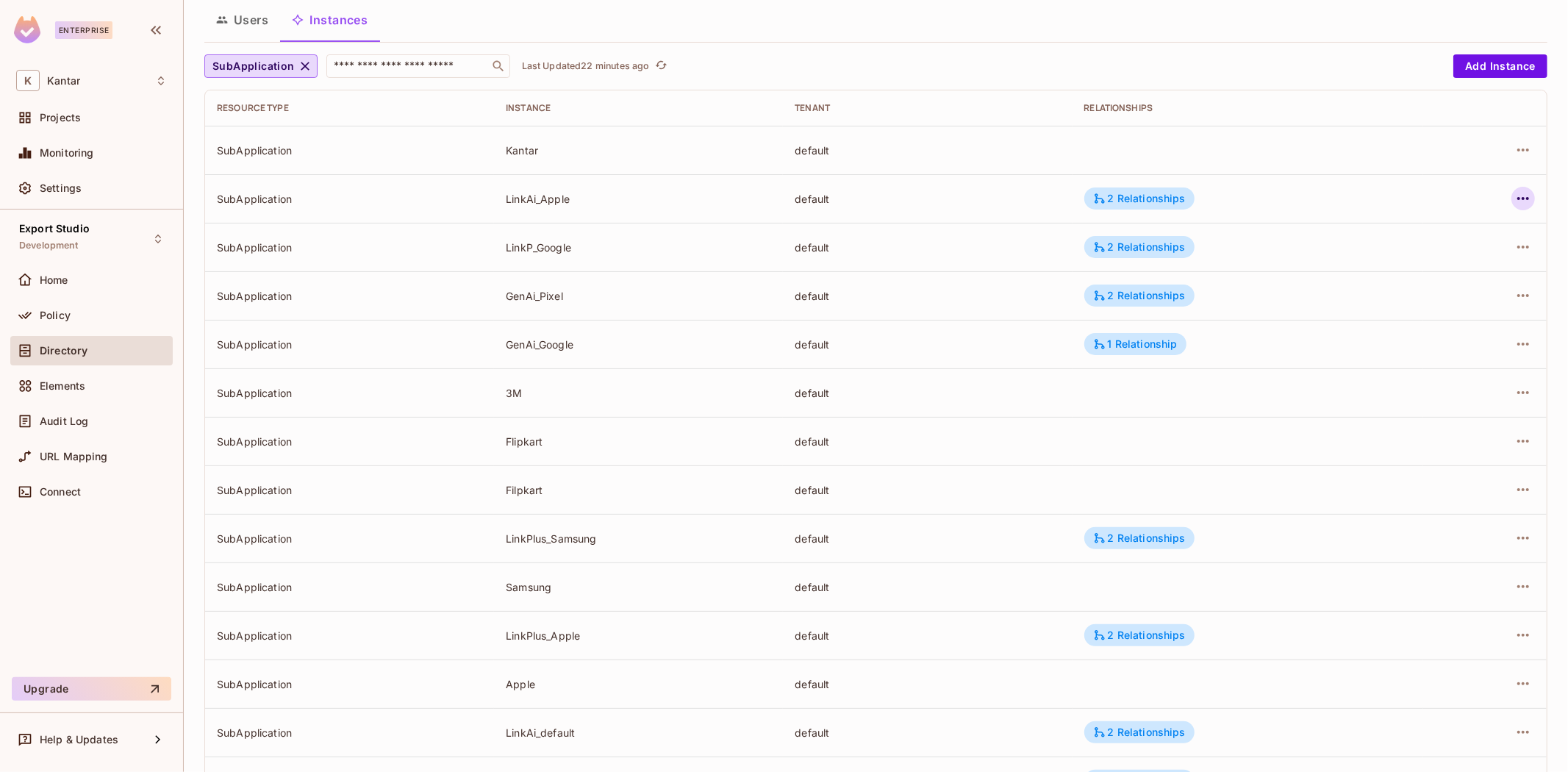 click at bounding box center (1523, 199) 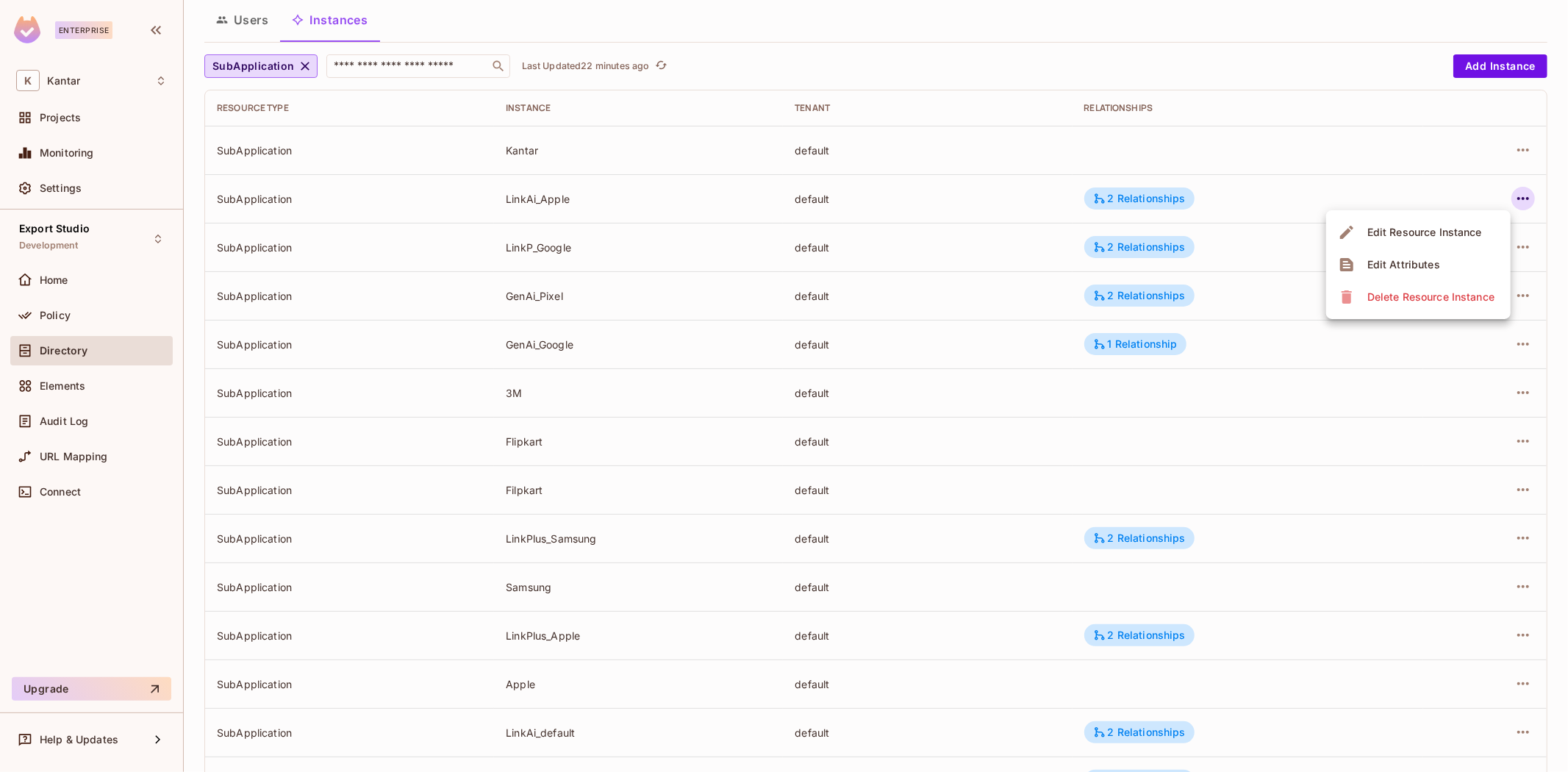 click at bounding box center (784, 386) 